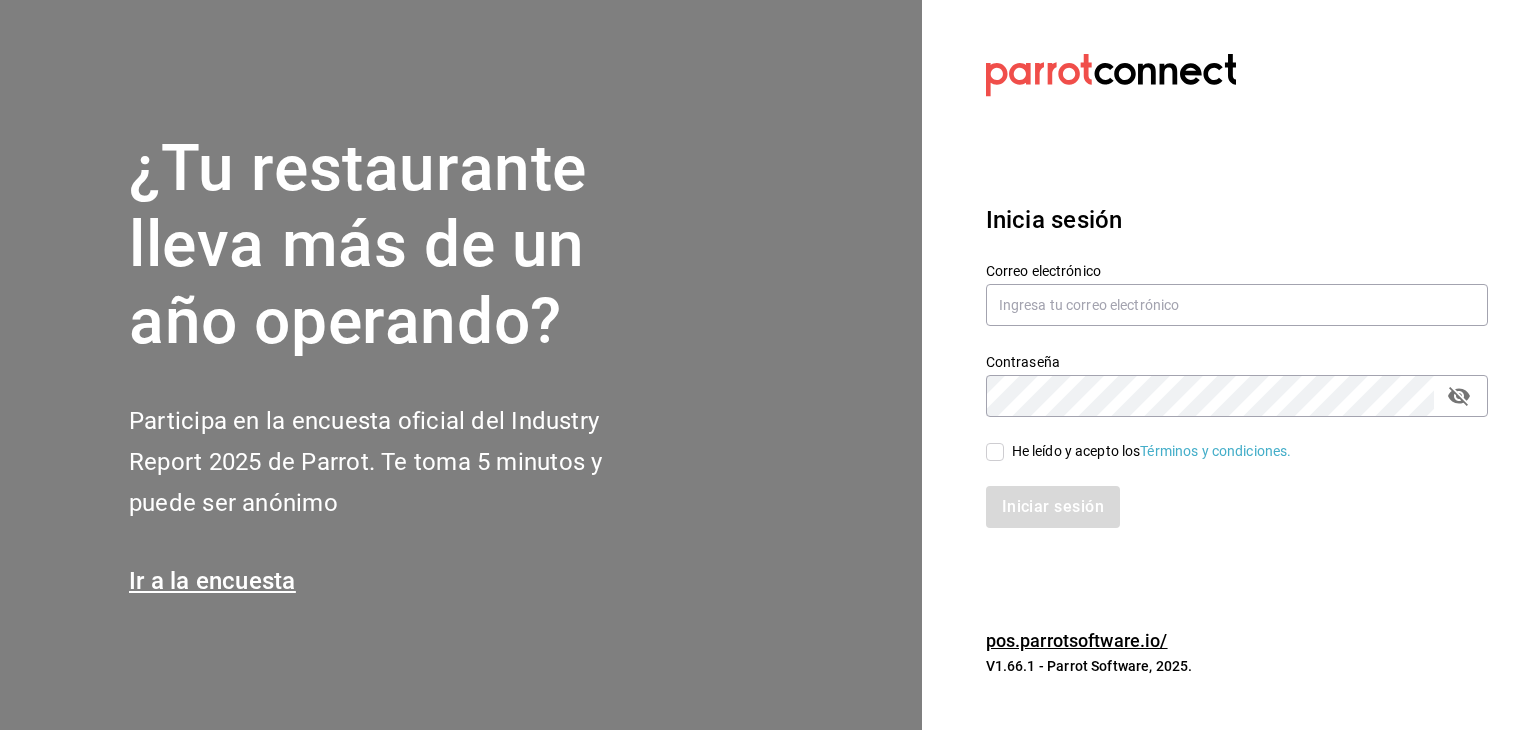 scroll, scrollTop: 0, scrollLeft: 0, axis: both 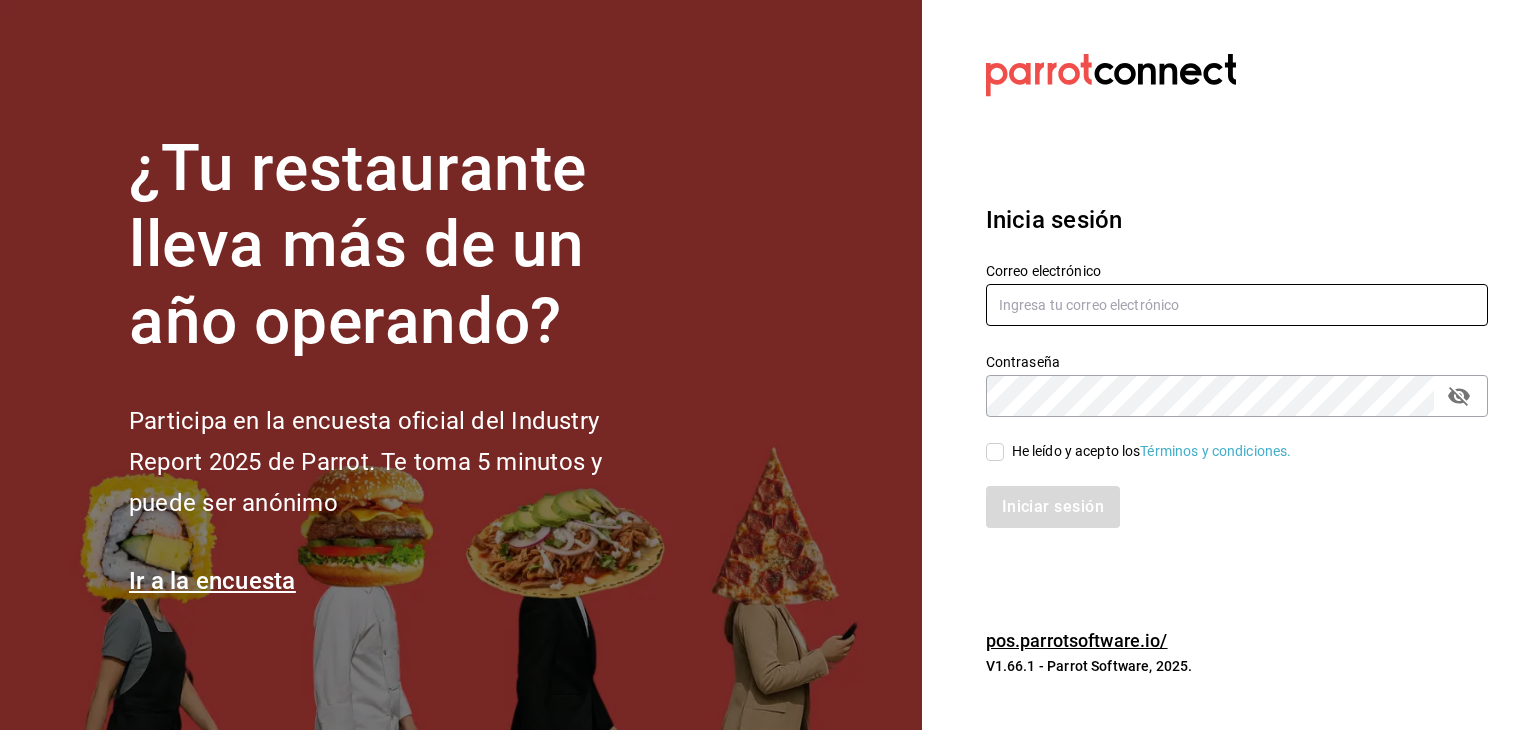type on "[USERNAME]@[DOMAIN]" 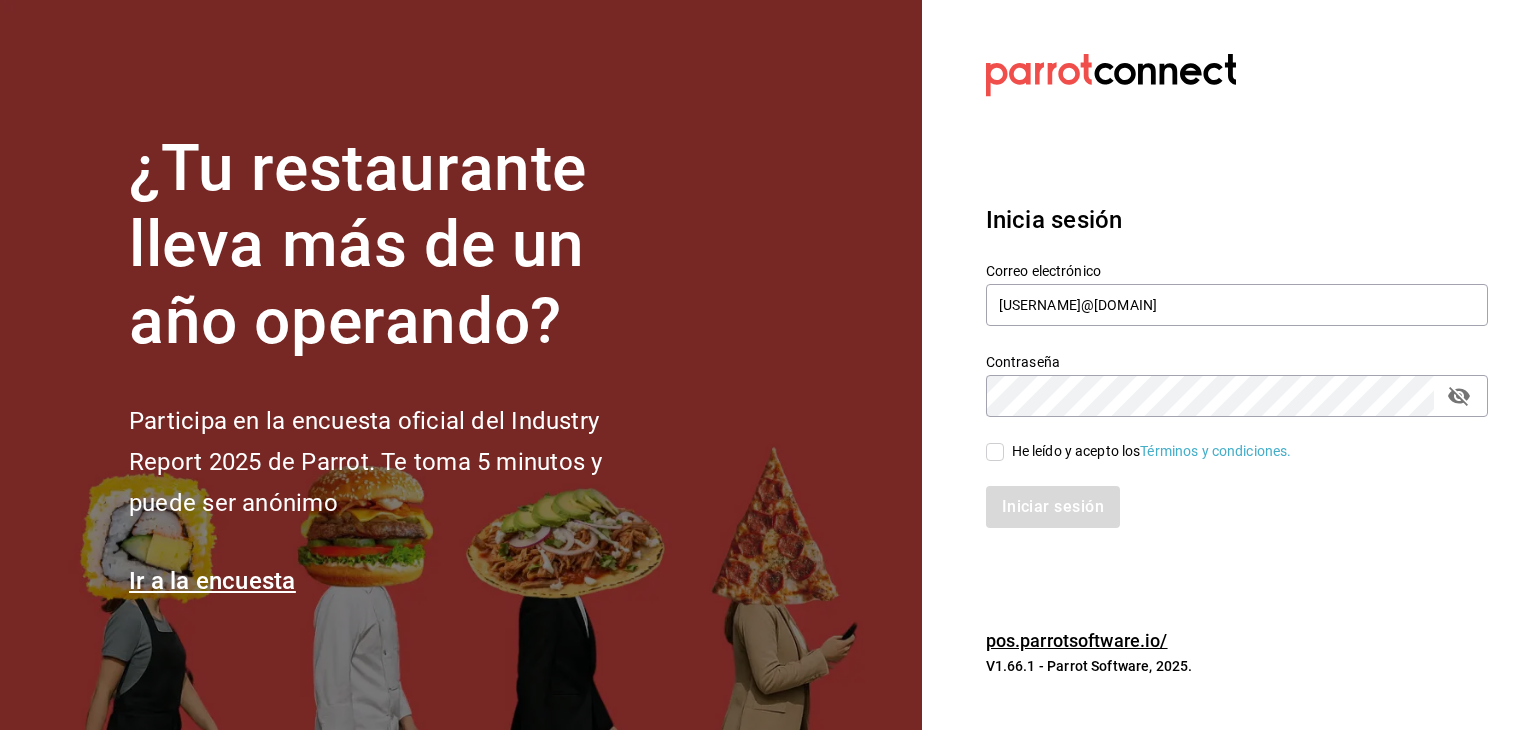 click on "He leído y acepto los  Términos y condiciones." at bounding box center [995, 452] 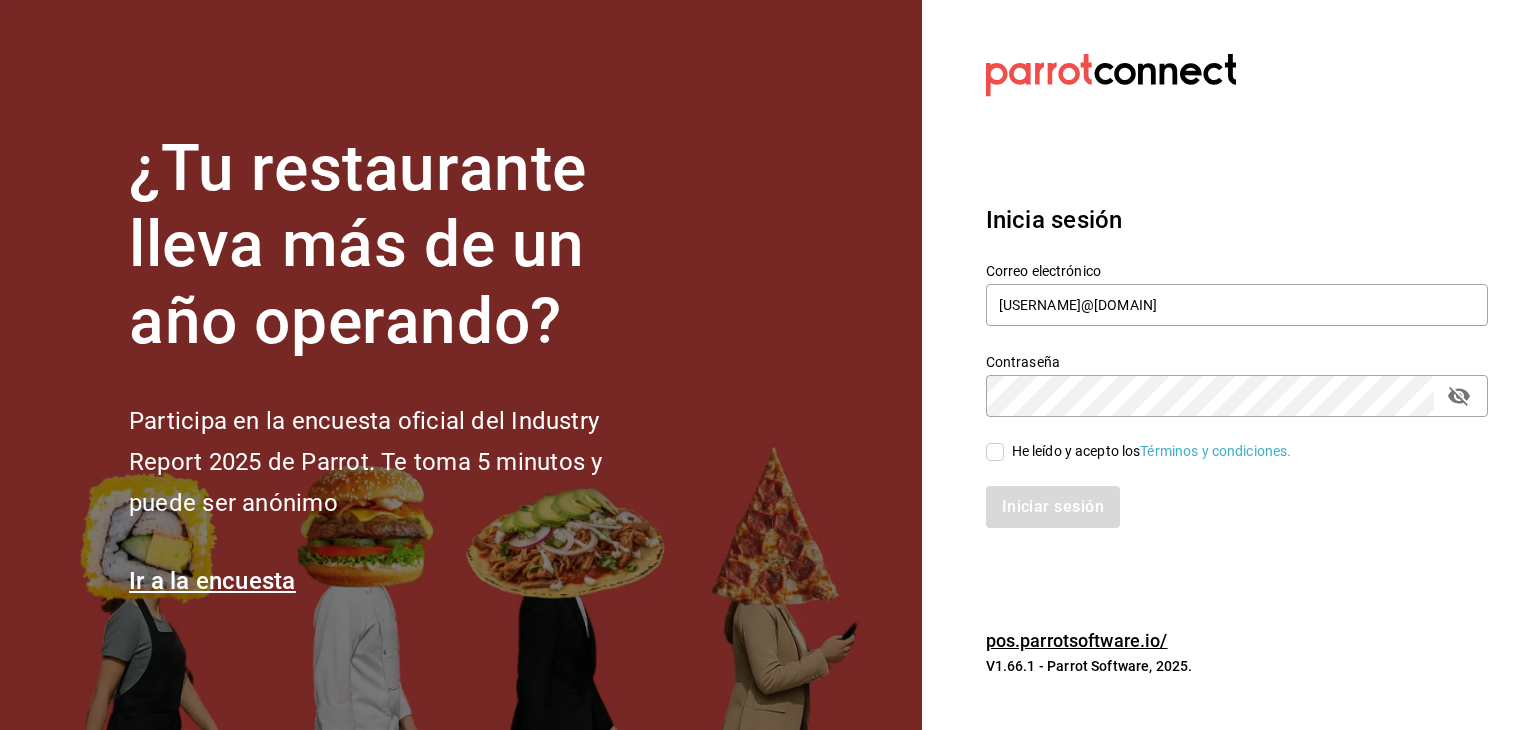 checkbox on "true" 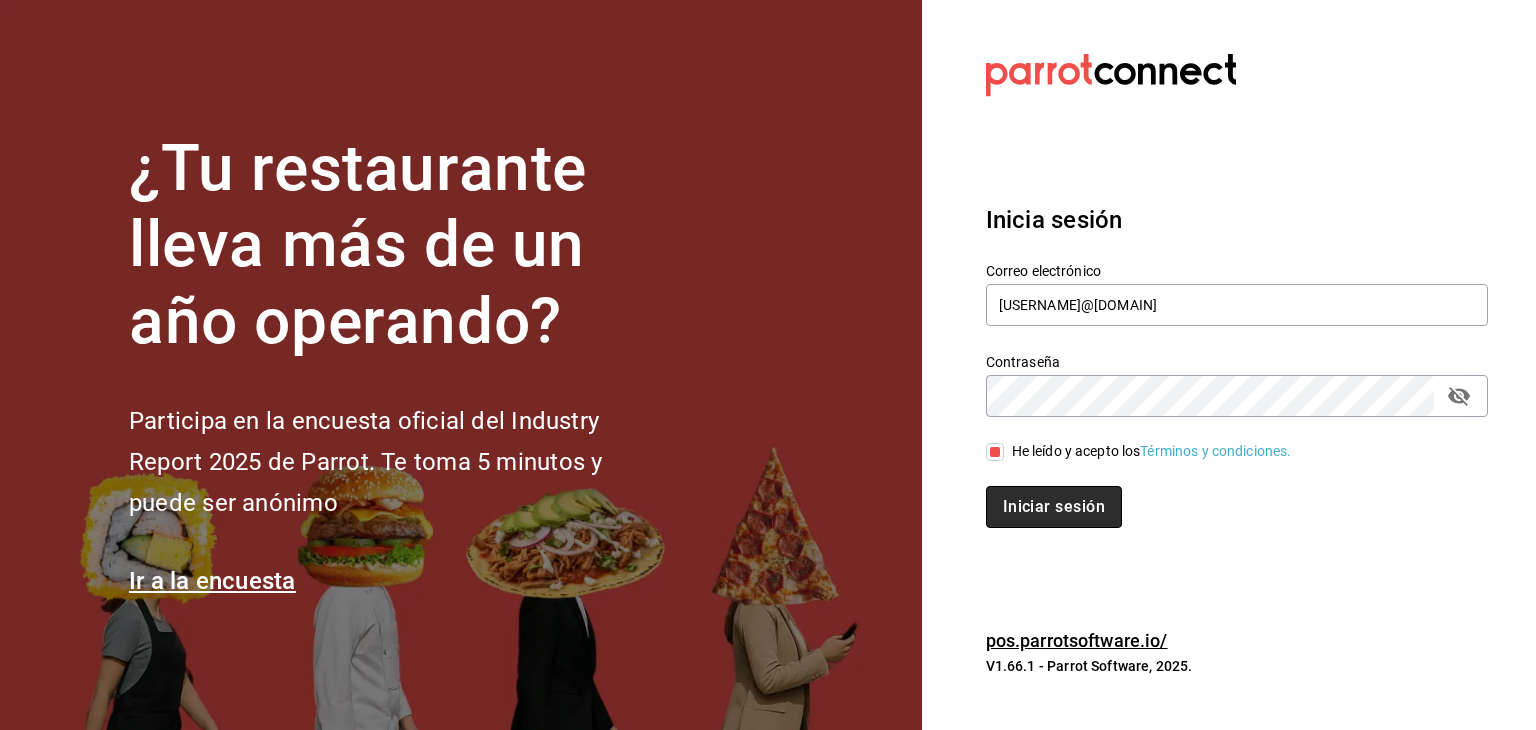 click on "Iniciar sesión" at bounding box center (1054, 507) 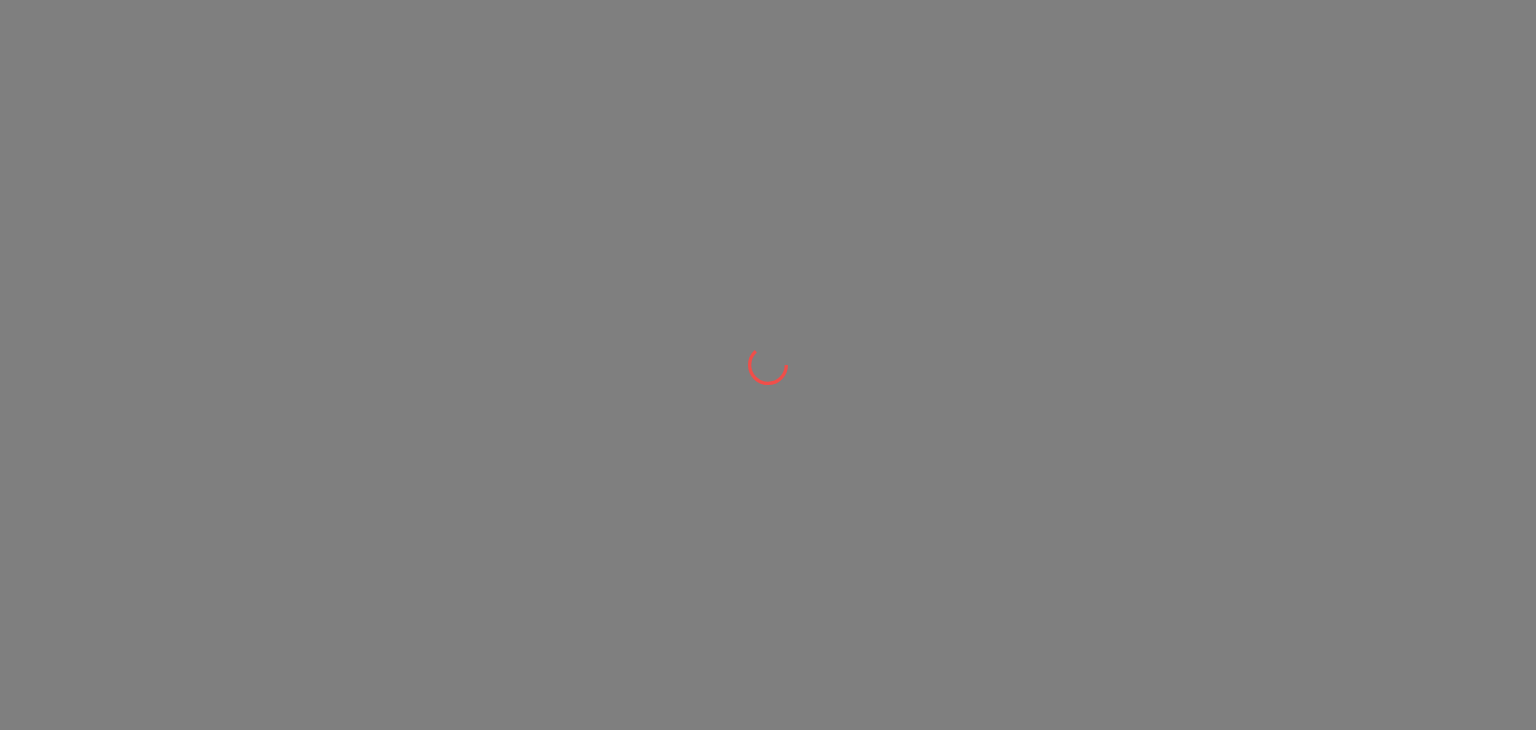 scroll, scrollTop: 0, scrollLeft: 0, axis: both 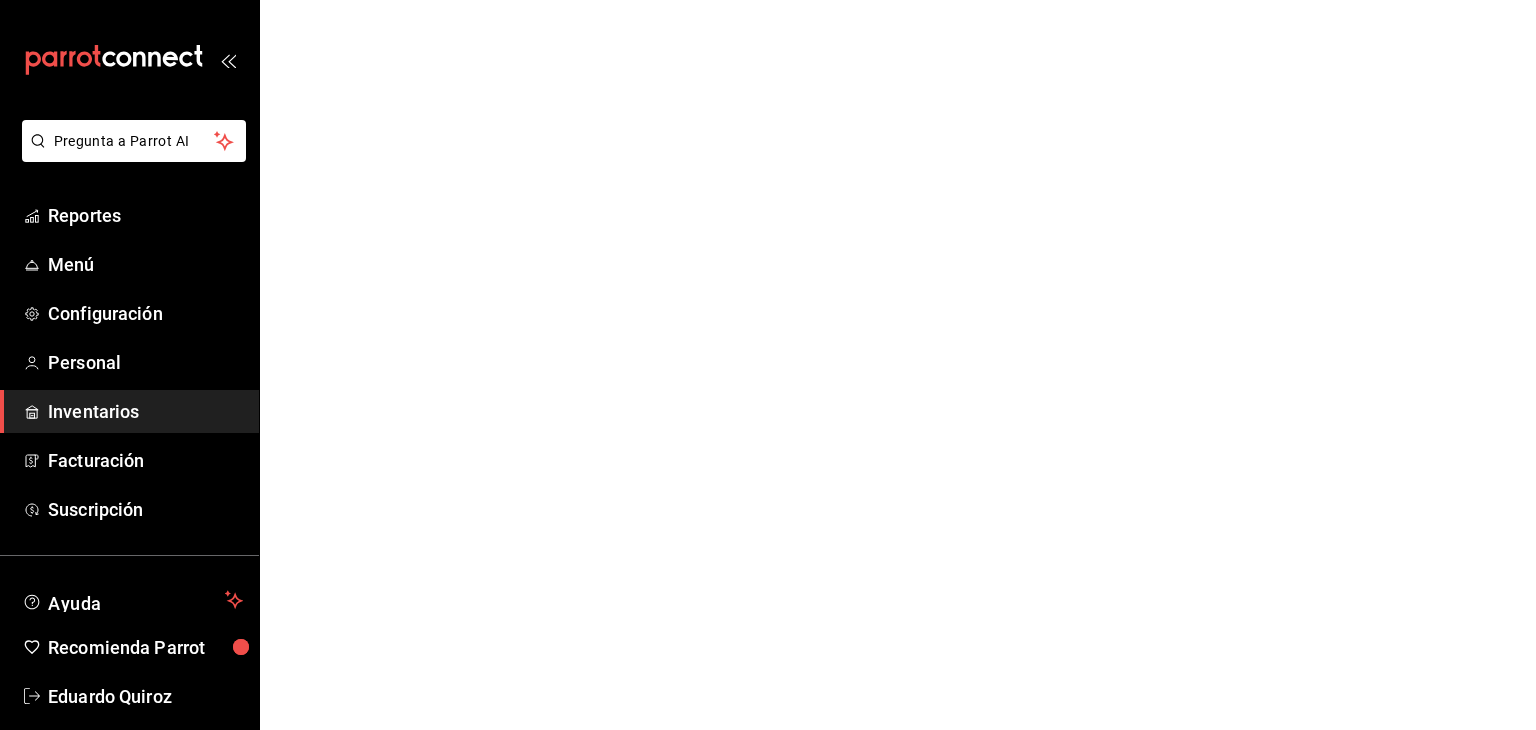 click on "Inventarios" at bounding box center (145, 411) 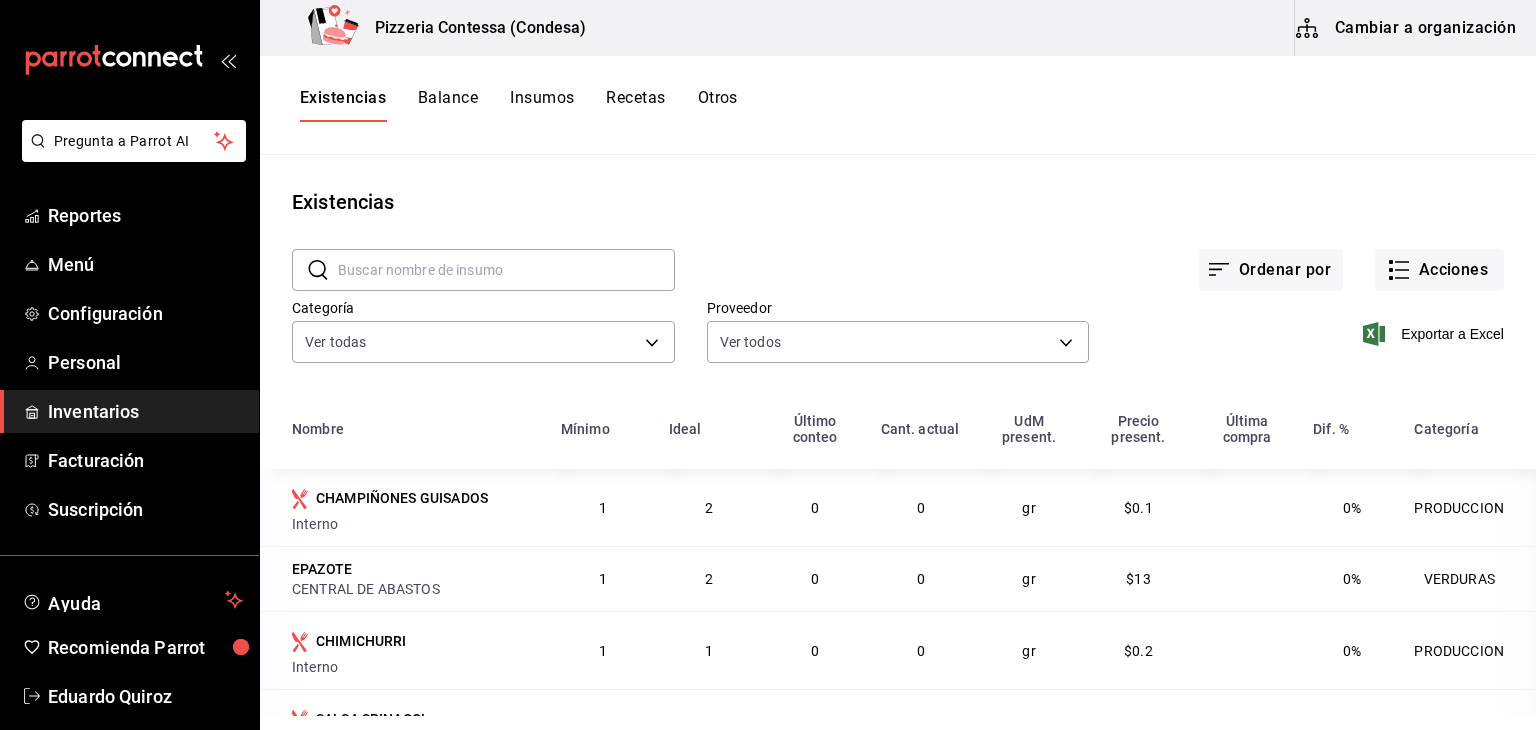 click on "Cambiar a organización" at bounding box center [1407, 28] 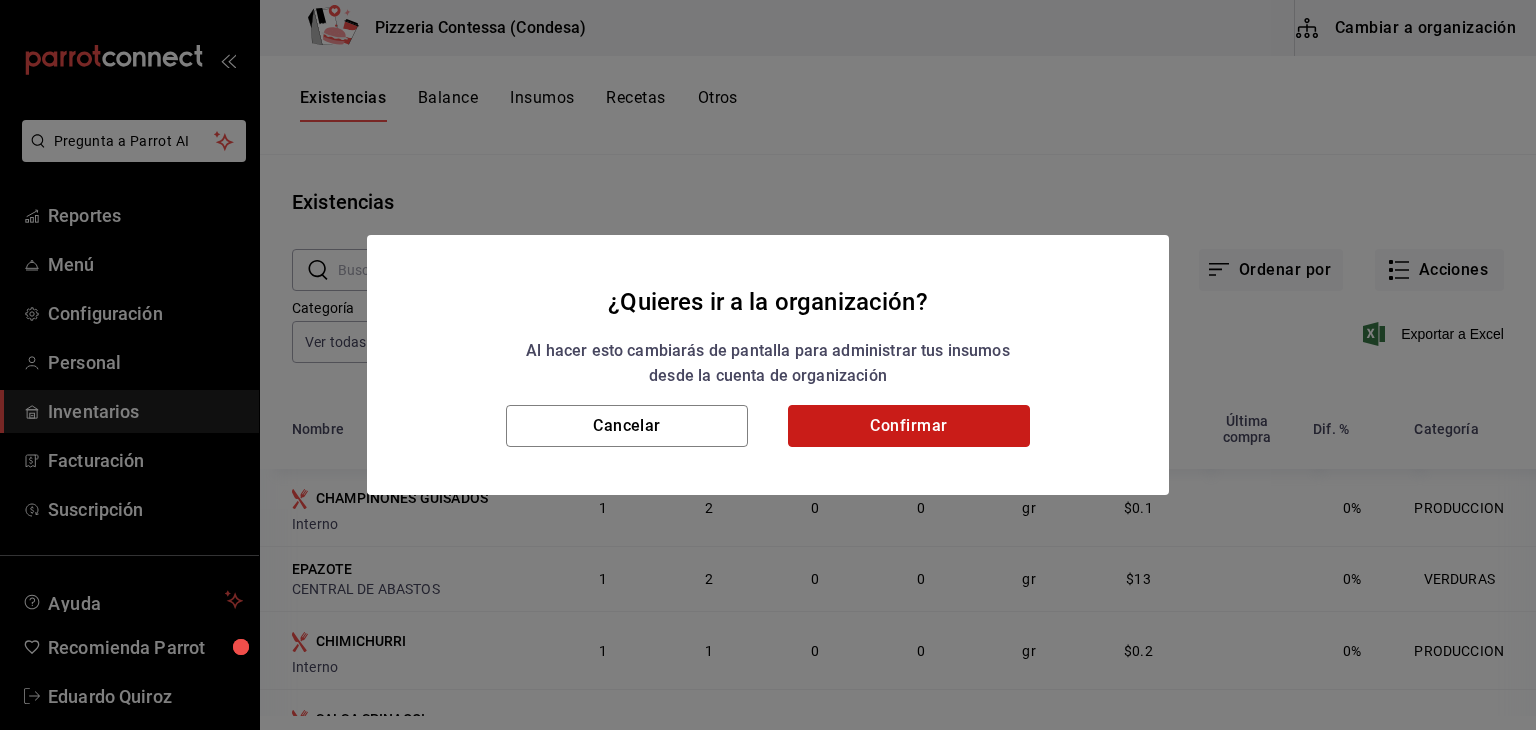 click on "Confirmar" at bounding box center [909, 426] 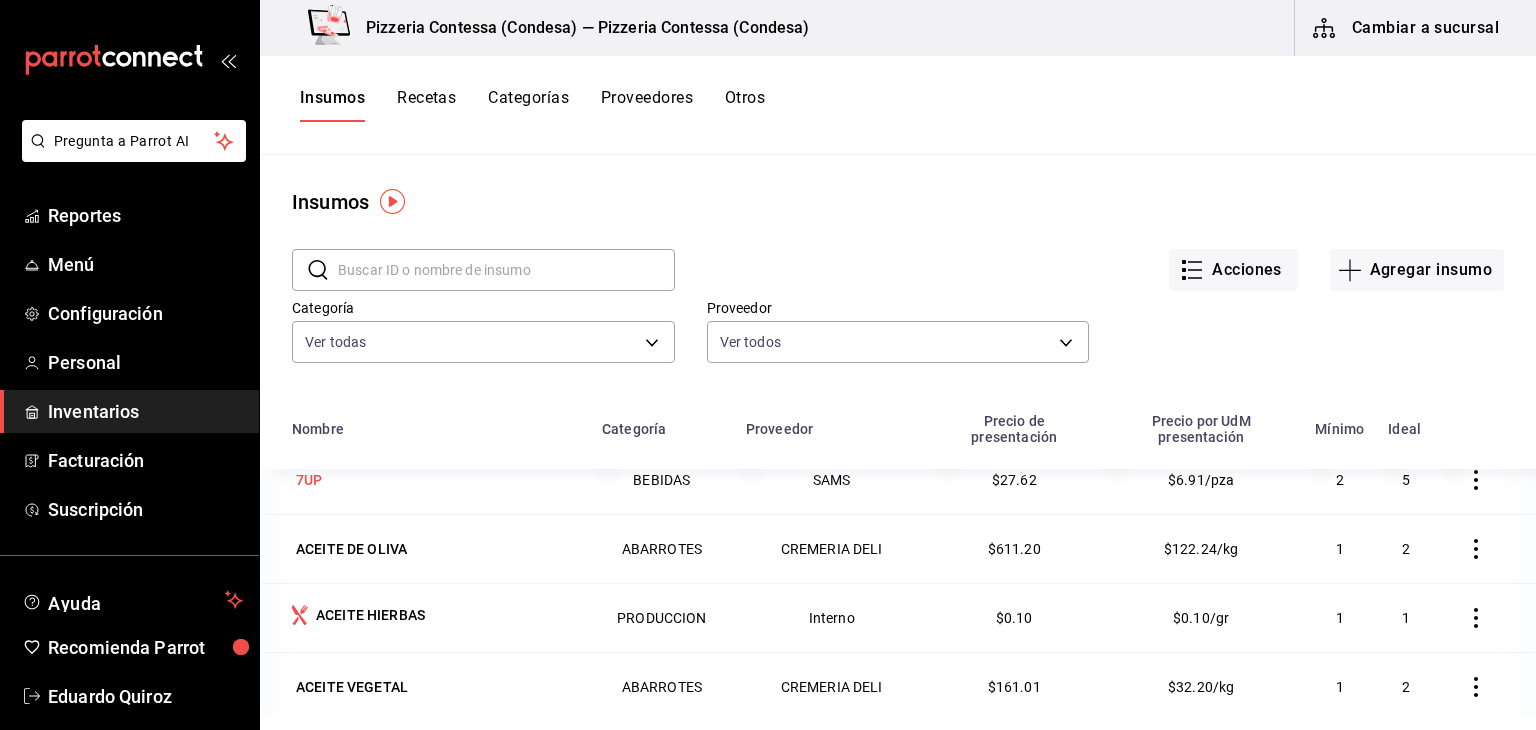 scroll, scrollTop: 16, scrollLeft: 0, axis: vertical 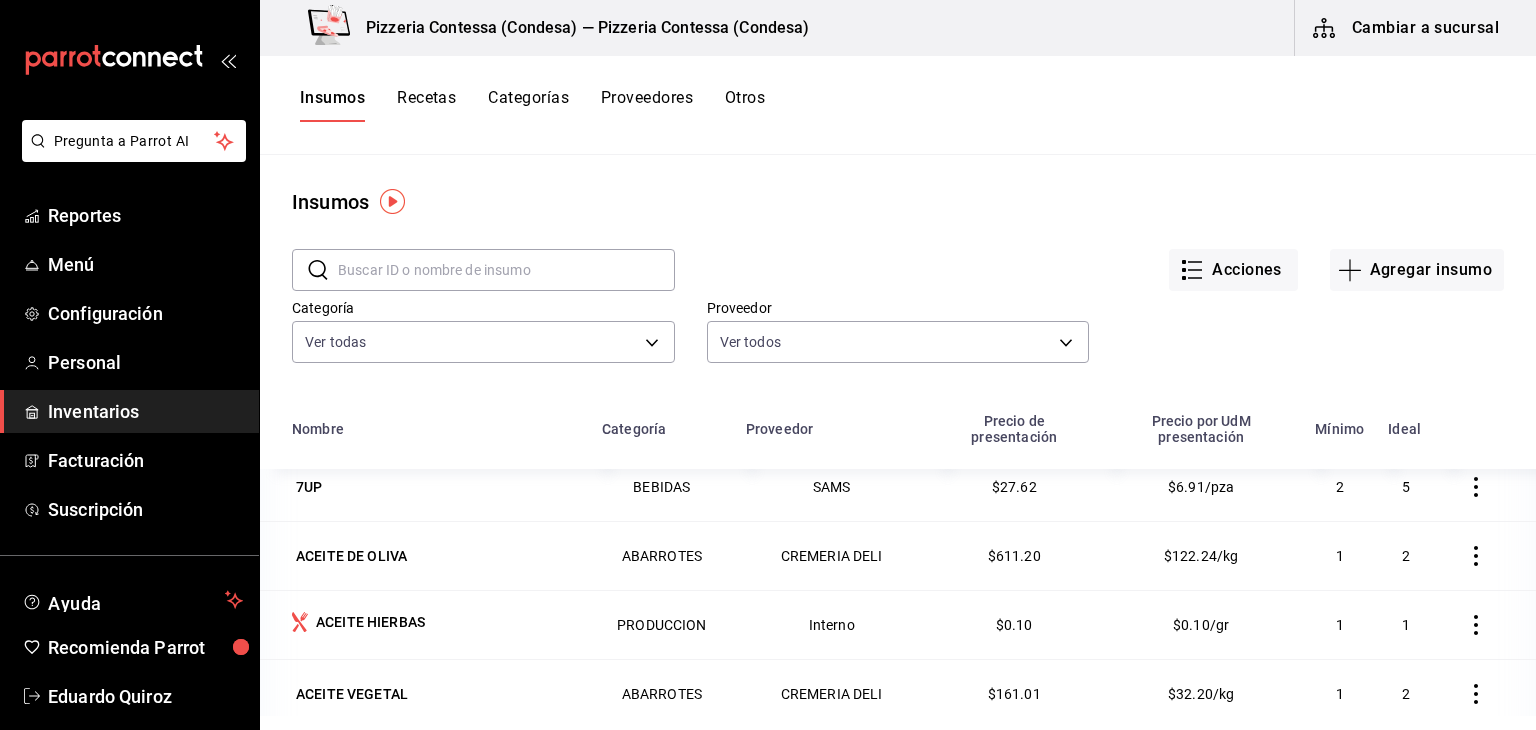 click on "Recetas" at bounding box center (426, 105) 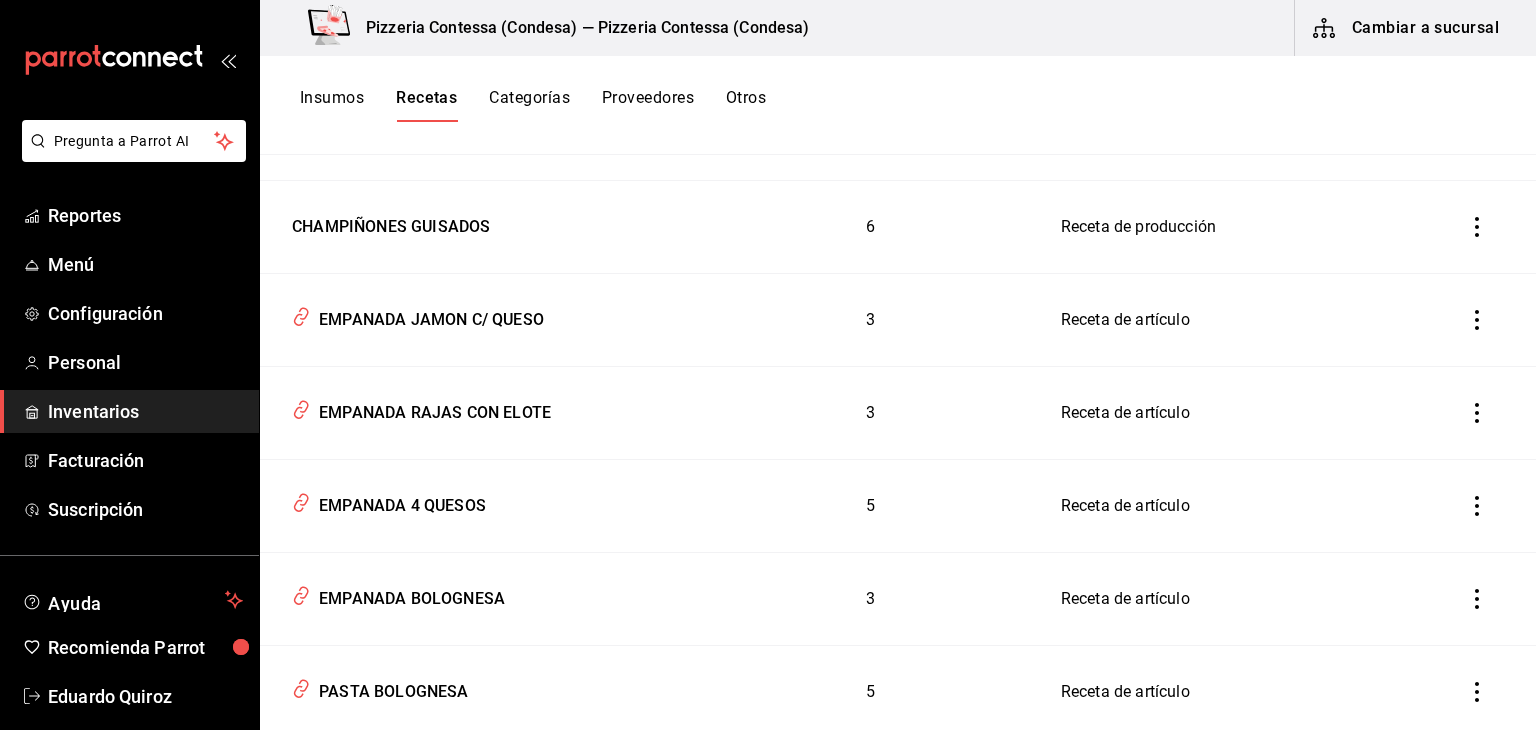 scroll, scrollTop: 343, scrollLeft: 0, axis: vertical 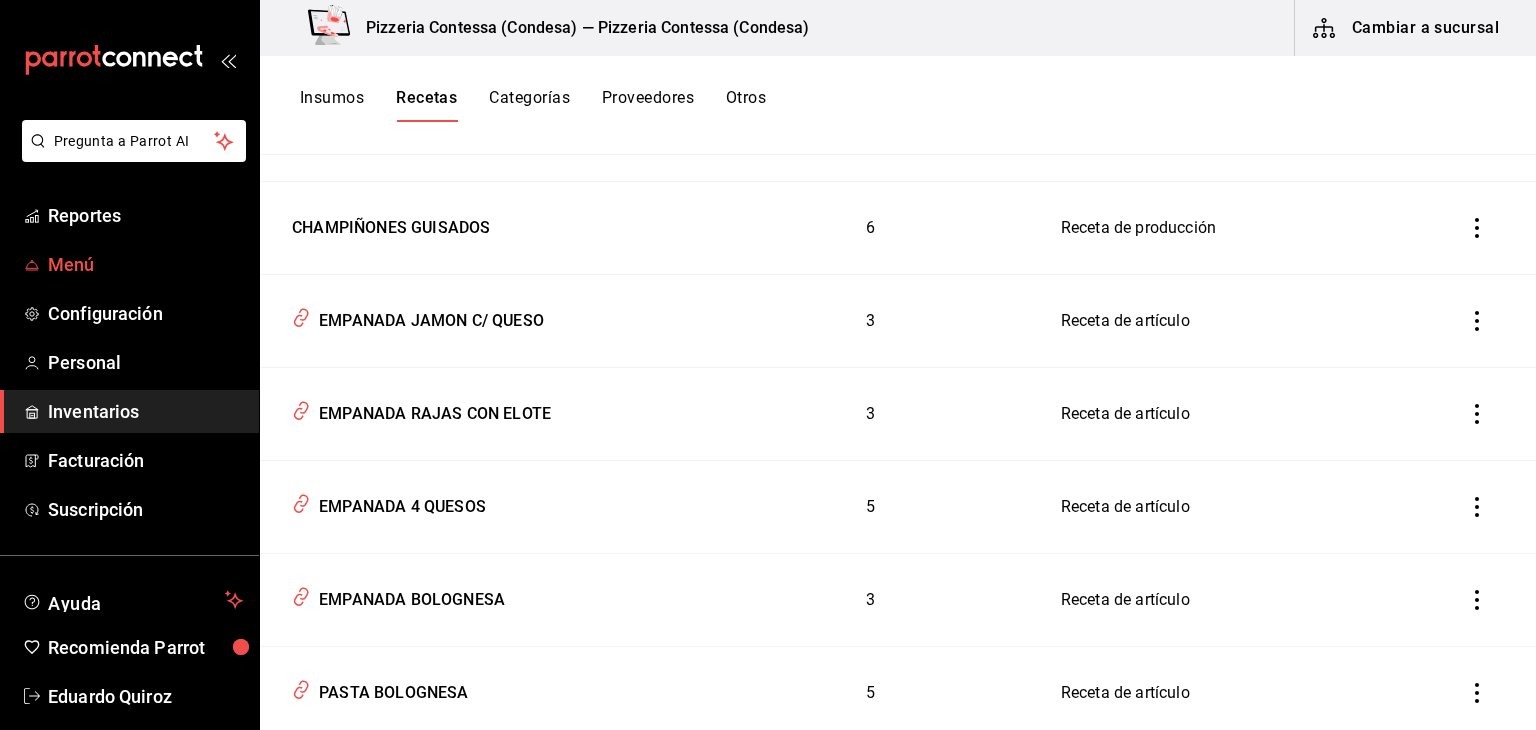 click on "Menú" at bounding box center [145, 264] 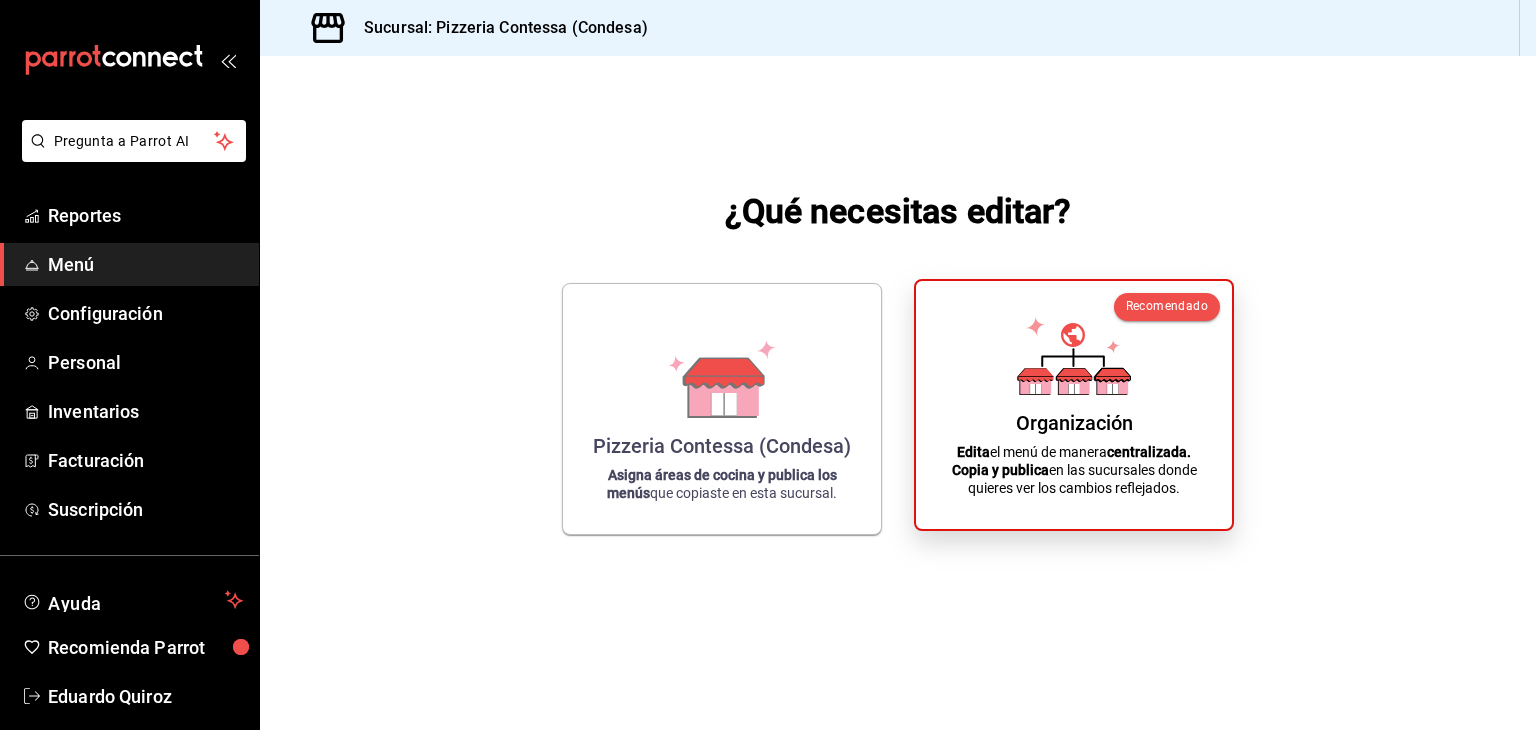 click on "Edita  el menú de manera  centralizada.     Copia y publica  en las sucursales donde quieres ver los cambios reflejados." at bounding box center (1074, 470) 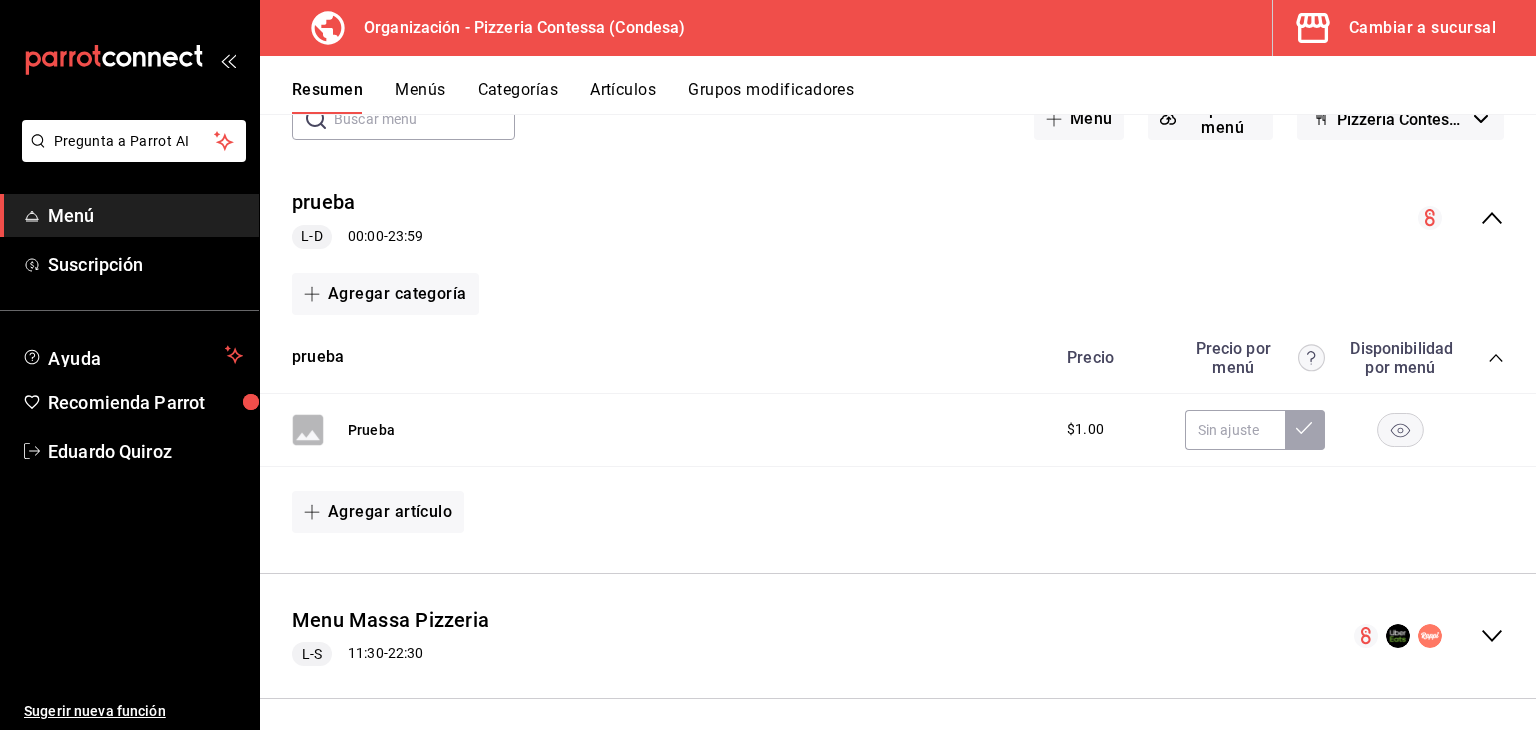 scroll, scrollTop: 140, scrollLeft: 0, axis: vertical 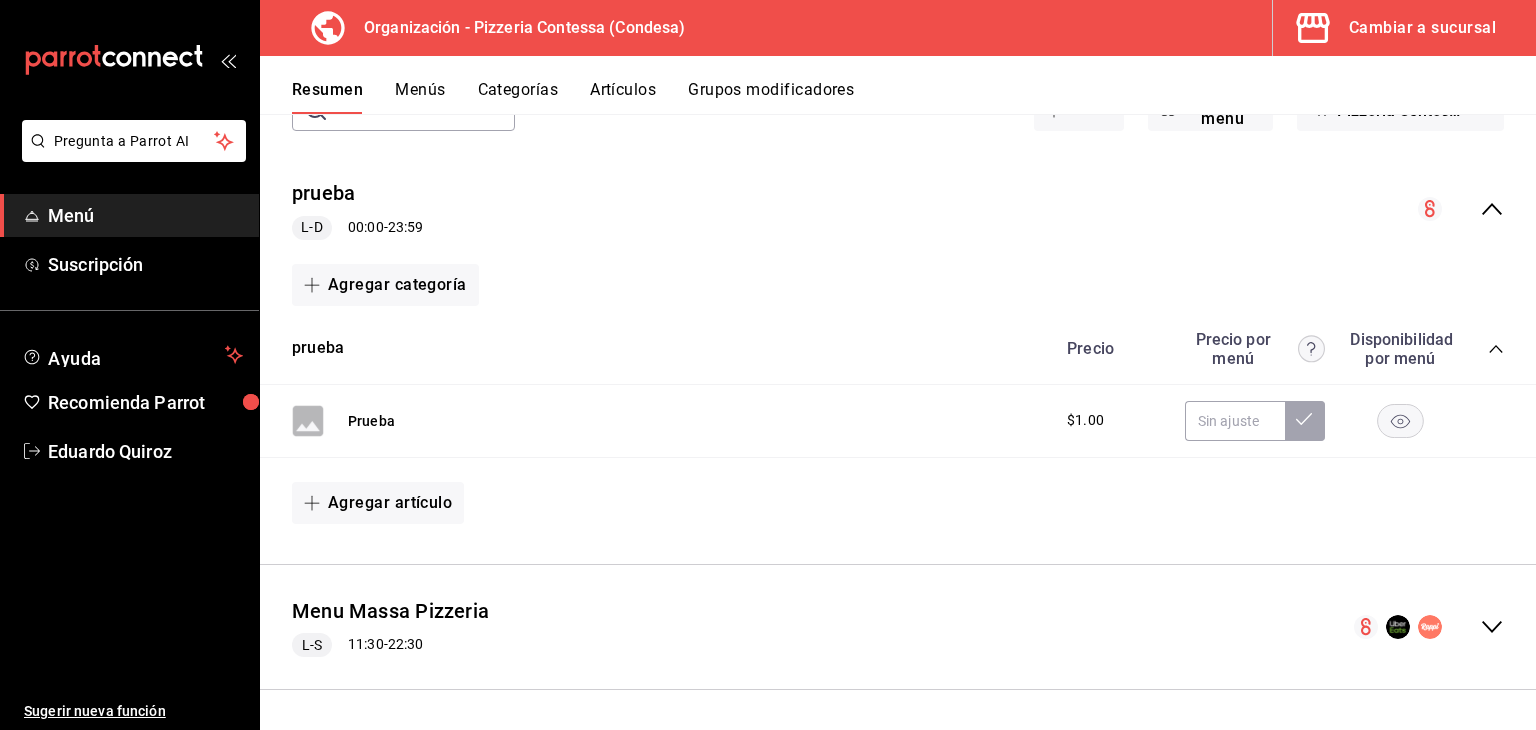 click on "Menu Massa Pizzeria L-S 11:30  -  22:30" at bounding box center (898, 627) 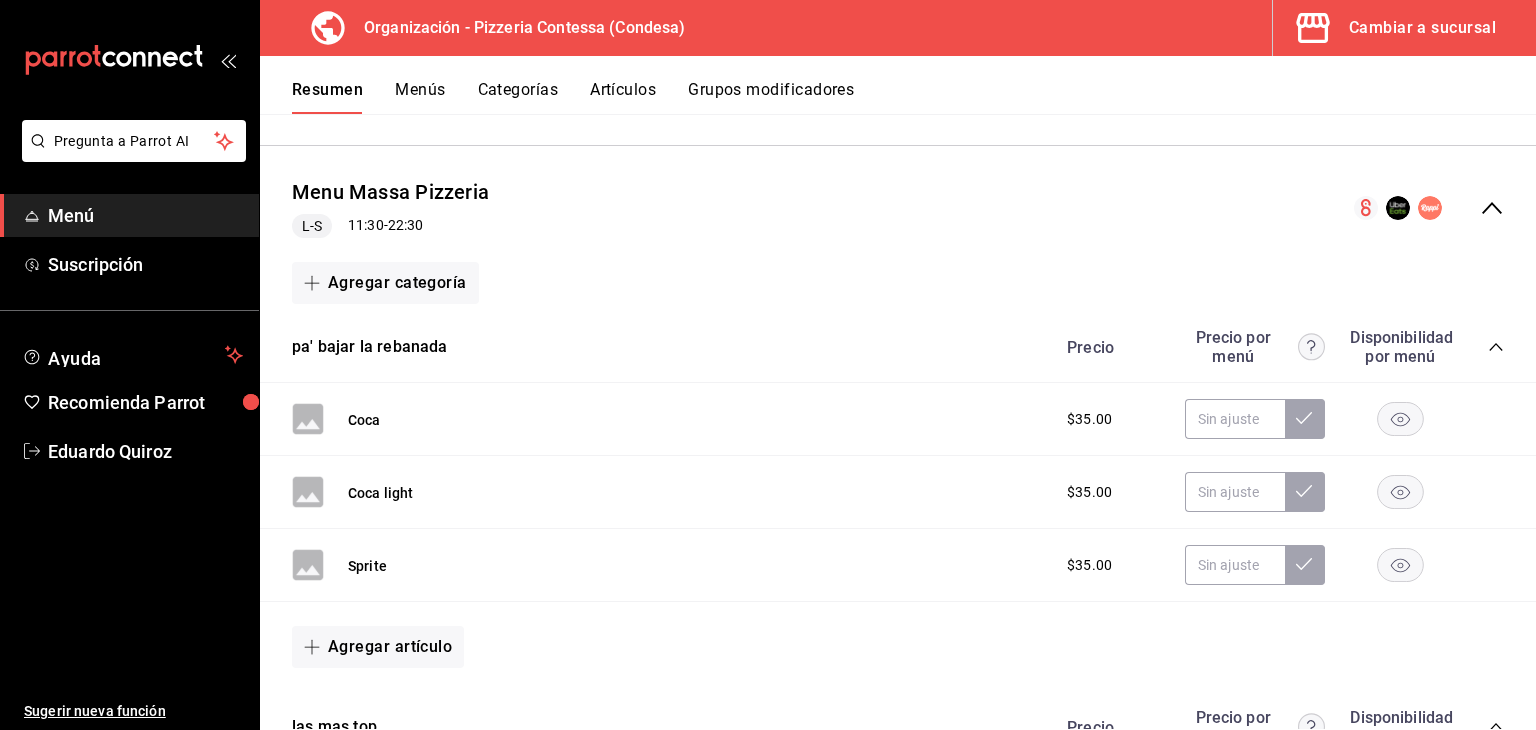 scroll, scrollTop: 557, scrollLeft: 0, axis: vertical 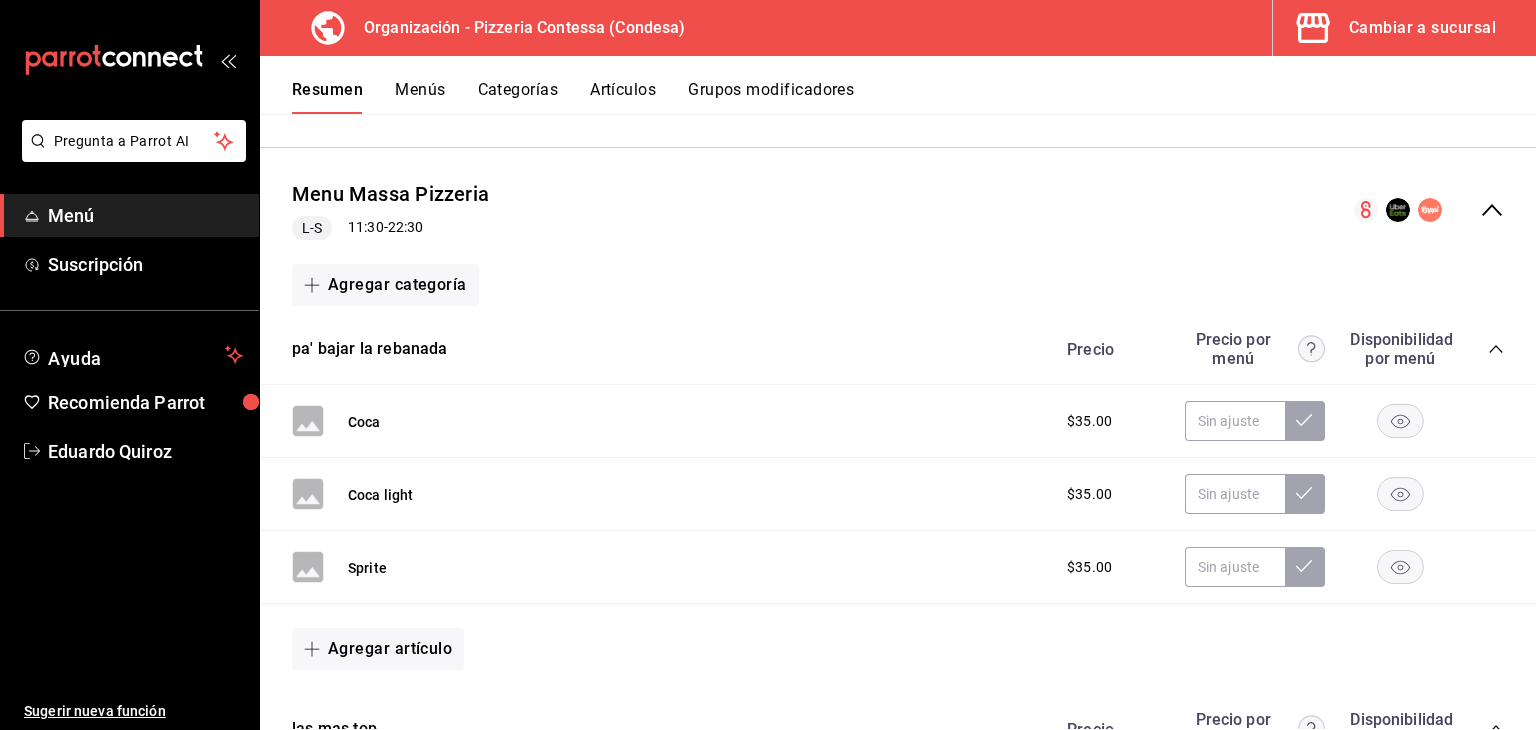 click on "Menús" at bounding box center (420, 97) 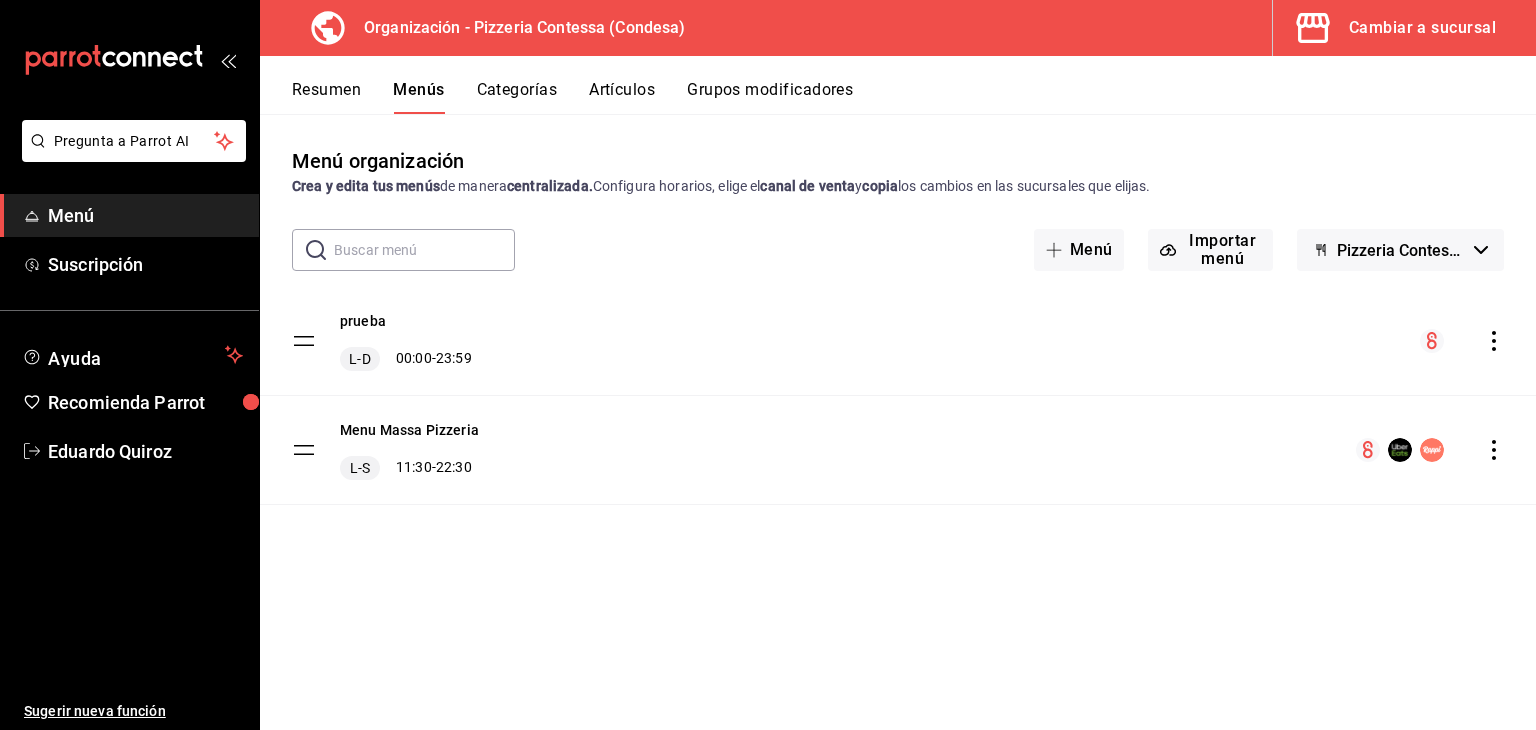 click on "Artículos" at bounding box center (622, 97) 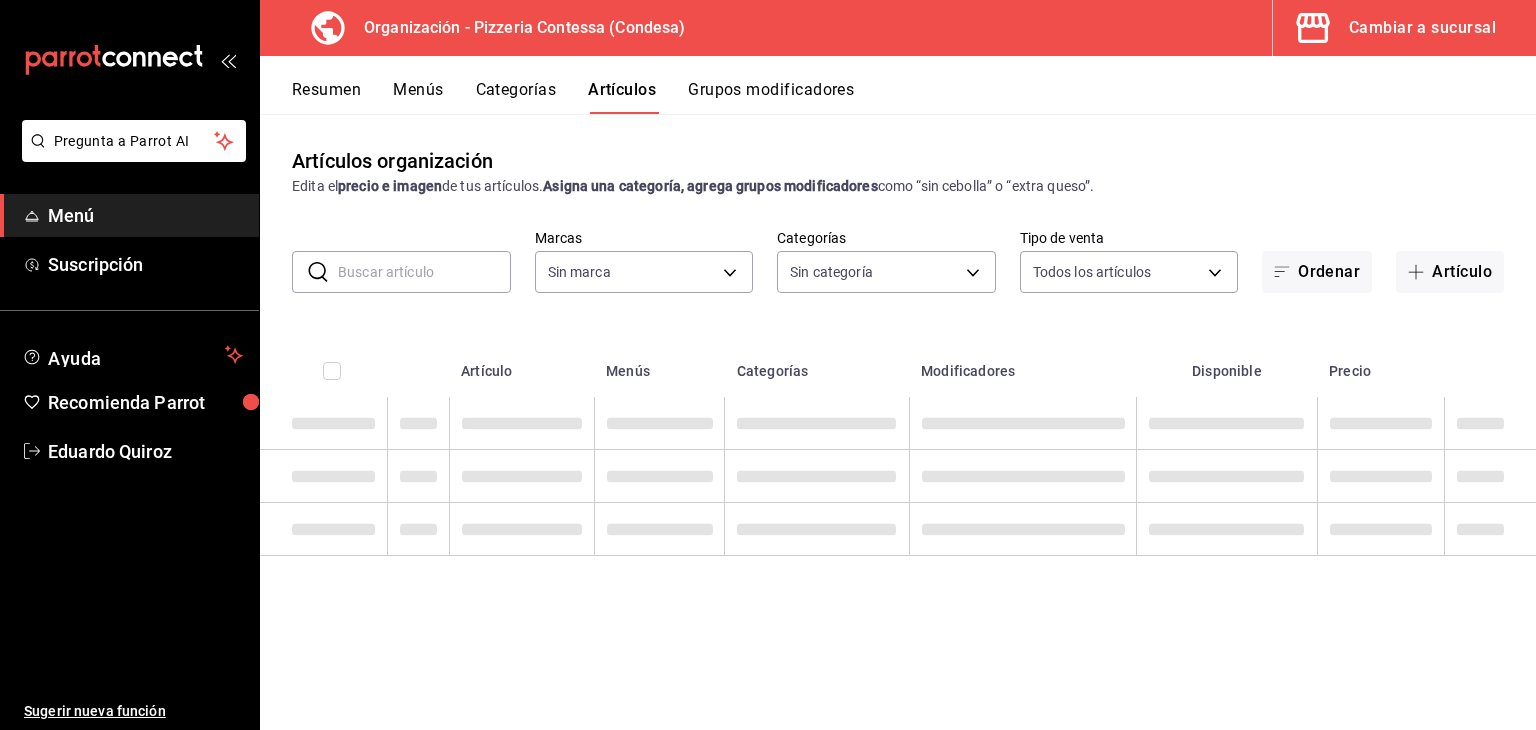 type on "ffd2d5b6-989f-41ef-afc5-5290e67978d8" 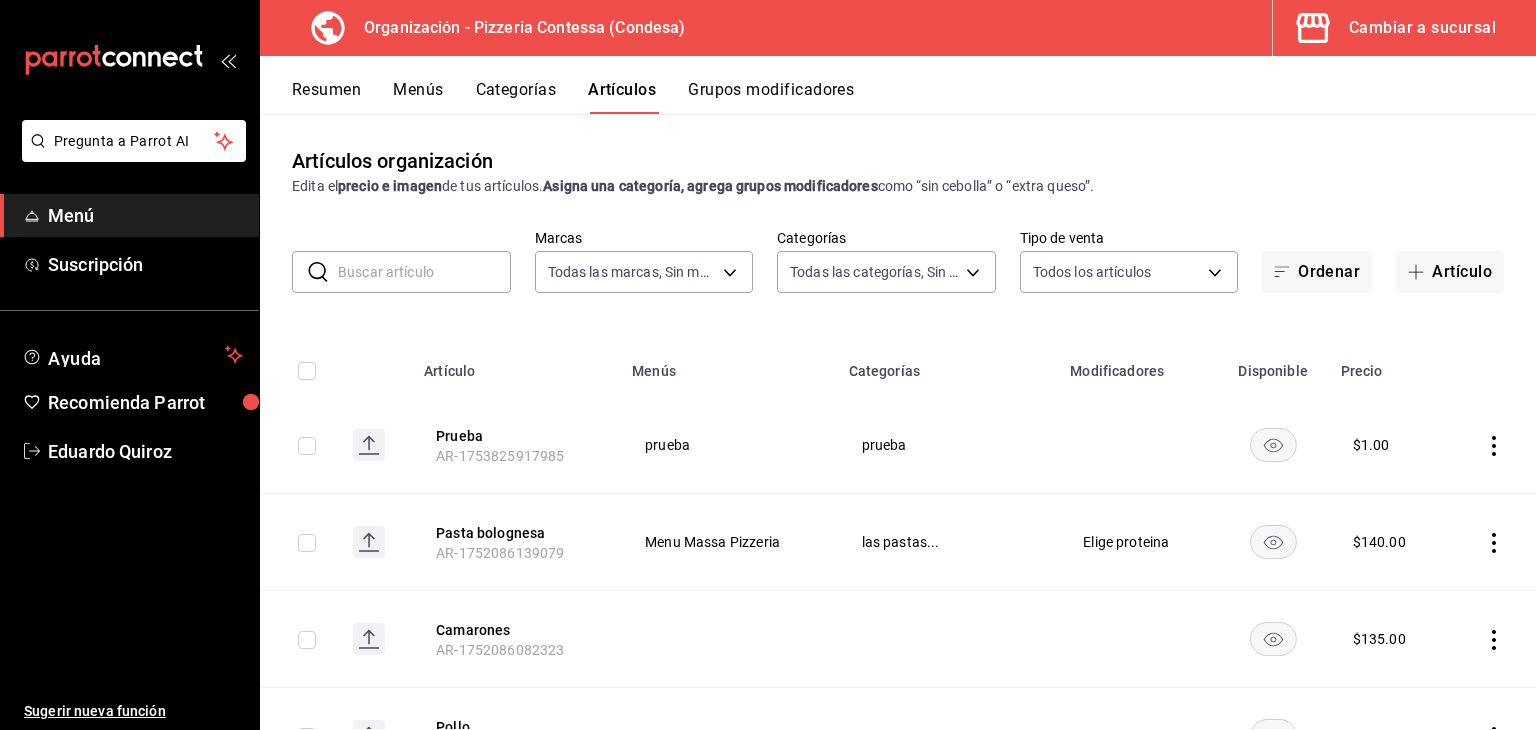 type on "22e5477f-bb18-4cd9-8b99-a0ccb1f1a9df,bb0b1c16-f8b7-4da8-9d10-5addaf872379,6311a80c-1f67-4a66-89da-f50c66b758ca,b44dbd63-a331-4d81-83cd-3a8867acfc41,68a05afc-51e1-43d5-a706-86ca35d8873f,b3647eab-4677-4bfb-81e1-f18eaaddc35a,ba246a2e-3d57-42fa-bf0b-fee00fcabe1d" 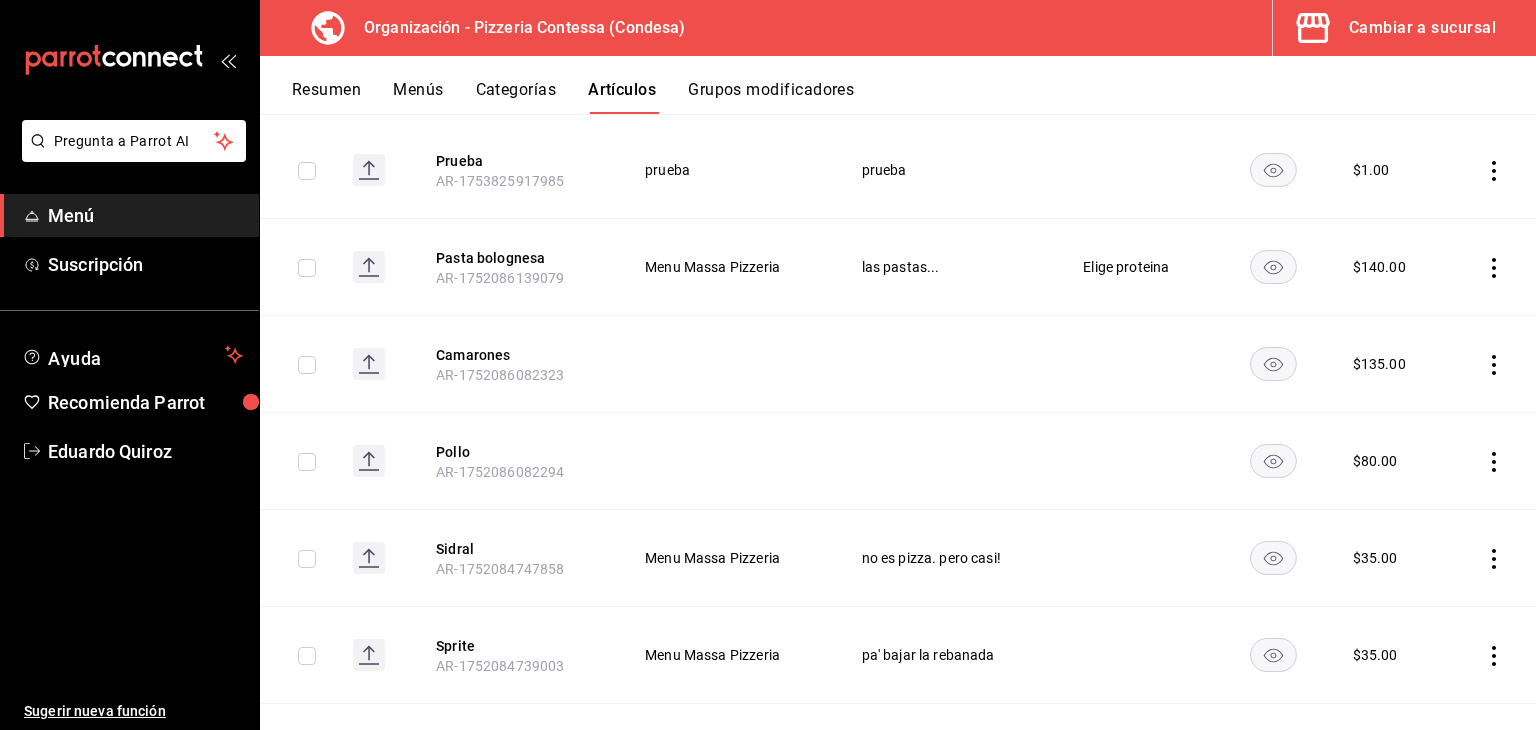 scroll, scrollTop: 276, scrollLeft: 0, axis: vertical 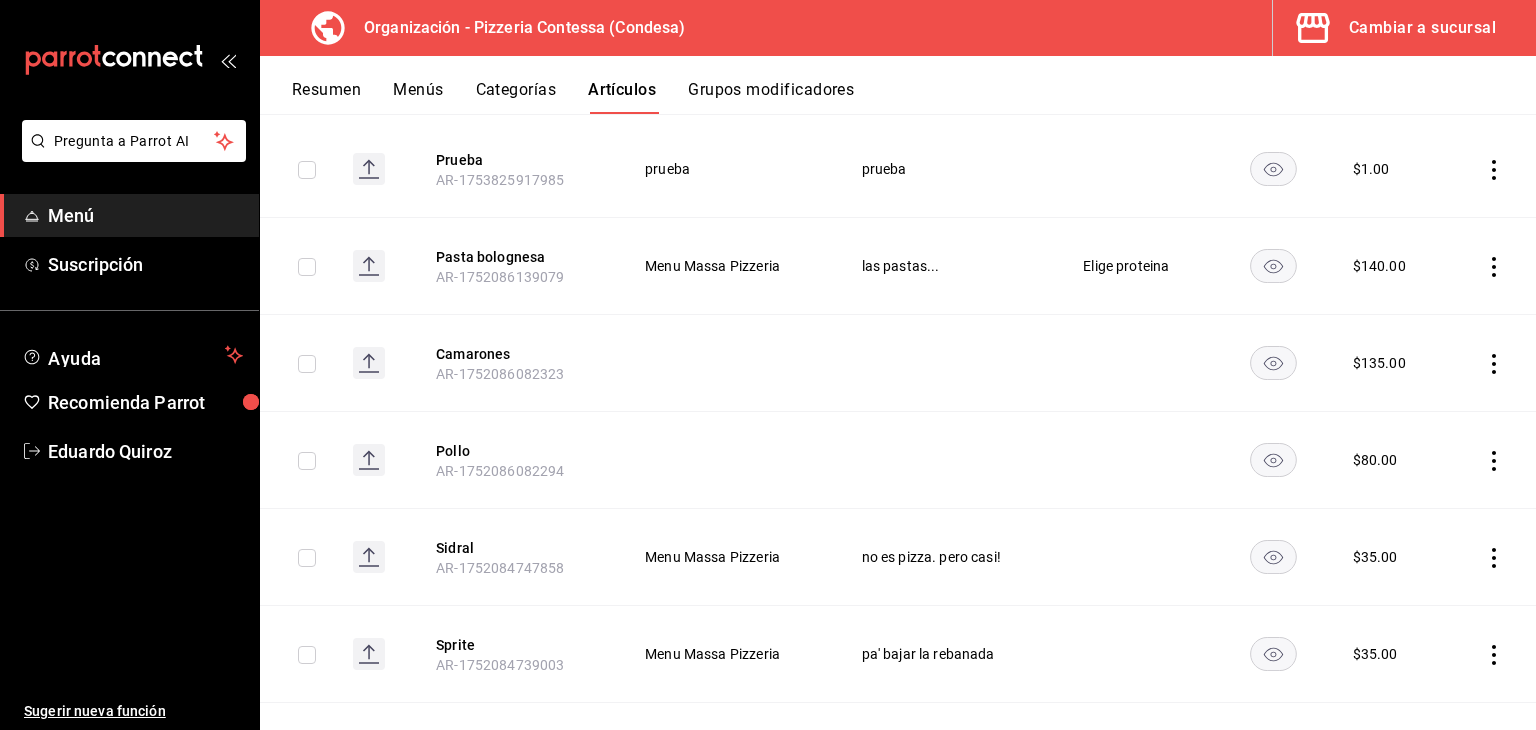 click 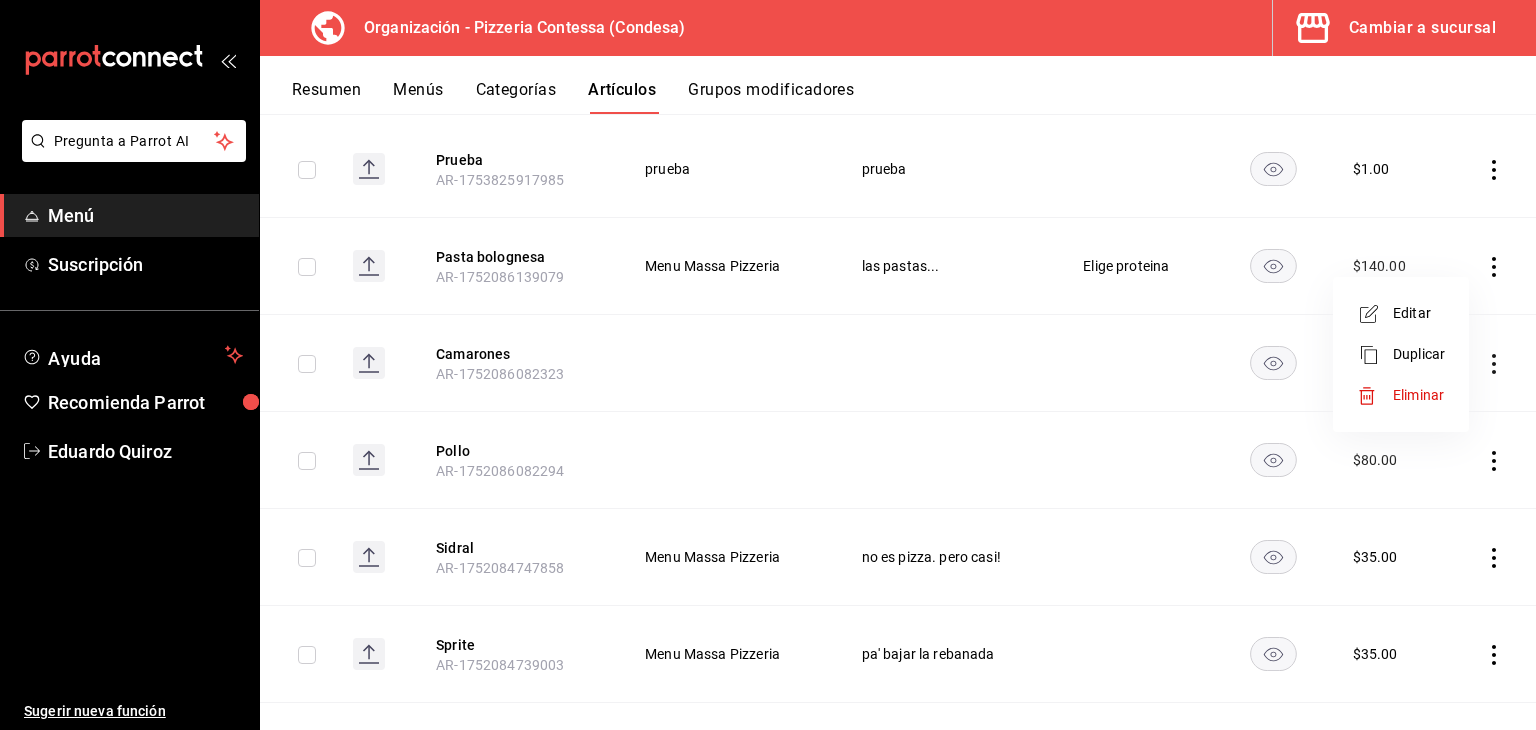 click at bounding box center [768, 365] 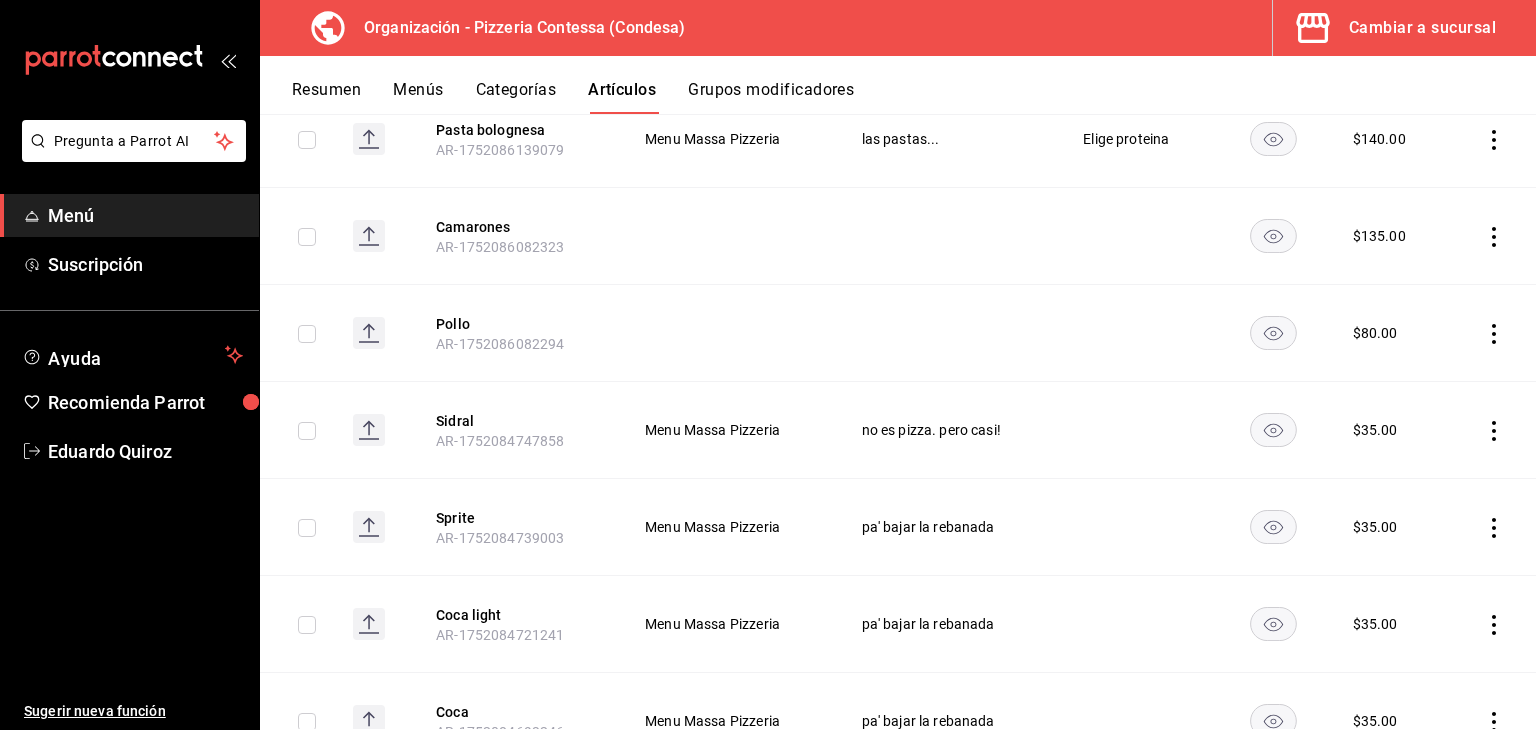 scroll, scrollTop: 406, scrollLeft: 0, axis: vertical 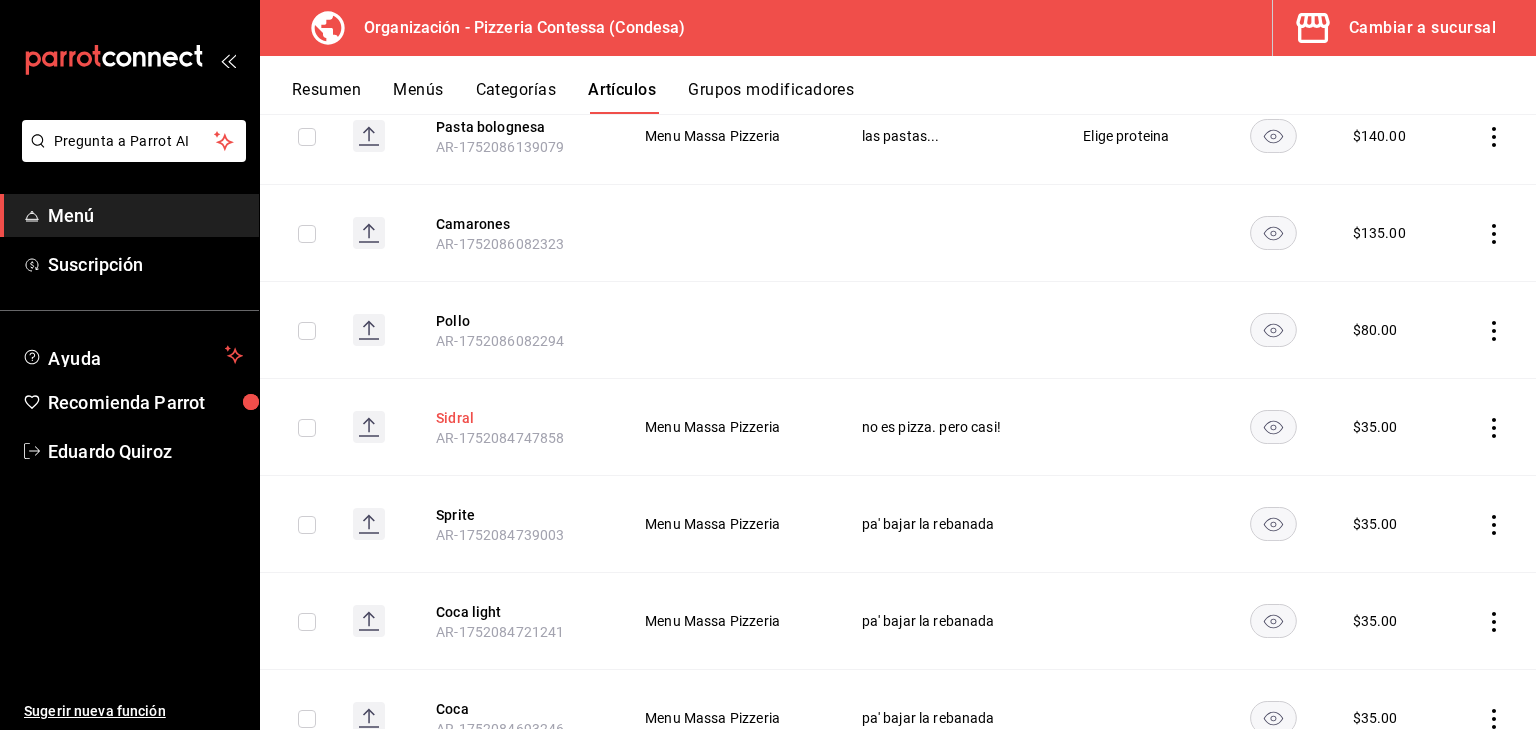 click on "Sidral" at bounding box center (516, 418) 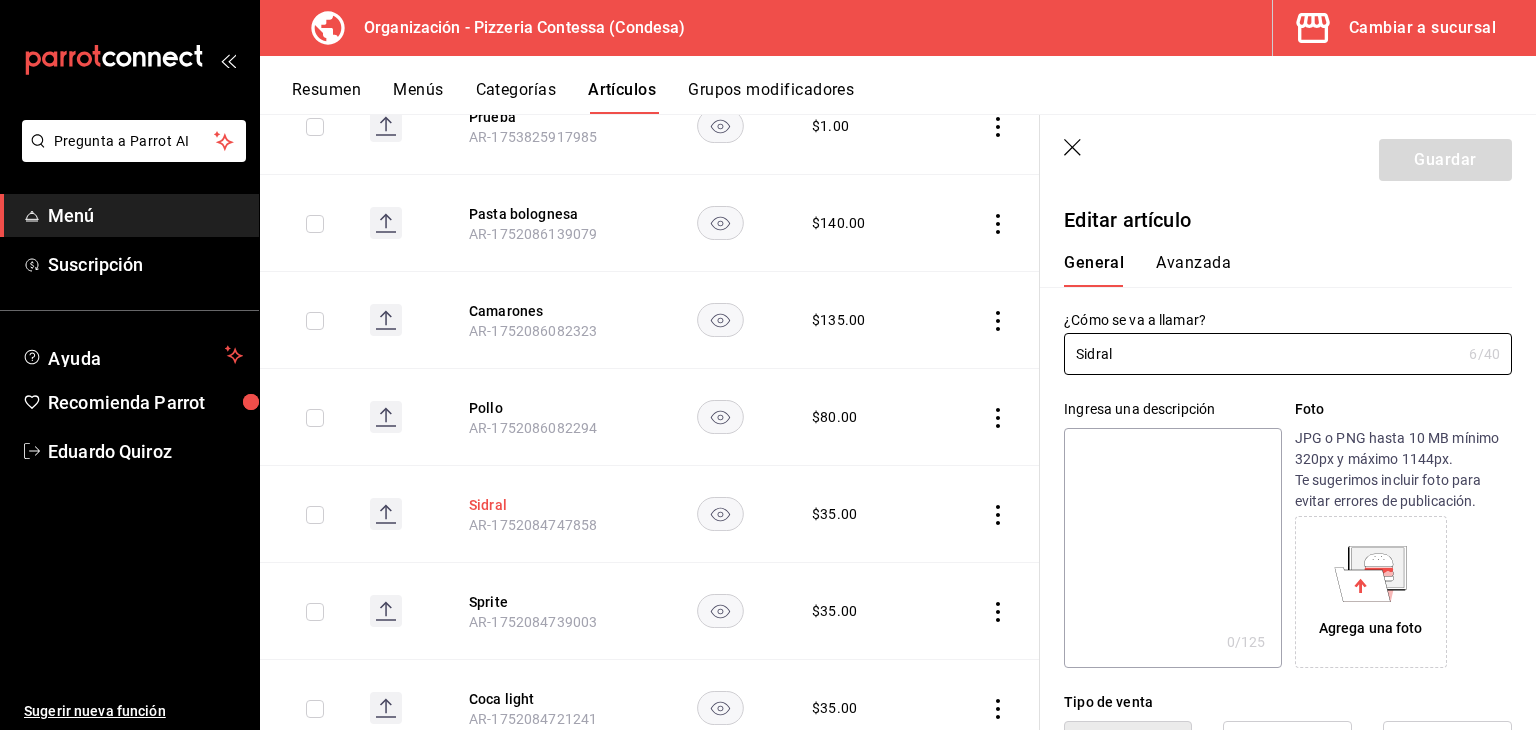 type on "$35.00" 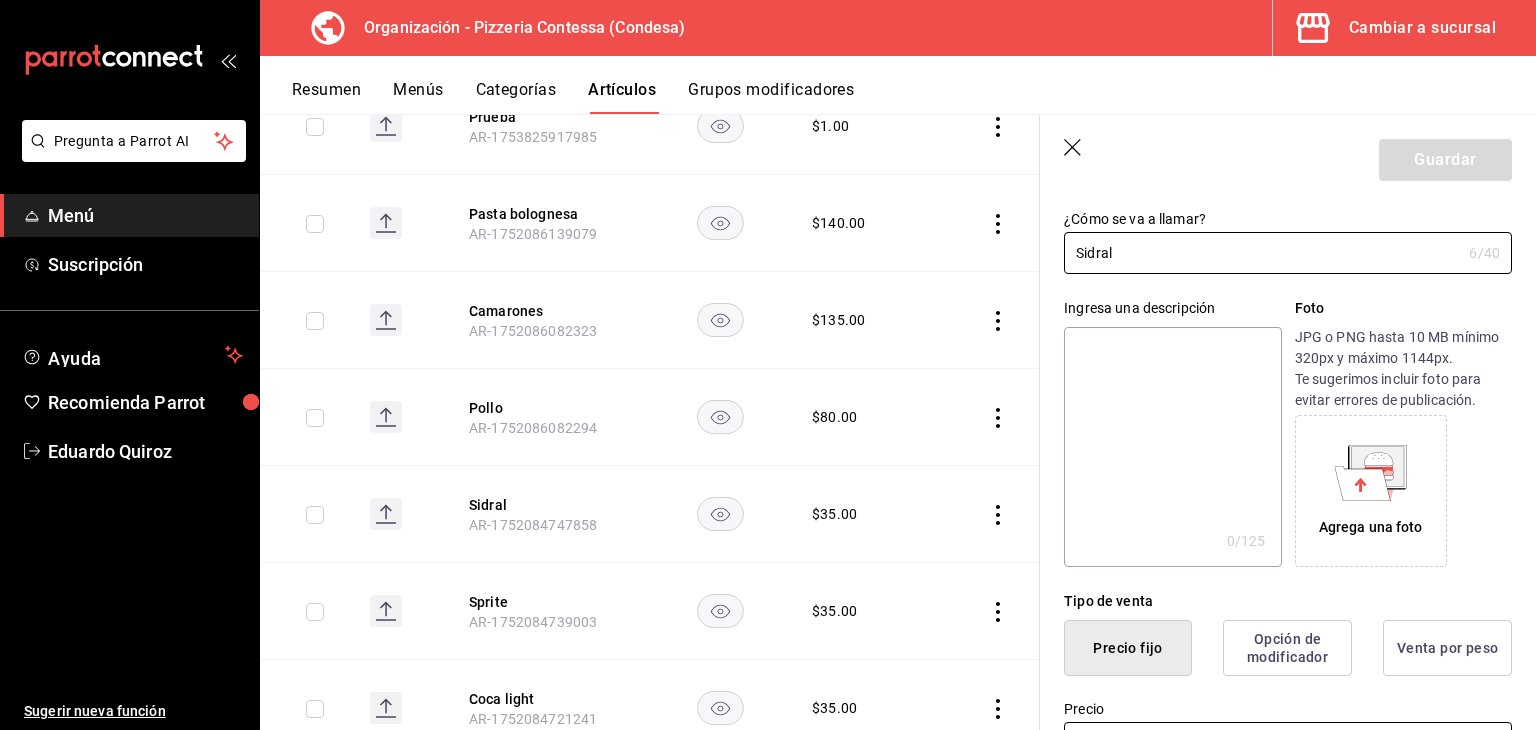 scroll, scrollTop: 0, scrollLeft: 0, axis: both 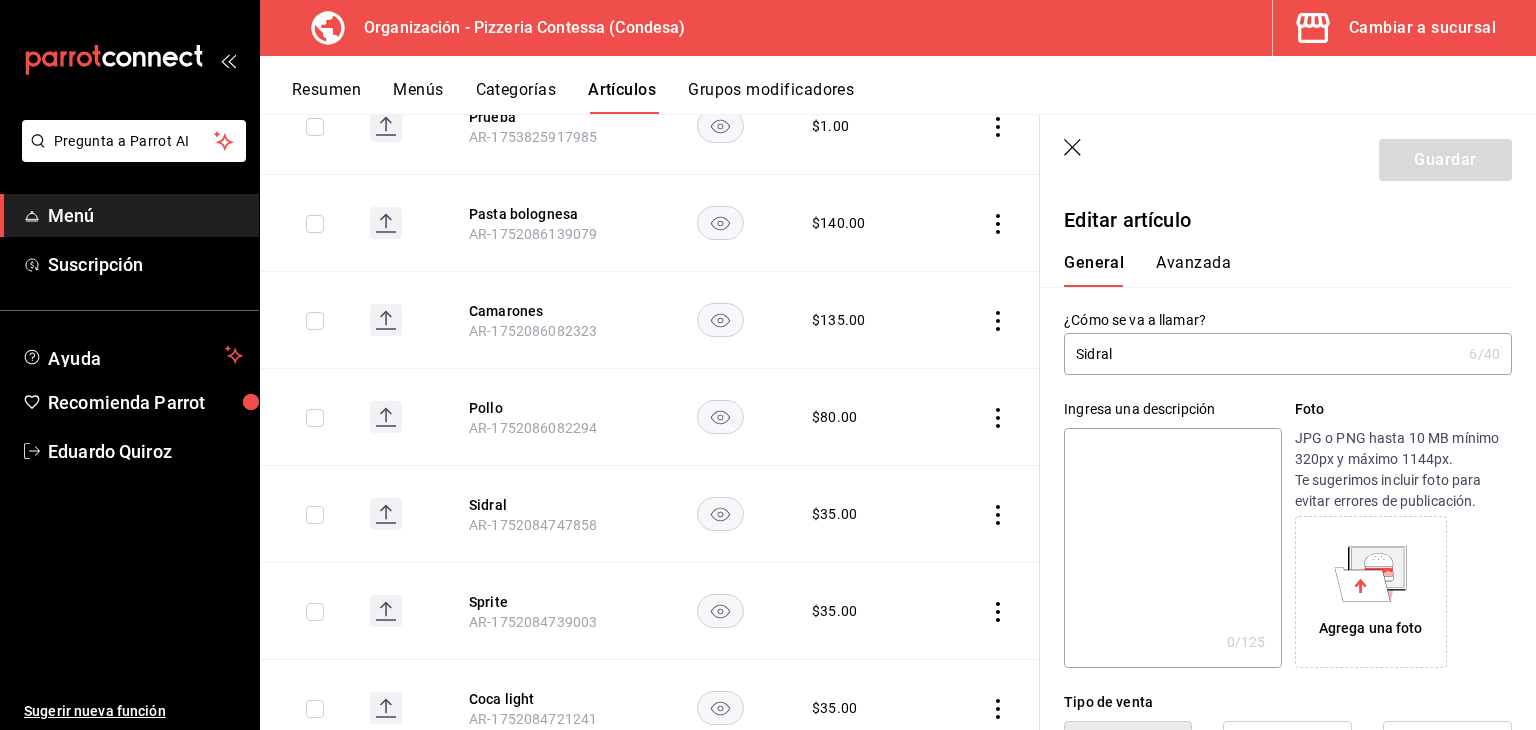 click on "Avanzada" at bounding box center (1193, 270) 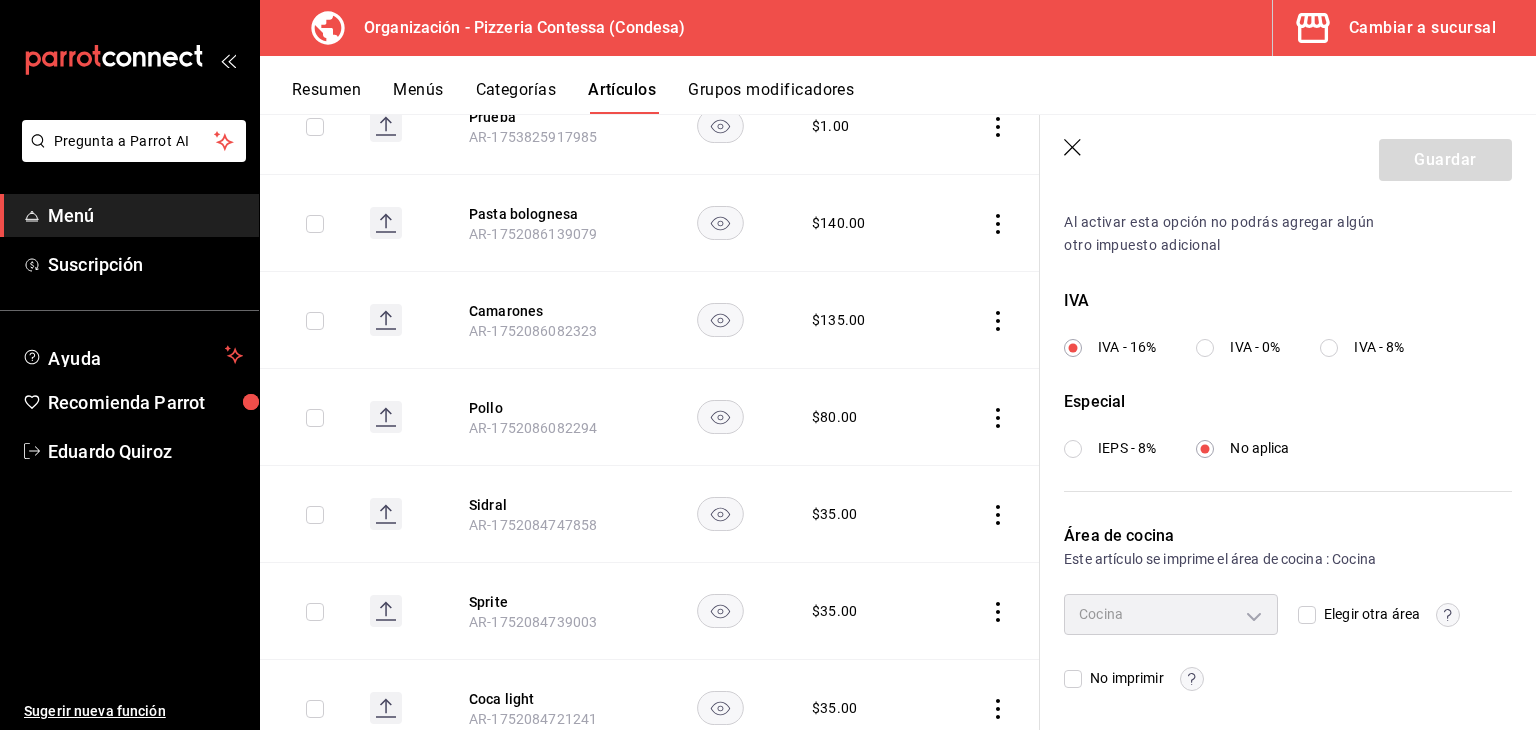 scroll, scrollTop: 0, scrollLeft: 0, axis: both 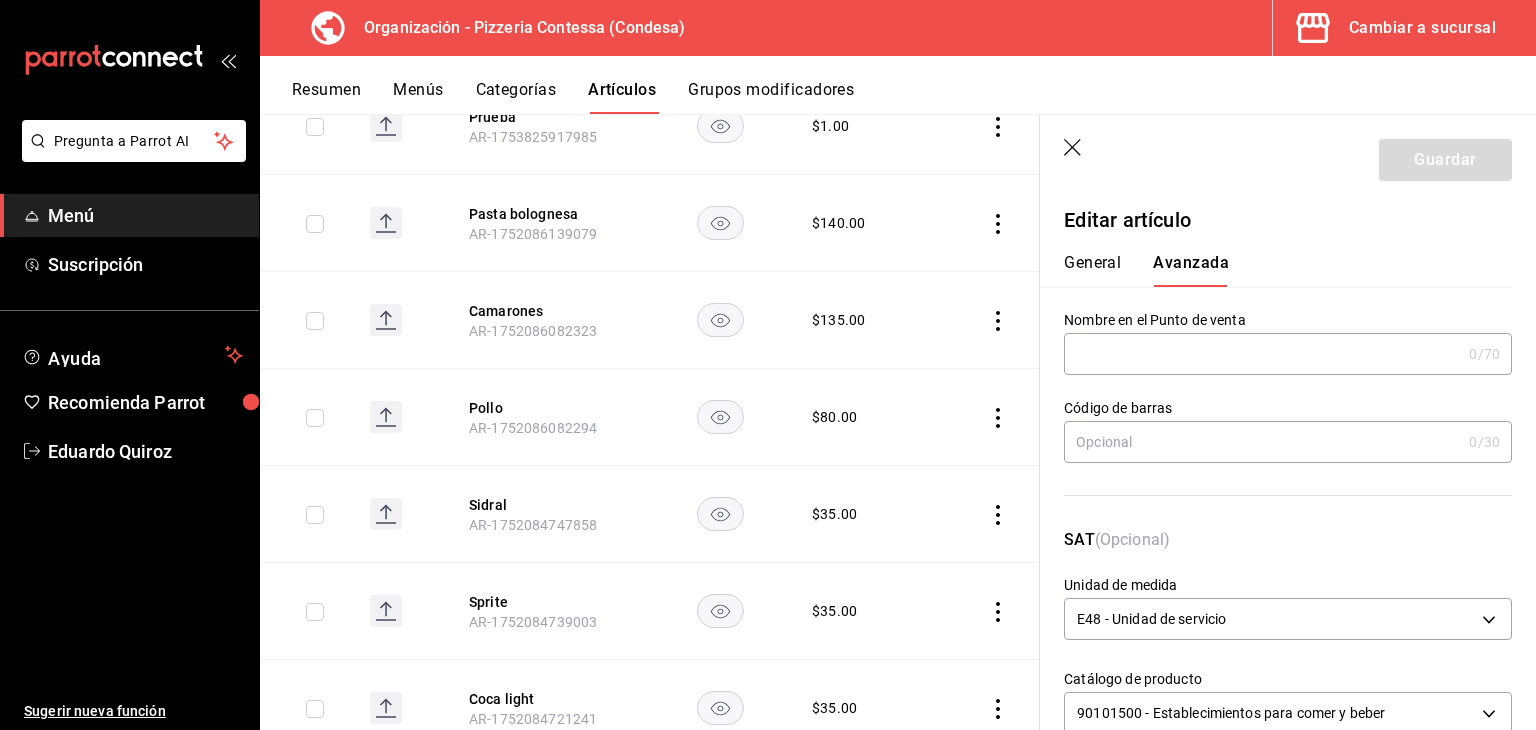 click 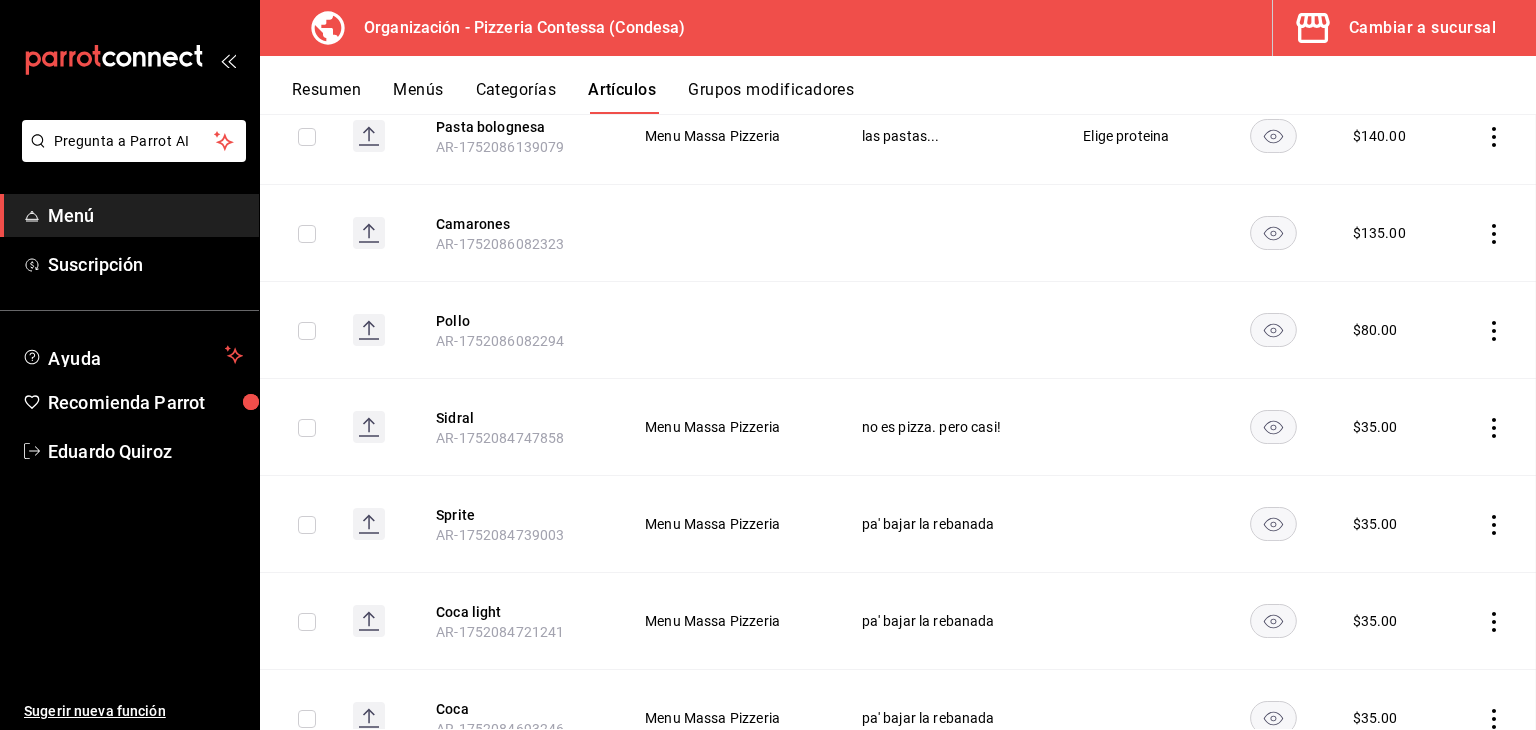 scroll, scrollTop: 340, scrollLeft: 0, axis: vertical 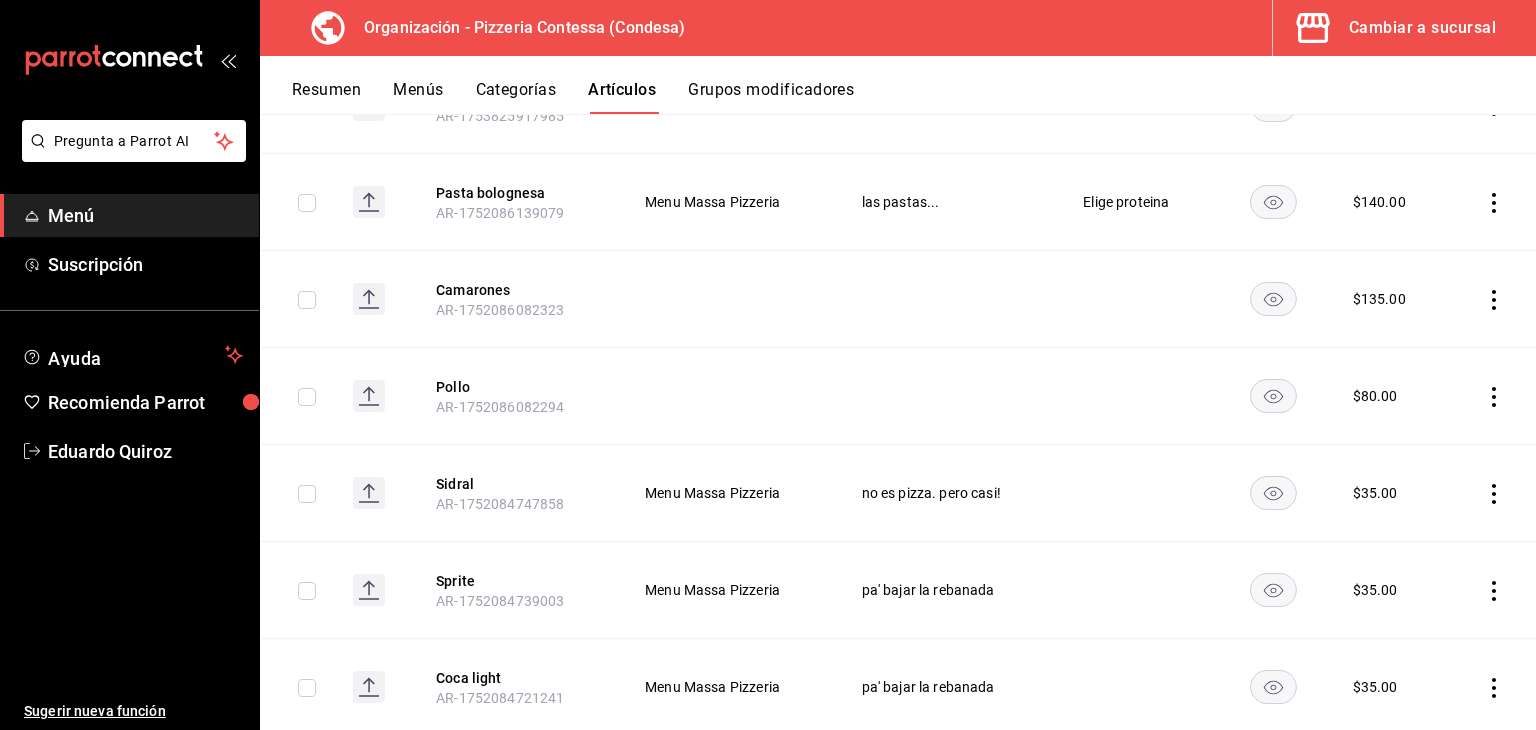 click on "Menú" at bounding box center [145, 215] 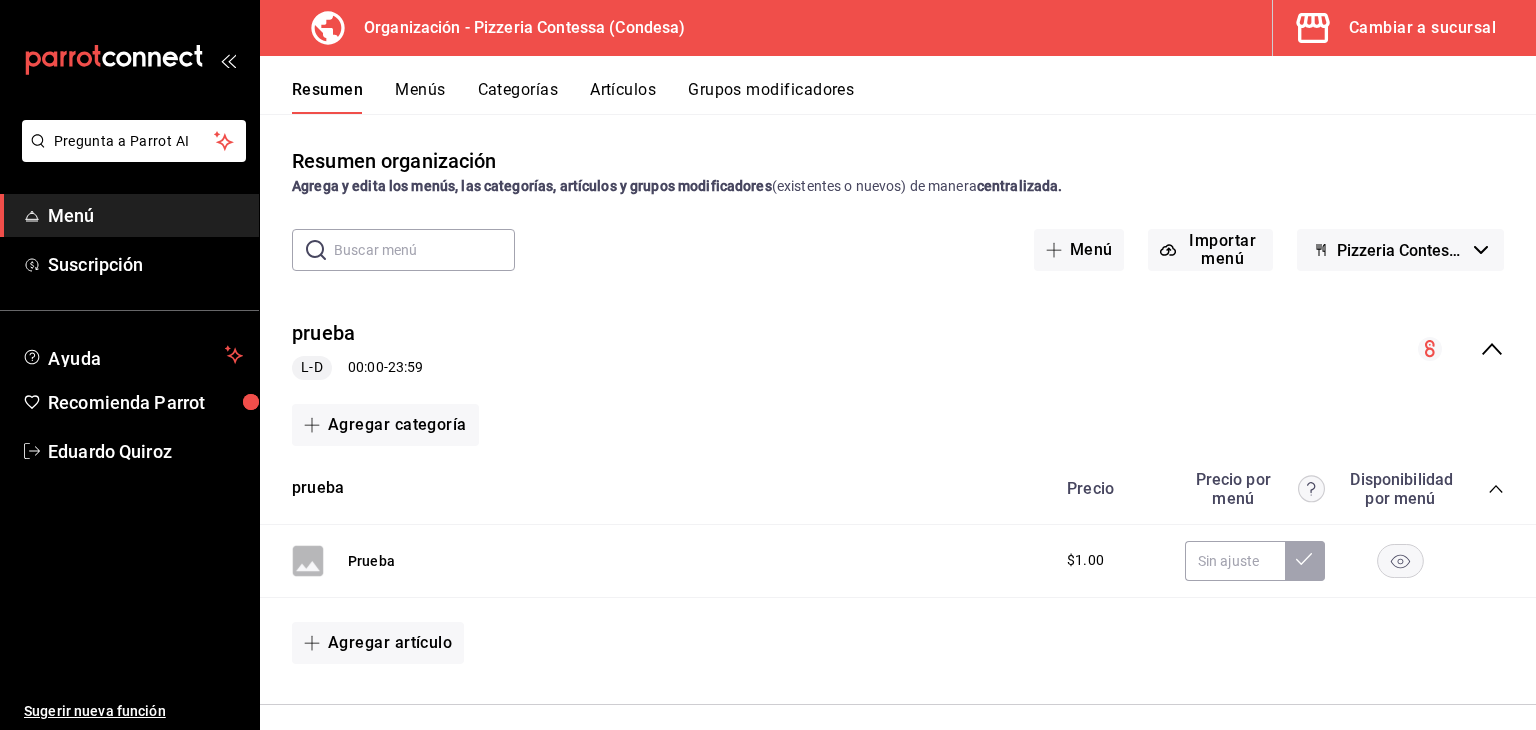 click on "Cambiar a sucursal" at bounding box center (1422, 28) 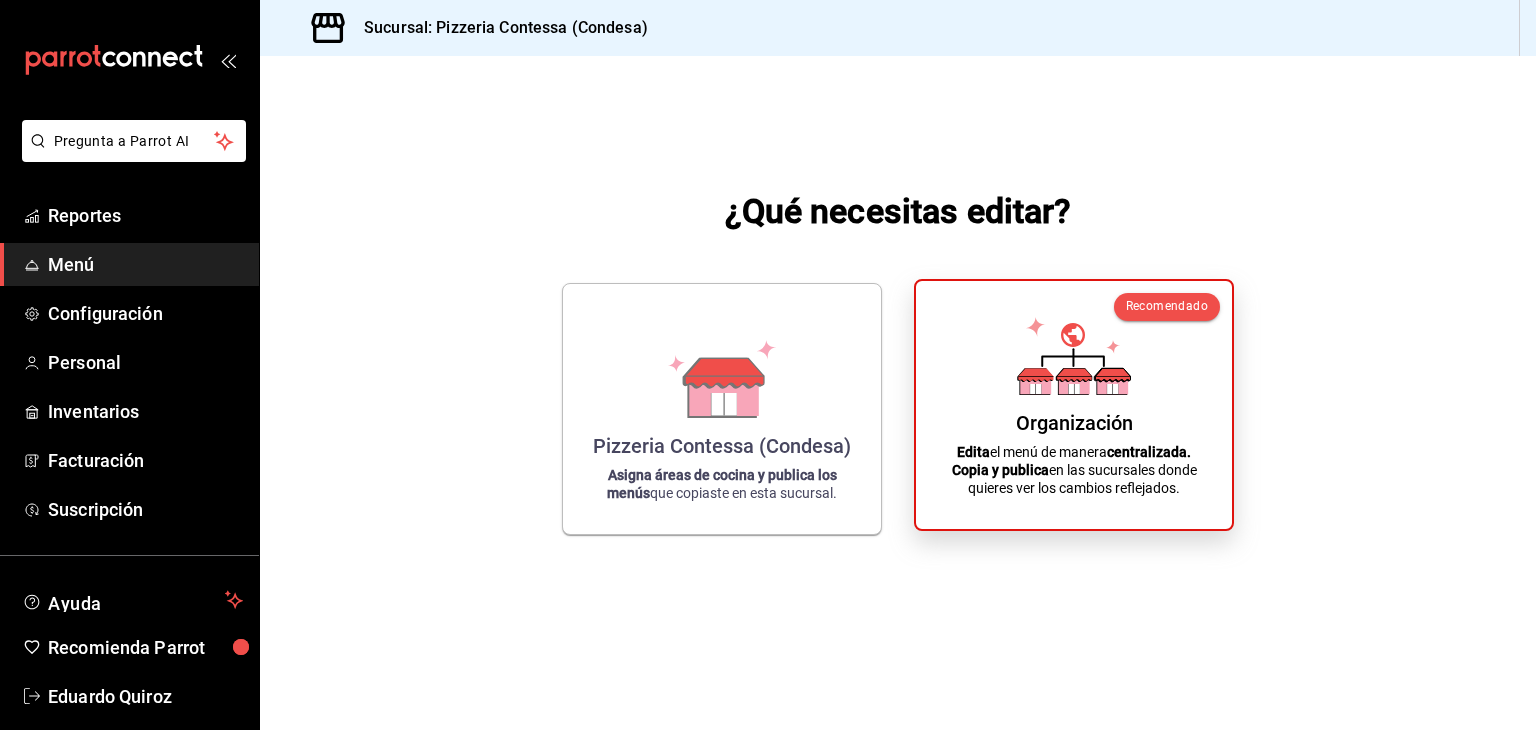 click on "Edita  el menú de manera  centralizada.     Copia y publica  en las sucursales donde quieres ver los cambios reflejados." at bounding box center (1074, 470) 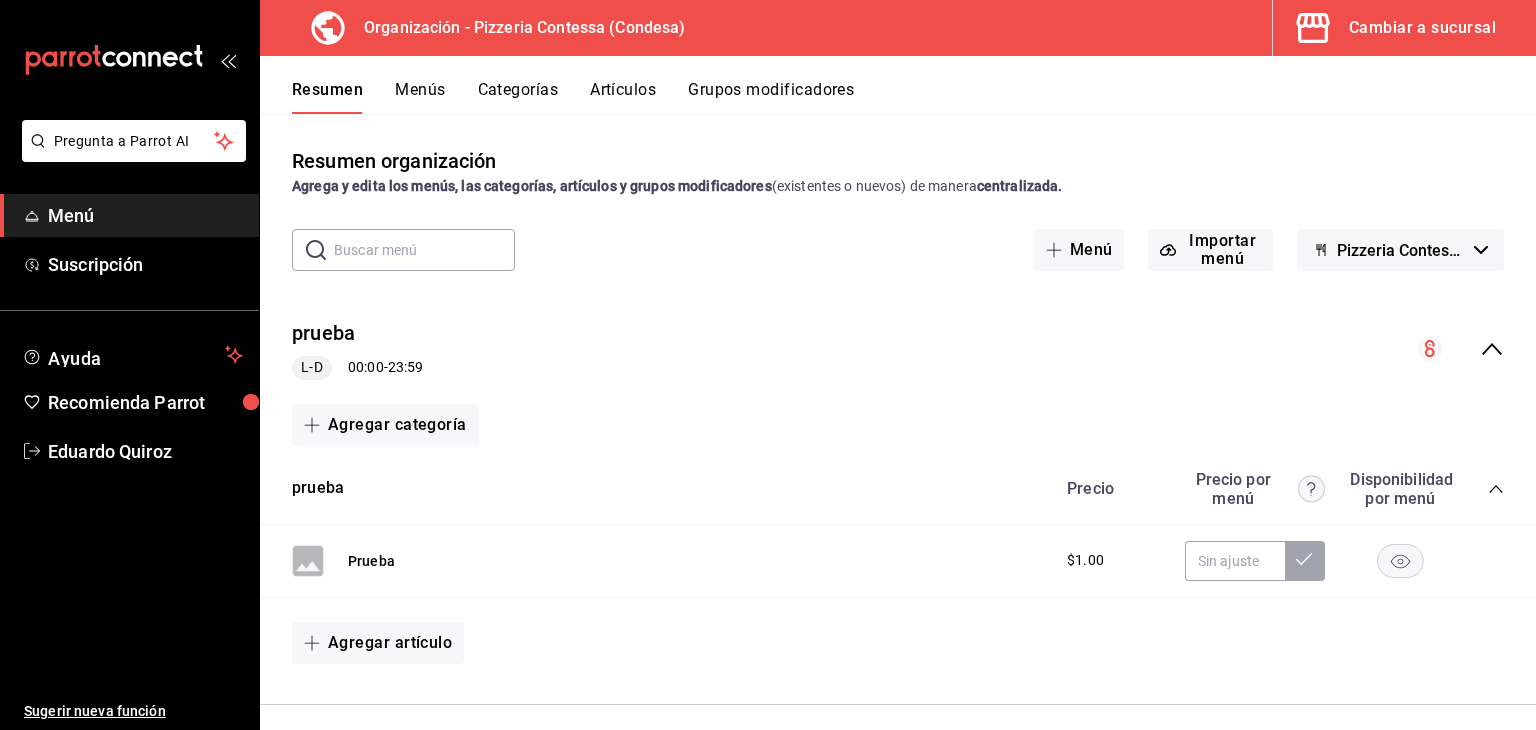 click on "Cambiar a sucursal" at bounding box center (1422, 28) 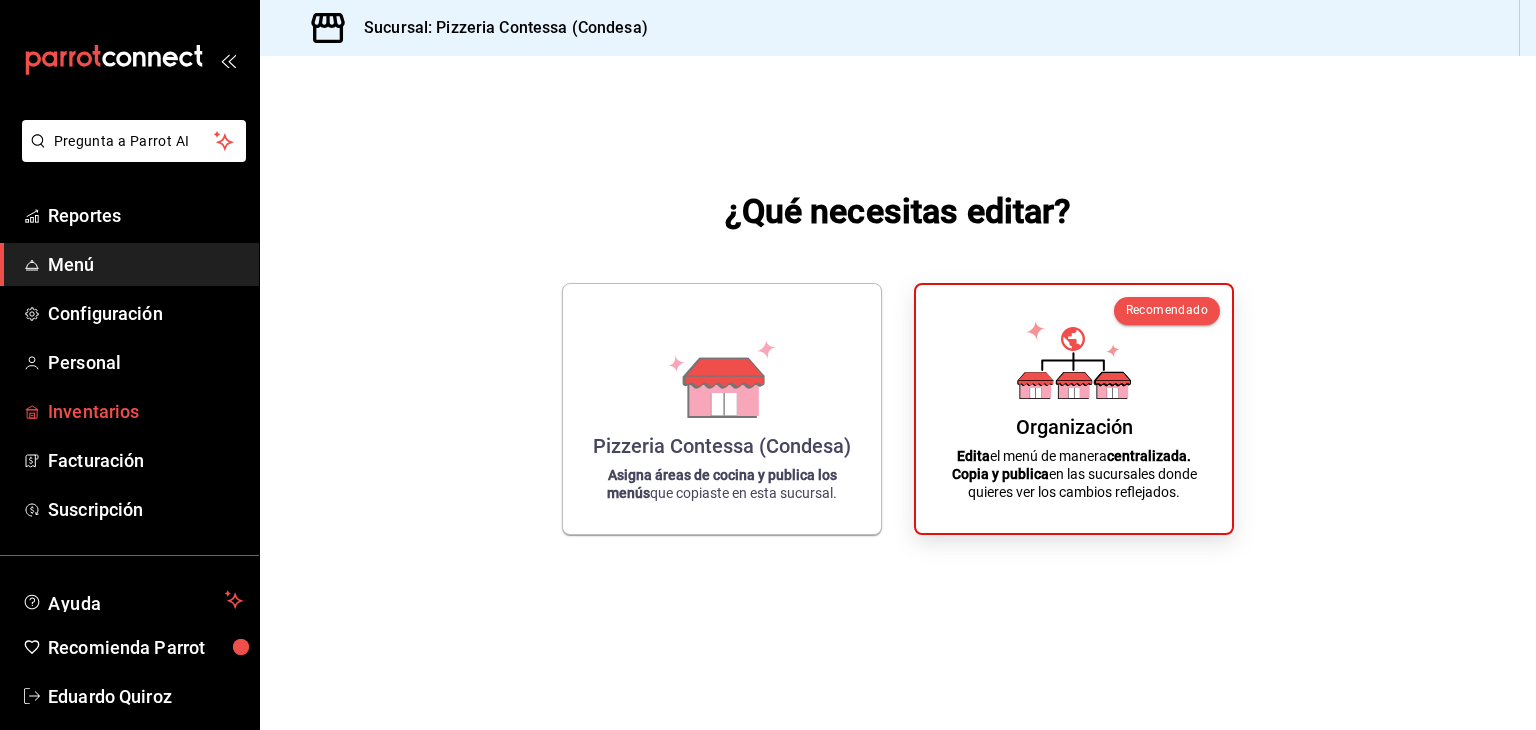 click on "Inventarios" at bounding box center [145, 411] 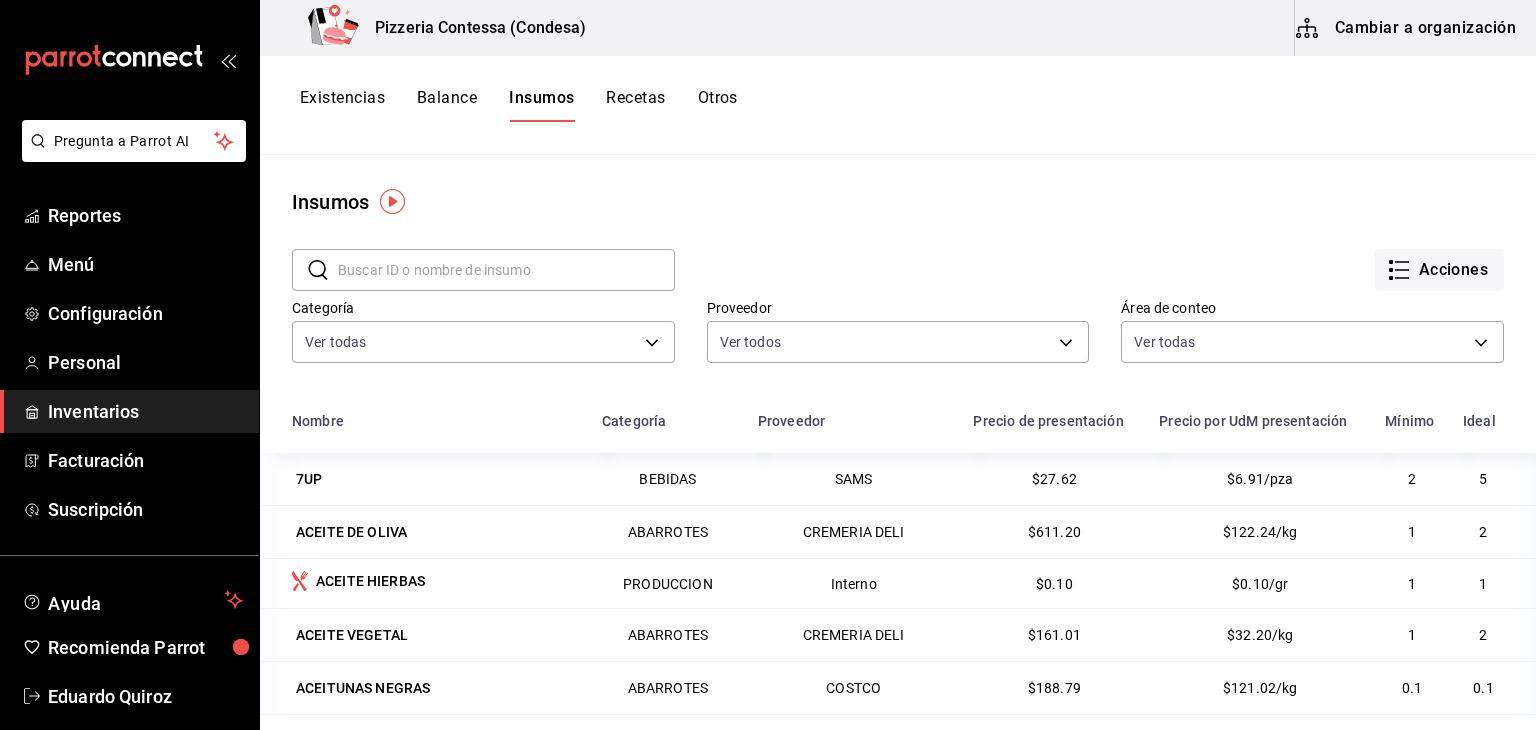 click on "Cambiar a organización" at bounding box center (1407, 28) 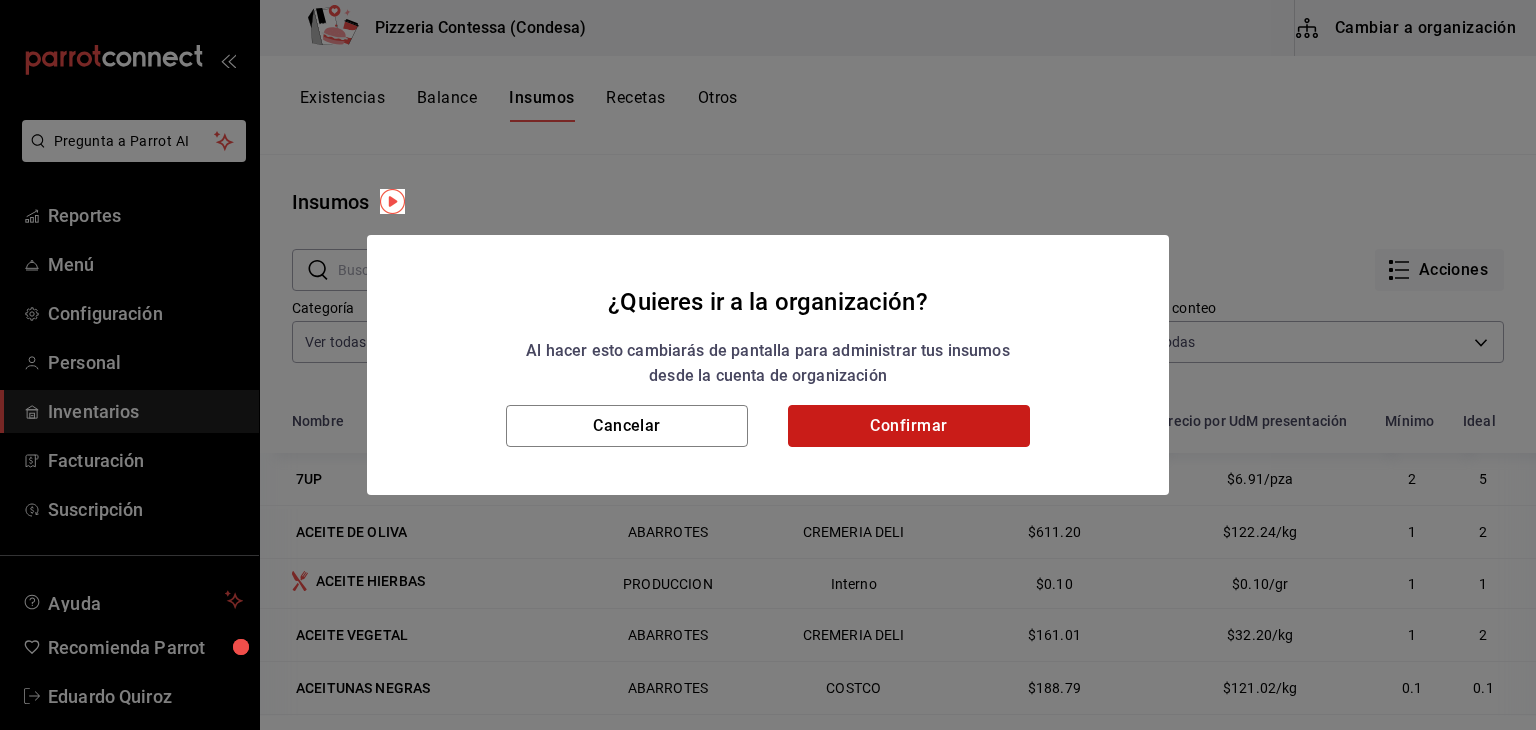 click on "Confirmar" at bounding box center (909, 426) 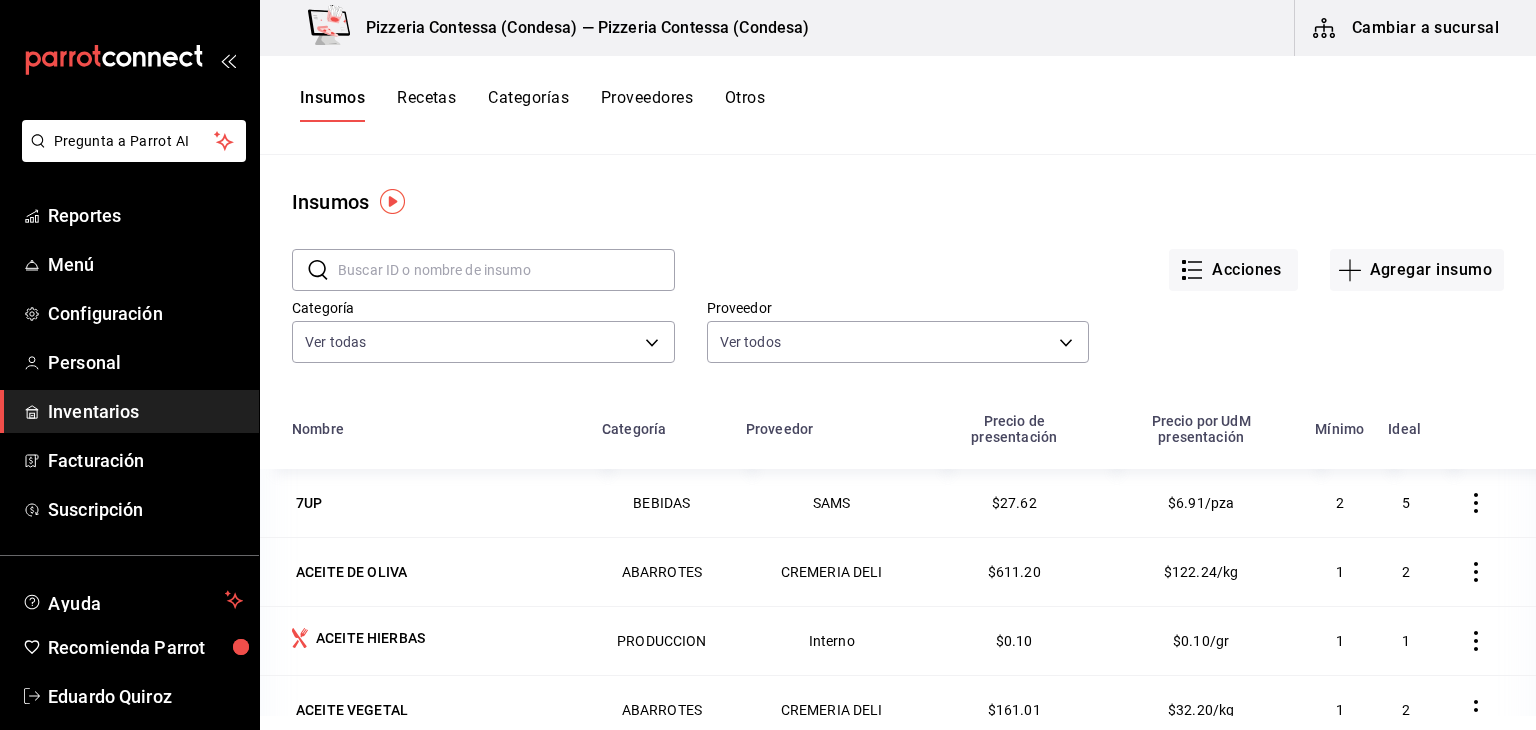 click on "Recetas" at bounding box center (426, 105) 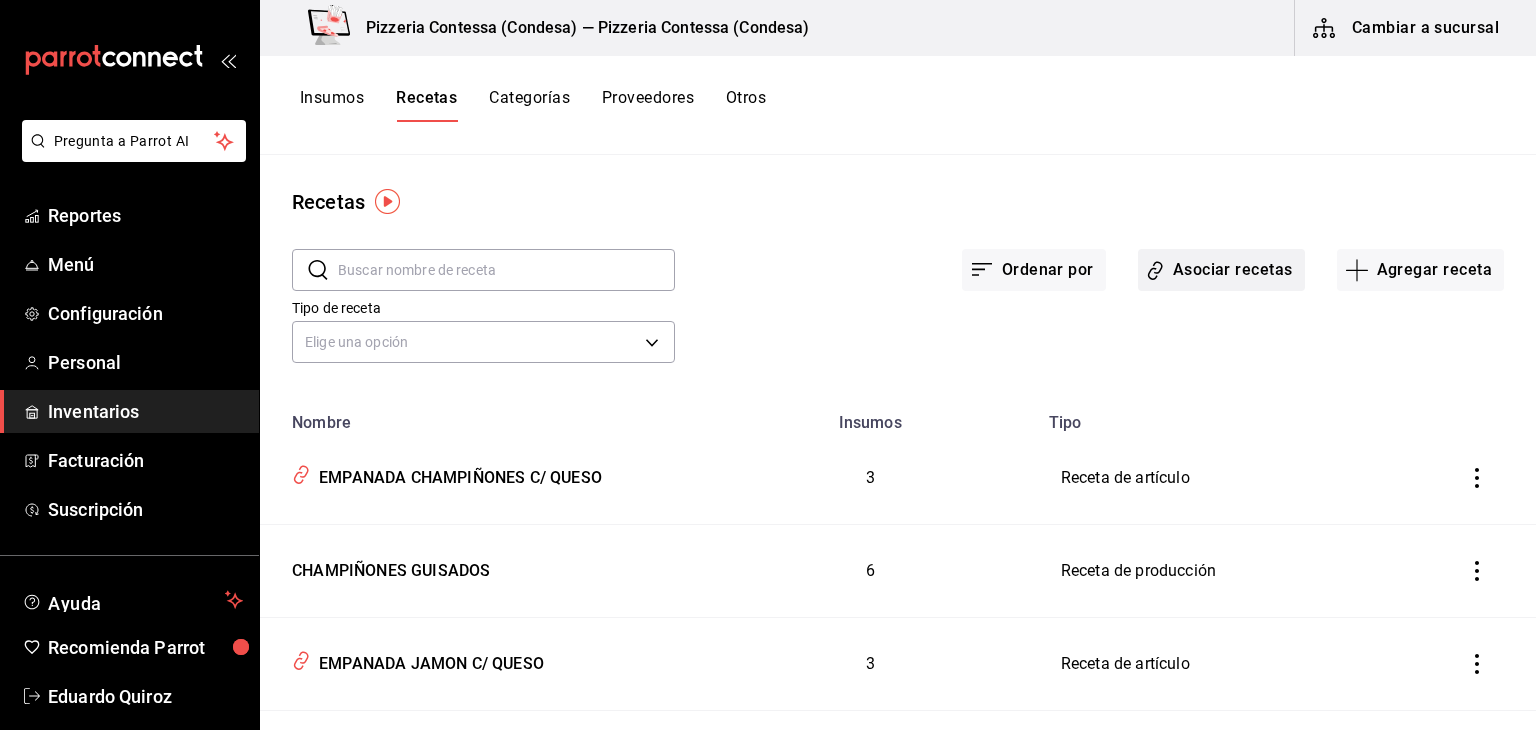 click on "Asociar recetas" at bounding box center (1221, 270) 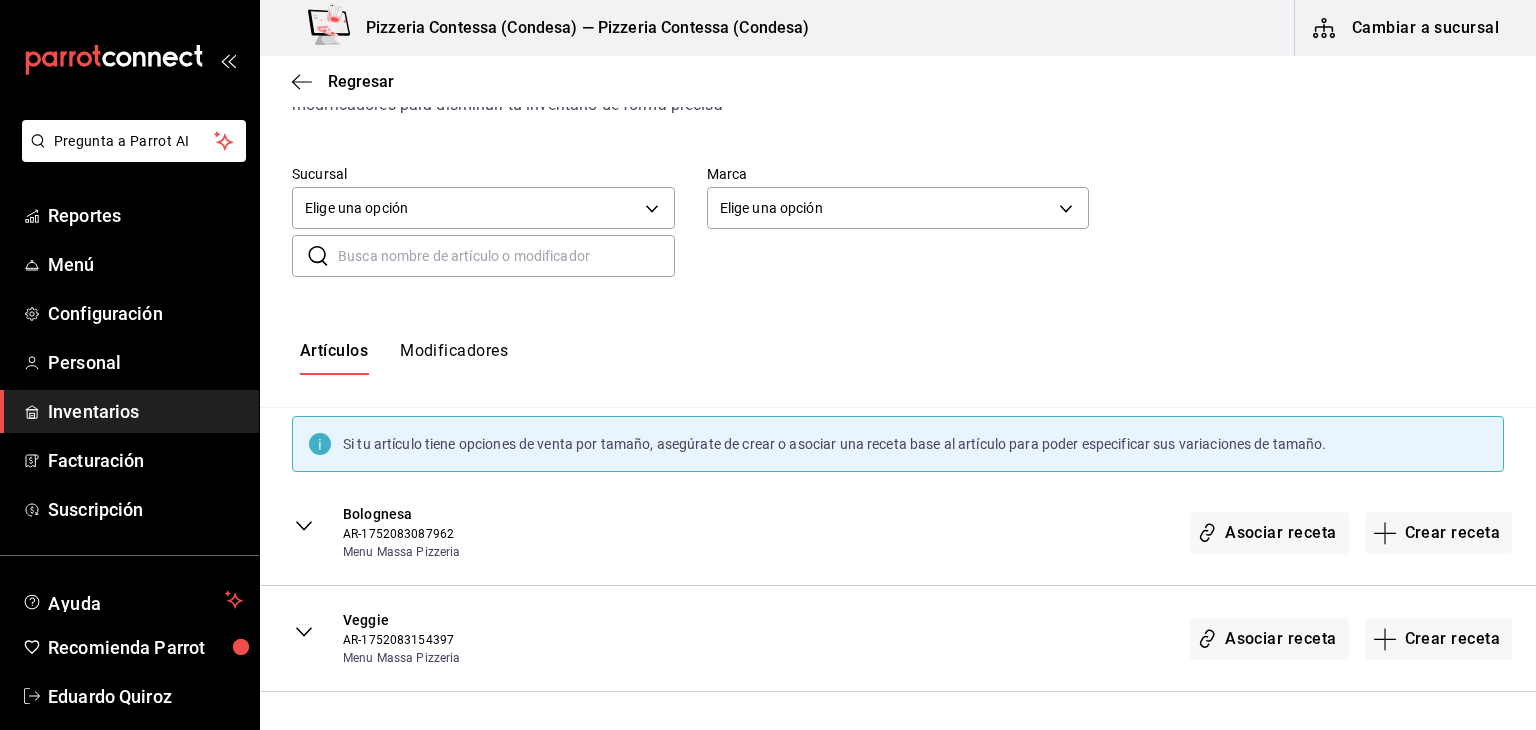 scroll, scrollTop: 112, scrollLeft: 0, axis: vertical 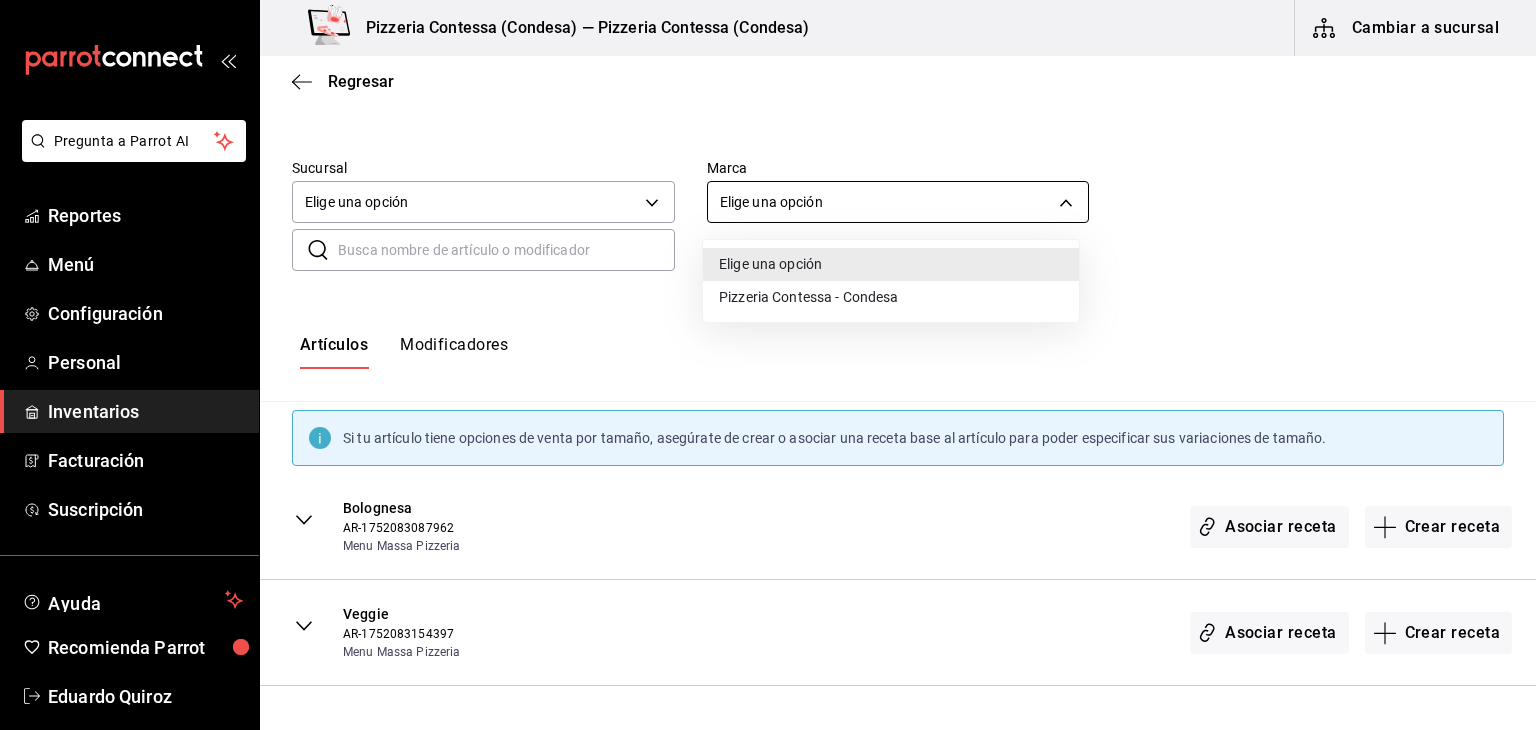click on "Pregunta a Parrot AI Reportes   Menú   Configuración   Personal   Inventarios   Facturación   Suscripción   Ayuda Recomienda Parrot   Eduardo Quiroz   Sugerir nueva función   Pizzeria Contessa (Condesa) — Pizzeria Contessa (Condesa) Cambiar a sucursal Regresar Creación y asignación de receta Asocia tus recetas con los artículos de tu menú y sus combinaciones de grupos modificadores para disminuir tu inventario de forma precisa Sucursal Elige una opción default Marca Elige una opción default ​ ​ Artículos Modificadores Si tu artículo tiene opciones de venta por tamaño, asegúrate de crear o asociar una receta base al artículo para poder especificar sus variaciones de tamaño. Bolognesa AR-1752083087962 Menu Massa Pizzeria Asociar receta Crear receta Veggie AR-1752083154397 Menu Massa Pizzeria Asociar receta Crear receta Mexiquense AR-1752084386227 Menu Massa Pizzeria Asociar receta Crear receta 4 quesos AR-1752084446389 Menu Massa Pizzeria Asociar receta Crear receta Salami hot Alcachofa" at bounding box center [768, 348] 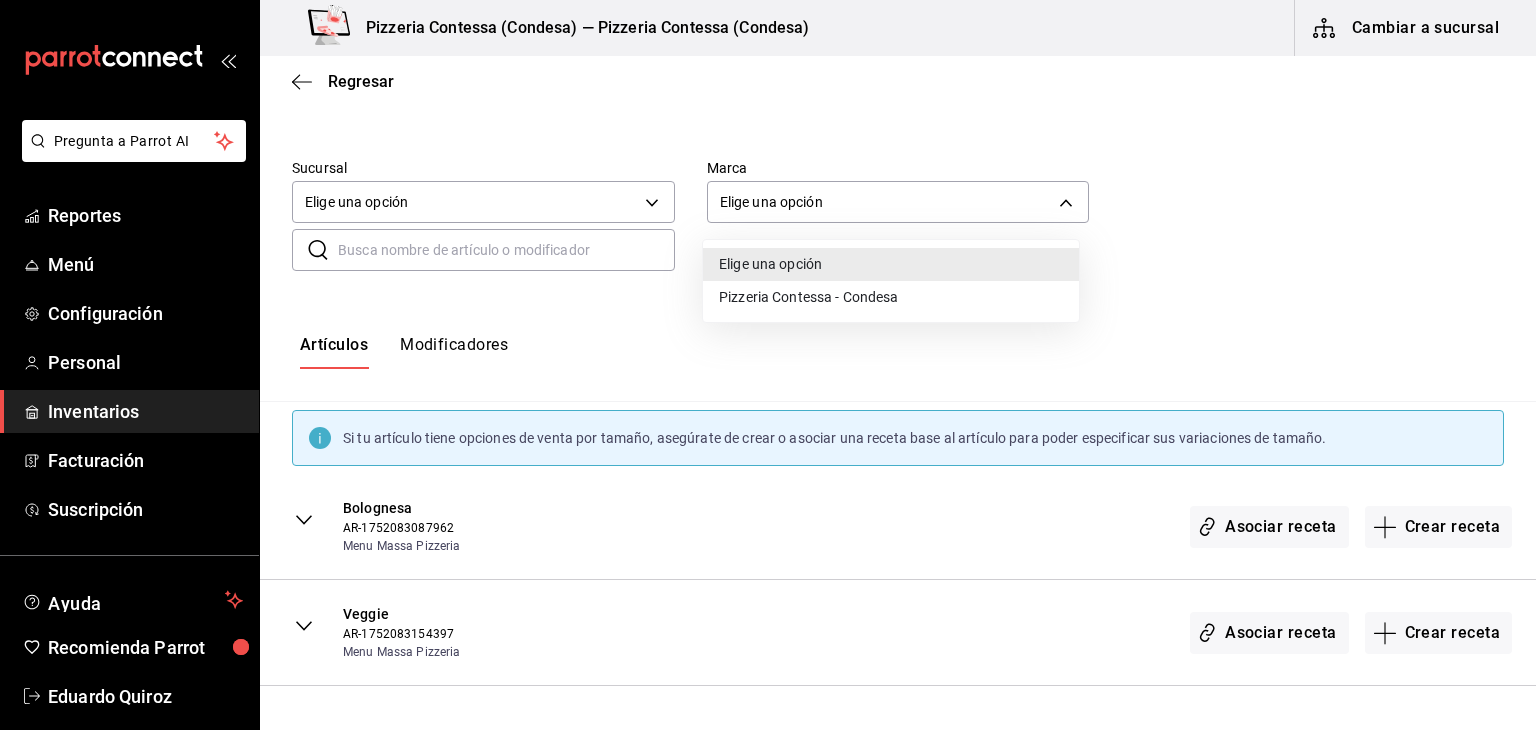 click on "Pizzeria Contessa - Condesa" at bounding box center [891, 297] 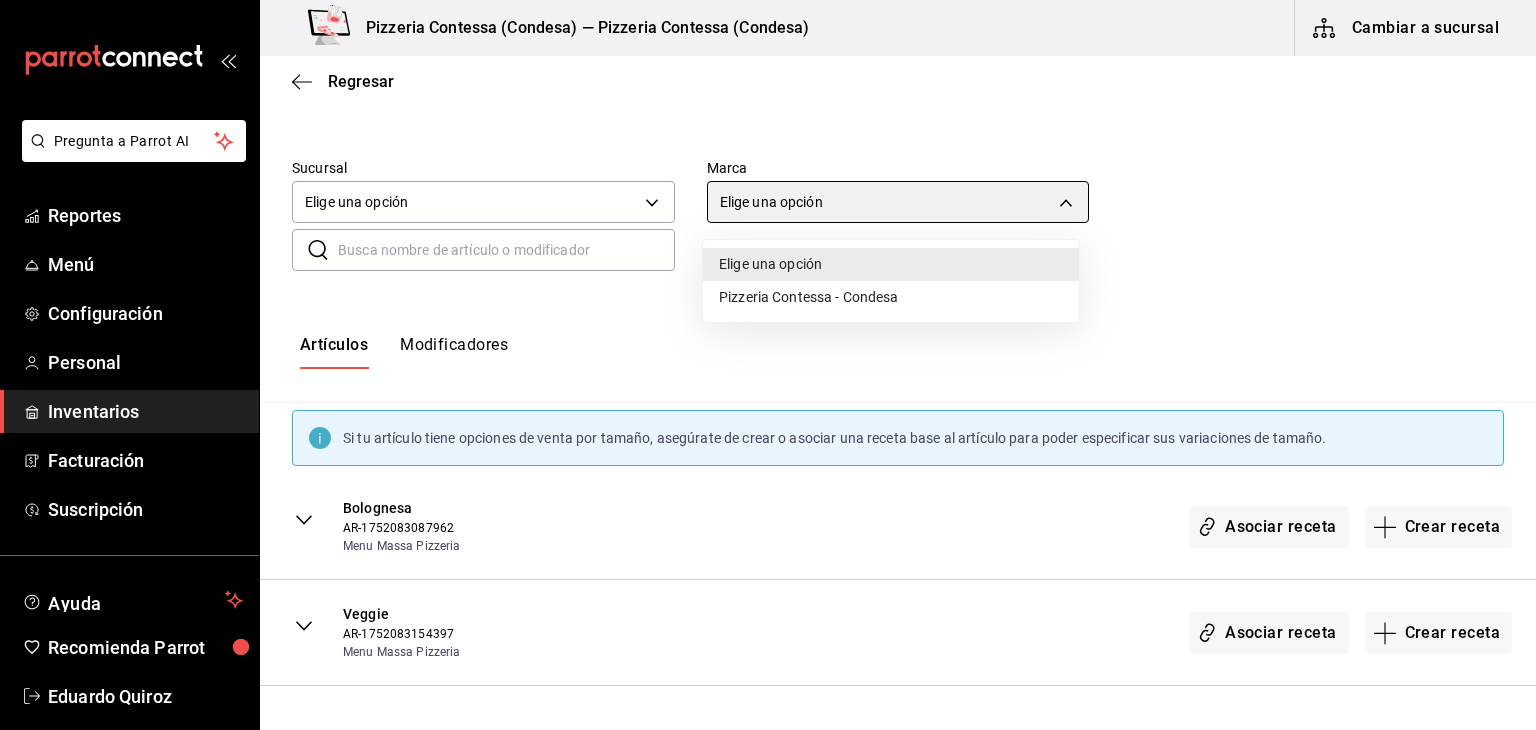 type on "7f9918d6-7ca3-4b4d-ab09-8d234b7921f1" 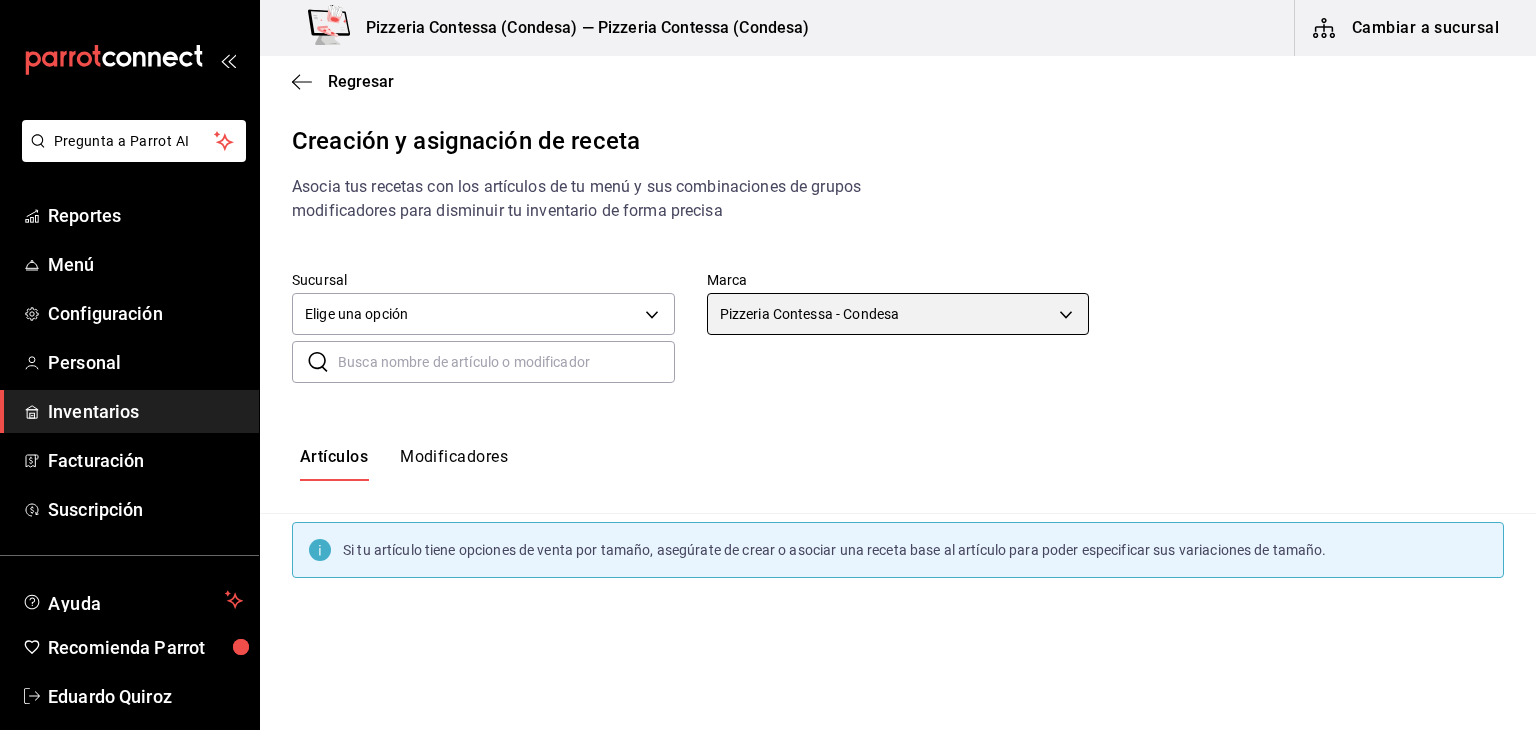 scroll, scrollTop: 0, scrollLeft: 0, axis: both 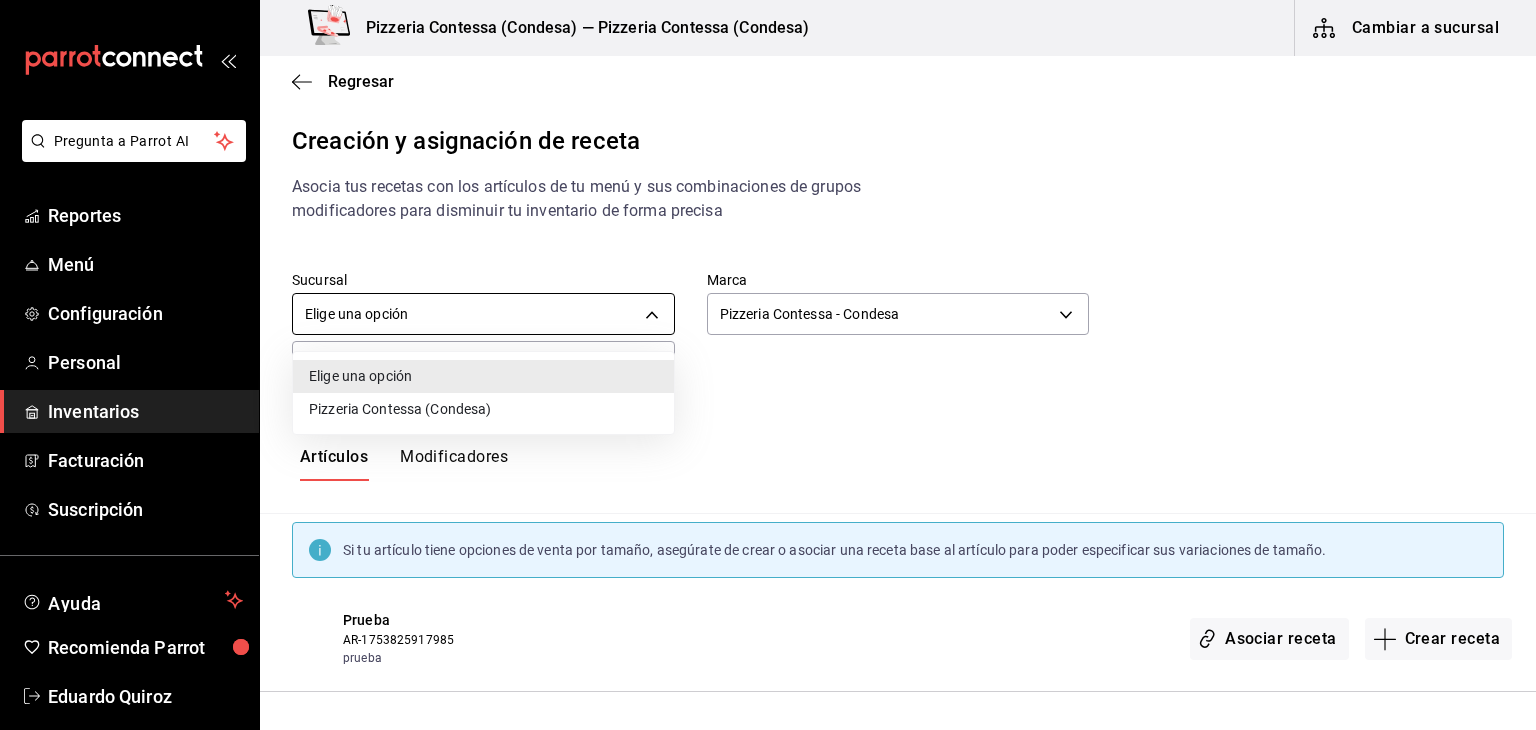 click on "Pregunta a Parrot AI Reportes   Menú   Configuración   Personal   Inventarios   Facturación   Suscripción   Ayuda Recomienda Parrot   Eduardo Quiroz   Sugerir nueva función   Pizzeria Contessa (Condesa) — Pizzeria Contessa (Condesa) Cambiar a sucursal Regresar Creación y asignación de receta Asocia tus recetas con los artículos de tu menú y sus combinaciones de grupos modificadores para disminuir tu inventario de forma precisa Sucursal Elige una opción default Marca Pizzeria Contessa - Condesa 7f9918d6-7ca3-4b4d-ab09-8d234b7921f1 ​ ​ Artículos Modificadores Si tu artículo tiene opciones de venta por tamaño, asegúrate de crear o asociar una receta base al artículo para poder especificar sus variaciones de tamaño. Prueba AR-1753825917985 prueba Asociar receta Crear receta Guardar Receta de artículo GANA 1 MES GRATIS EN TU SUSCRIPCIÓN AQUÍ Pregunta a Parrot AI Reportes   Menú   Configuración   Personal   Inventarios   Facturación   Suscripción   Ayuda Recomienda Parrot" at bounding box center (768, 348) 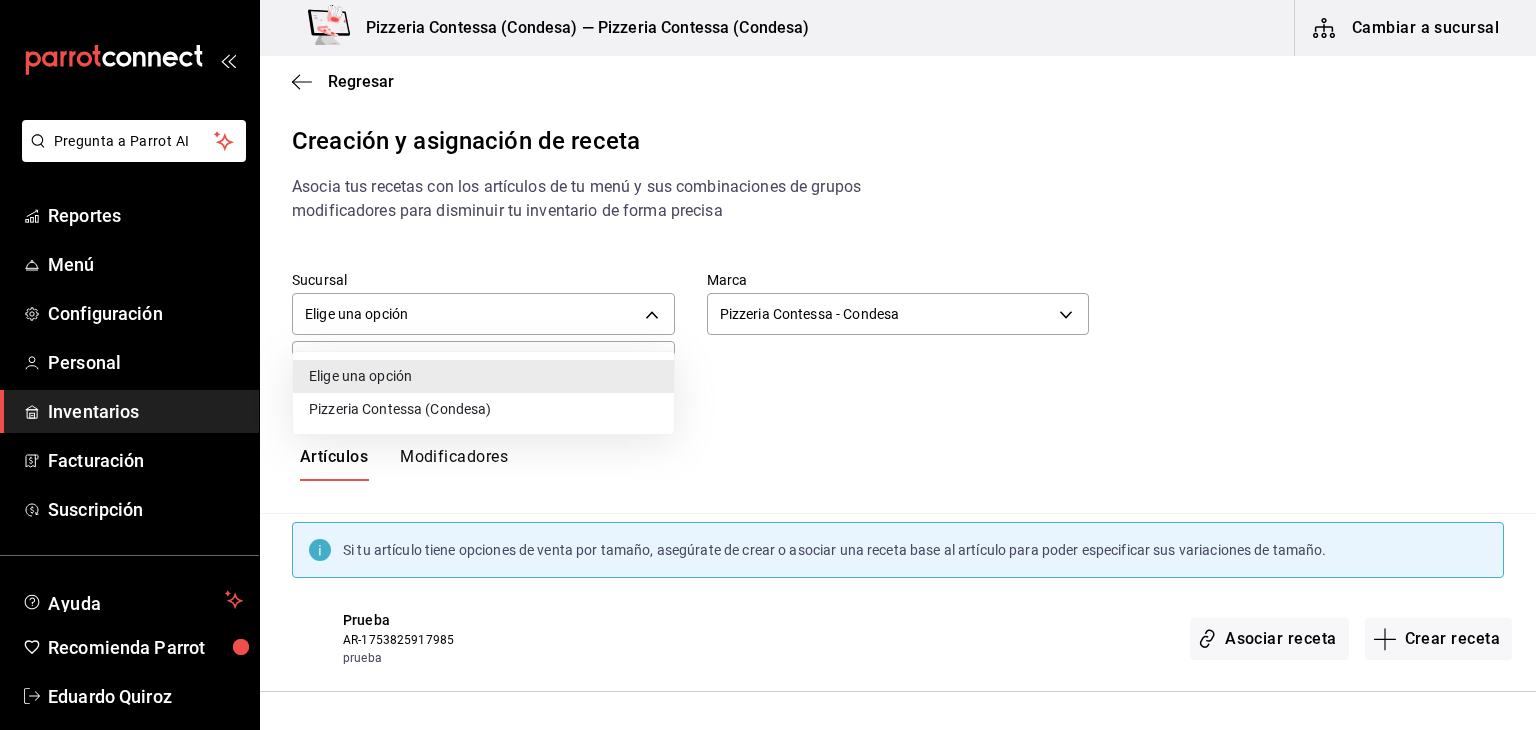 click on "Pizzeria Contessa (Condesa)" at bounding box center (483, 409) 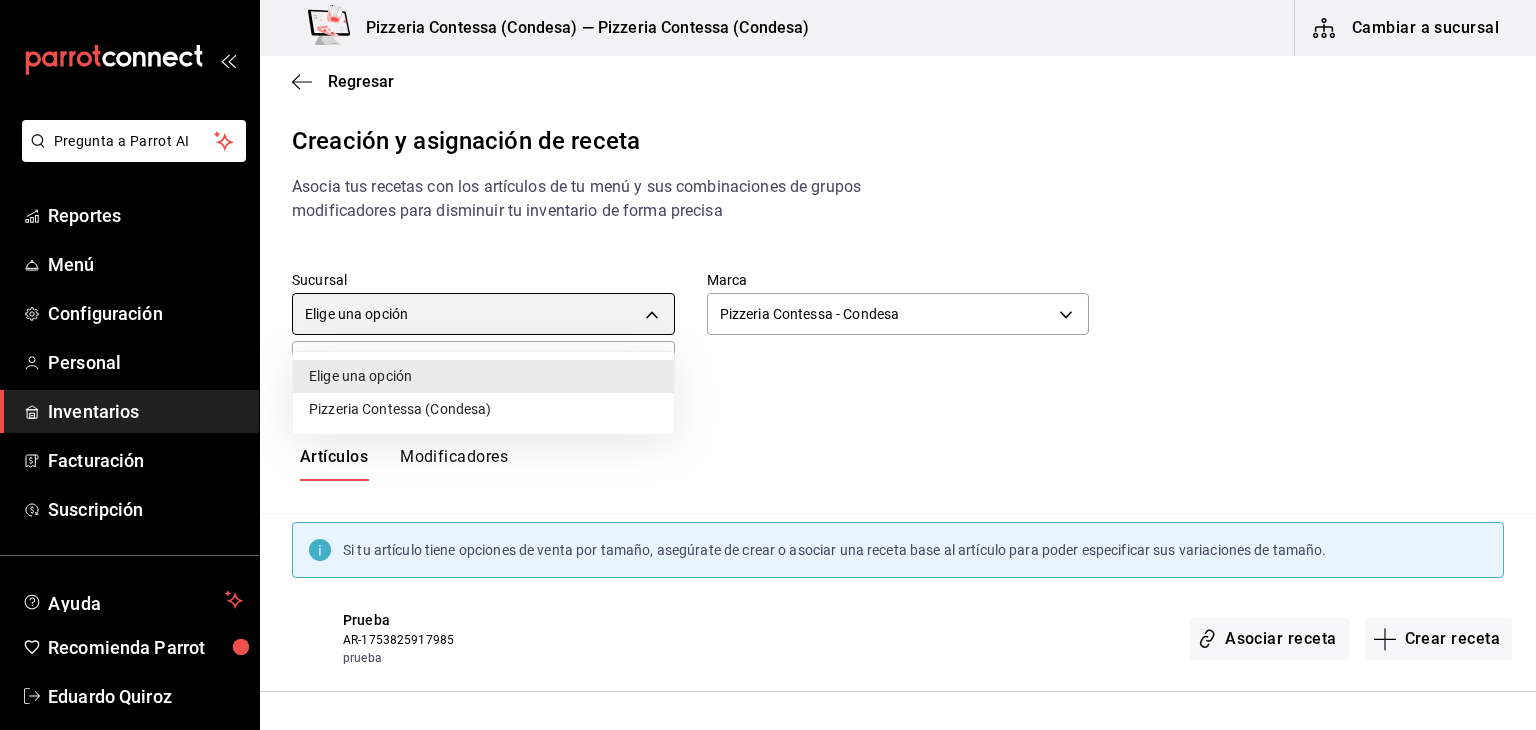type on "eb865478-36aa-4981-acd0-b19b3be2816d" 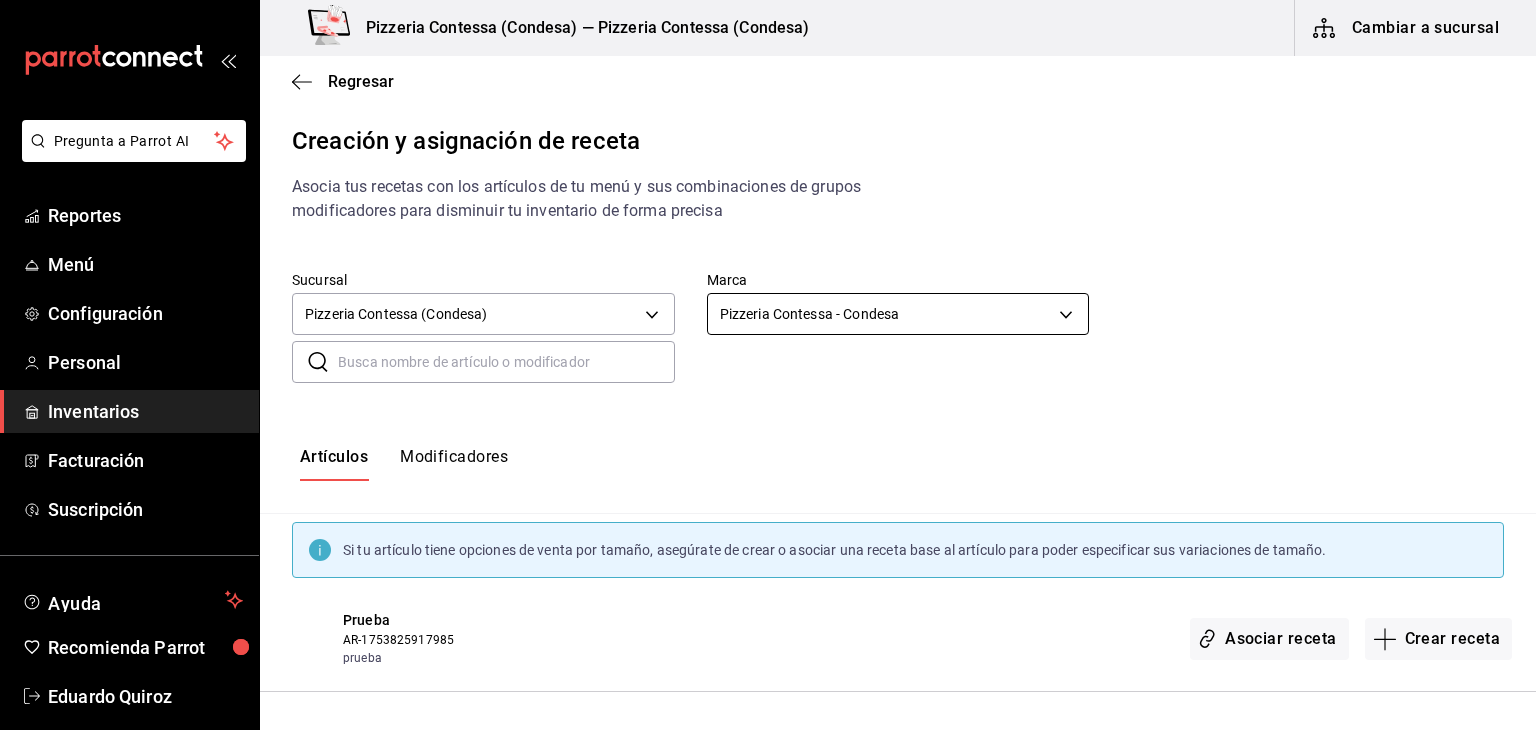 click on "Pregunta a Parrot AI Reportes   Menú   Configuración   Personal   Inventarios   Facturación   Suscripción   Ayuda Recomienda Parrot   Eduardo Quiroz   Sugerir nueva función   Pizzeria Contessa (Condesa) — Pizzeria Contessa (Condesa) Cambiar a sucursal Regresar Creación y asignación de receta Asocia tus recetas con los artículos de tu menú y sus combinaciones de grupos modificadores para disminuir tu inventario de forma precisa Sucursal Pizzeria Contessa (Condesa) eb865478-36aa-4981-acd0-b19b3be2816d Marca Pizzeria Contessa - Condesa 7f9918d6-7ca3-4b4d-ab09-8d234b7921f1 ​ ​ Artículos Modificadores Si tu artículo tiene opciones de venta por tamaño, asegúrate de crear o asociar una receta base al artículo para poder especificar sus variaciones de tamaño. Prueba AR-1753825917985 prueba Asociar receta Crear receta Guardar Receta de artículo GANA 1 MES GRATIS EN TU SUSCRIPCIÓN AQUÍ Pregunta a Parrot AI Reportes   Menú   Configuración   Personal   Inventarios   Facturación   Suscripción" at bounding box center [768, 348] 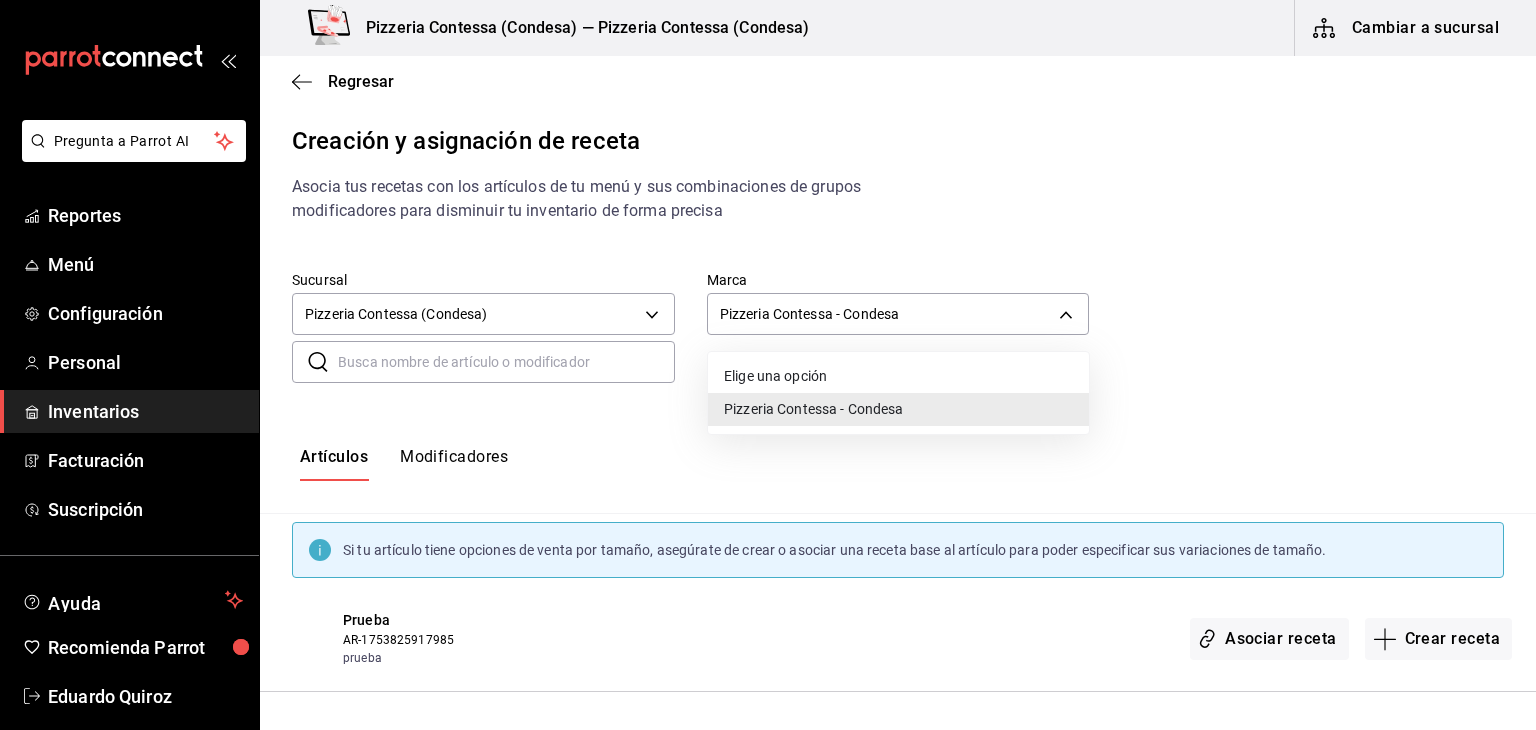 click on "Elige una opción" at bounding box center (898, 376) 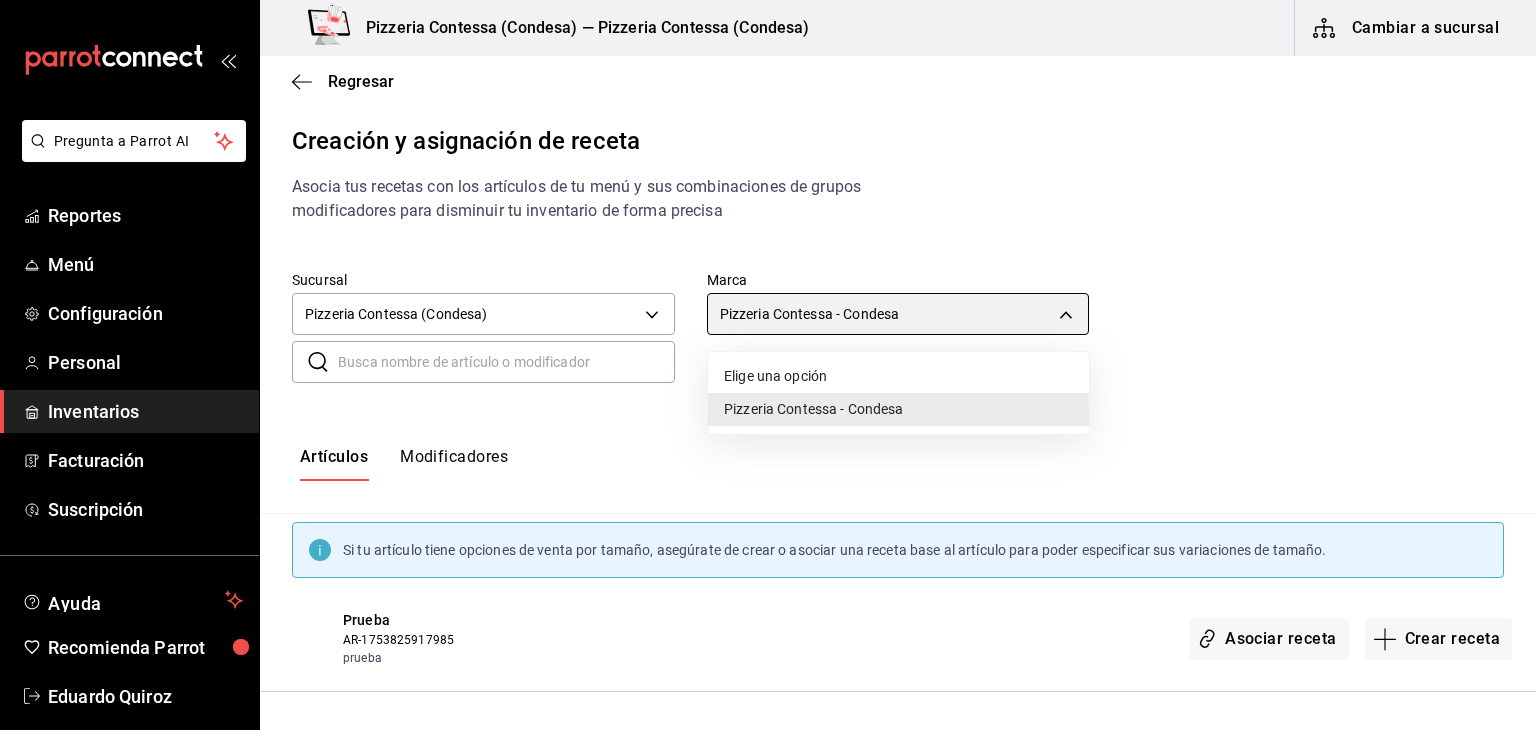 type on "default" 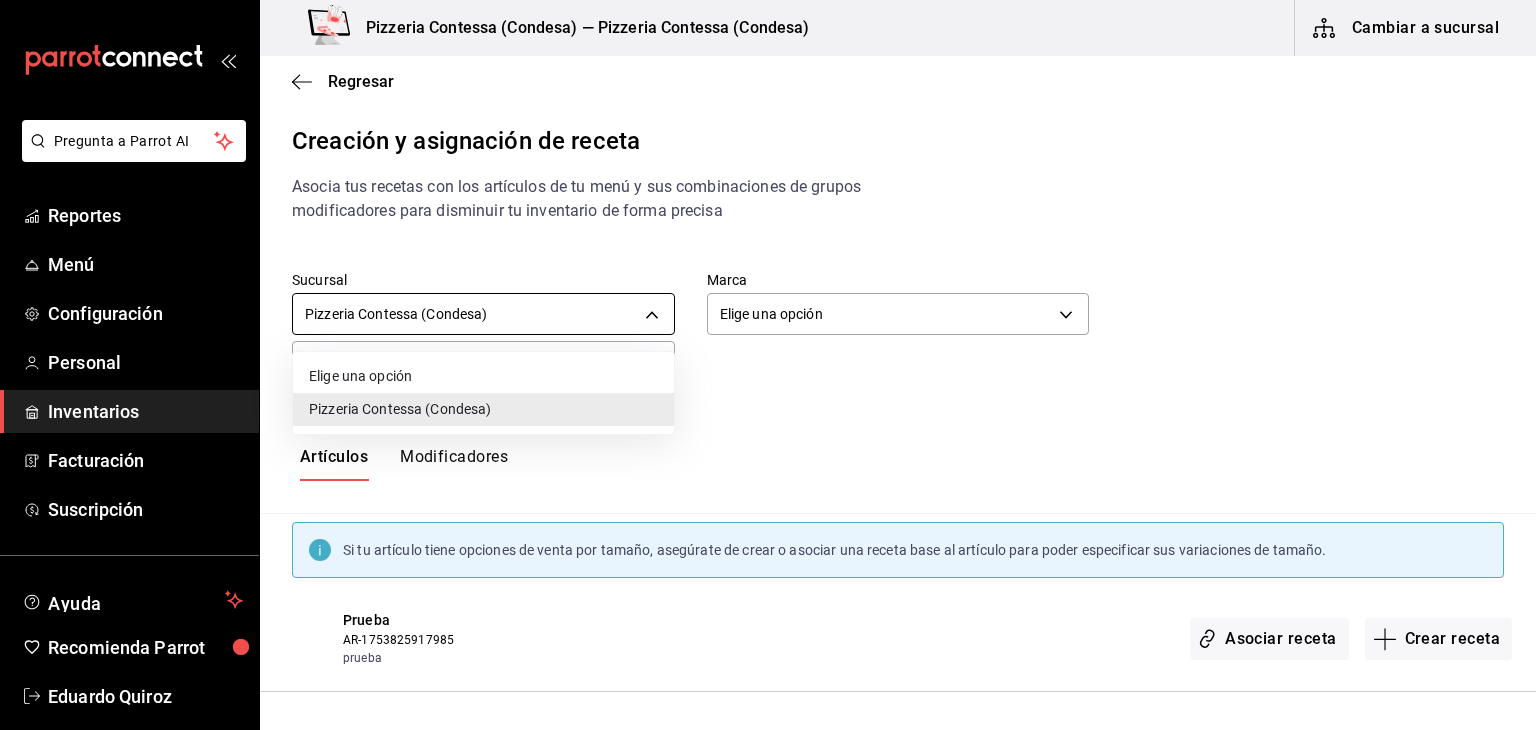 click on "Pregunta a Parrot AI Reportes   Menú   Configuración   Personal   Inventarios   Facturación   Suscripción   Ayuda Recomienda Parrot   Eduardo Quiroz   Sugerir nueva función   Pizzeria Contessa (Condesa) — Pizzeria Contessa (Condesa) Cambiar a sucursal Regresar Creación y asignación de receta Asocia tus recetas con los artículos de tu menú y sus combinaciones de grupos modificadores para disminuir tu inventario de forma precisa Sucursal Pizzeria Contessa (Condesa) eb865478-36aa-4981-acd0-b19b3be2816d Marca Elige una opción default ​ ​ Artículos Modificadores Si tu artículo tiene opciones de venta por tamaño, asegúrate de crear o asociar una receta base al artículo para poder especificar sus variaciones de tamaño. Prueba AR-1753825917985 prueba Asociar receta Crear receta Guardar Receta de artículo GANA 1 MES GRATIS EN TU SUSCRIPCIÓN AQUÍ Pregunta a Parrot AI Reportes   Menú   Configuración   Personal   Inventarios   Facturación   Suscripción   Ayuda Recomienda Parrot" at bounding box center (768, 348) 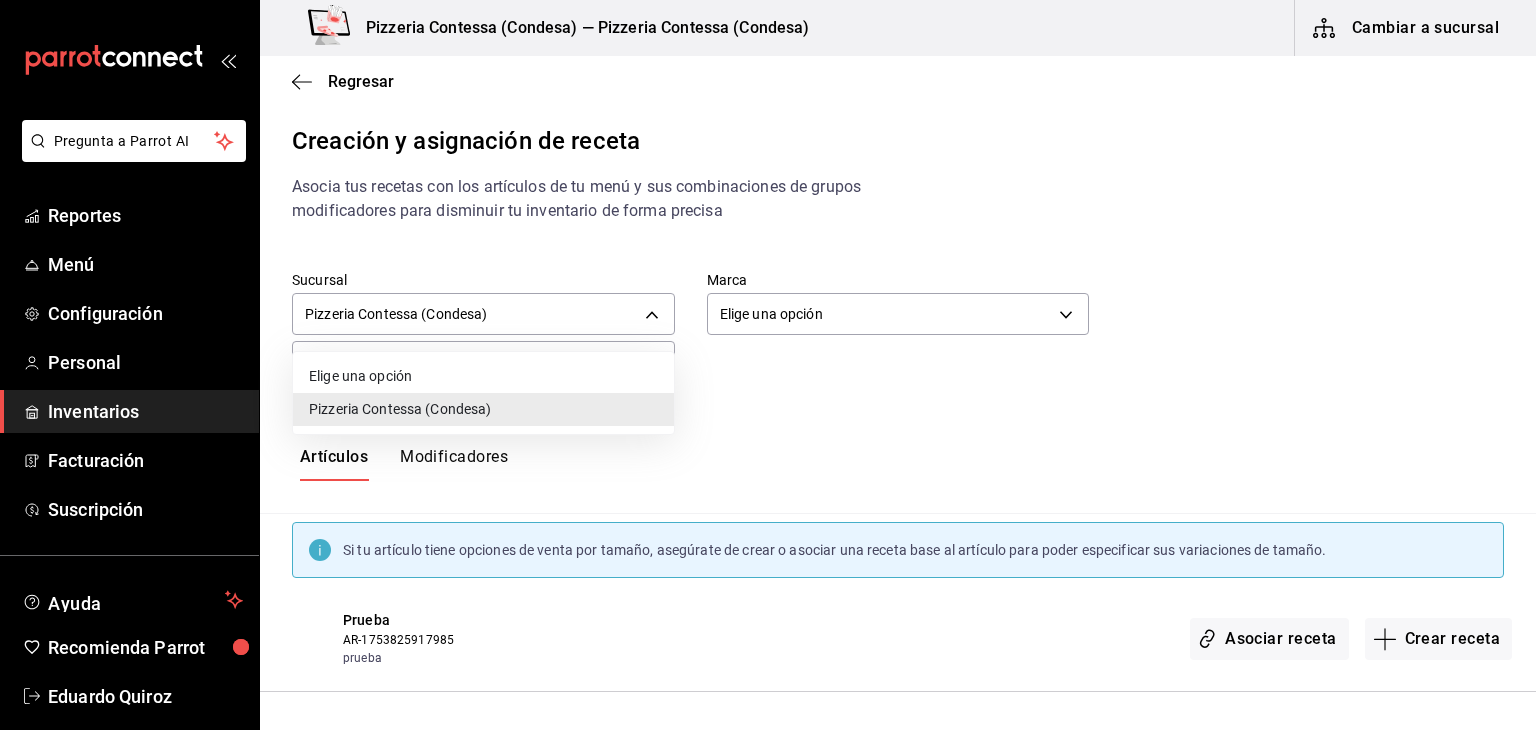 click on "Elige una opción" at bounding box center (483, 376) 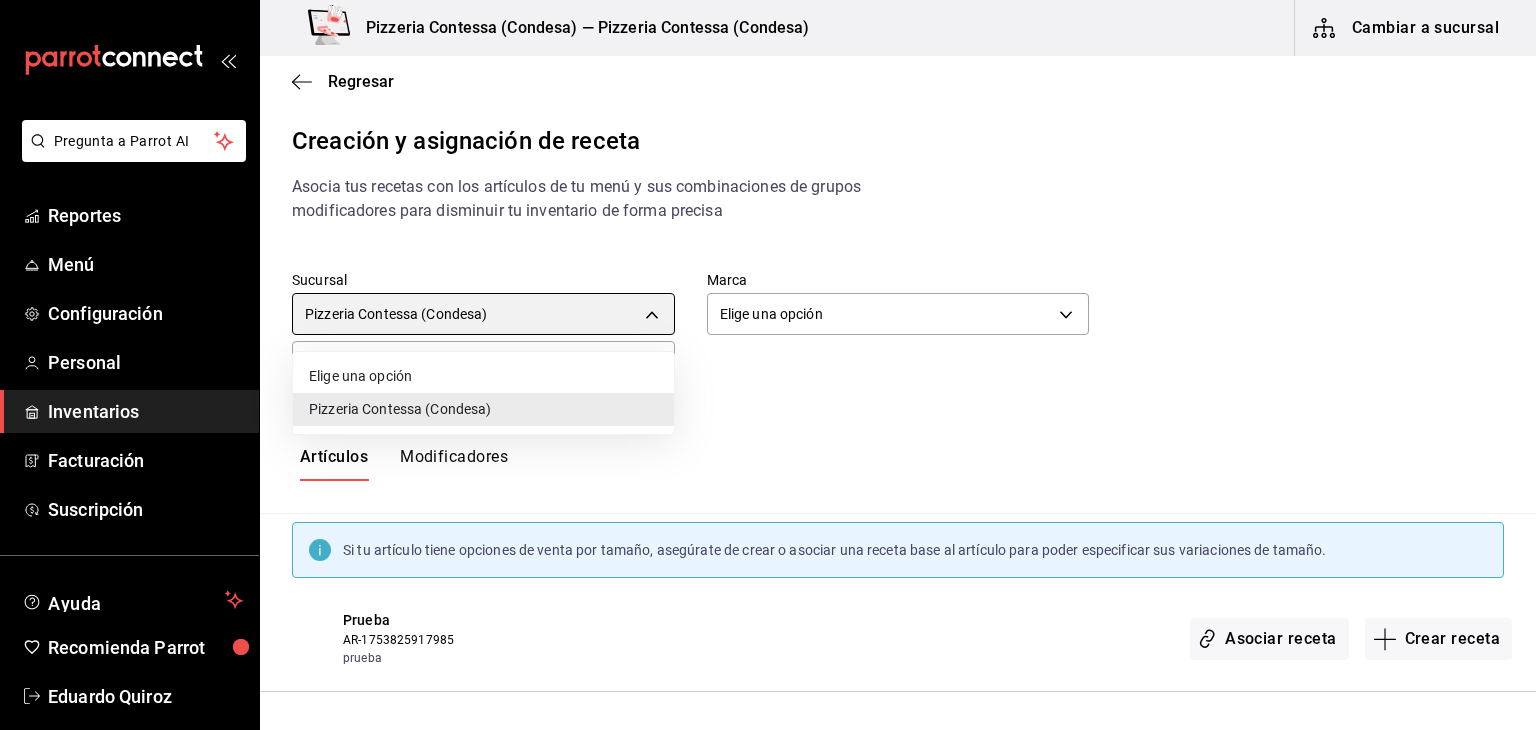 type on "default" 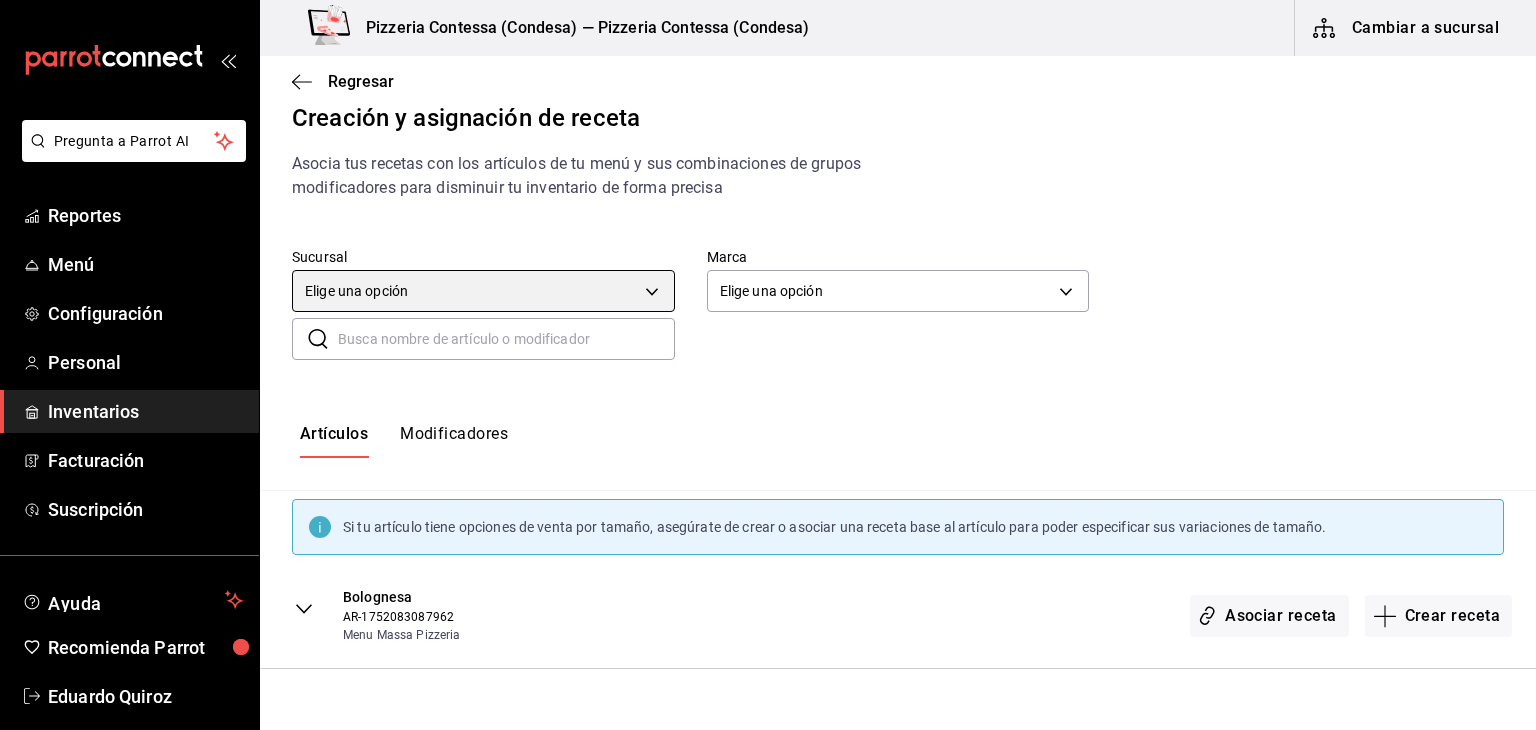 scroll, scrollTop: 0, scrollLeft: 0, axis: both 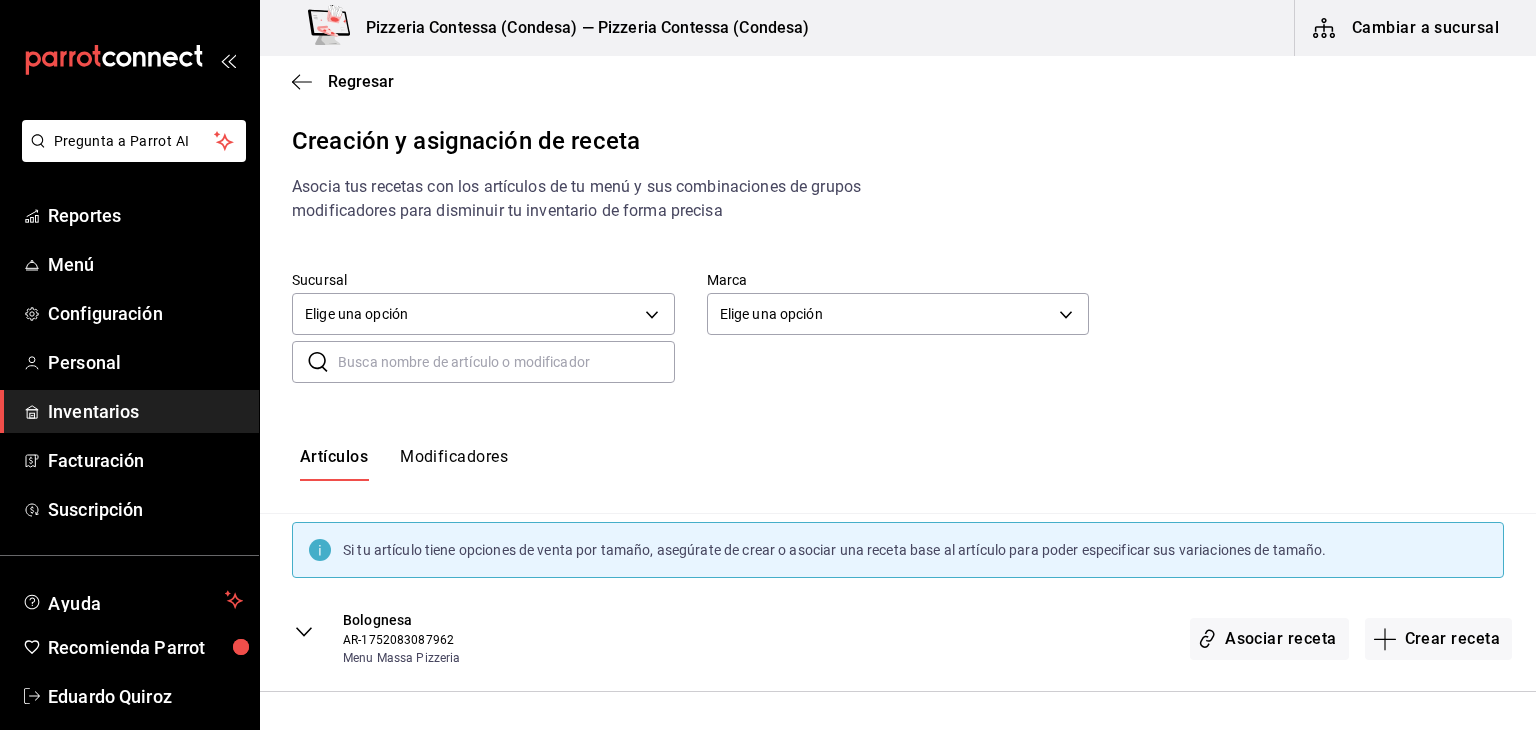 click at bounding box center (506, 362) 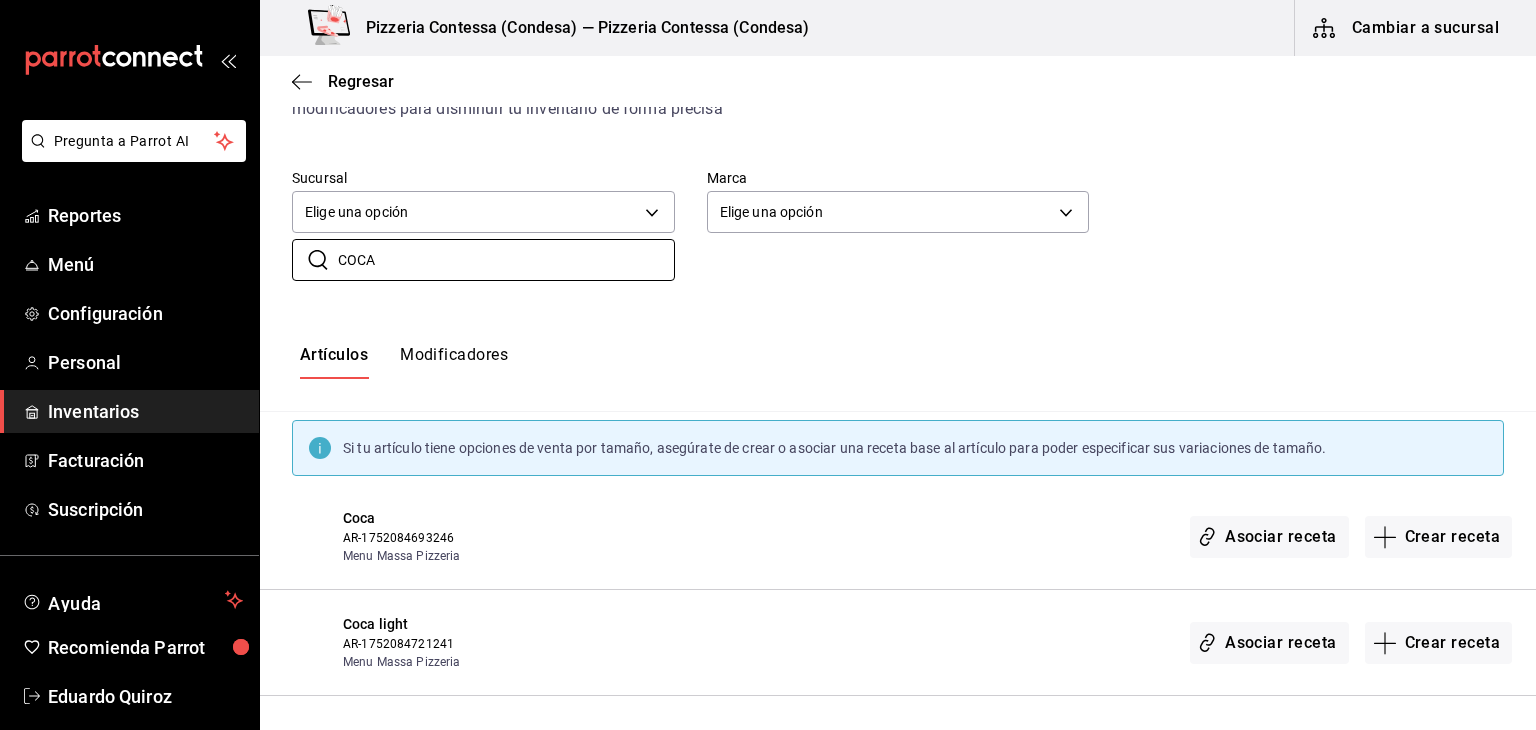 scroll, scrollTop: 101, scrollLeft: 0, axis: vertical 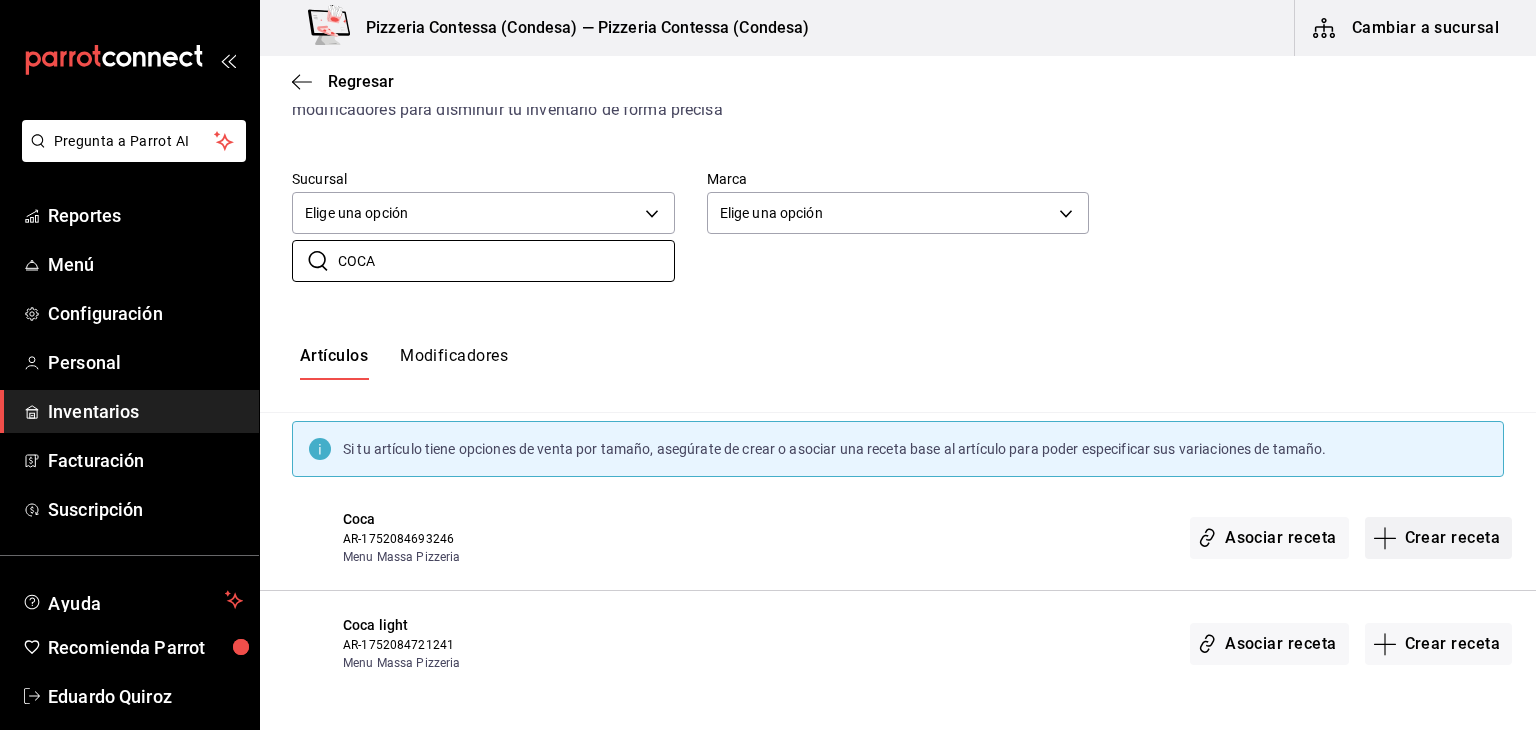 type on "COCA" 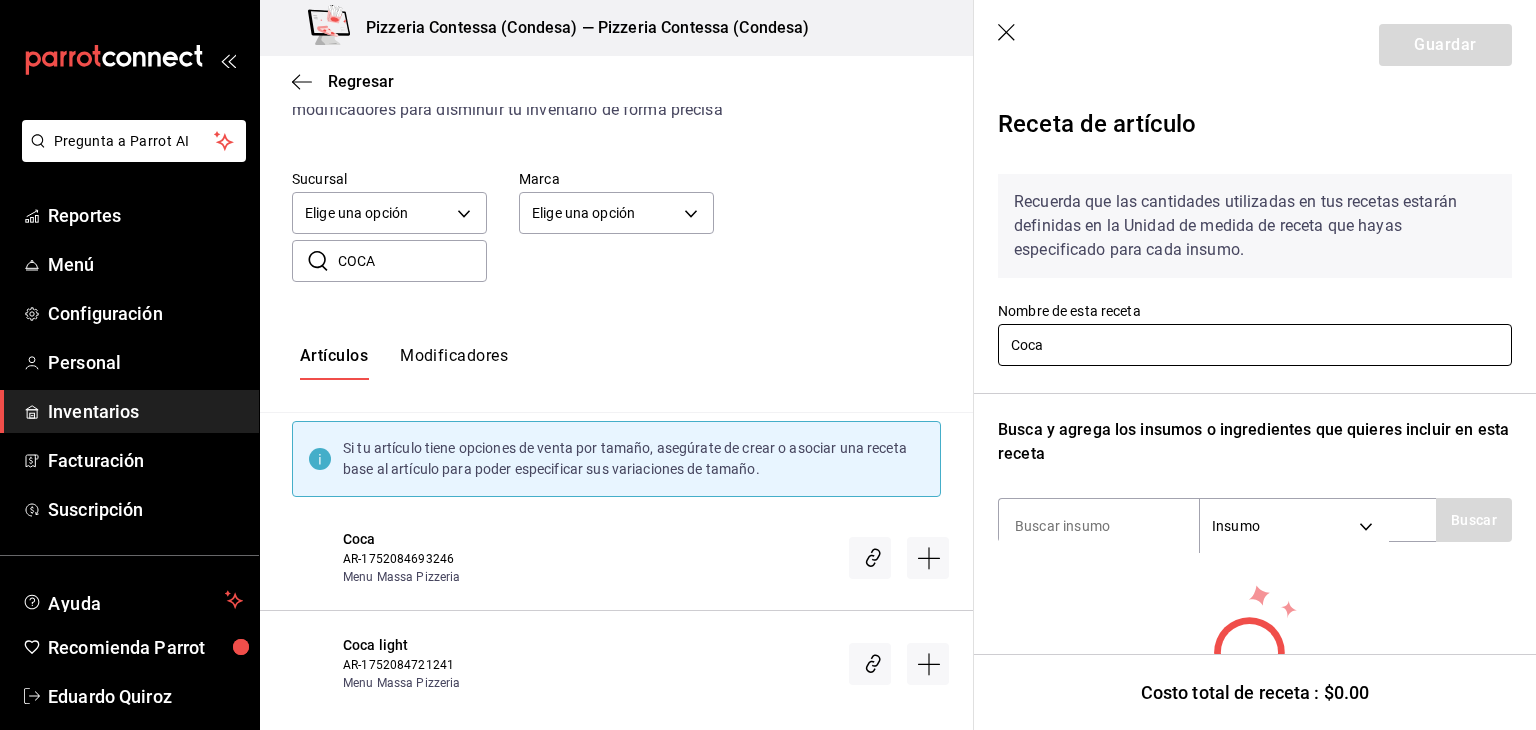 drag, startPoint x: 1089, startPoint y: 341, endPoint x: 935, endPoint y: 333, distance: 154.20766 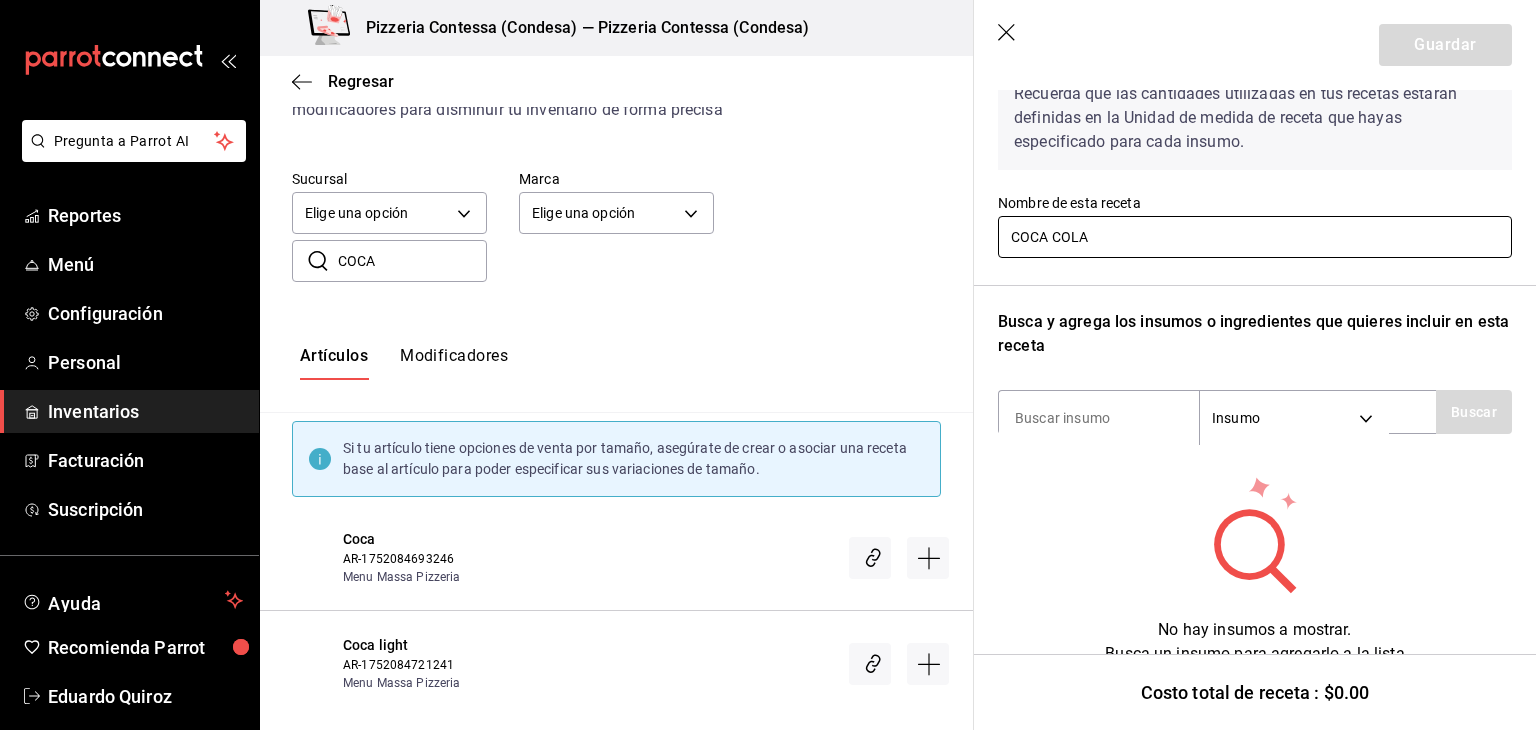 scroll, scrollTop: 124, scrollLeft: 0, axis: vertical 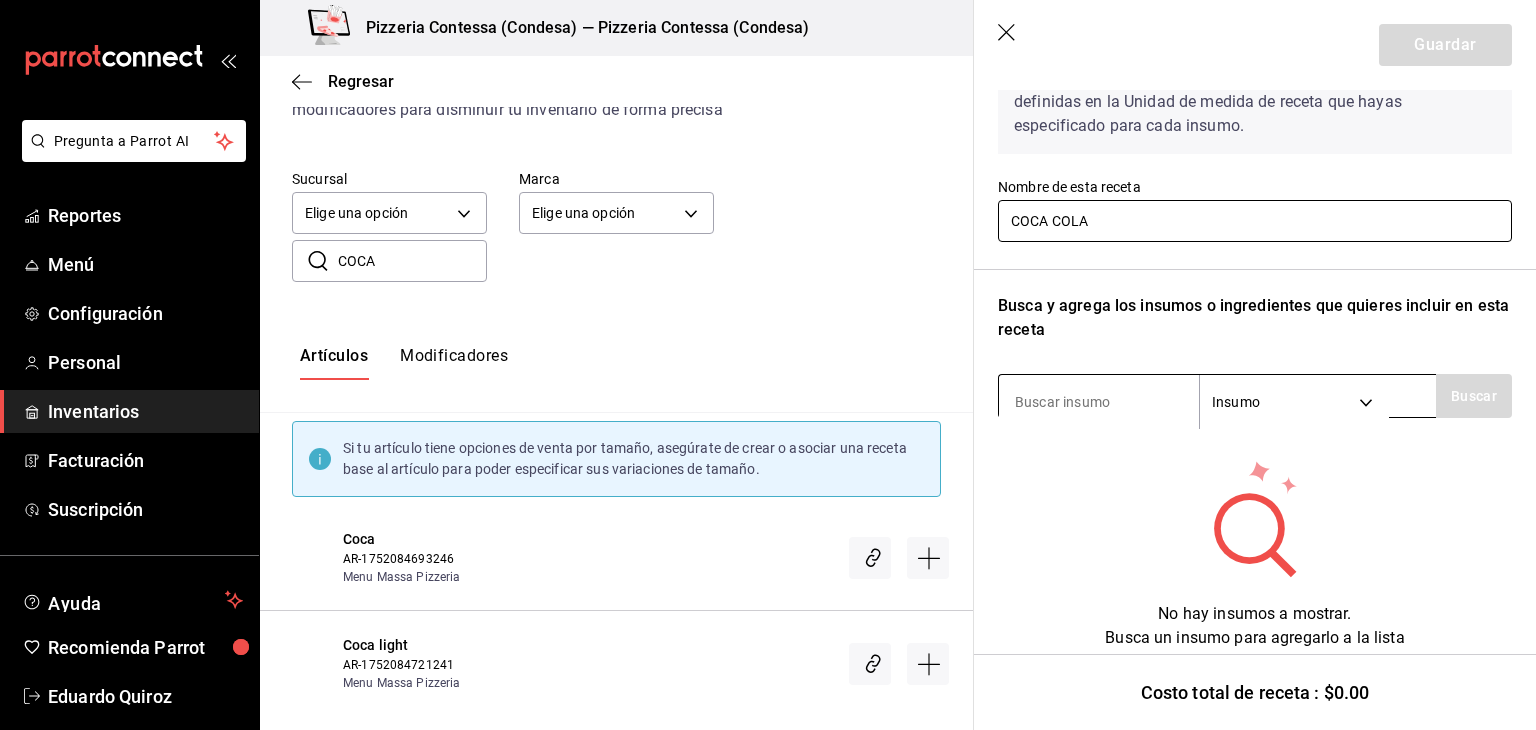 type on "COCA COLA" 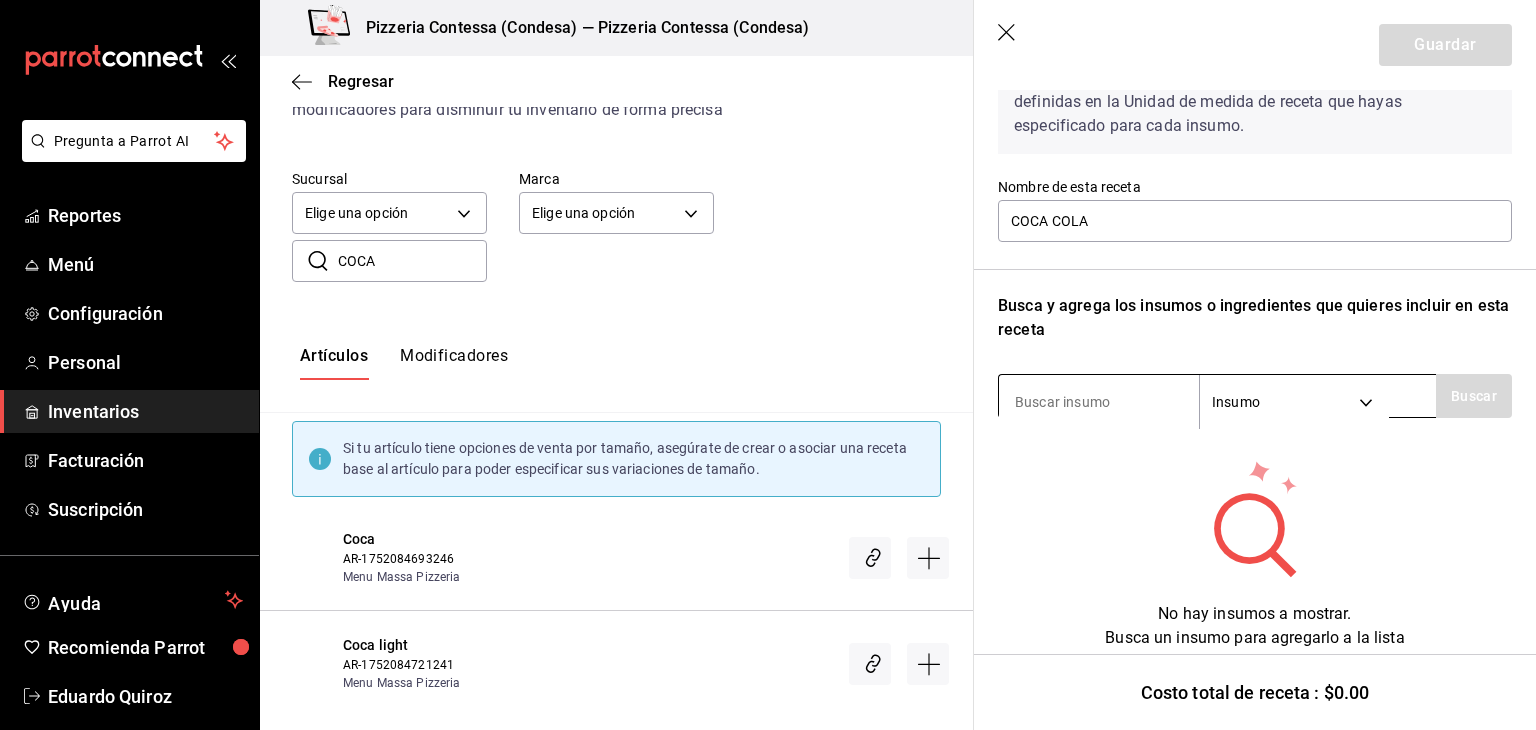 click at bounding box center [1099, 402] 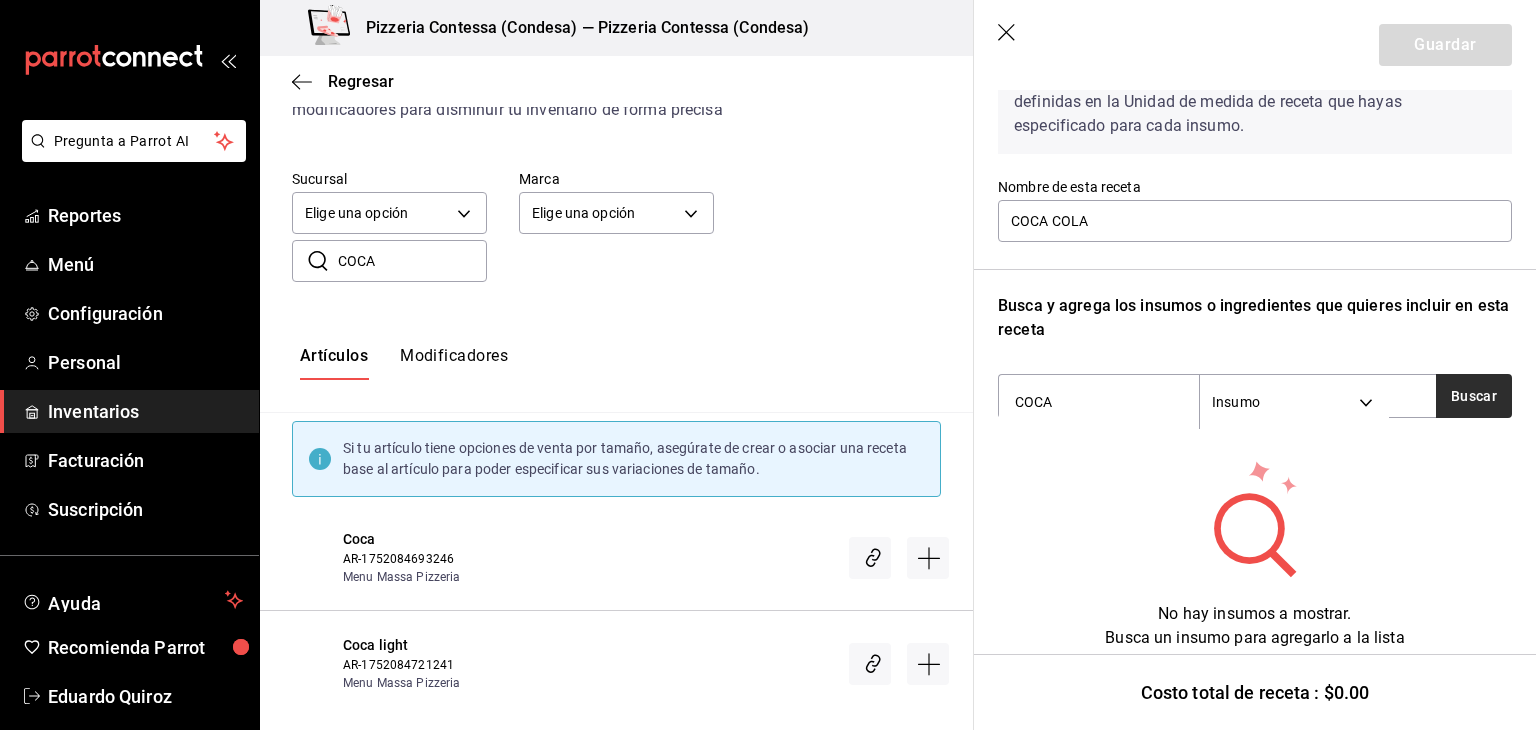 type on "COCA" 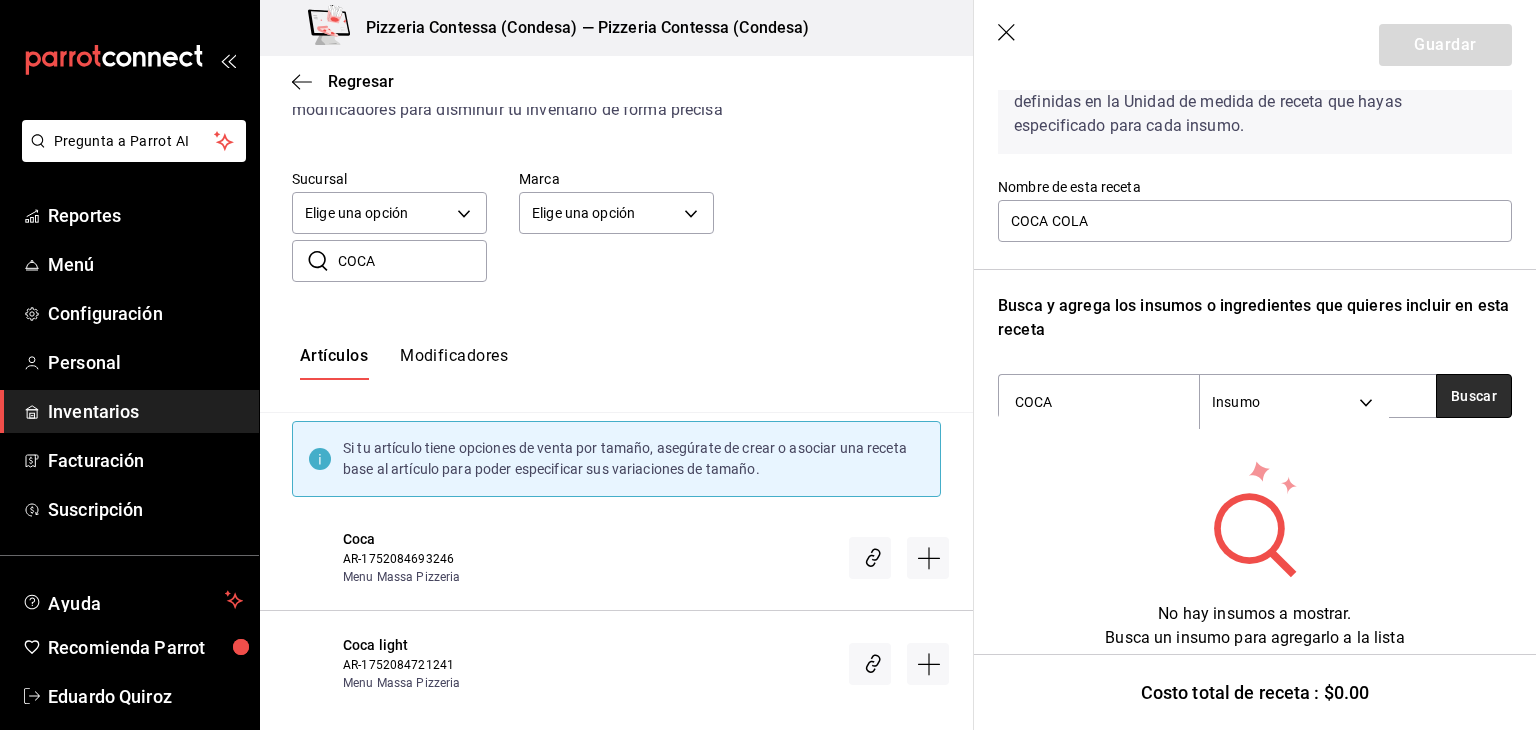 click on "Buscar" at bounding box center [1474, 396] 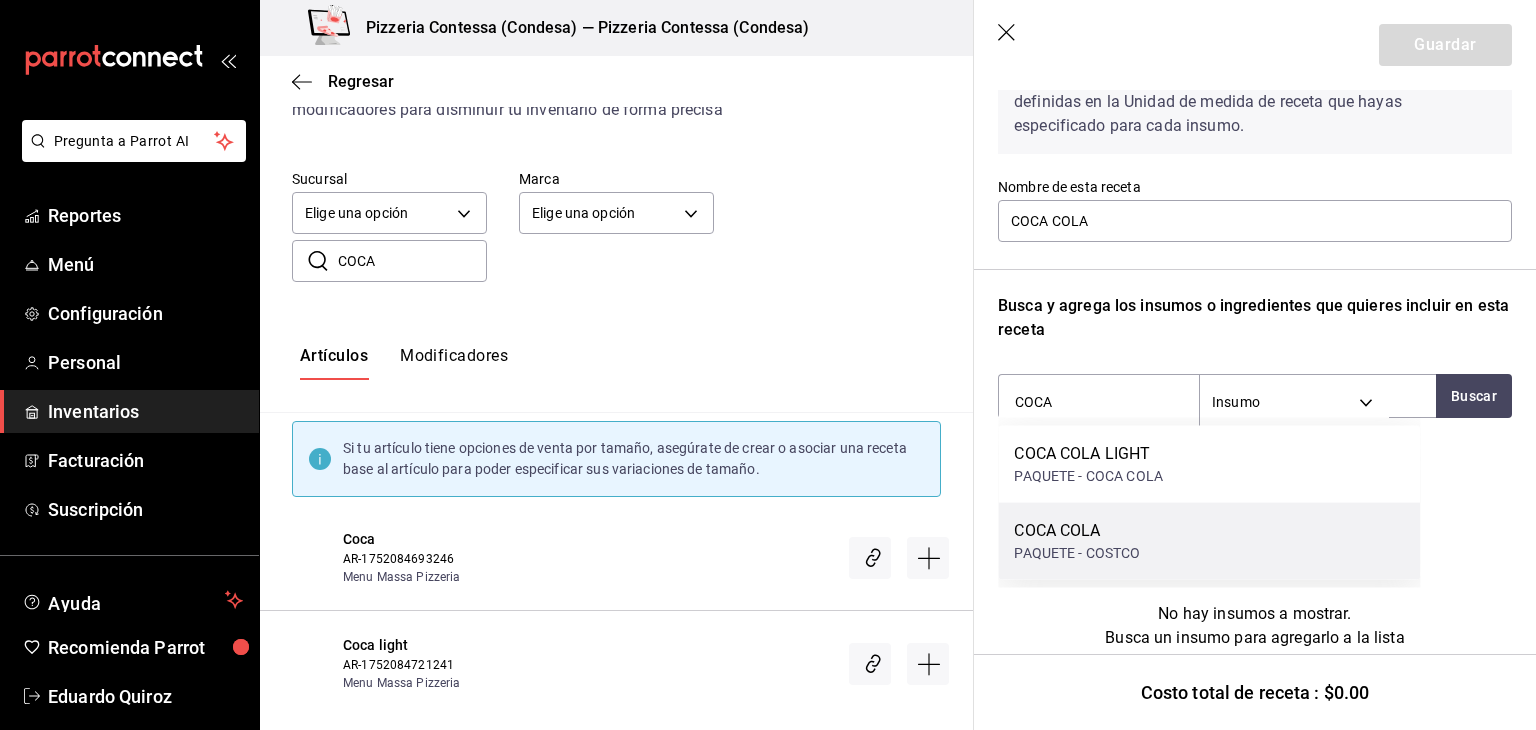 click on "COCA COLA PAQUETE - COSTCO" at bounding box center [1209, 541] 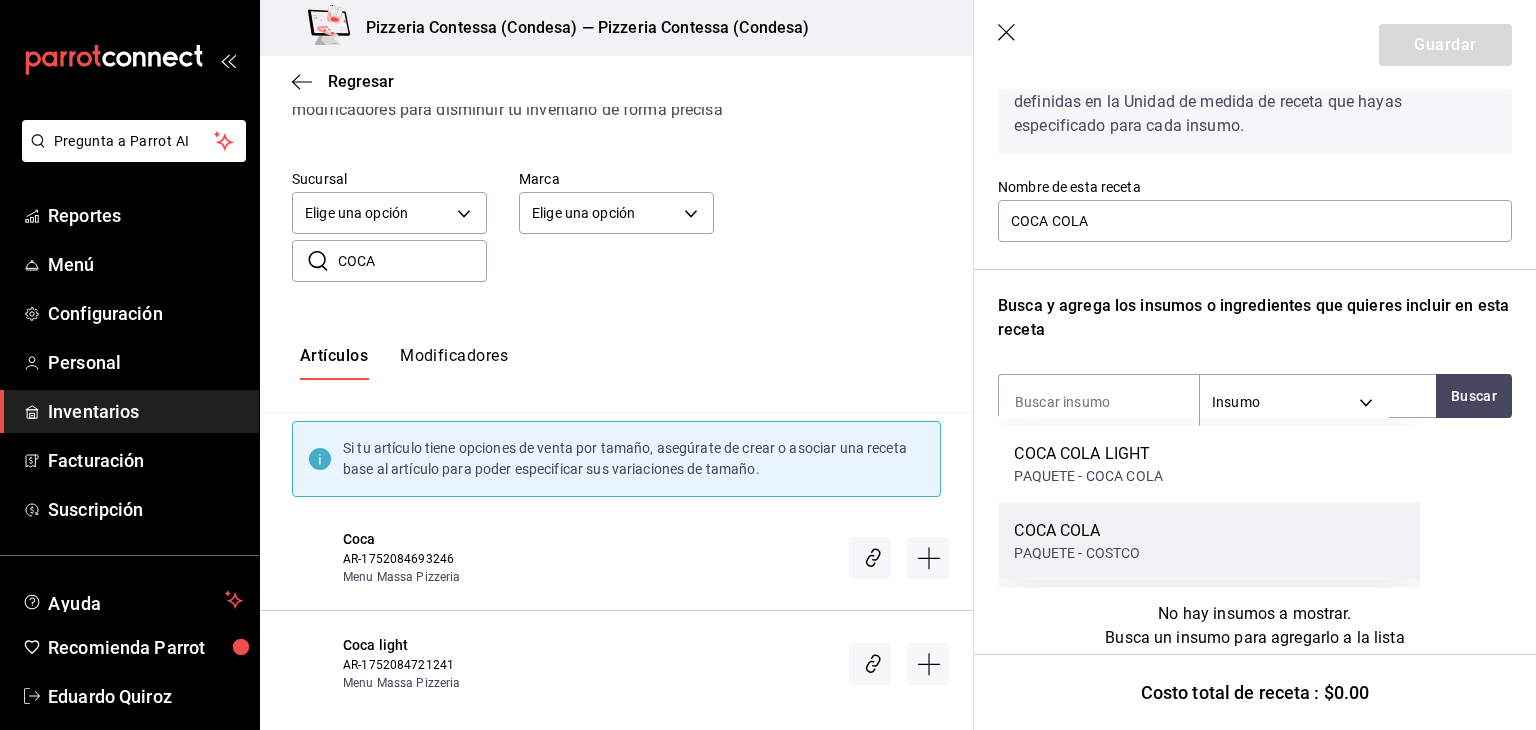 scroll, scrollTop: 108, scrollLeft: 0, axis: vertical 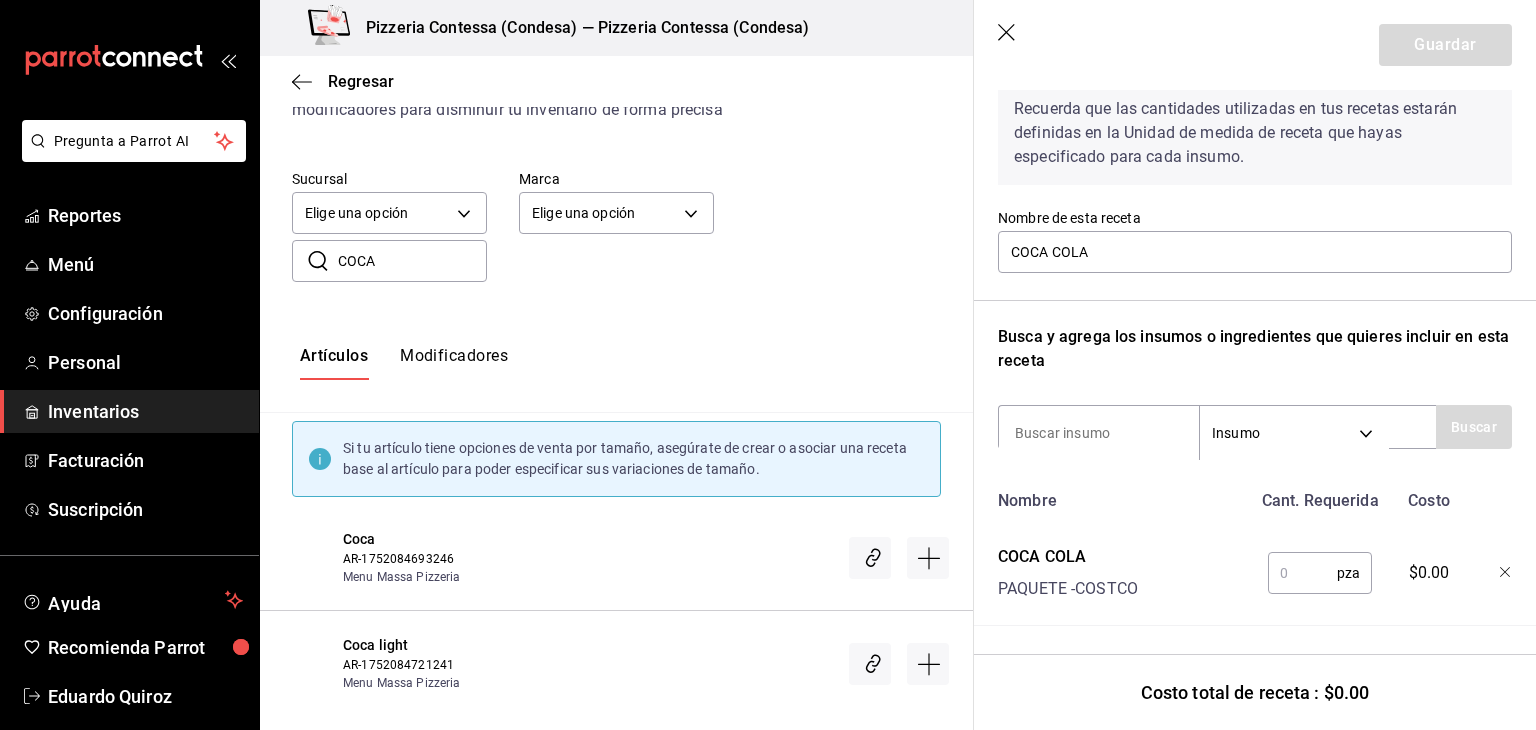 click at bounding box center (1302, 573) 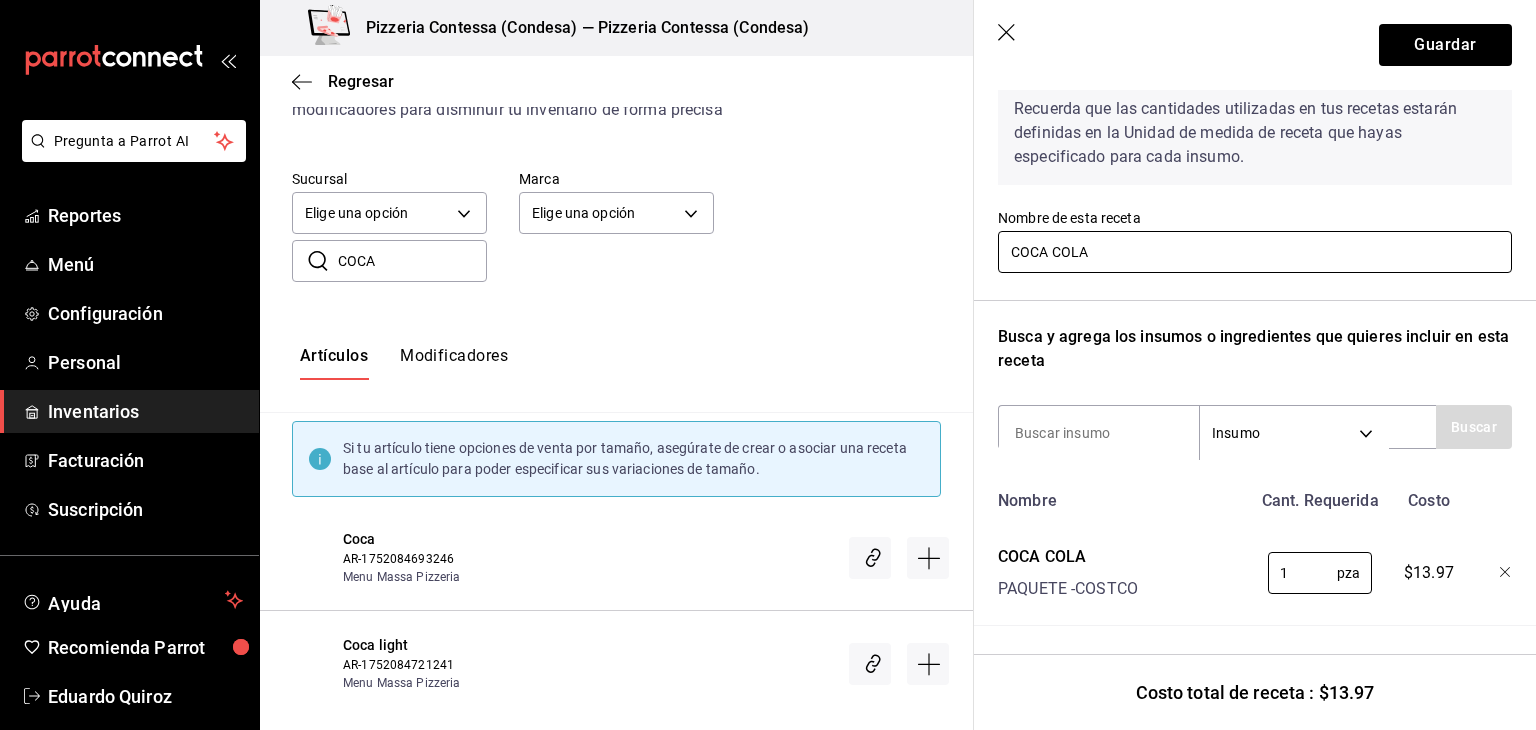 scroll, scrollTop: 0, scrollLeft: 0, axis: both 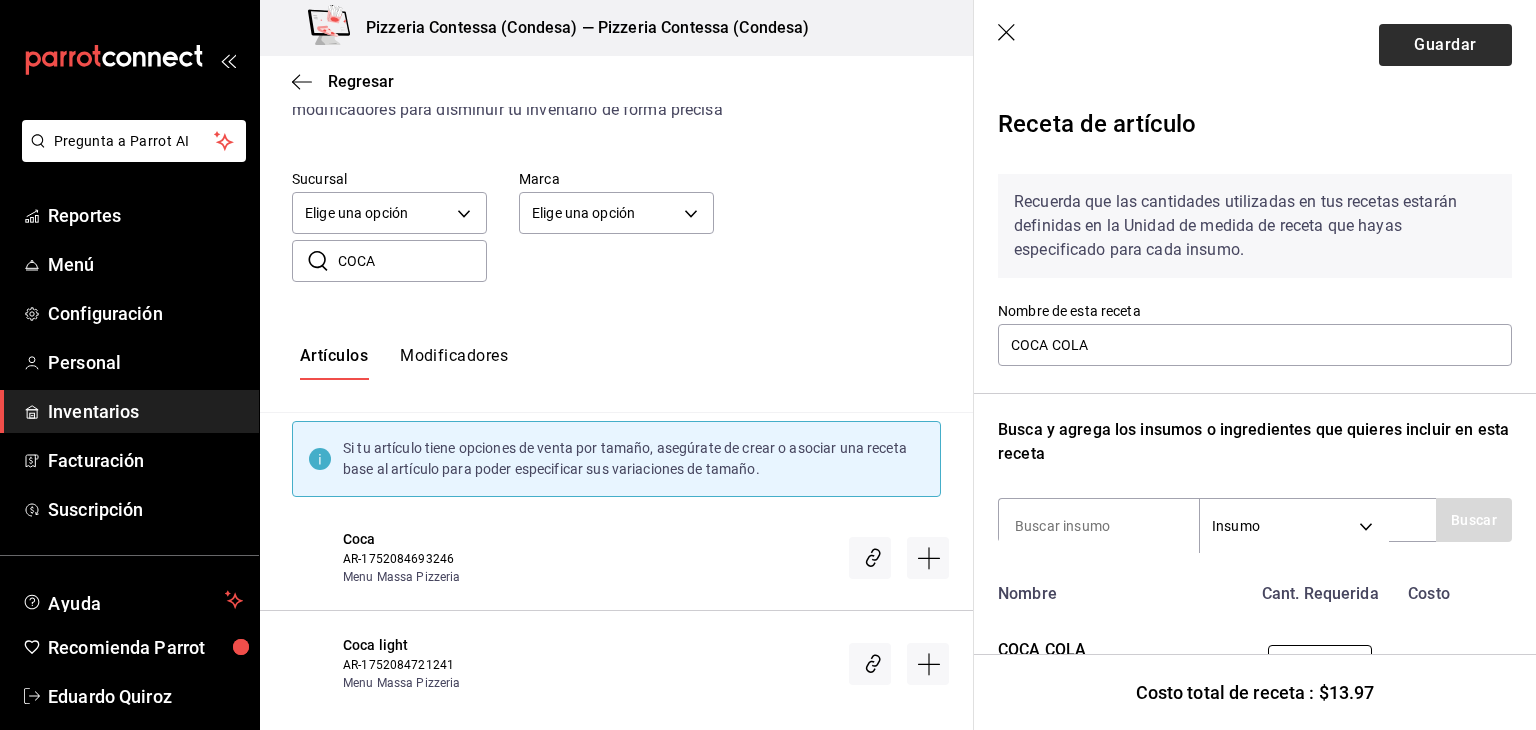 type on "1" 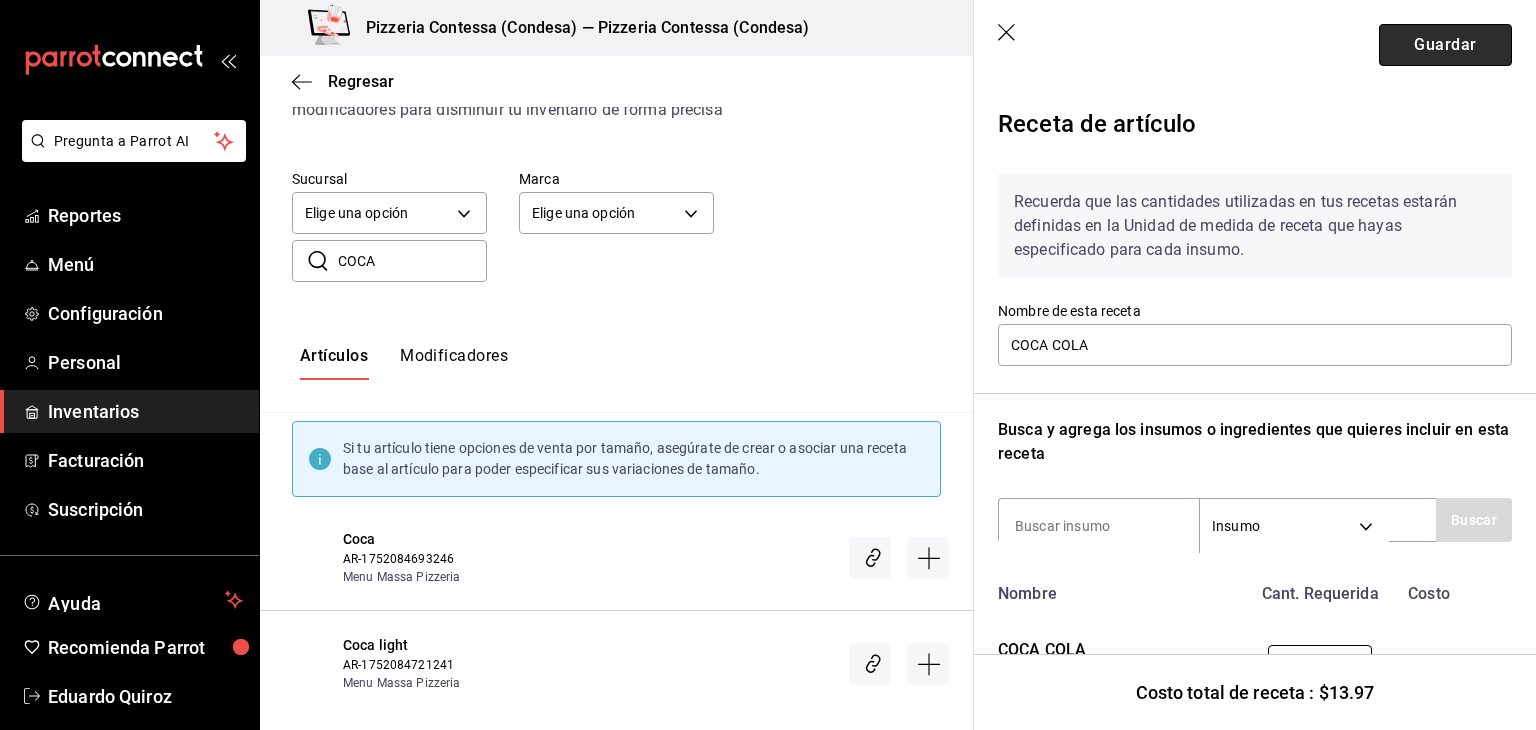 click on "Guardar" at bounding box center [1445, 45] 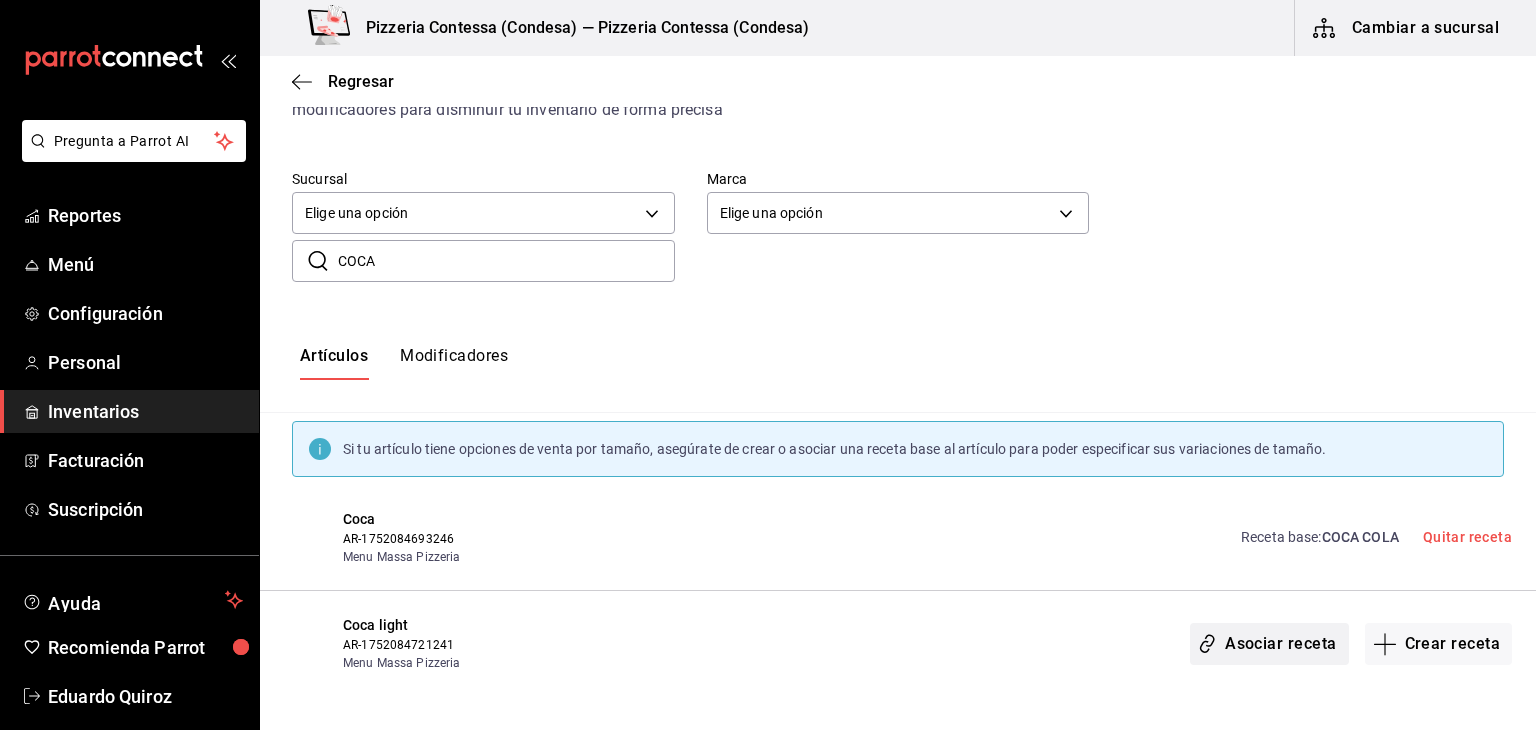 click on "Asociar receta" at bounding box center [1269, 644] 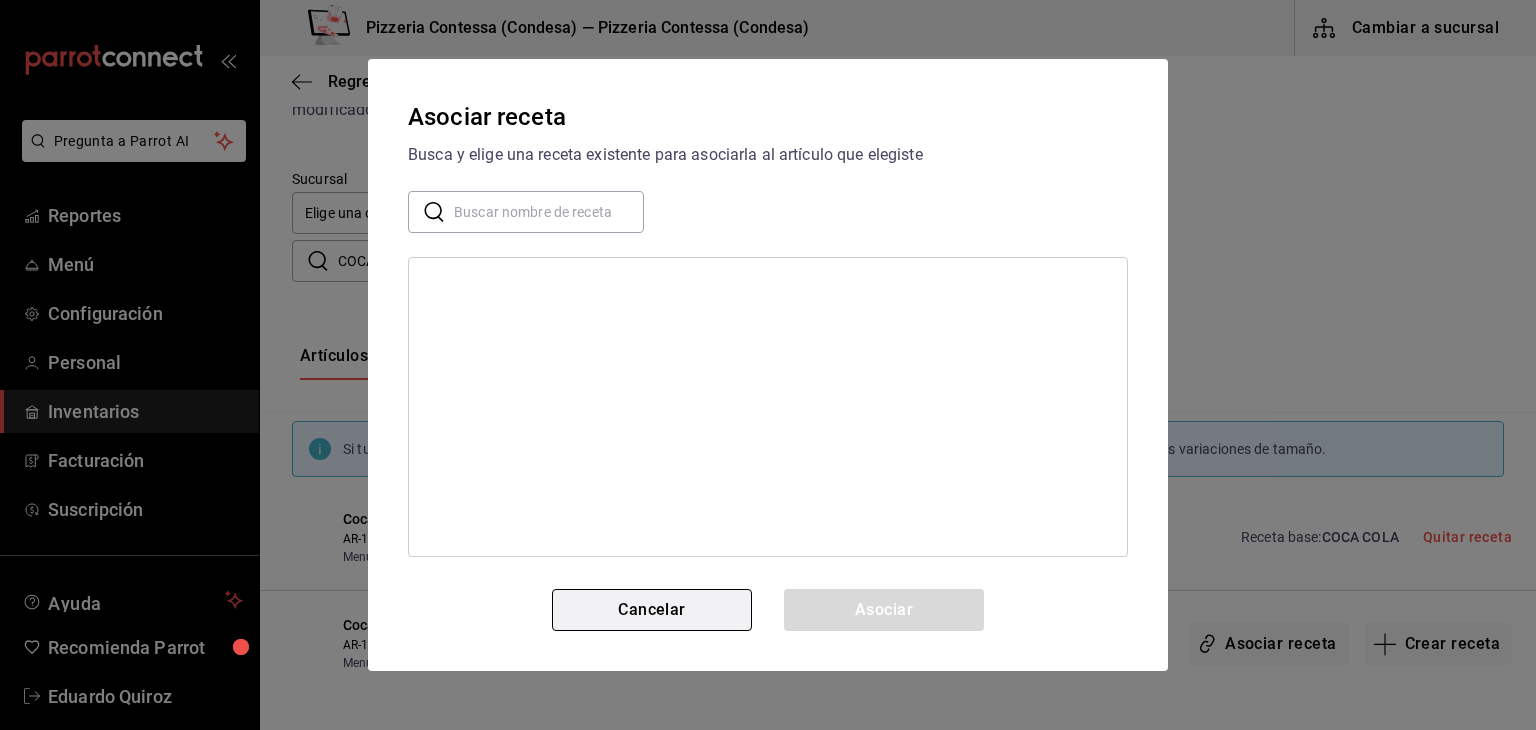 click on "Cancelar" at bounding box center (652, 610) 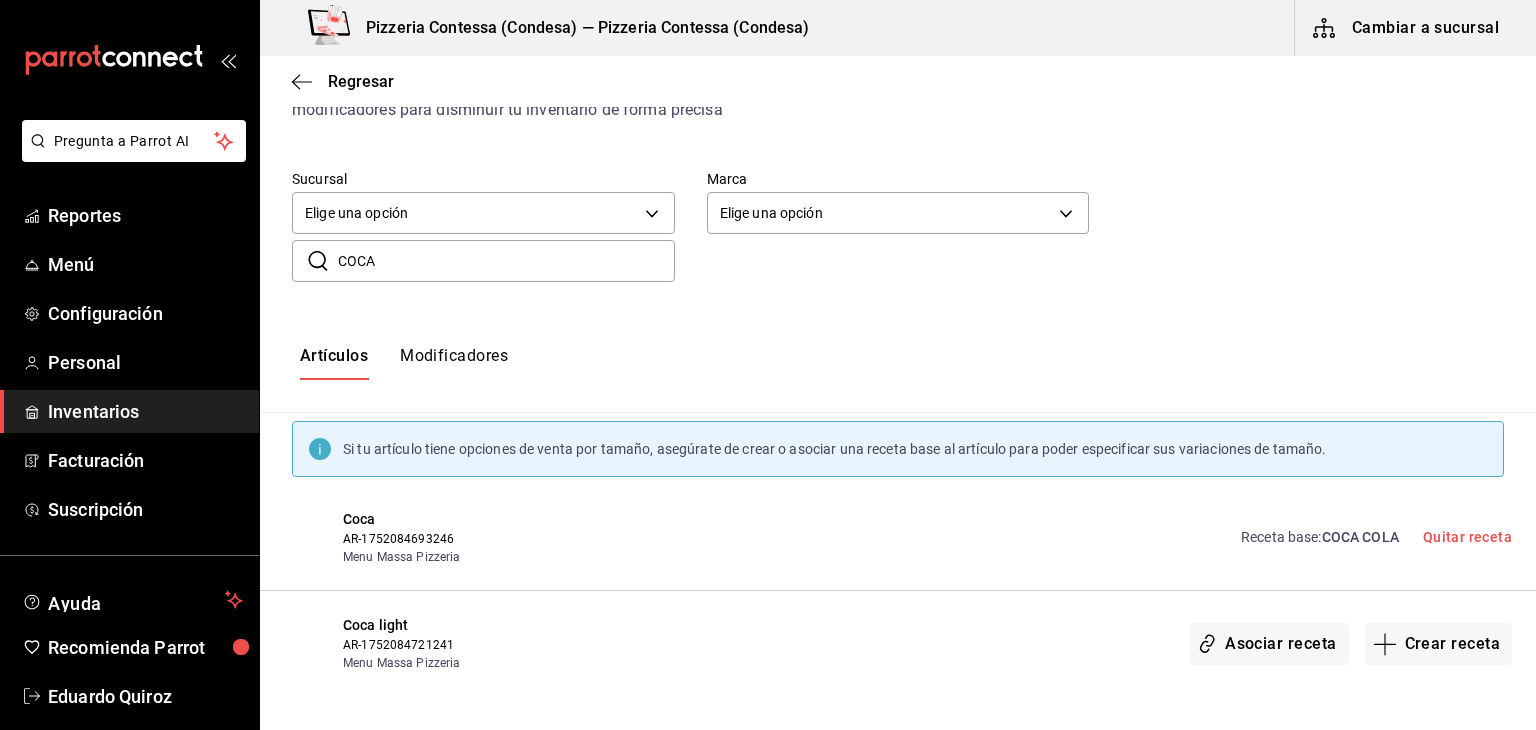 click on "Asociar receta Crear receta" at bounding box center [1351, 643] 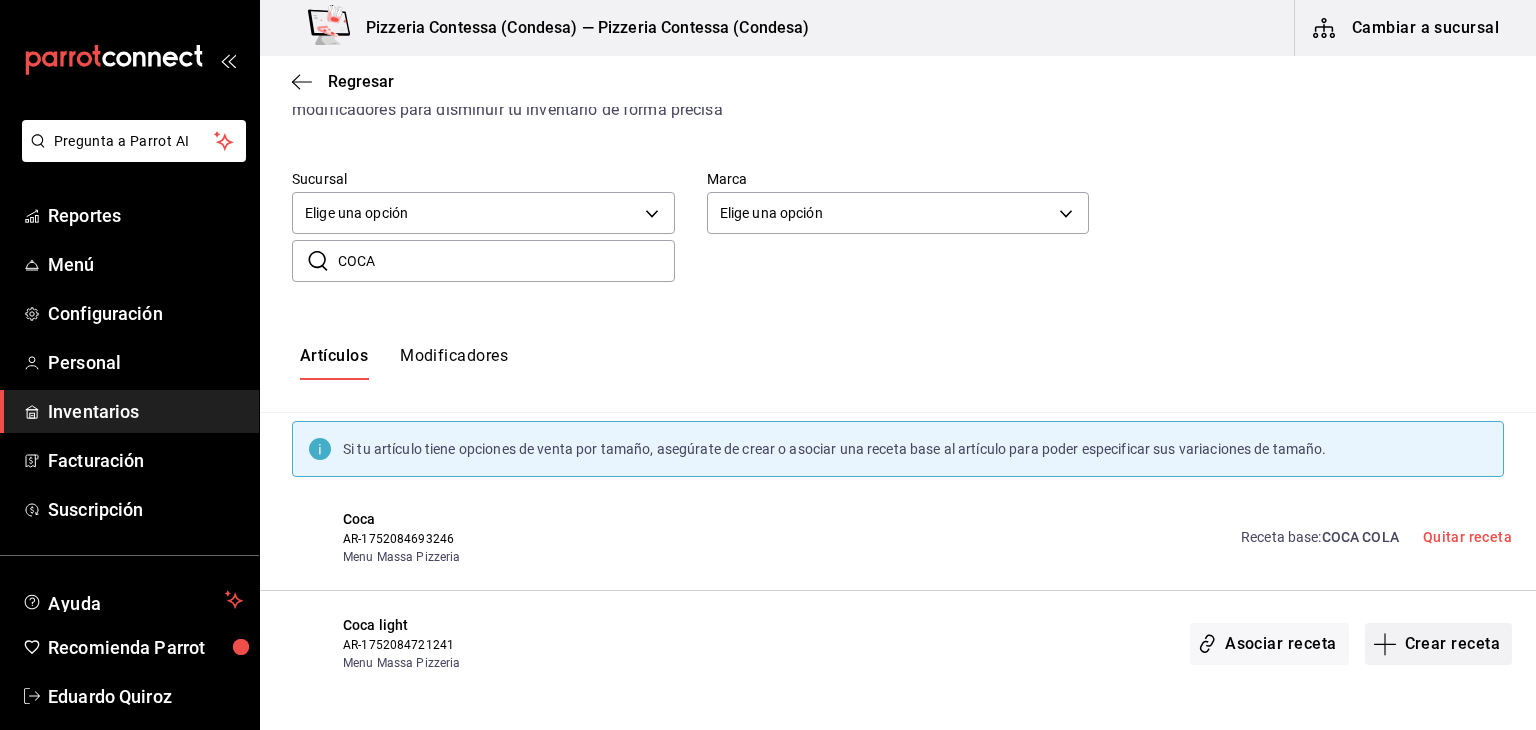 click on "Crear receta" at bounding box center (1439, 644) 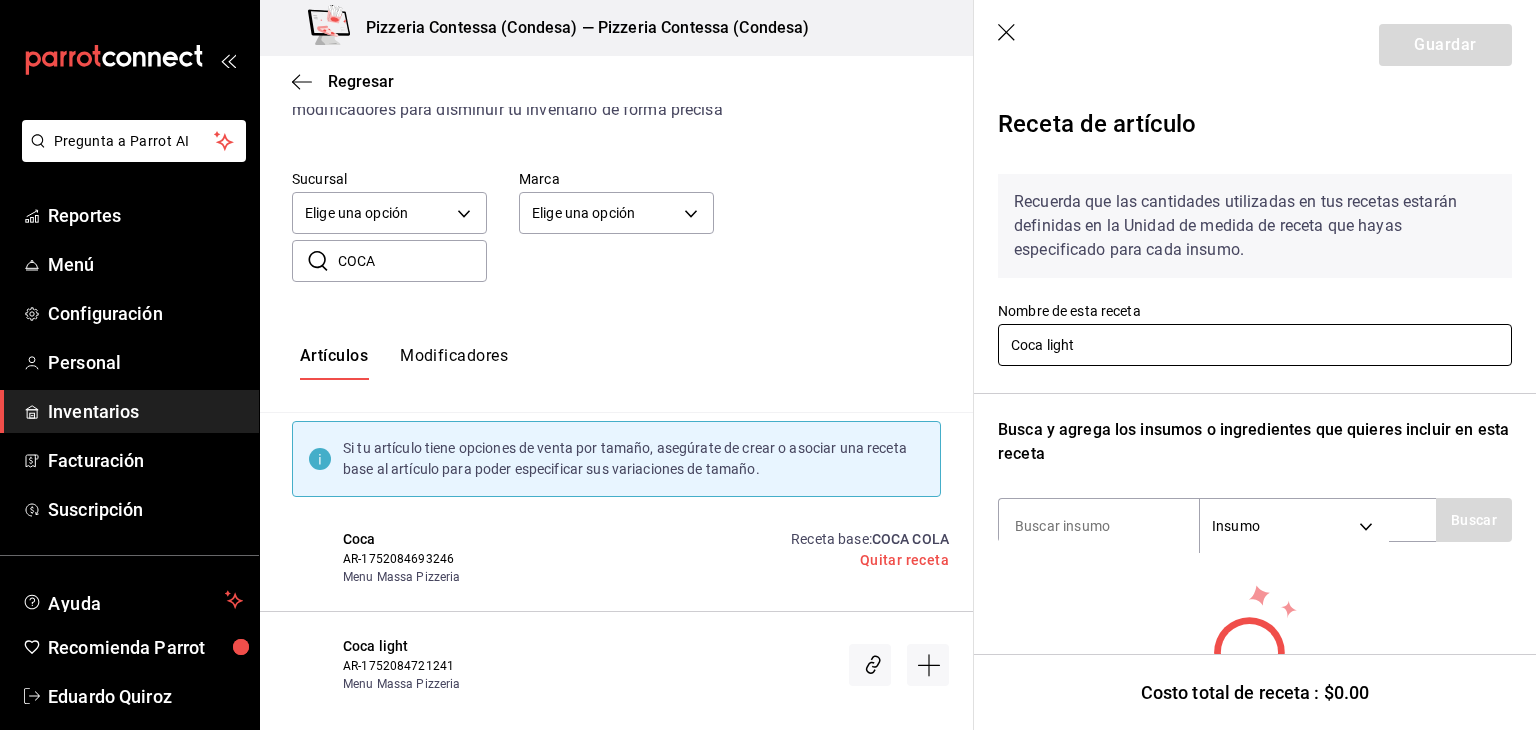 drag, startPoint x: 1113, startPoint y: 353, endPoint x: 908, endPoint y: 297, distance: 212.51117 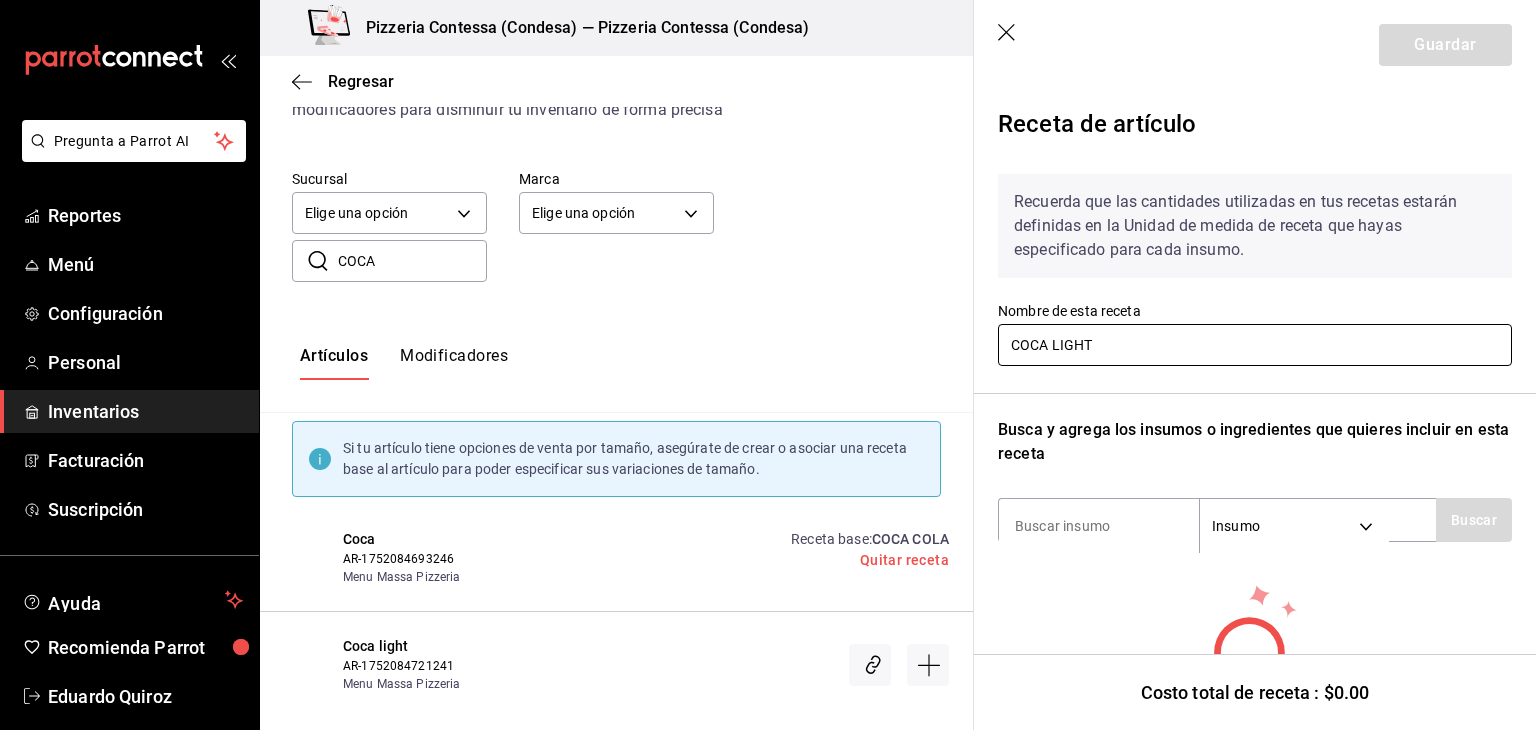 scroll, scrollTop: 124, scrollLeft: 0, axis: vertical 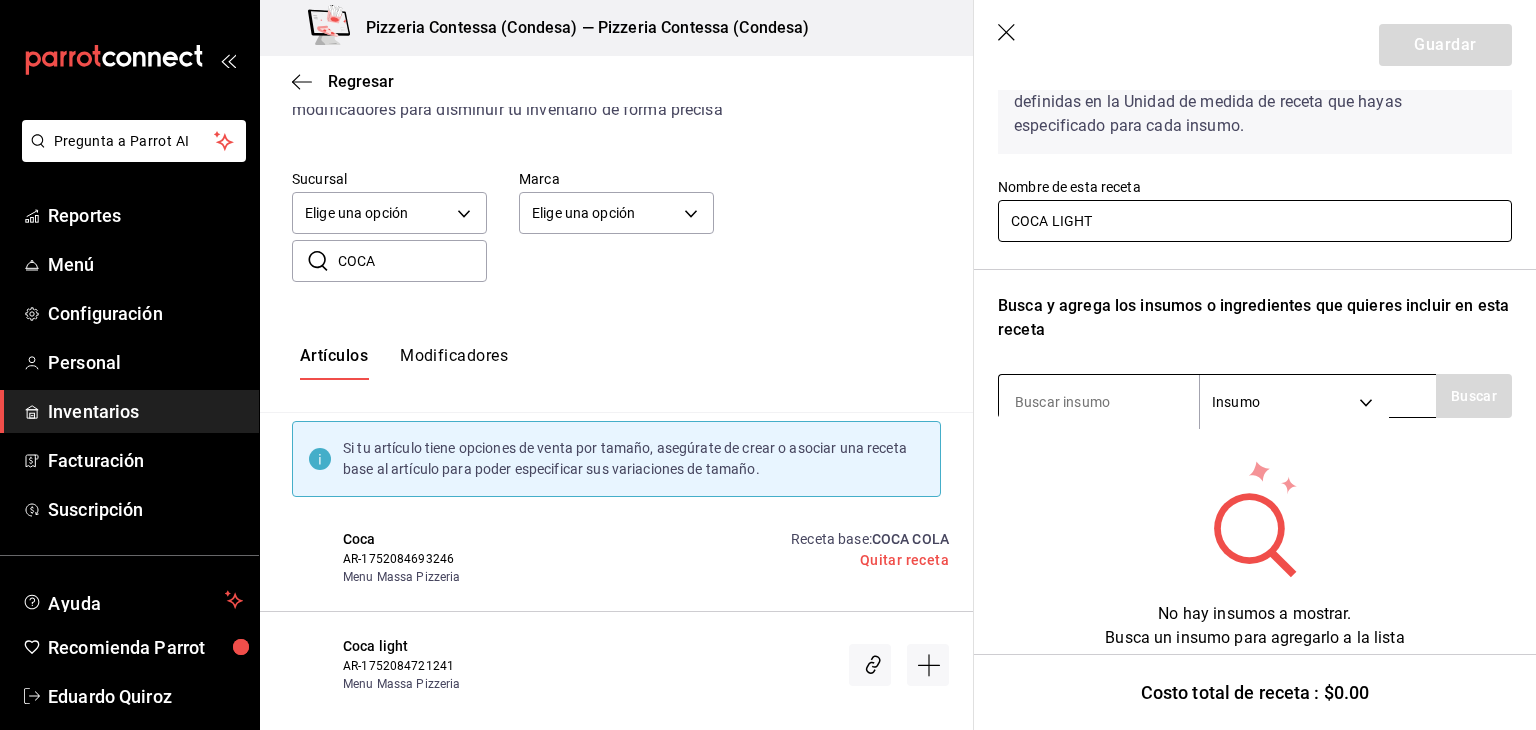 type on "COCA LIGHT" 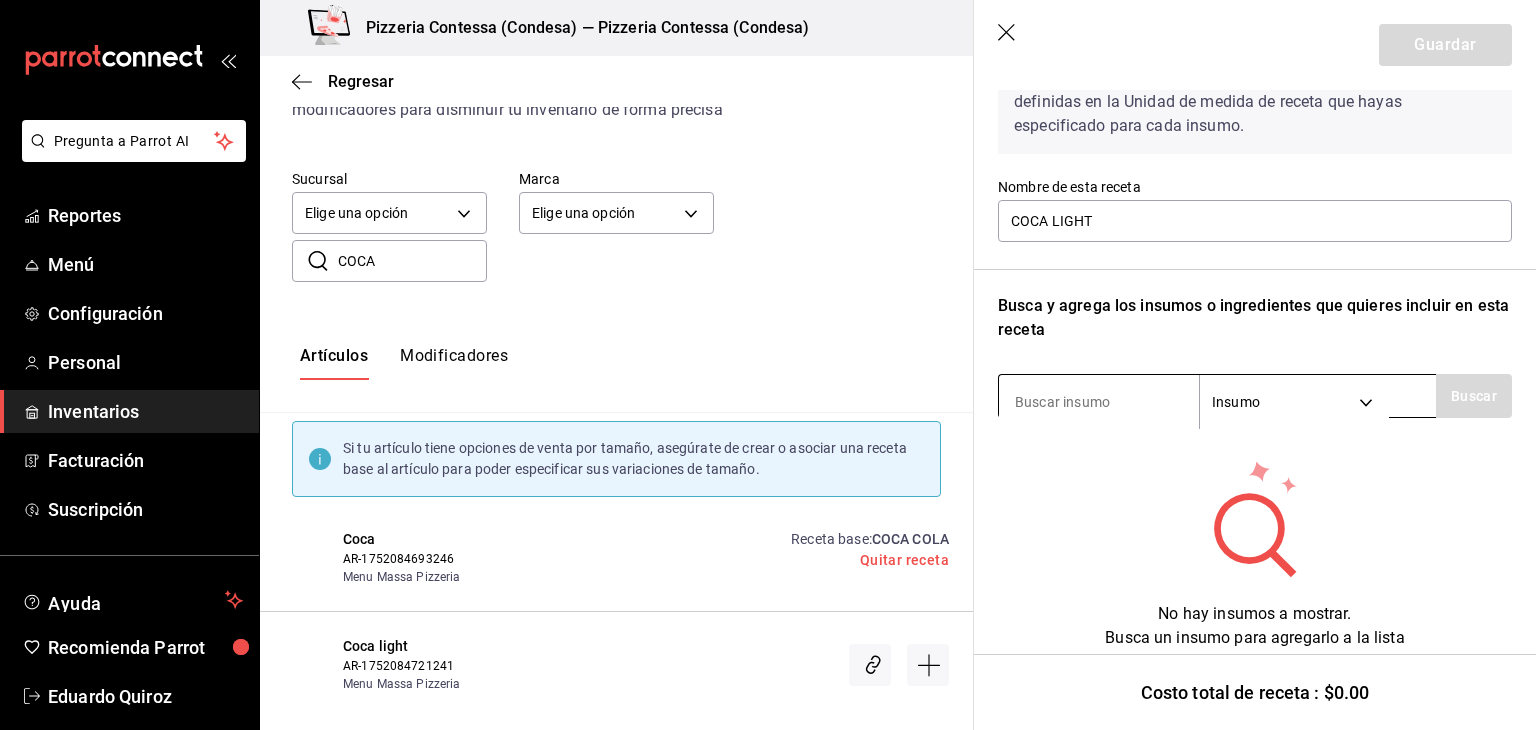 click at bounding box center (1099, 402) 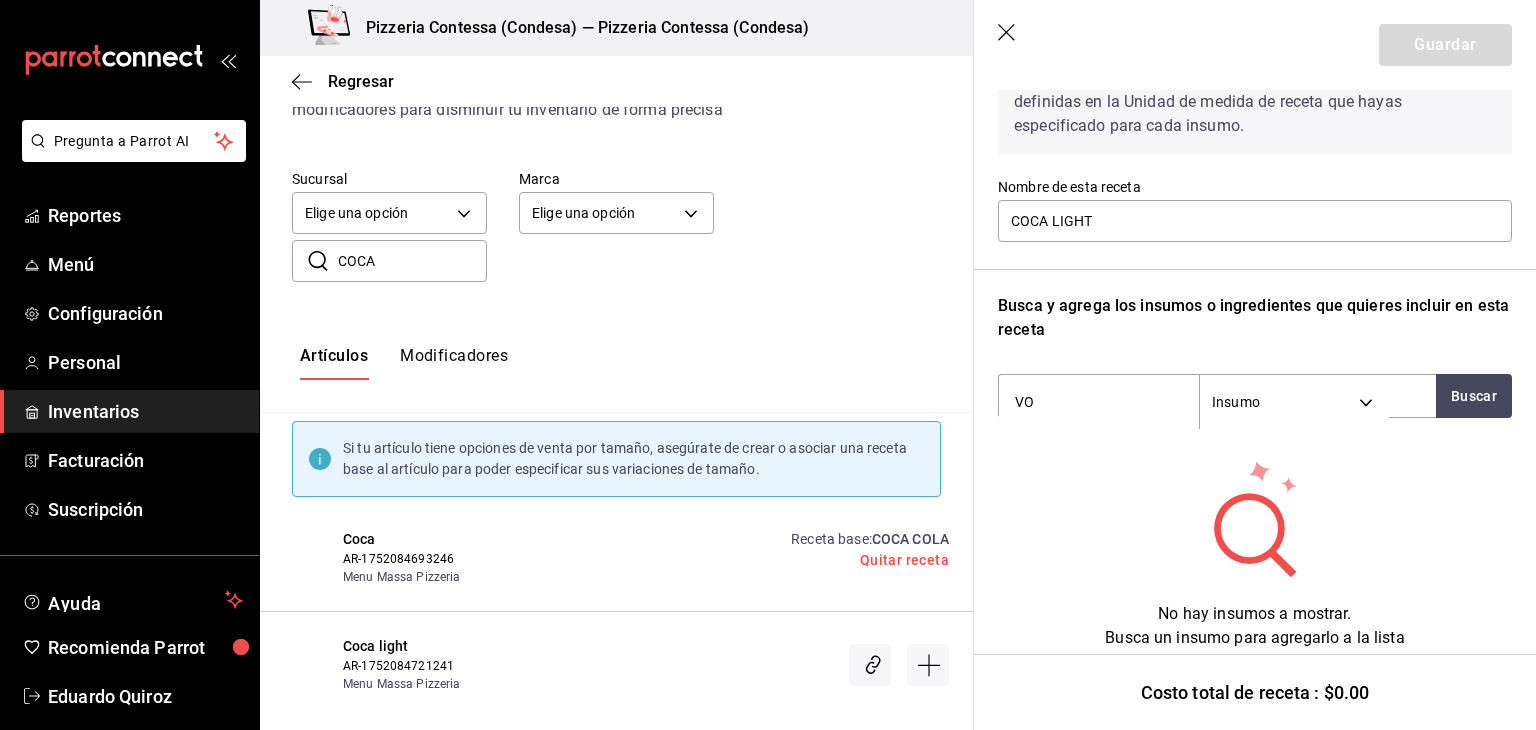 type on "V" 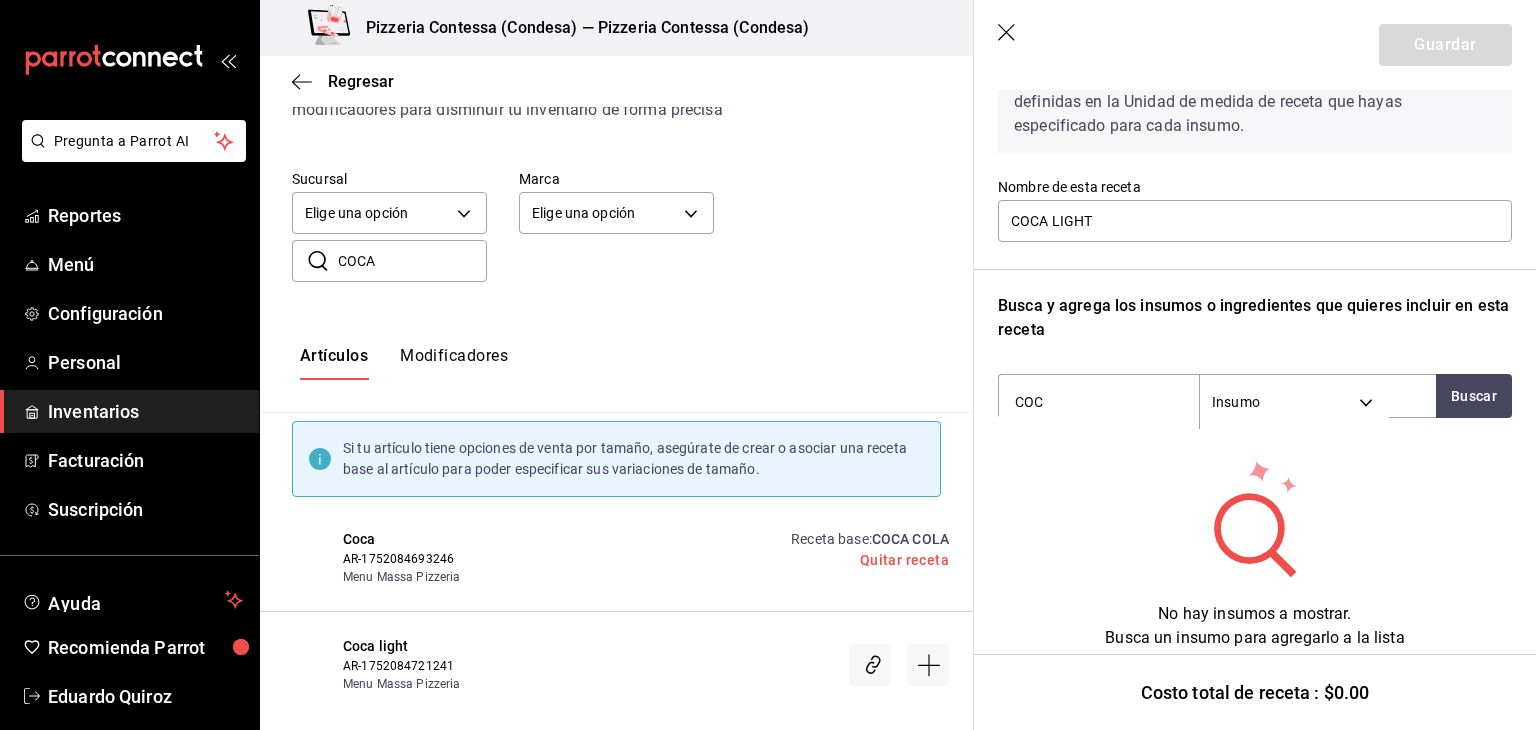 type on "COCA" 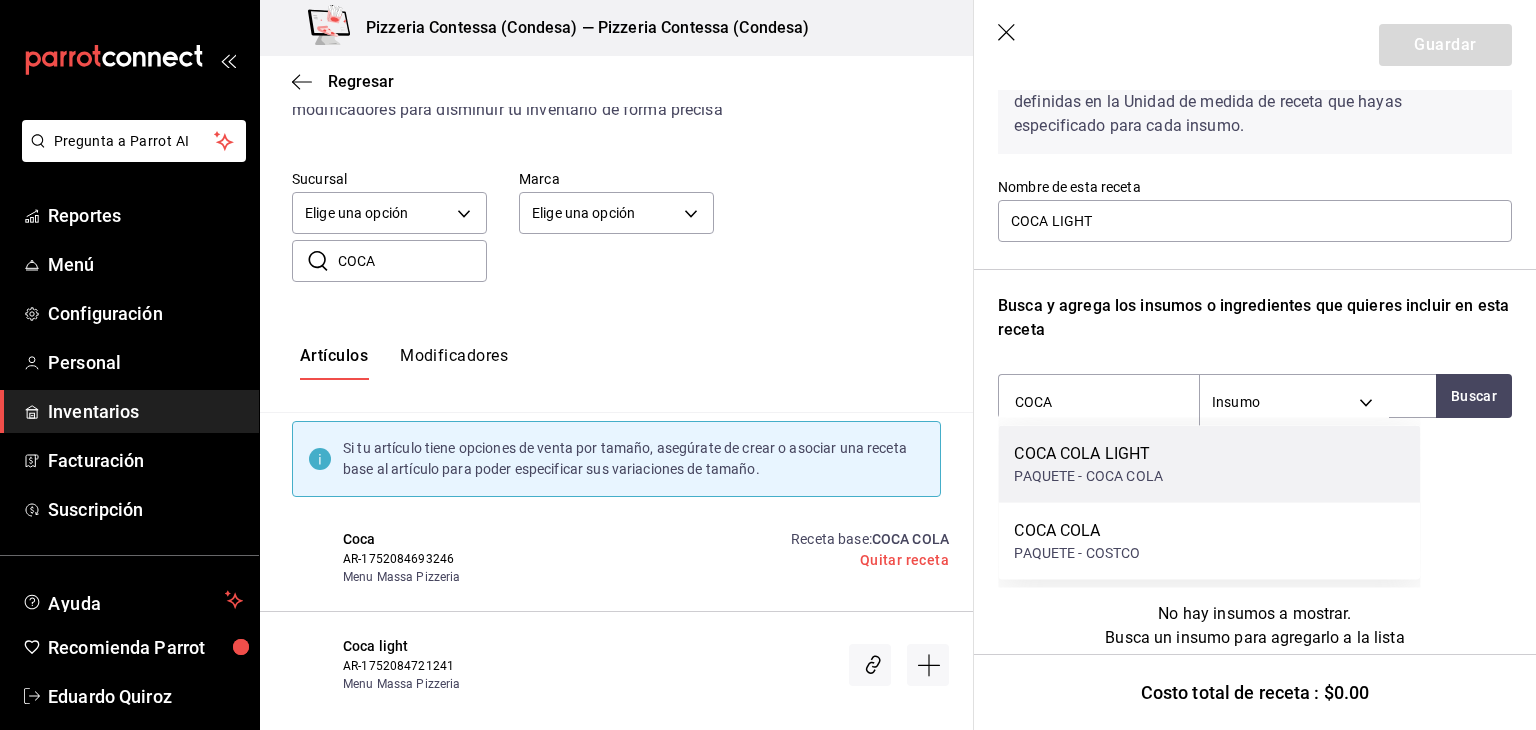 click on "PAQUETE - COCA COLA" at bounding box center (1088, 476) 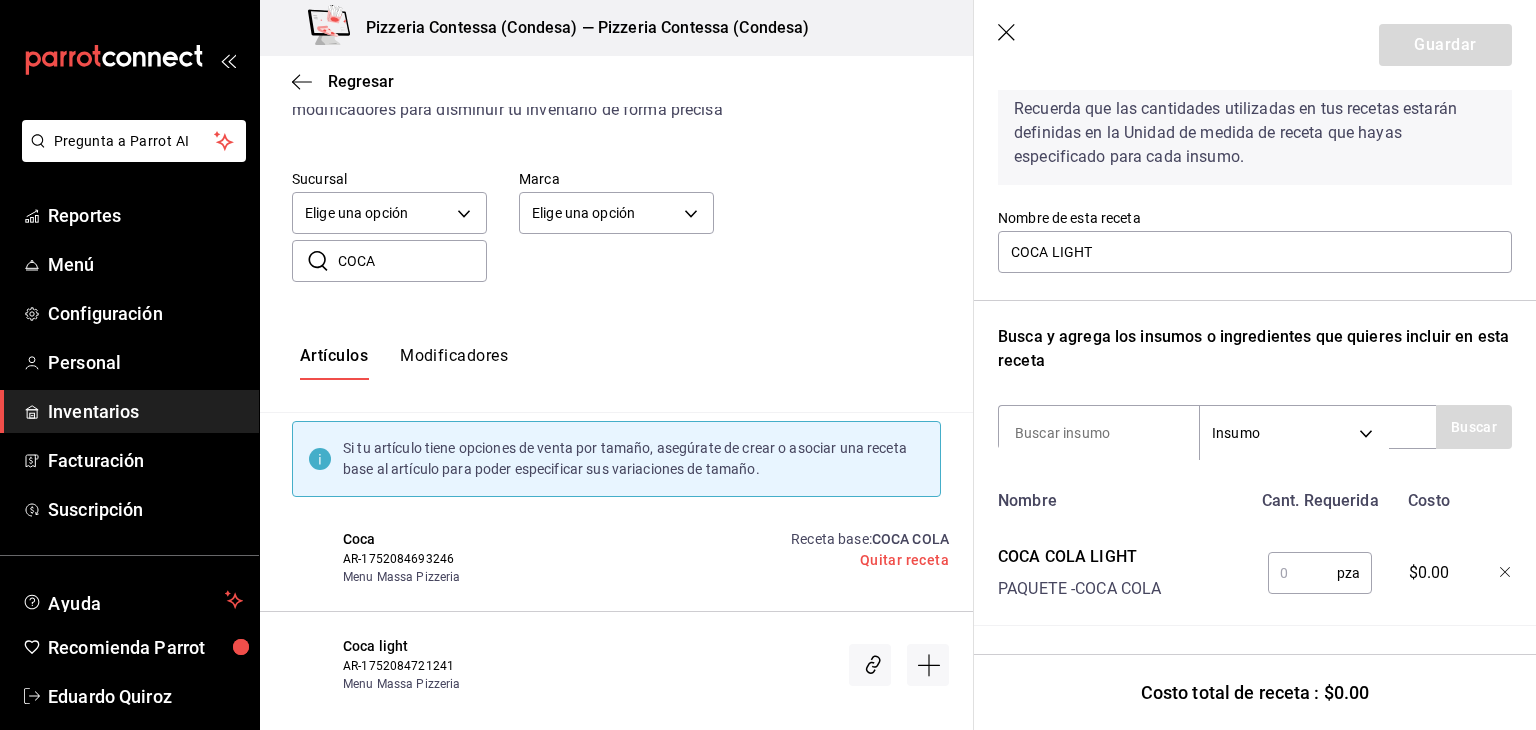 scroll, scrollTop: 108, scrollLeft: 0, axis: vertical 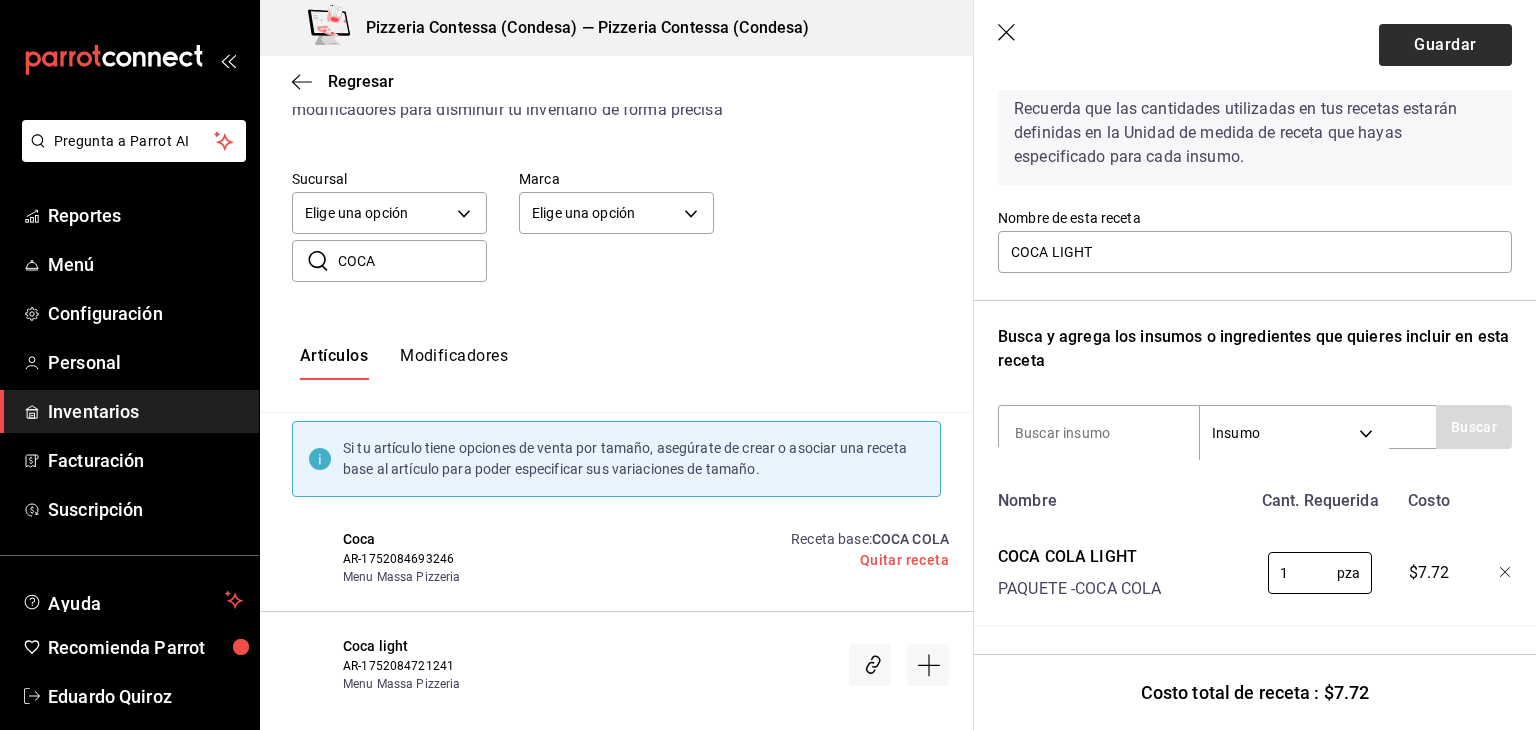 type on "1" 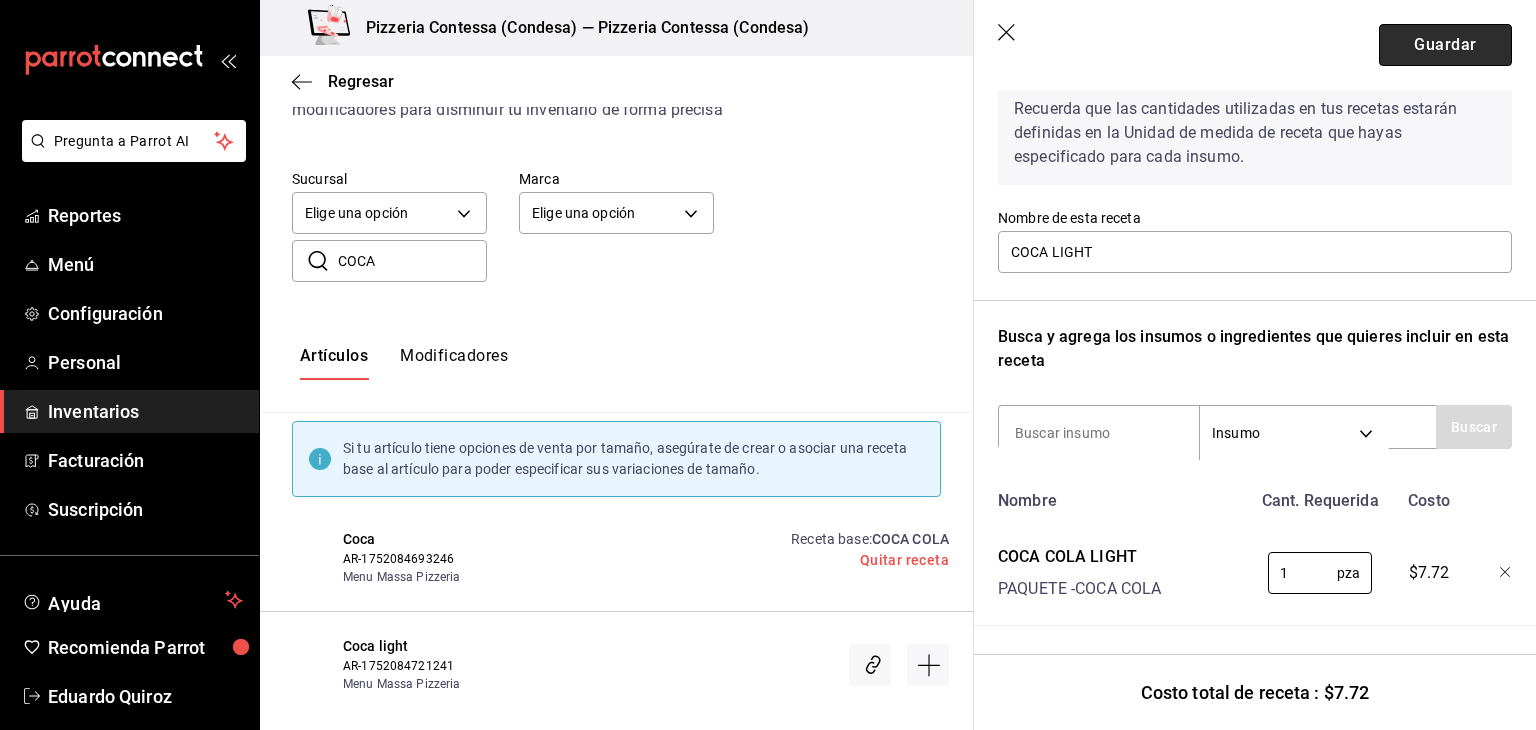 click on "Guardar" at bounding box center (1445, 45) 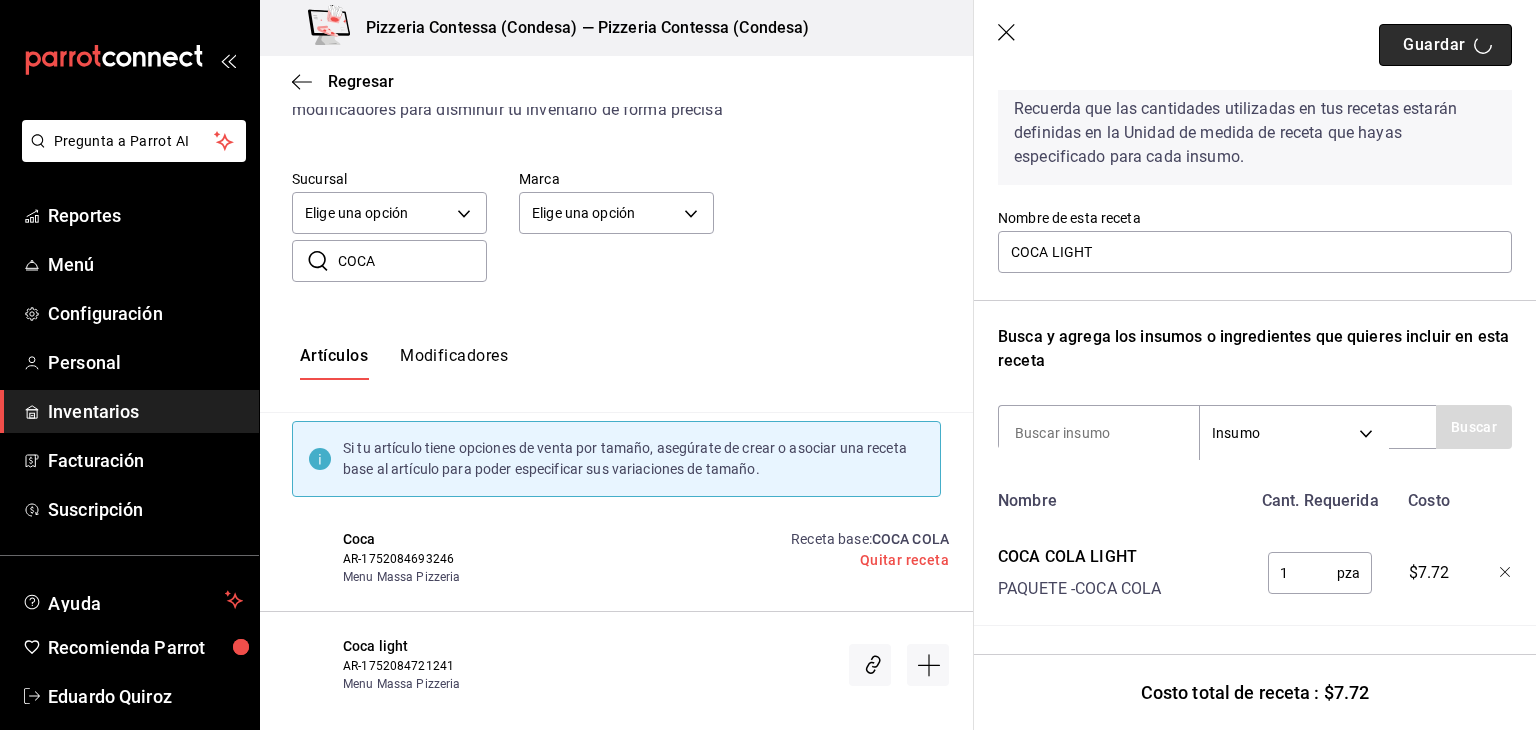 scroll, scrollTop: 0, scrollLeft: 0, axis: both 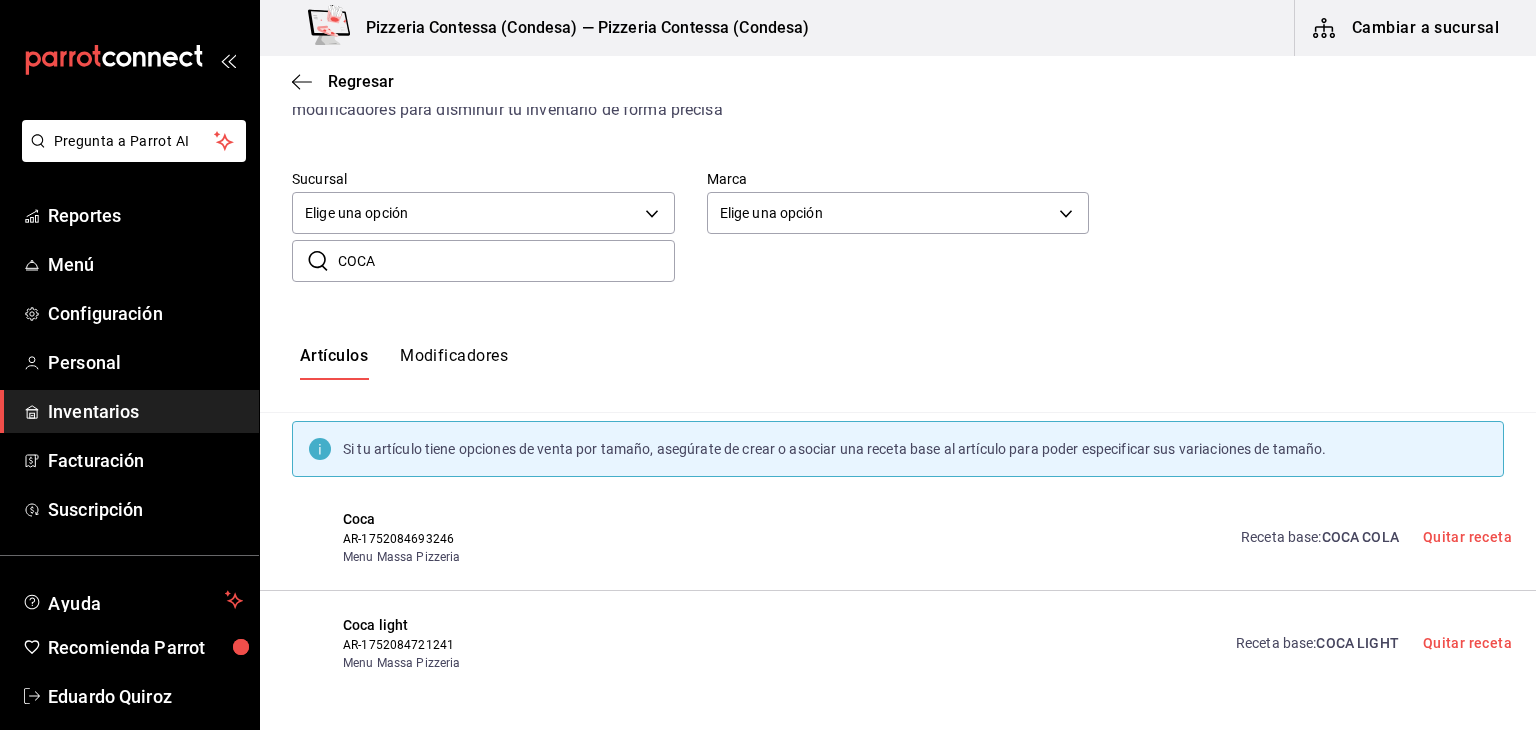 drag, startPoint x: 392, startPoint y: 272, endPoint x: 327, endPoint y: 273, distance: 65.00769 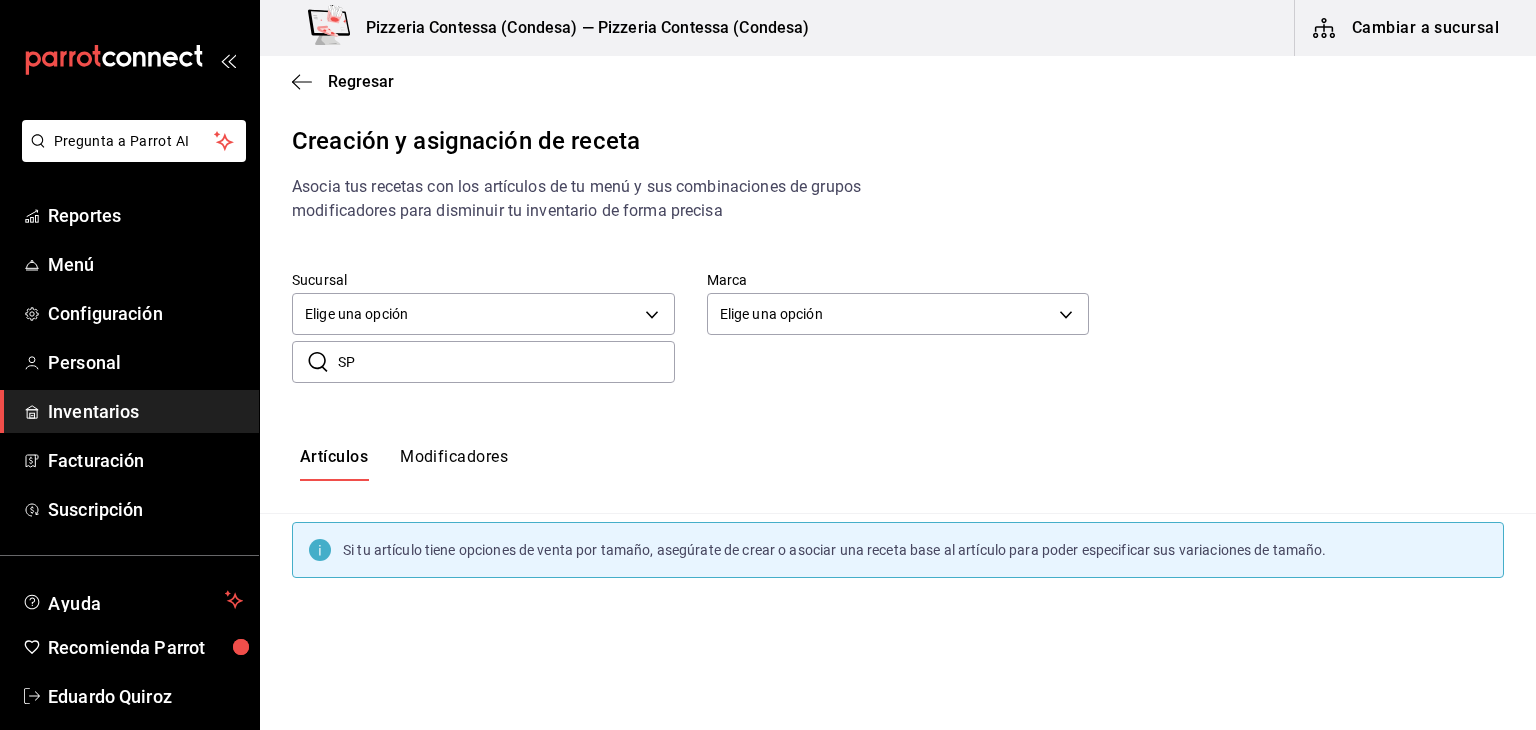 scroll, scrollTop: 0, scrollLeft: 0, axis: both 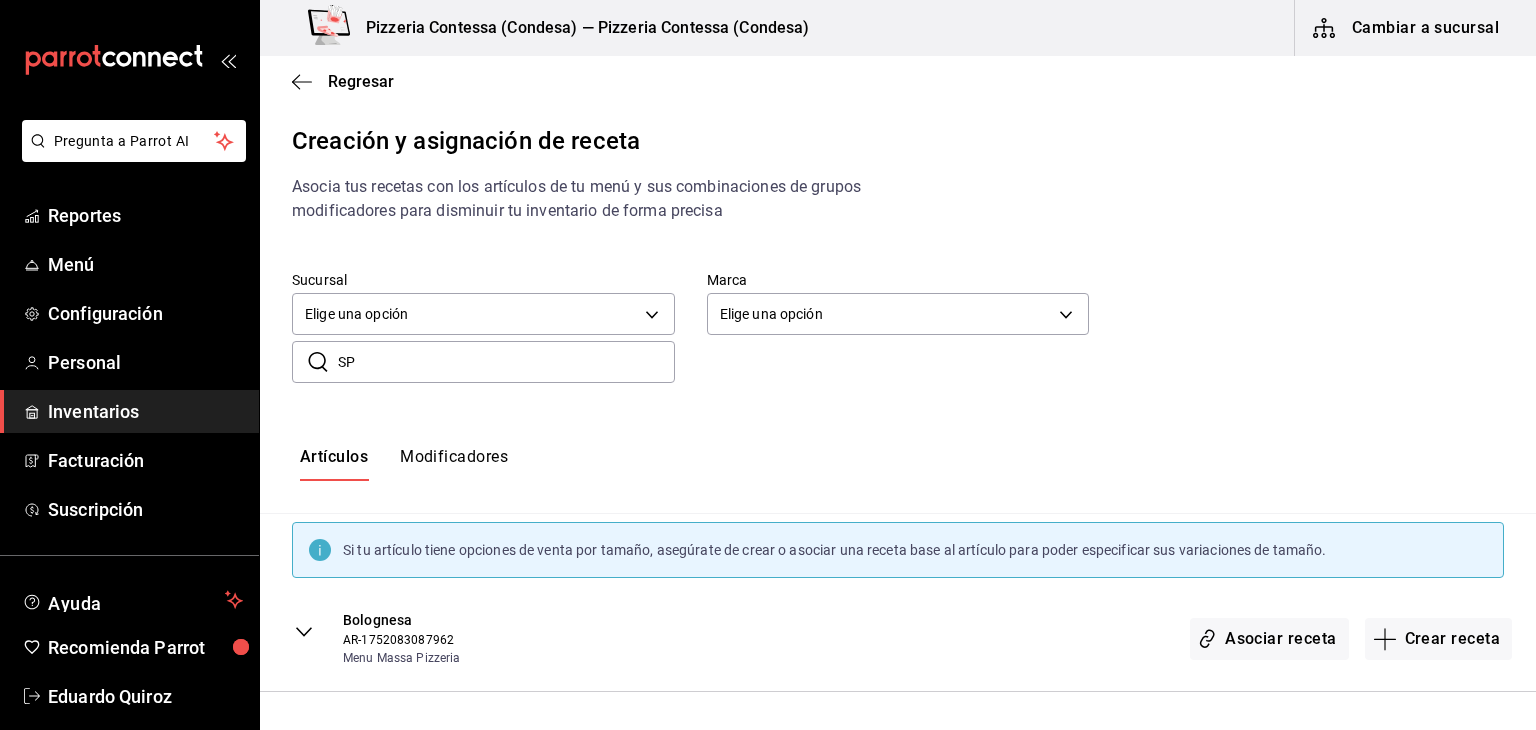 type on "S" 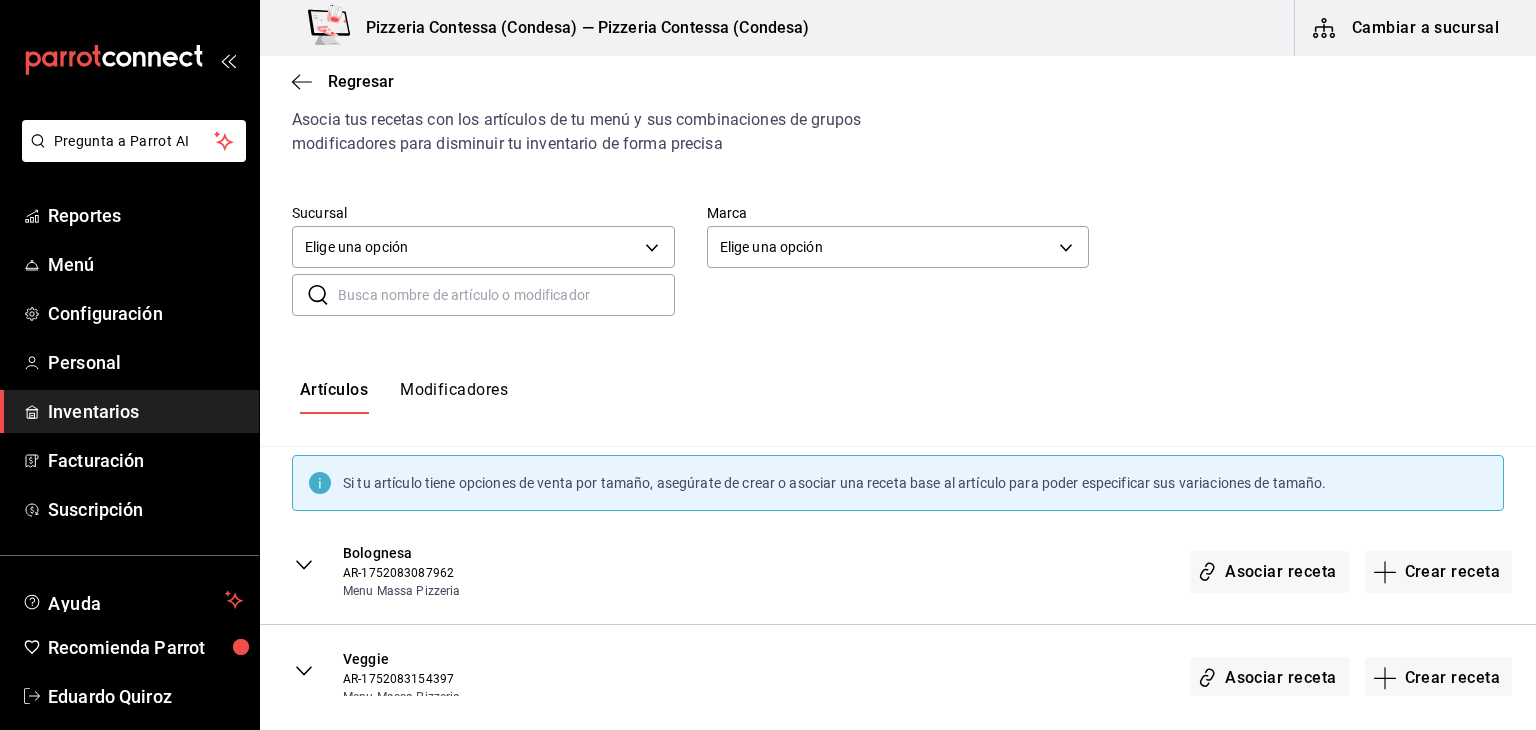 scroll, scrollTop: 68, scrollLeft: 0, axis: vertical 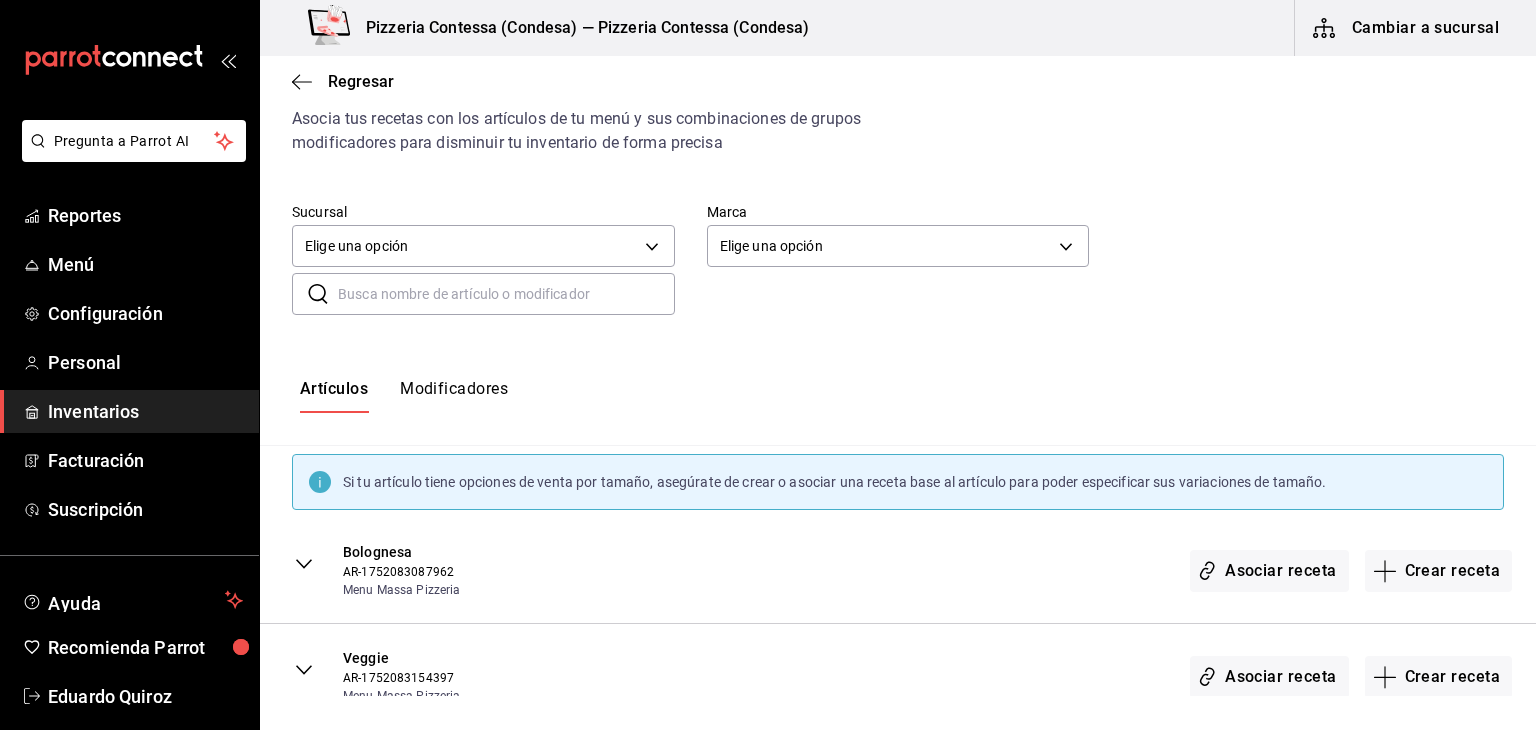 click at bounding box center (506, 294) 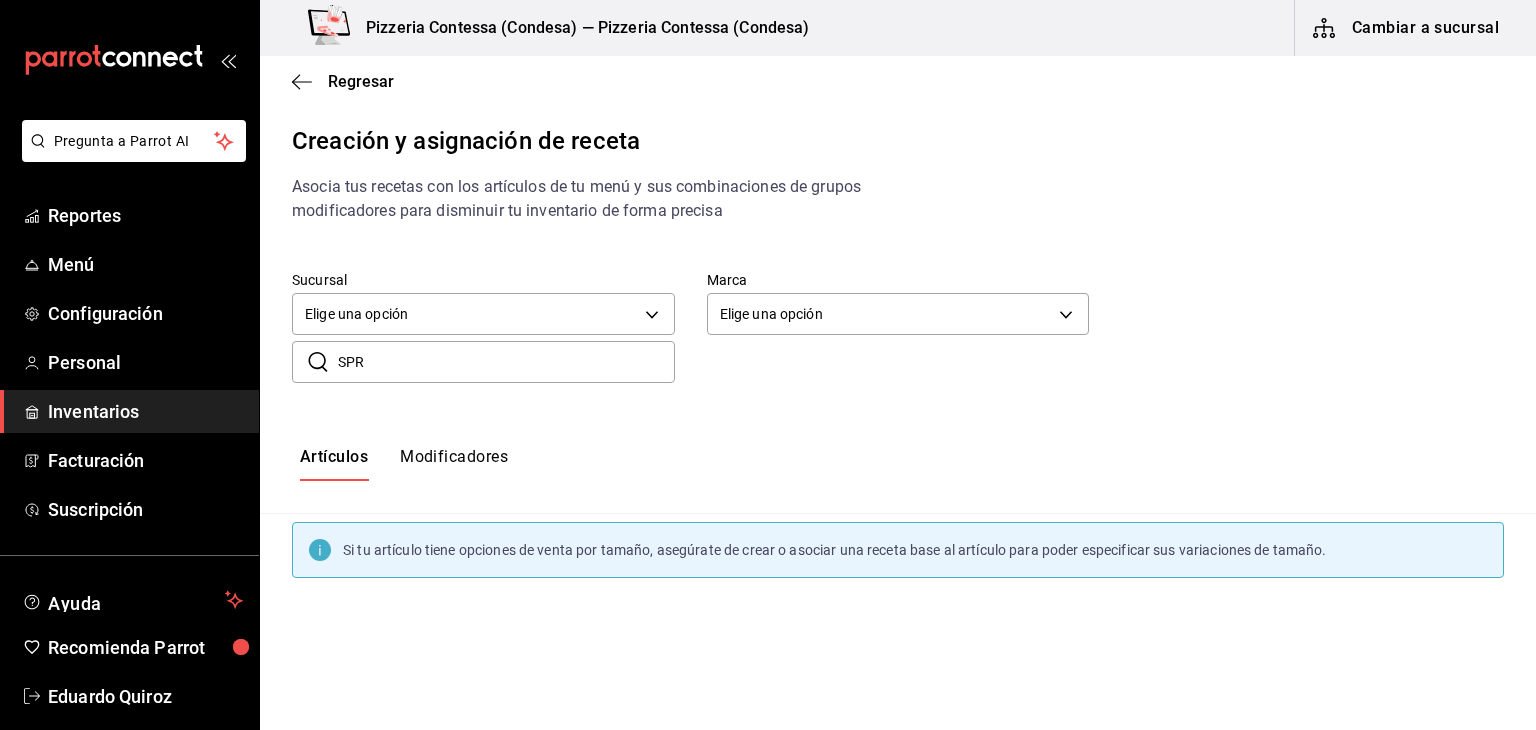 scroll, scrollTop: 0, scrollLeft: 0, axis: both 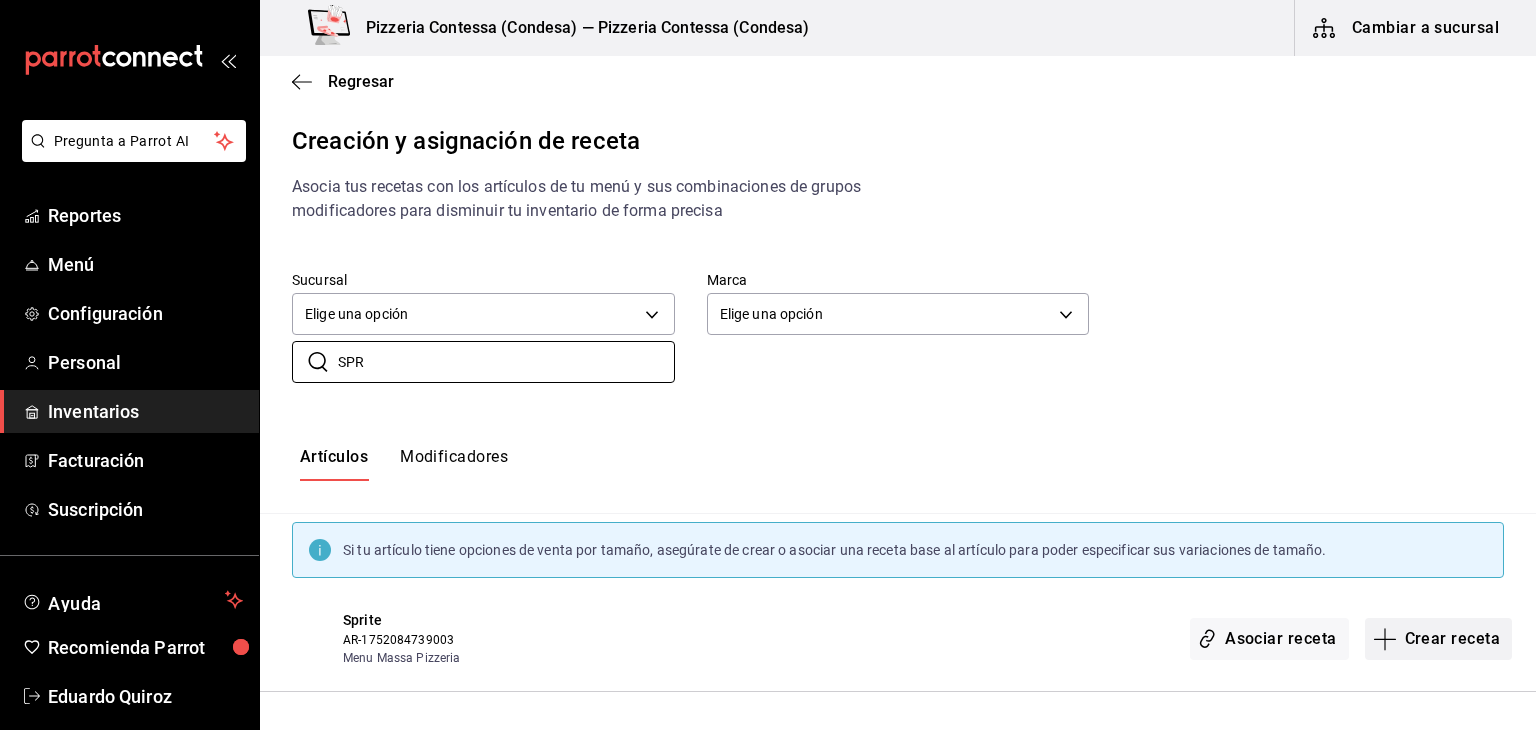 type on "SPR" 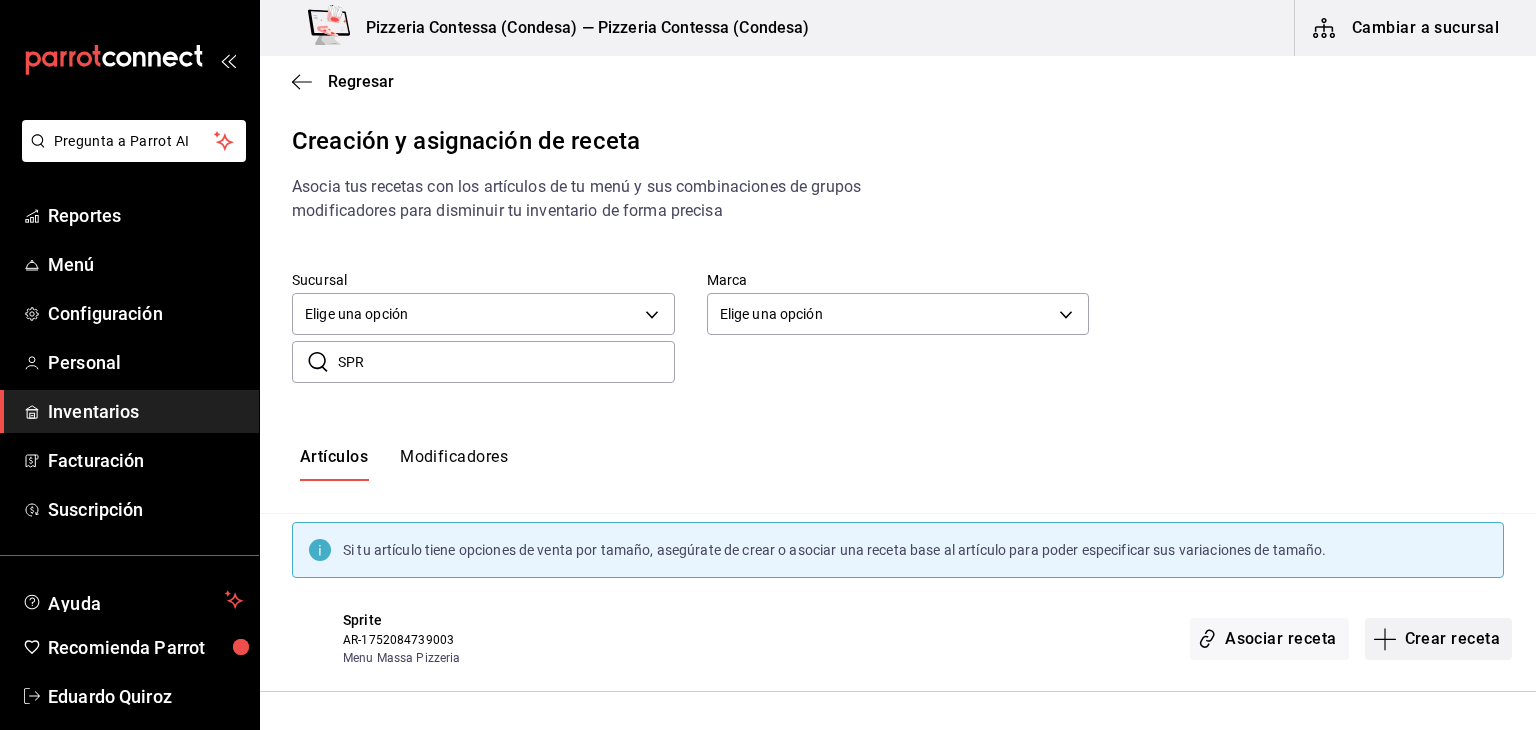 click on "Crear receta" at bounding box center (1439, 639) 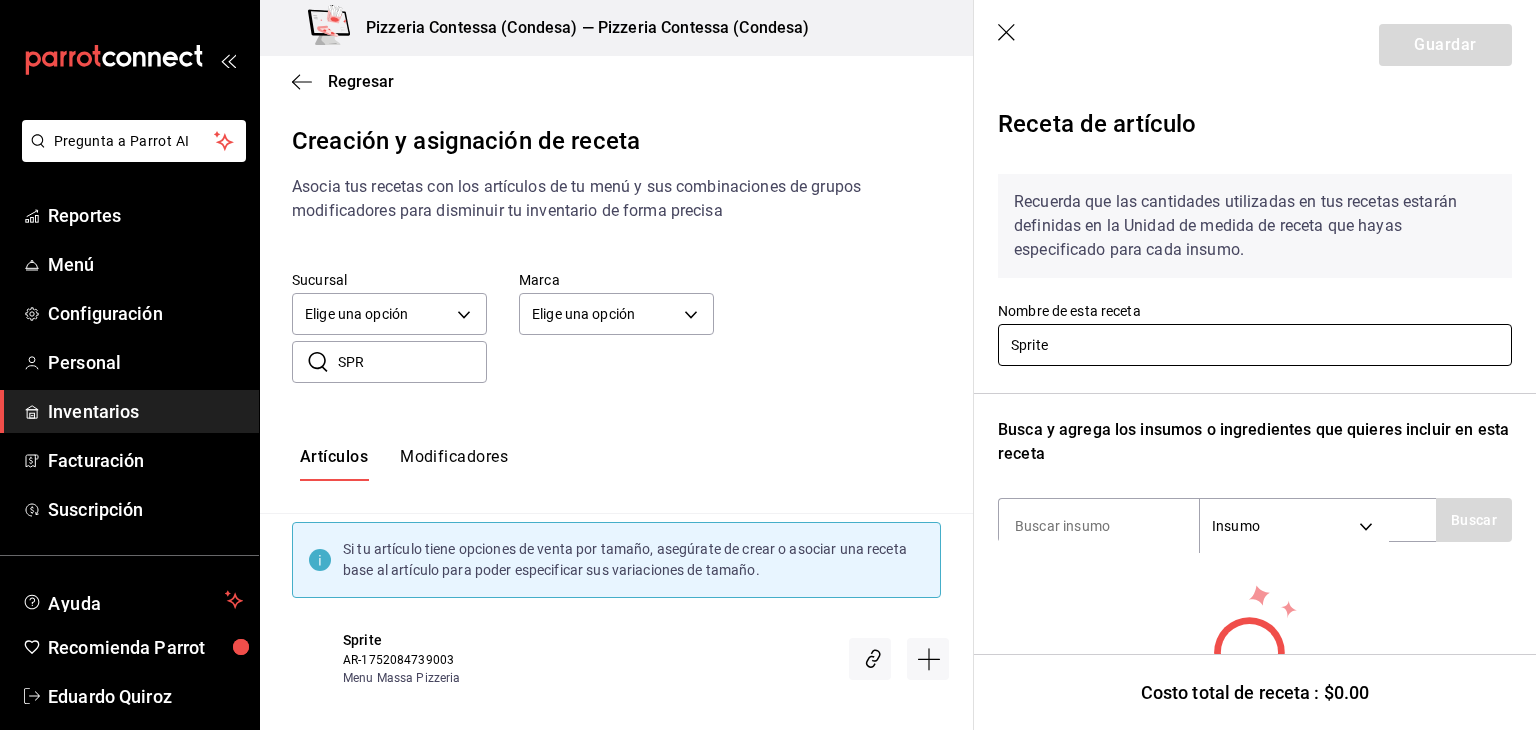drag, startPoint x: 1105, startPoint y: 356, endPoint x: 1012, endPoint y: 325, distance: 98.03061 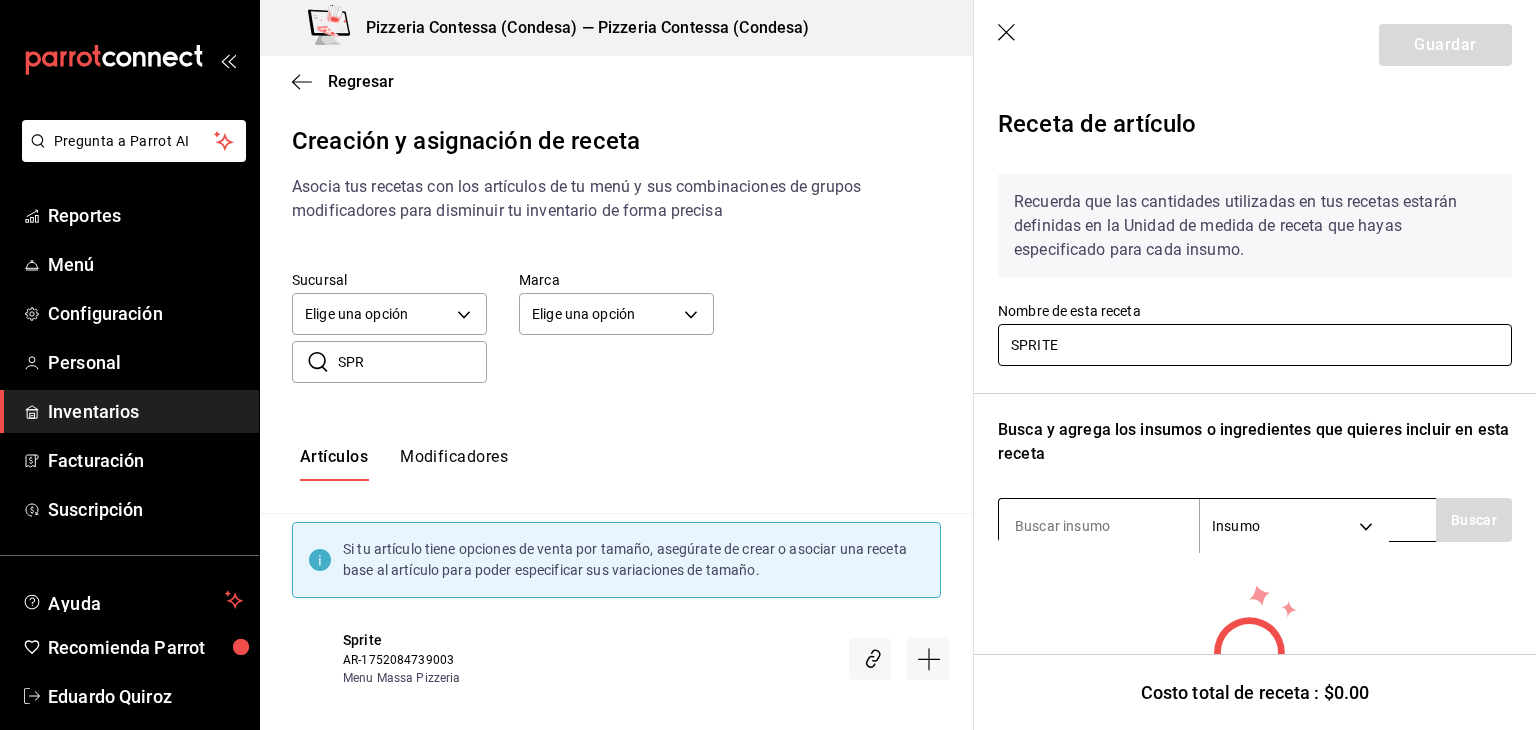 type on "SPRITE" 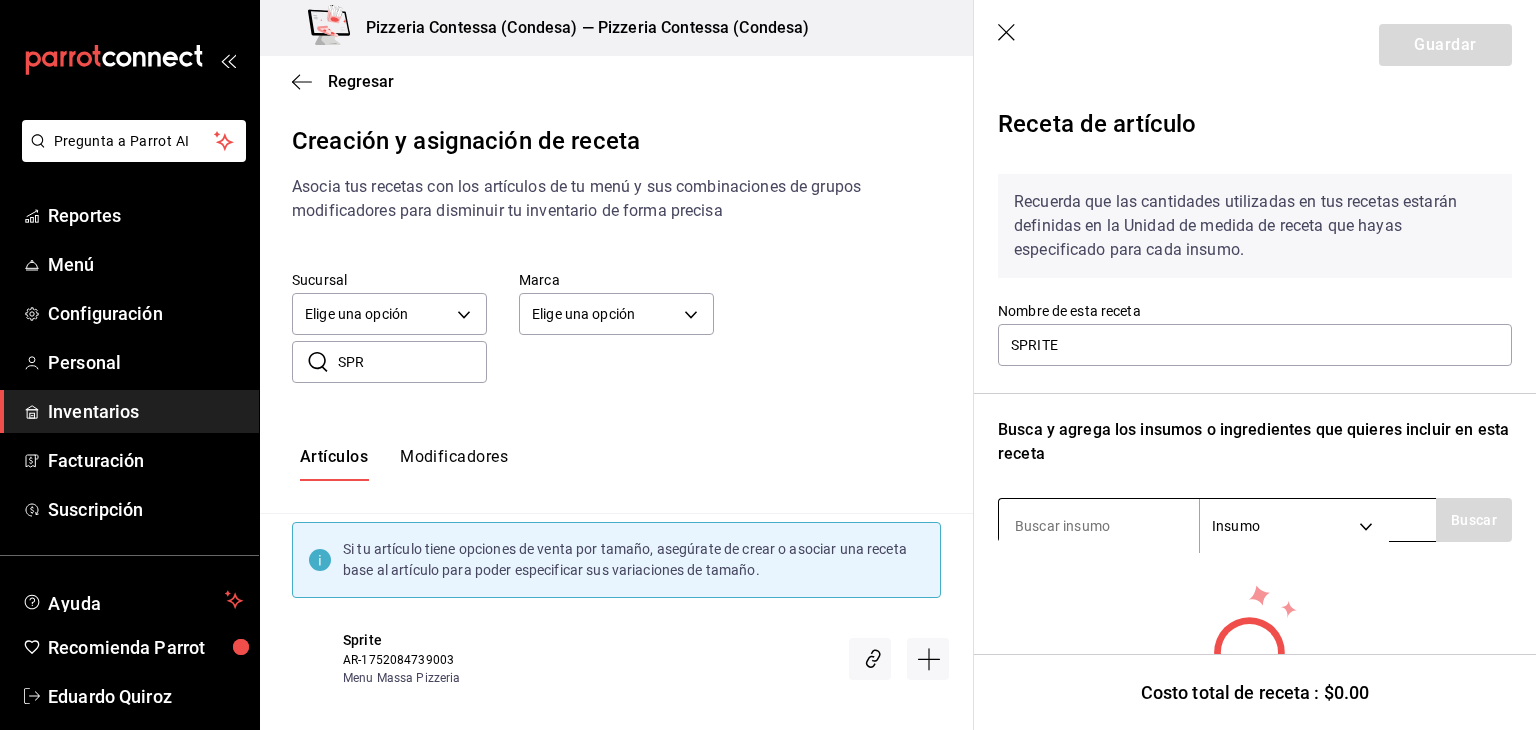 click at bounding box center (1099, 526) 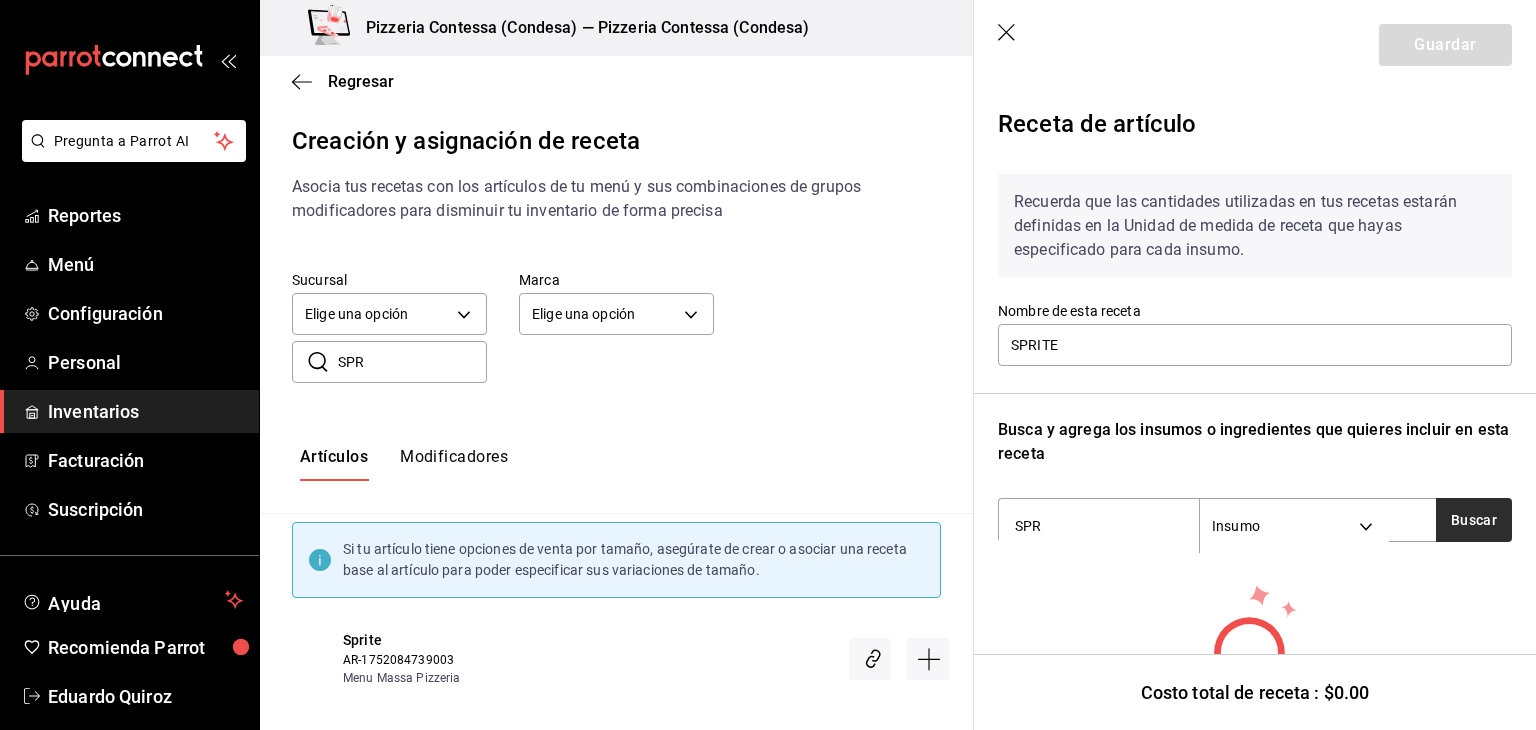 type on "SPR" 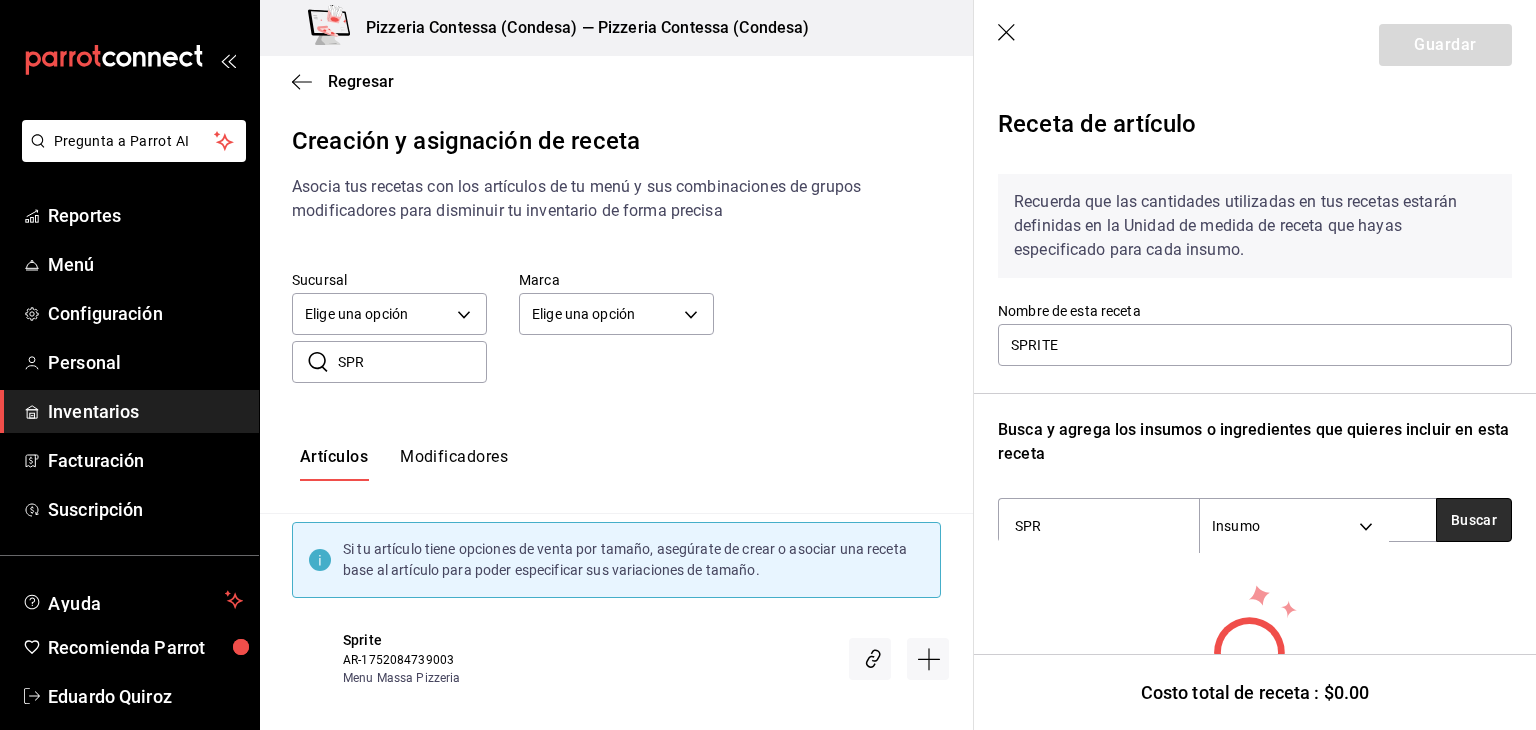 click on "Buscar" at bounding box center [1474, 520] 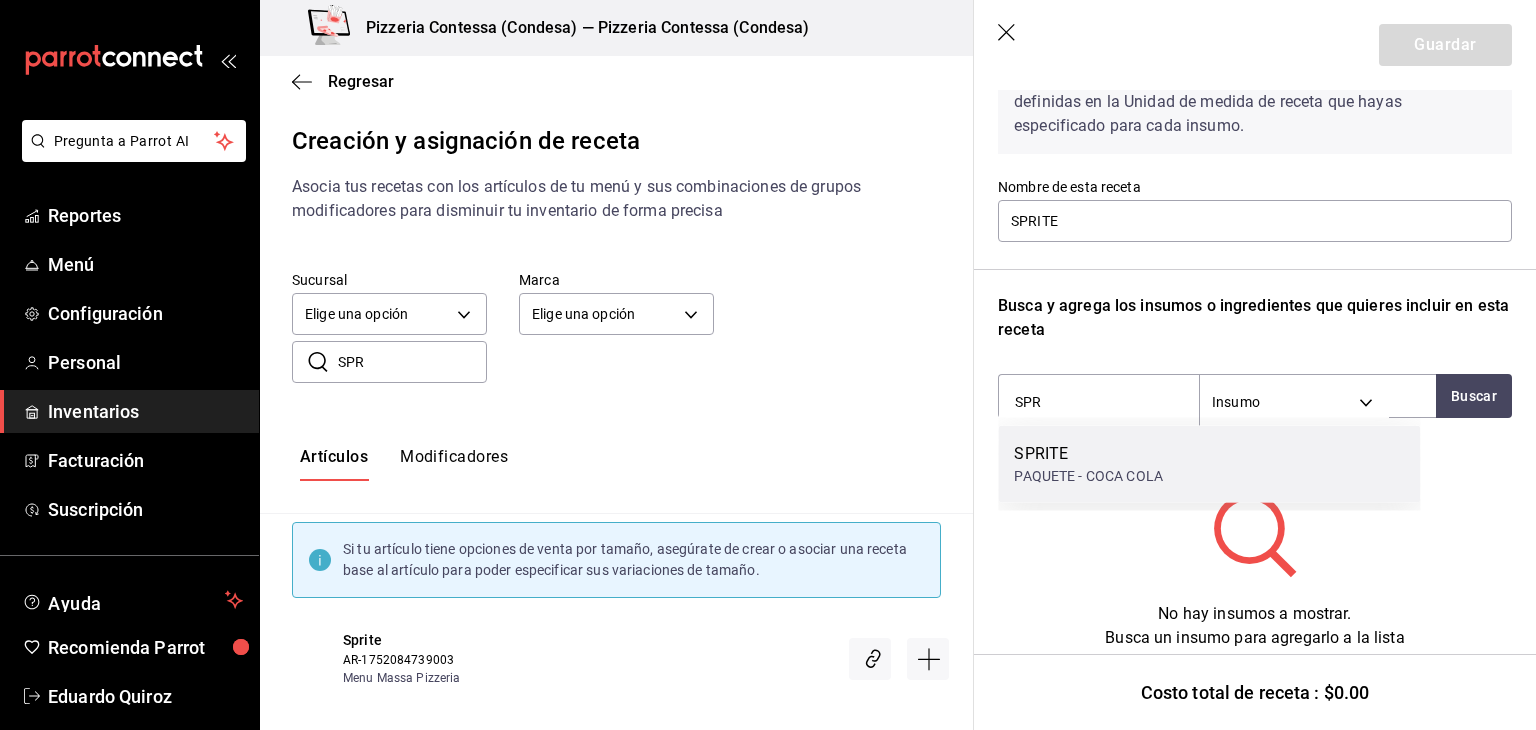 click on "PAQUETE - COCA COLA" at bounding box center (1088, 476) 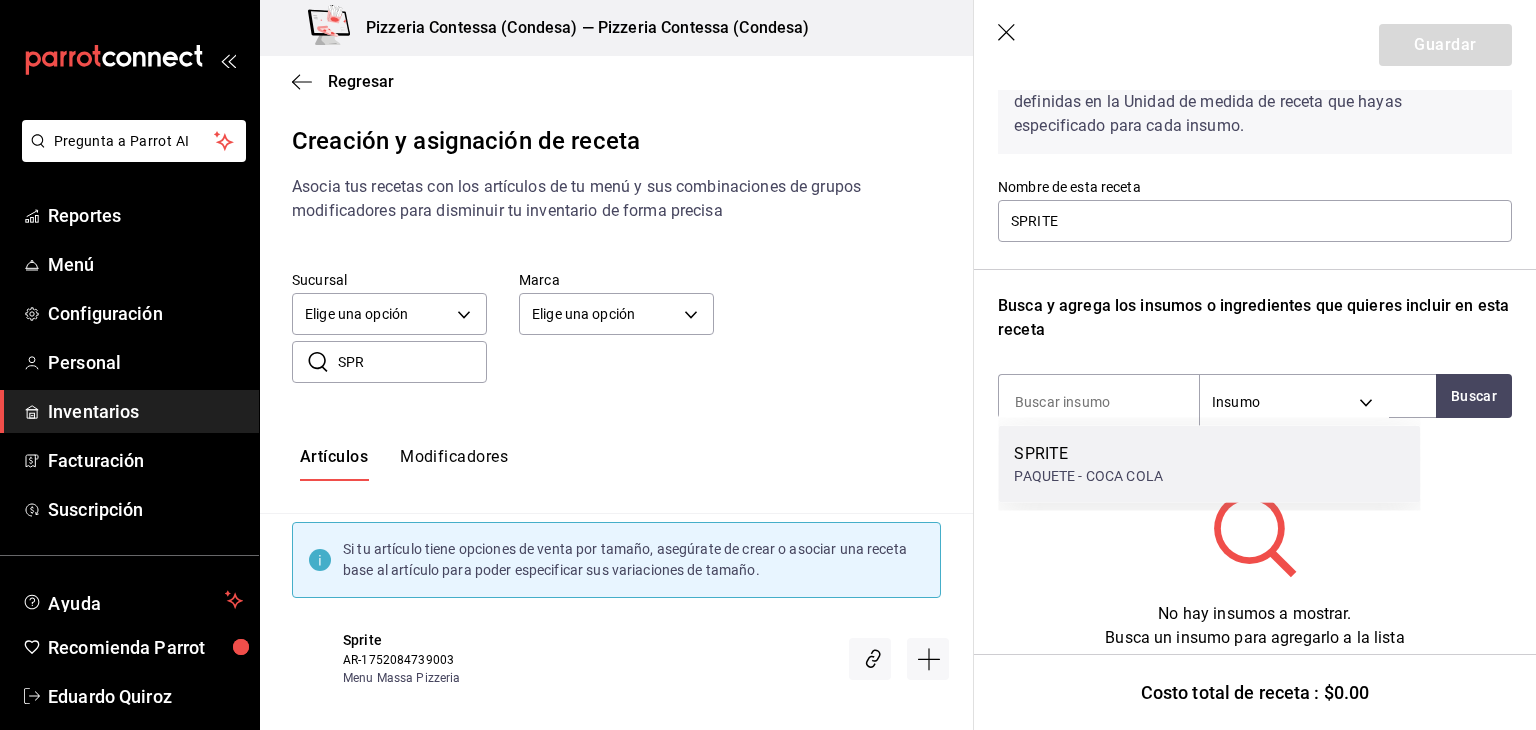 scroll, scrollTop: 108, scrollLeft: 0, axis: vertical 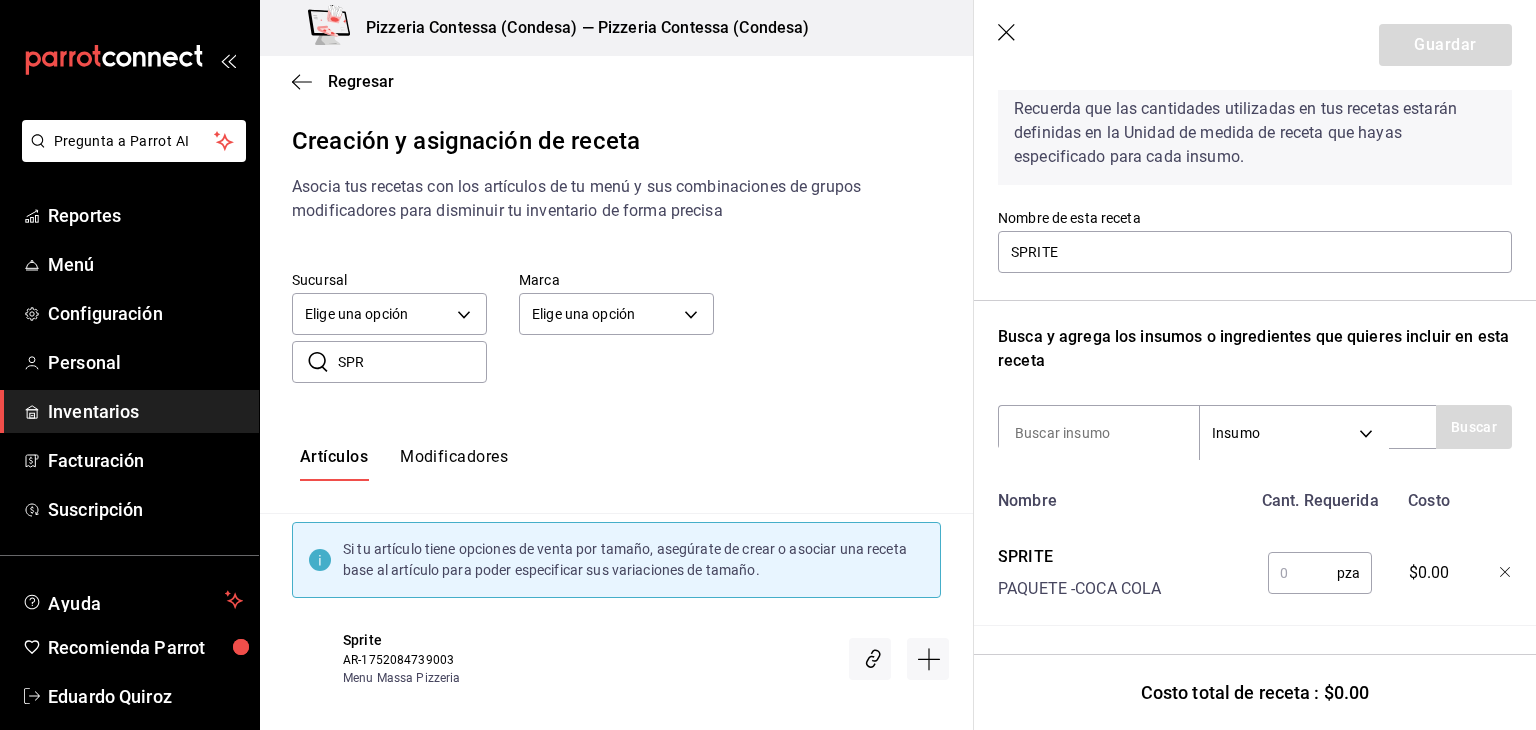 click at bounding box center (1302, 573) 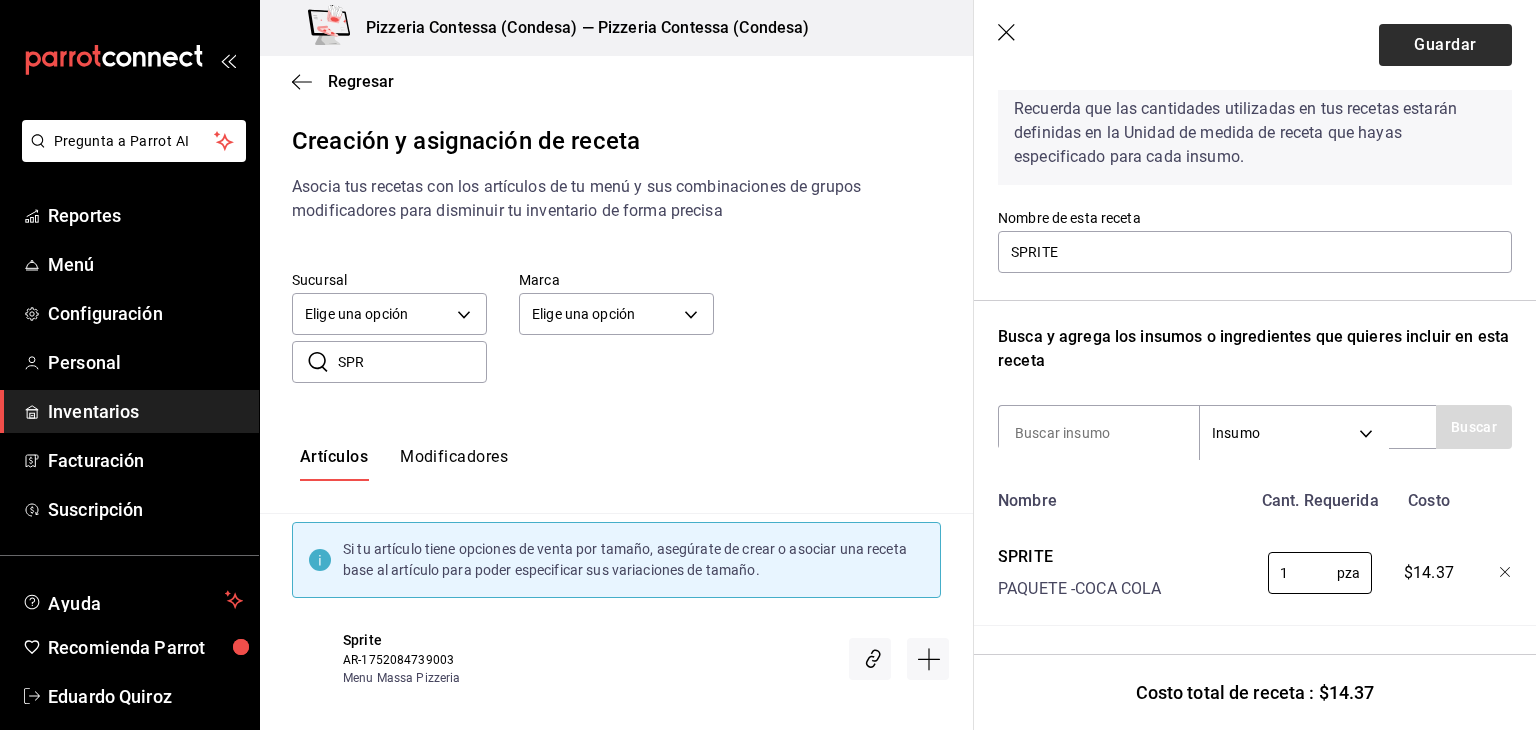 type on "1" 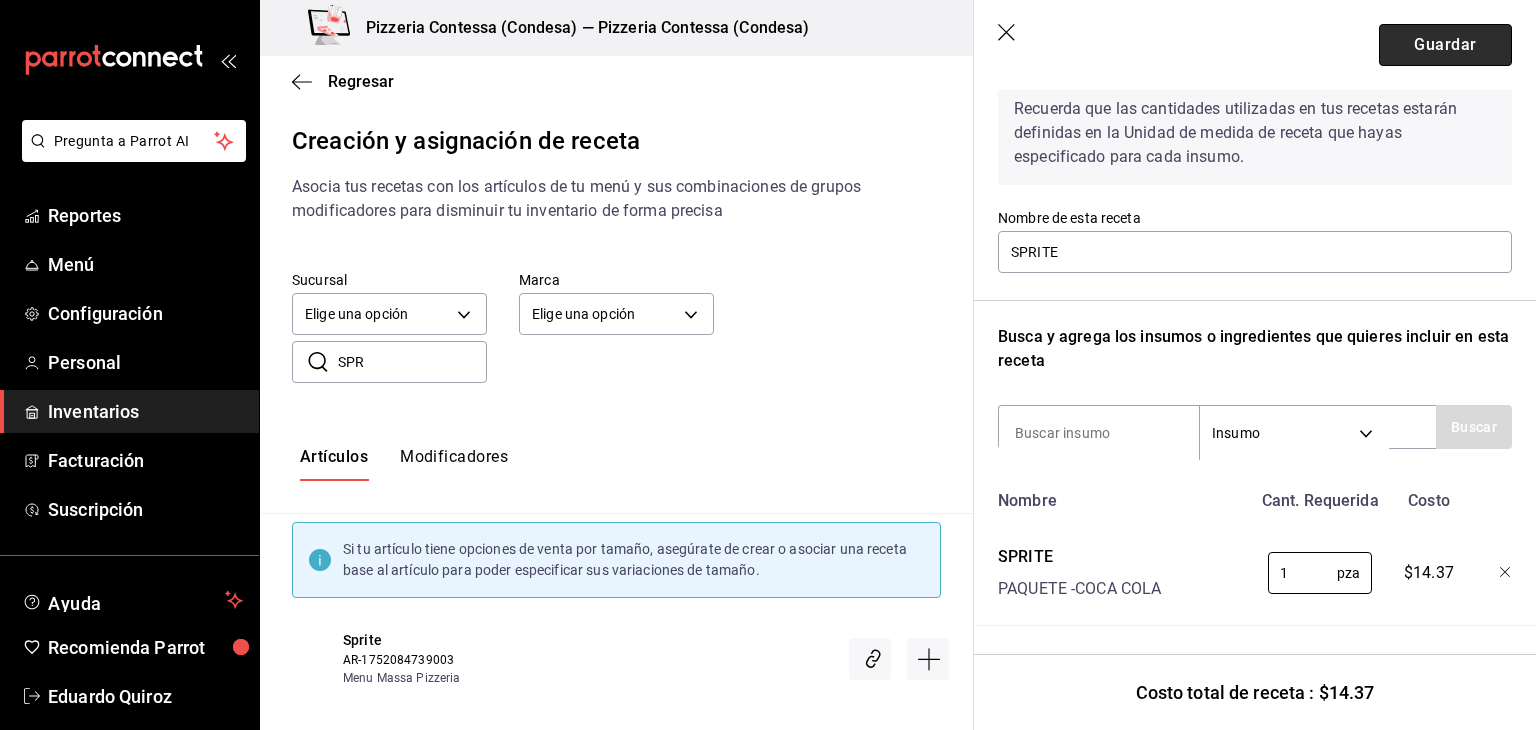 click on "Guardar" at bounding box center [1445, 45] 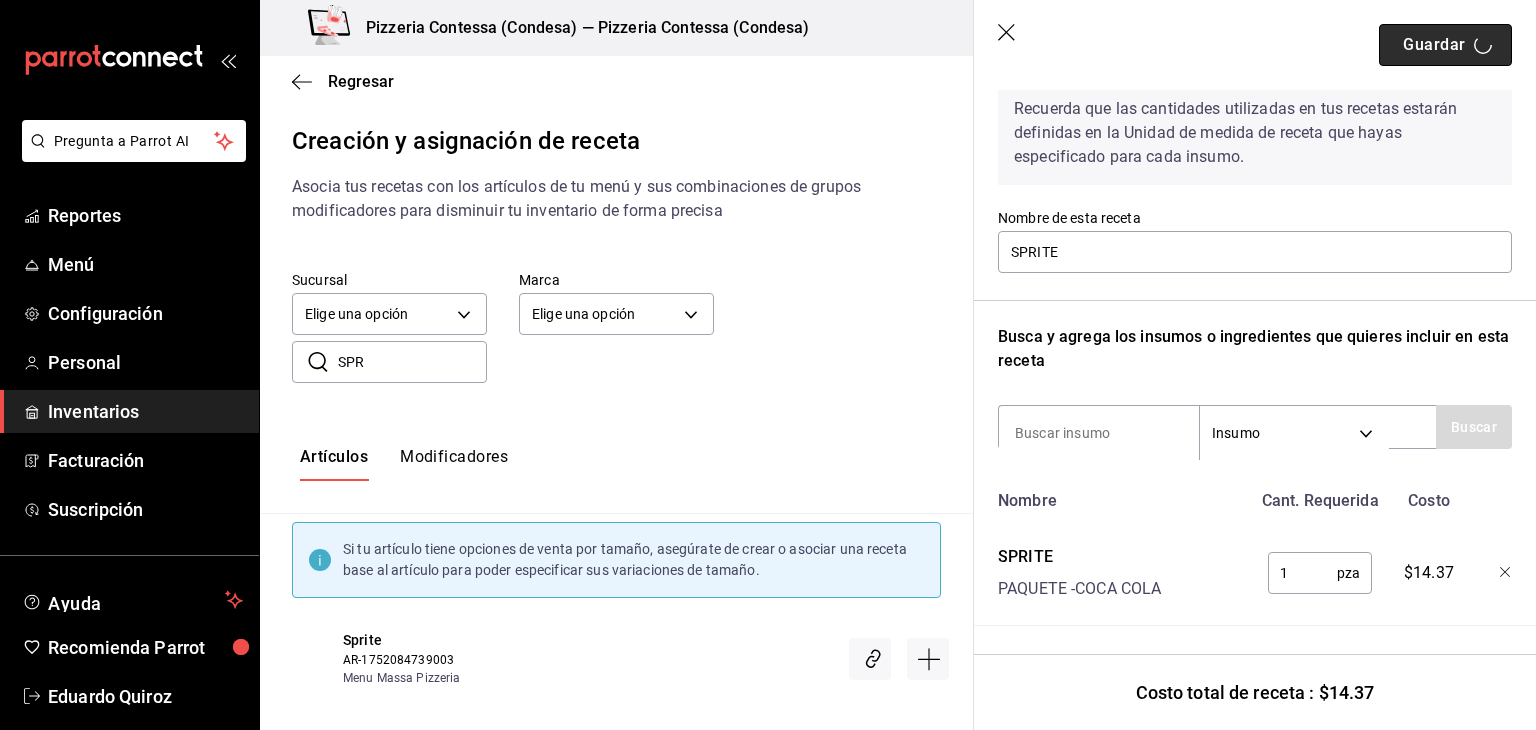 scroll, scrollTop: 0, scrollLeft: 0, axis: both 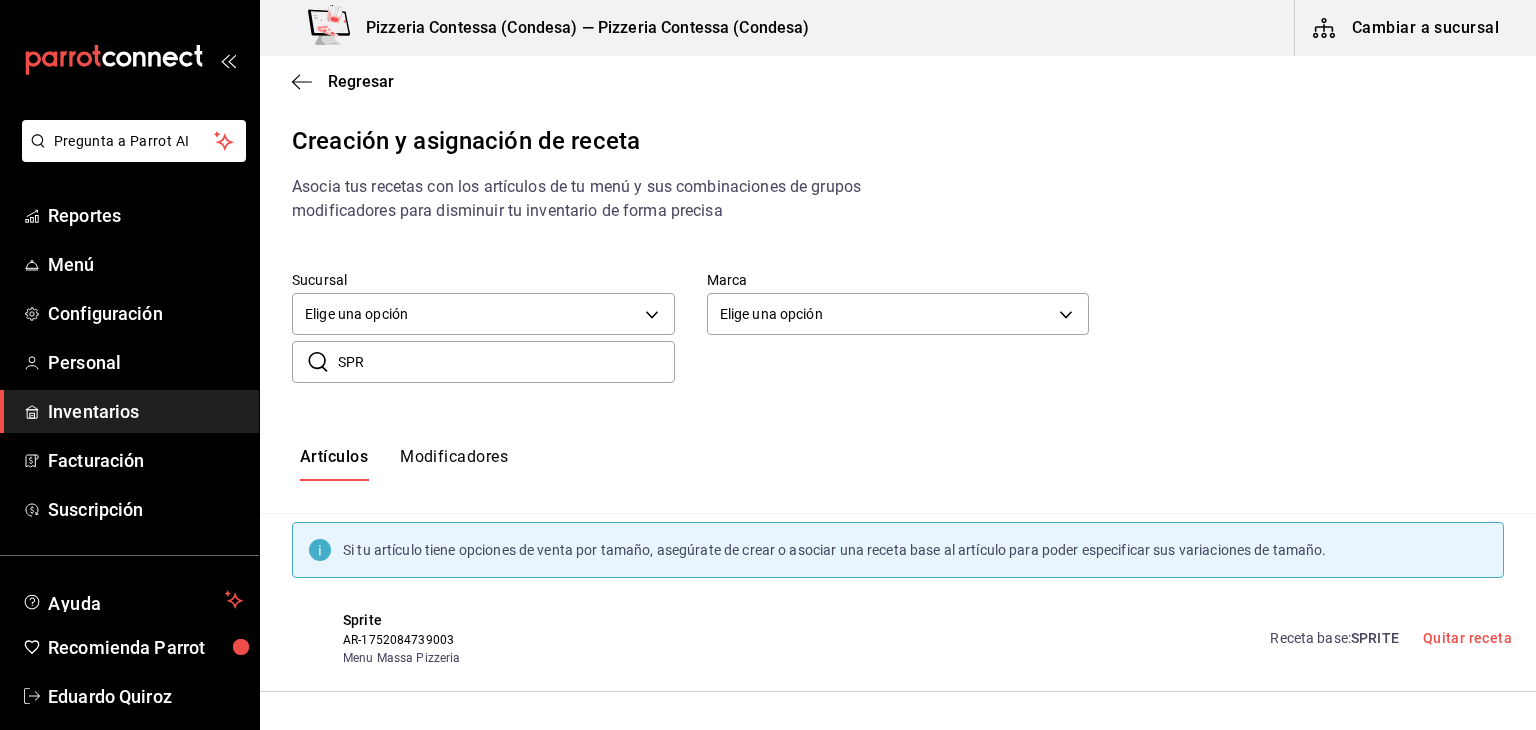 click on "SPR" at bounding box center [506, 362] 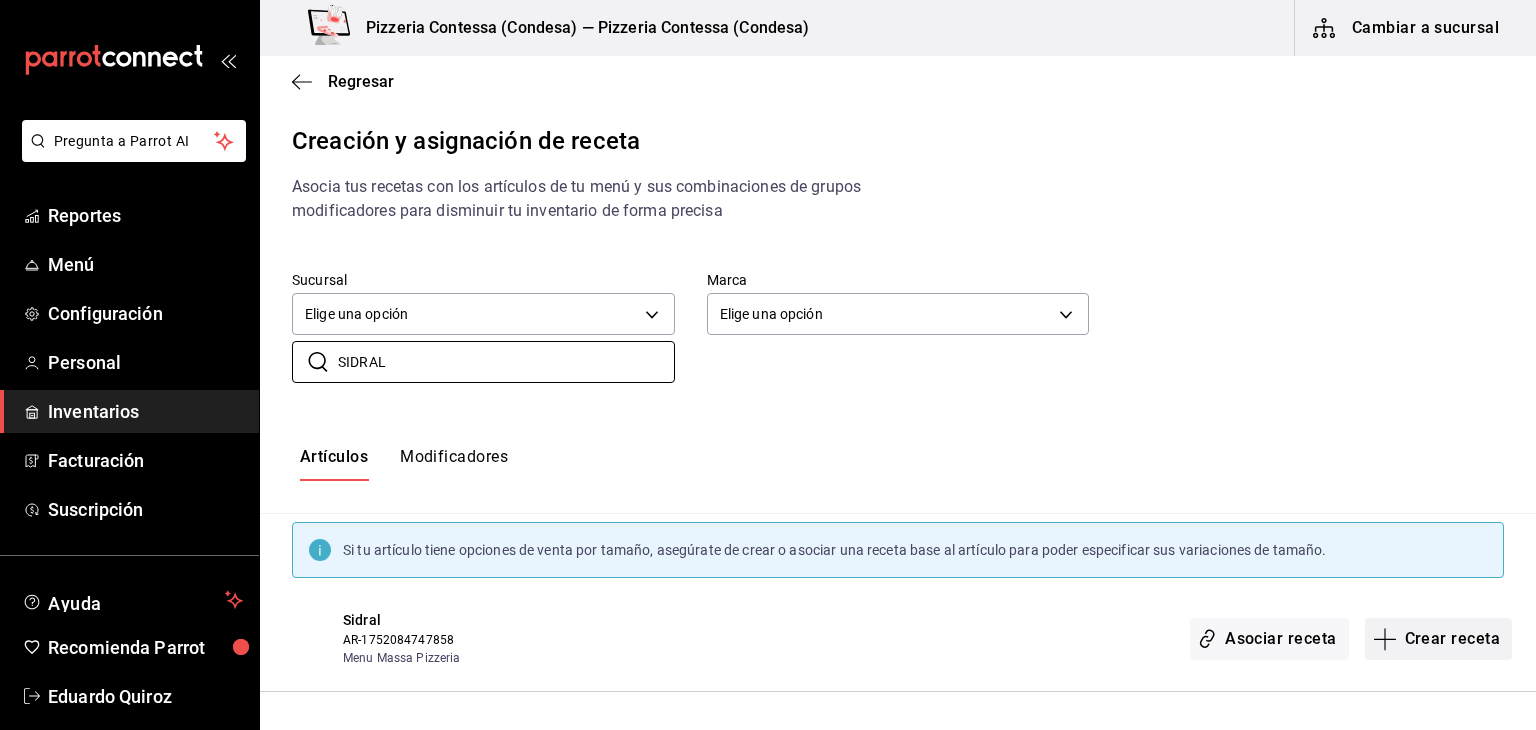 type on "SIDRAL" 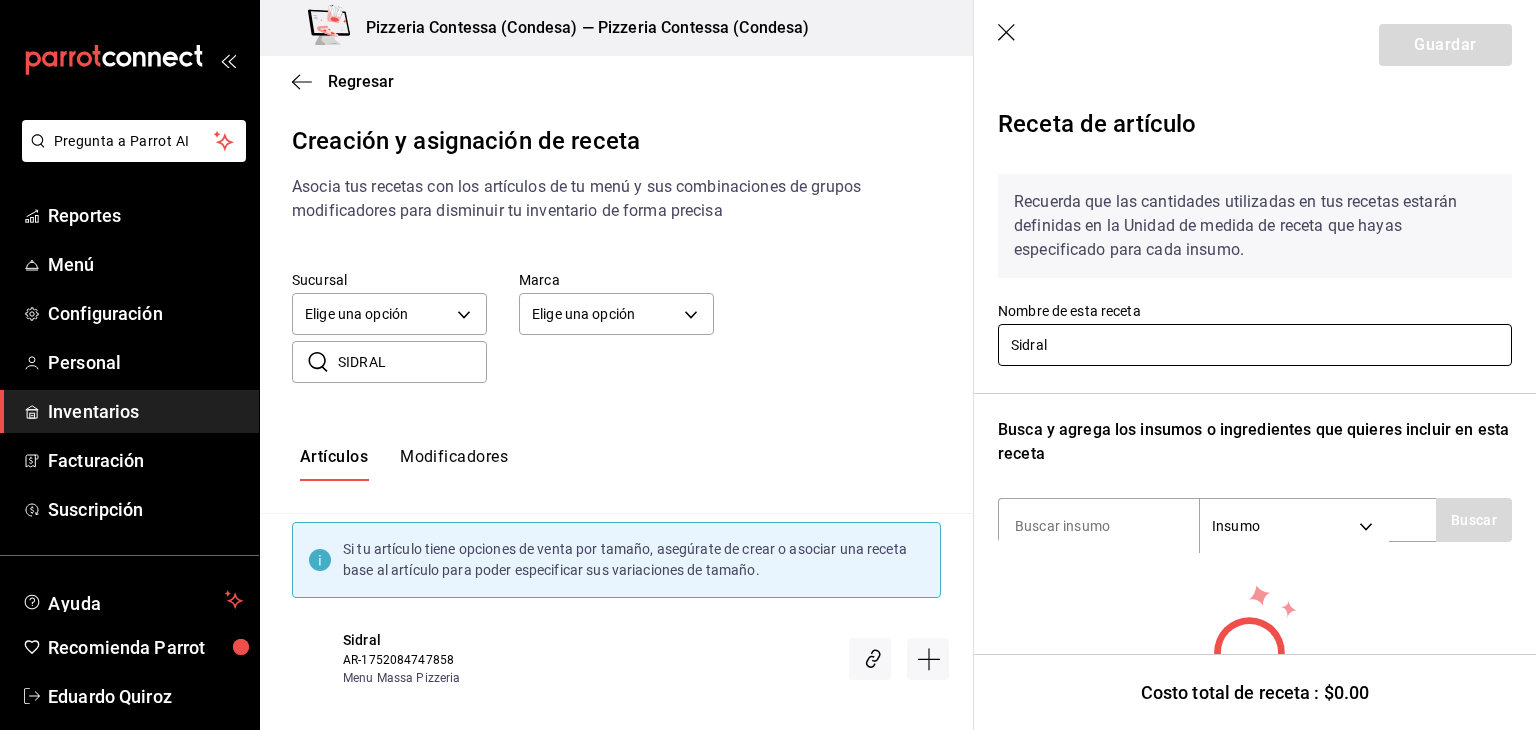 drag, startPoint x: 1182, startPoint y: 354, endPoint x: 866, endPoint y: 313, distance: 318.6487 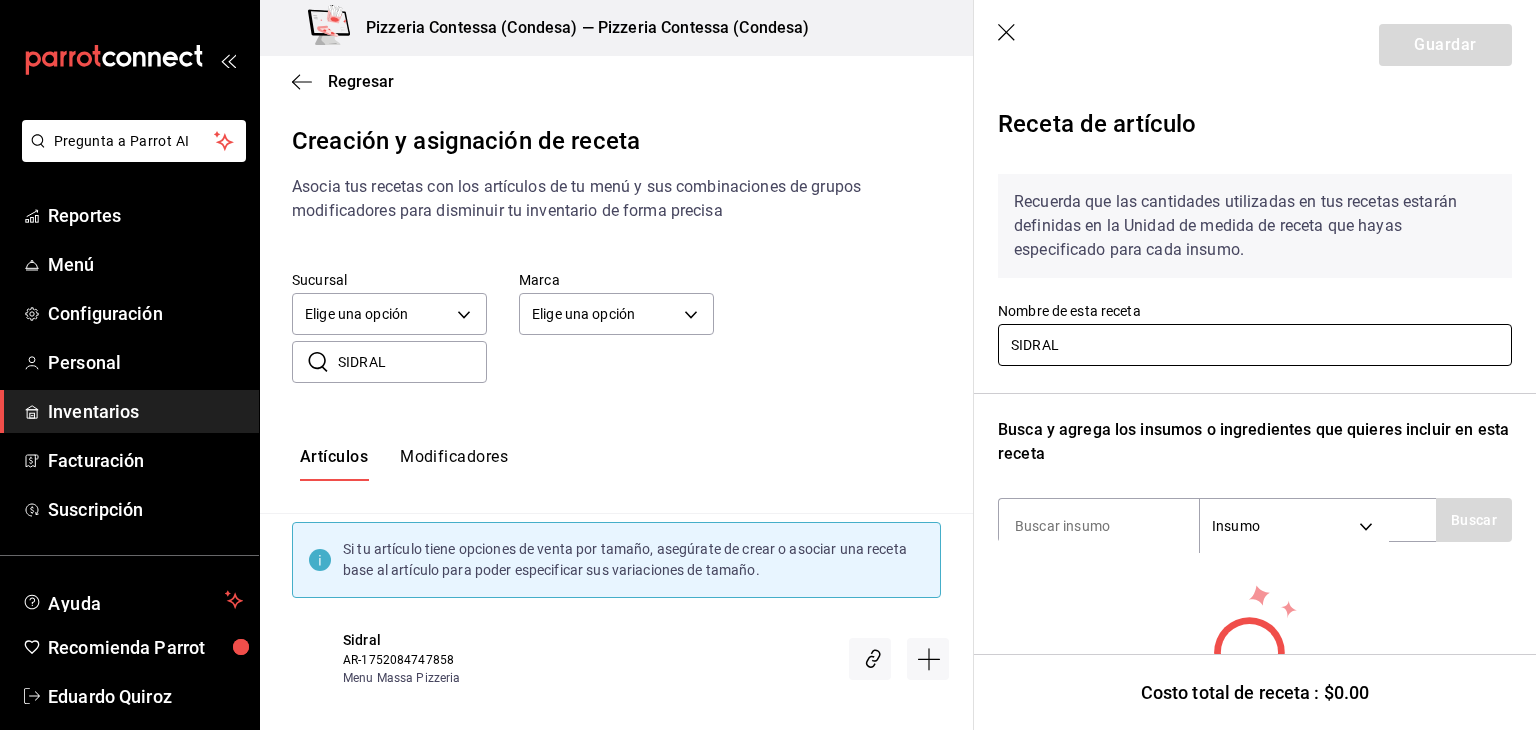 type on "SIDRAL" 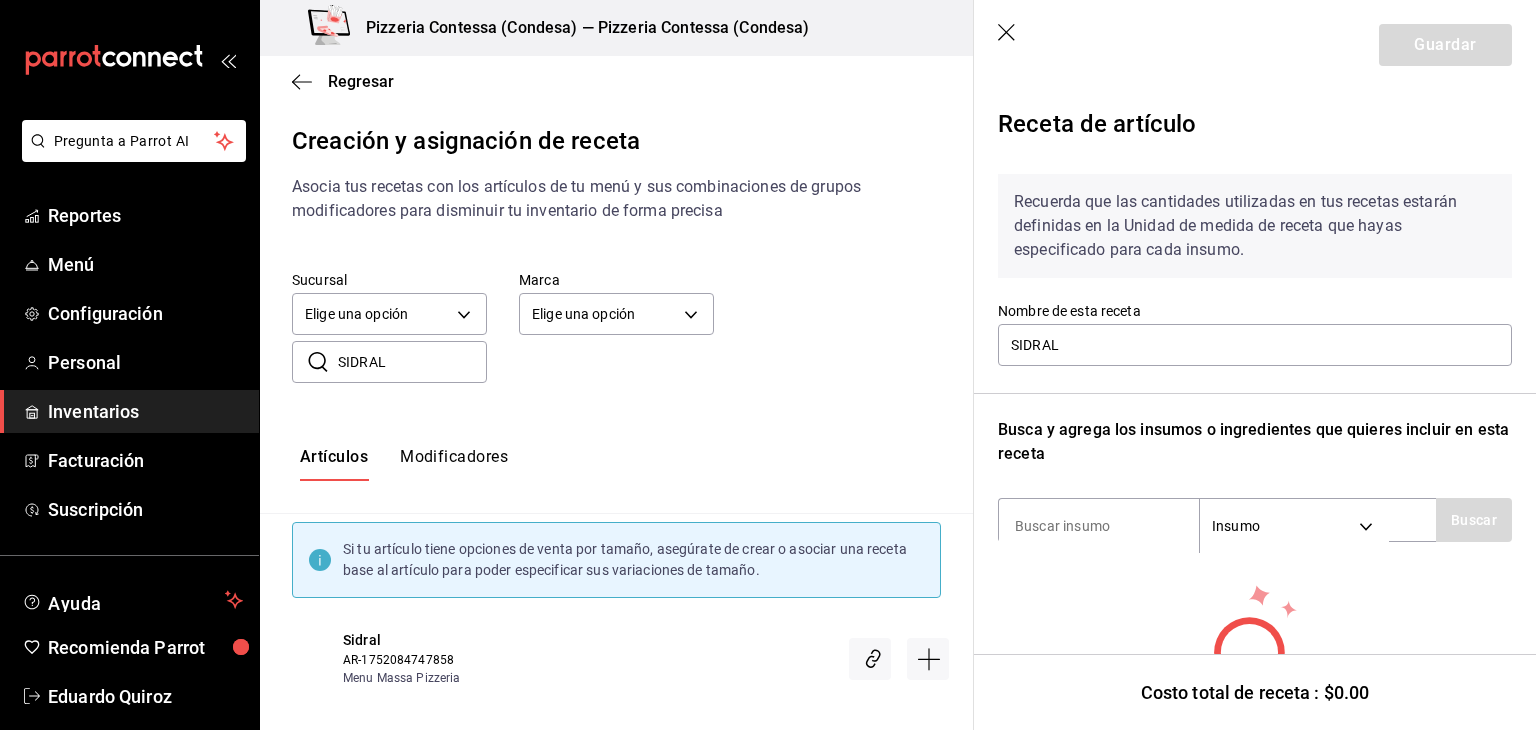 click on "Recuerda que las cantidades utilizadas en tus recetas estarán definidas en la Unidad de medida de receta que hayas especificado para cada insumo. Nombre de esta receta SIDRAL Busca y agrega los insumos o ingredientes que quieres incluir en esta receta Insumo SUPPLY Buscar No hay insumos a mostrar. Busca un insumo para agregarlo a la lista" at bounding box center (1255, 466) 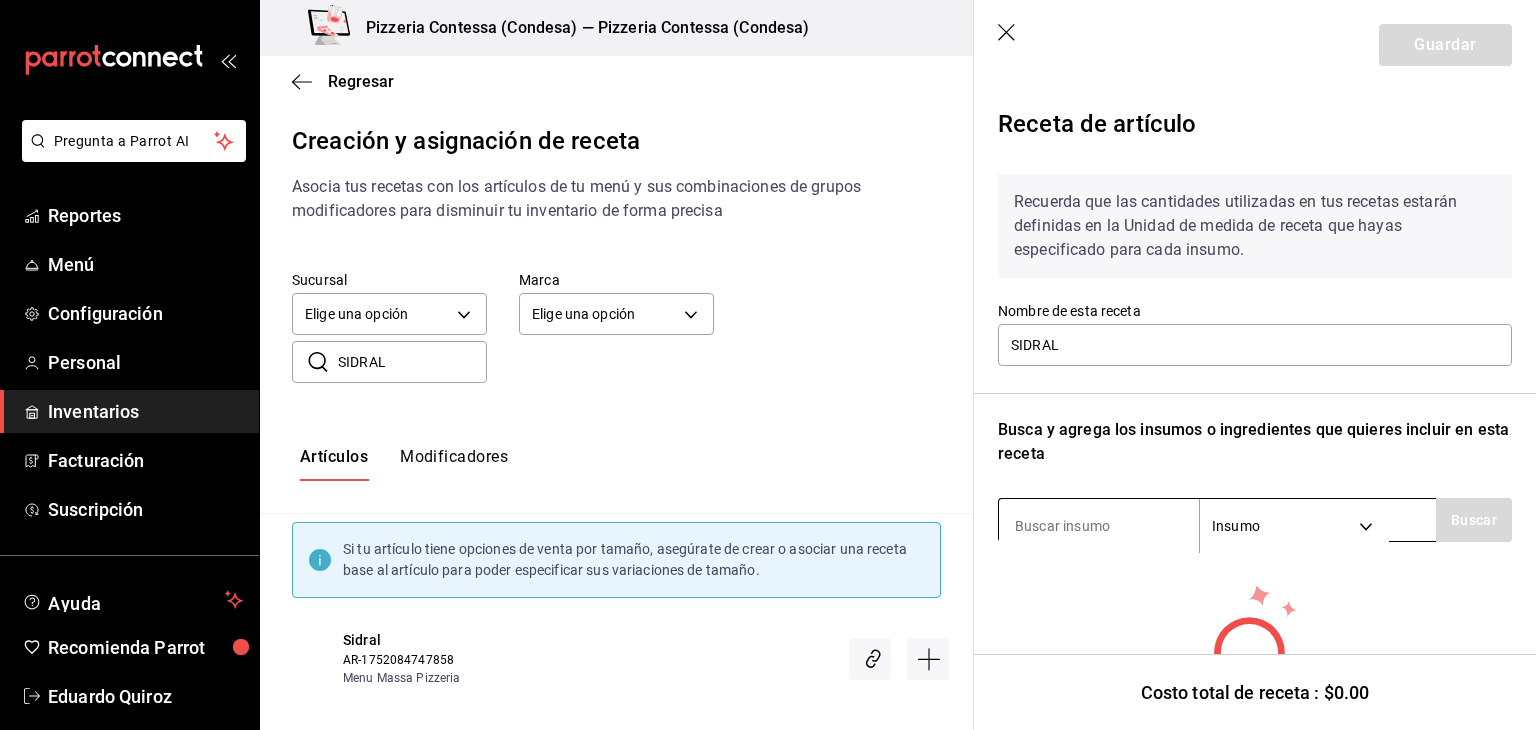 click at bounding box center (1099, 526) 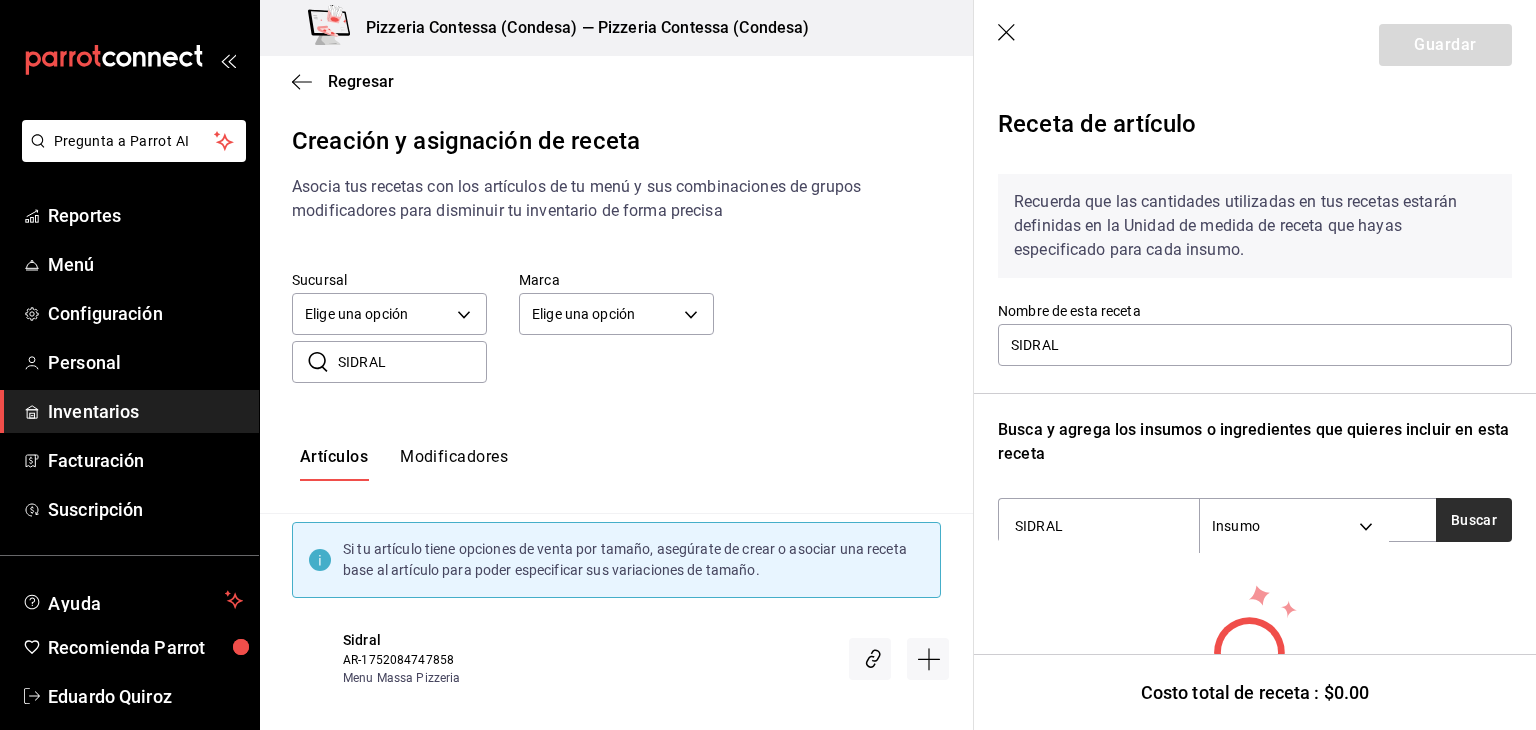 type on "SIDRAL" 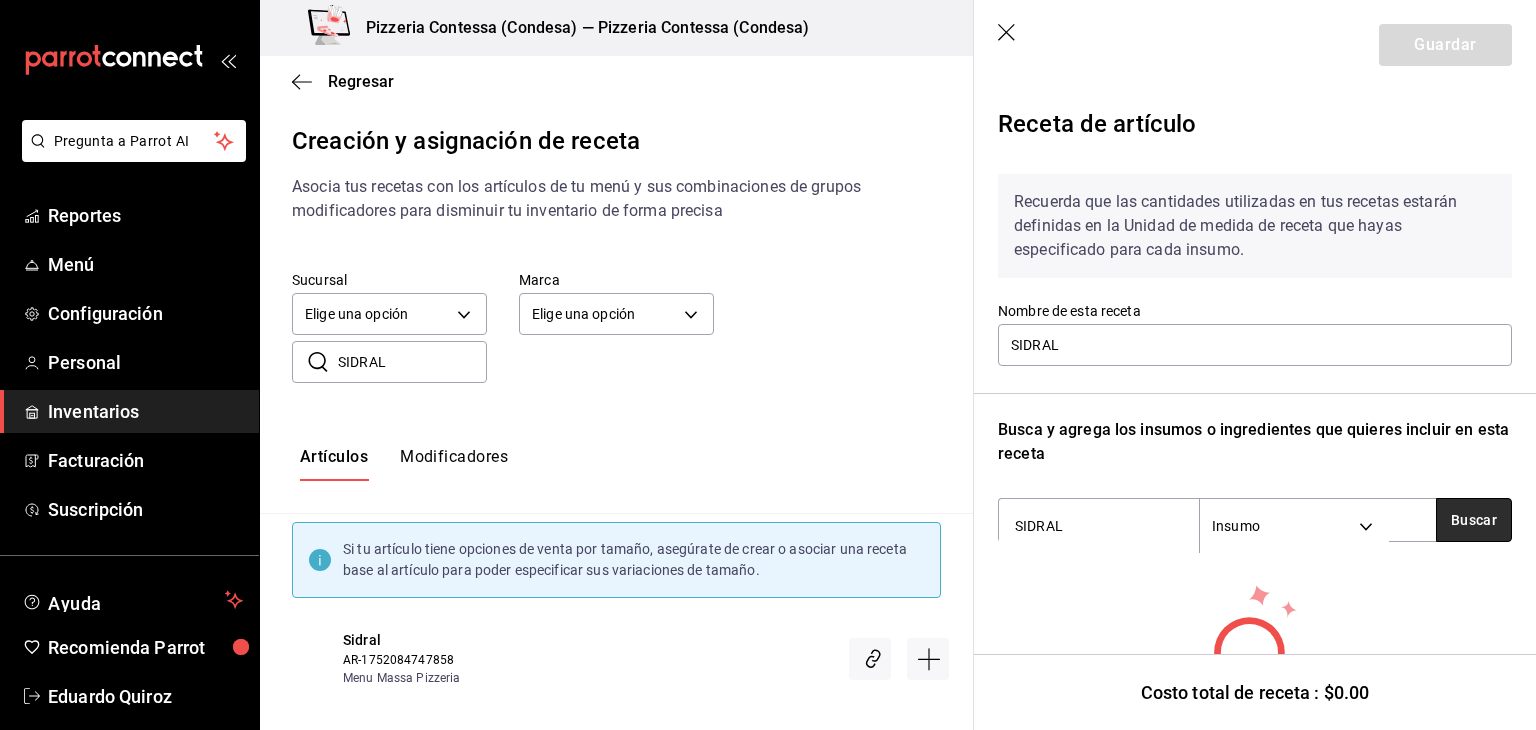 click on "Buscar" at bounding box center (1474, 520) 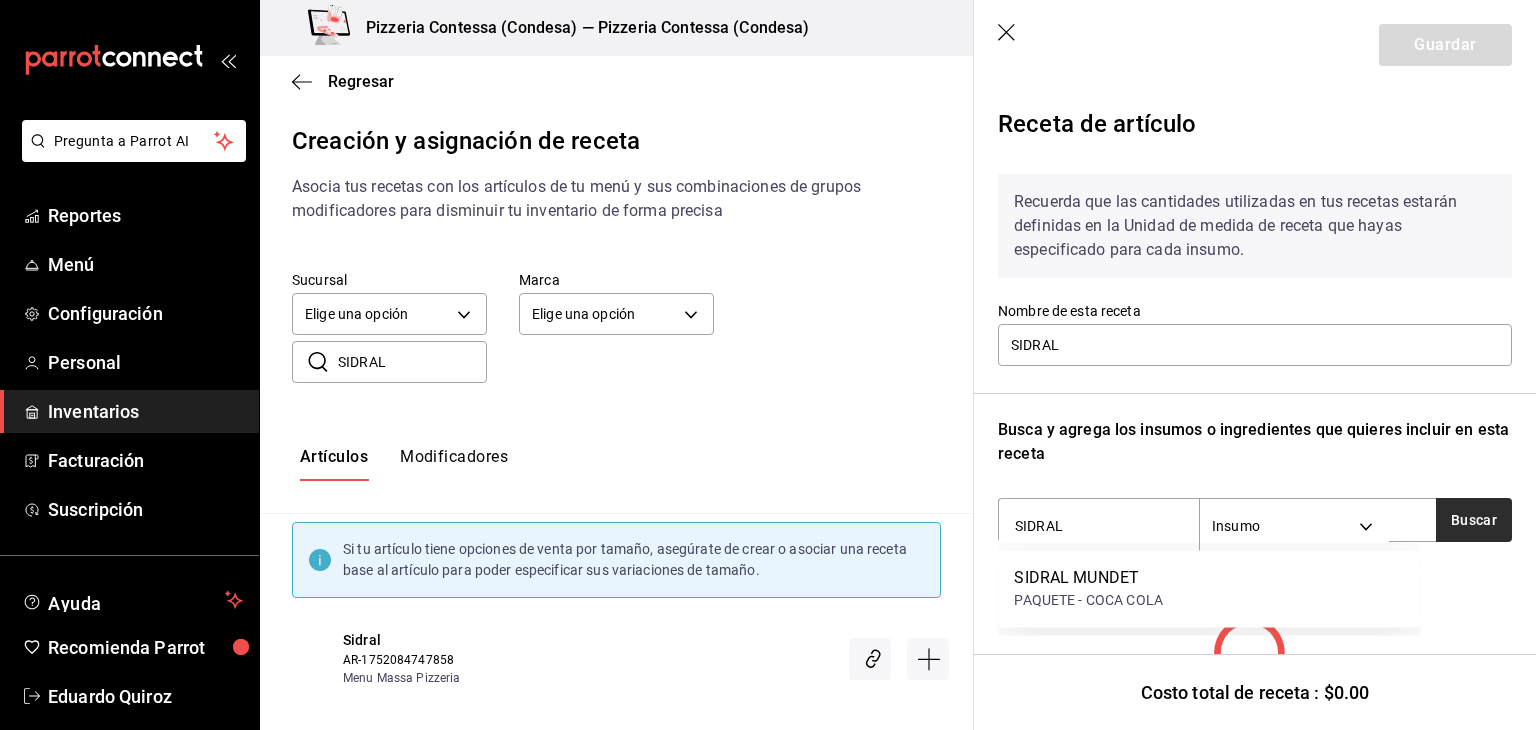 scroll, scrollTop: 124, scrollLeft: 0, axis: vertical 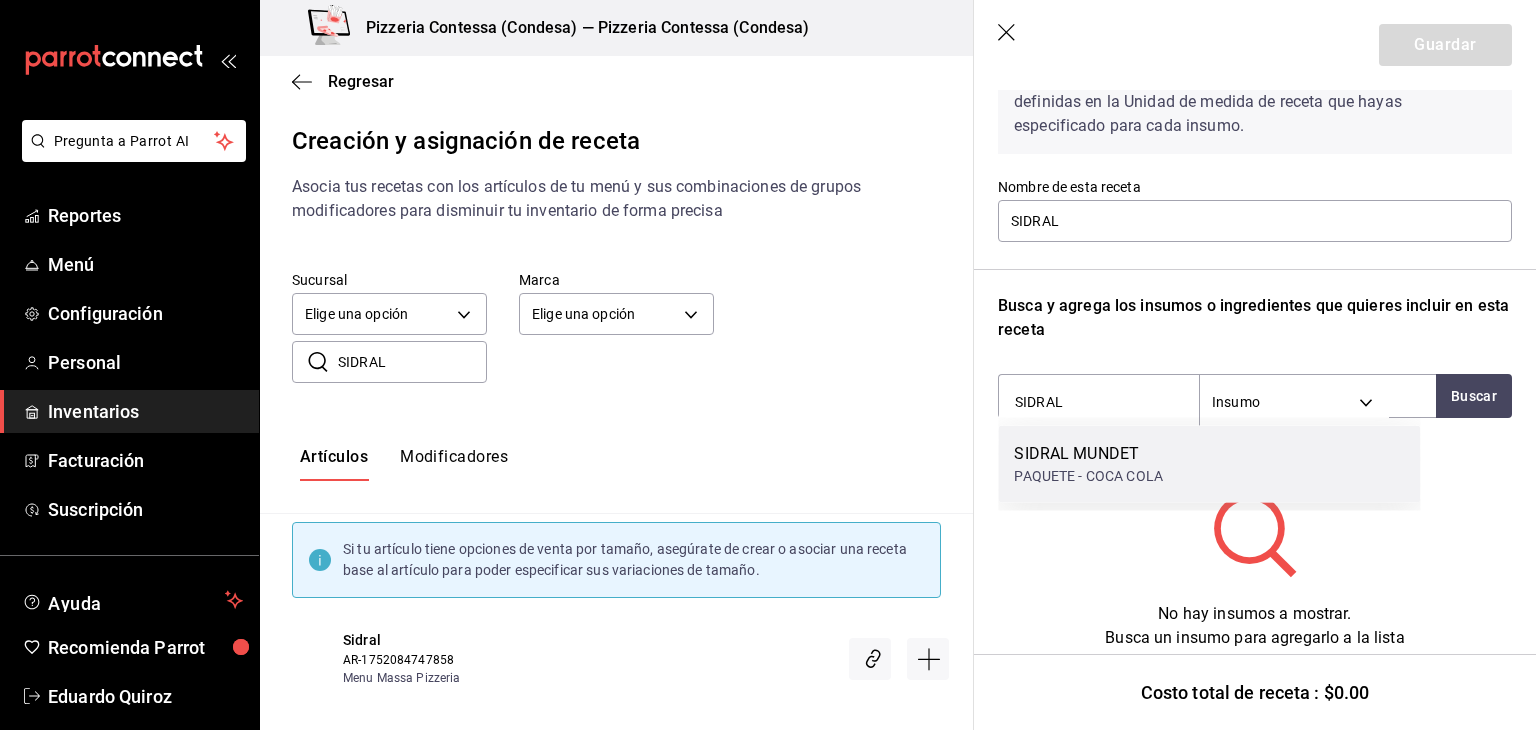click on "SIDRAL MUNDET   PAQUETE - COCA COLA" at bounding box center [1209, 464] 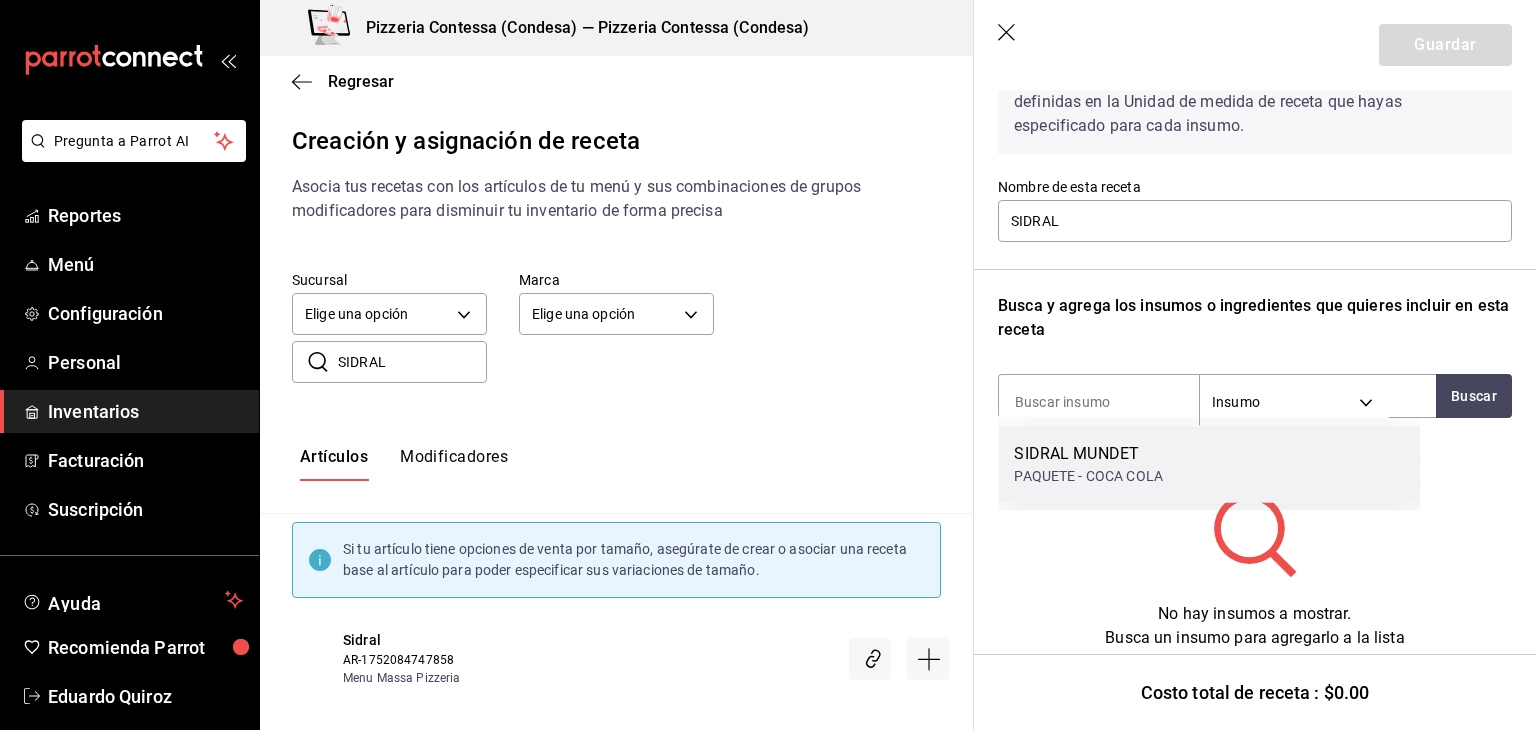 scroll, scrollTop: 108, scrollLeft: 0, axis: vertical 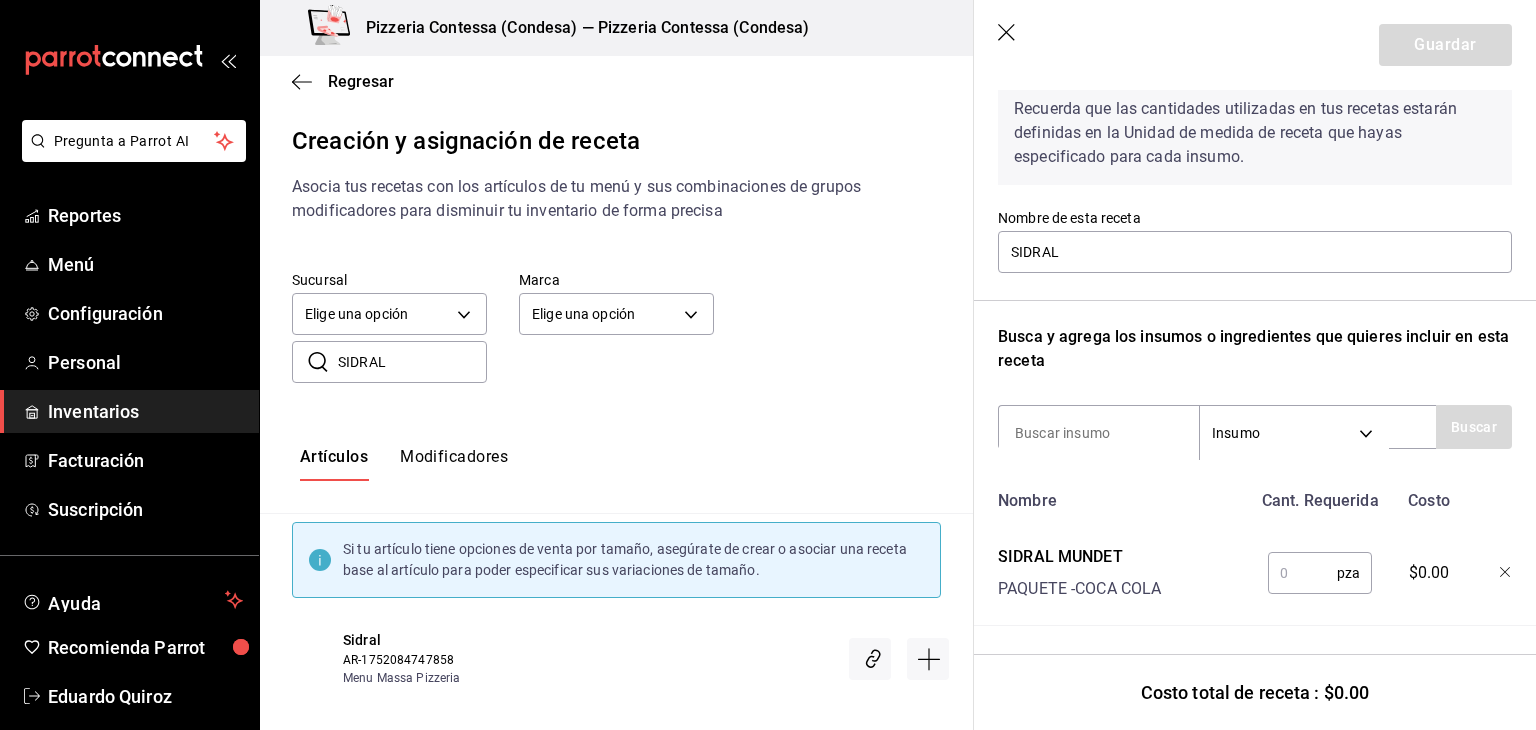click at bounding box center (1302, 573) 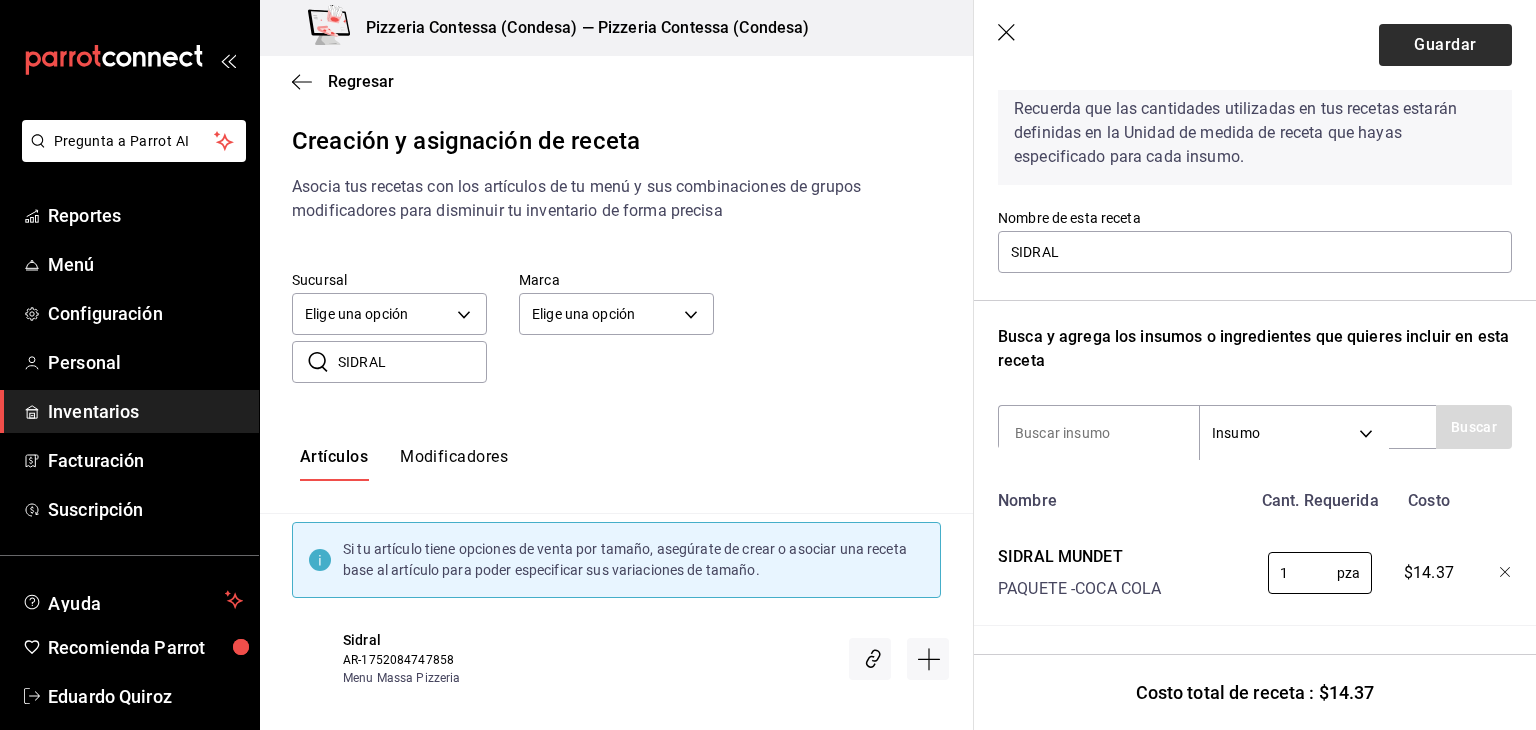 type on "1" 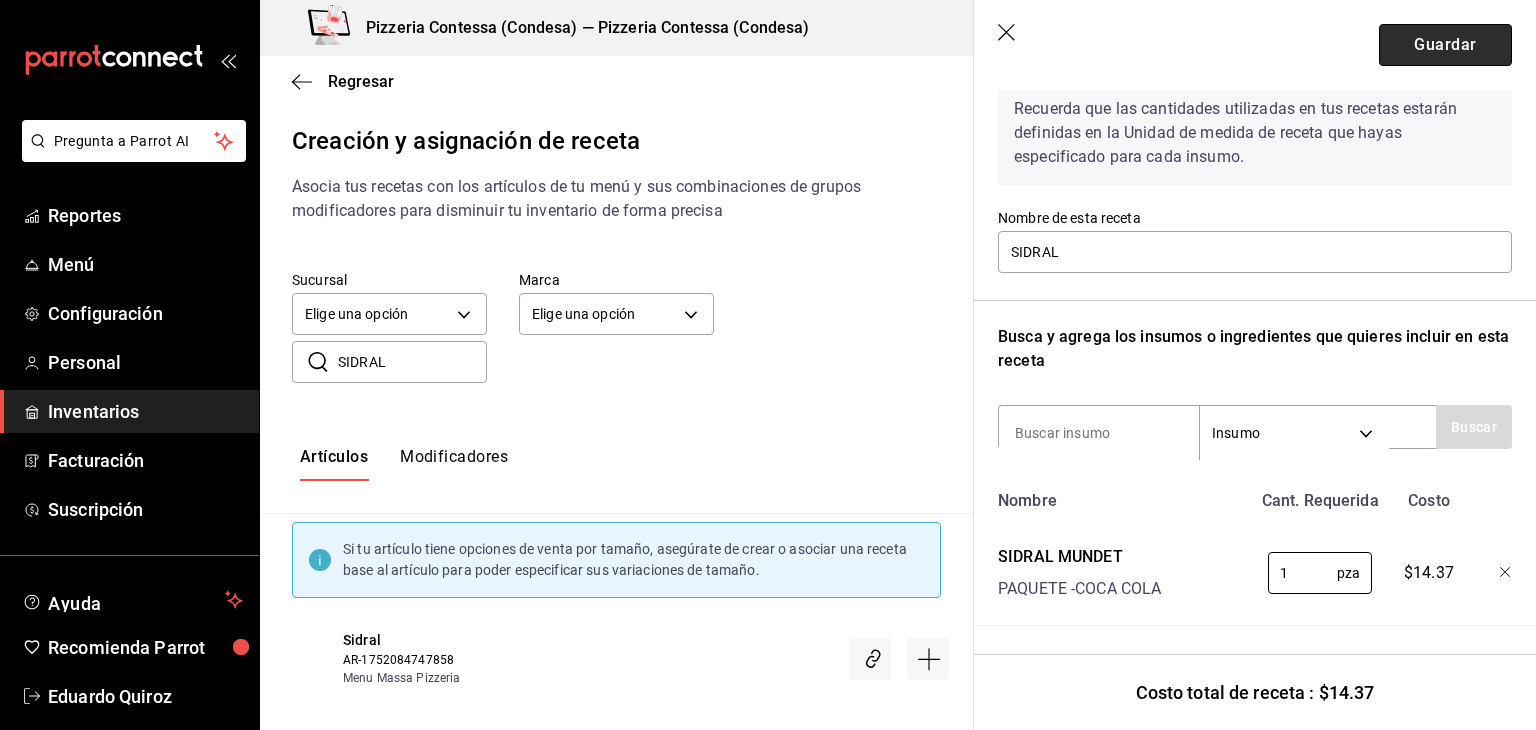 click on "Guardar" at bounding box center [1445, 45] 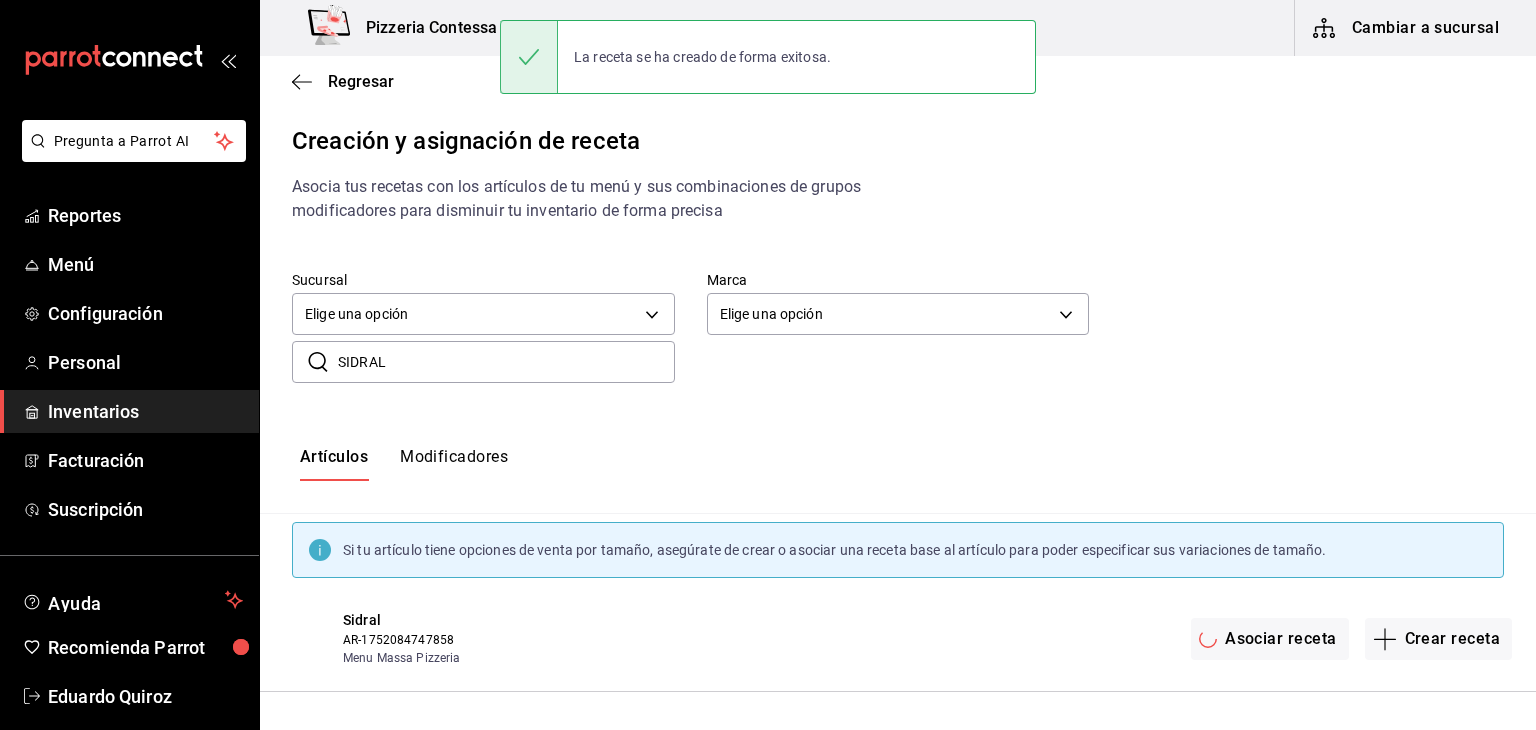 scroll, scrollTop: 0, scrollLeft: 0, axis: both 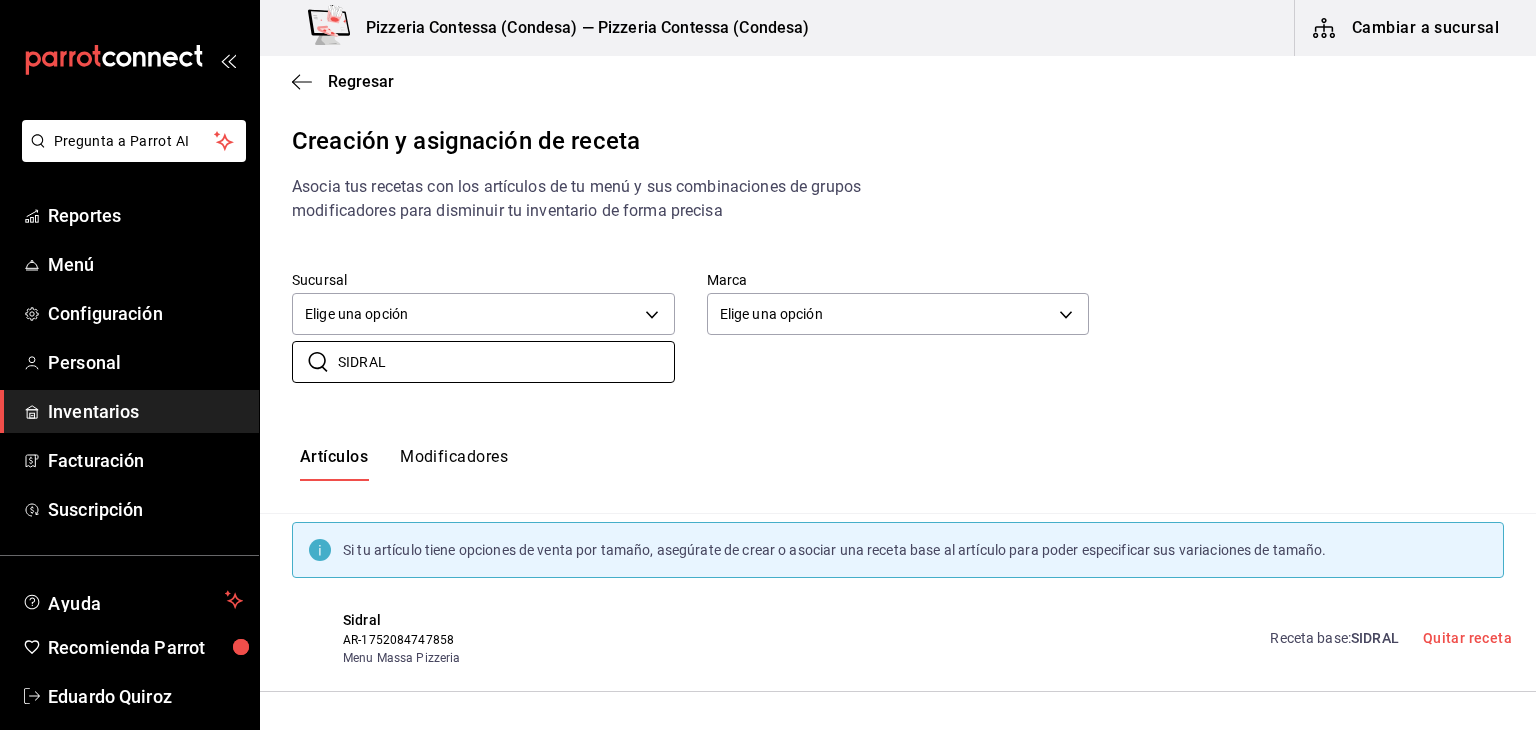 drag, startPoint x: 415, startPoint y: 362, endPoint x: 278, endPoint y: 334, distance: 139.83205 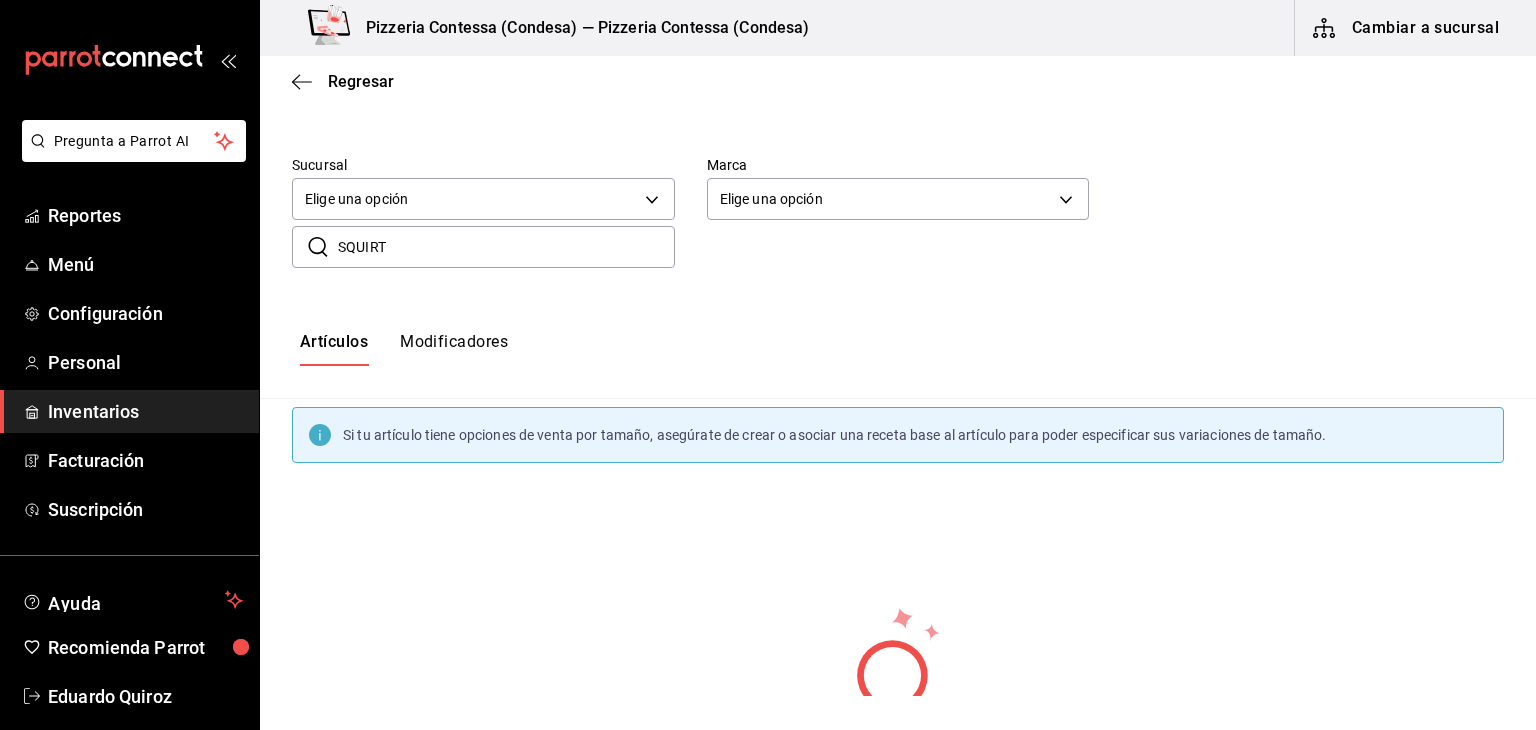 scroll, scrollTop: 116, scrollLeft: 0, axis: vertical 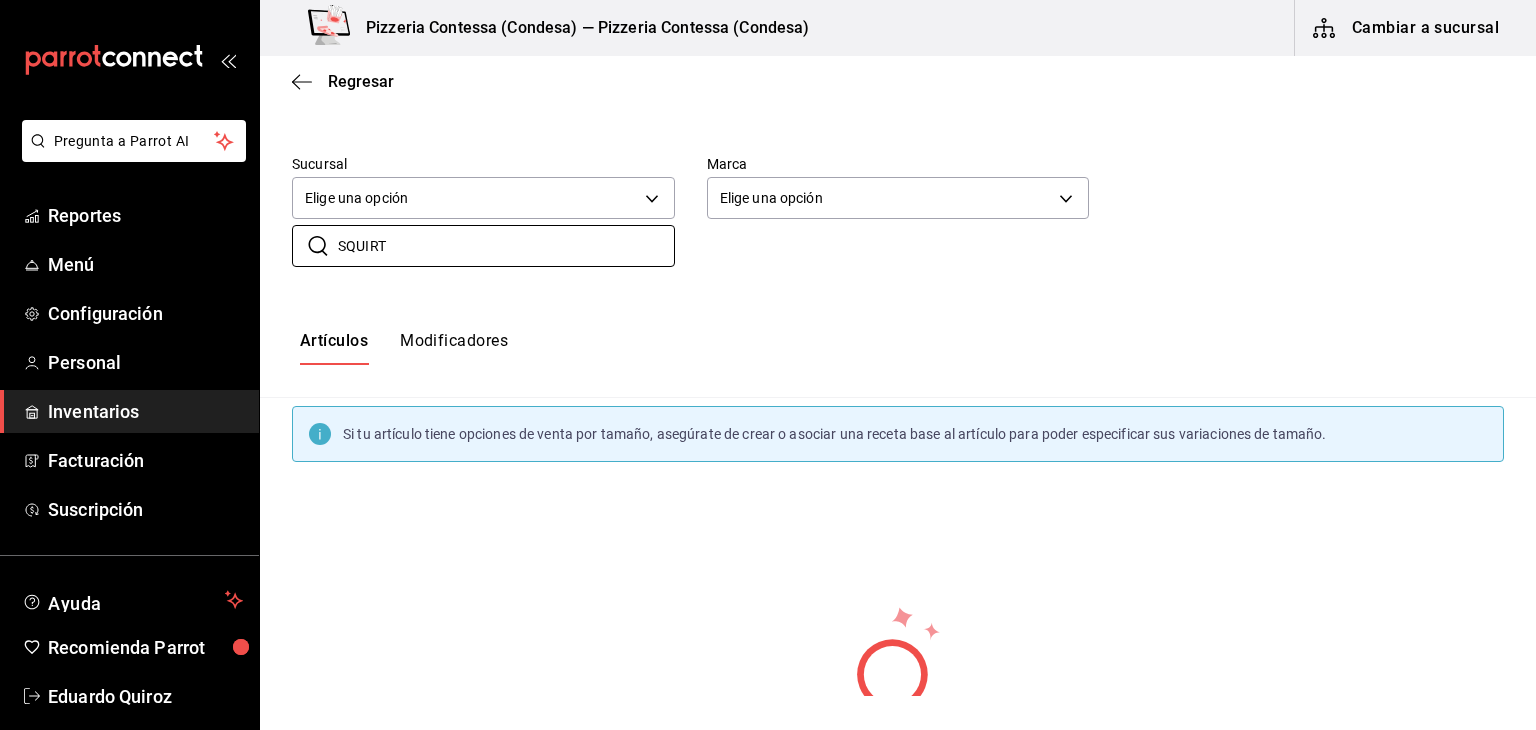 drag, startPoint x: 412, startPoint y: 261, endPoint x: 290, endPoint y: 245, distance: 123.04471 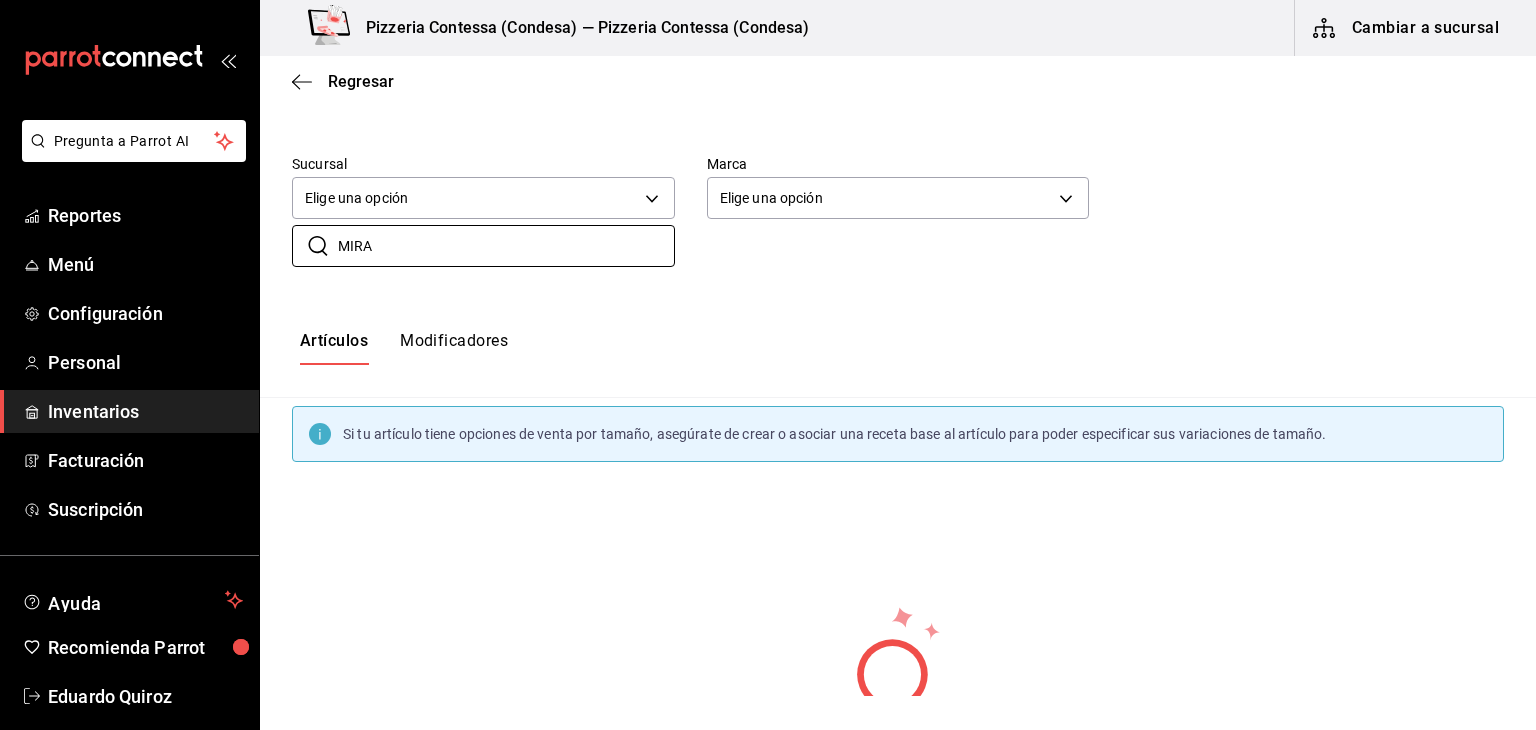 scroll, scrollTop: 0, scrollLeft: 0, axis: both 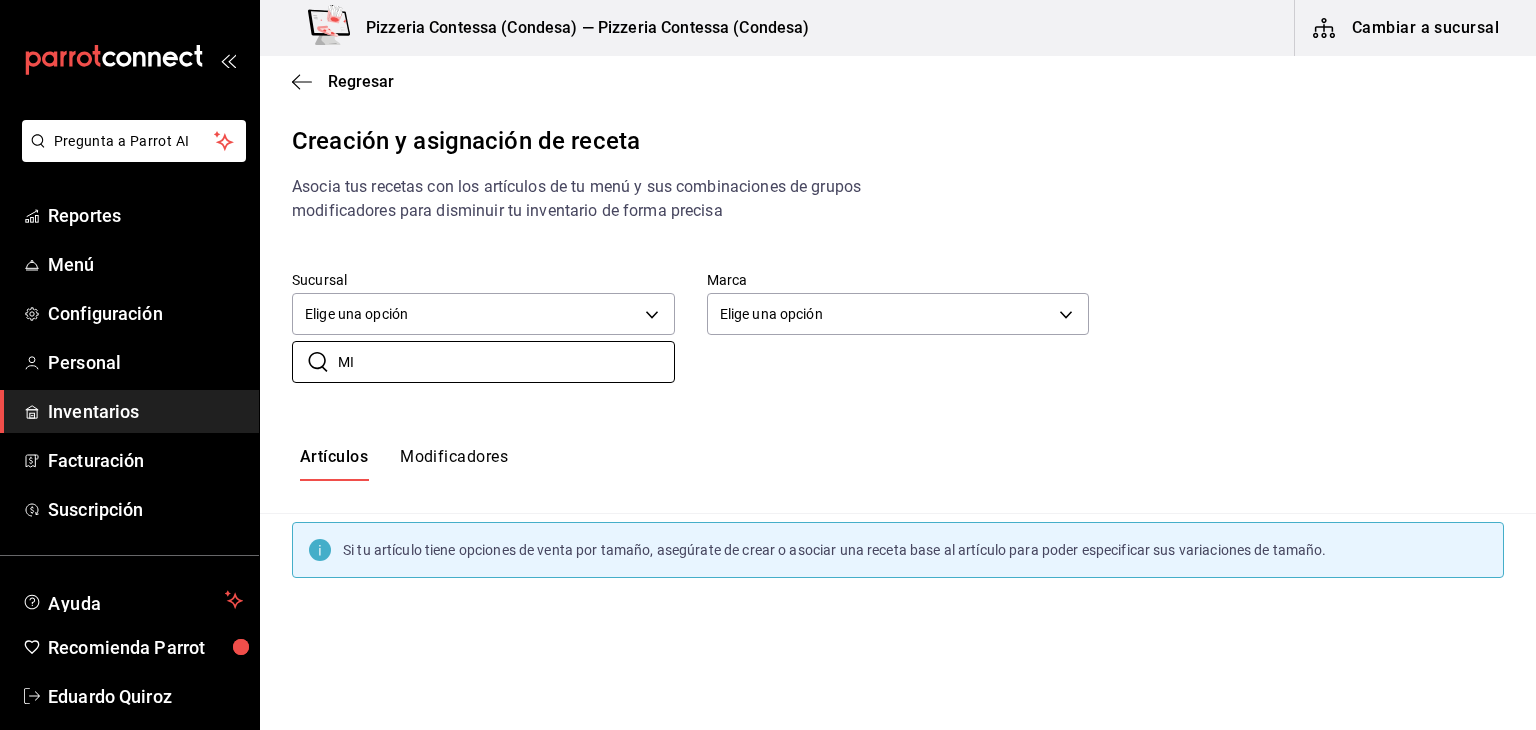 type on "M" 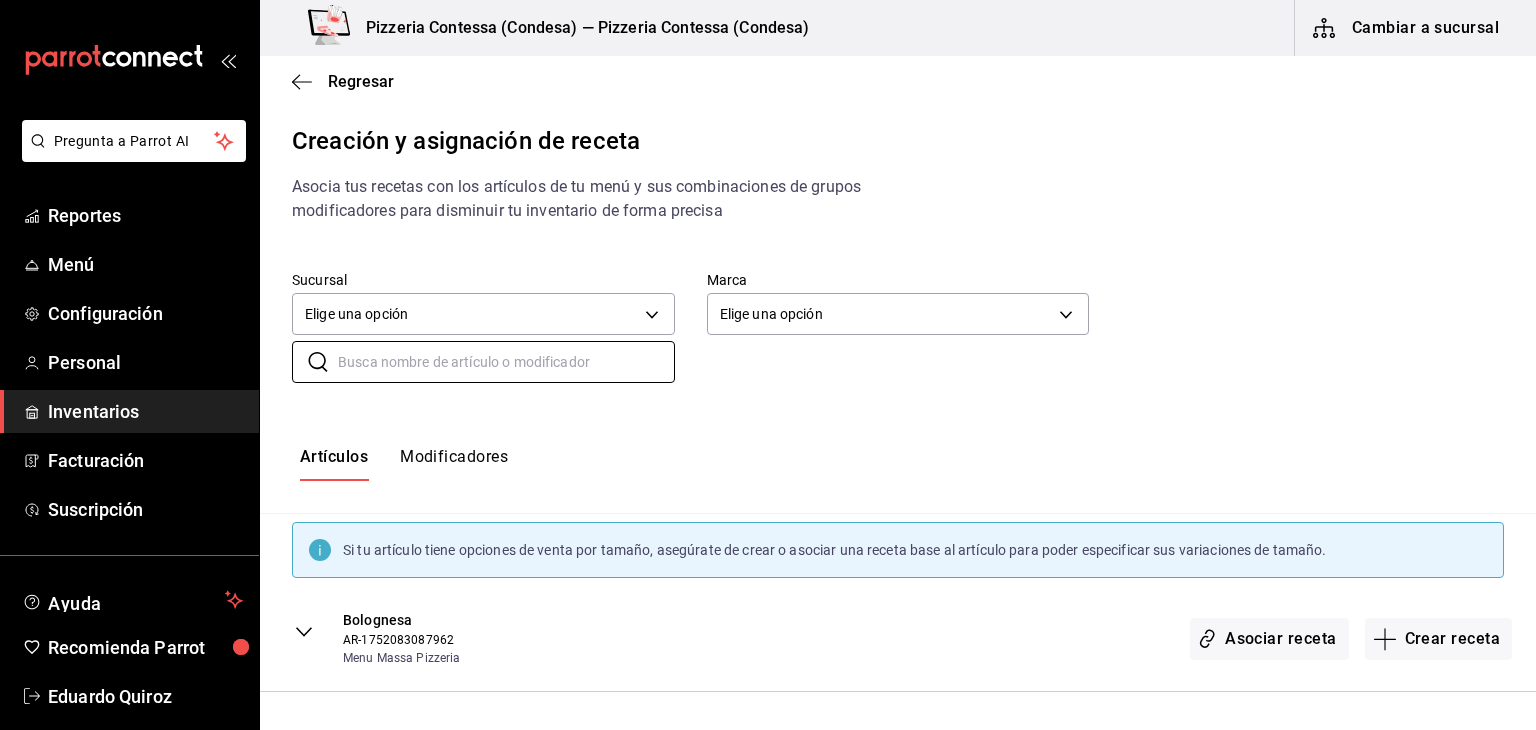 type on "É" 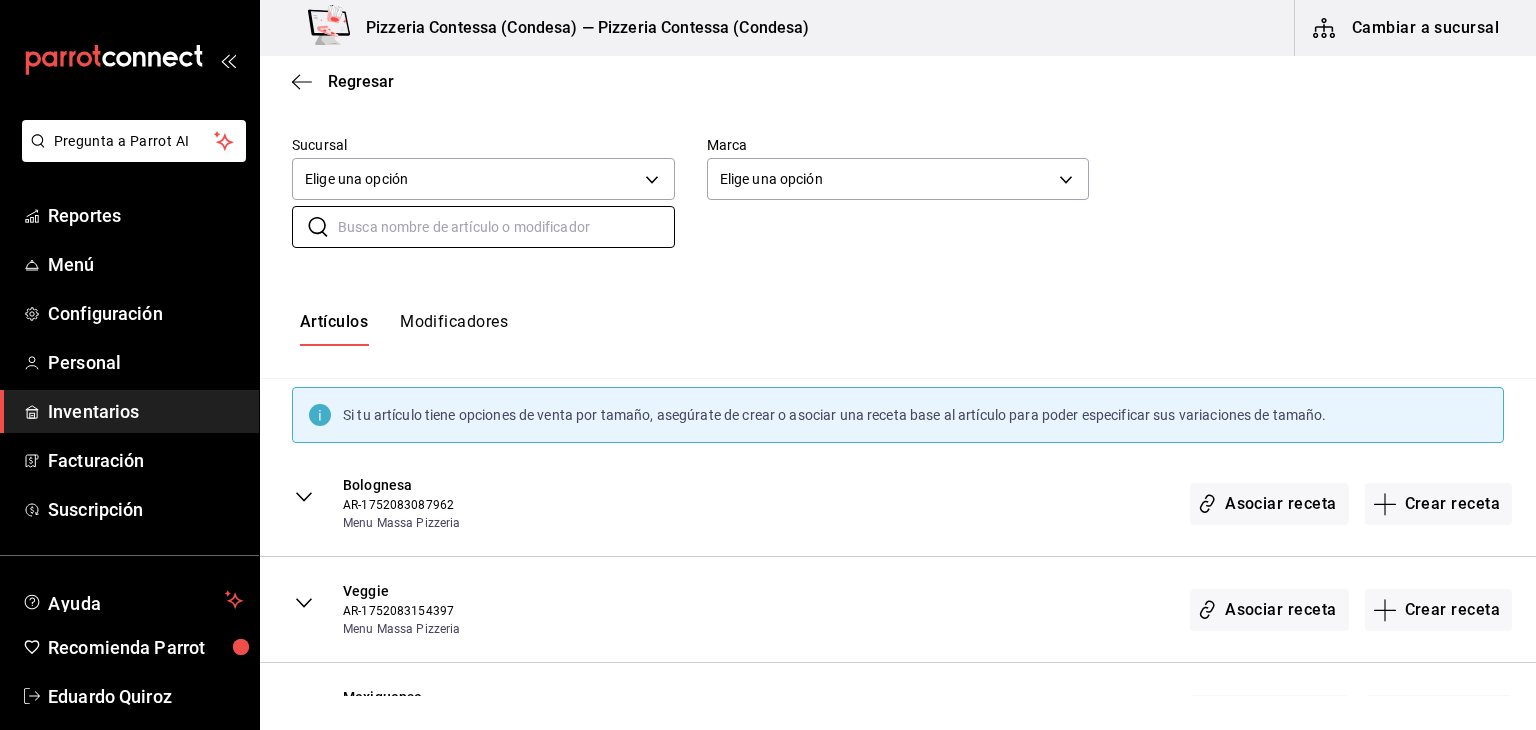 scroll, scrollTop: 132, scrollLeft: 0, axis: vertical 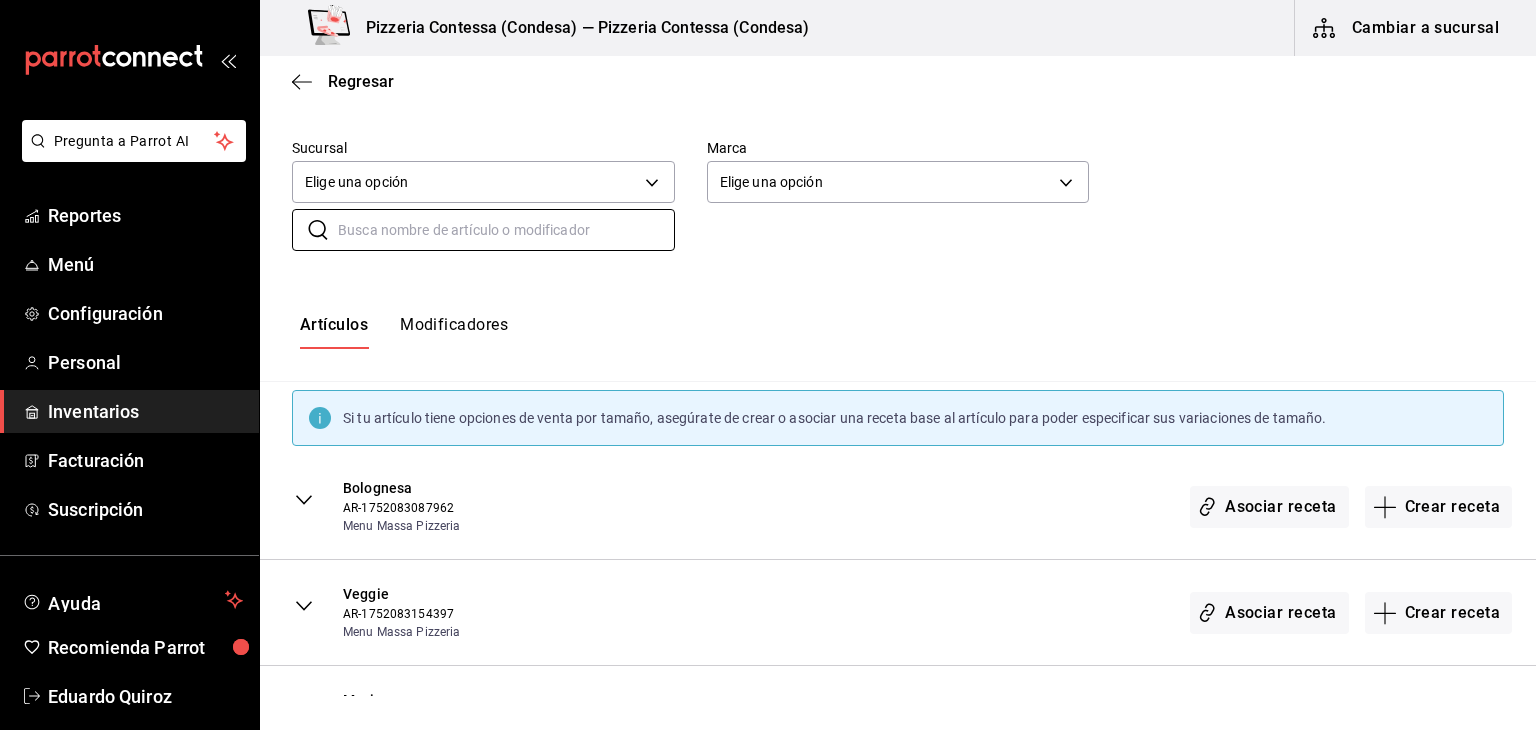 type 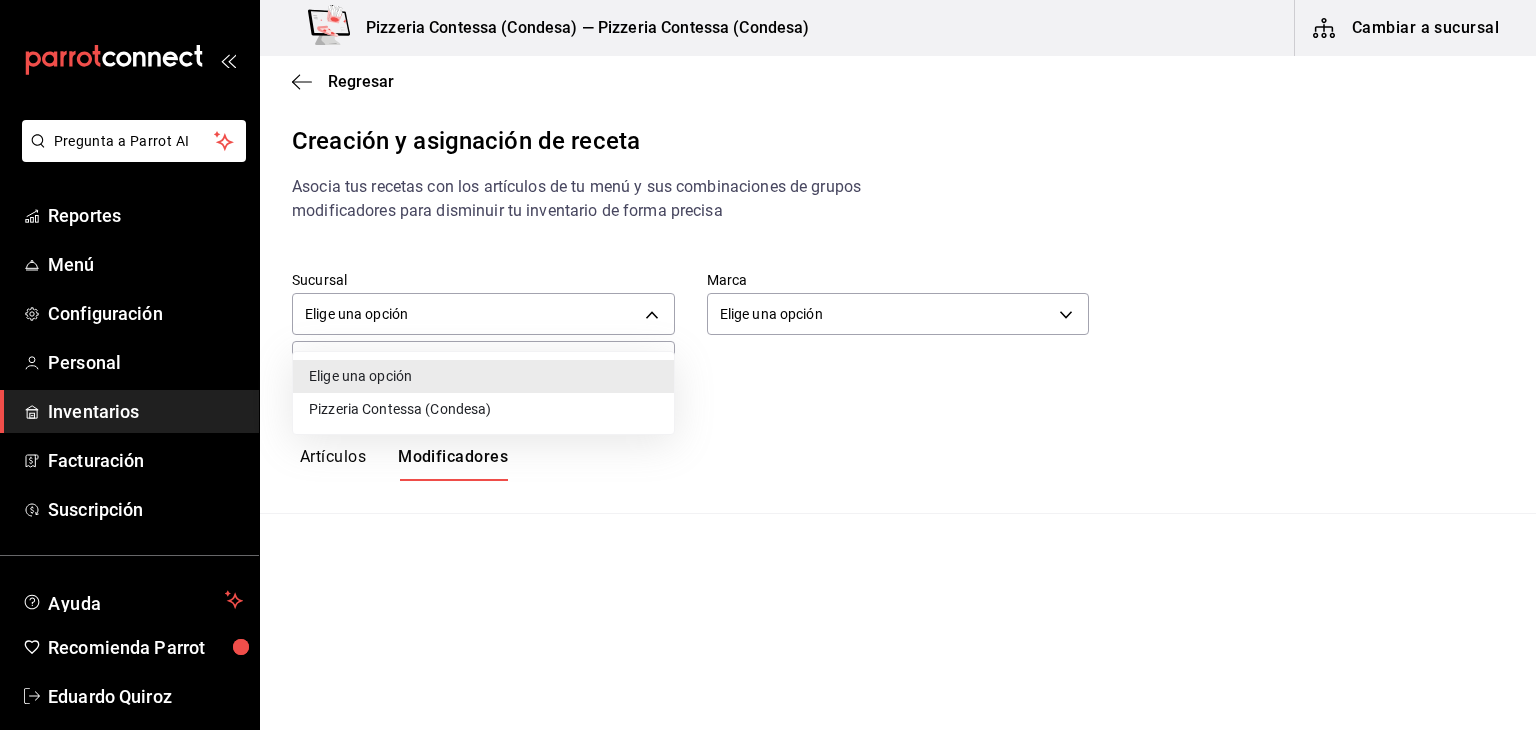 scroll, scrollTop: 0, scrollLeft: 0, axis: both 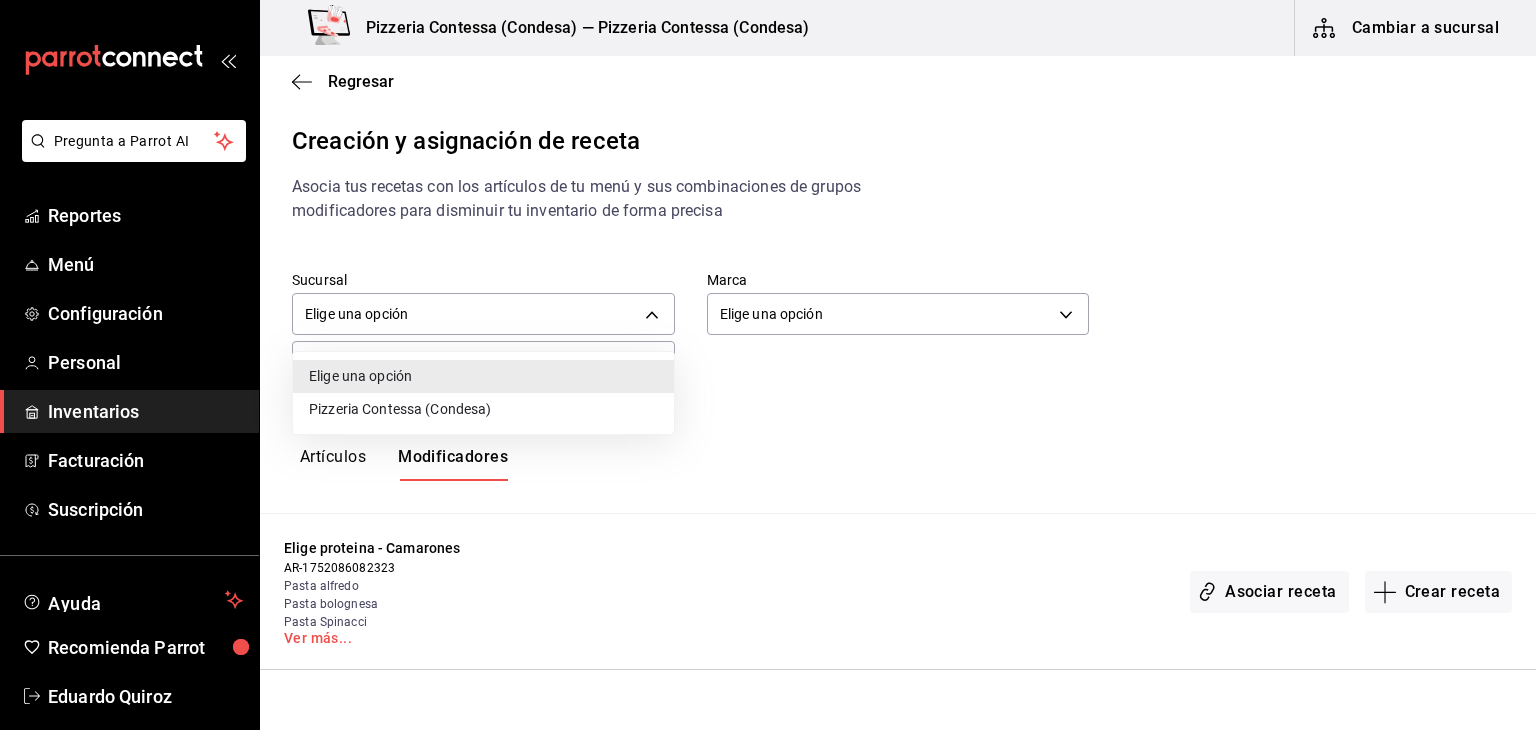 click at bounding box center (768, 365) 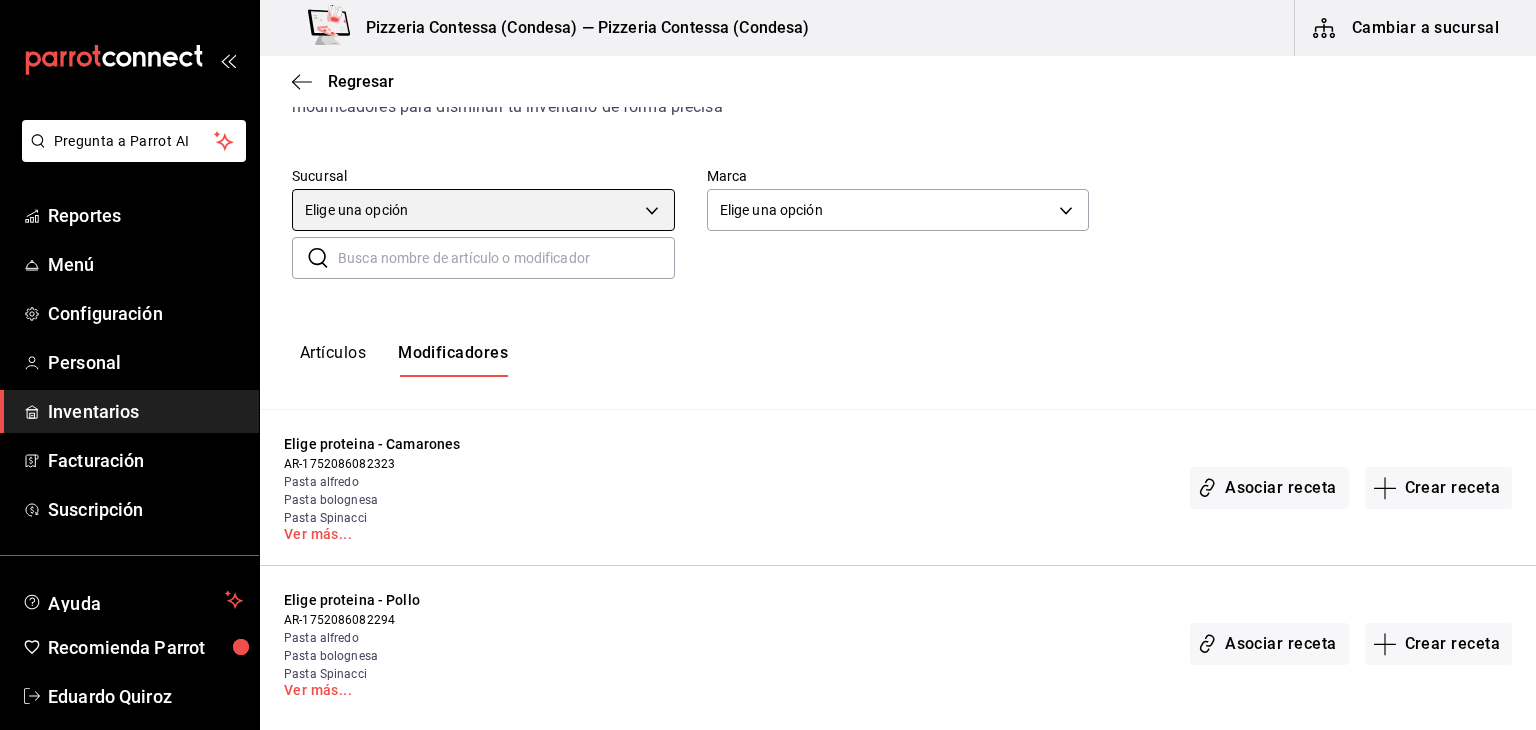scroll, scrollTop: 104, scrollLeft: 0, axis: vertical 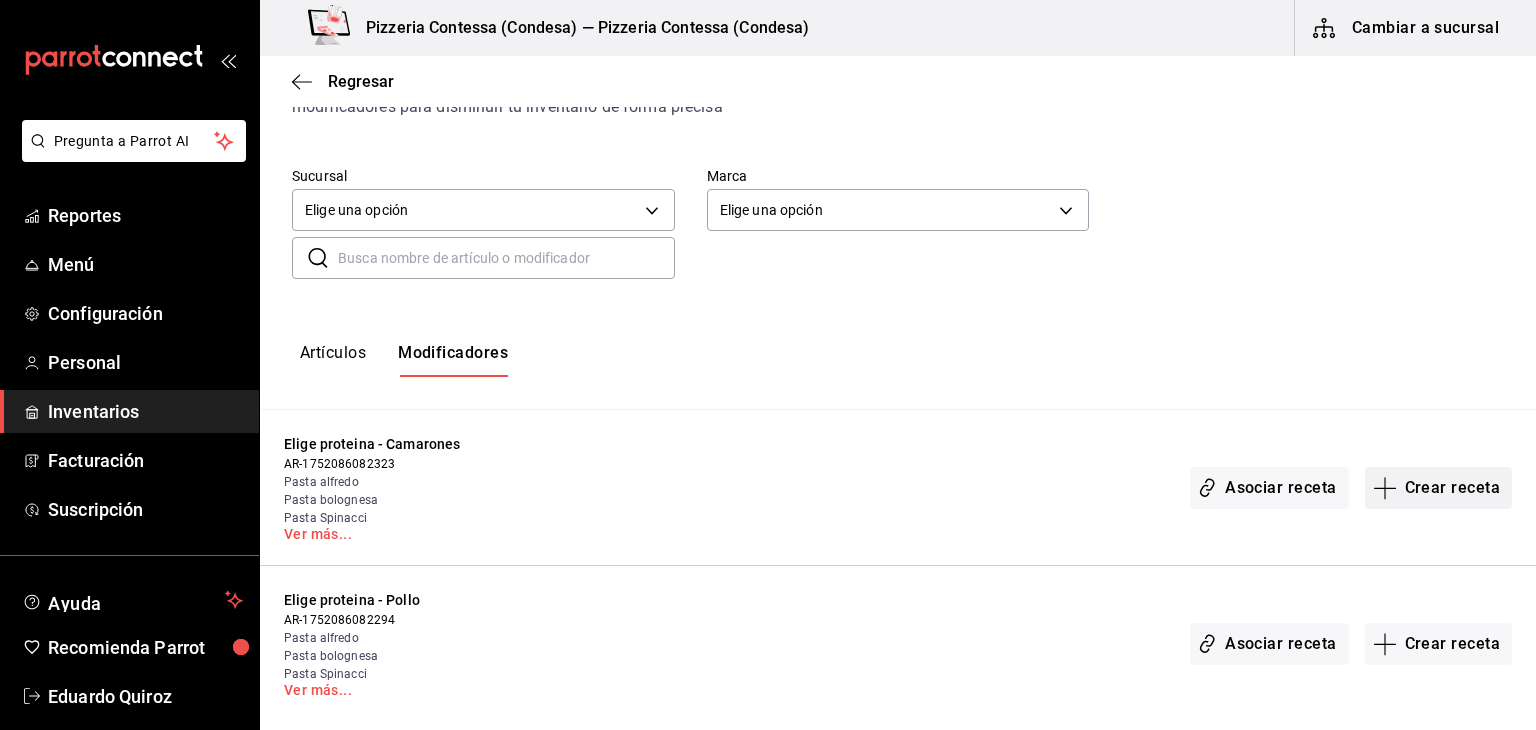 click on "Crear receta" at bounding box center [1439, 488] 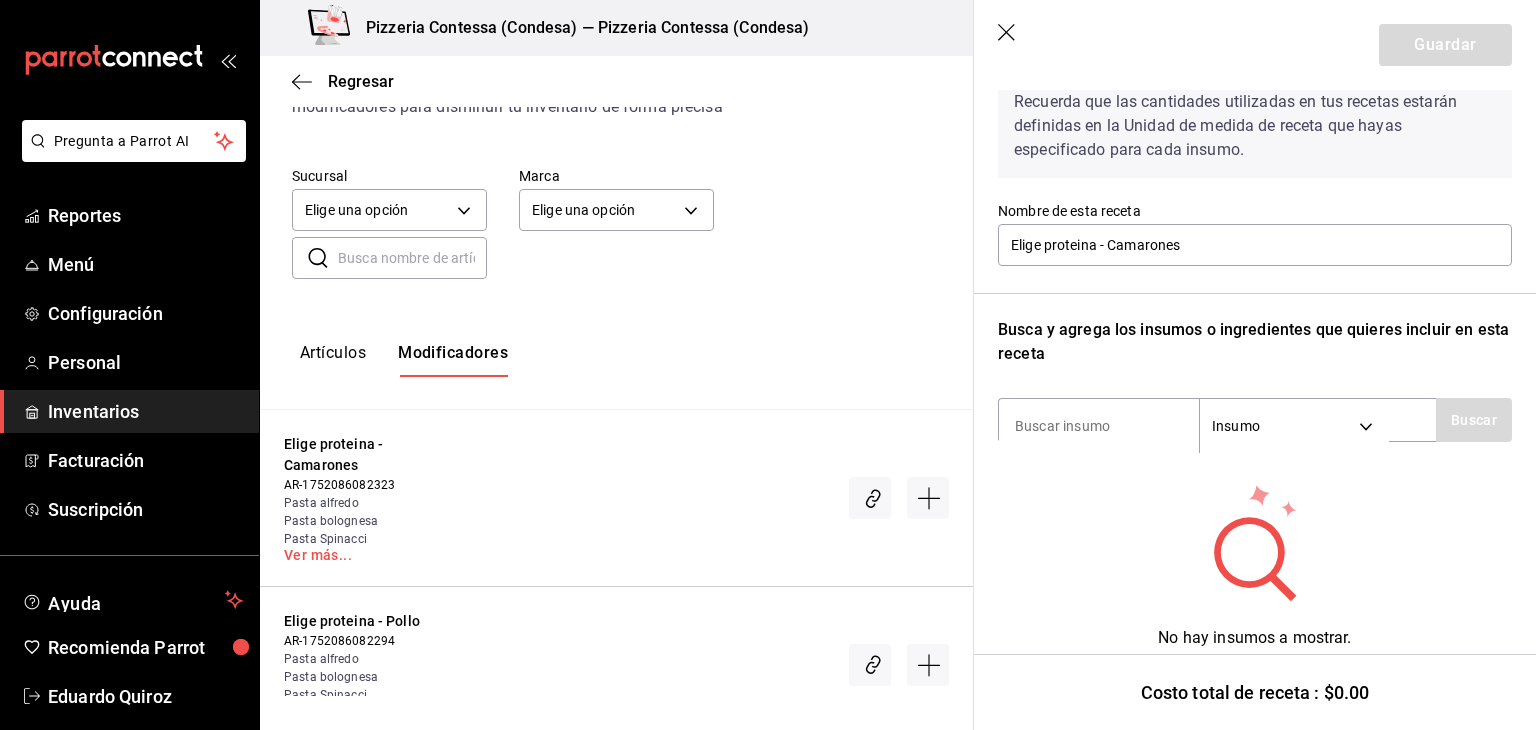 scroll, scrollTop: 124, scrollLeft: 0, axis: vertical 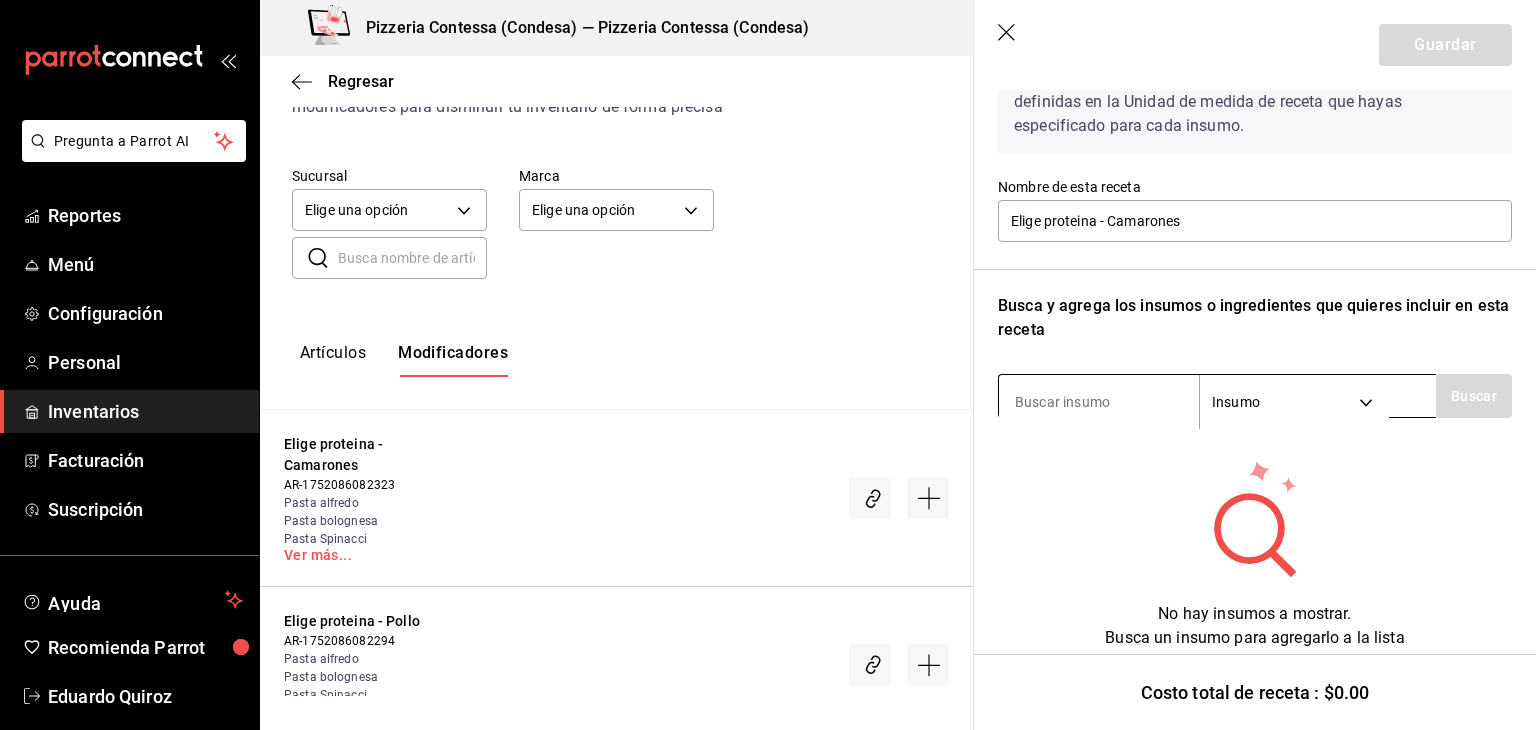 click at bounding box center (1099, 402) 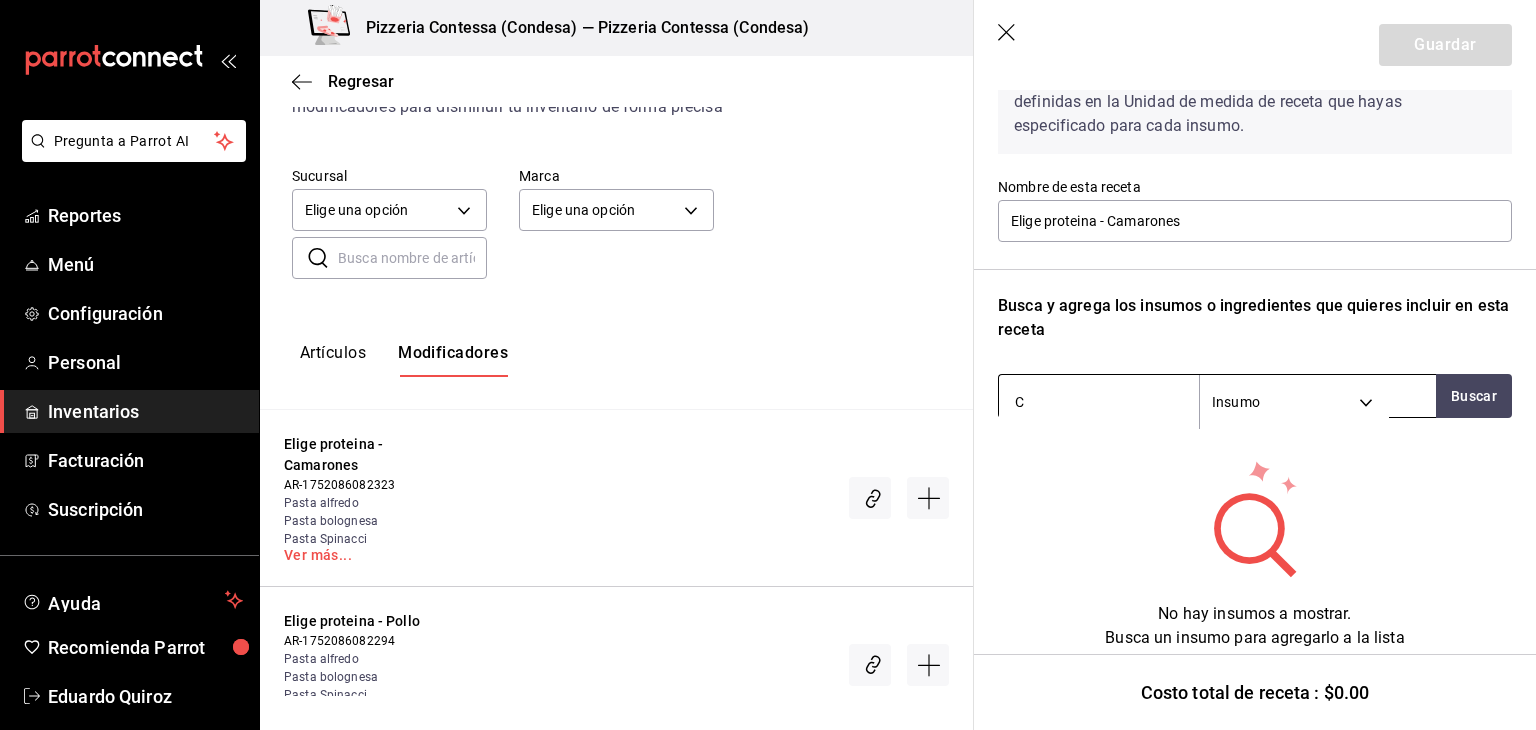 click on "C" at bounding box center (1099, 402) 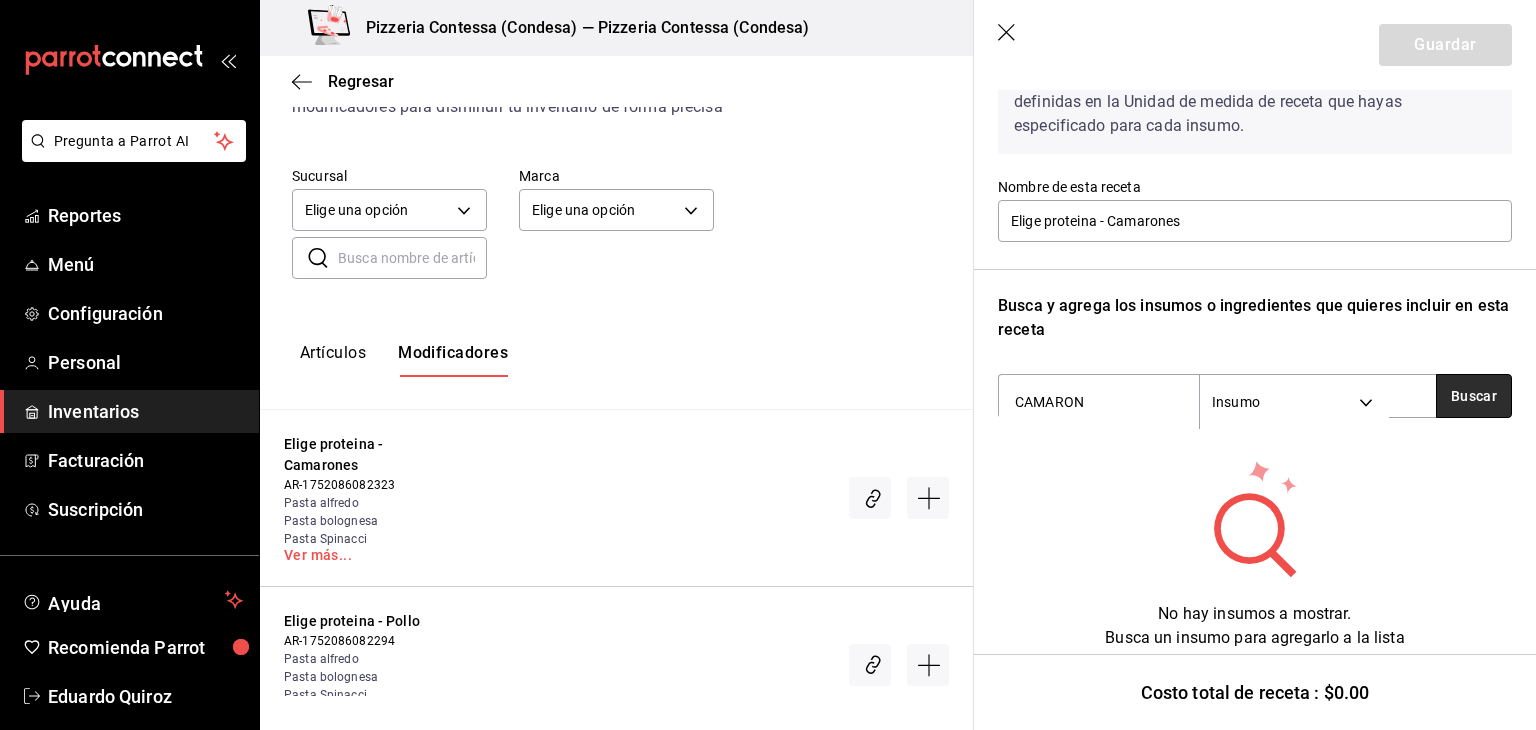 click on "Buscar" at bounding box center [1474, 396] 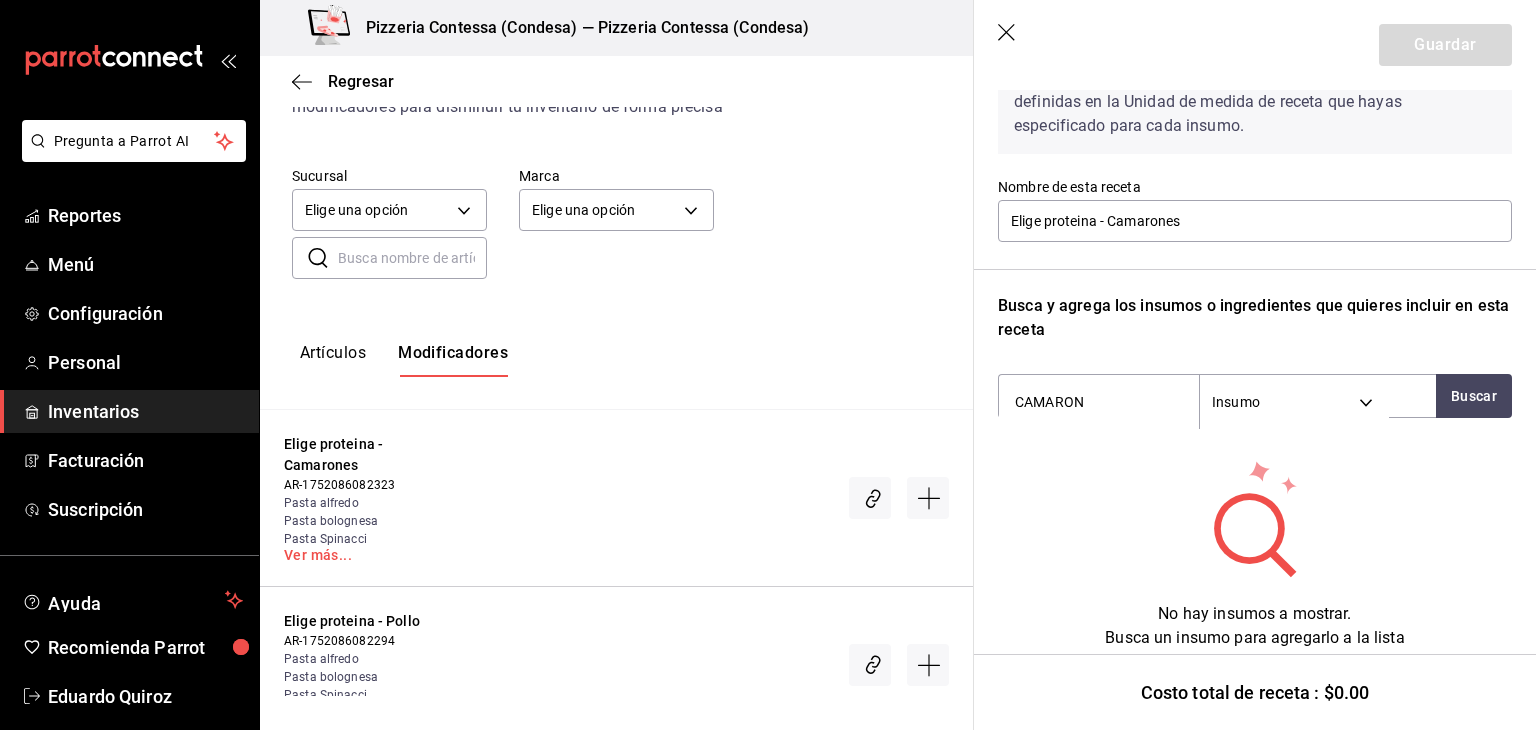 drag, startPoint x: 1088, startPoint y: 405, endPoint x: 988, endPoint y: 406, distance: 100.005 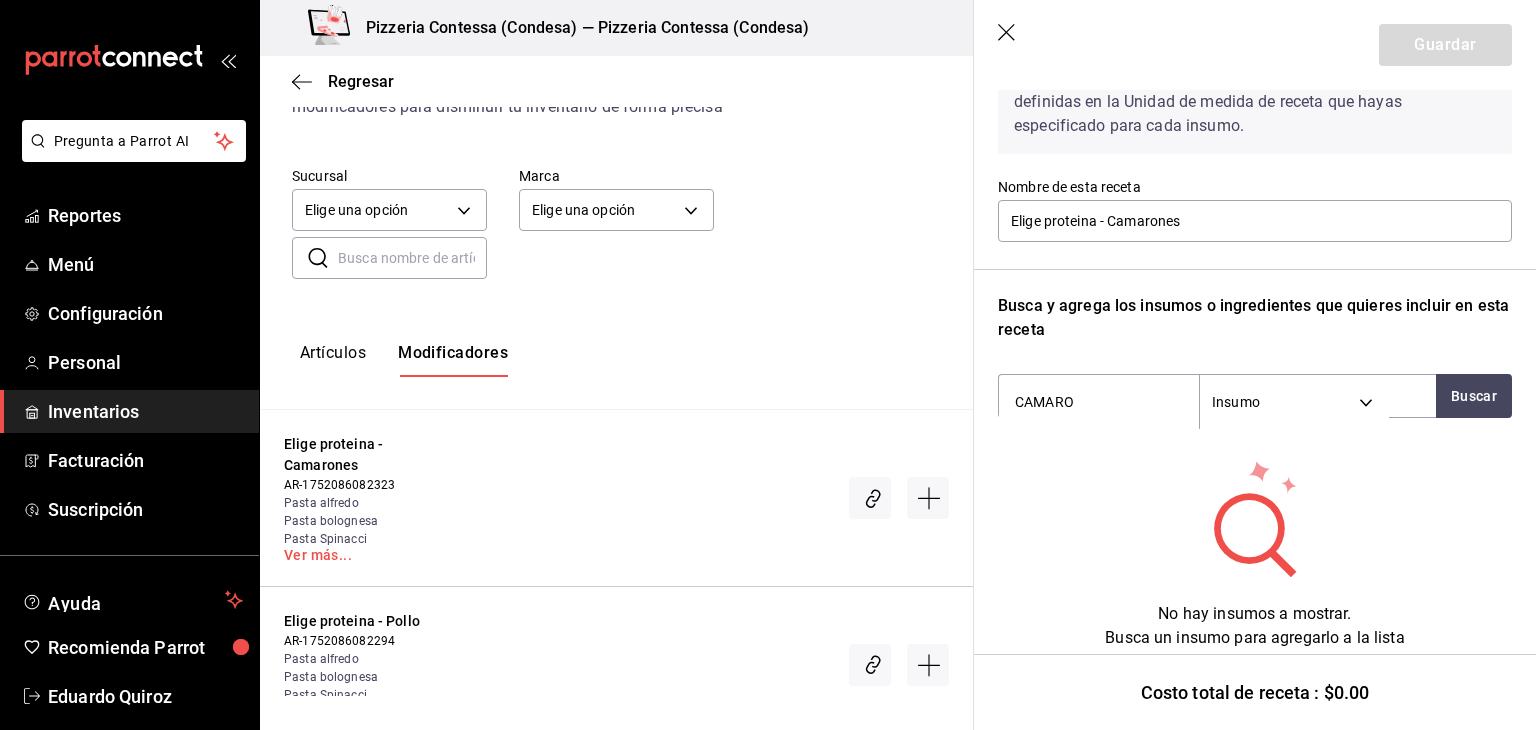 type on "CAMARON" 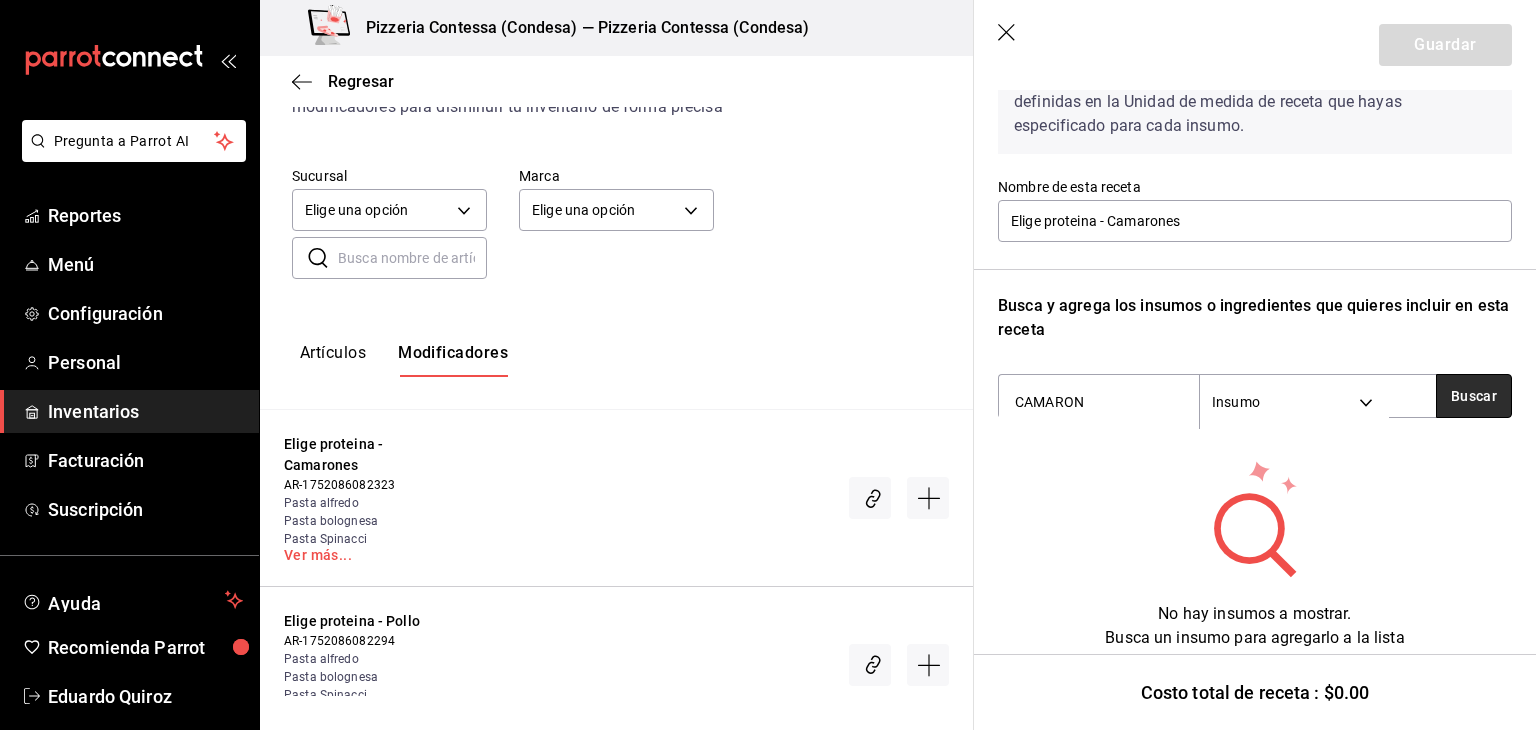 click on "Buscar" at bounding box center (1474, 396) 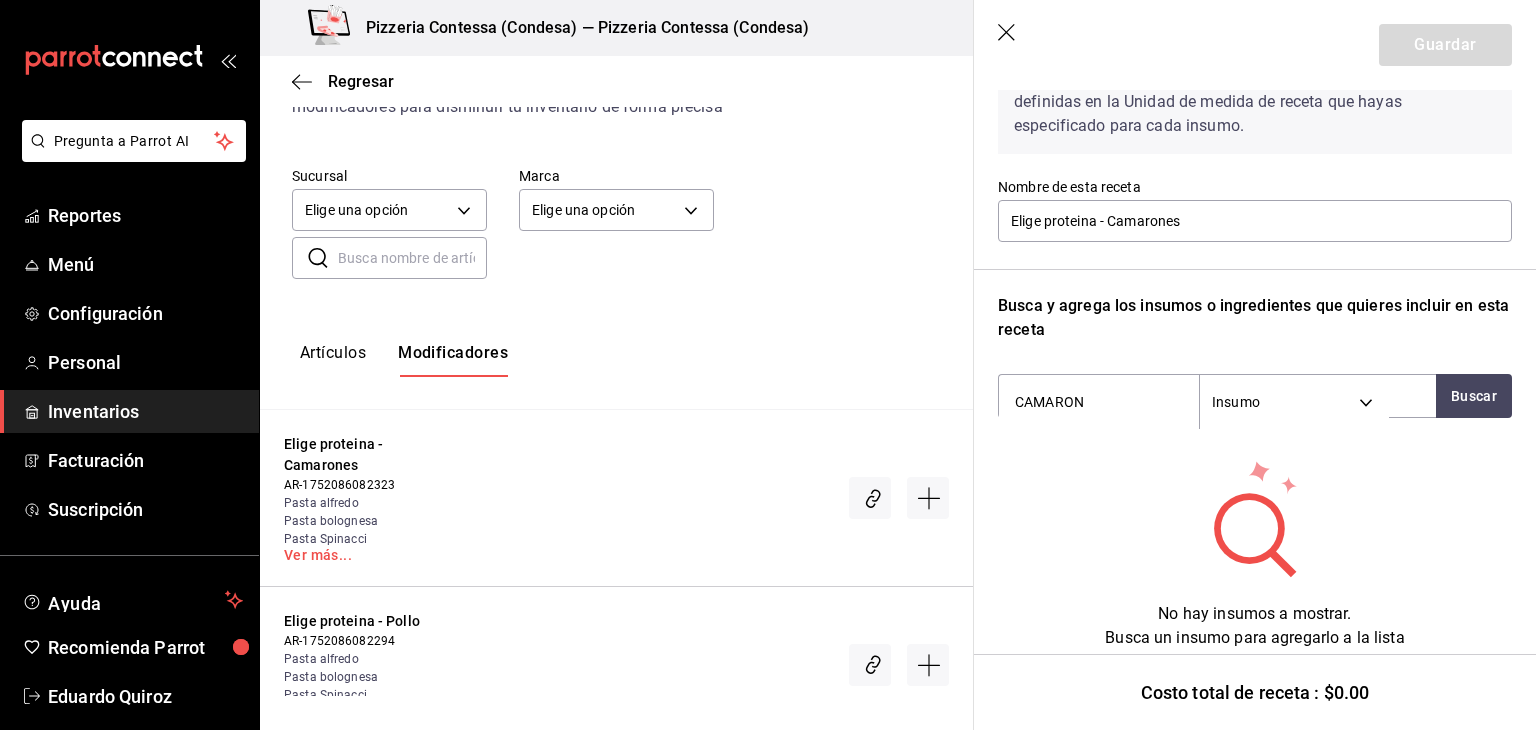 drag, startPoint x: 1124, startPoint y: 387, endPoint x: 978, endPoint y: 378, distance: 146.27713 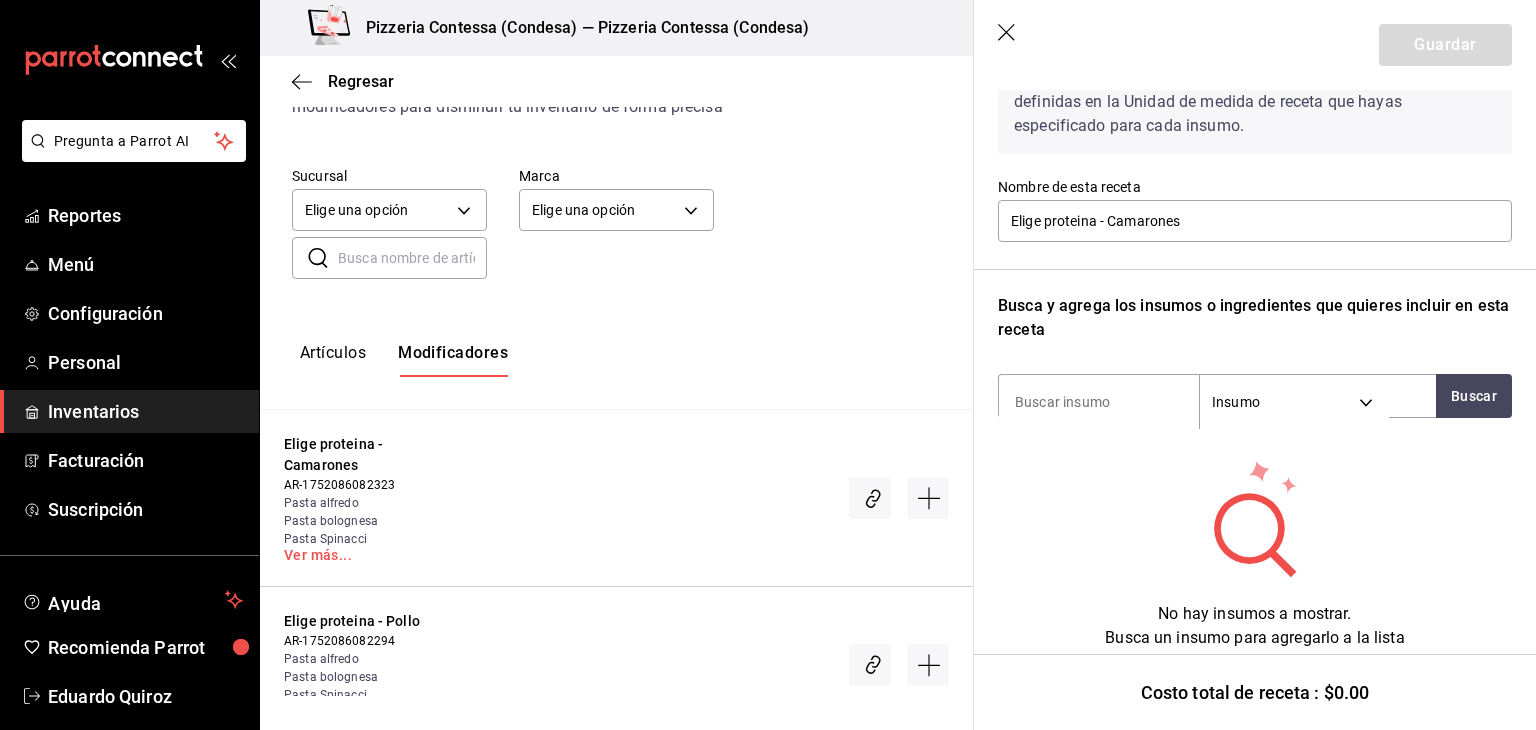 type 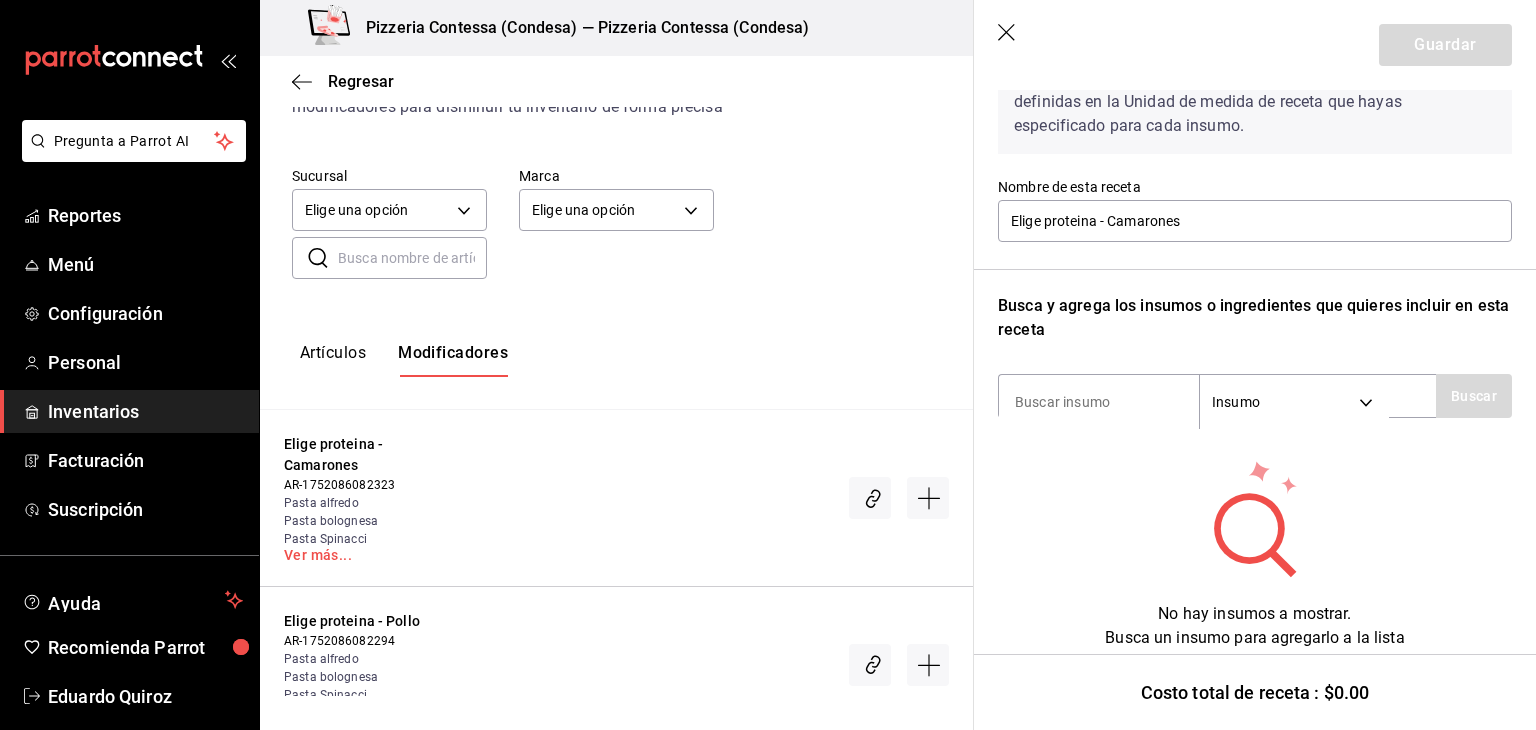 click on "Receta de artículo  Recuerda que las cantidades utilizadas en tus recetas estarán definidas en la Unidad de medida de receta que hayas especificado para cada insumo. Nombre de esta receta Elige proteina - Camarones Busca y agrega los insumos o ingredientes que quieres incluir en esta receta Insumo SUPPLY Buscar No hay insumos a mostrar. Busca un insumo para agregarlo a la lista" at bounding box center (1255, 348) 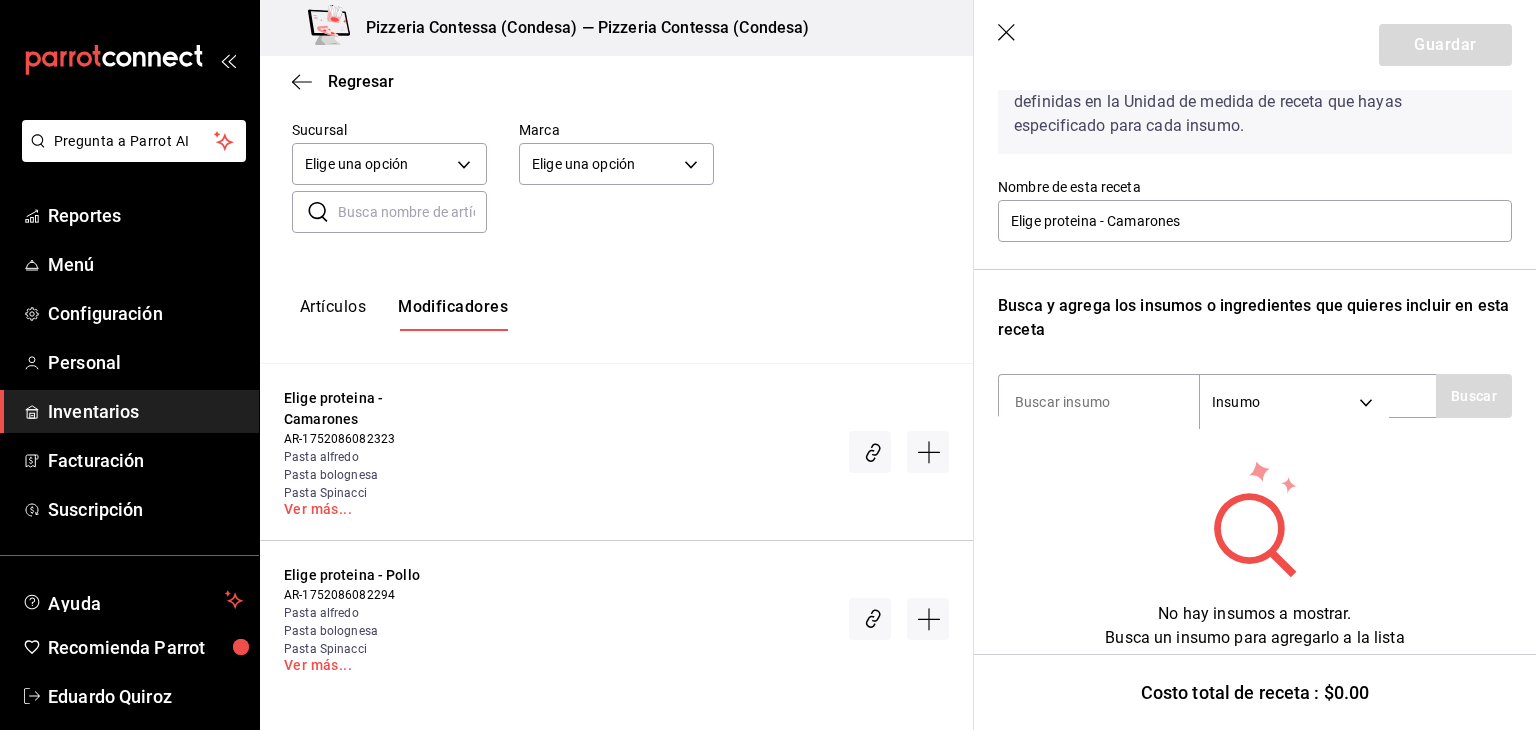 click 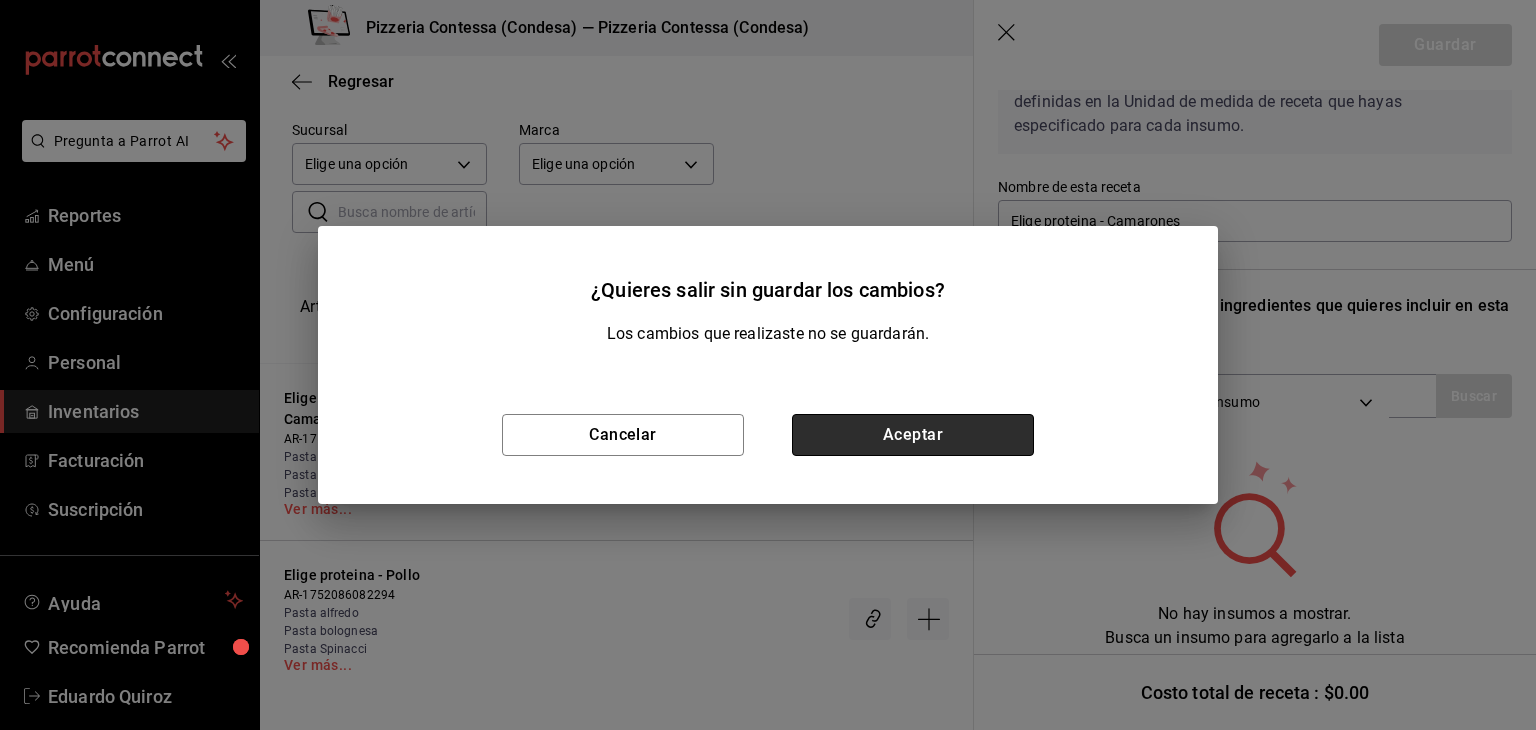 click on "Aceptar" at bounding box center (913, 435) 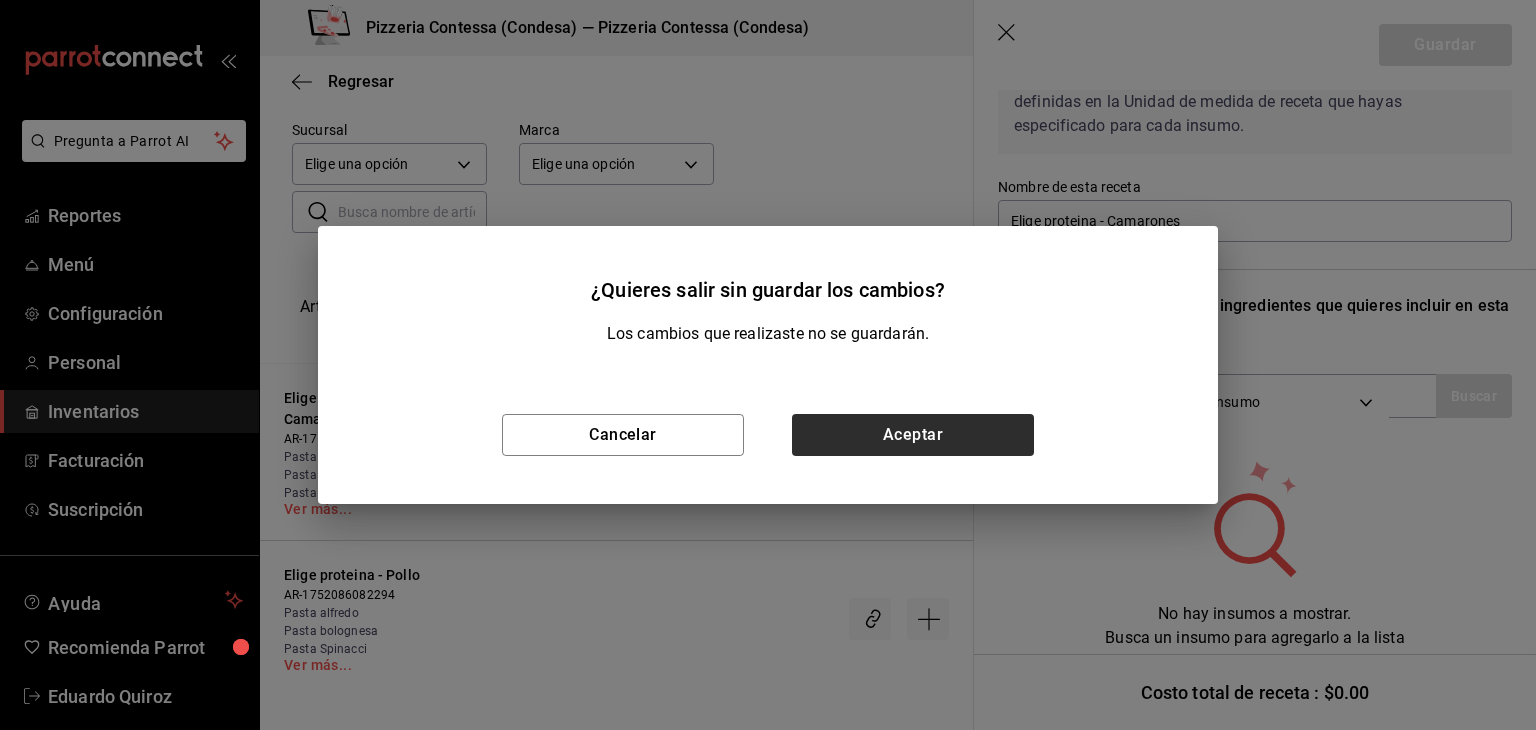 scroll, scrollTop: 0, scrollLeft: 0, axis: both 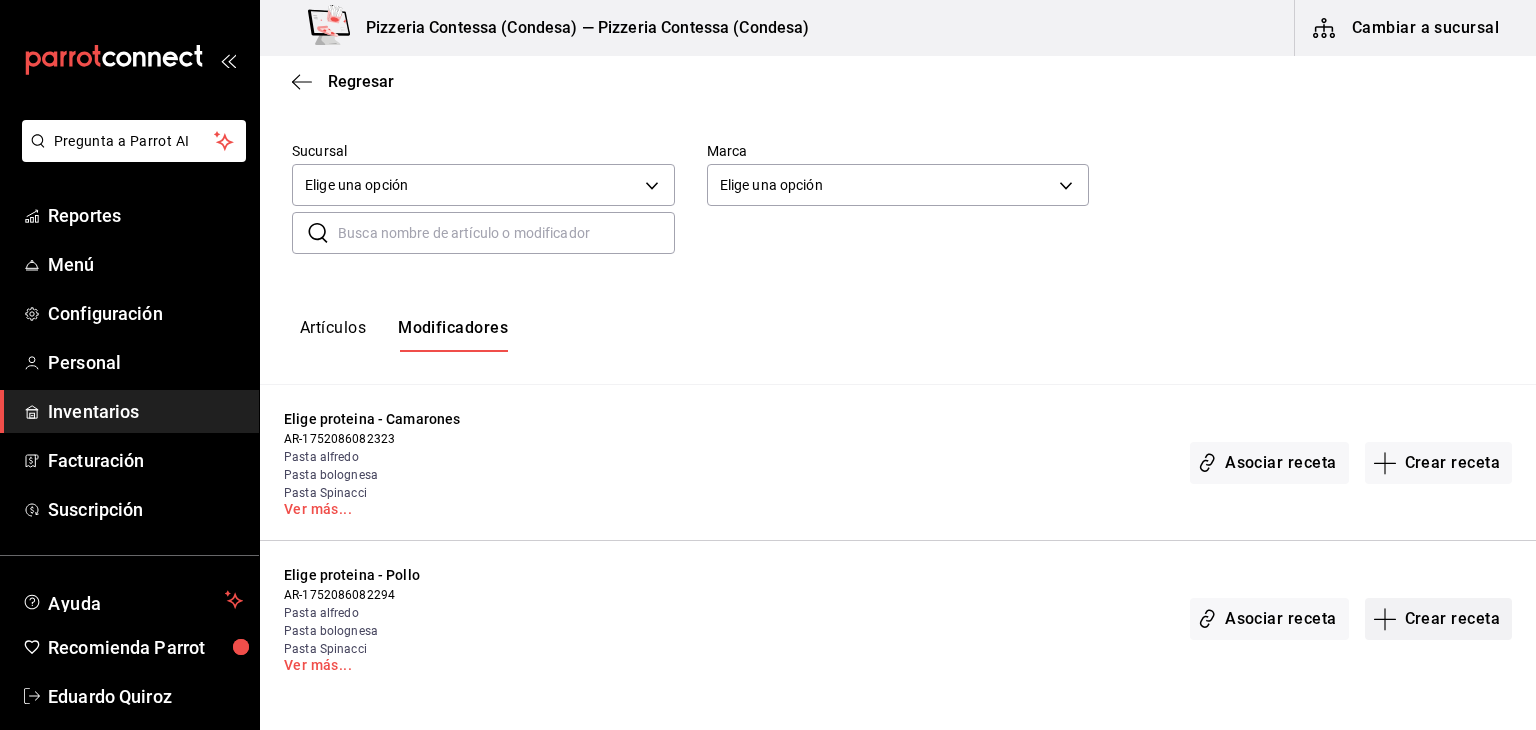 click on "Crear receta" at bounding box center [1439, 619] 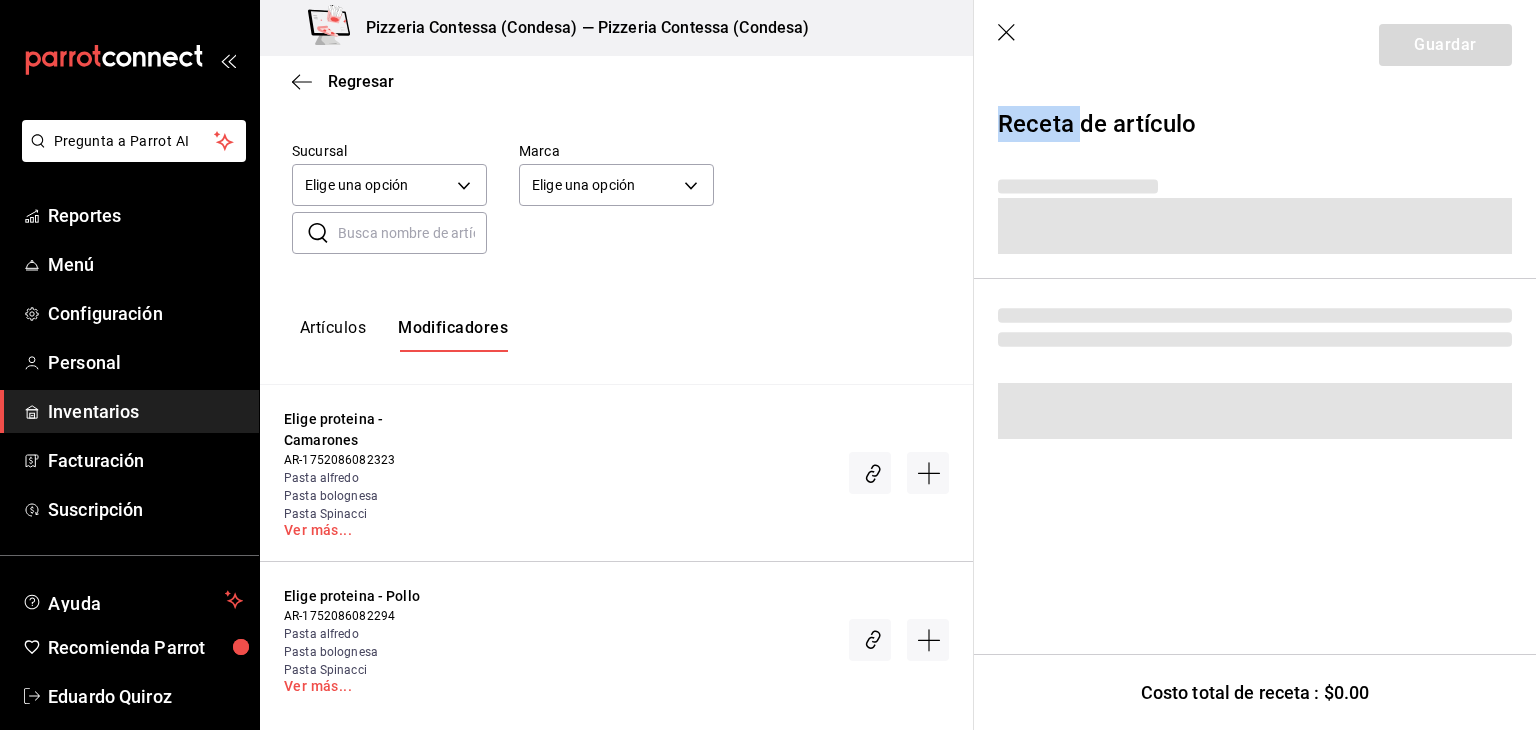 click on "Regresar Creación y asignación de receta Asocia tus recetas con los artículos de tu menú y sus combinaciones de grupos modificadores para disminuir tu inventario de forma precisa Sucursal Elige una opción default Marca Elige una opción default ​ ​ Artículos Modificadores Elige proteina - Camarones AR-1752086082323 Pasta alfredo Pasta bolognesa Pasta Spinacci Ver más... Elige proteina - Pollo AR-1752086082294 Pasta alfredo Pasta bolognesa Pasta Spinacci Ver más... Guardar Receta de artículo Costo total de receta : $0.00" at bounding box center (898, 376) 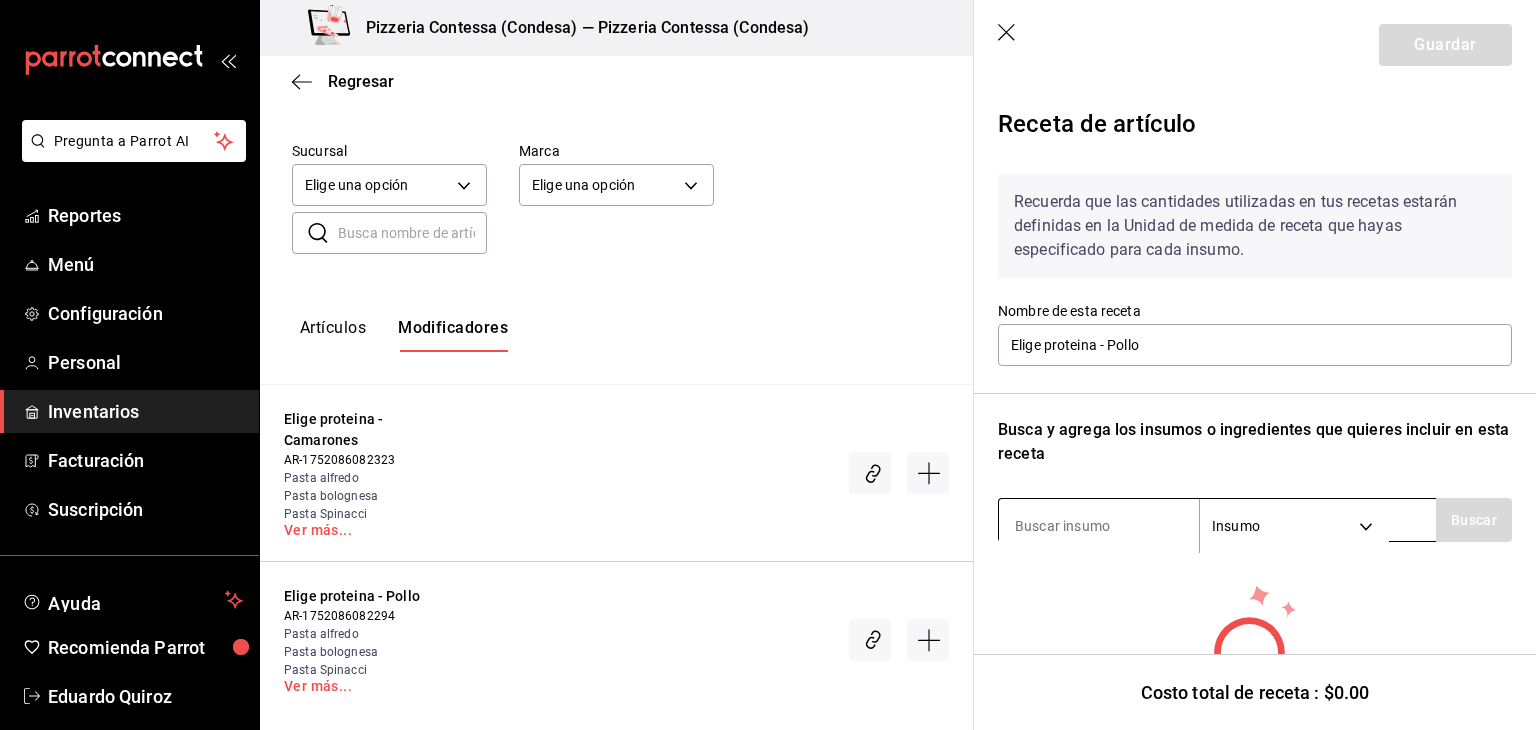 click at bounding box center (1099, 526) 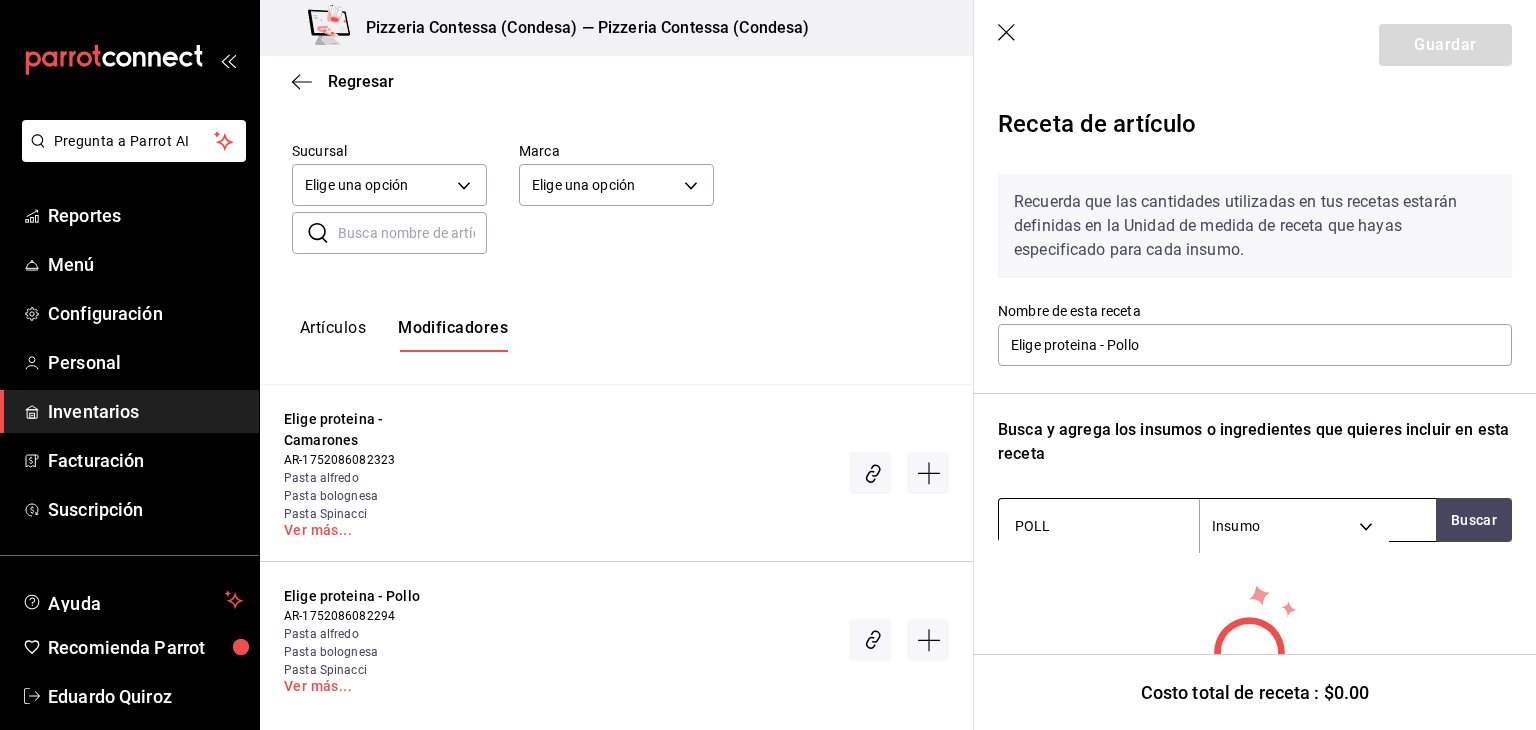 type on "POLLO" 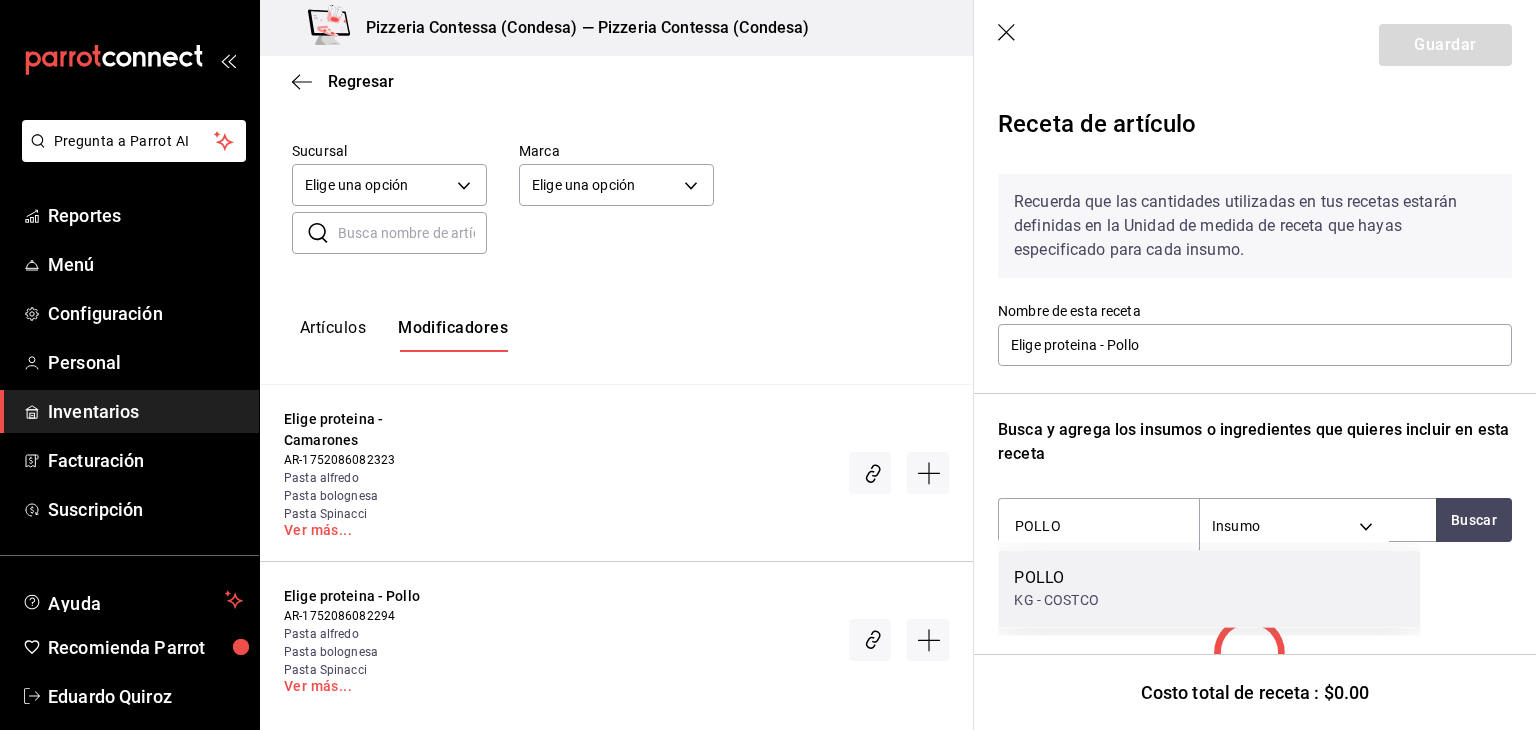 click on "POLLO KG - COSTCO" at bounding box center [1209, 588] 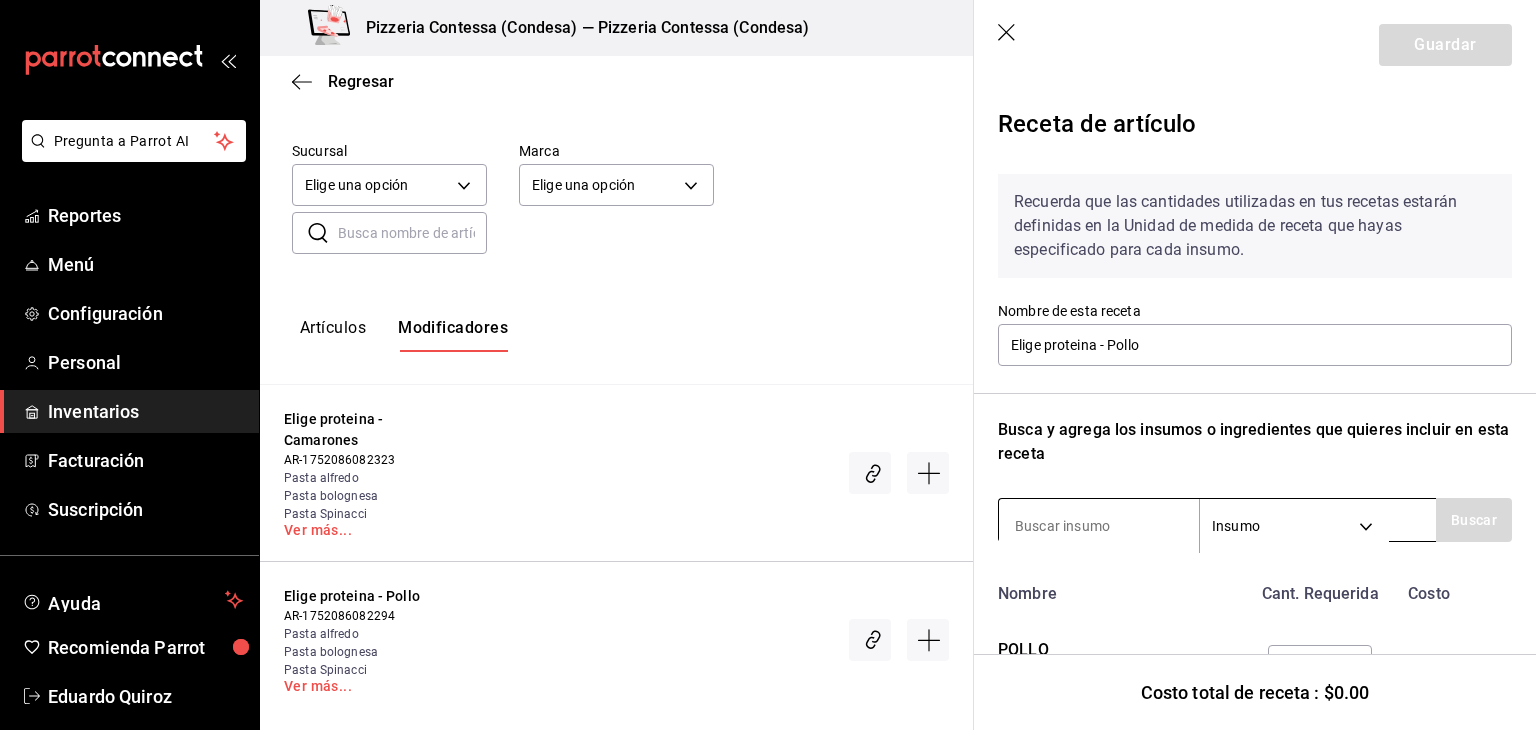scroll, scrollTop: 108, scrollLeft: 0, axis: vertical 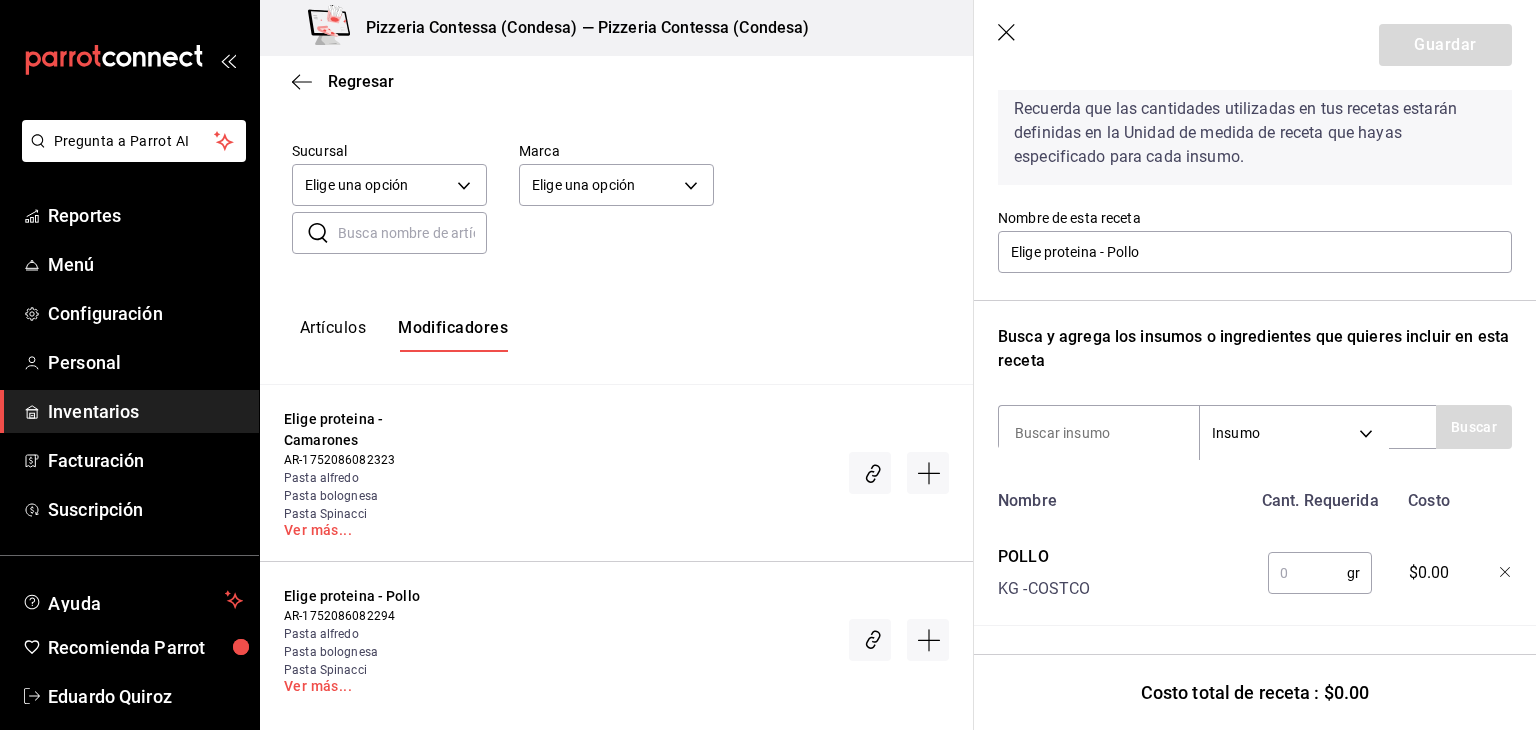 click at bounding box center (1307, 573) 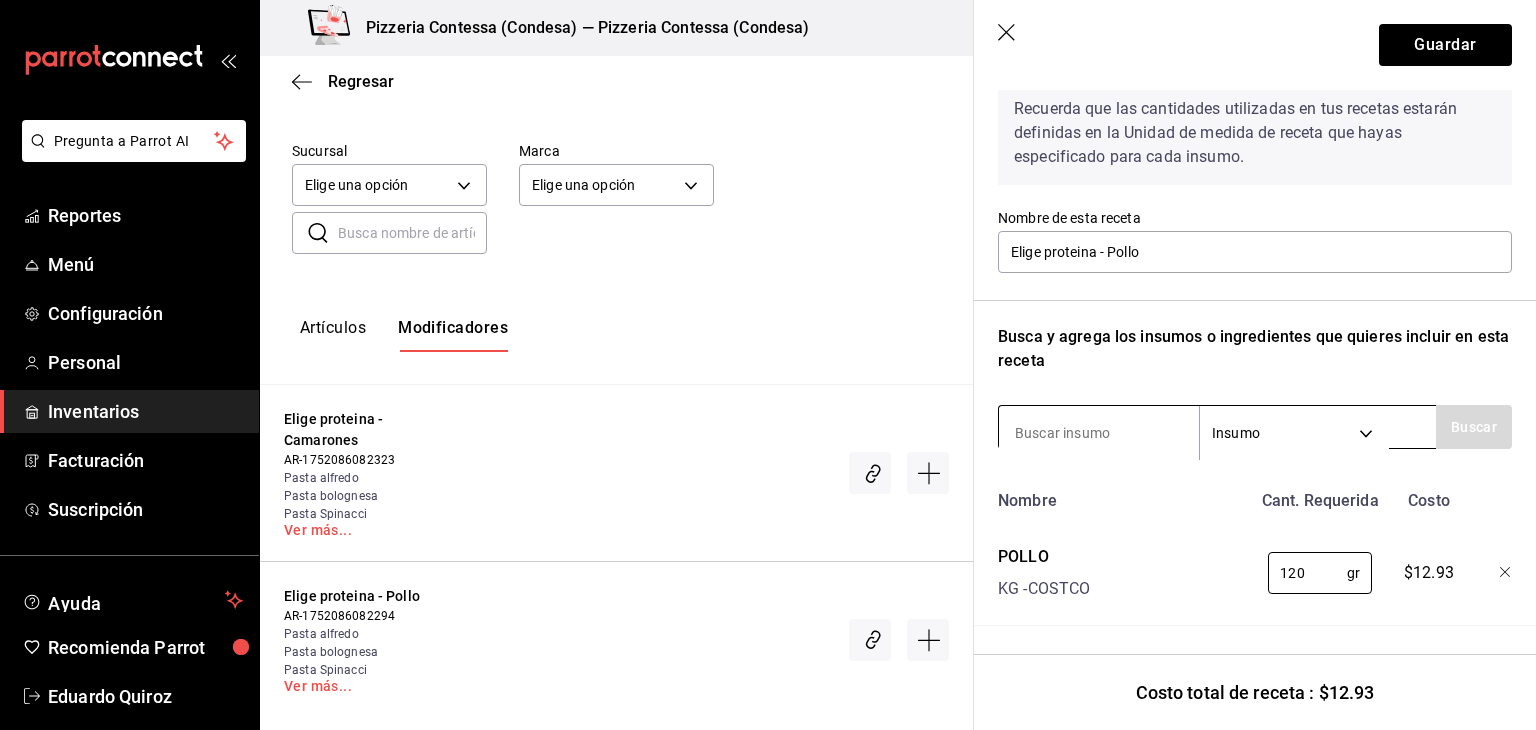 scroll, scrollTop: 108, scrollLeft: 0, axis: vertical 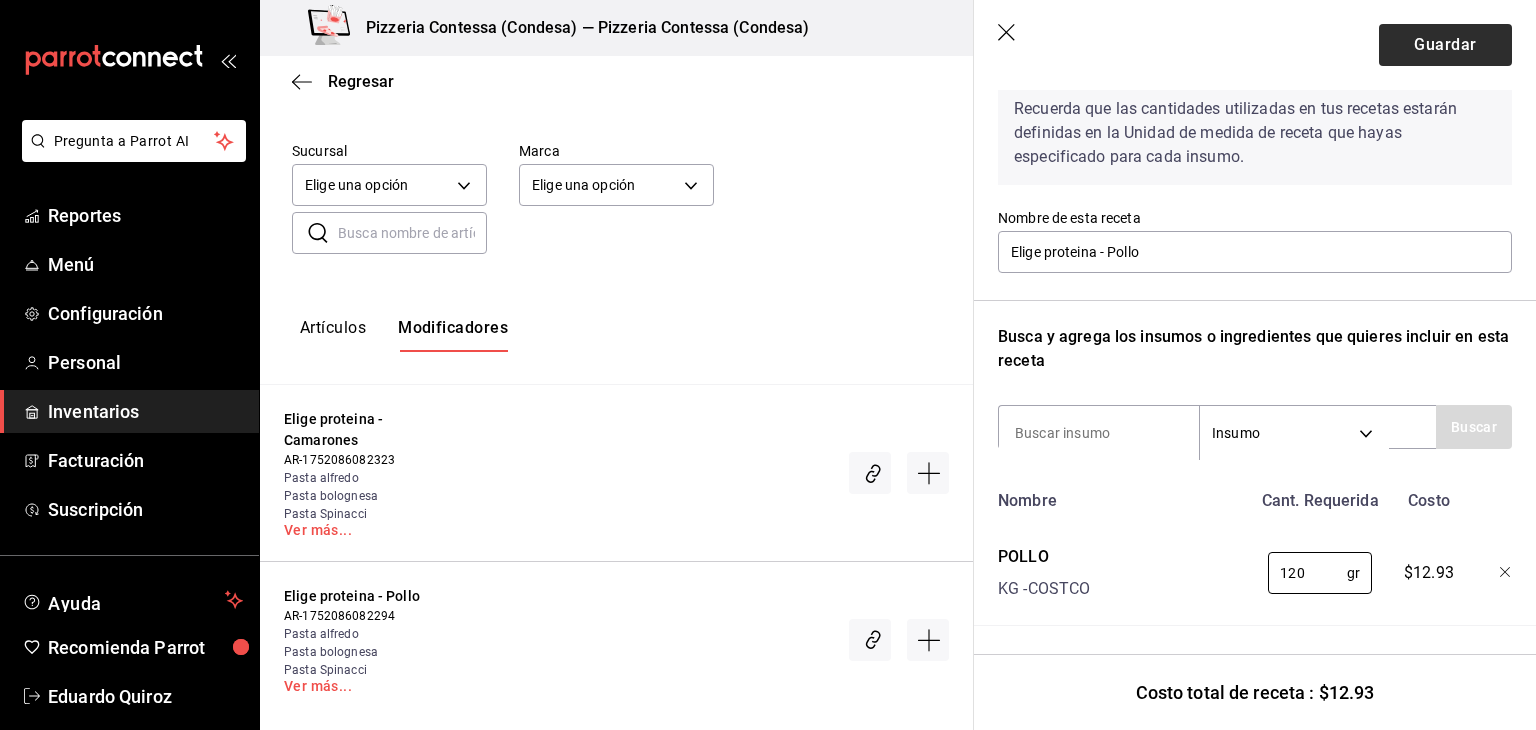 type on "120" 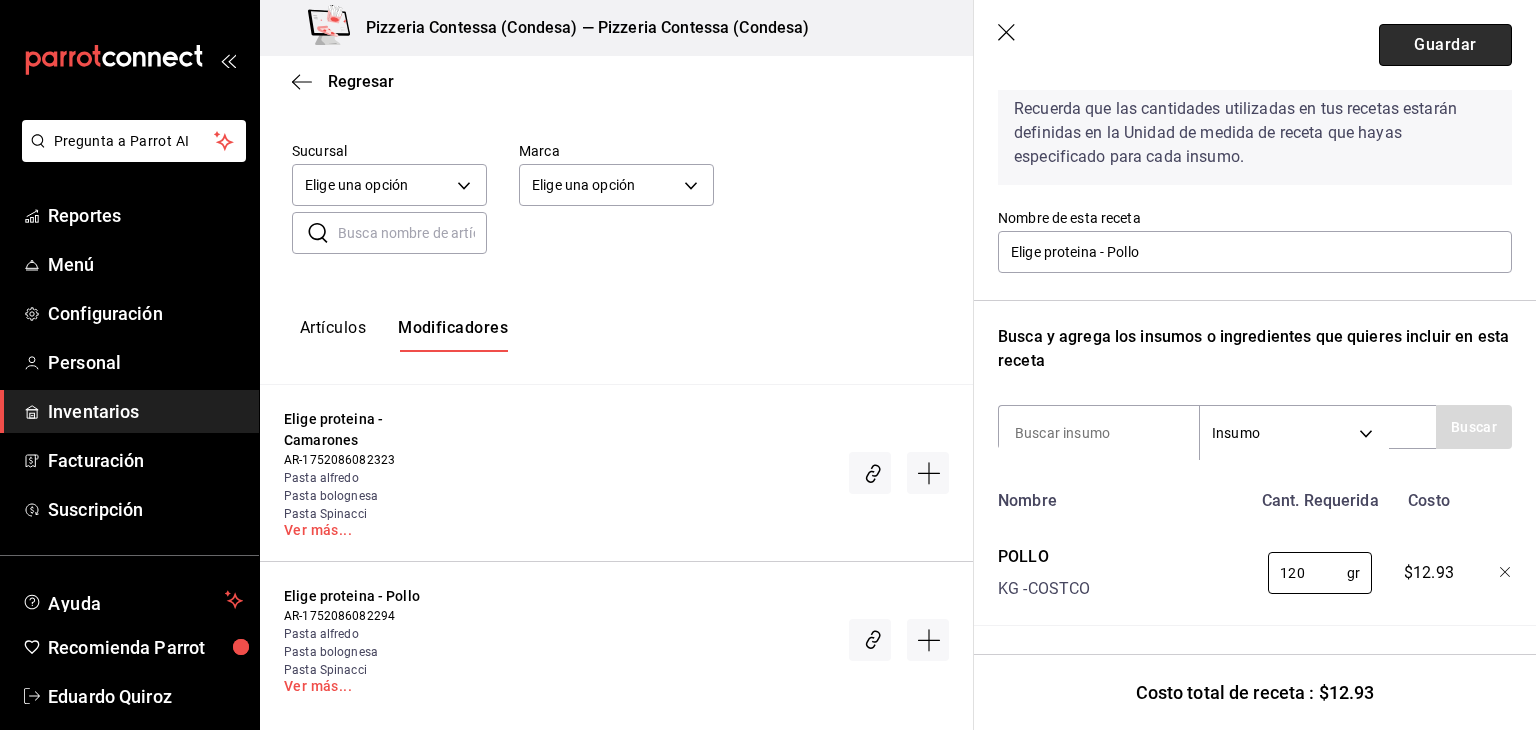 click on "Guardar" at bounding box center (1445, 45) 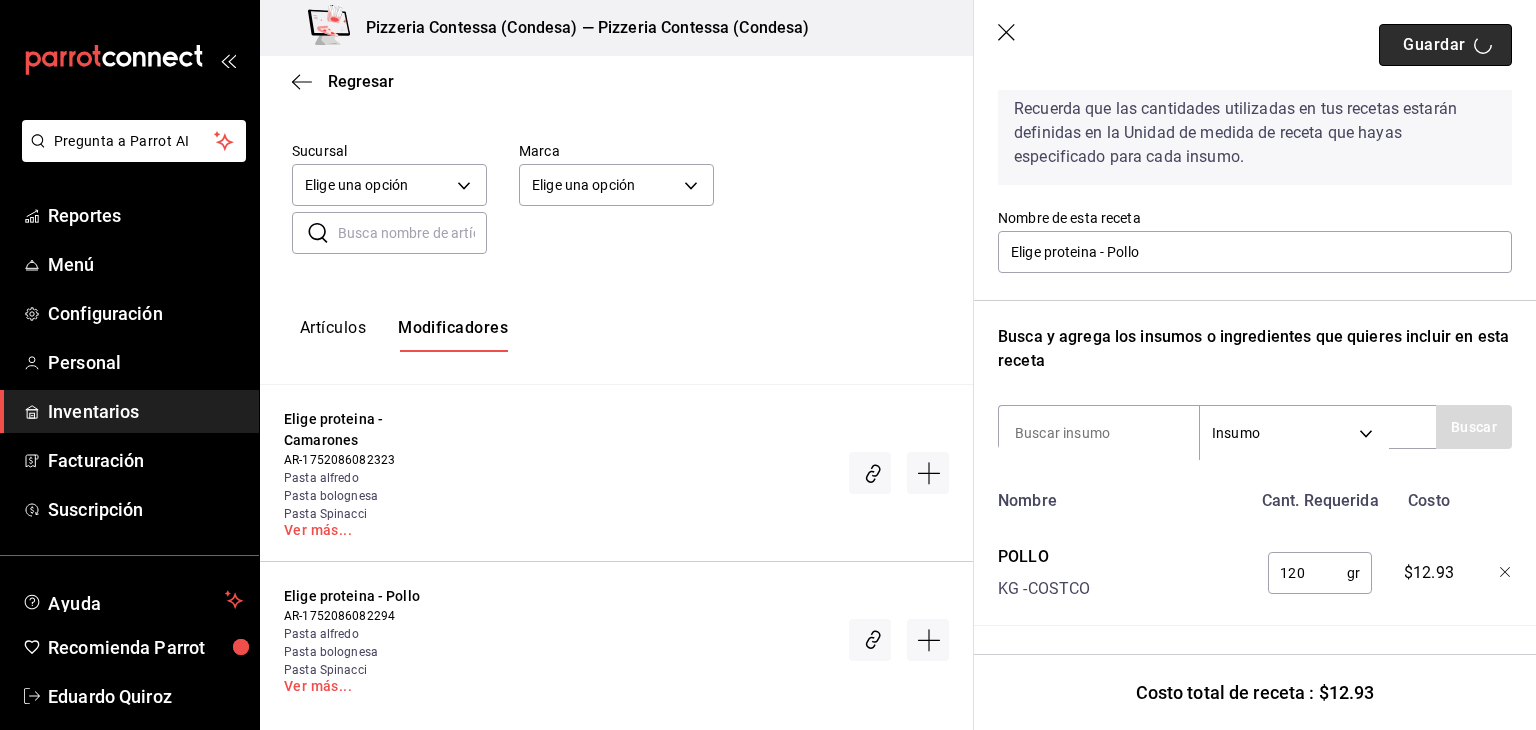 scroll, scrollTop: 0, scrollLeft: 0, axis: both 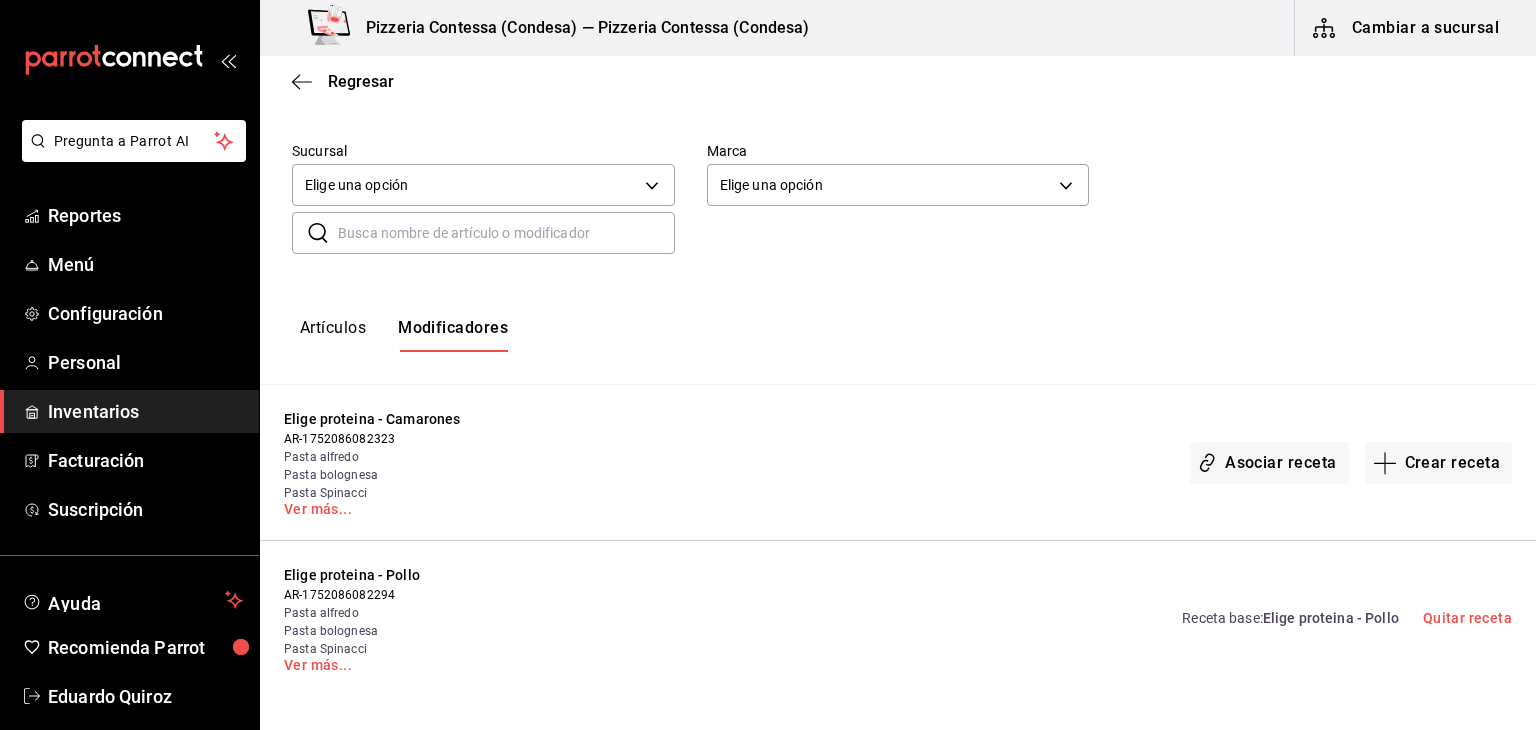 click on "Inventarios" at bounding box center [145, 411] 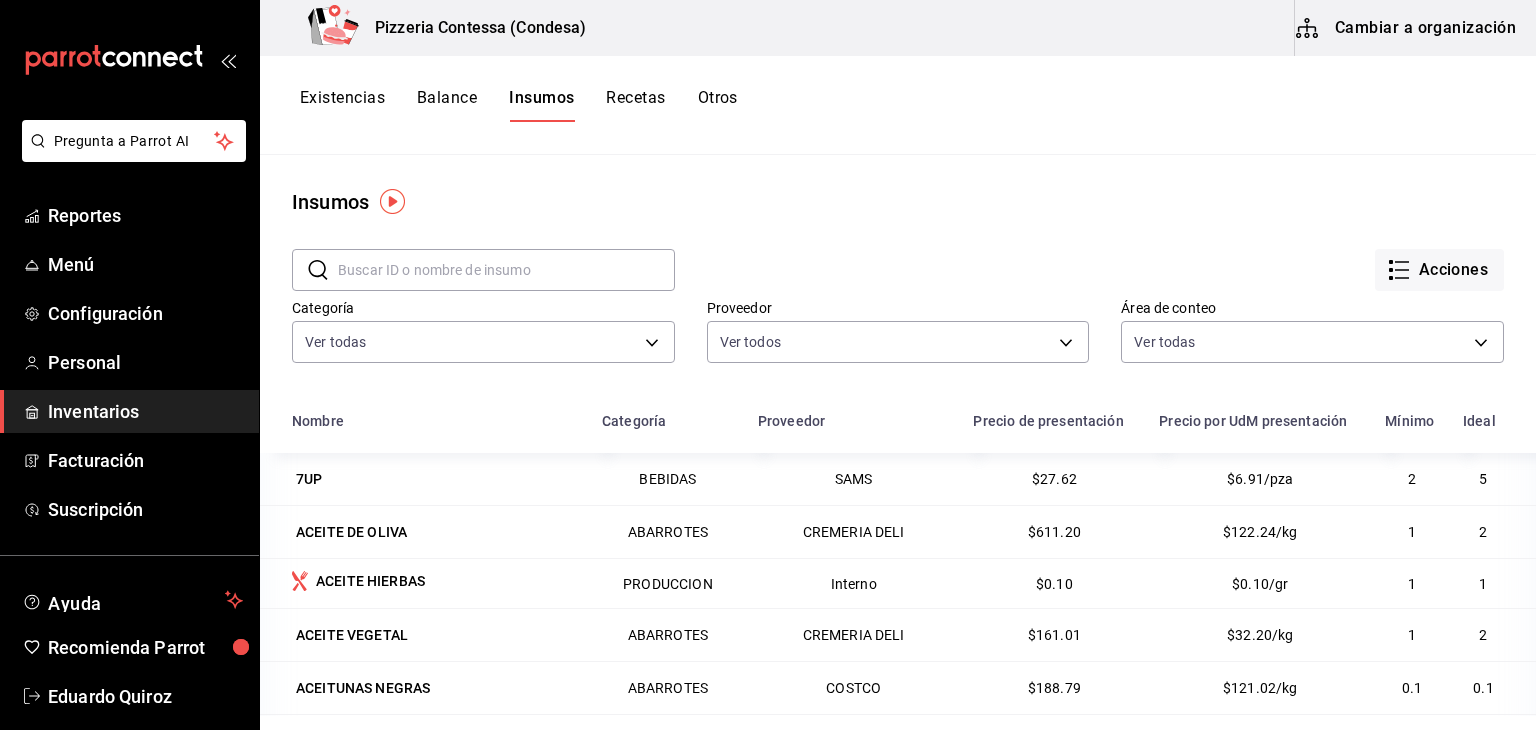 click at bounding box center (506, 270) 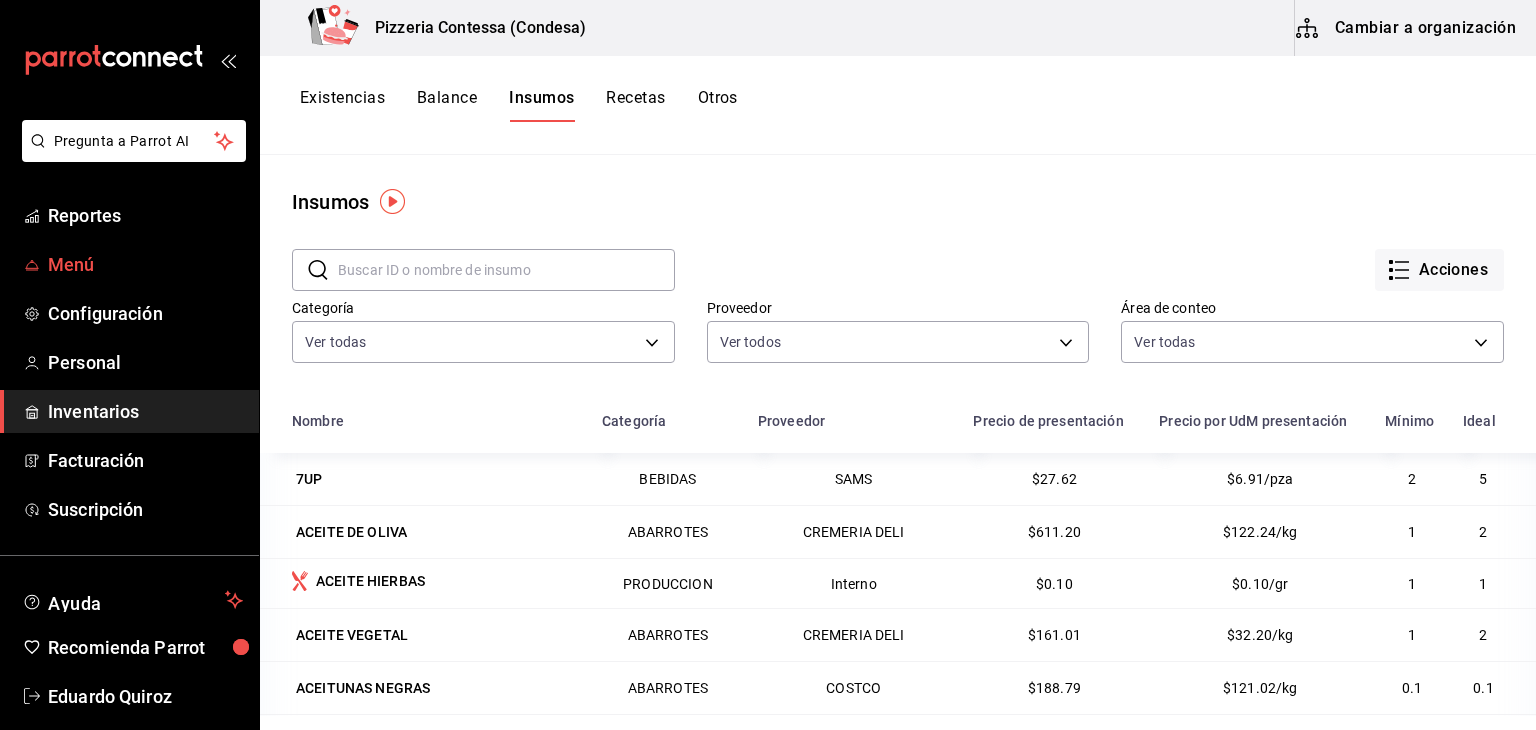 click on "Menú" at bounding box center (129, 264) 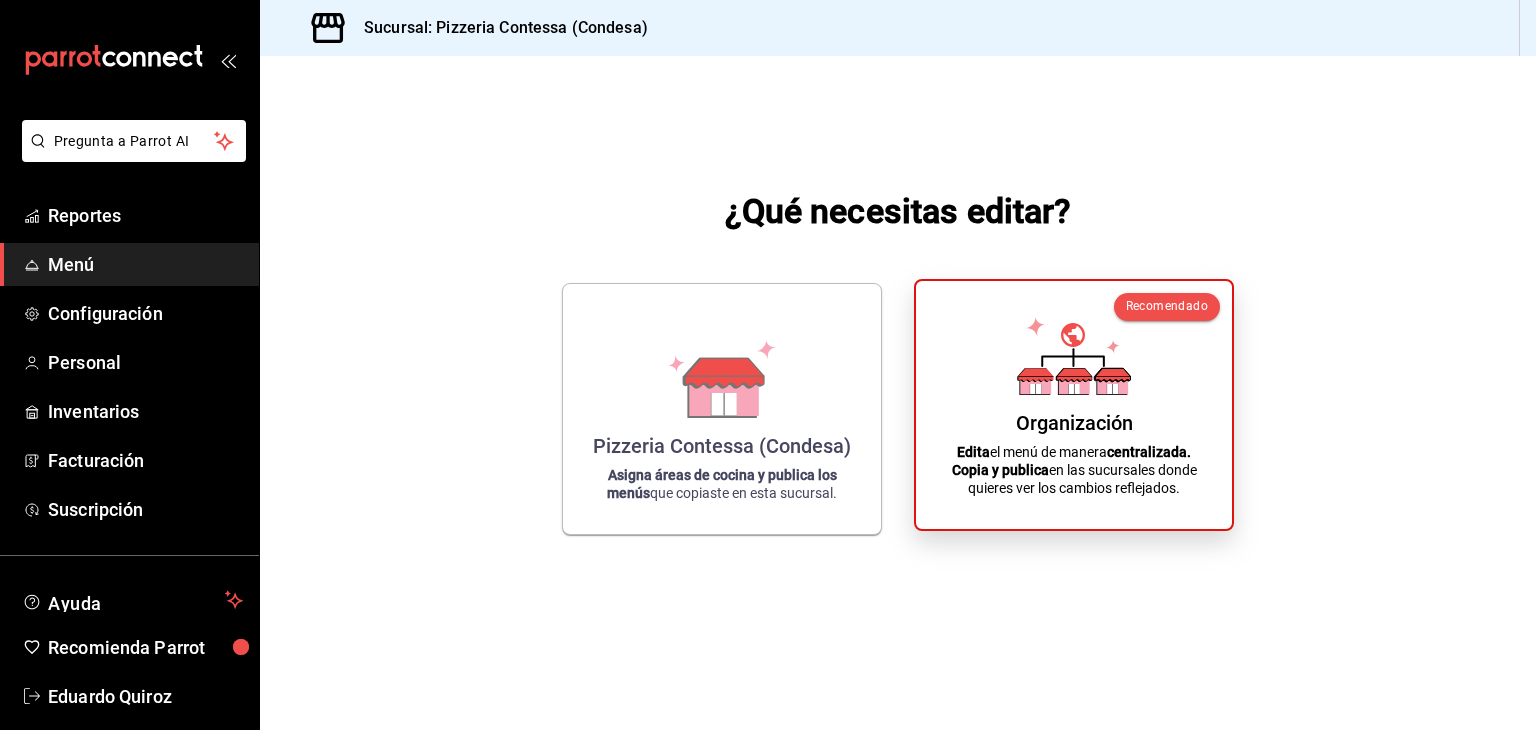 click 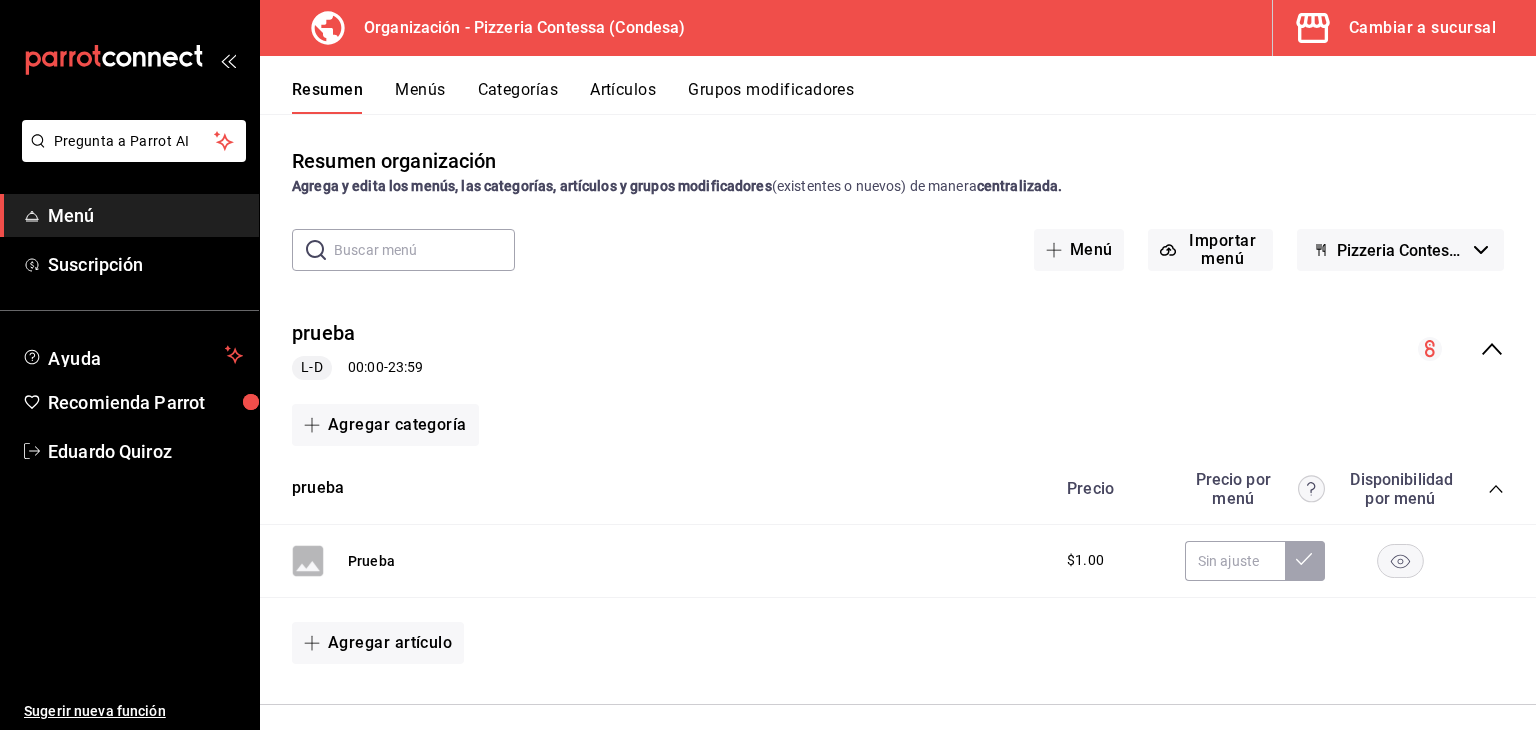 scroll, scrollTop: 140, scrollLeft: 0, axis: vertical 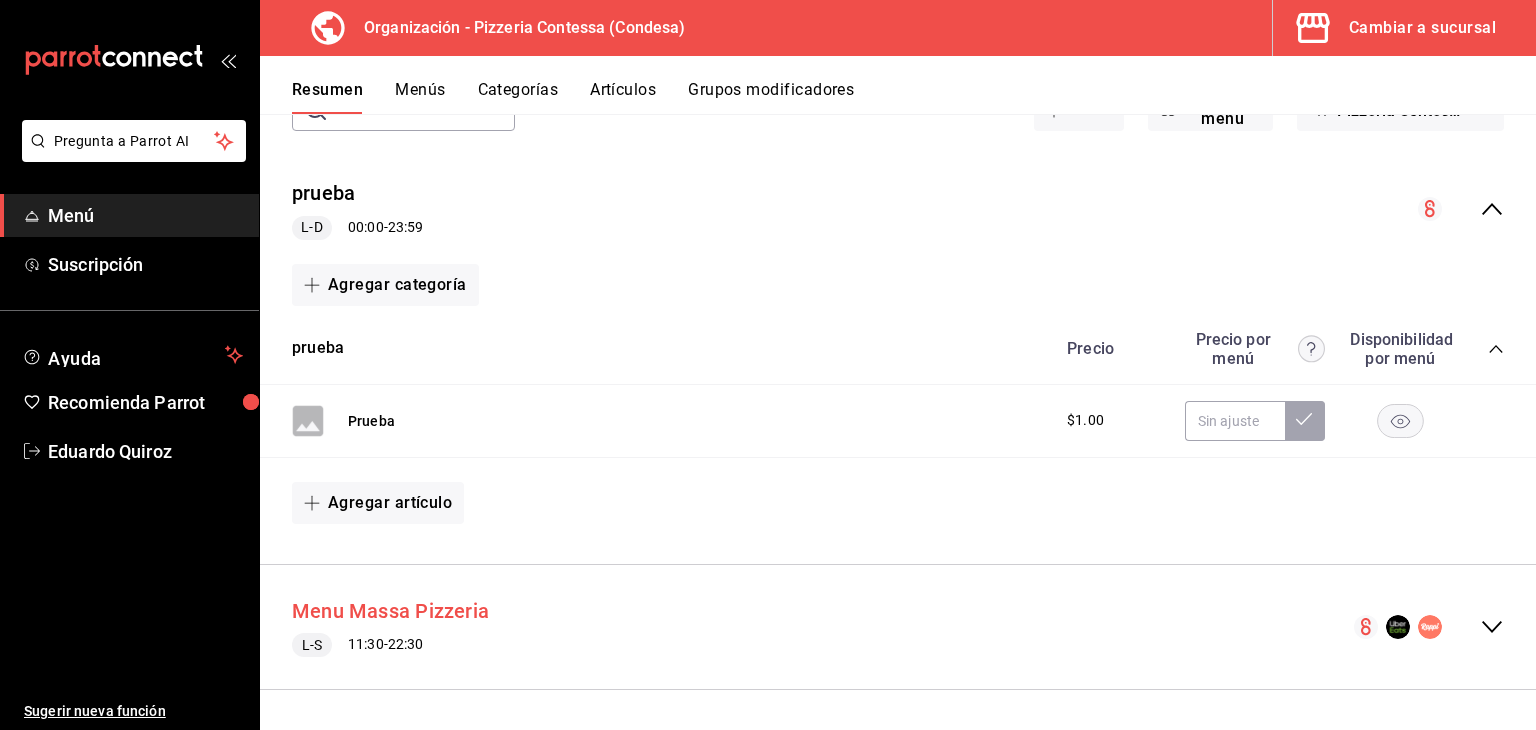 click on "Menu Massa Pizzeria" at bounding box center (390, 611) 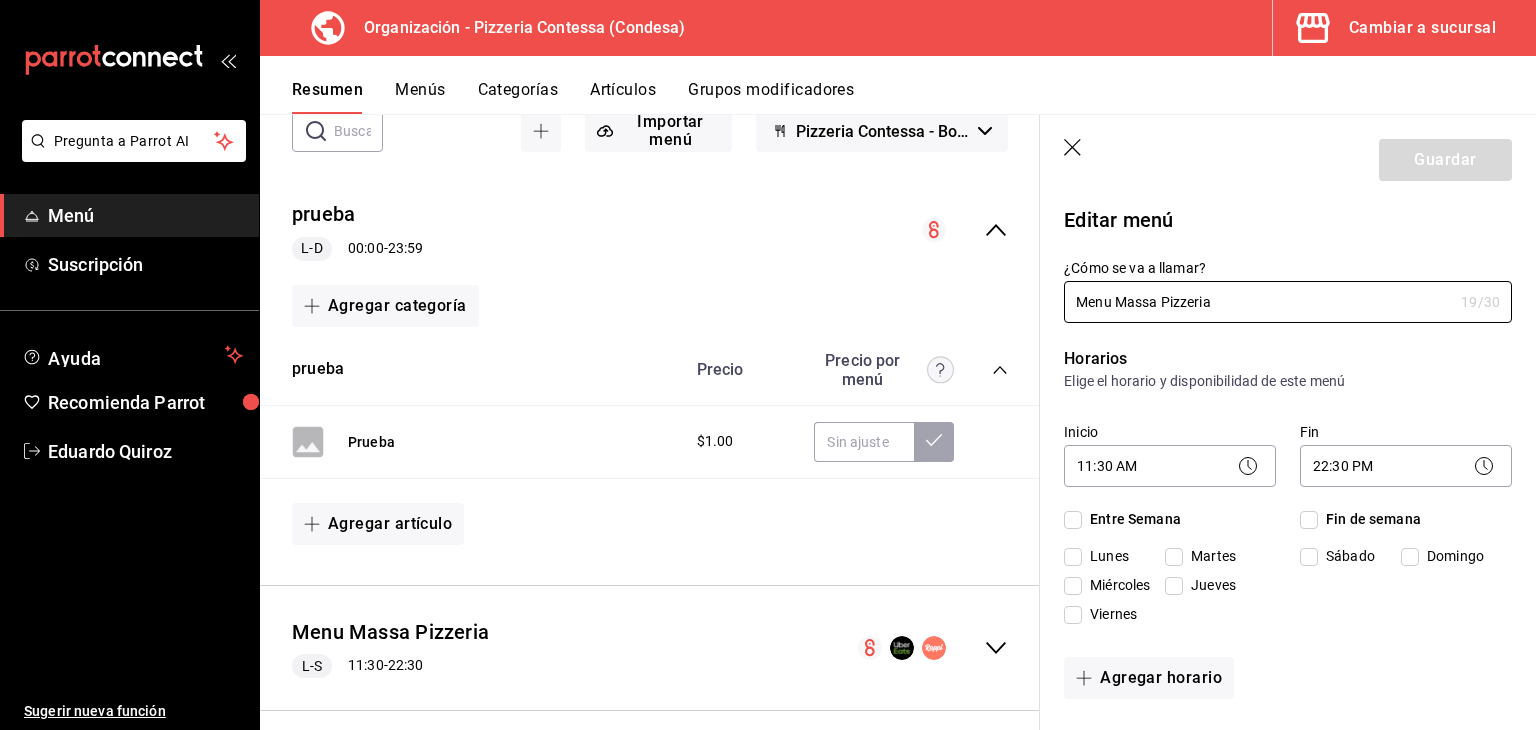 checkbox on "true" 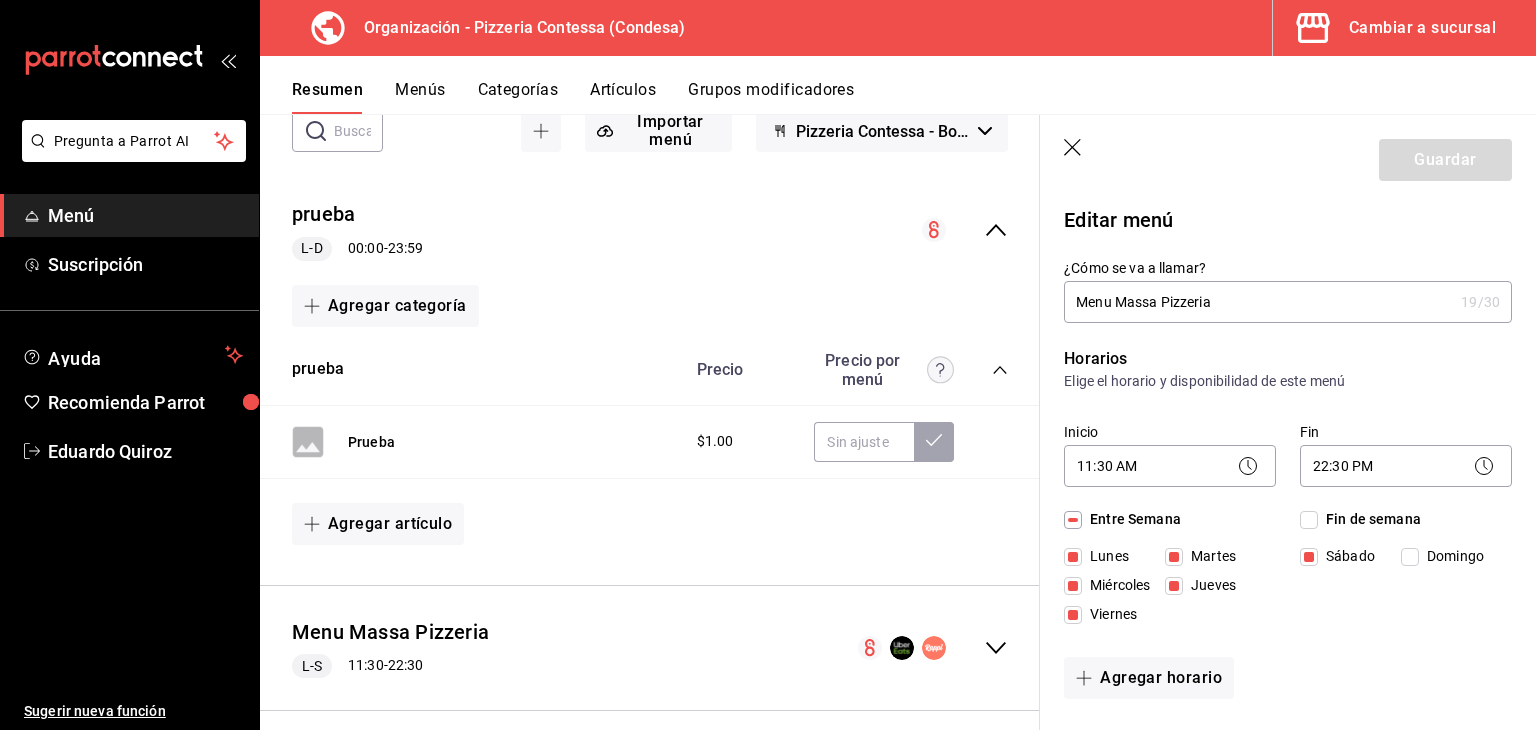 click on "Guardar" at bounding box center (1288, 156) 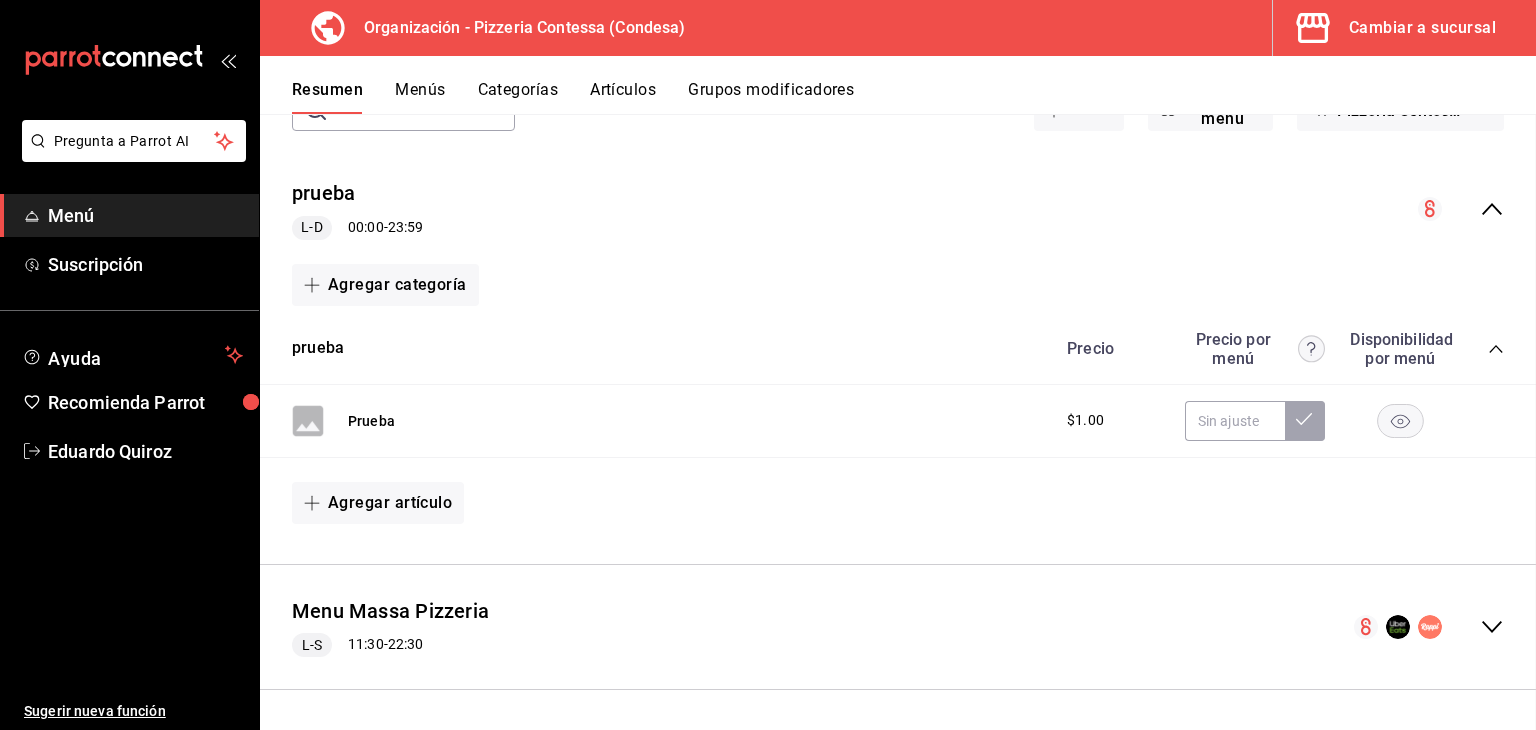 checkbox on "false" 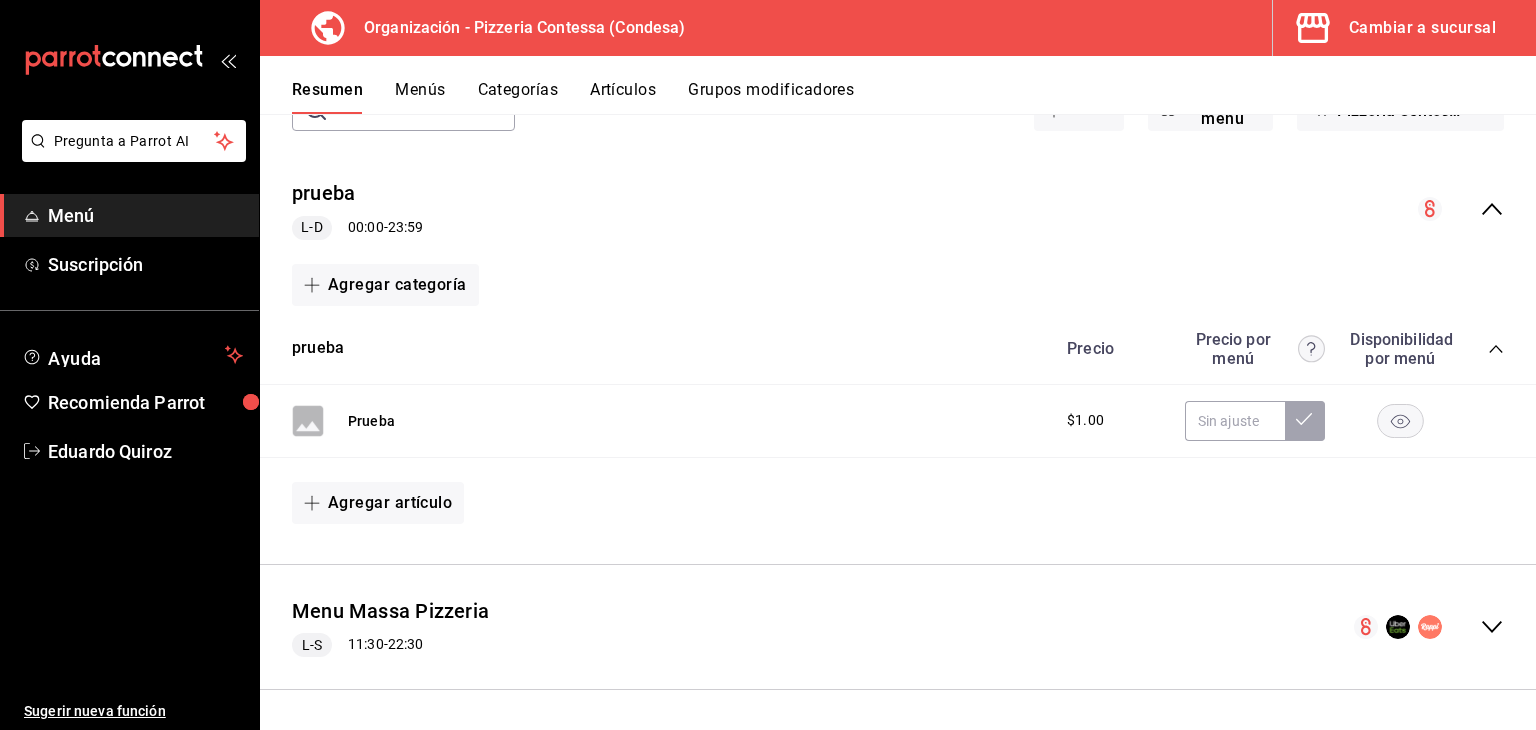 click on "Menús" at bounding box center [420, 97] 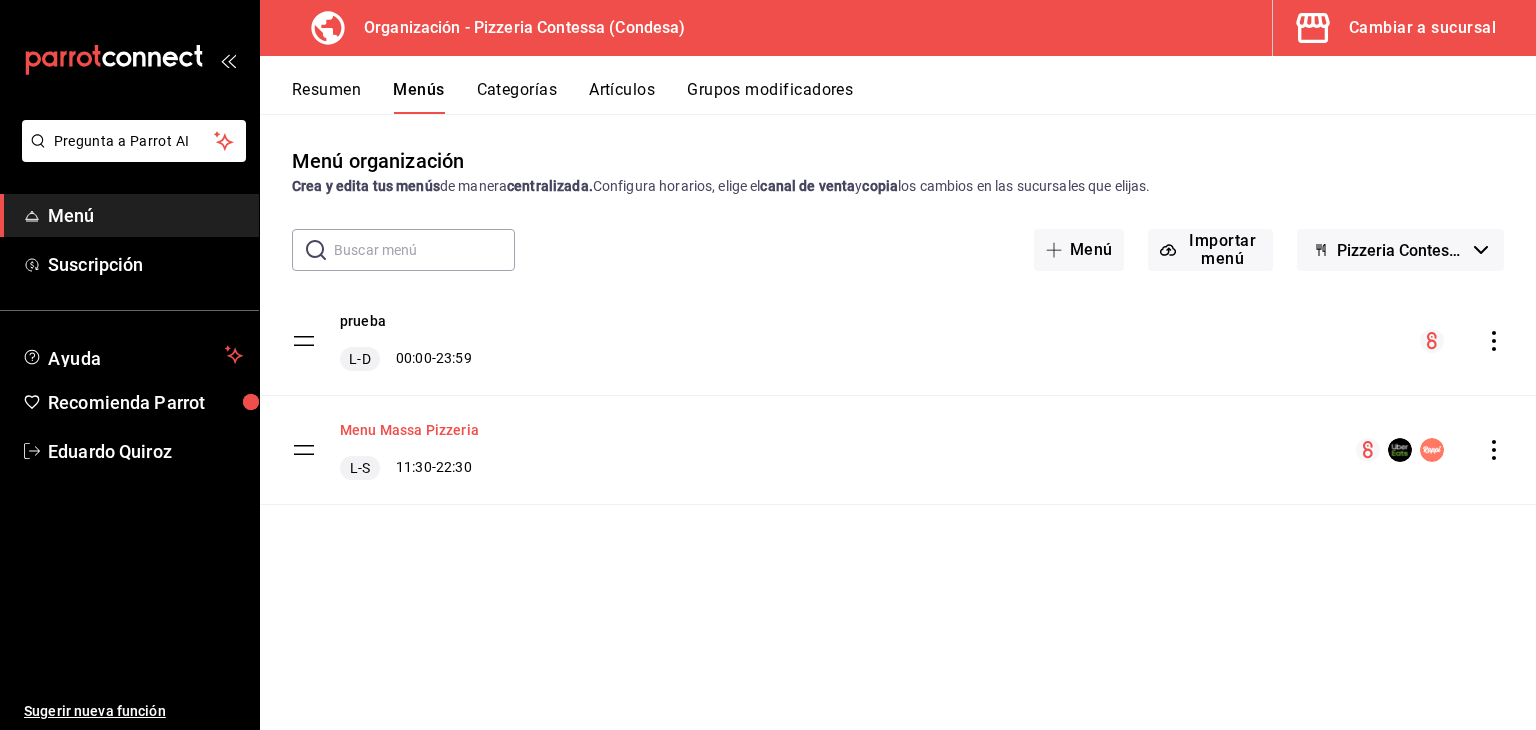 click on "Menu Massa Pizzeria" at bounding box center [409, 430] 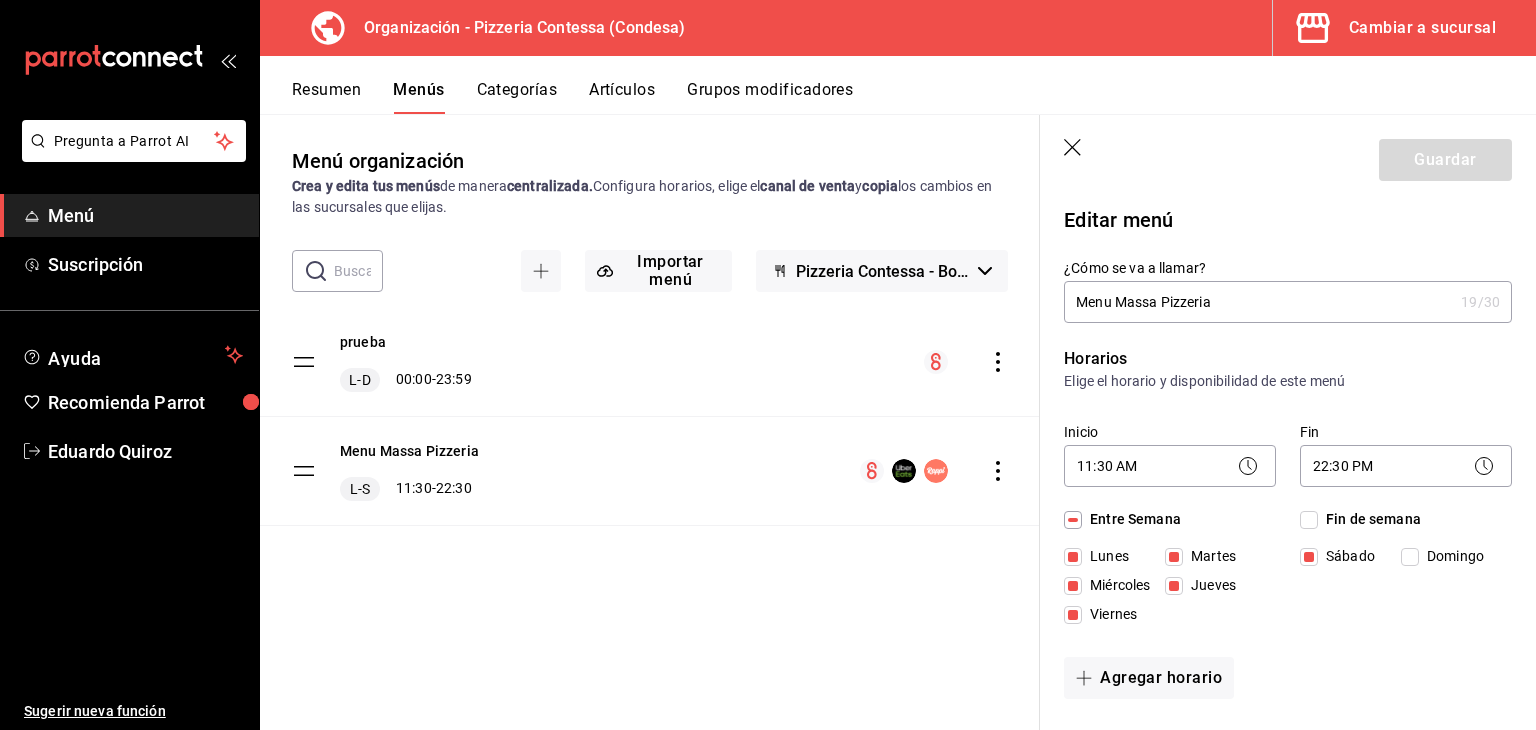 click 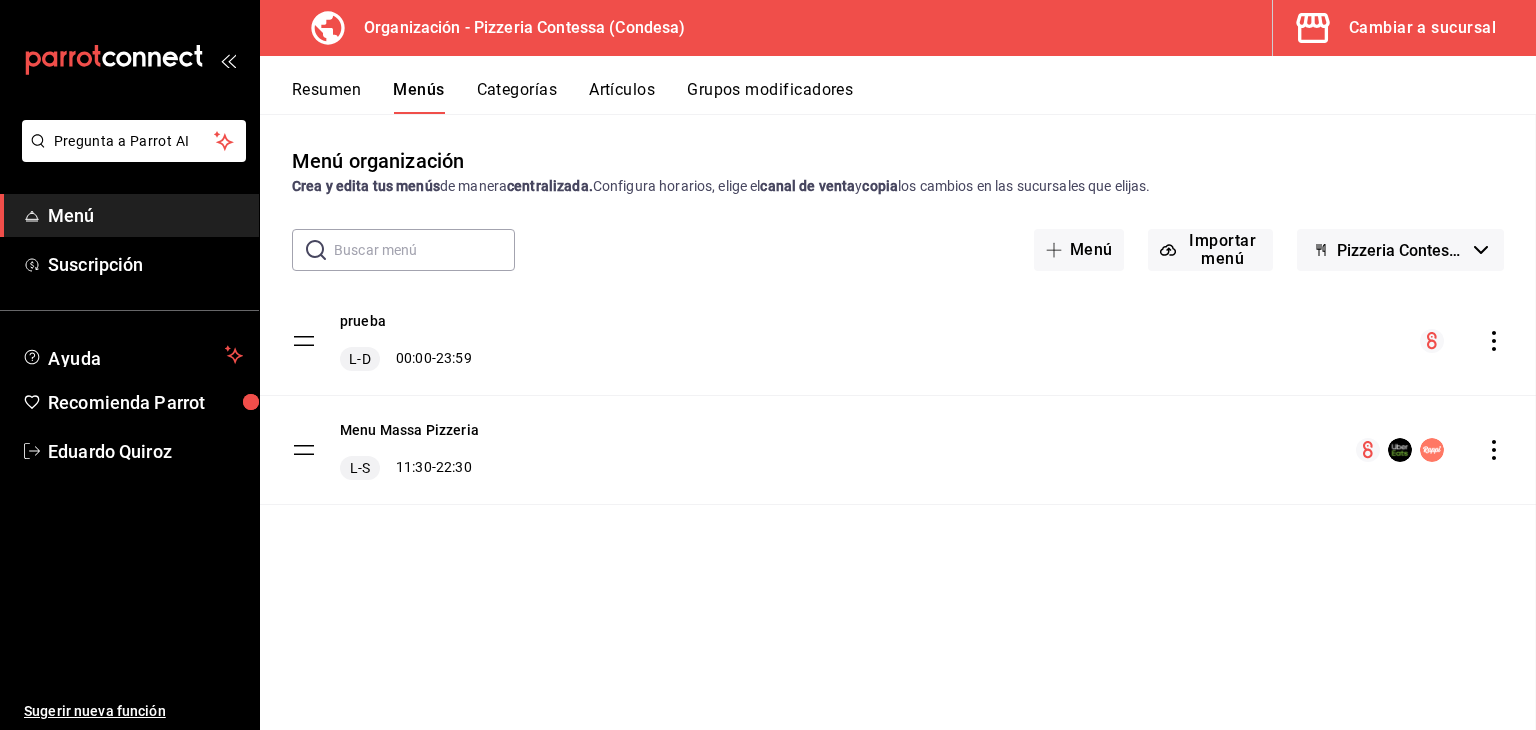 checkbox on "false" 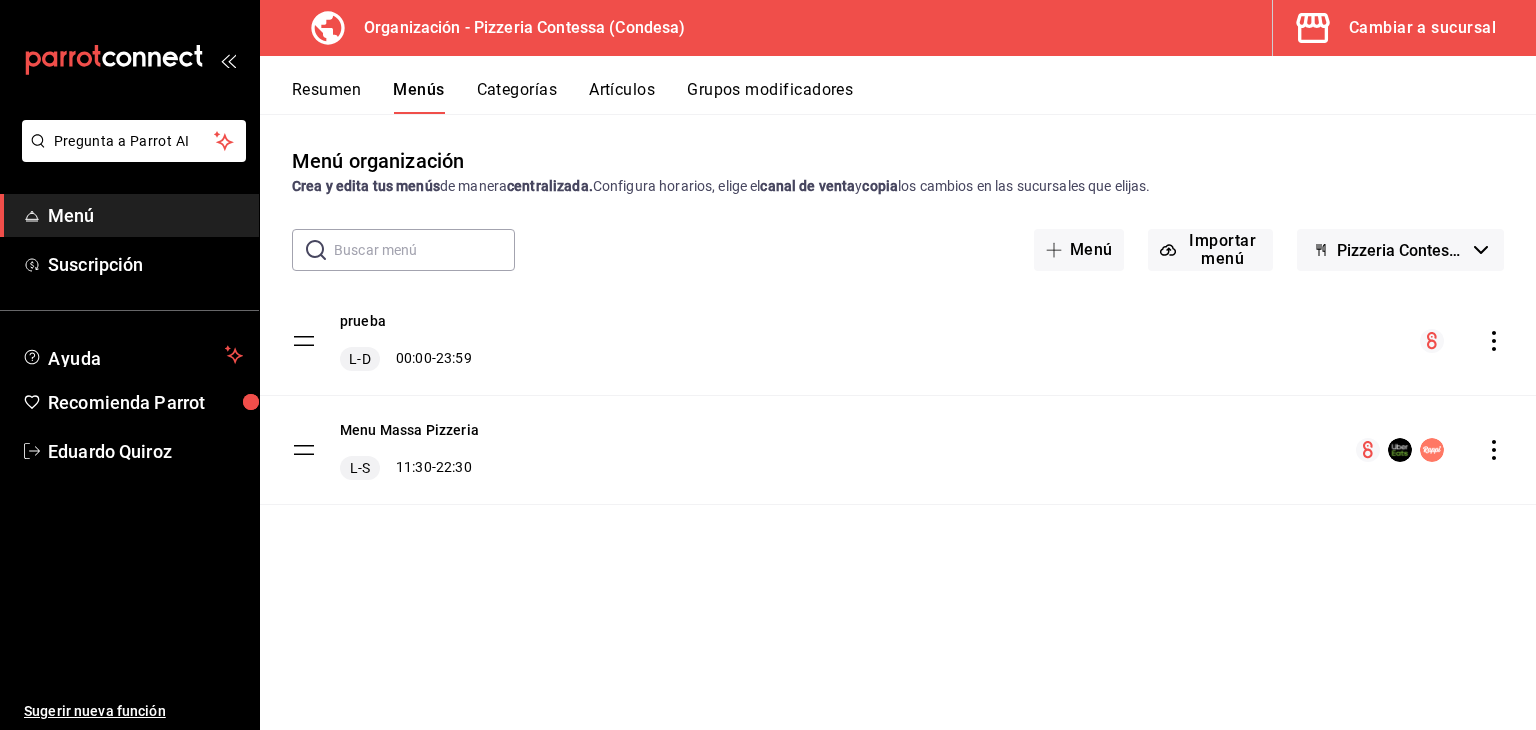 click on "Menu Massa Pizzeria L-S 11:30  -  22:30" at bounding box center [898, 450] 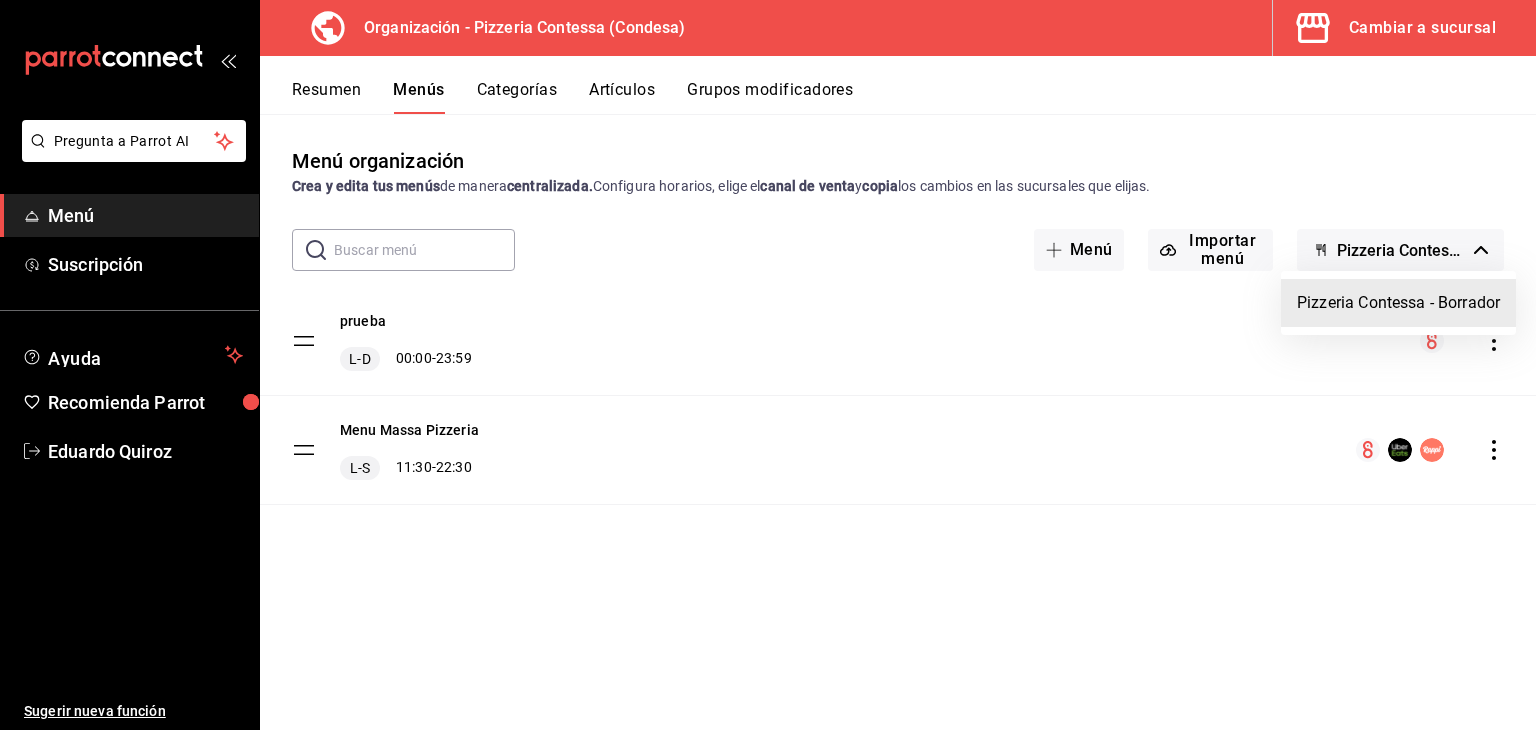 click at bounding box center [768, 365] 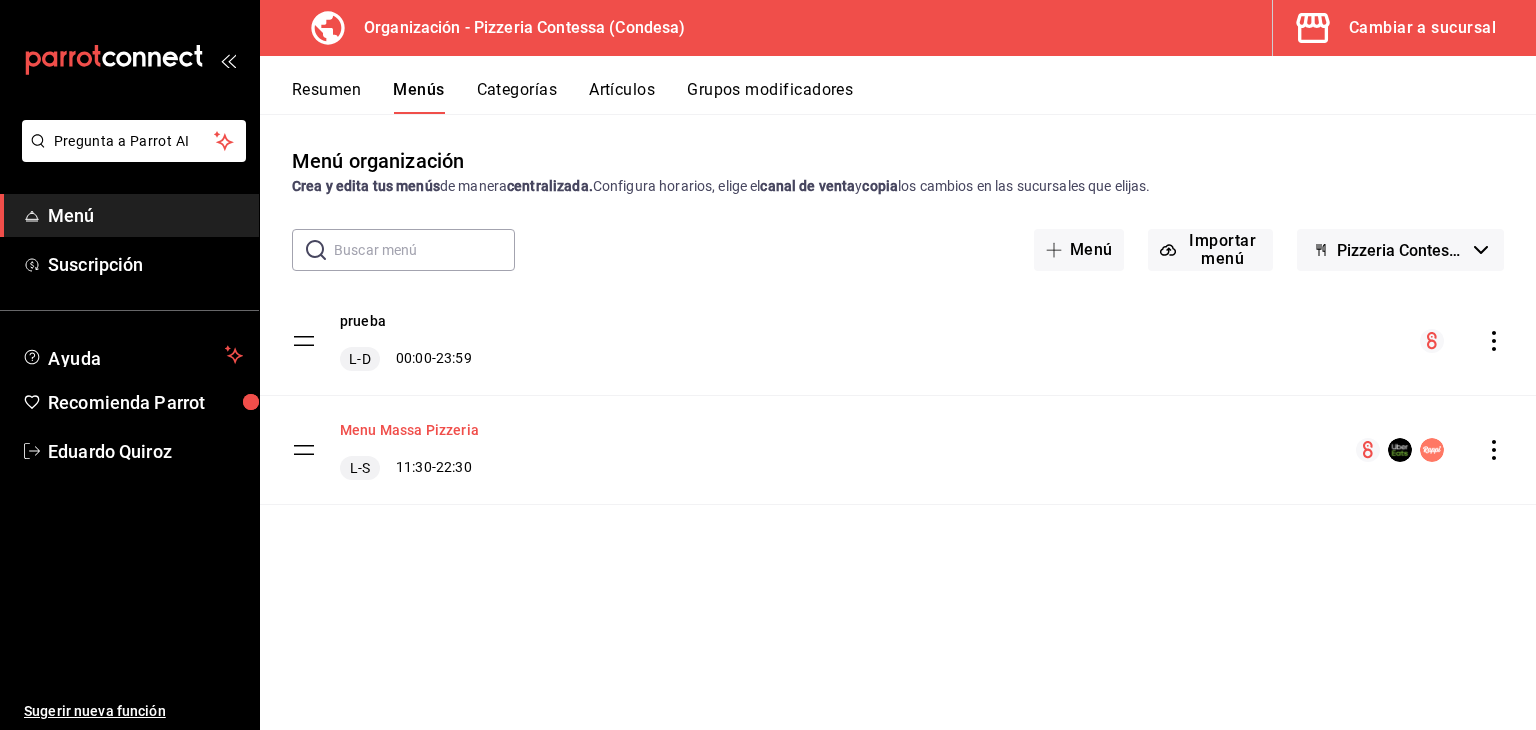 click on "Menu Massa Pizzeria" at bounding box center [409, 430] 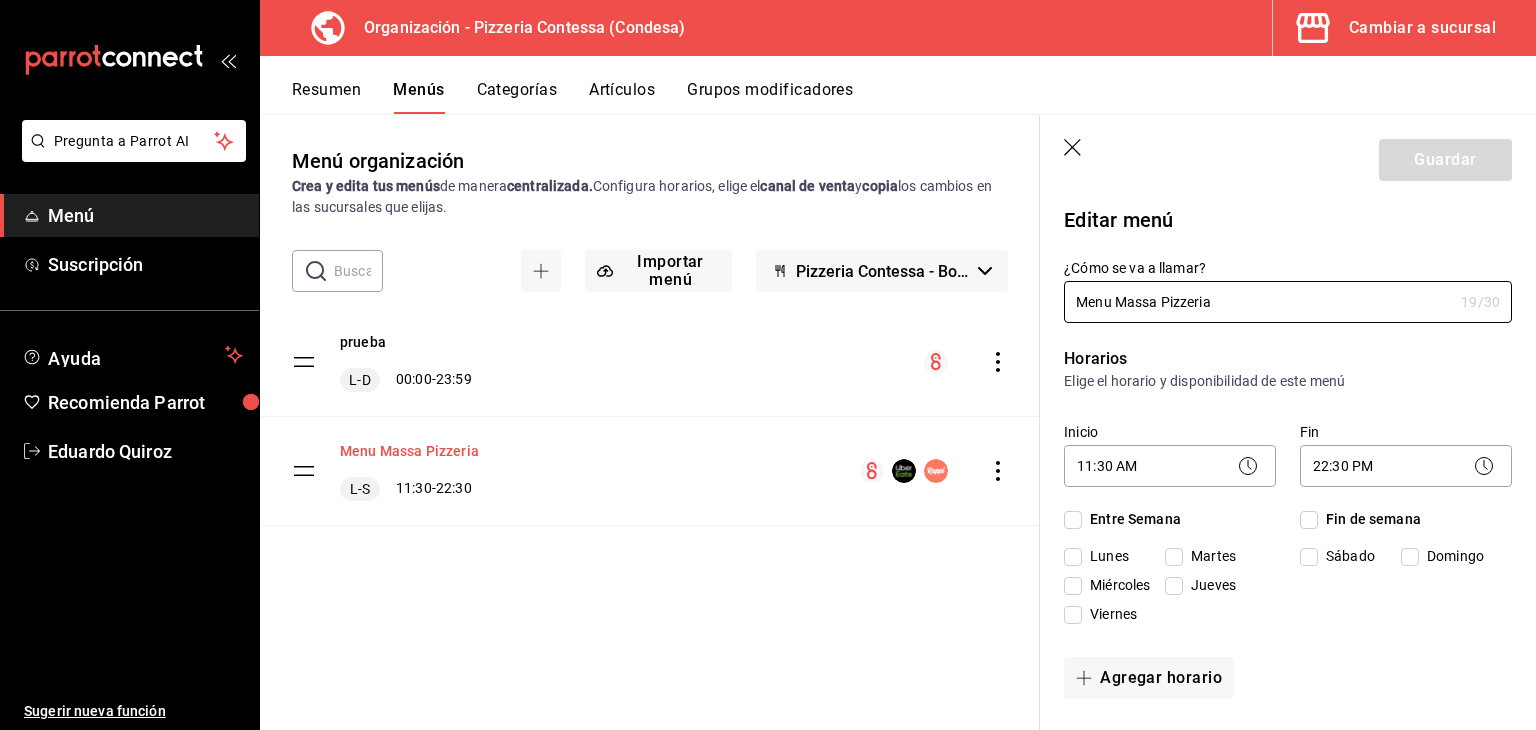 checkbox on "true" 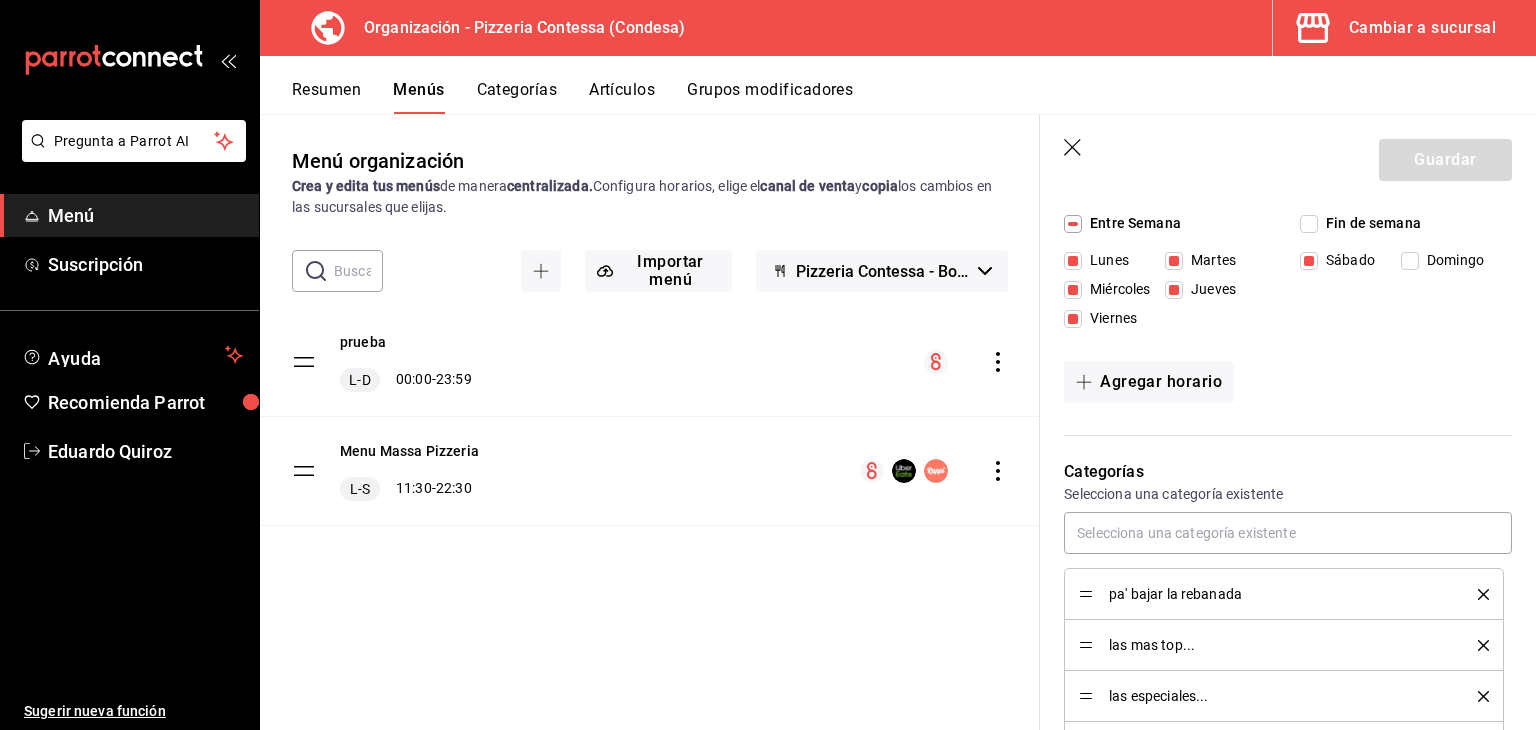 scroll, scrollTop: 0, scrollLeft: 0, axis: both 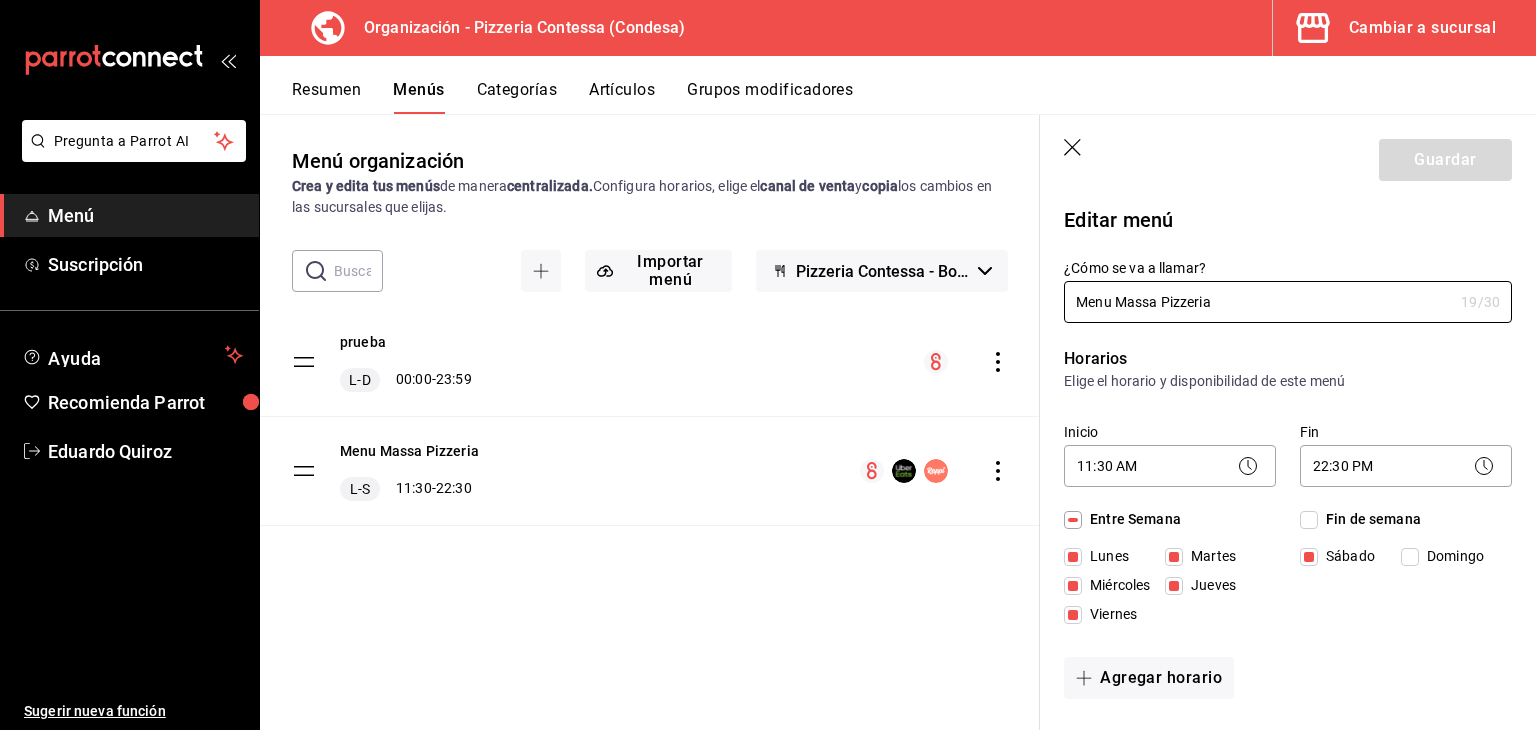 click 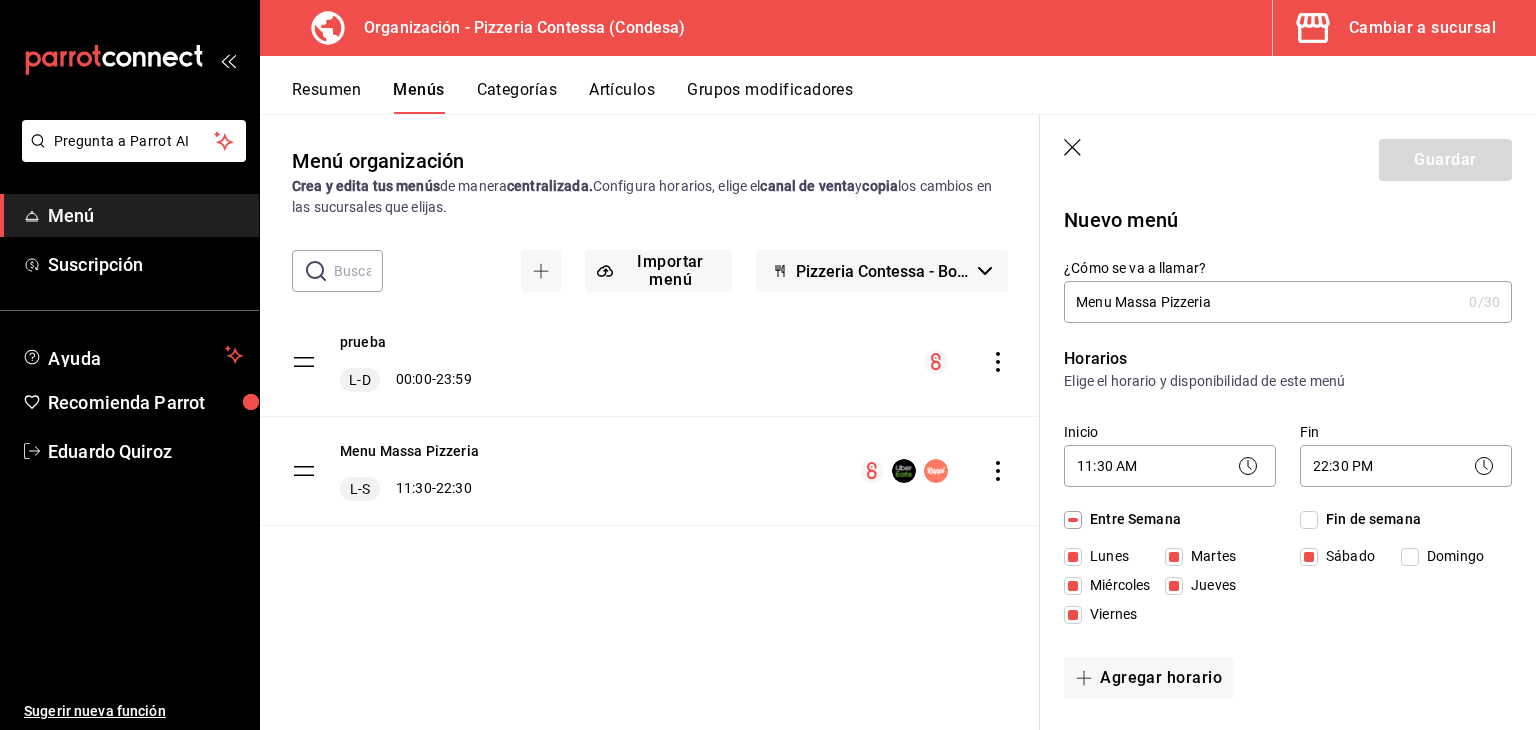 type 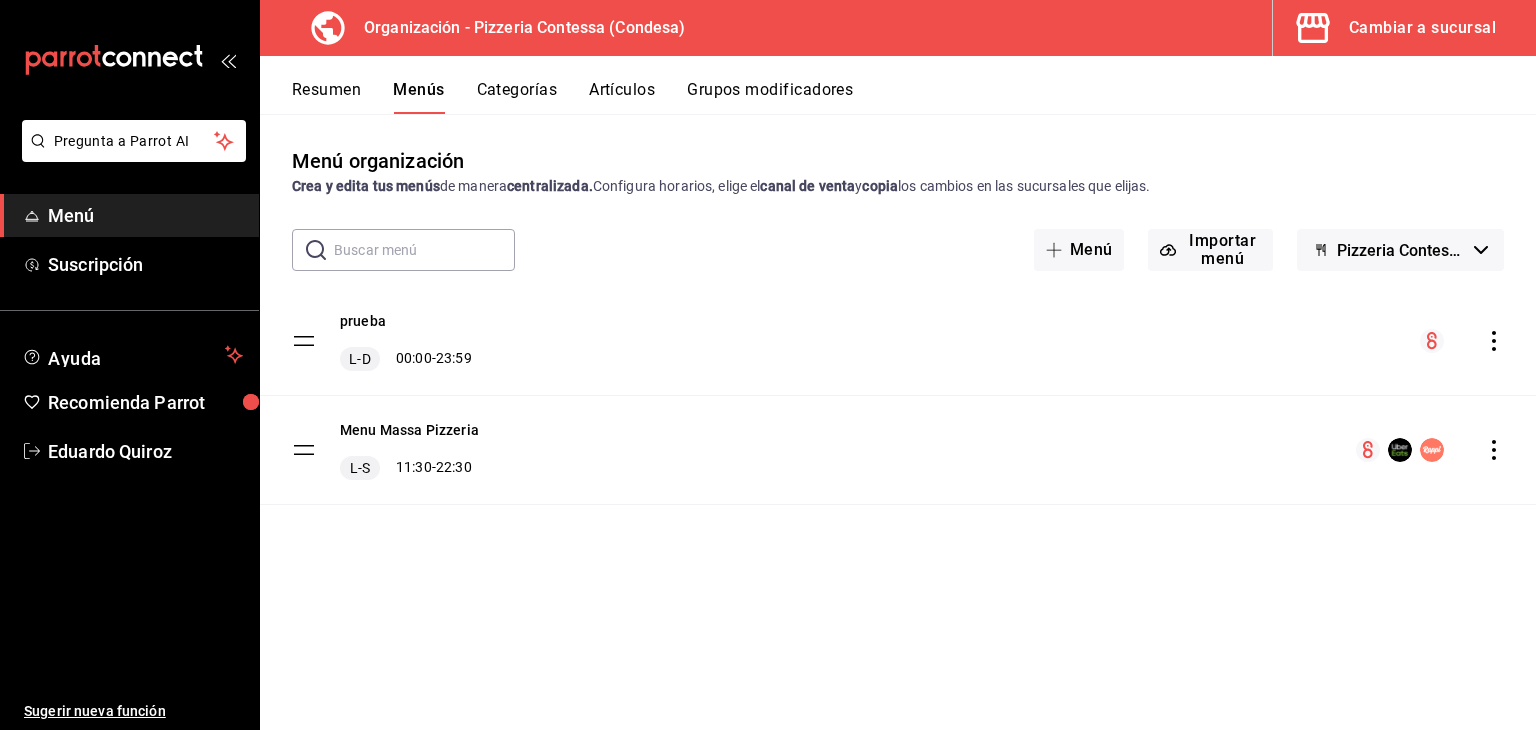 click on "Artículos" at bounding box center [622, 97] 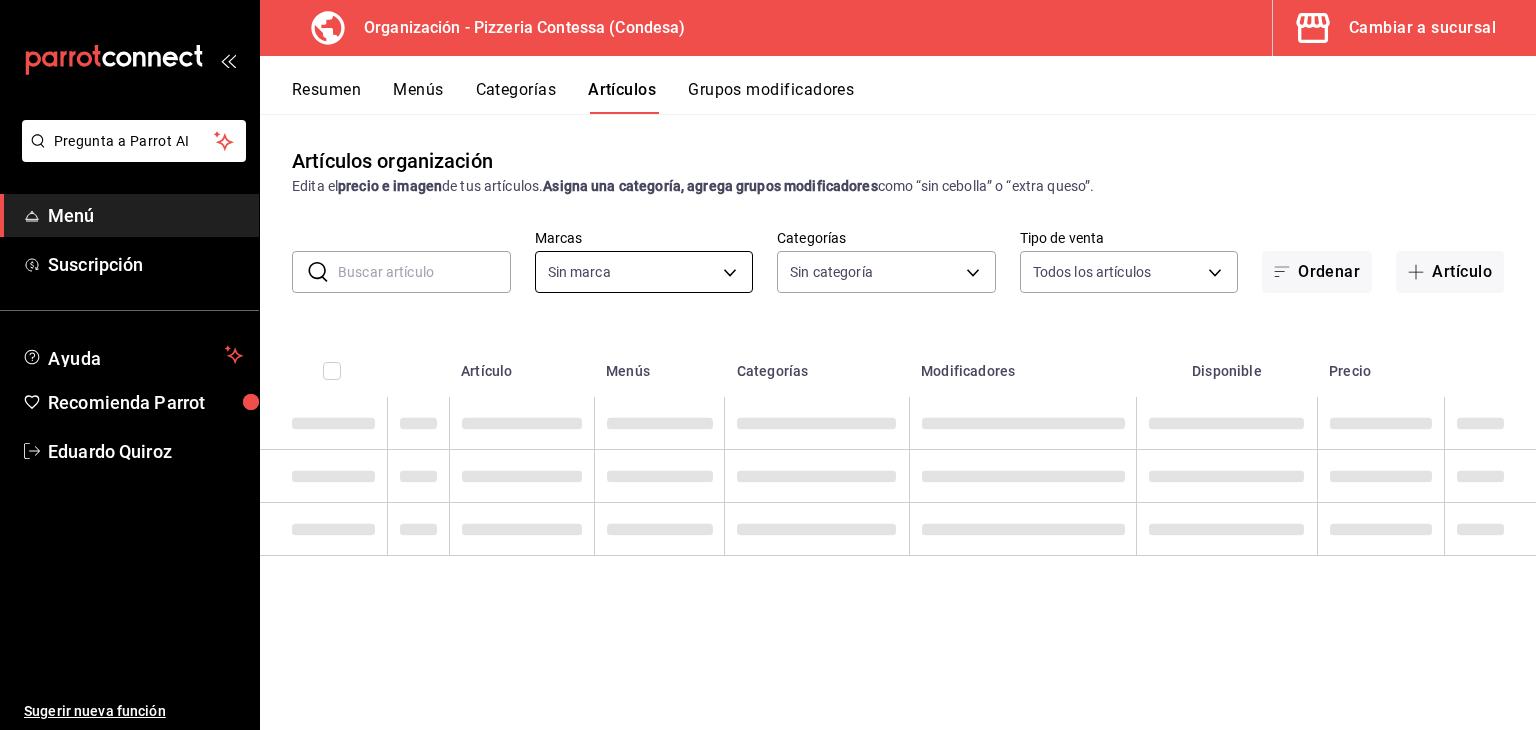 type on "ffd2d5b6-989f-41ef-afc5-5290e67978d8" 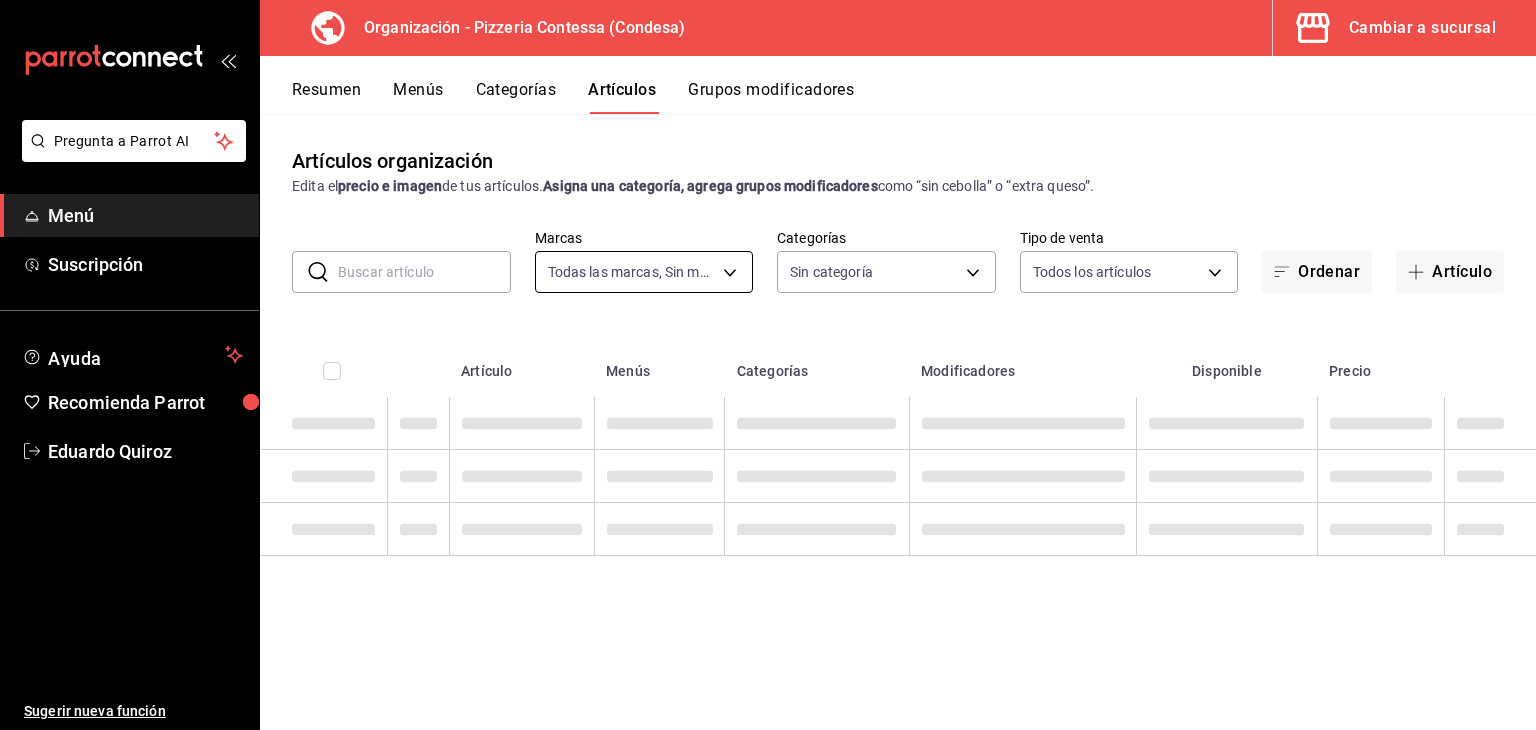 type on "22e5477f-bb18-4cd9-8b99-a0ccb1f1a9df,bb0b1c16-f8b7-4da8-9d10-5addaf872379,6311a80c-1f67-4a66-89da-f50c66b758ca,b44dbd63-a331-4d81-83cd-3a8867acfc41,68a05afc-51e1-43d5-a706-86ca35d8873f,b3647eab-4677-4bfb-81e1-f18eaaddc35a,ba246a2e-3d57-42fa-bf0b-fee00fcabe1d" 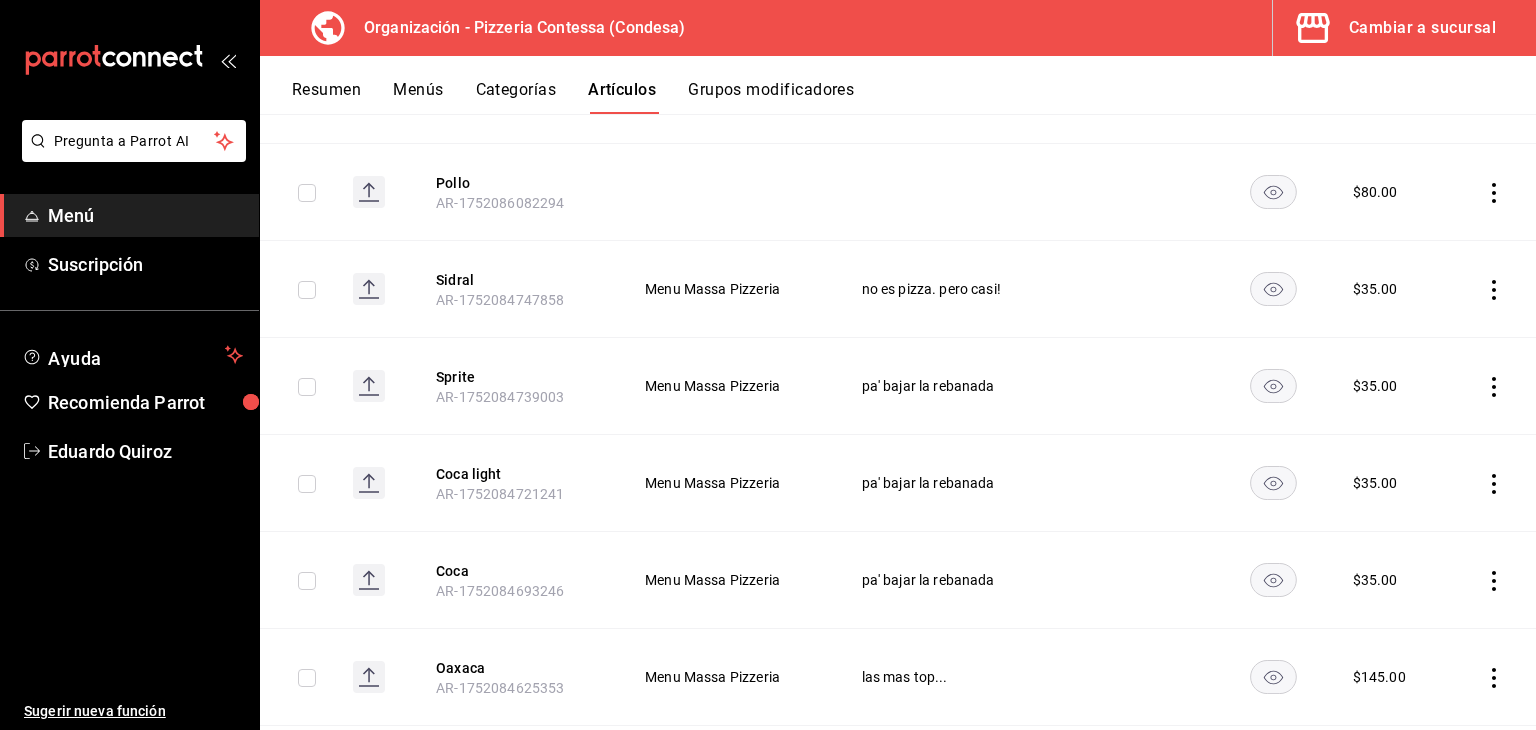 scroll, scrollTop: 546, scrollLeft: 0, axis: vertical 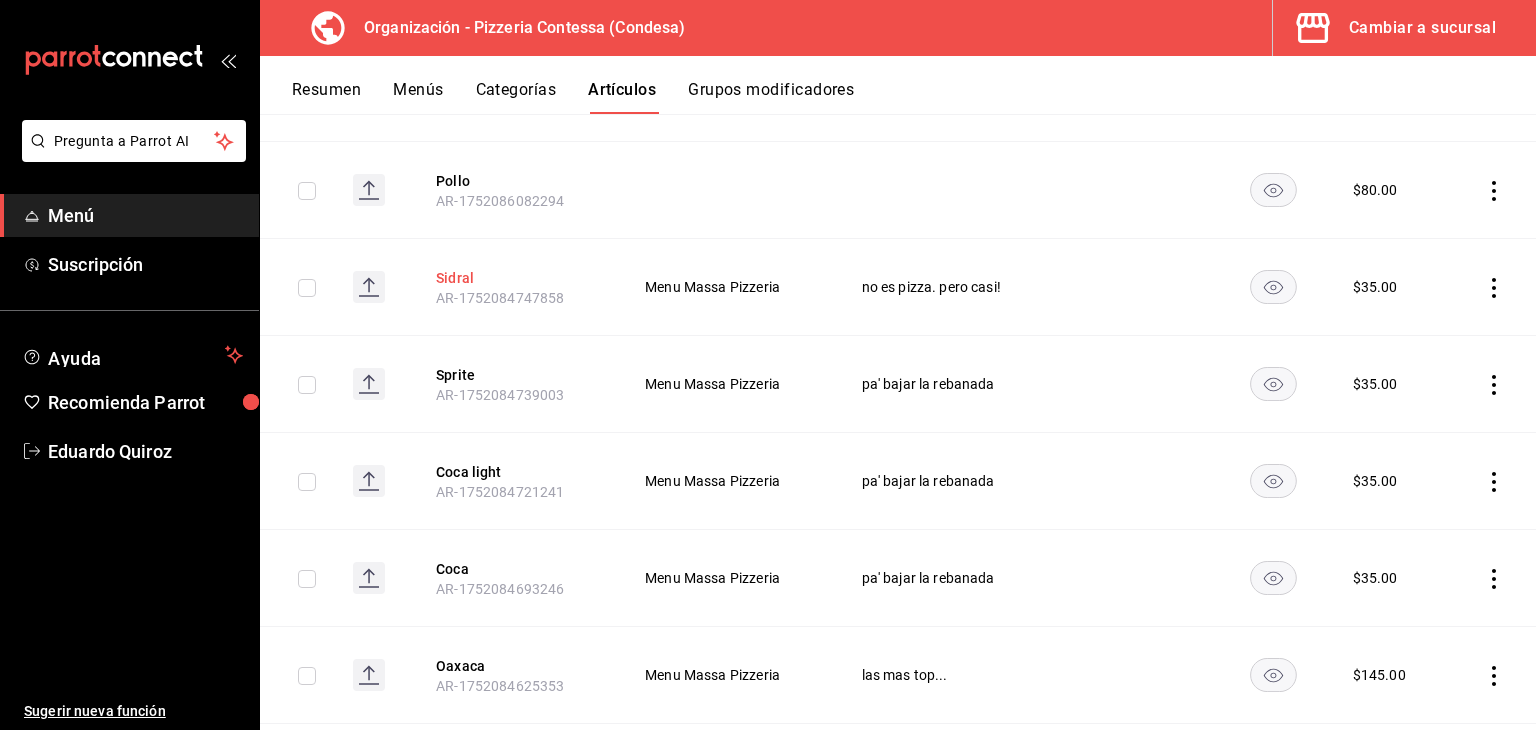 click on "Sidral" at bounding box center (516, 278) 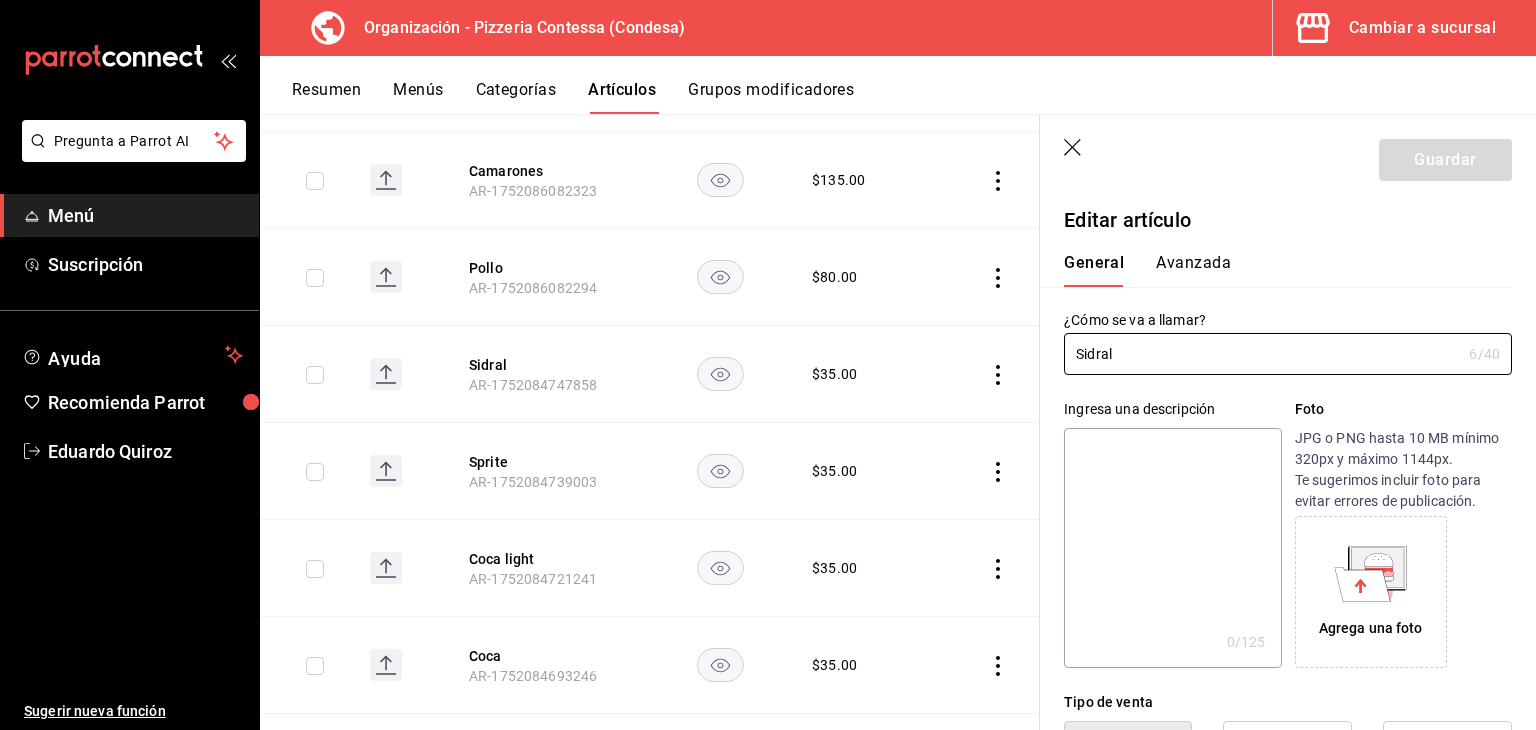type on "$35.00" 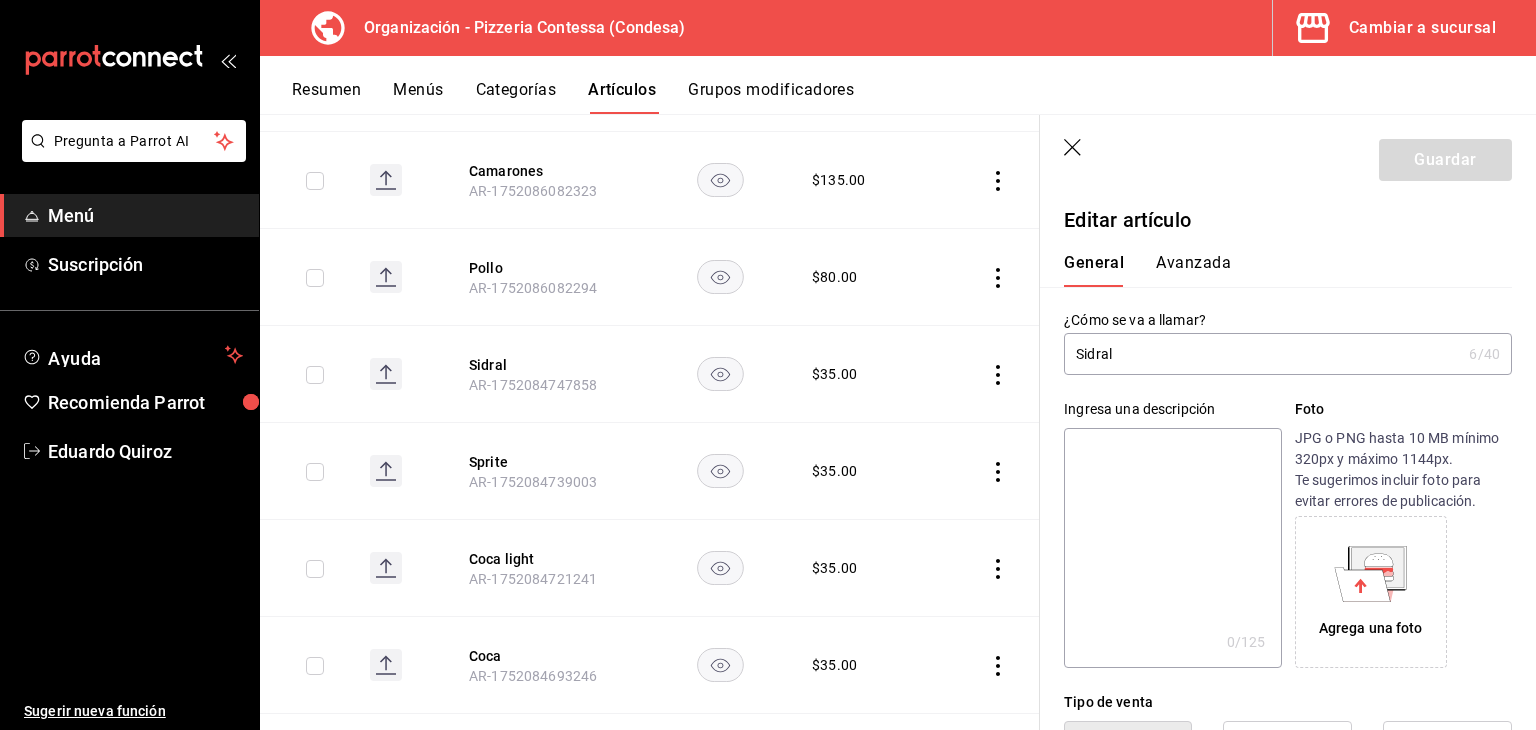 click at bounding box center (986, 374) 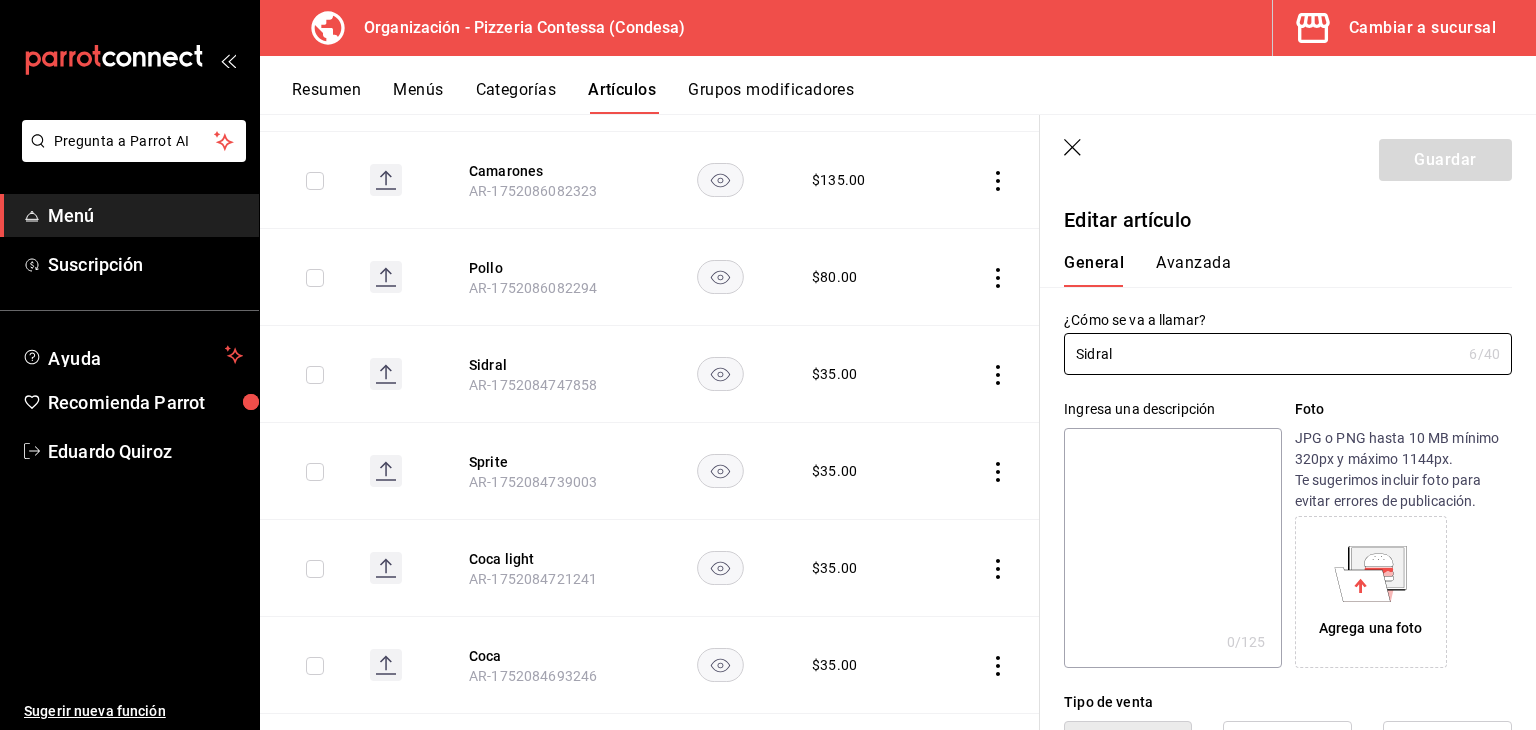 drag, startPoint x: 1176, startPoint y: 356, endPoint x: 963, endPoint y: 322, distance: 215.69655 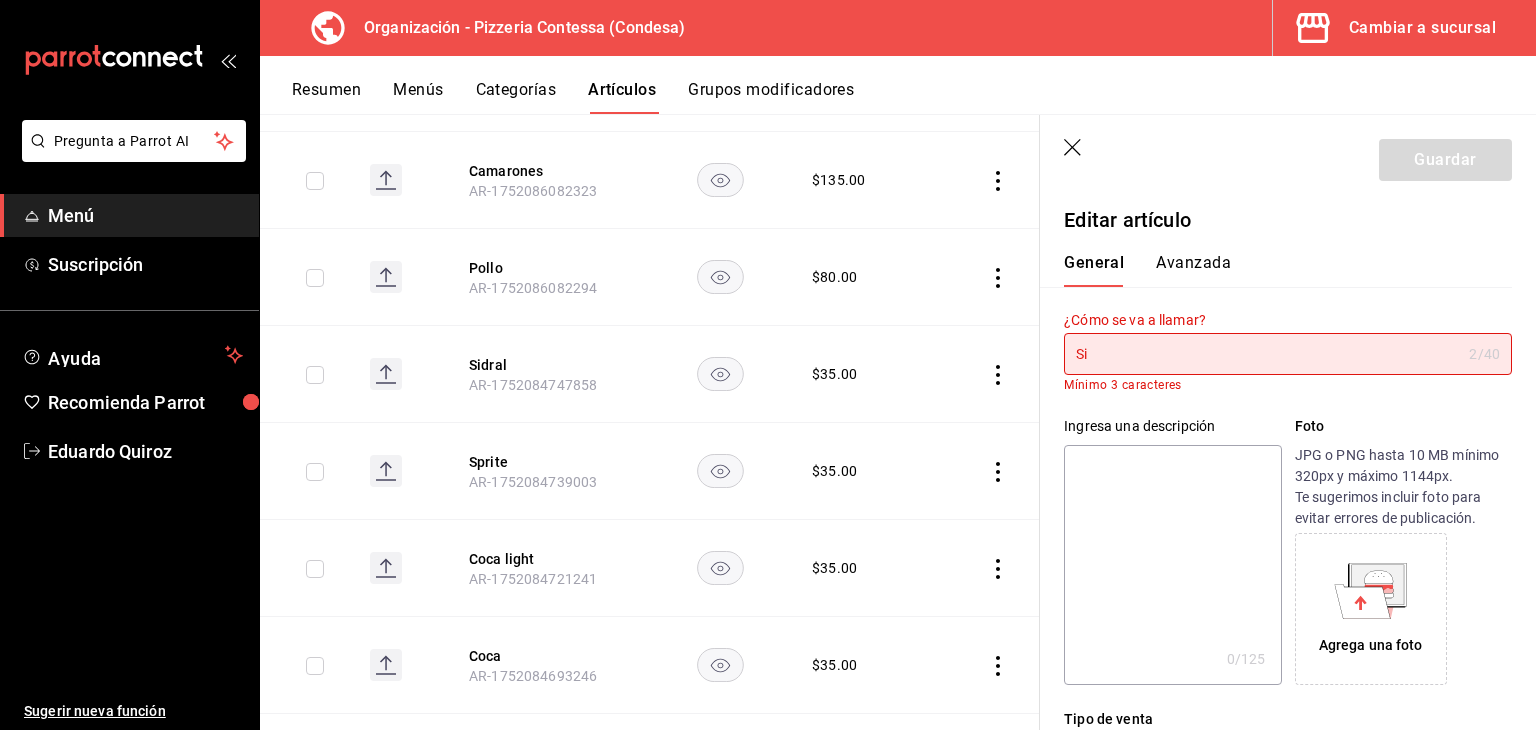 type on "Si" 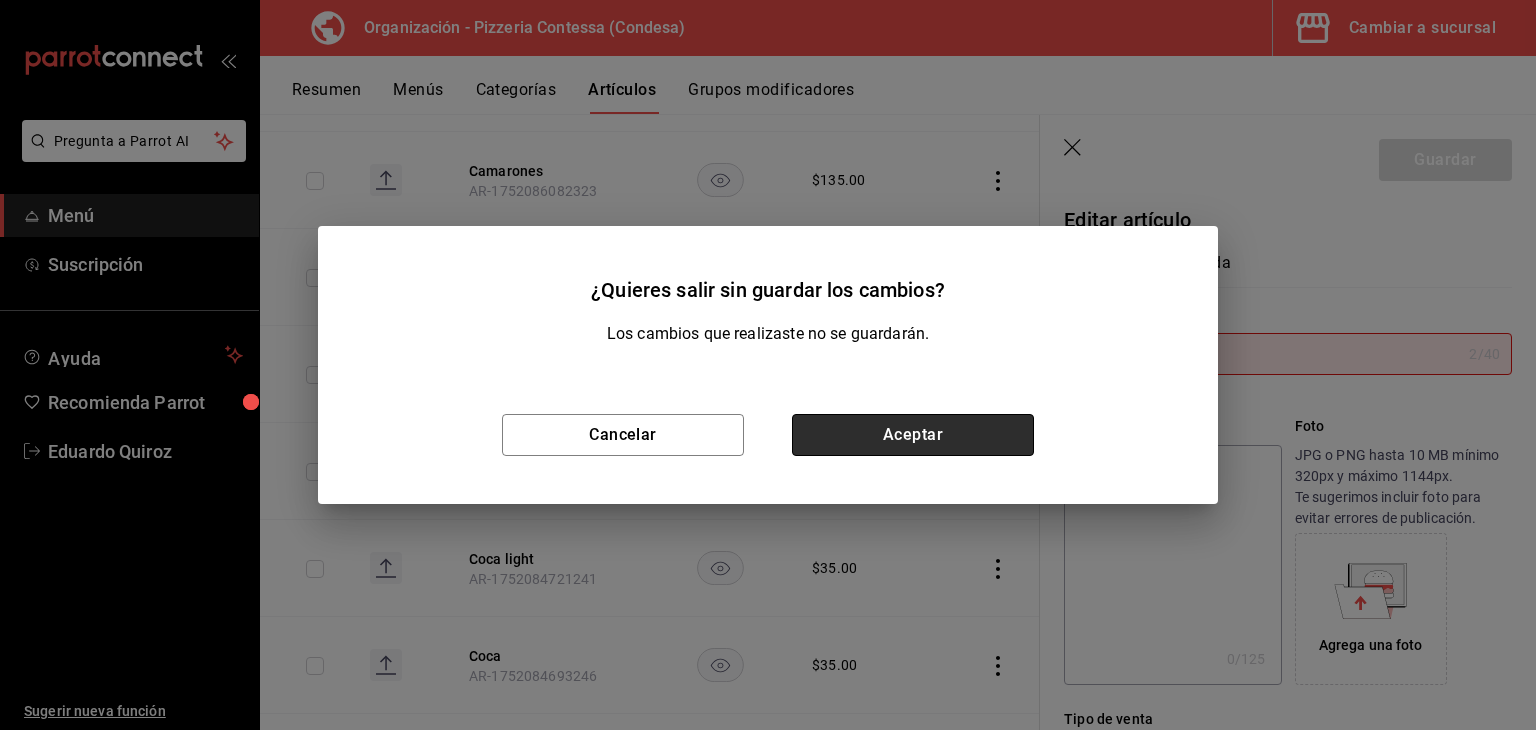 click on "Aceptar" at bounding box center (913, 435) 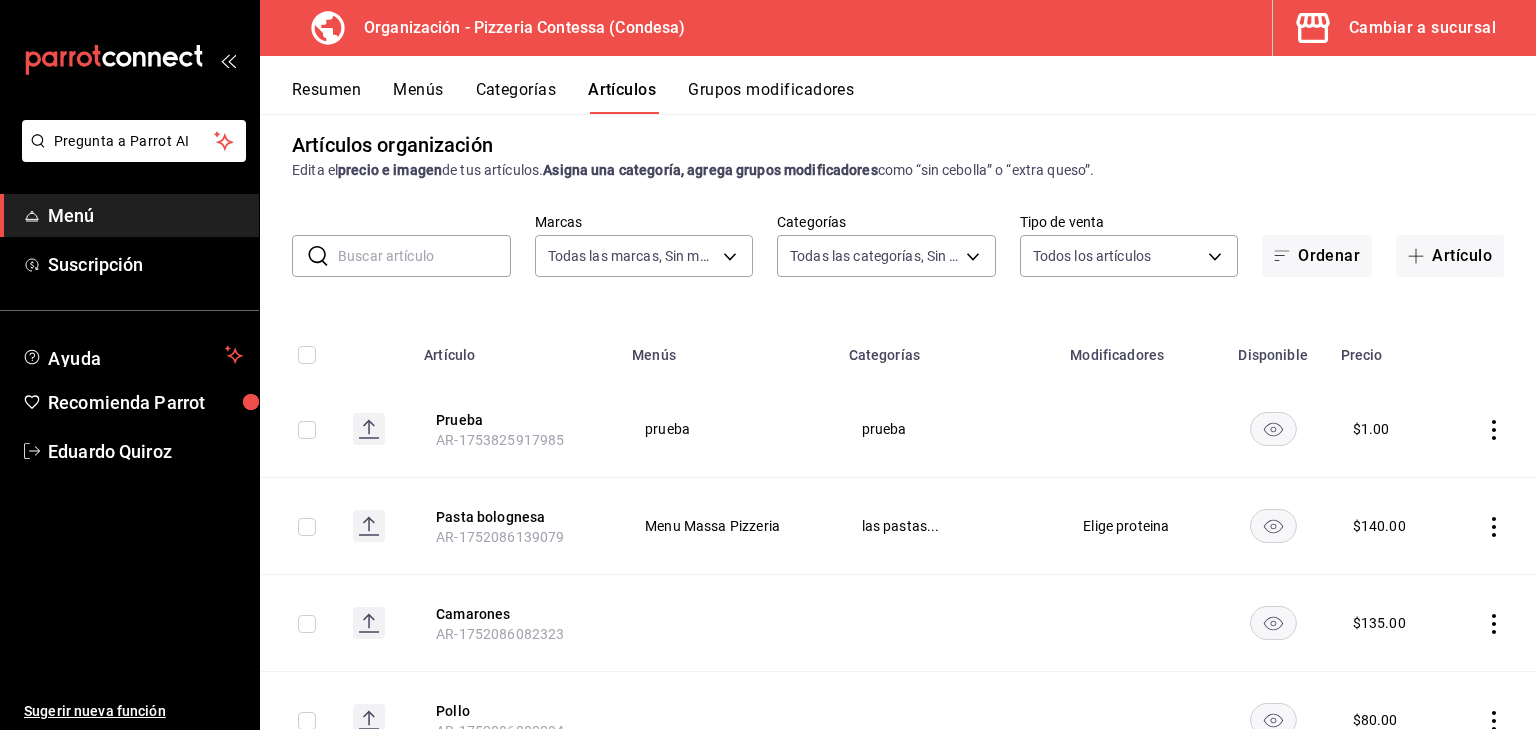 scroll, scrollTop: 0, scrollLeft: 0, axis: both 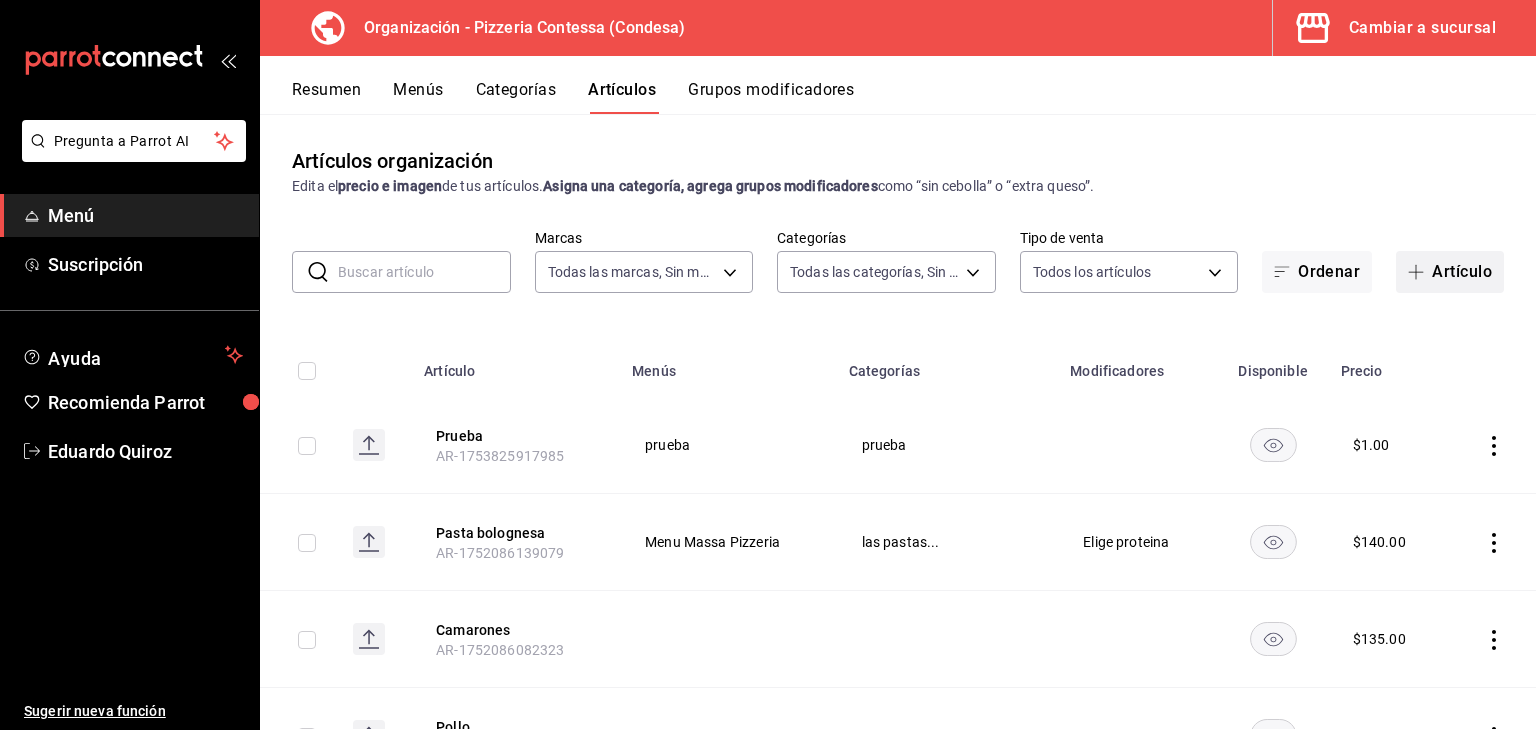 click on "Artículo" at bounding box center [1450, 272] 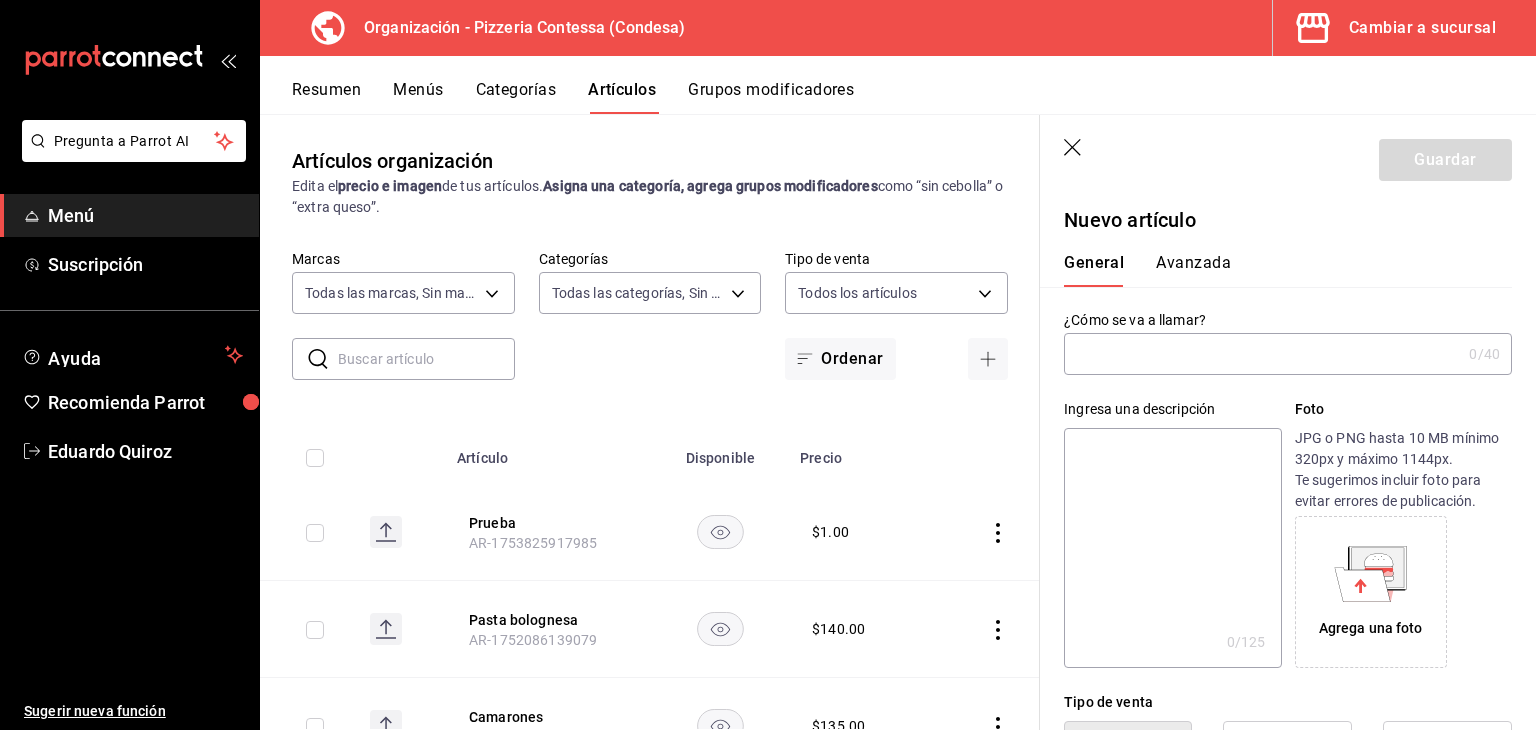 click at bounding box center [1262, 354] 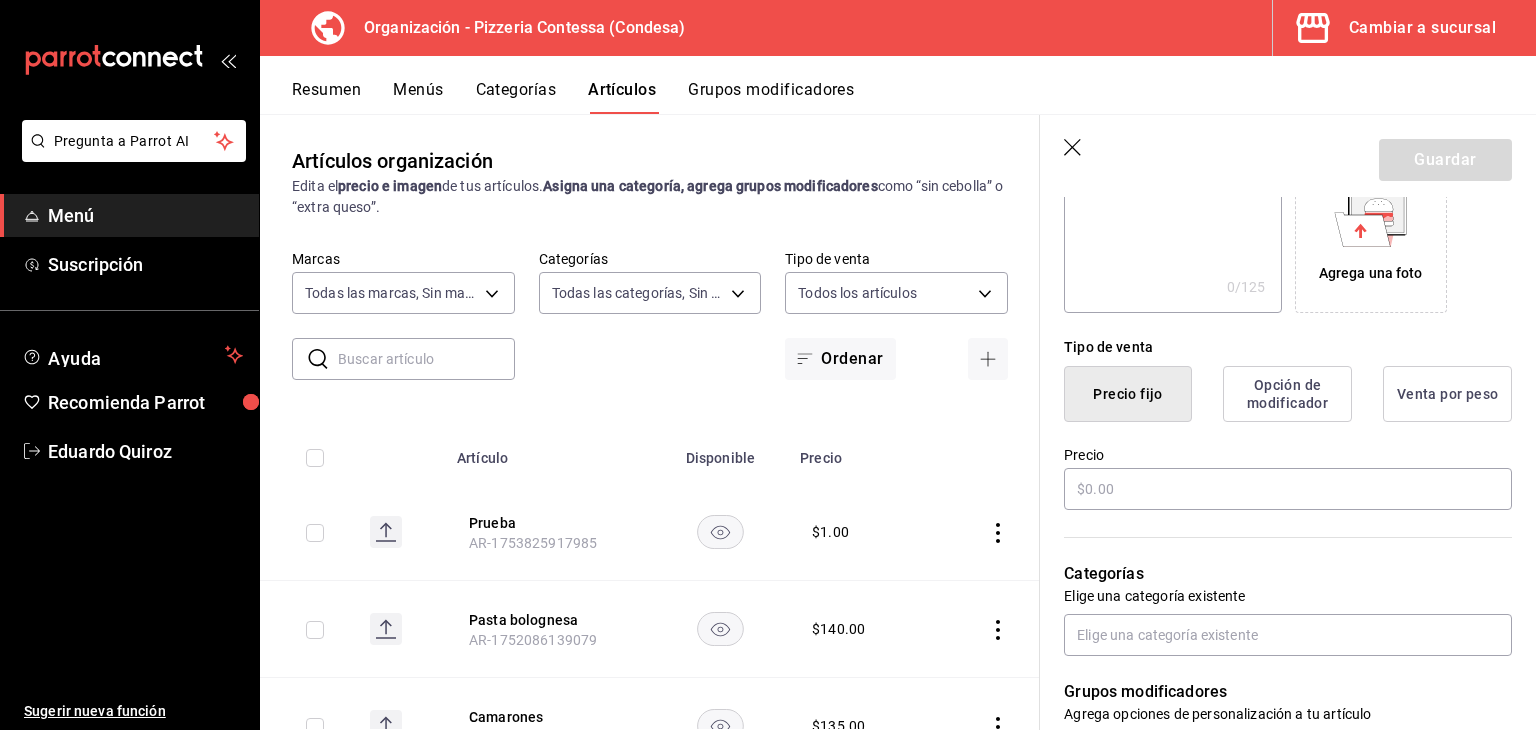 scroll, scrollTop: 356, scrollLeft: 0, axis: vertical 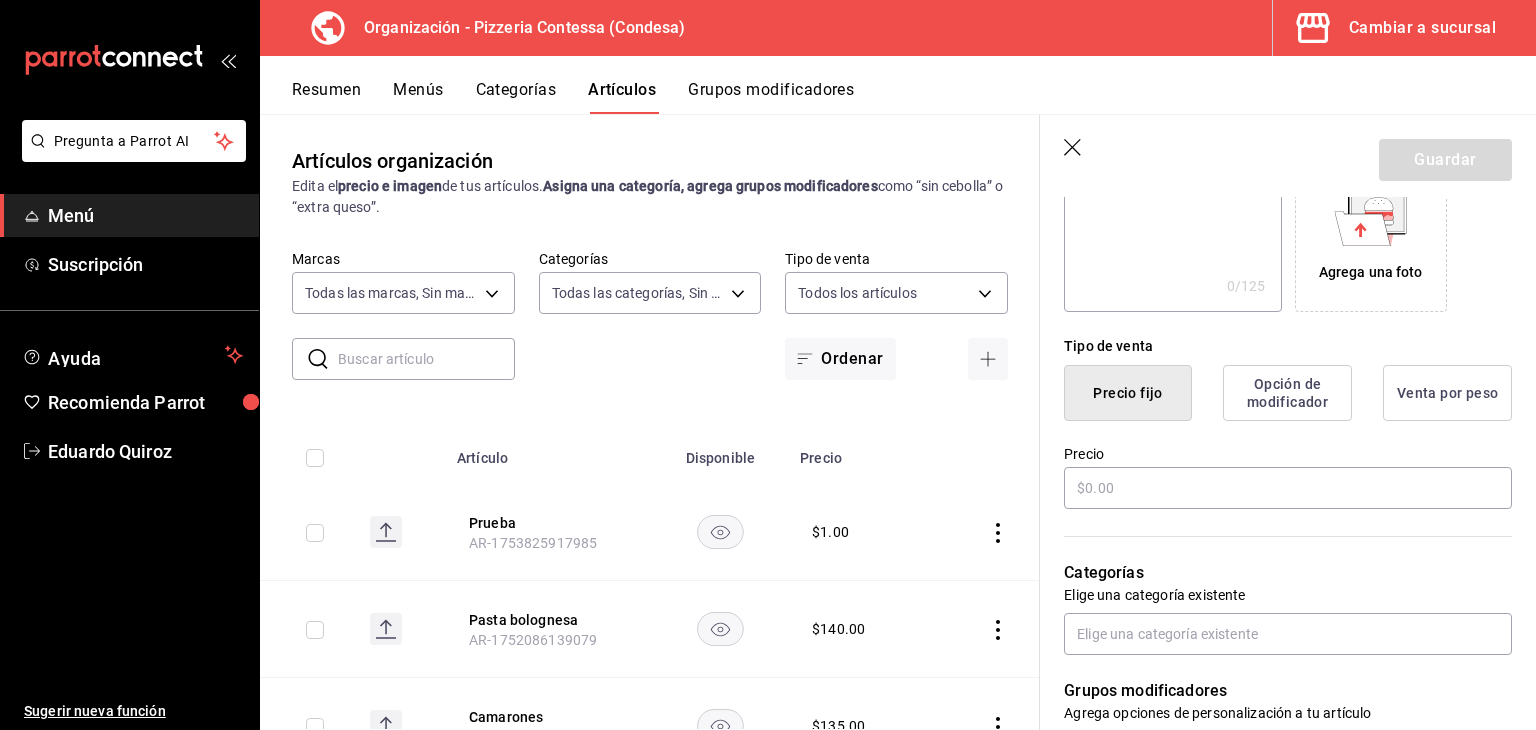 type on "7up" 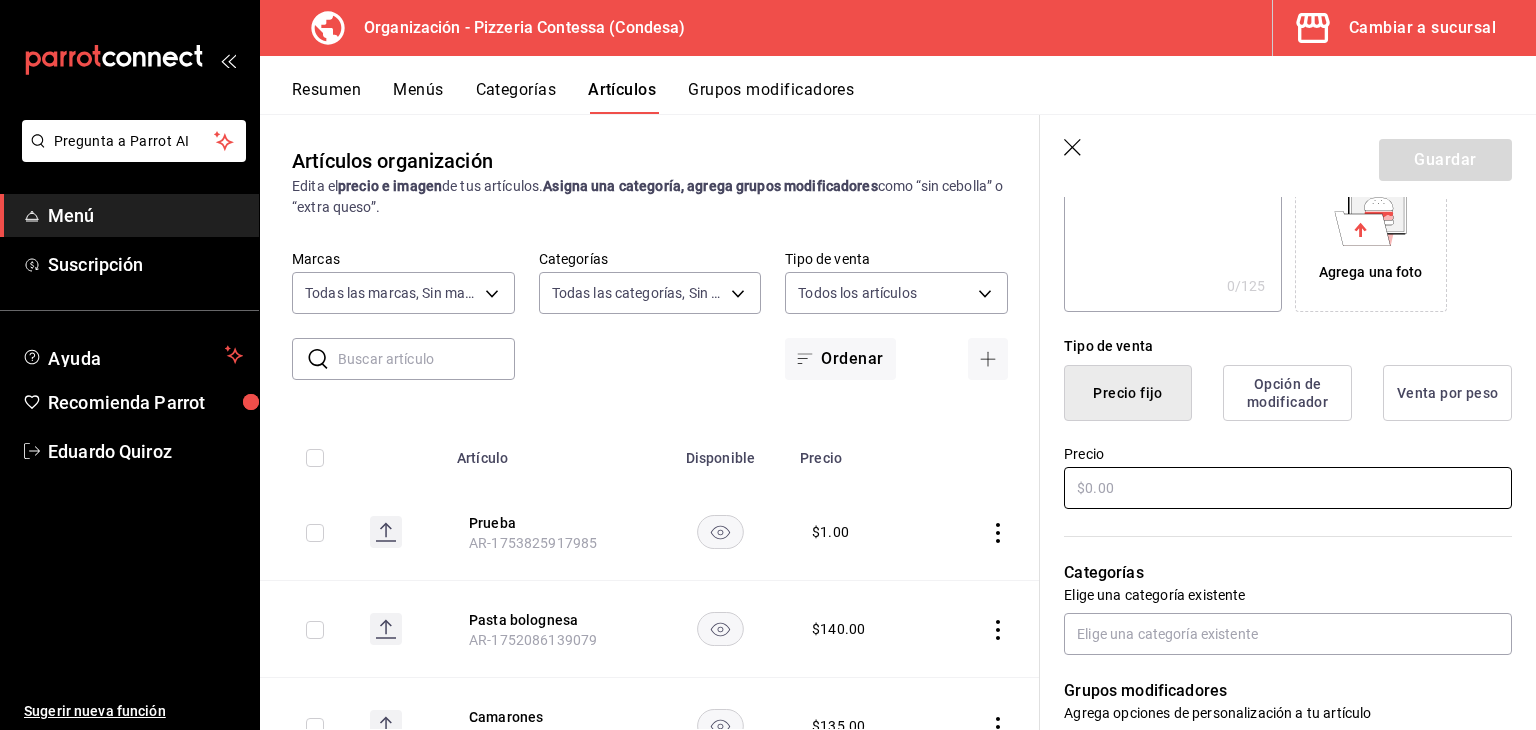 click at bounding box center [1288, 488] 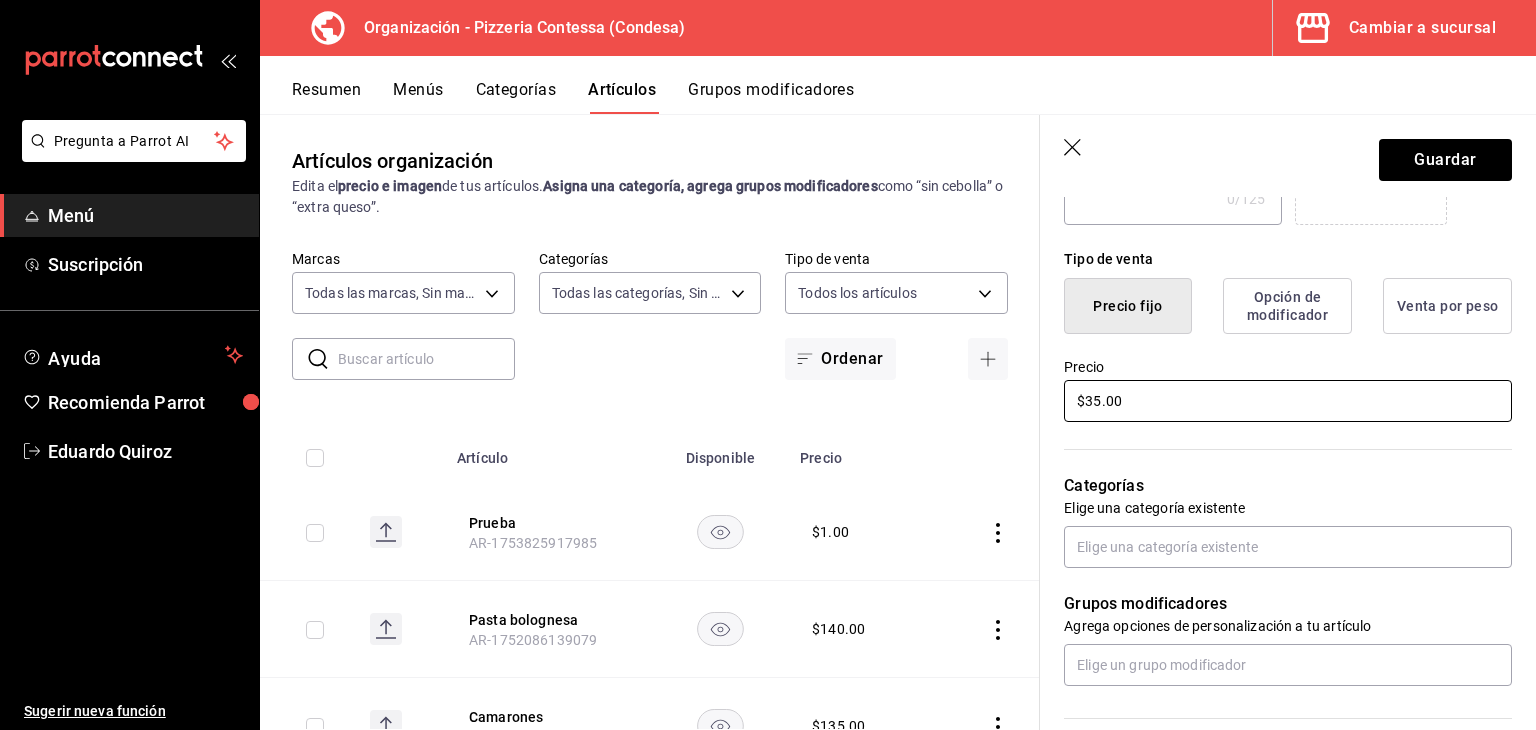 scroll, scrollTop: 460, scrollLeft: 0, axis: vertical 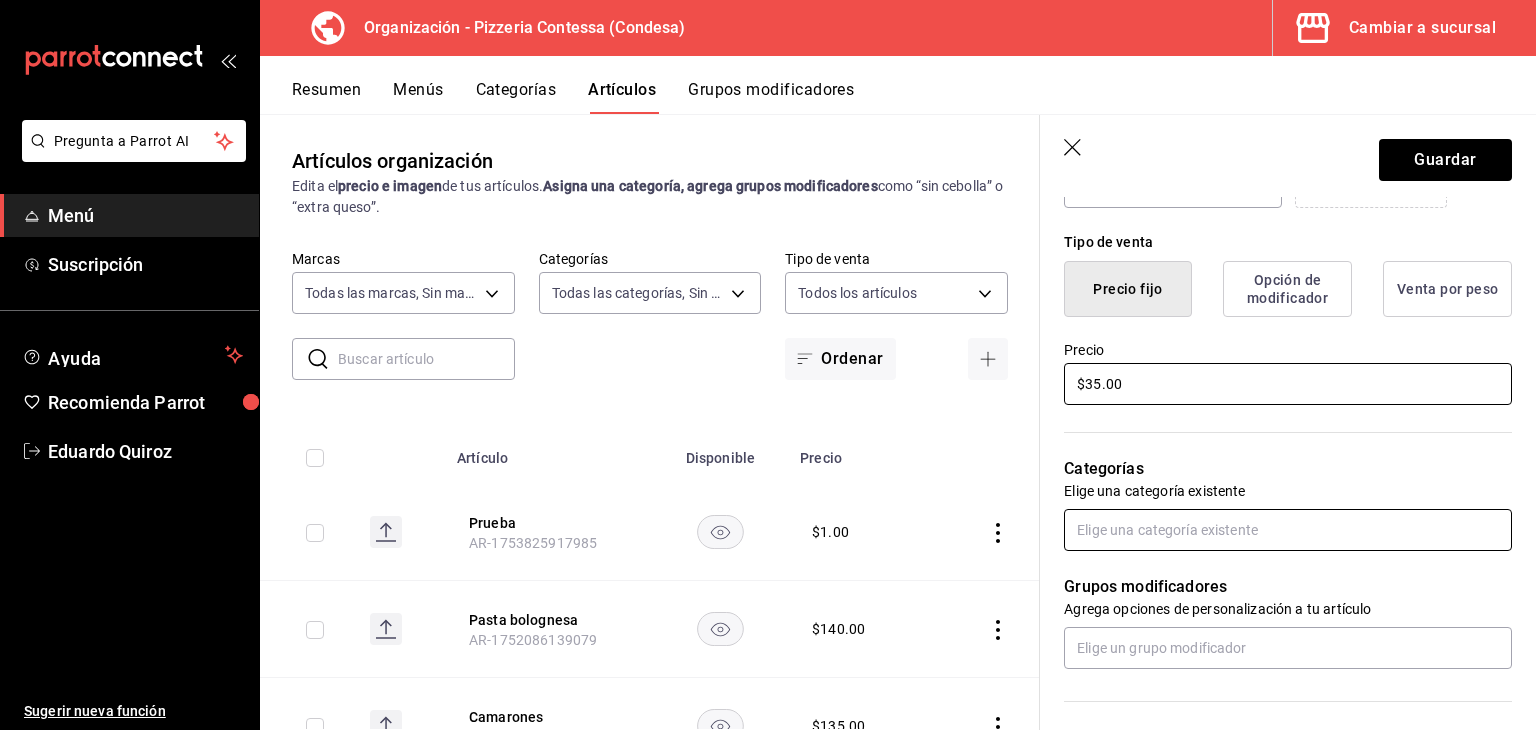 type on "$35.00" 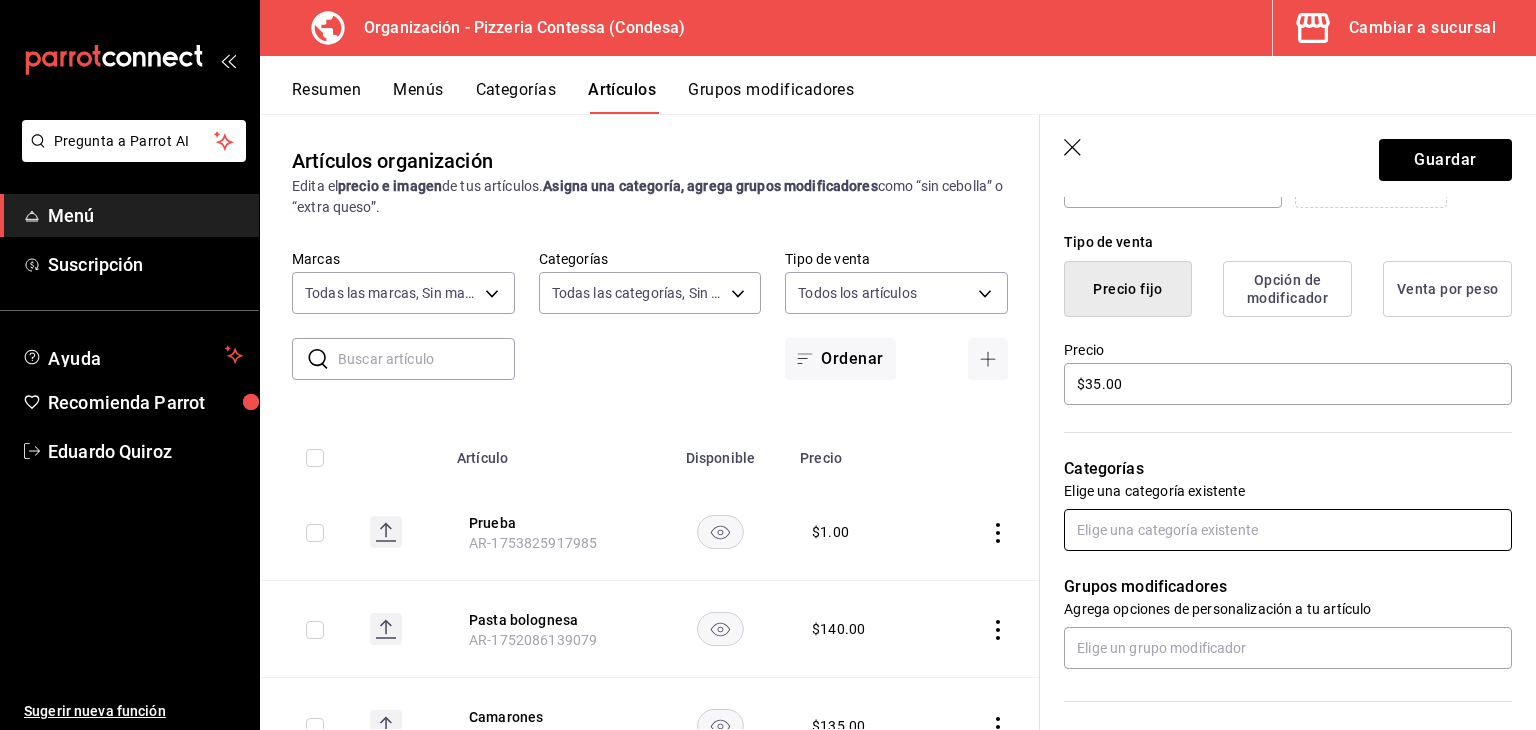 click at bounding box center (1288, 530) 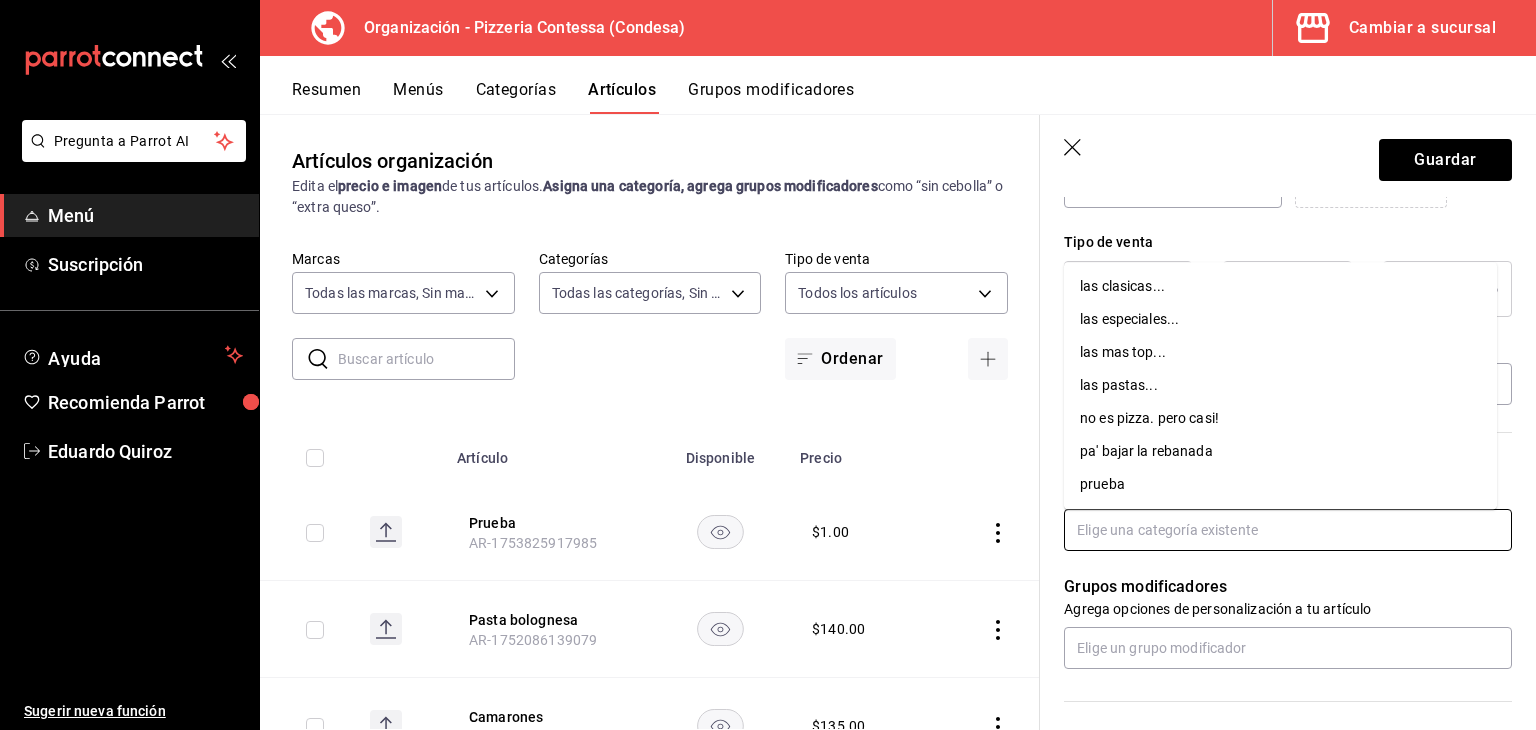 click on "pa' bajar la rebanada" at bounding box center [1280, 451] 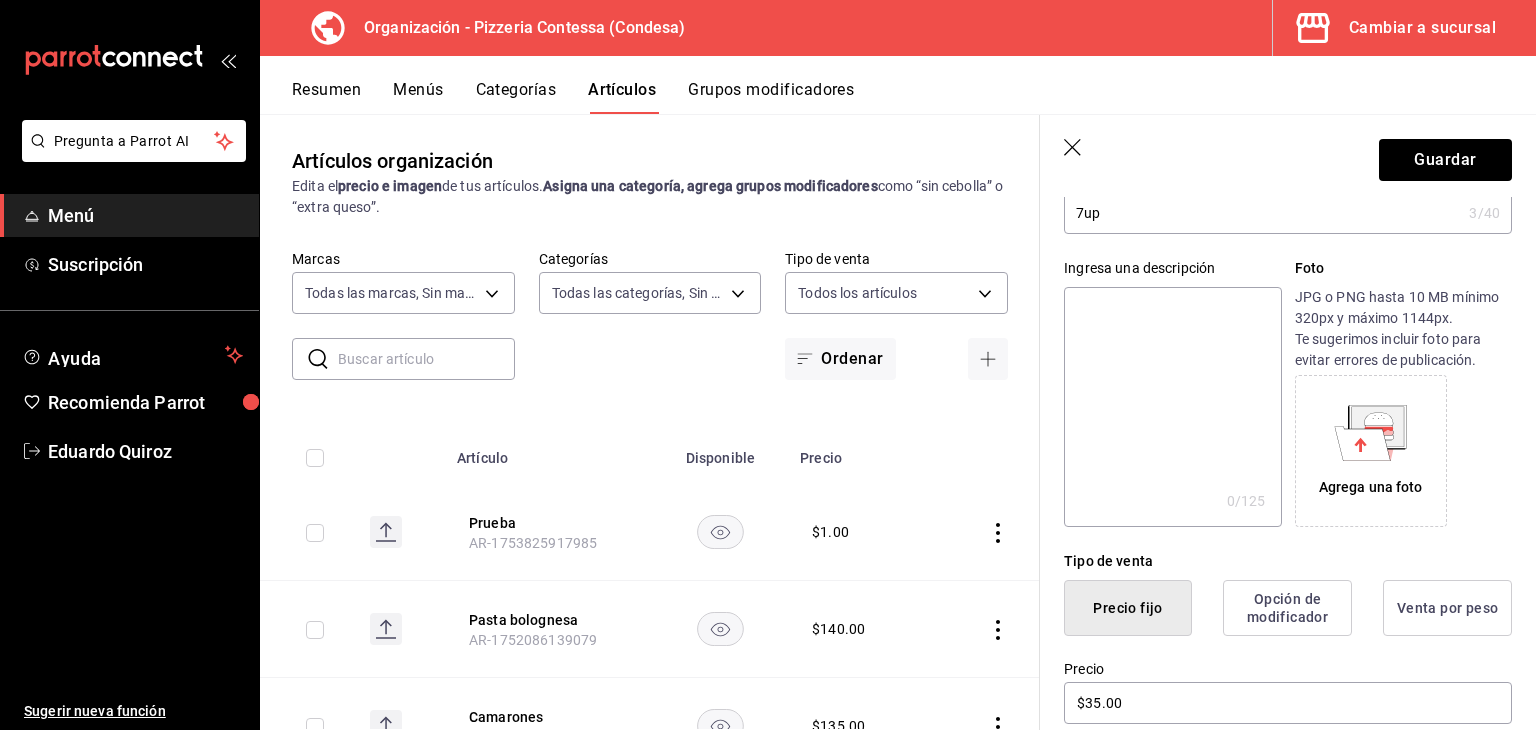 scroll, scrollTop: 92, scrollLeft: 0, axis: vertical 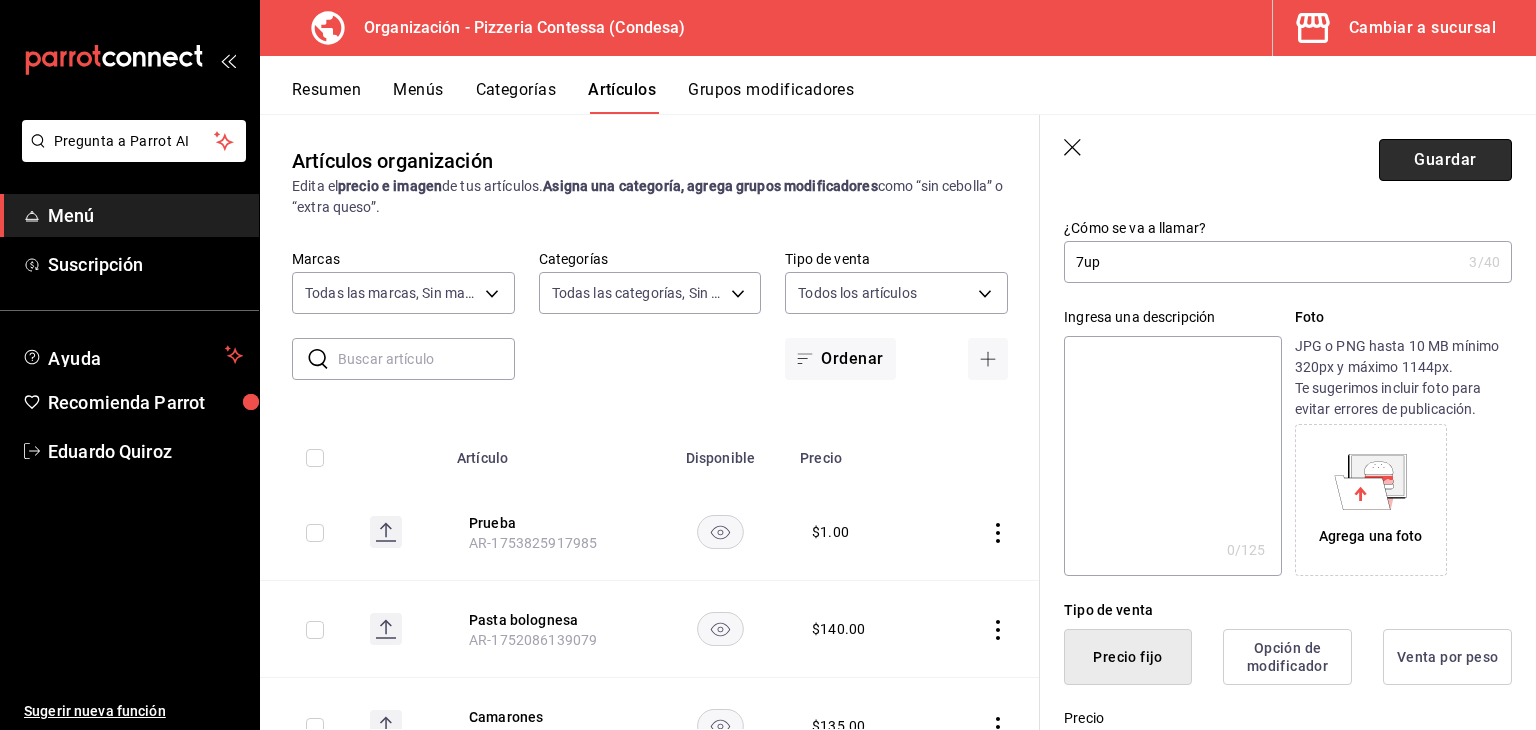 click on "Guardar" at bounding box center [1445, 160] 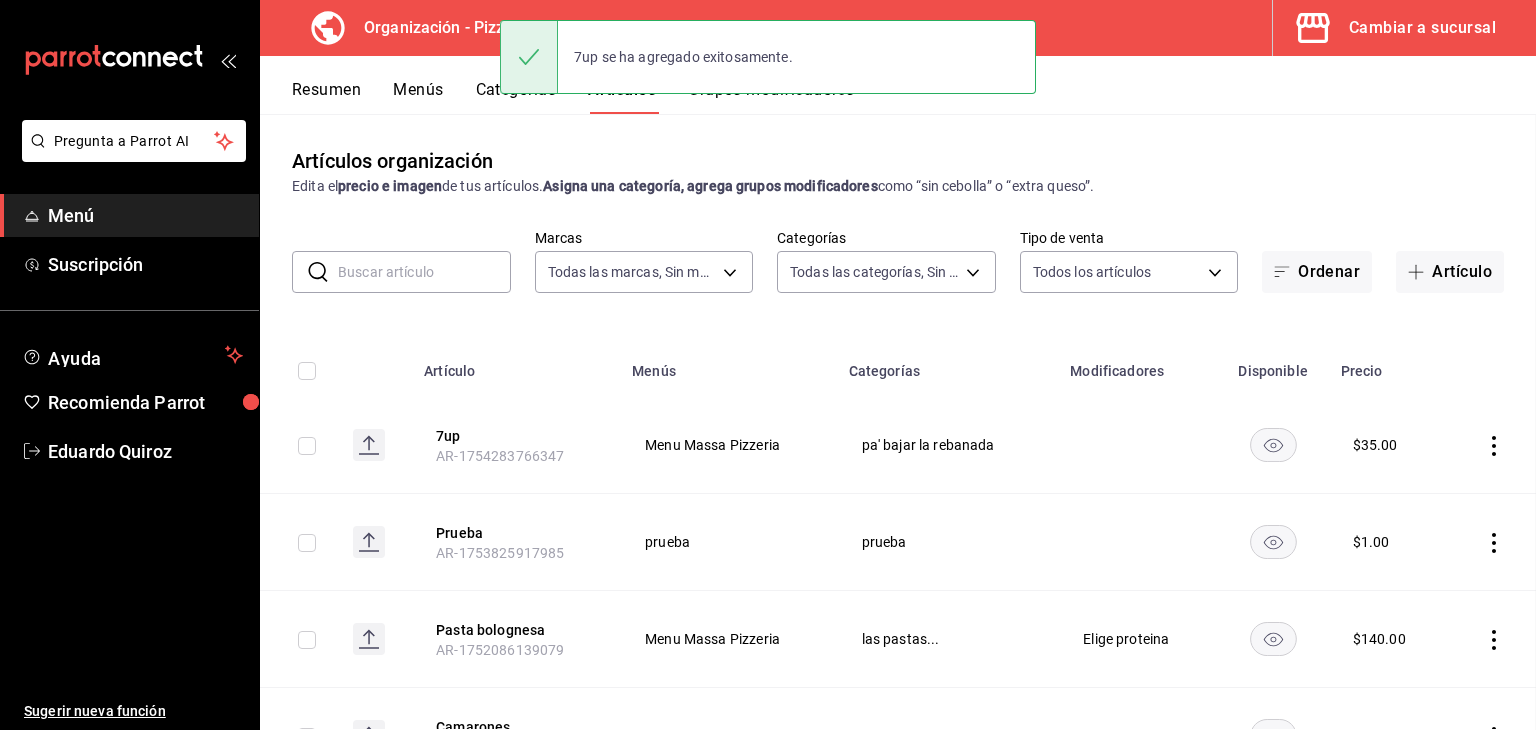 scroll, scrollTop: 0, scrollLeft: 0, axis: both 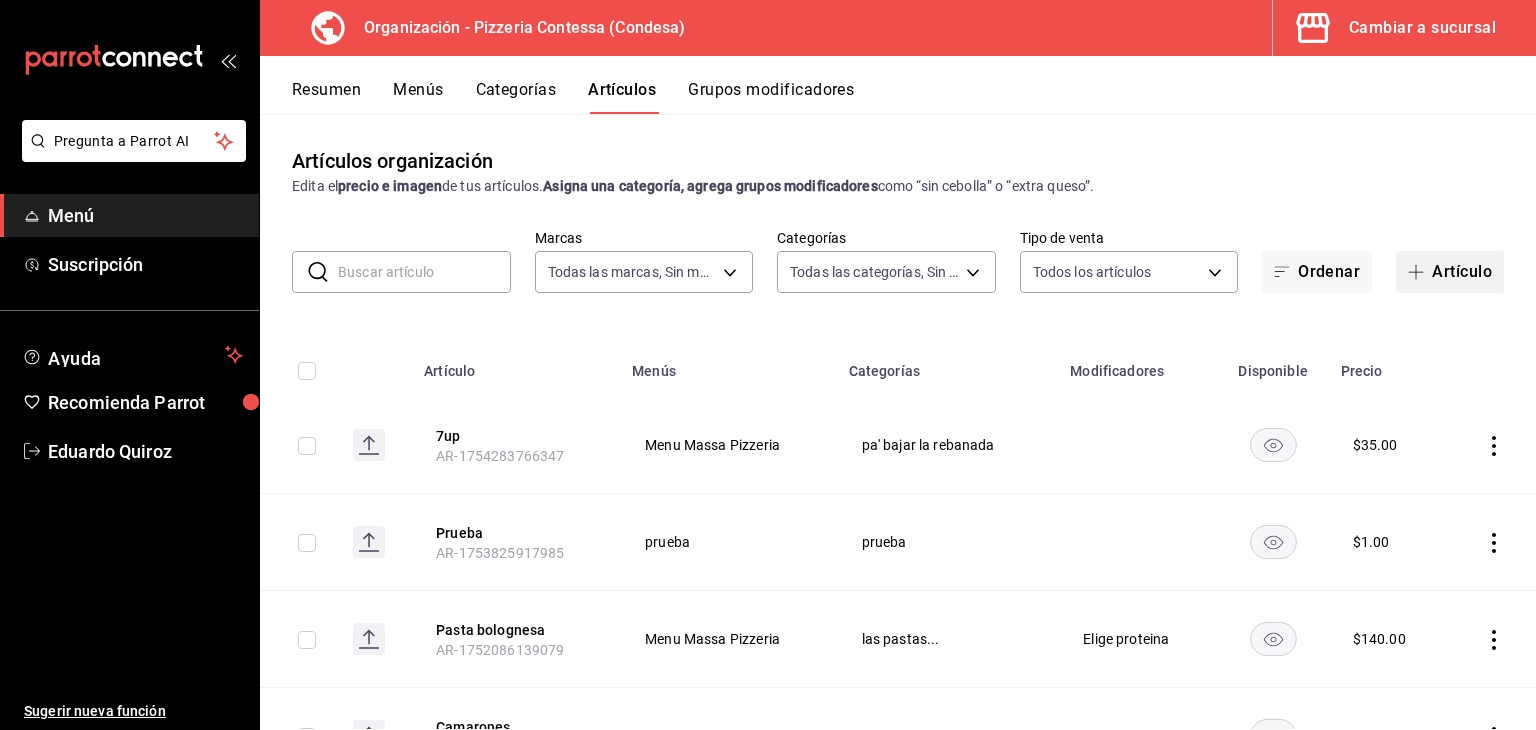 click on "Artículo" at bounding box center (1450, 272) 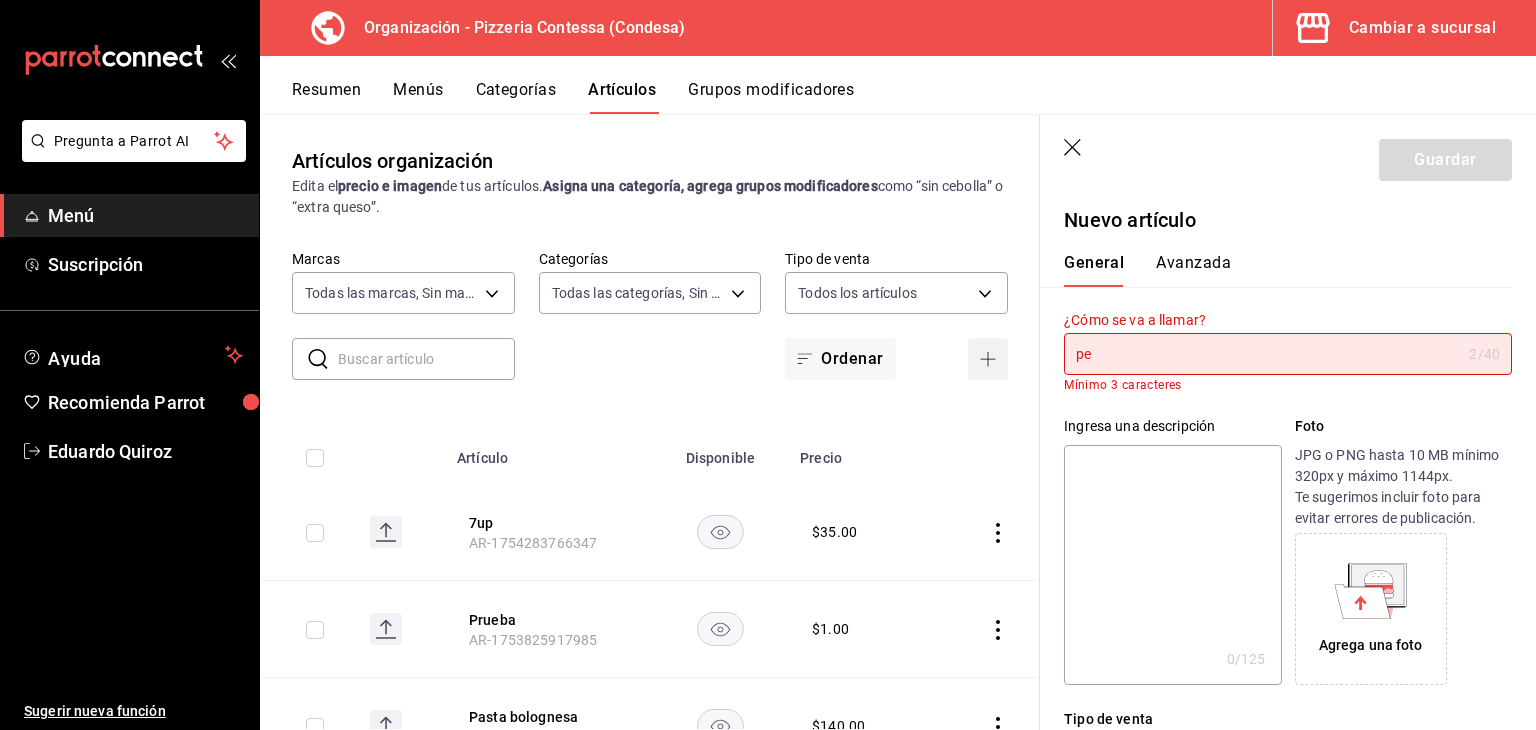 type on "p" 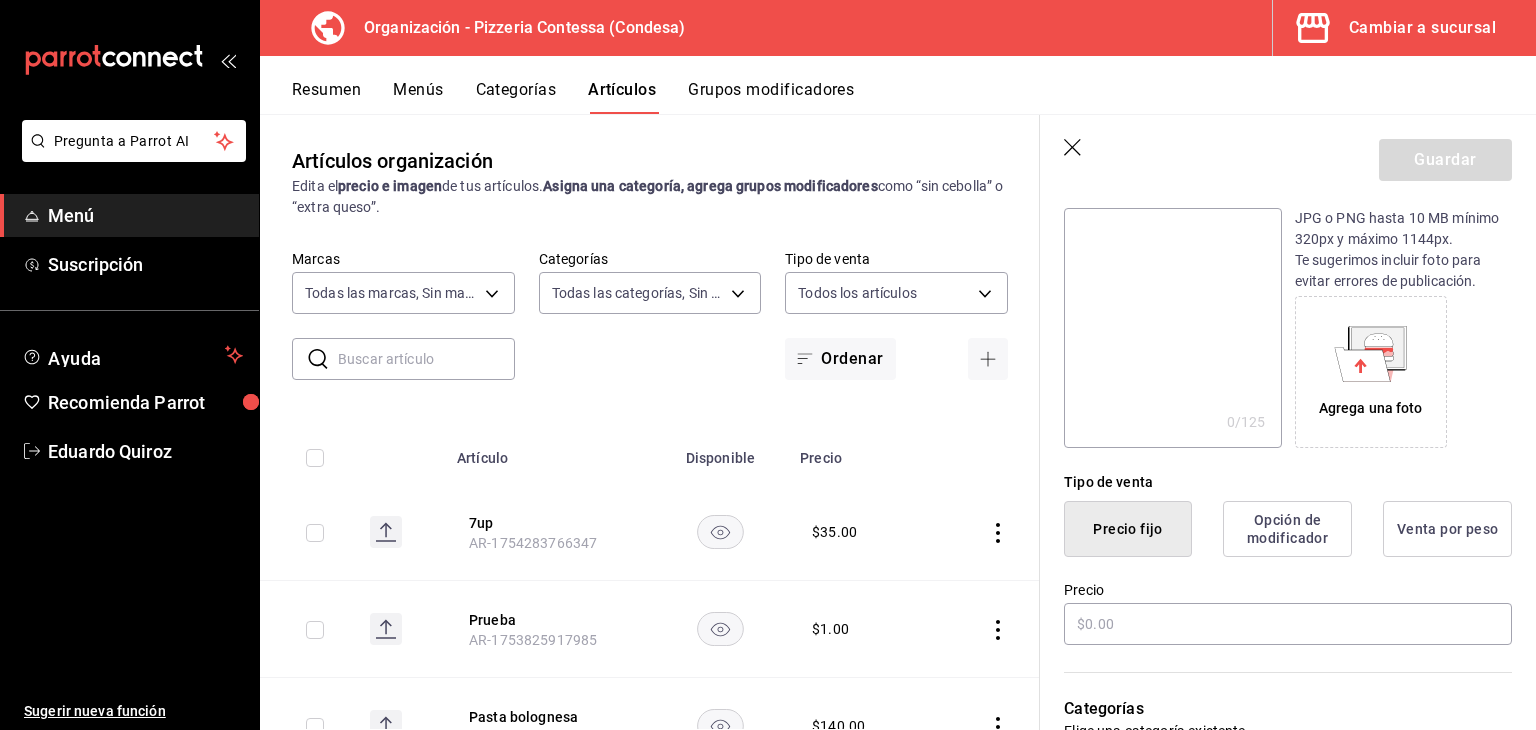 scroll, scrollTop: 302, scrollLeft: 0, axis: vertical 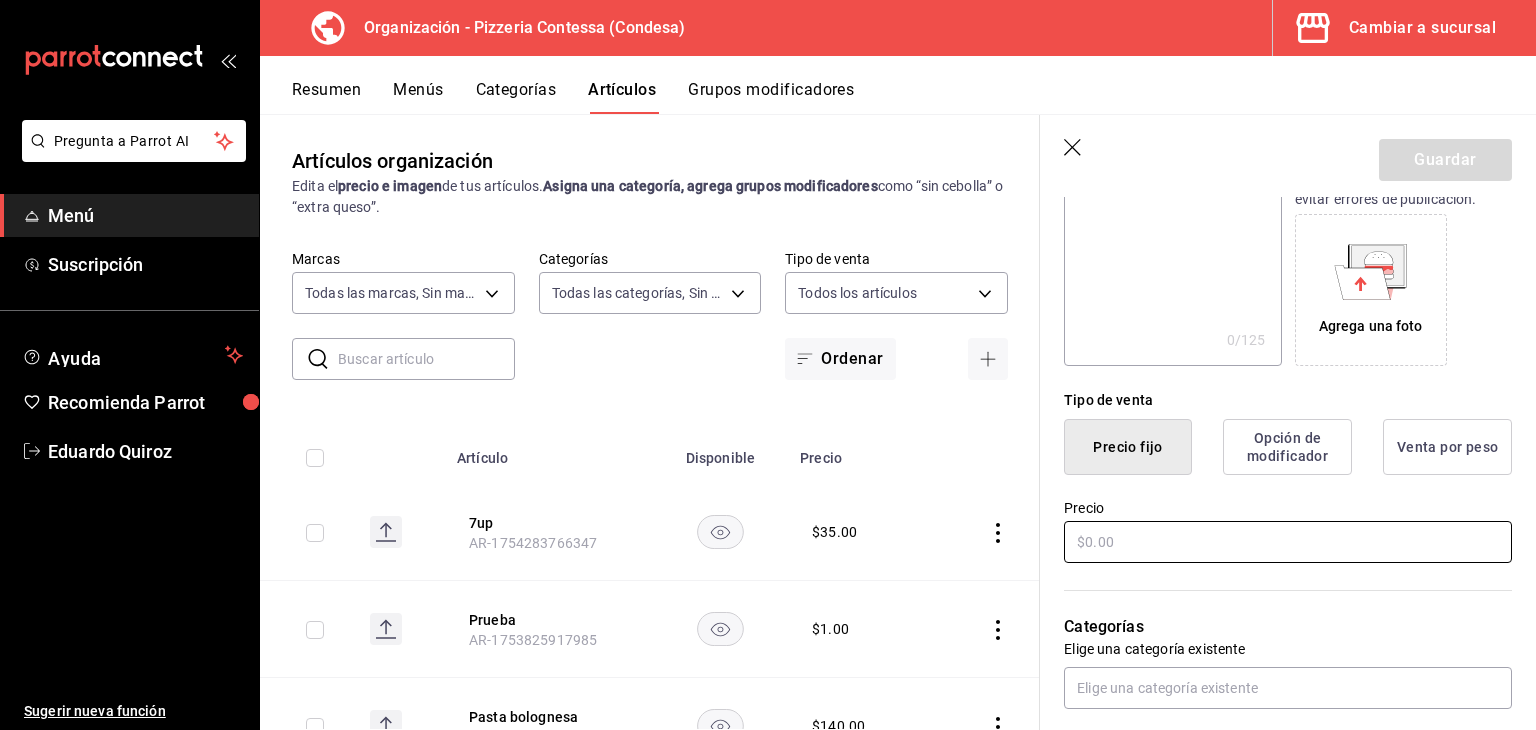 type on "Pepsi" 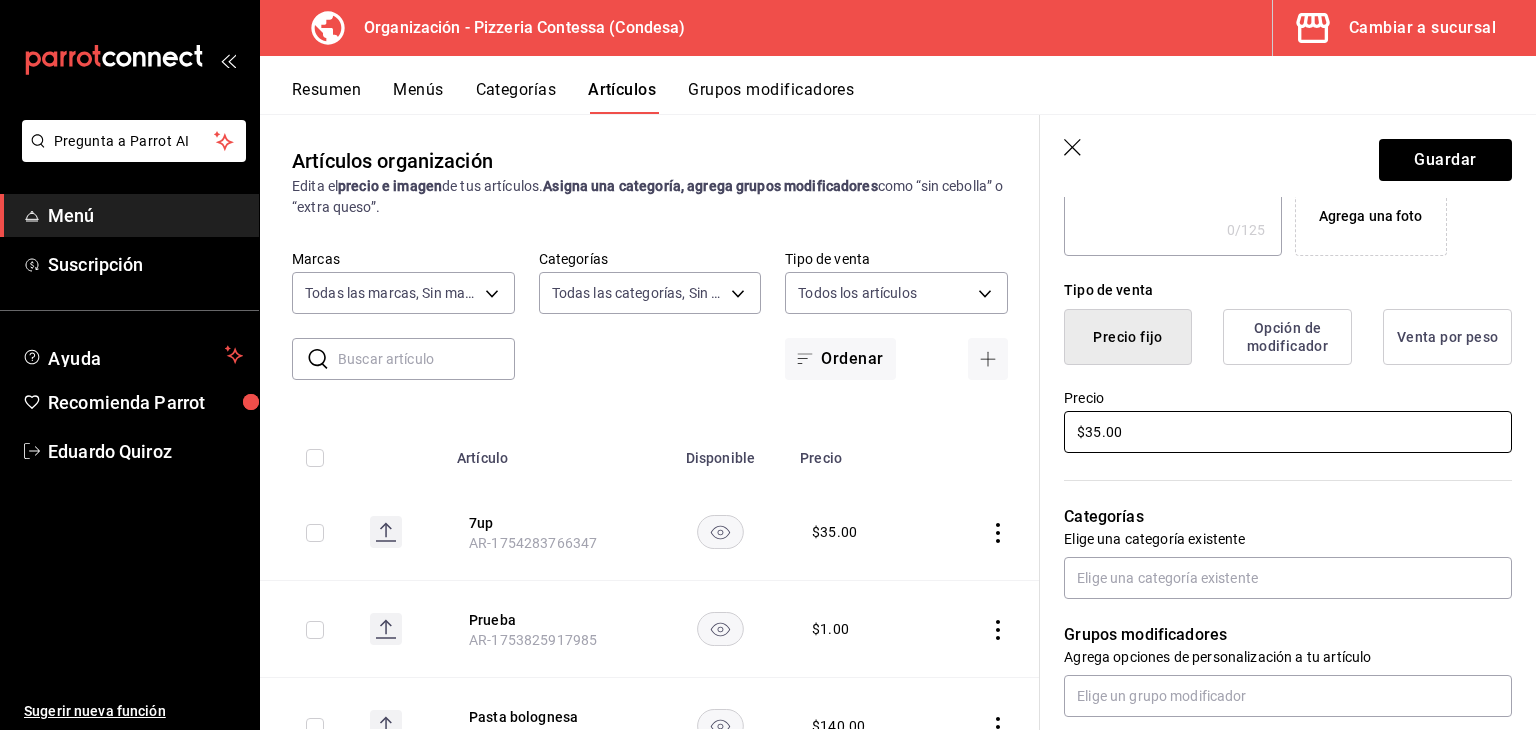 scroll, scrollTop: 427, scrollLeft: 0, axis: vertical 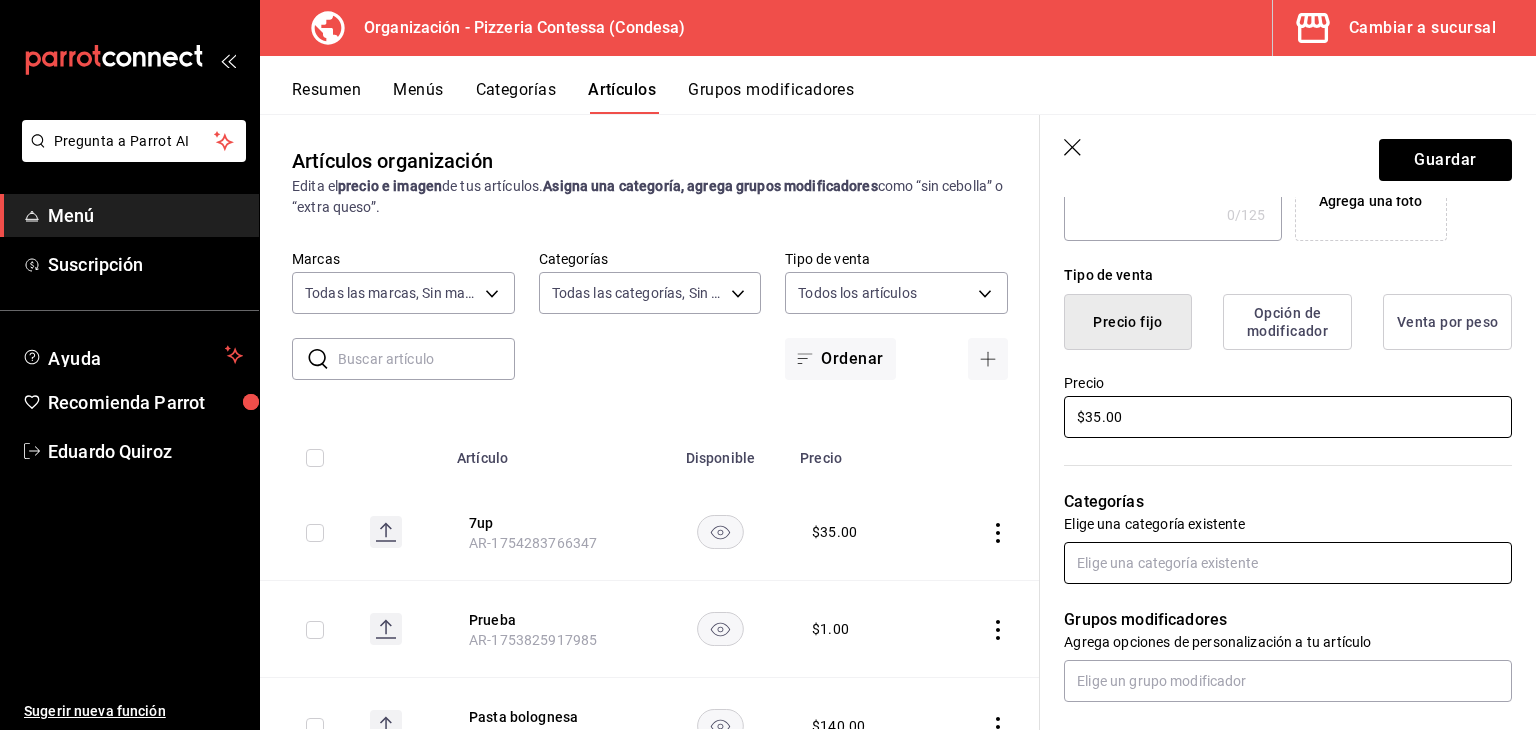 type on "$35.00" 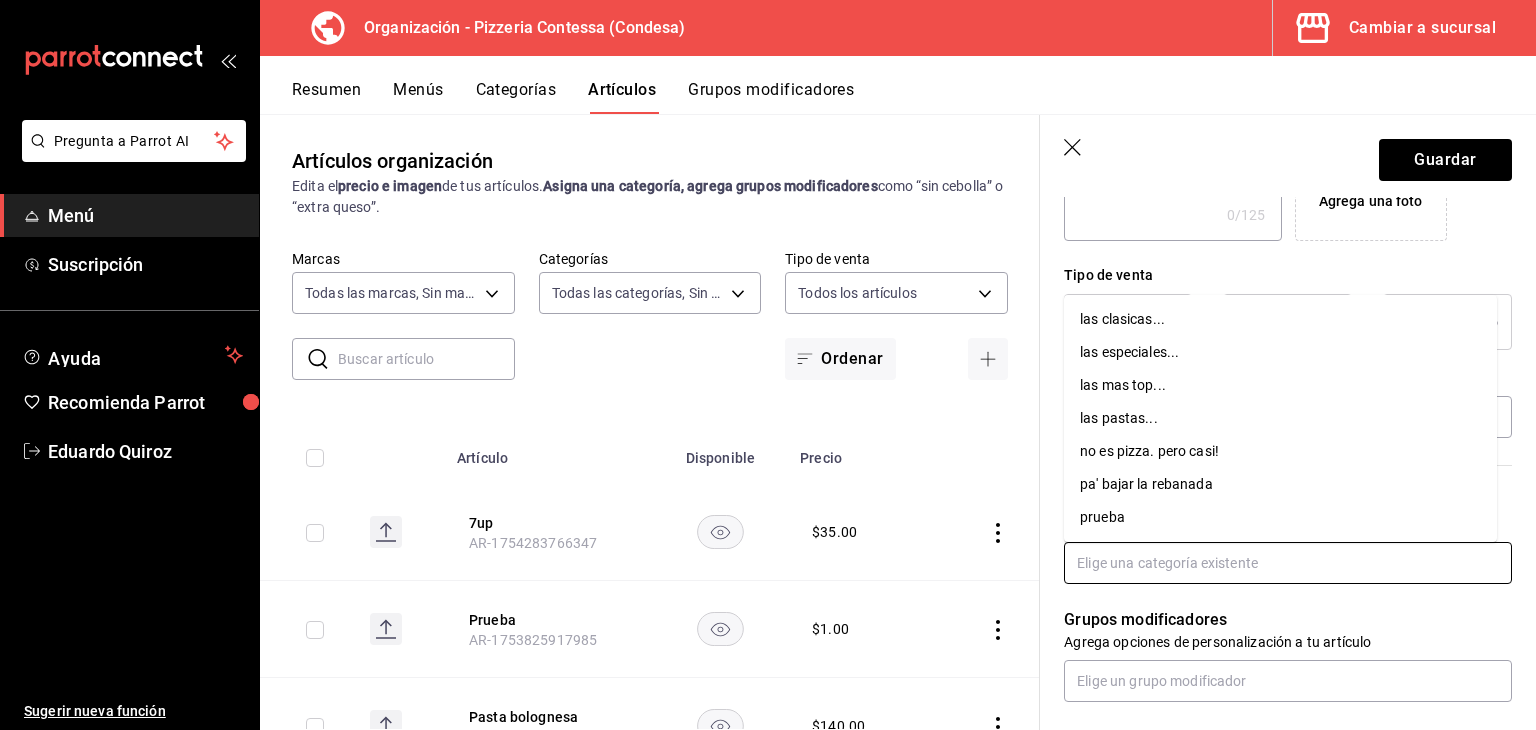 click at bounding box center (1288, 563) 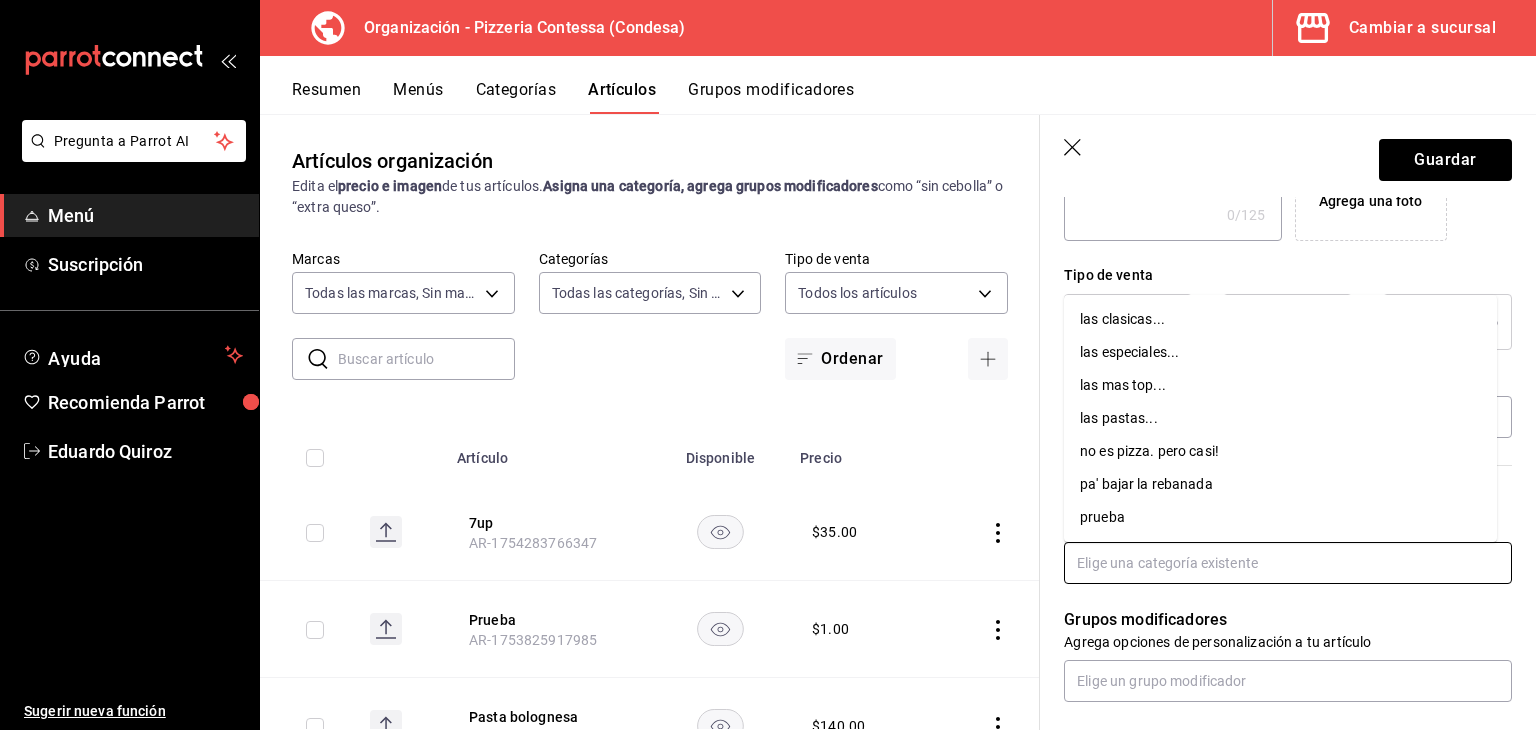 click on "no es pizza. pero casi!" at bounding box center (1280, 451) 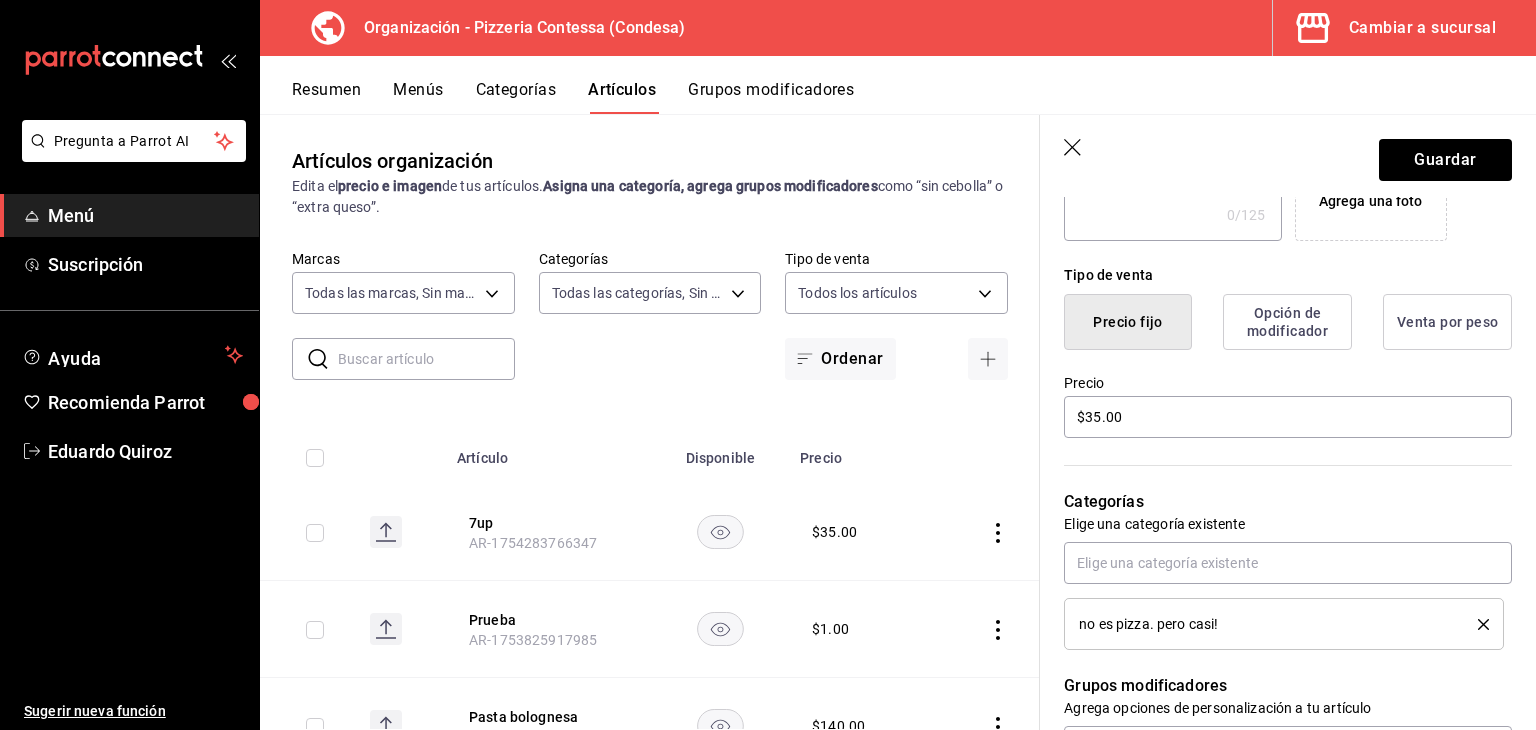 click on "Categorías Elige una categoría existente no es pizza. pero casi!" at bounding box center [1276, 545] 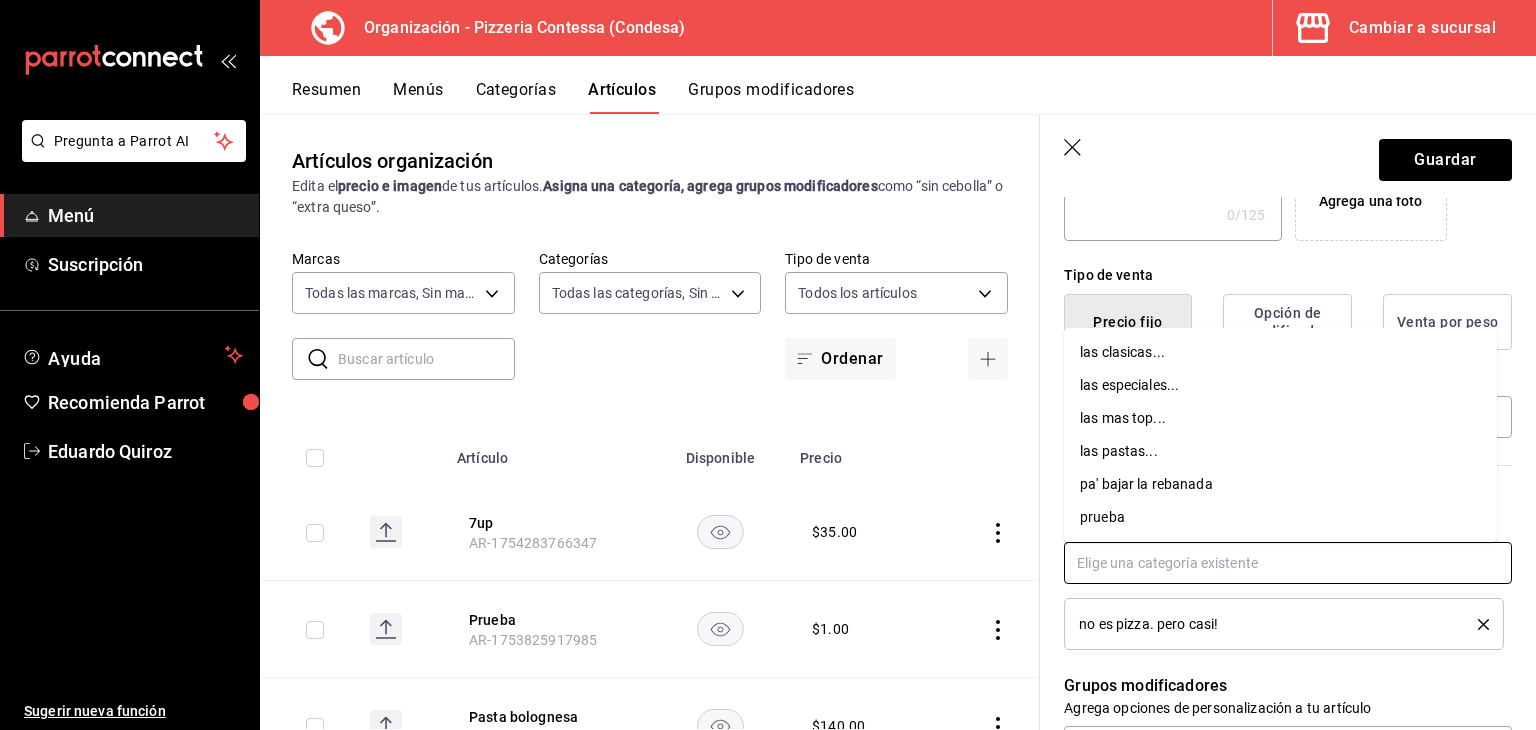 click at bounding box center [1288, 563] 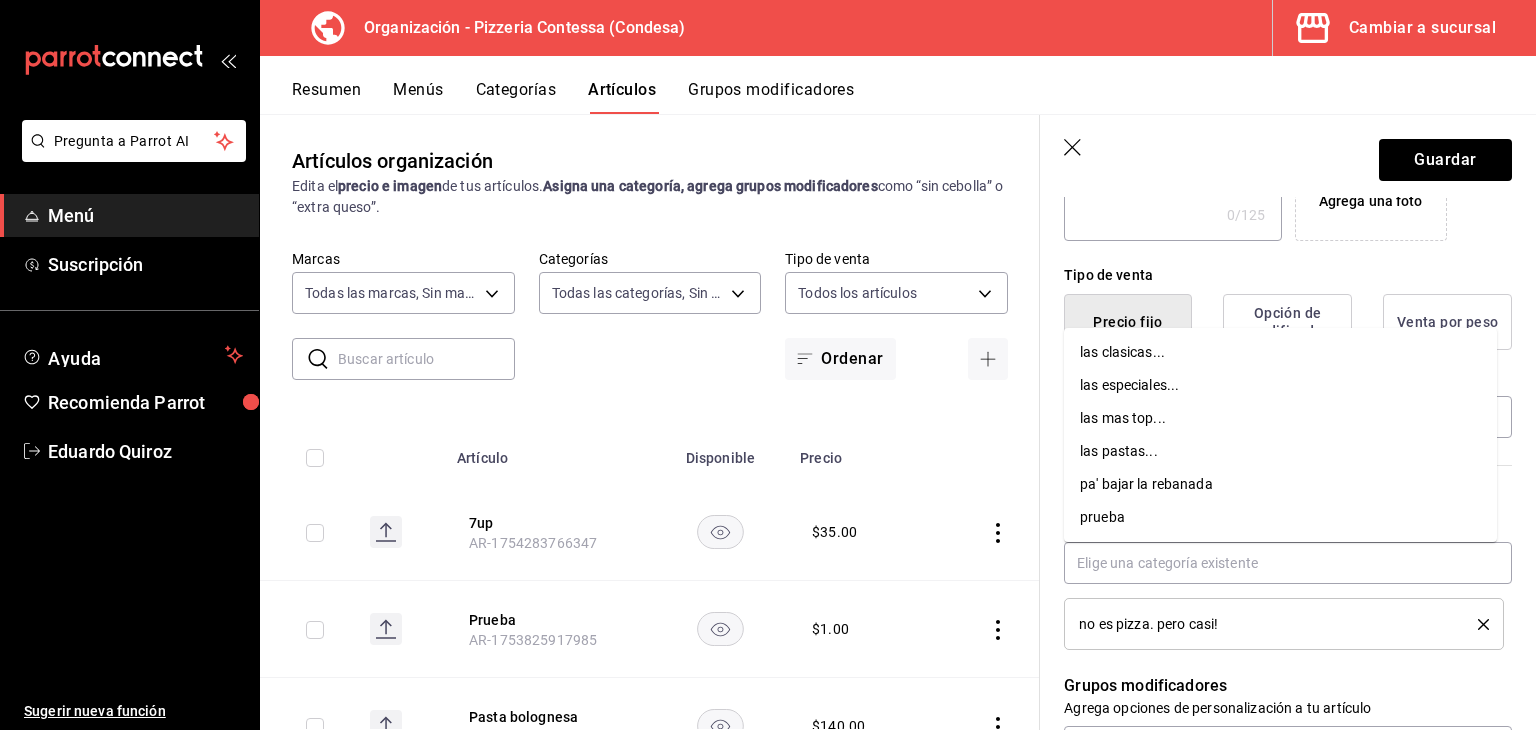 click 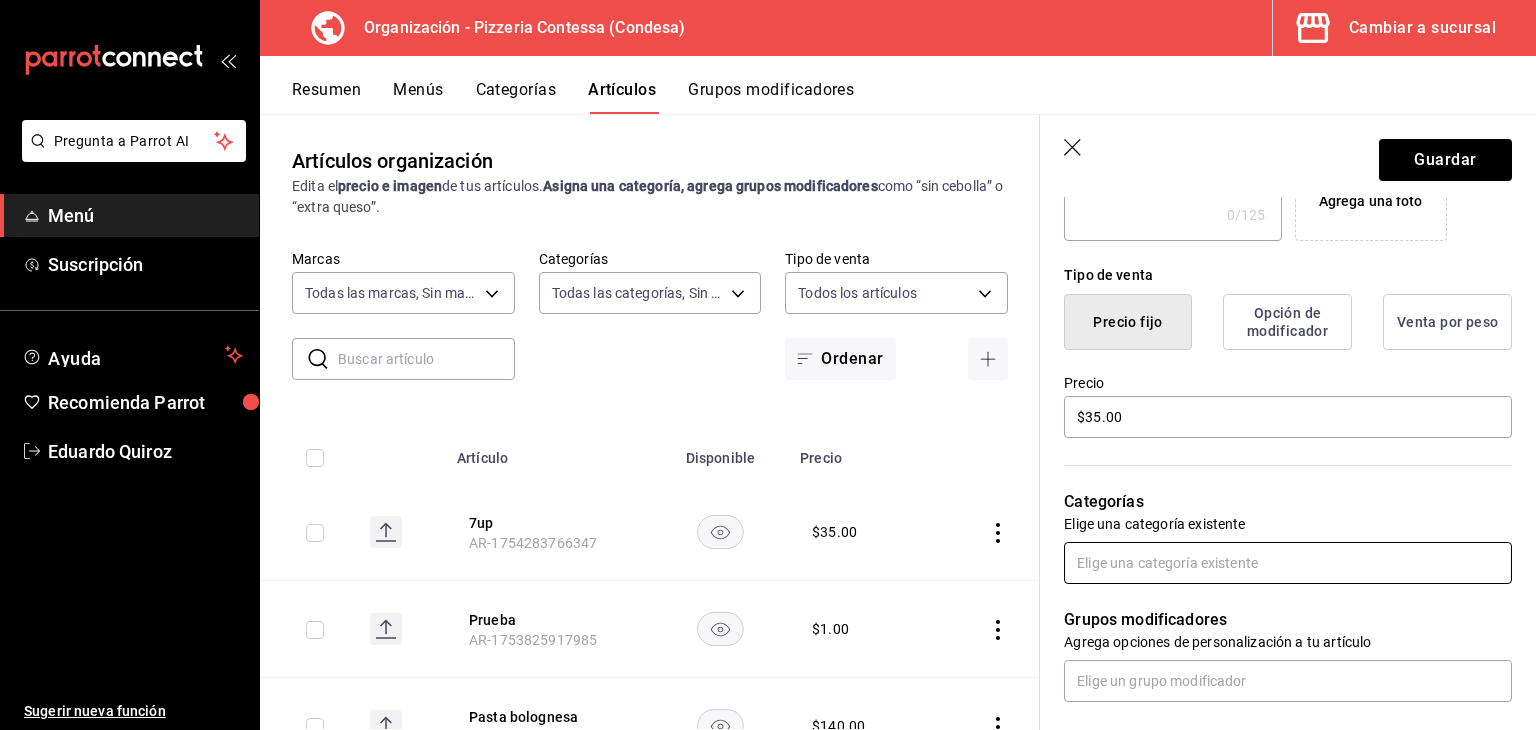 click at bounding box center (1288, 563) 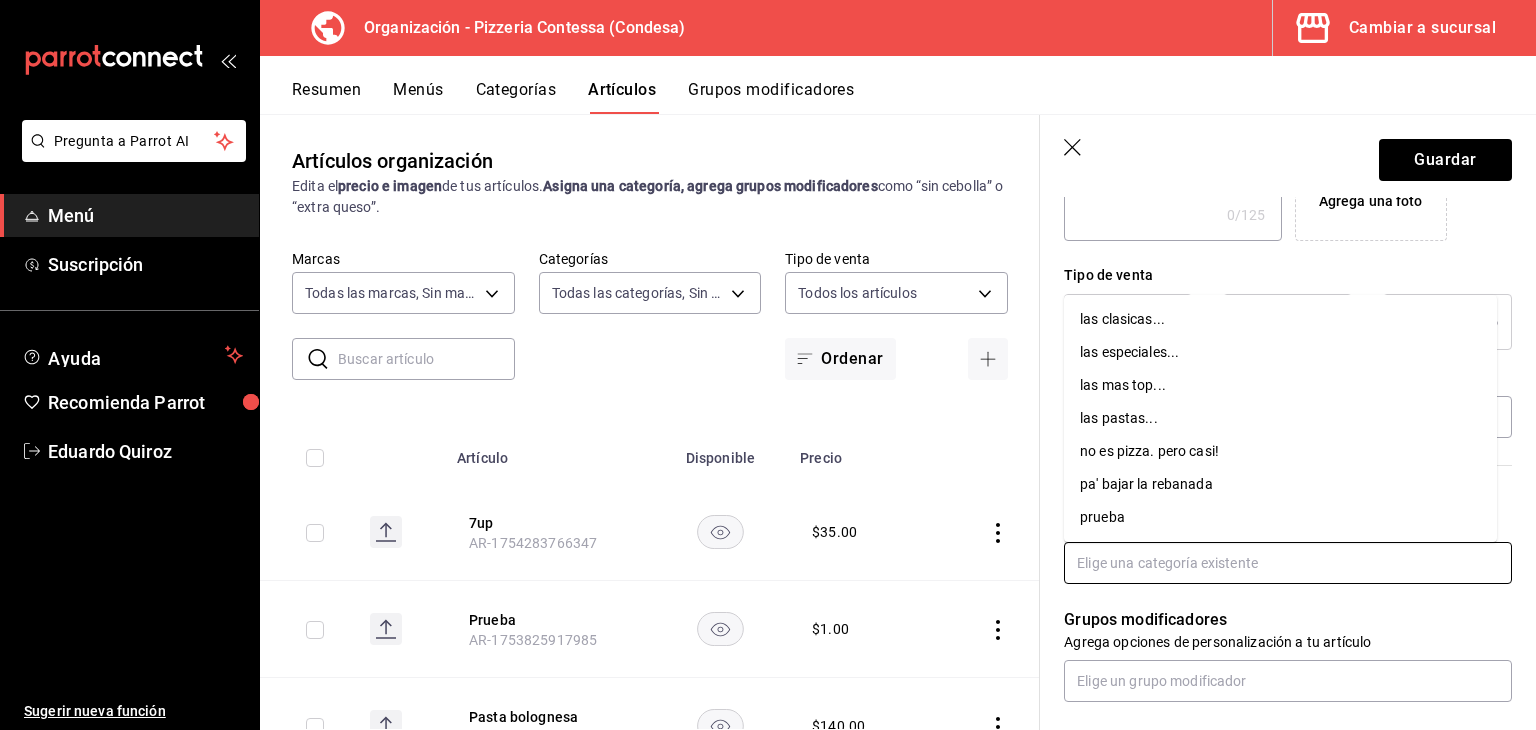 click on "pa' bajar la rebanada" at bounding box center (1280, 484) 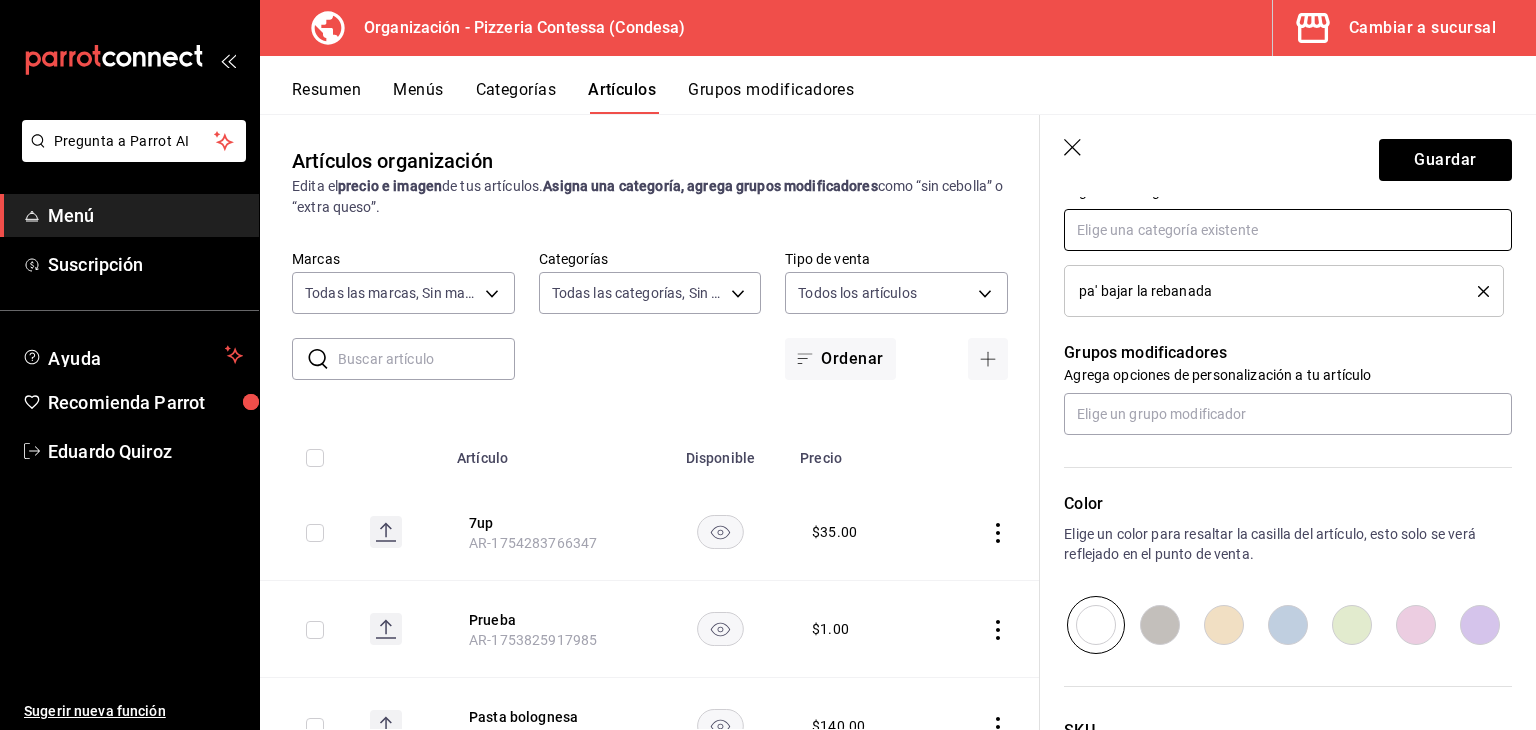 scroll, scrollTop: 934, scrollLeft: 0, axis: vertical 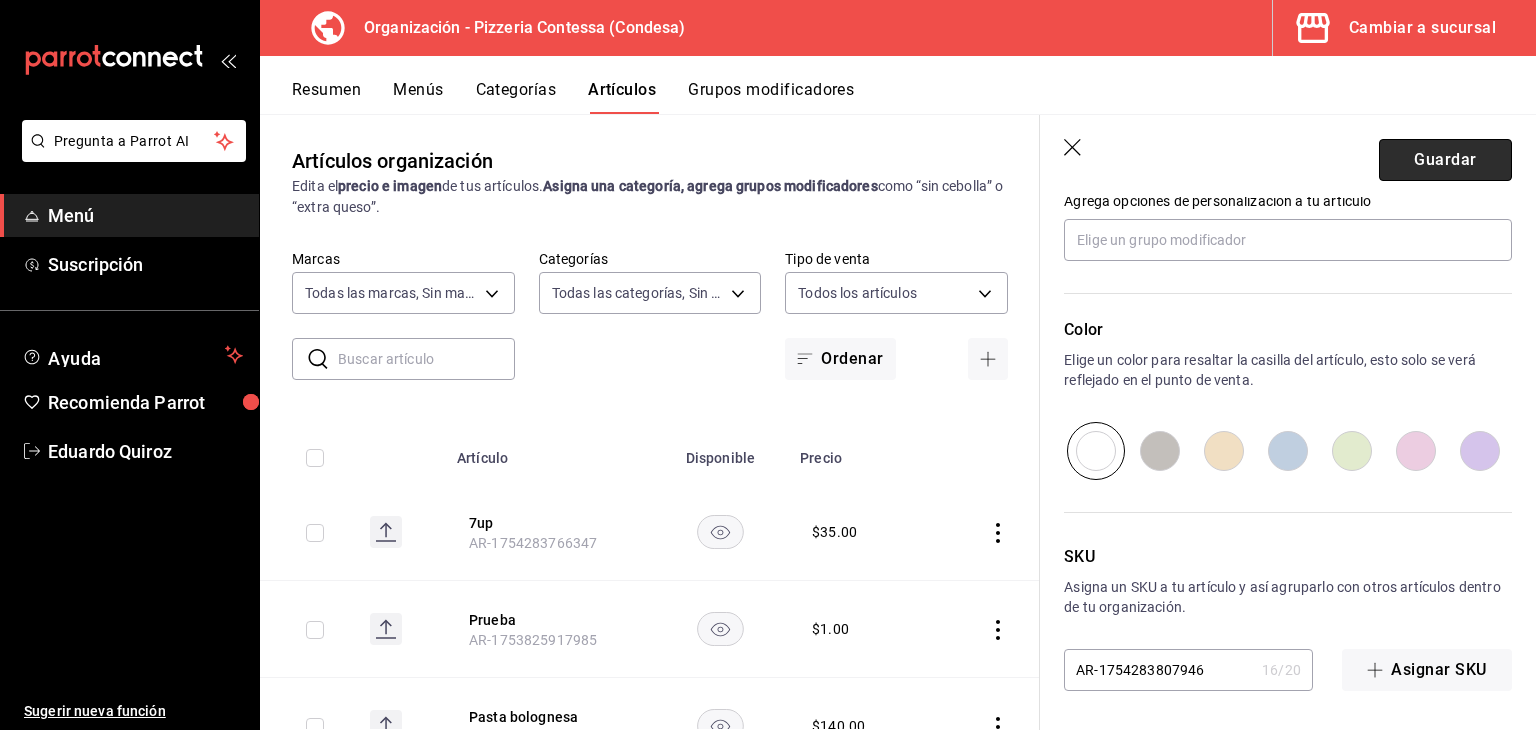 click on "Guardar" at bounding box center [1445, 160] 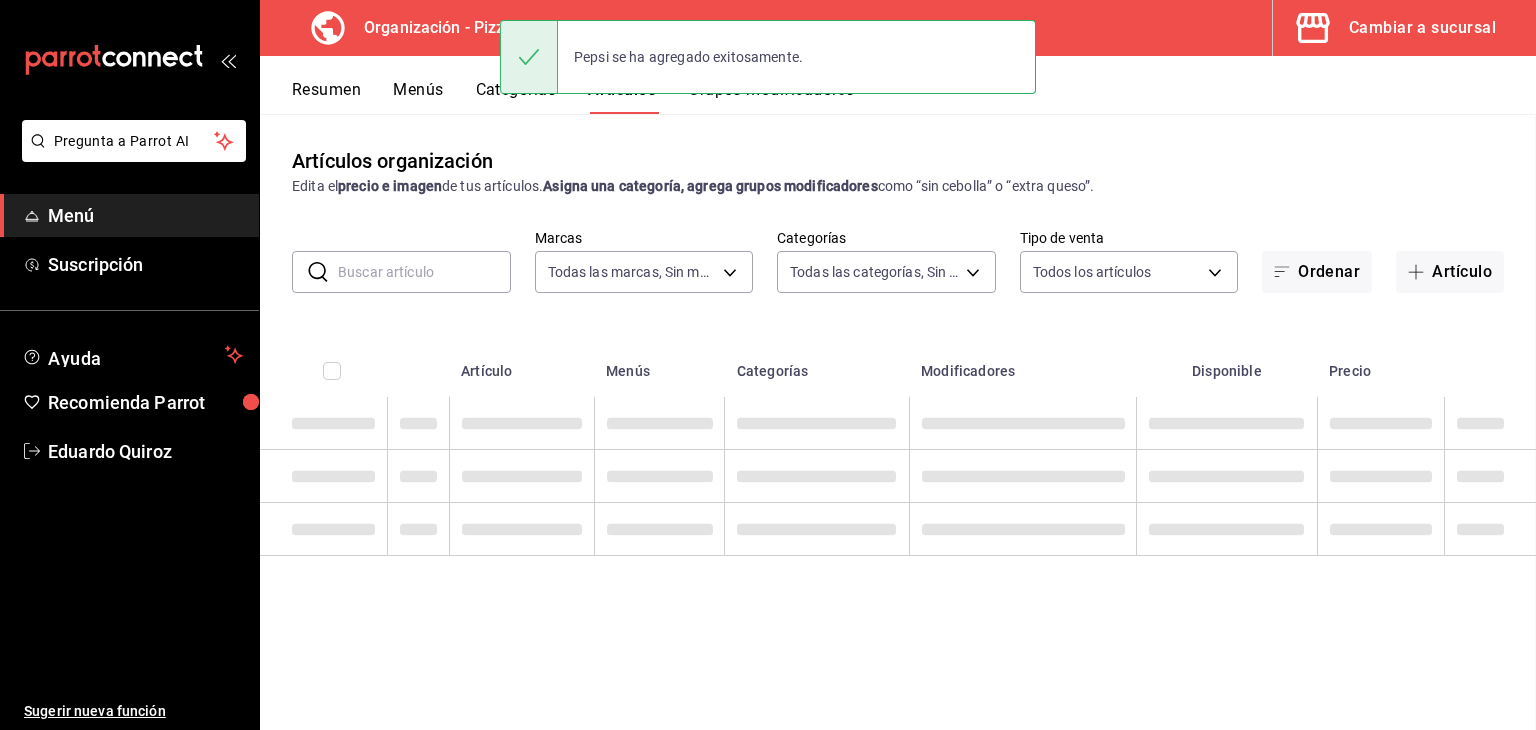scroll, scrollTop: 0, scrollLeft: 0, axis: both 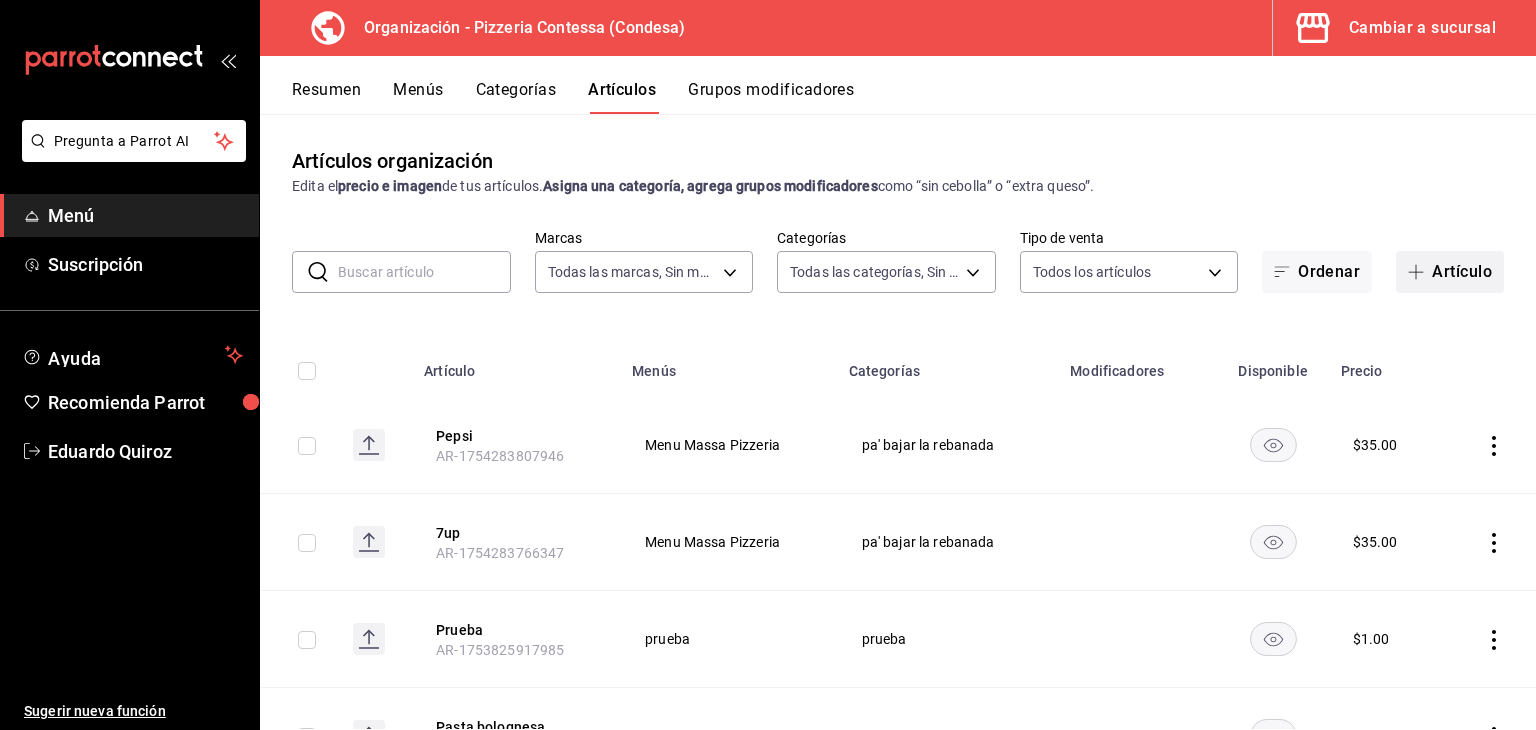click on "Artículo" at bounding box center [1450, 272] 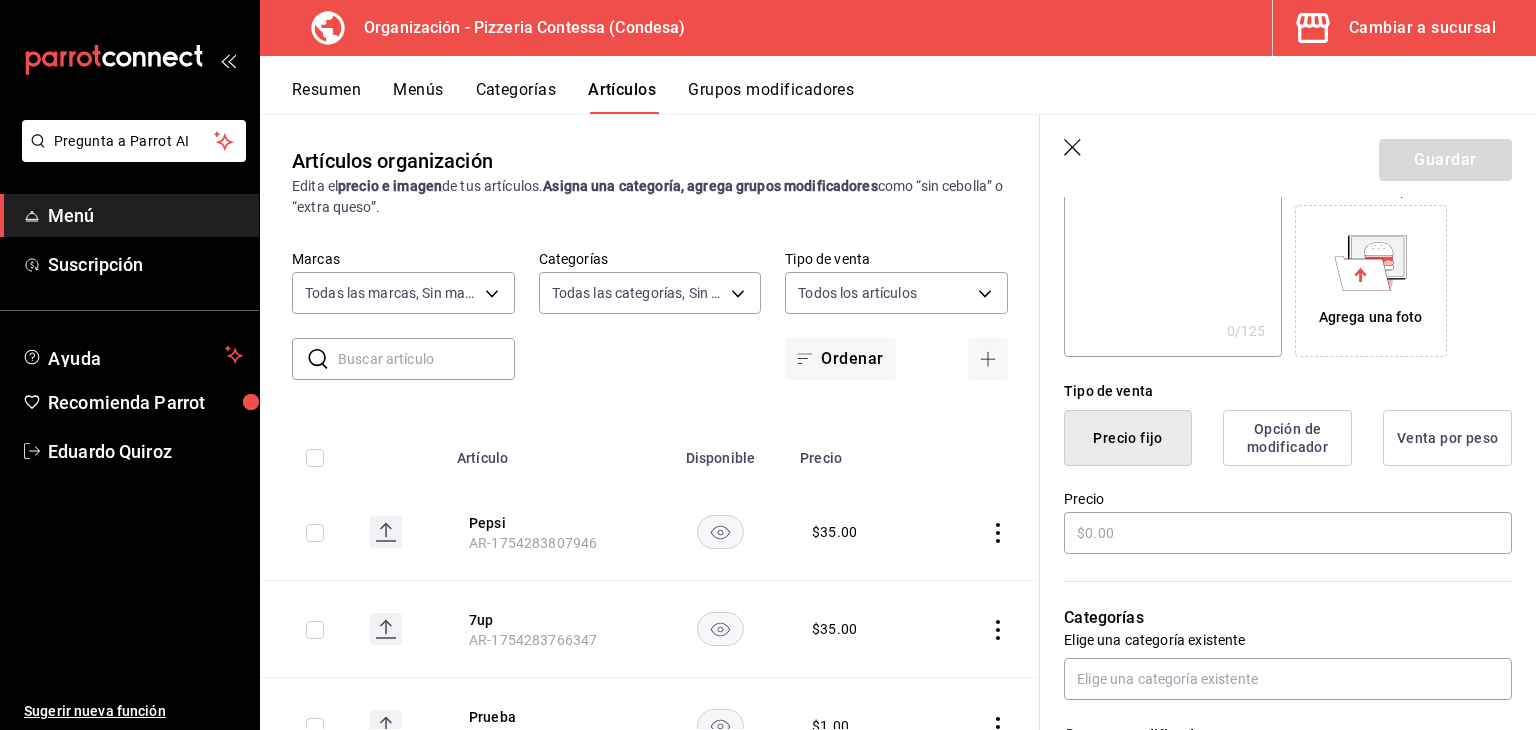scroll, scrollTop: 320, scrollLeft: 0, axis: vertical 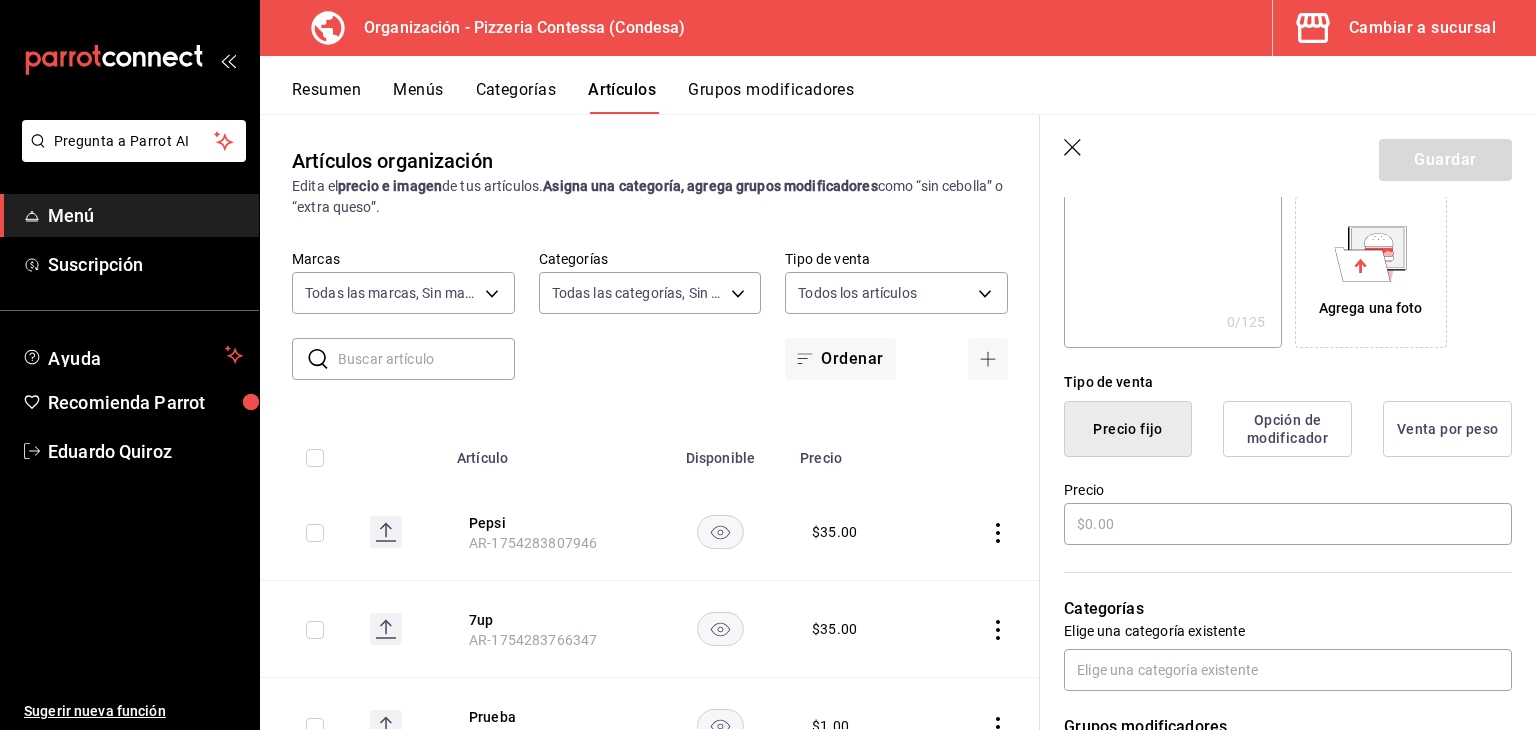 type on "Squirt" 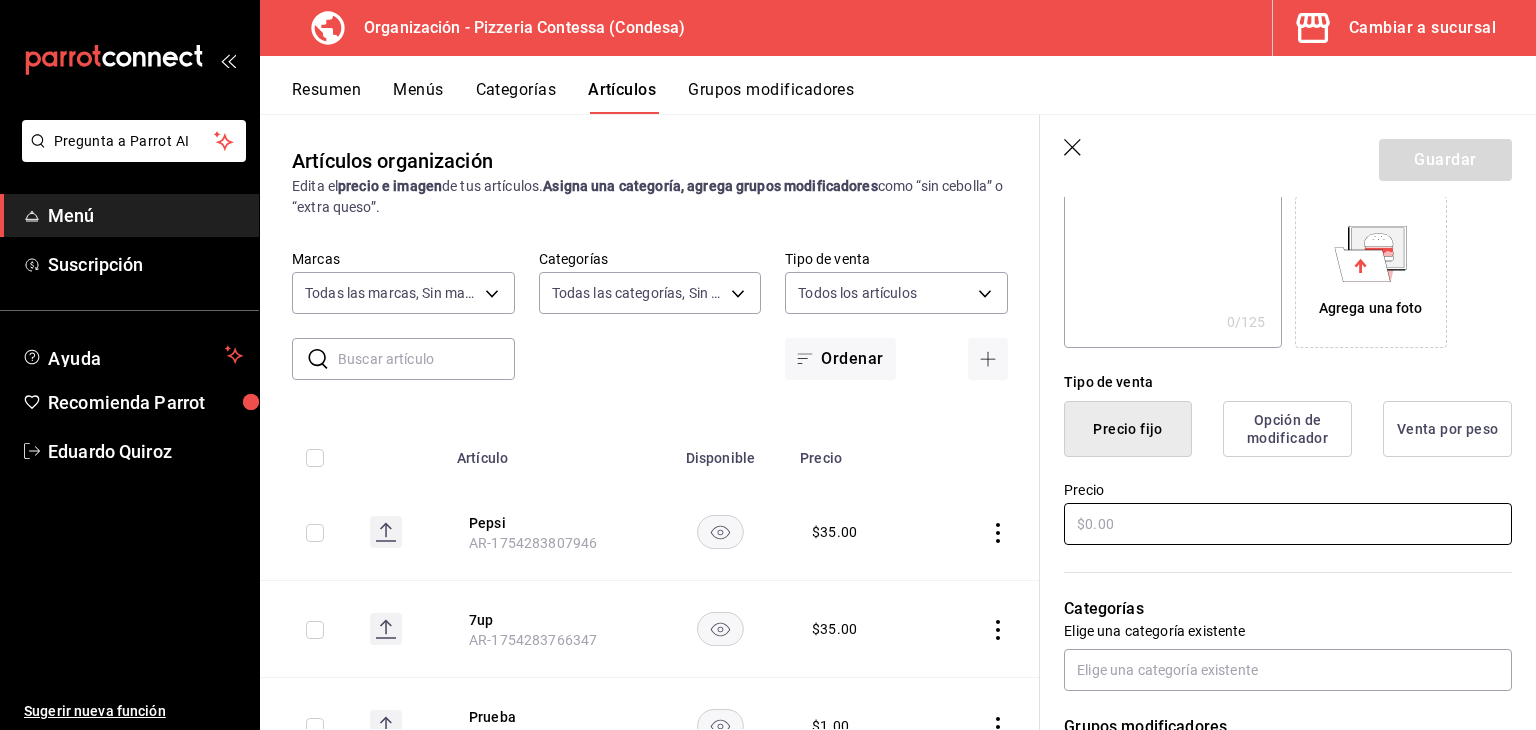 click at bounding box center [1288, 524] 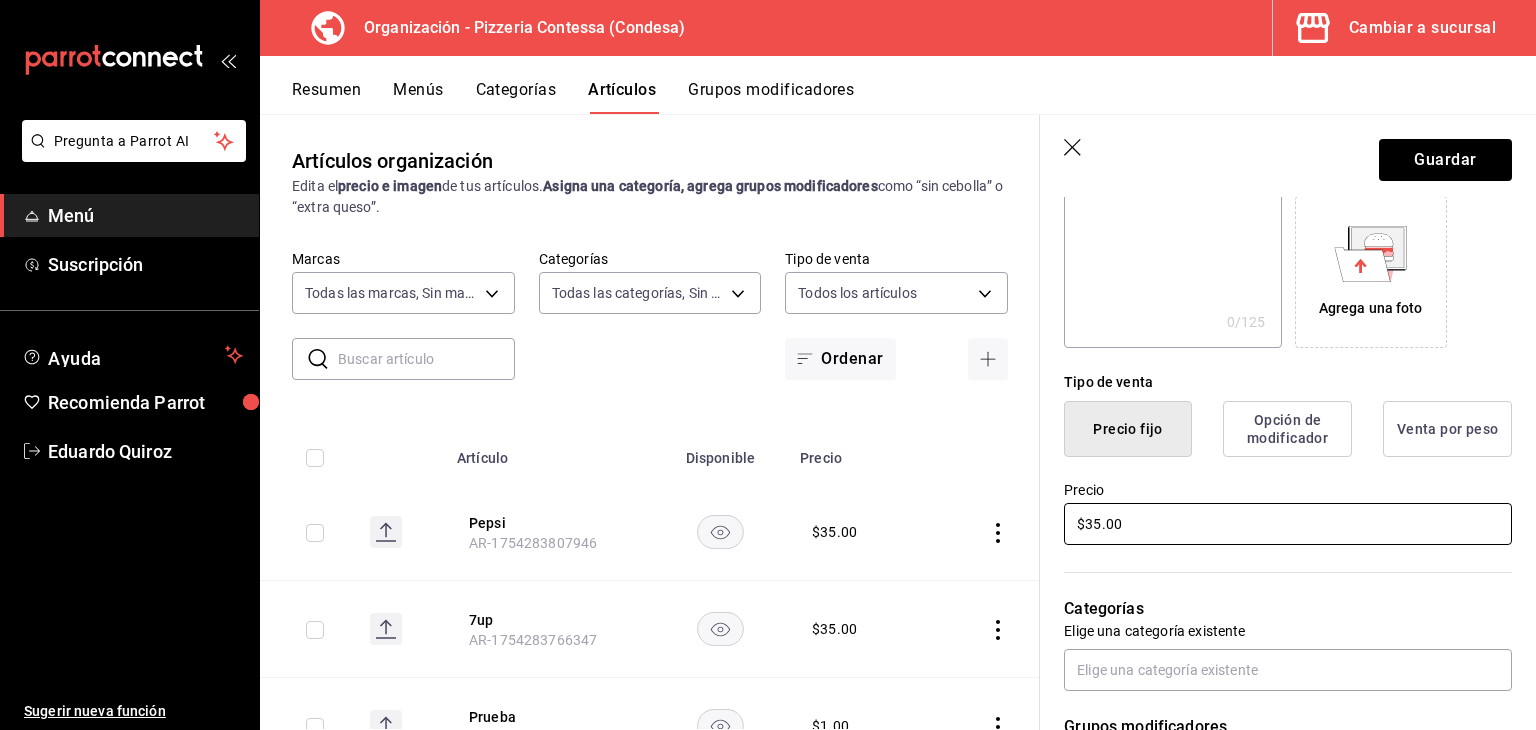 scroll, scrollTop: 456, scrollLeft: 0, axis: vertical 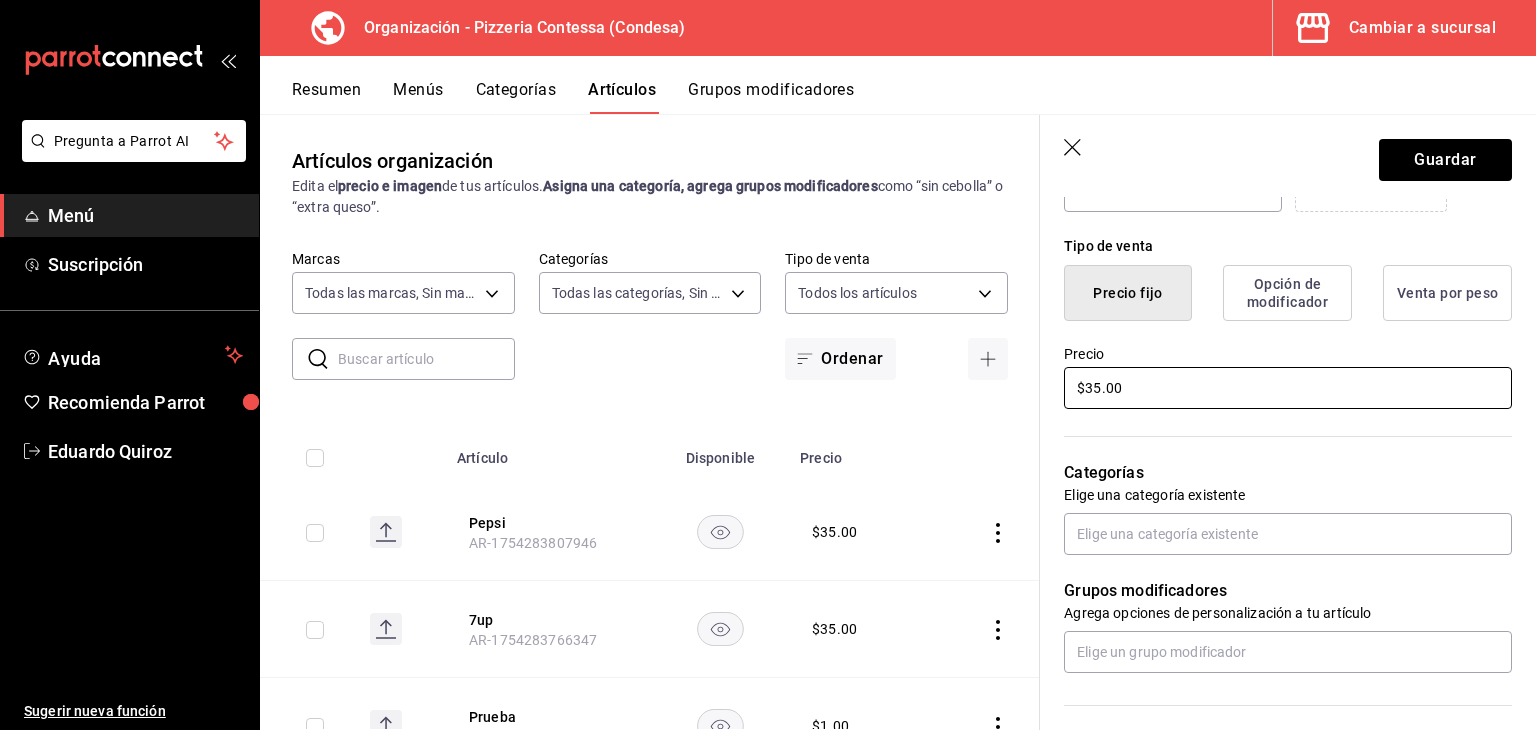 type on "$35.00" 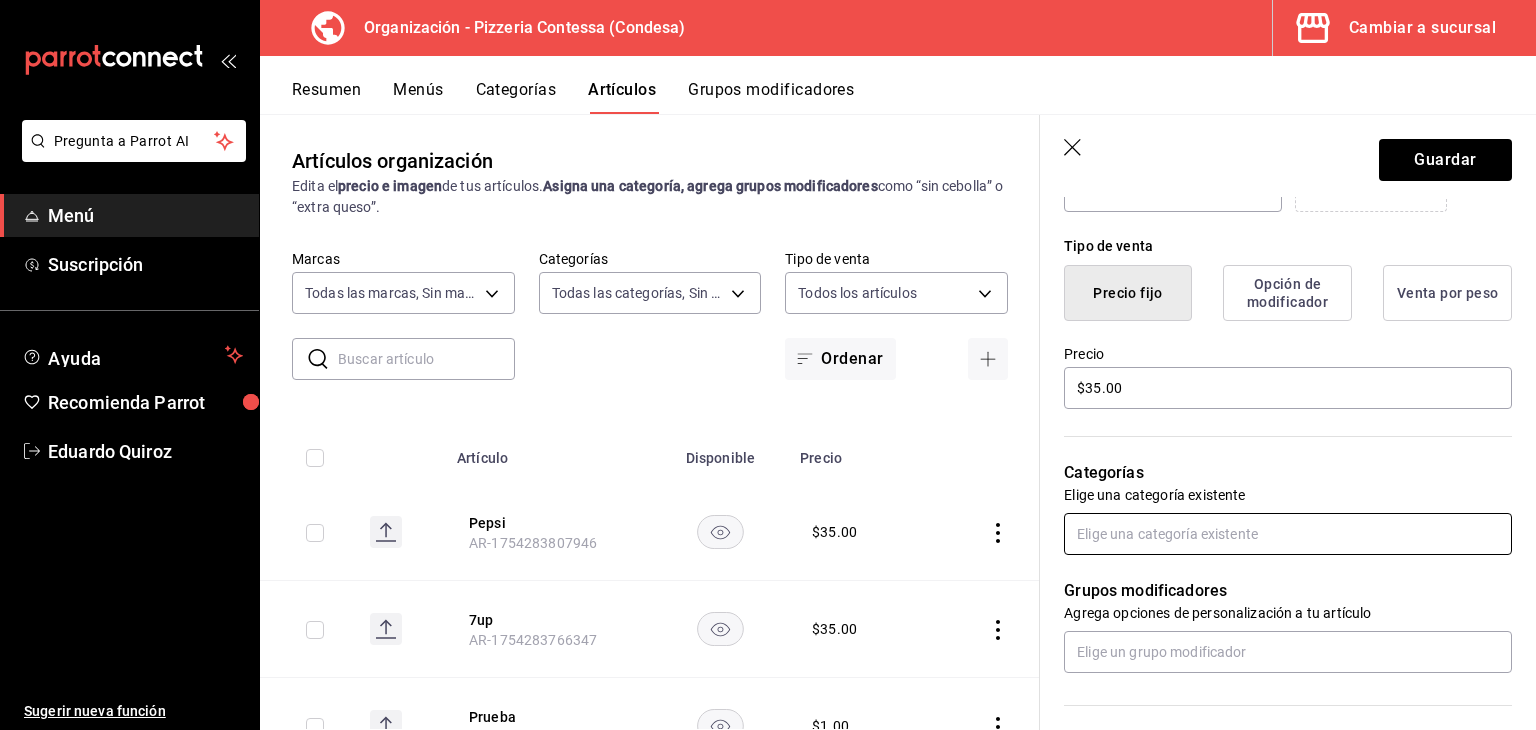 click at bounding box center (1288, 534) 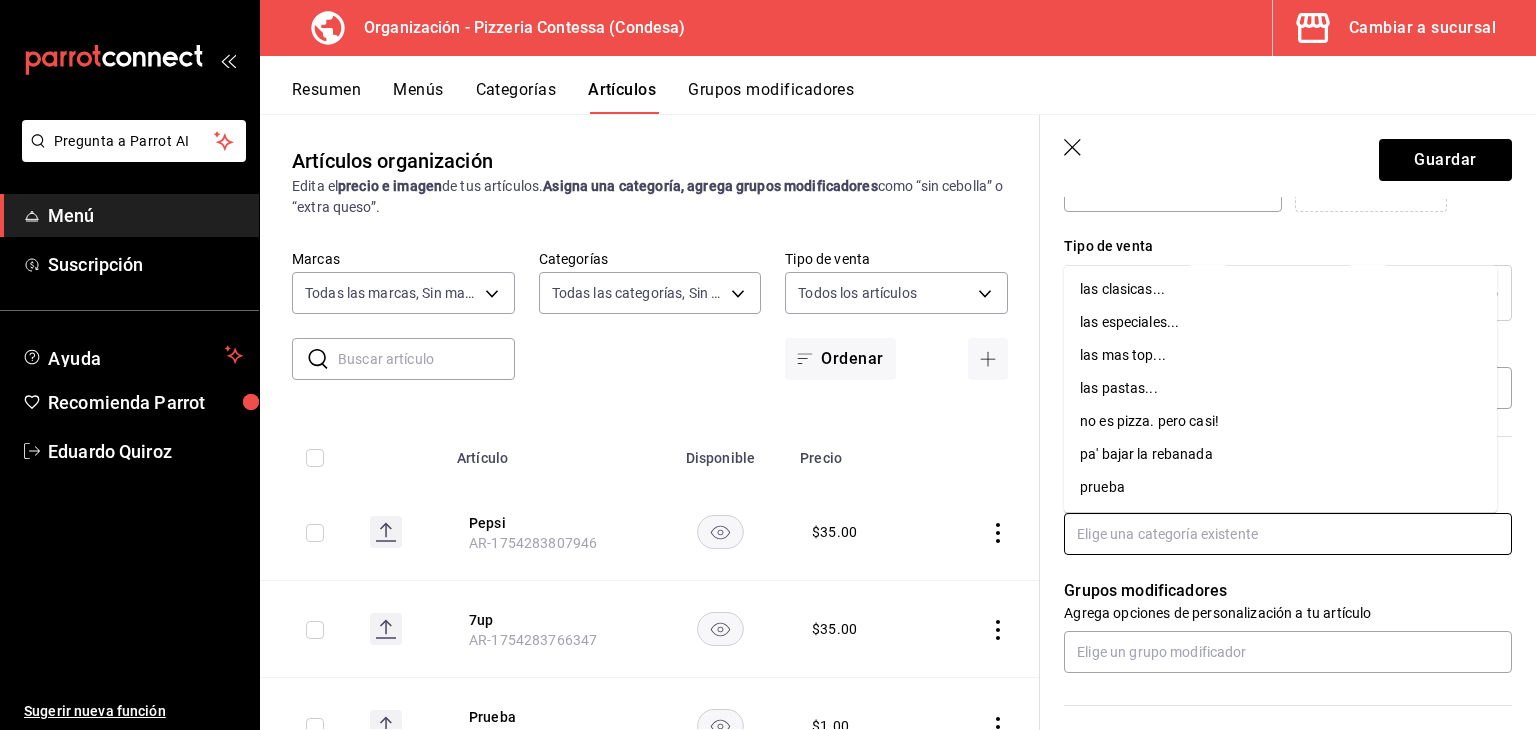 click on "pa' bajar la rebanada" at bounding box center (1280, 454) 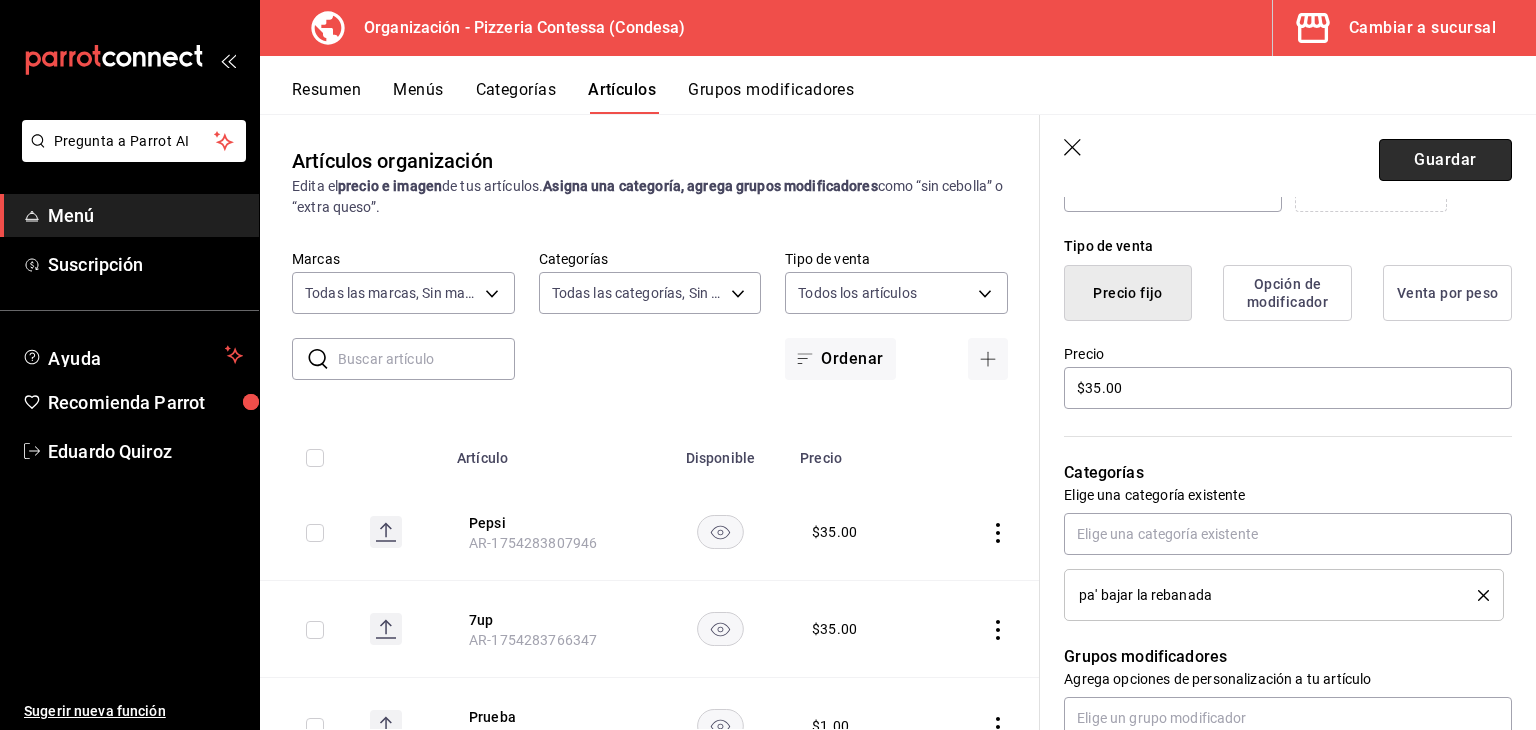 click on "Guardar" at bounding box center [1445, 160] 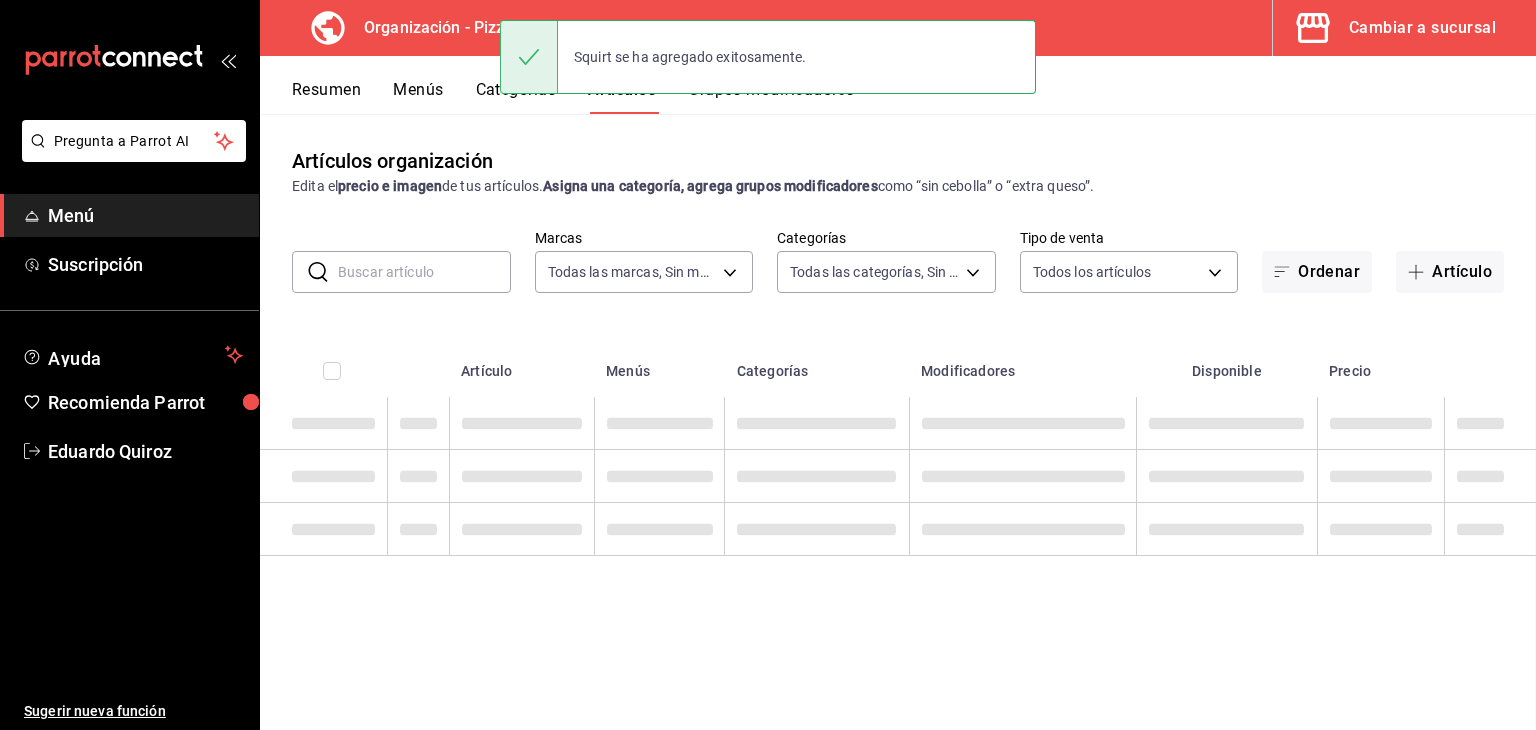 scroll, scrollTop: 0, scrollLeft: 0, axis: both 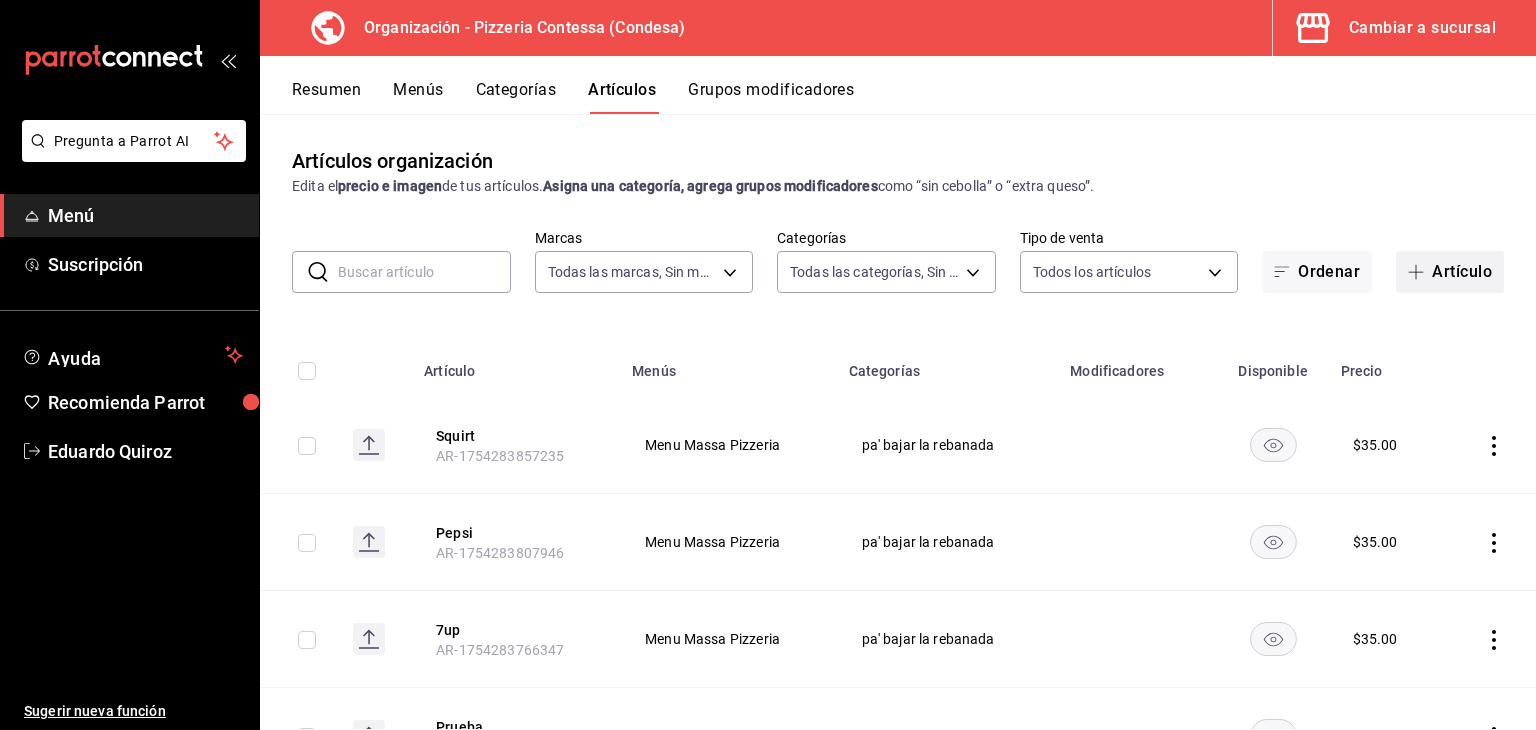 click at bounding box center (1420, 272) 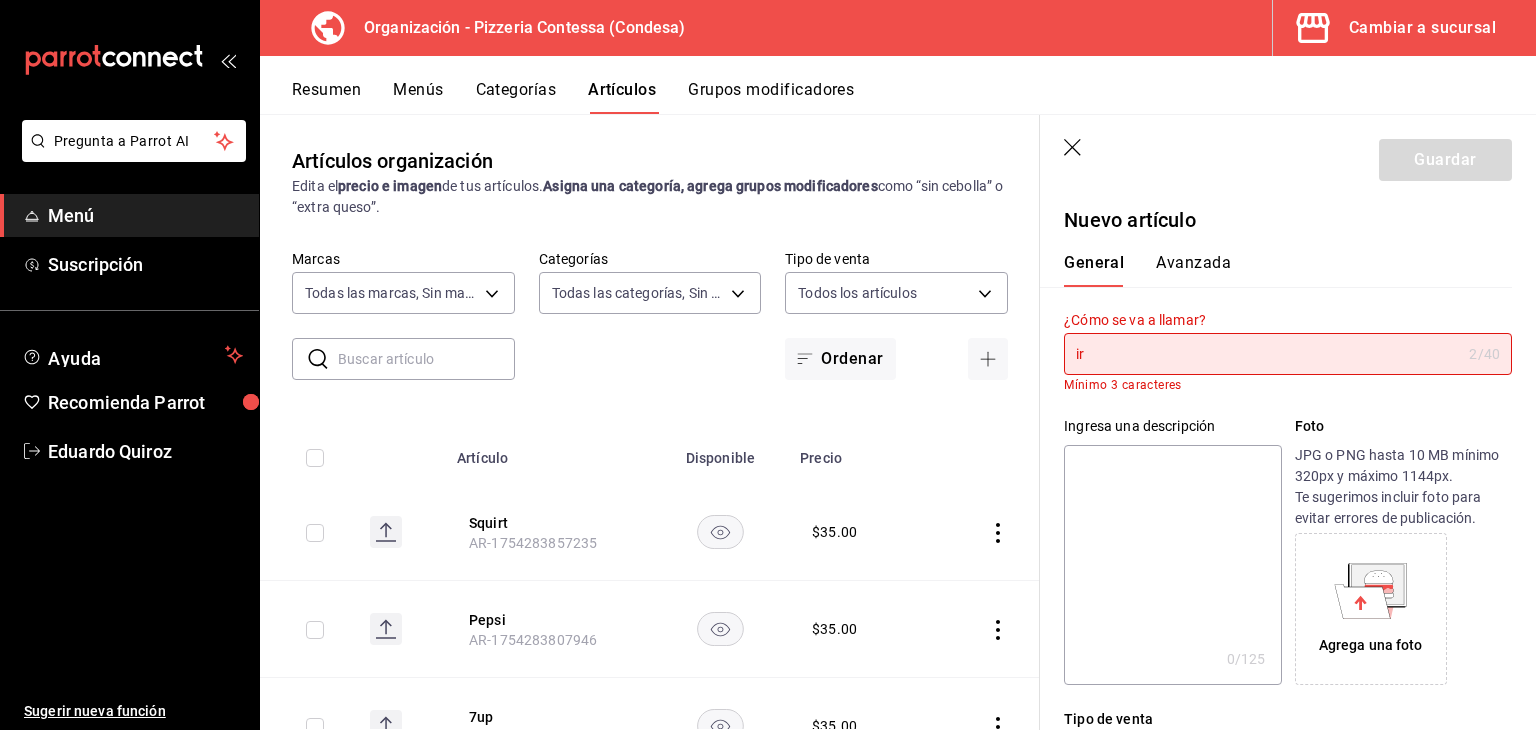 type on "i" 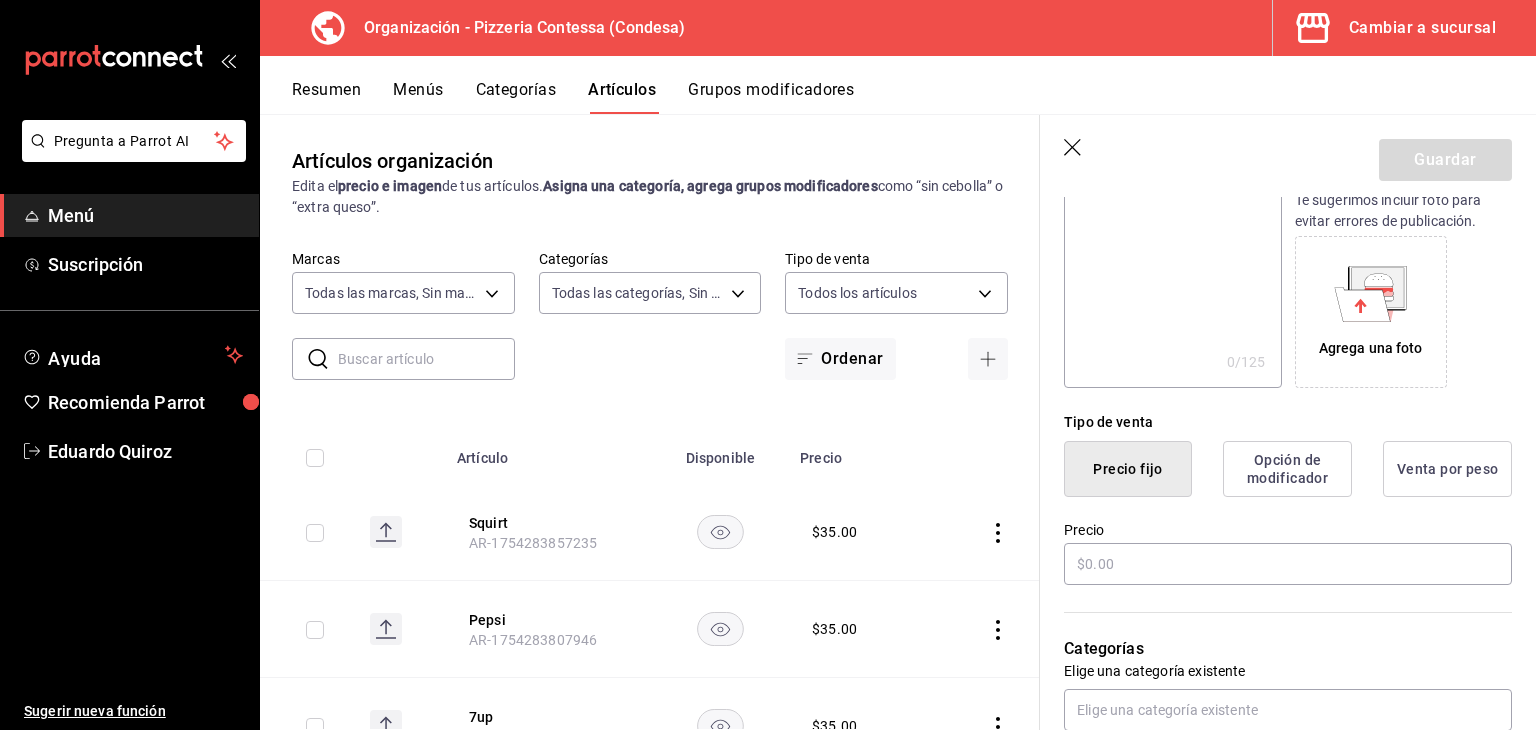 scroll, scrollTop: 306, scrollLeft: 0, axis: vertical 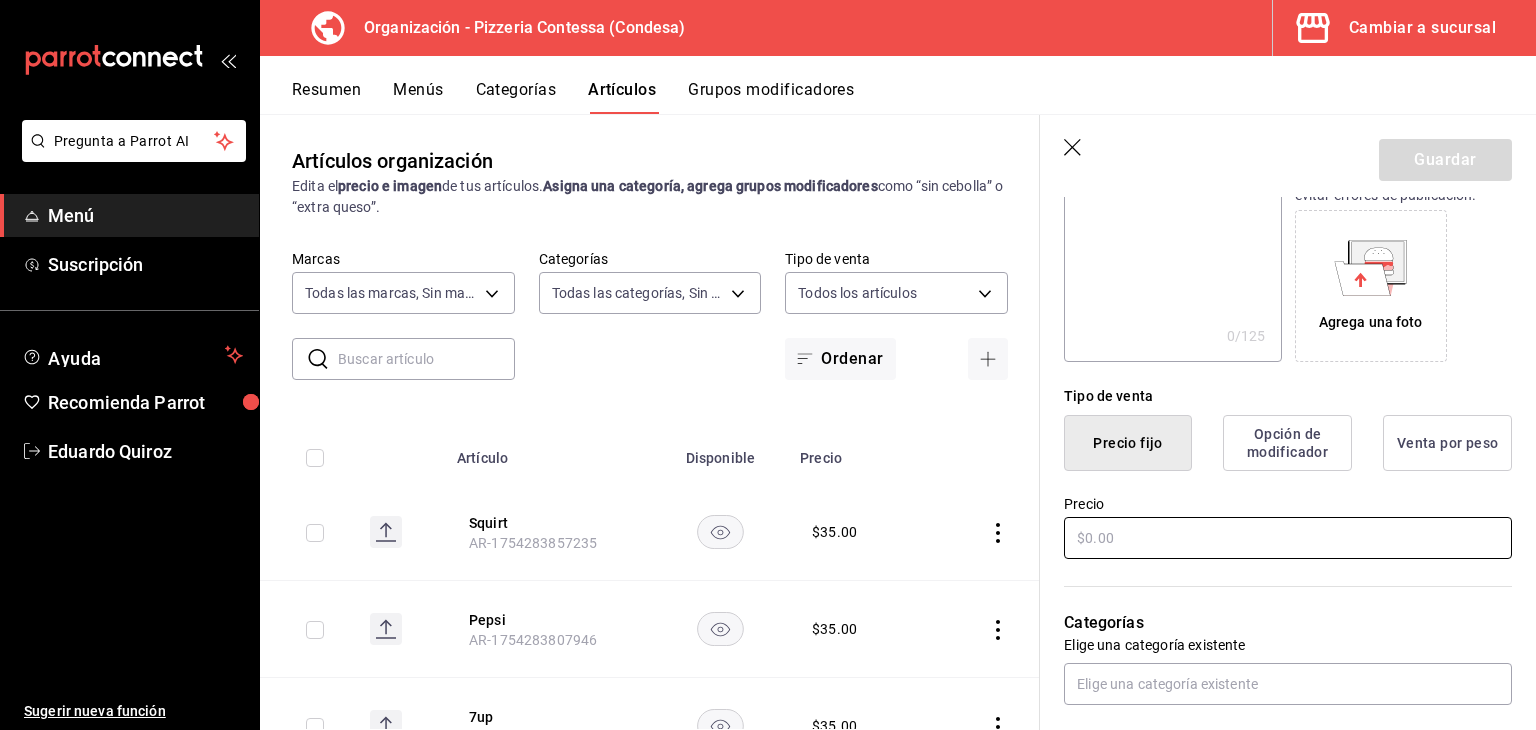 type on "Mirinda" 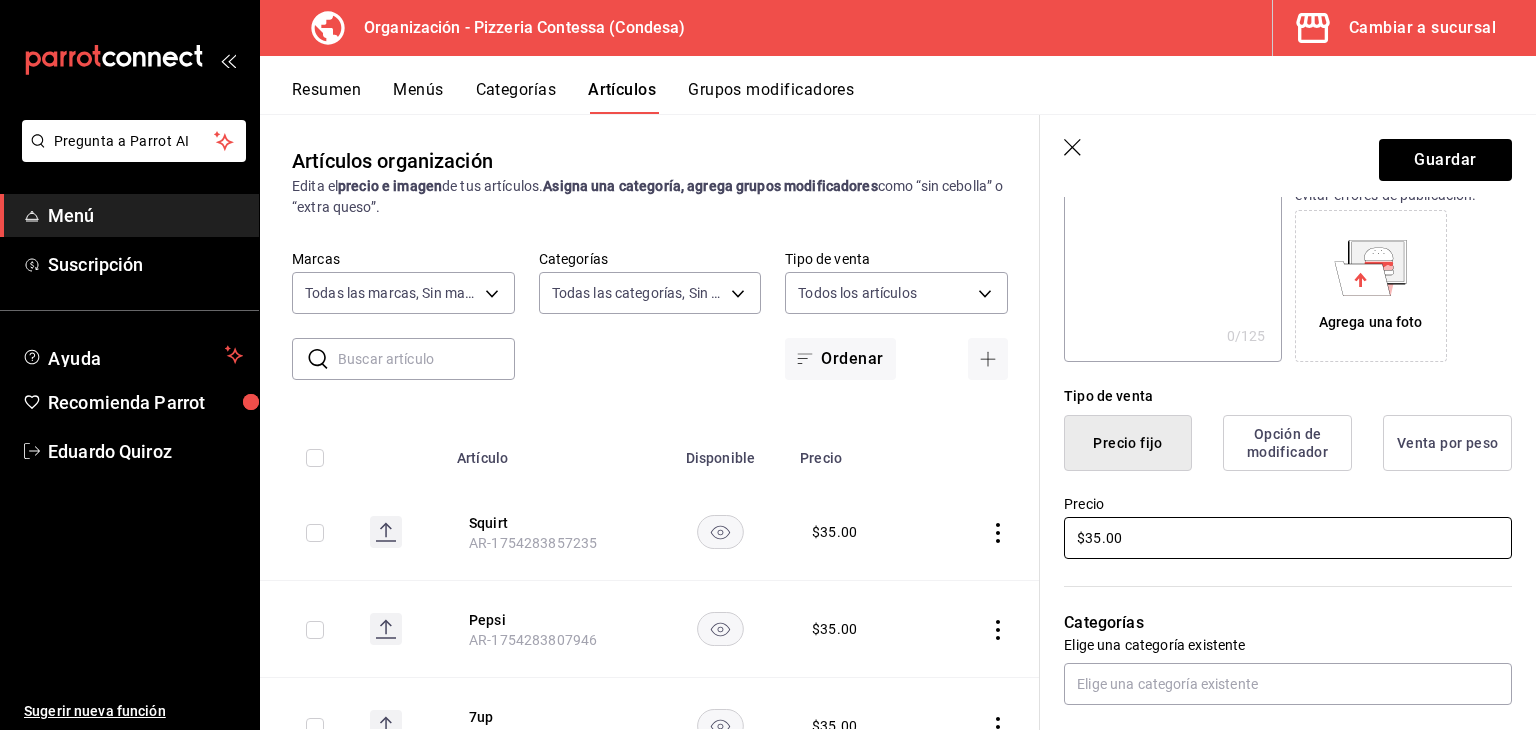 type on "$35.00" 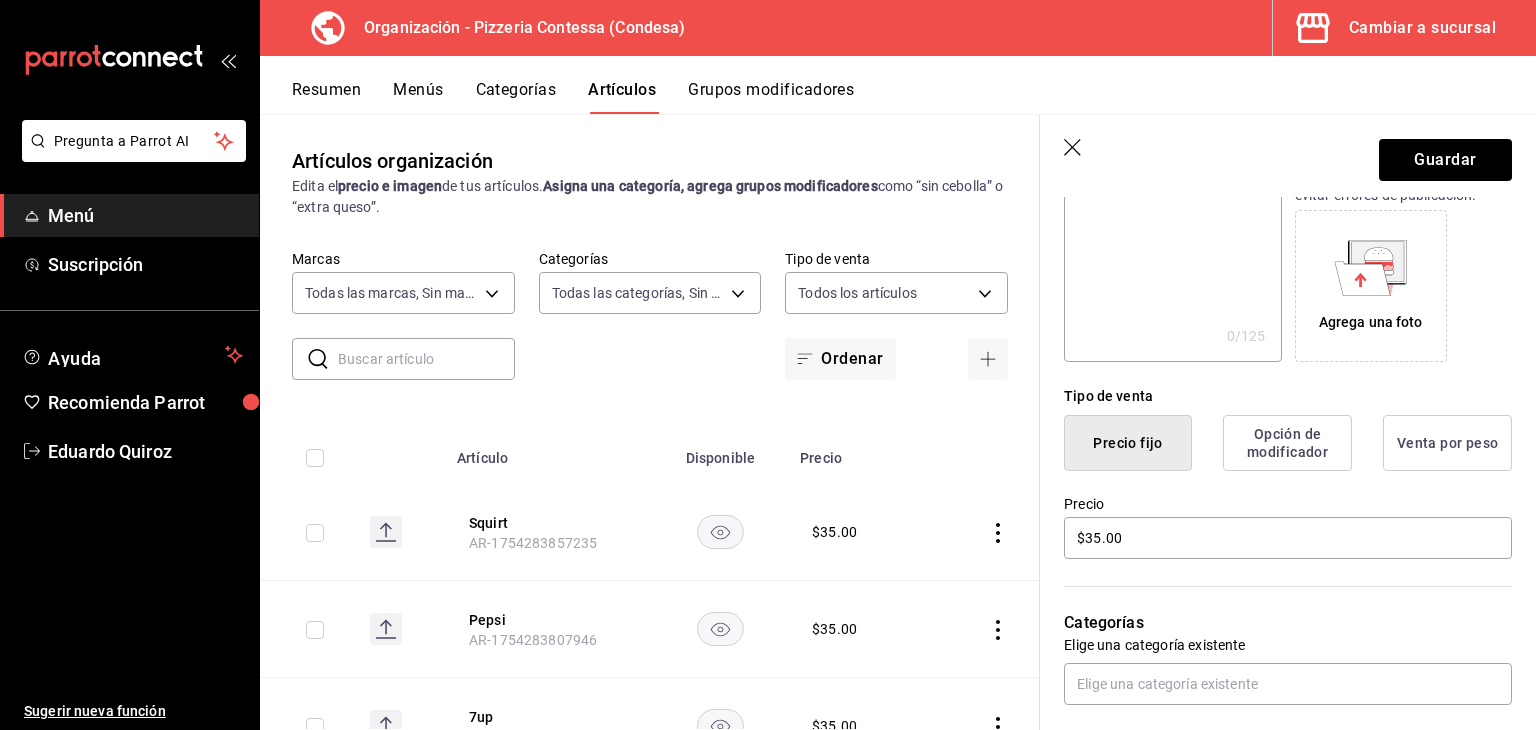 click on "Precio fijo" at bounding box center [1128, 443] 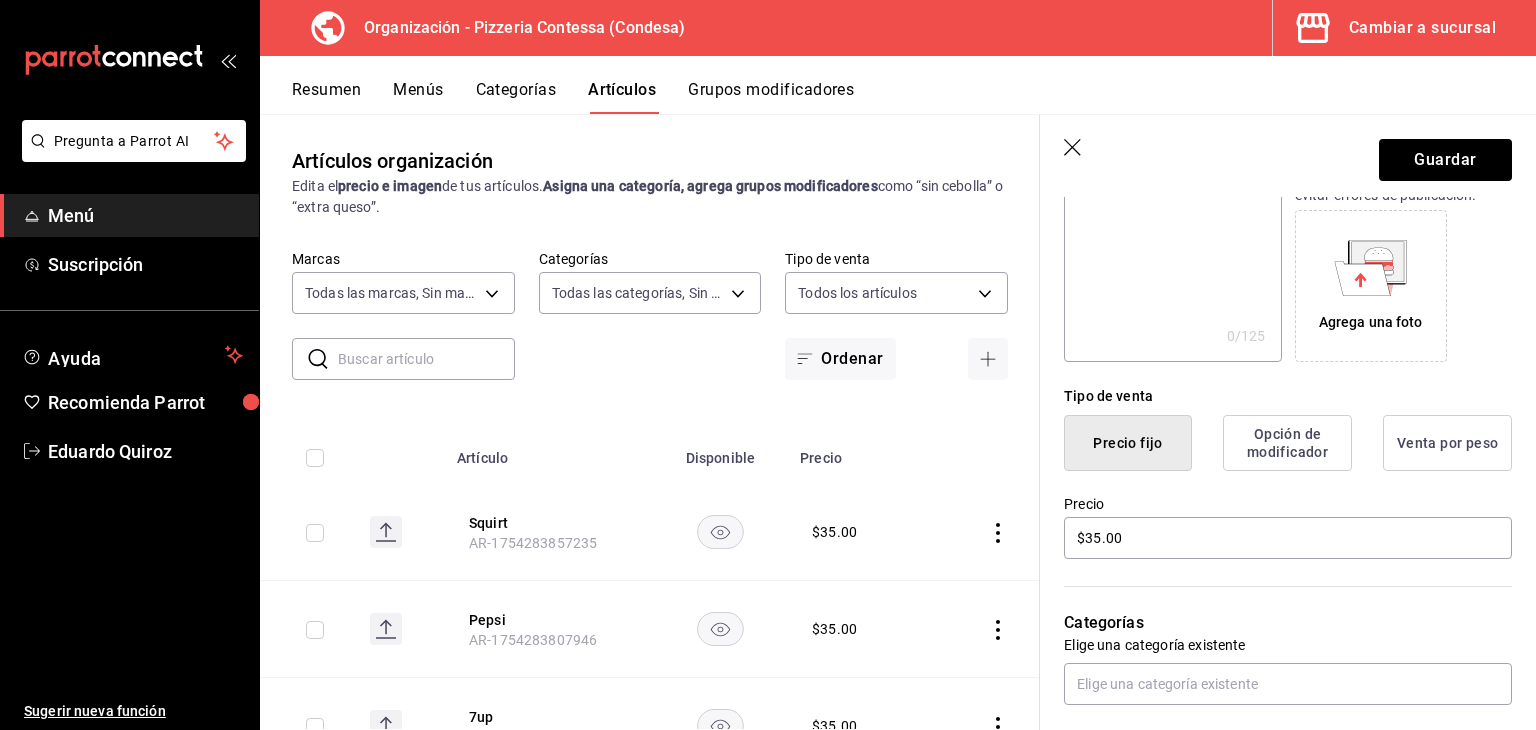 click on "Opción de modificador" at bounding box center (1287, 443) 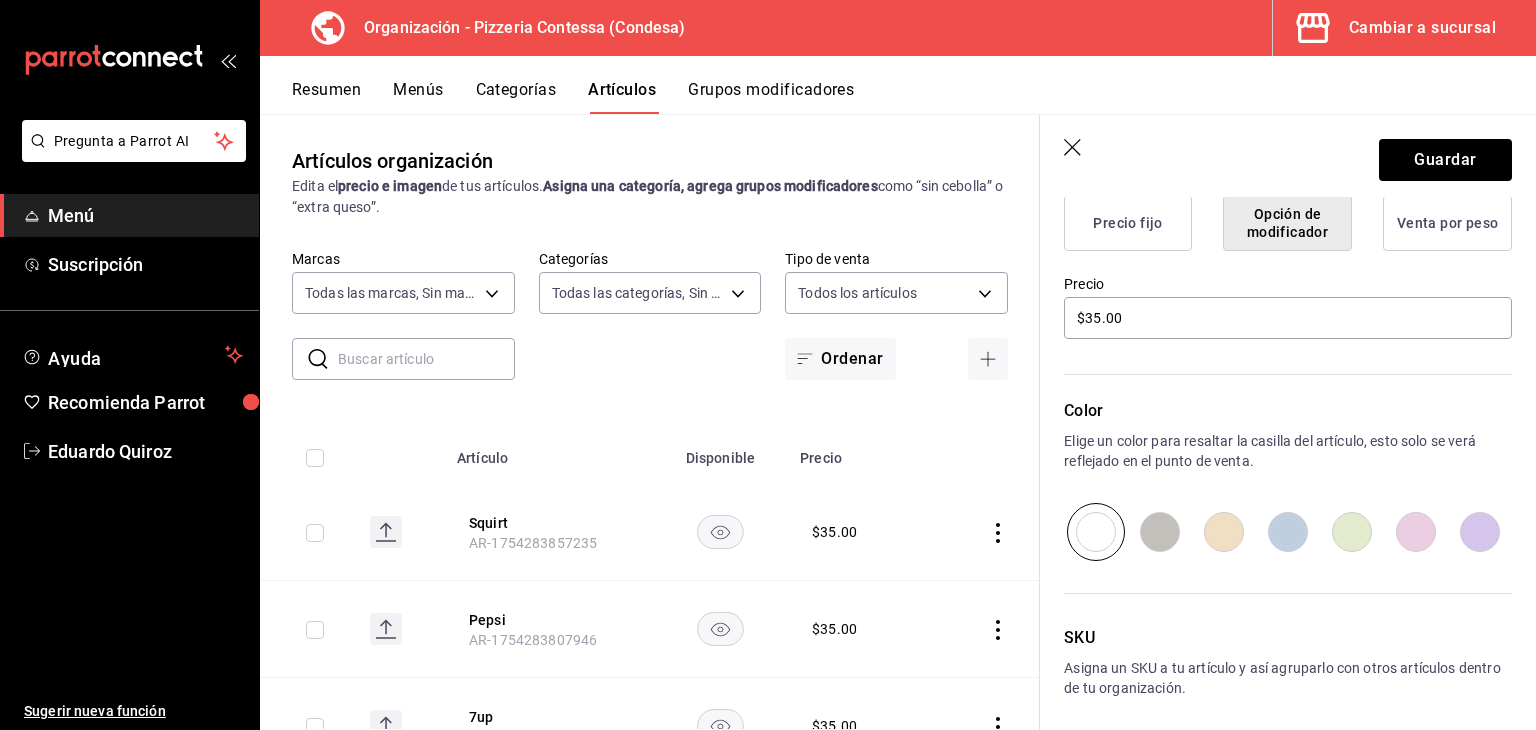scroll, scrollTop: 524, scrollLeft: 0, axis: vertical 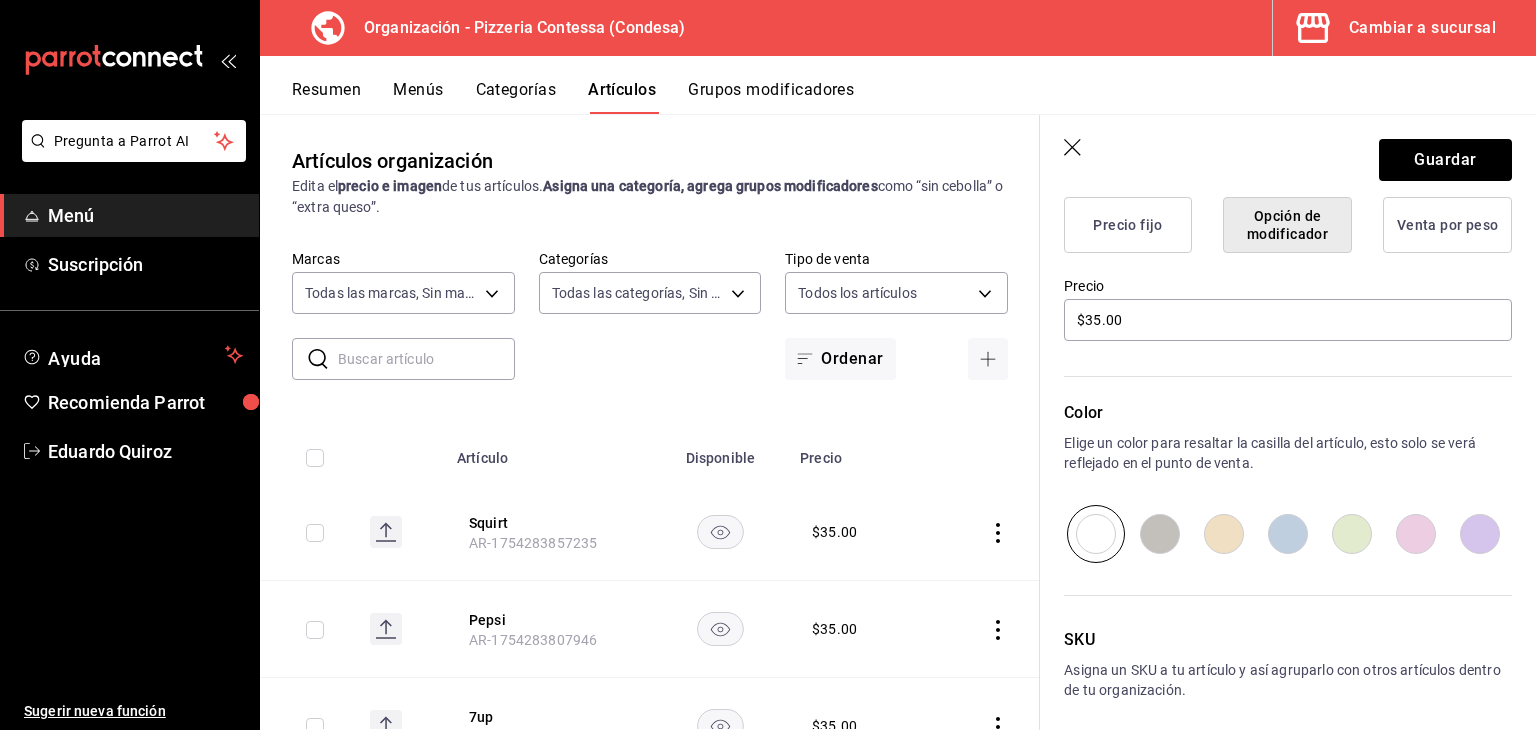 click on "Precio fijo" at bounding box center (1128, 225) 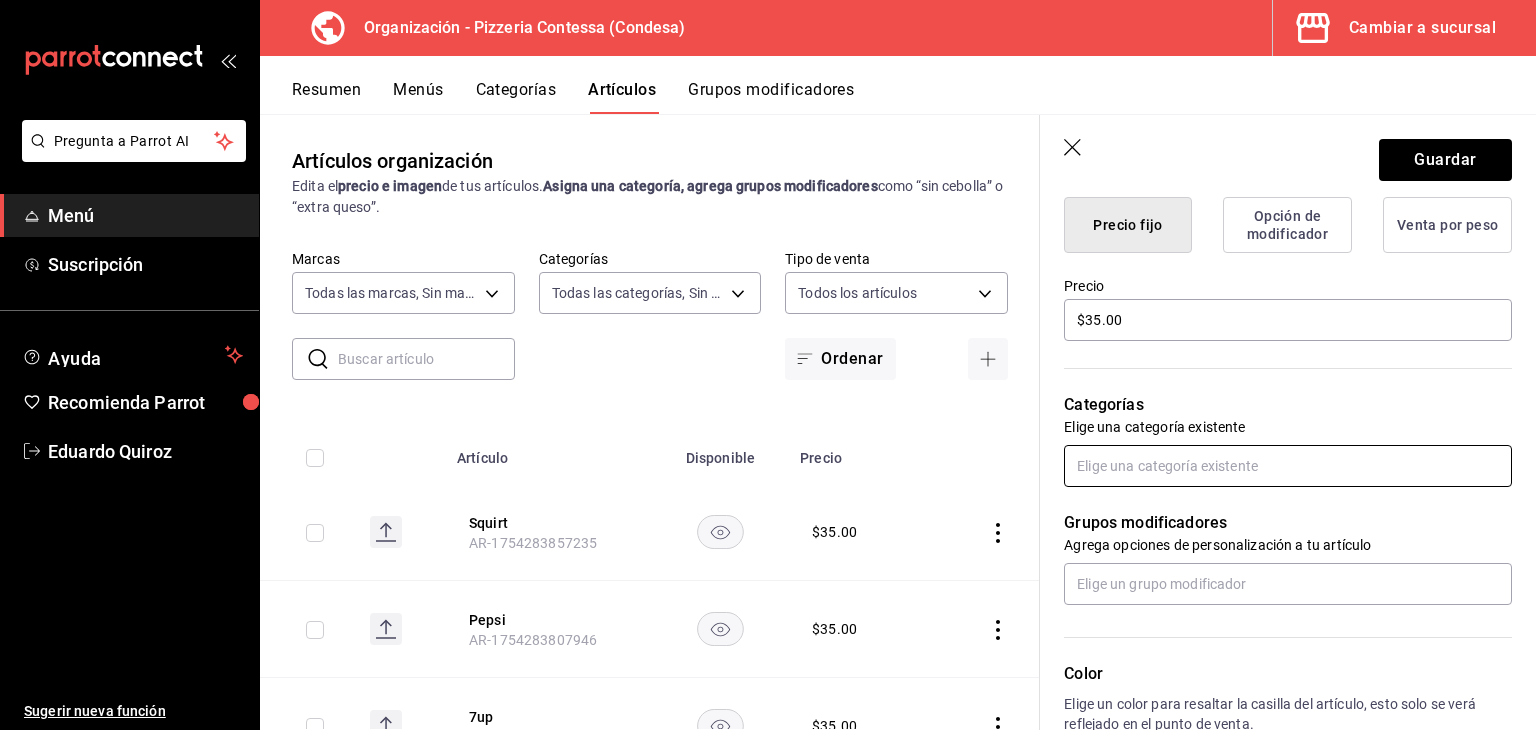click at bounding box center (1288, 466) 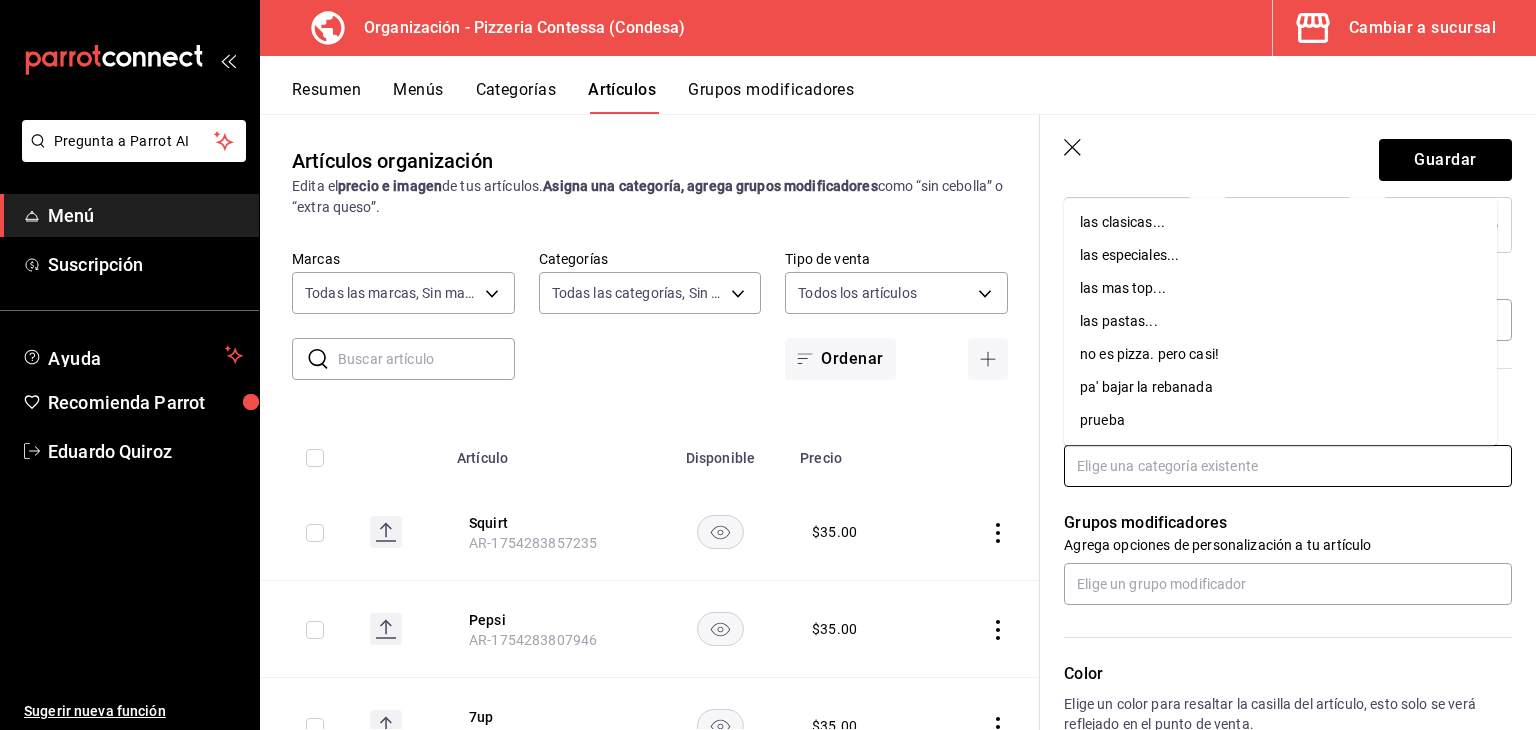 click on "pa' bajar la rebanada" at bounding box center (1280, 387) 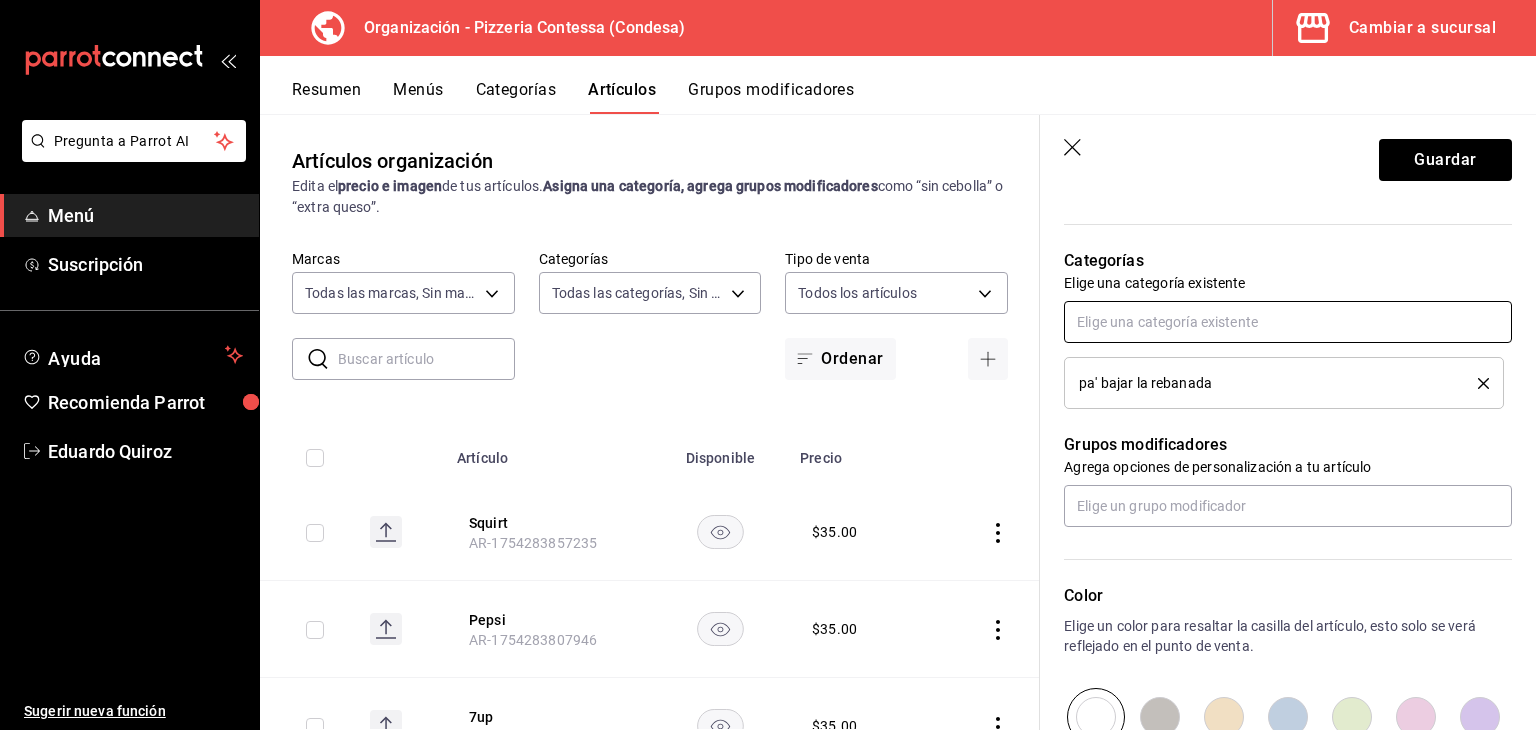 scroll, scrollTop: 671, scrollLeft: 0, axis: vertical 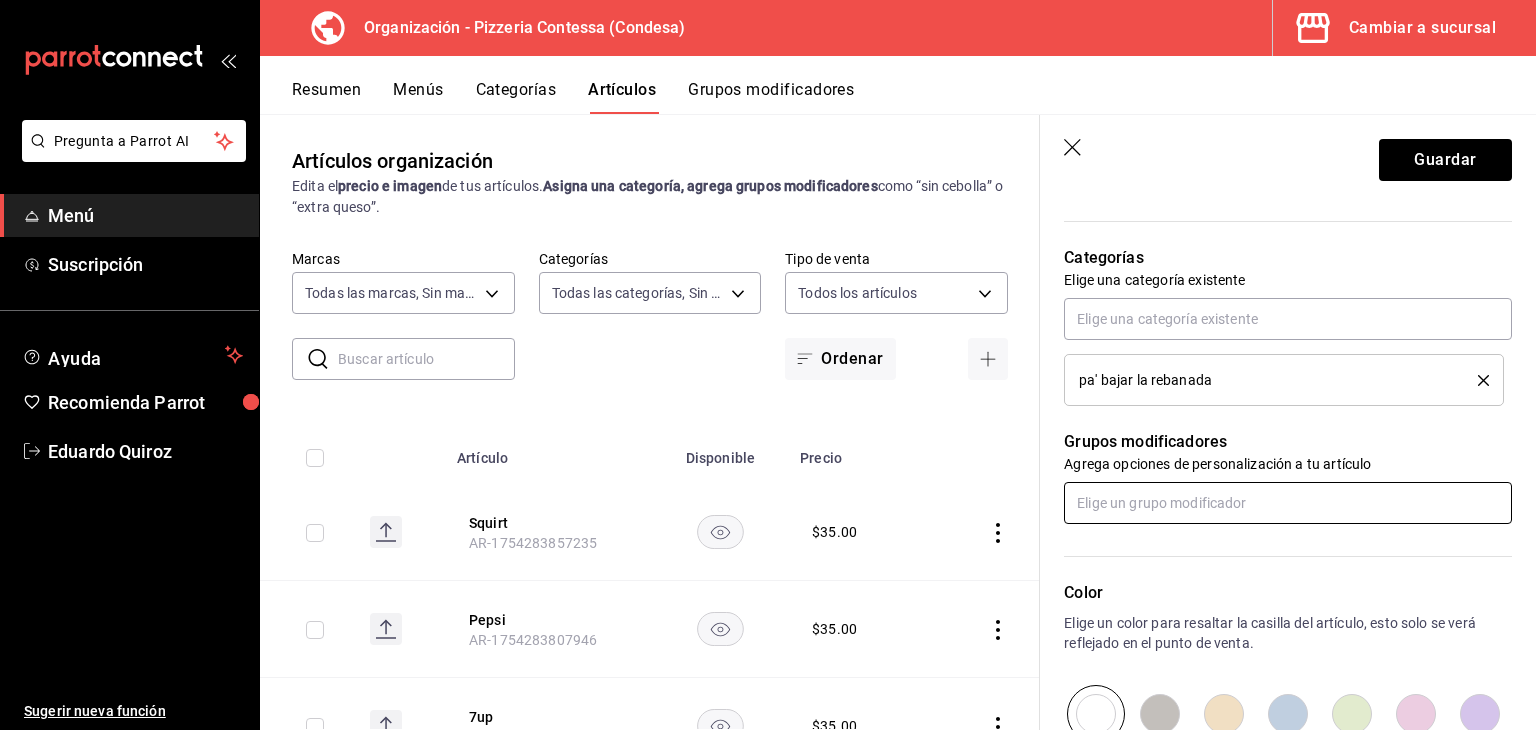 click at bounding box center [1288, 503] 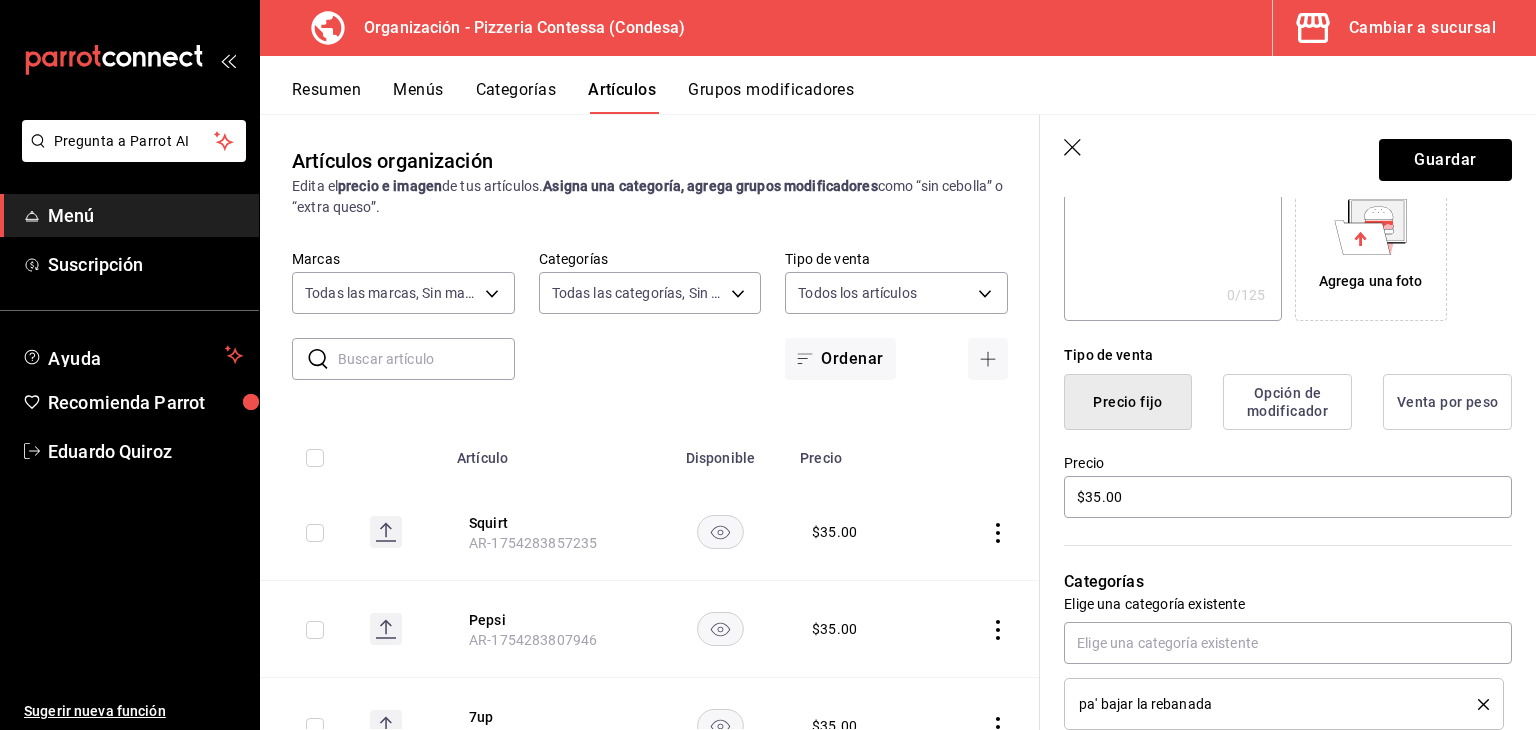 scroll, scrollTop: 346, scrollLeft: 0, axis: vertical 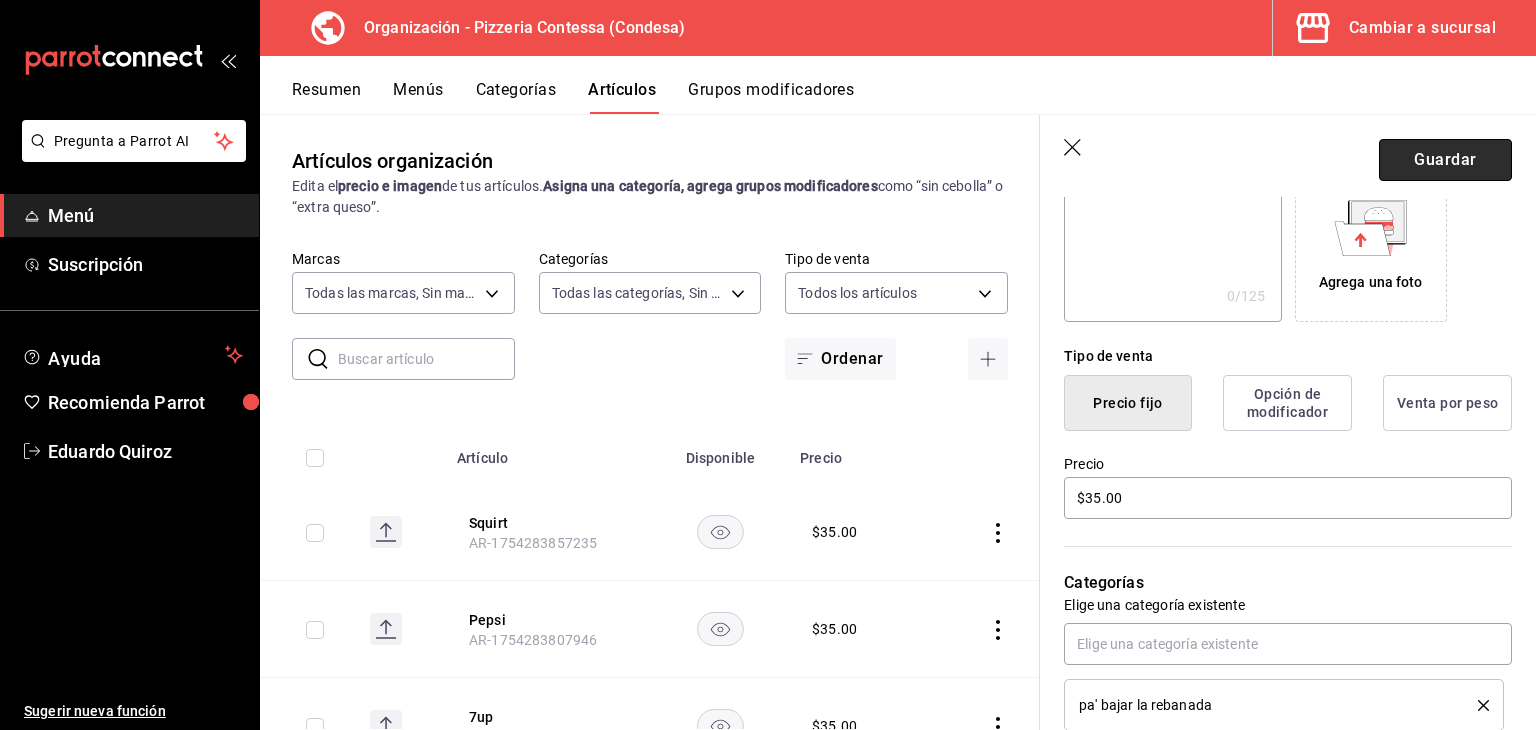 click on "Guardar" at bounding box center [1445, 160] 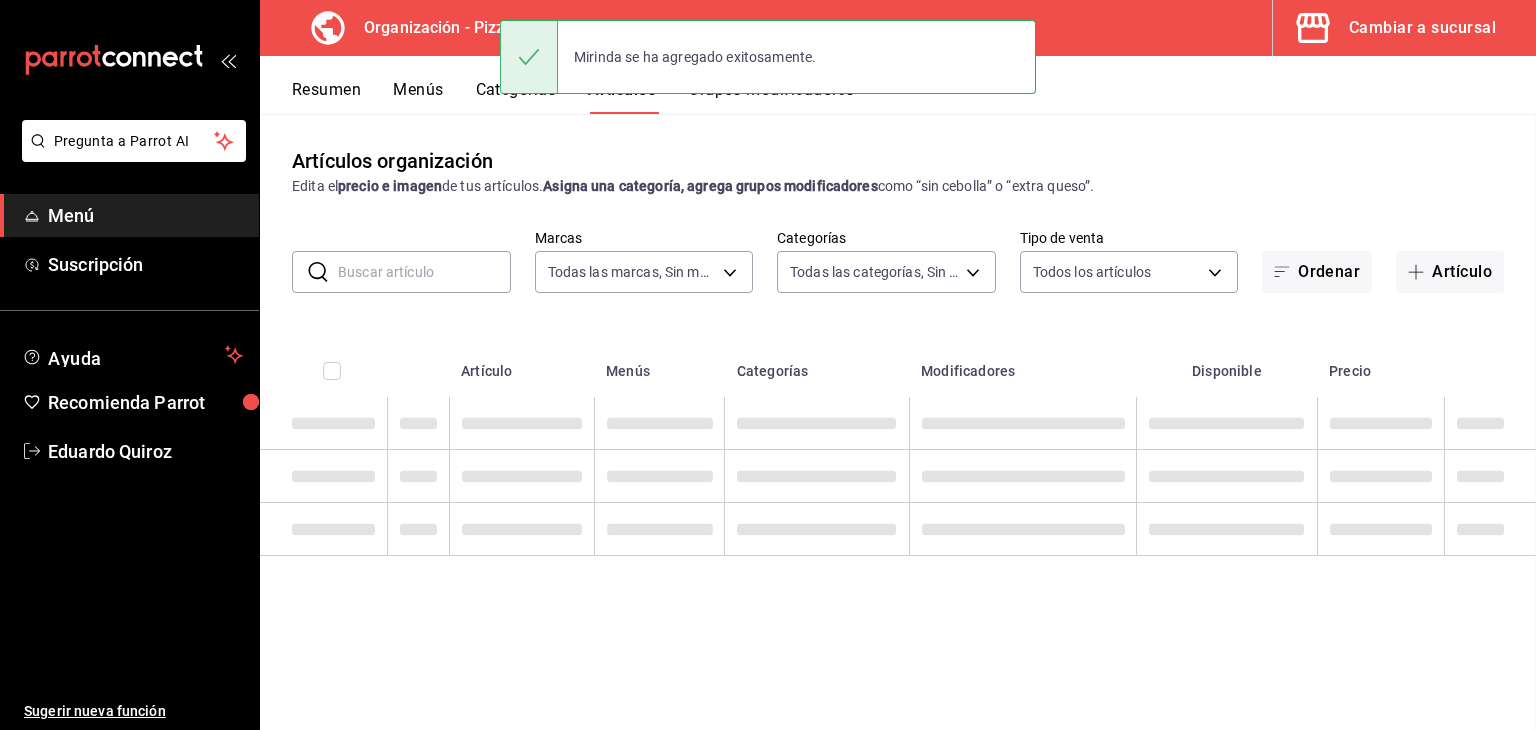 scroll, scrollTop: 0, scrollLeft: 0, axis: both 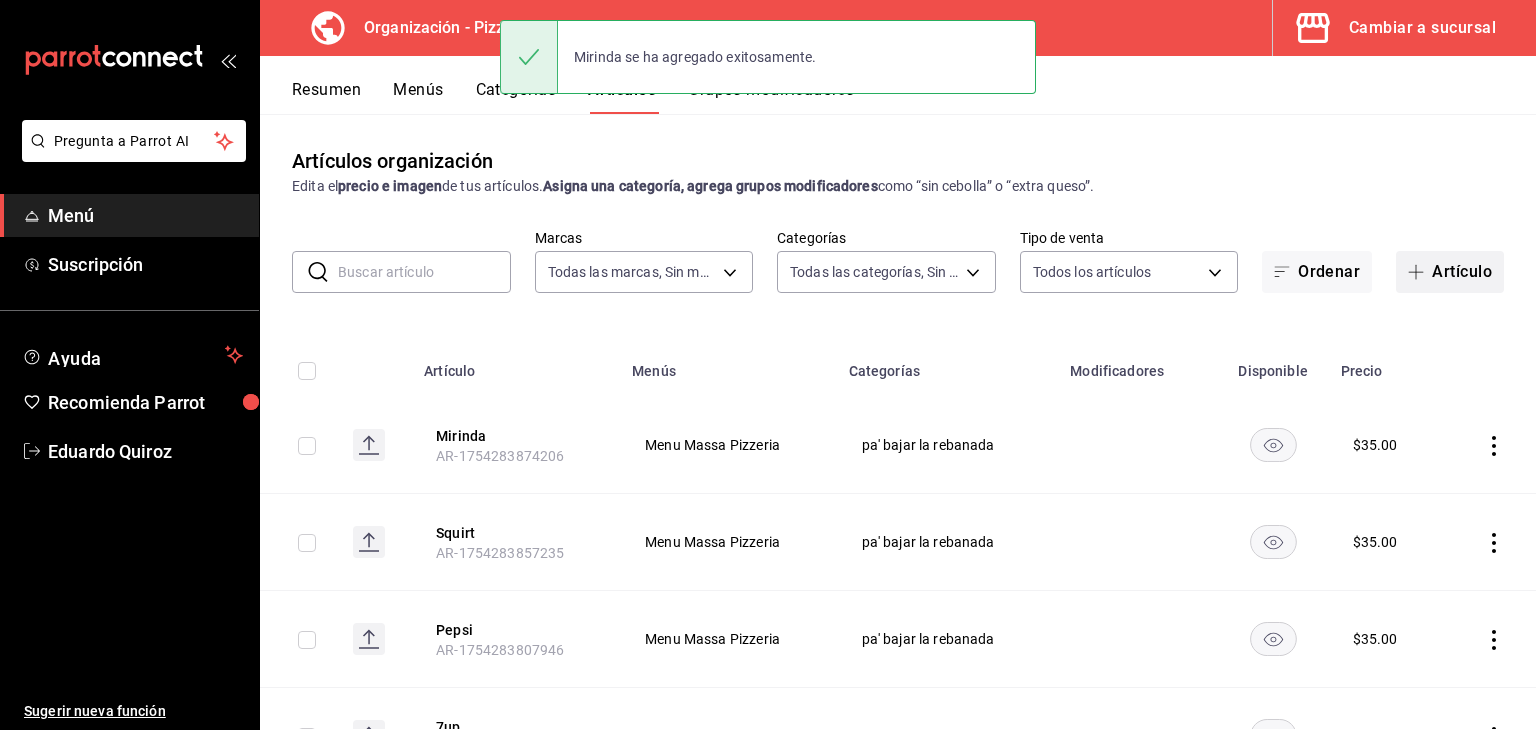 click on "Artículo" at bounding box center [1450, 272] 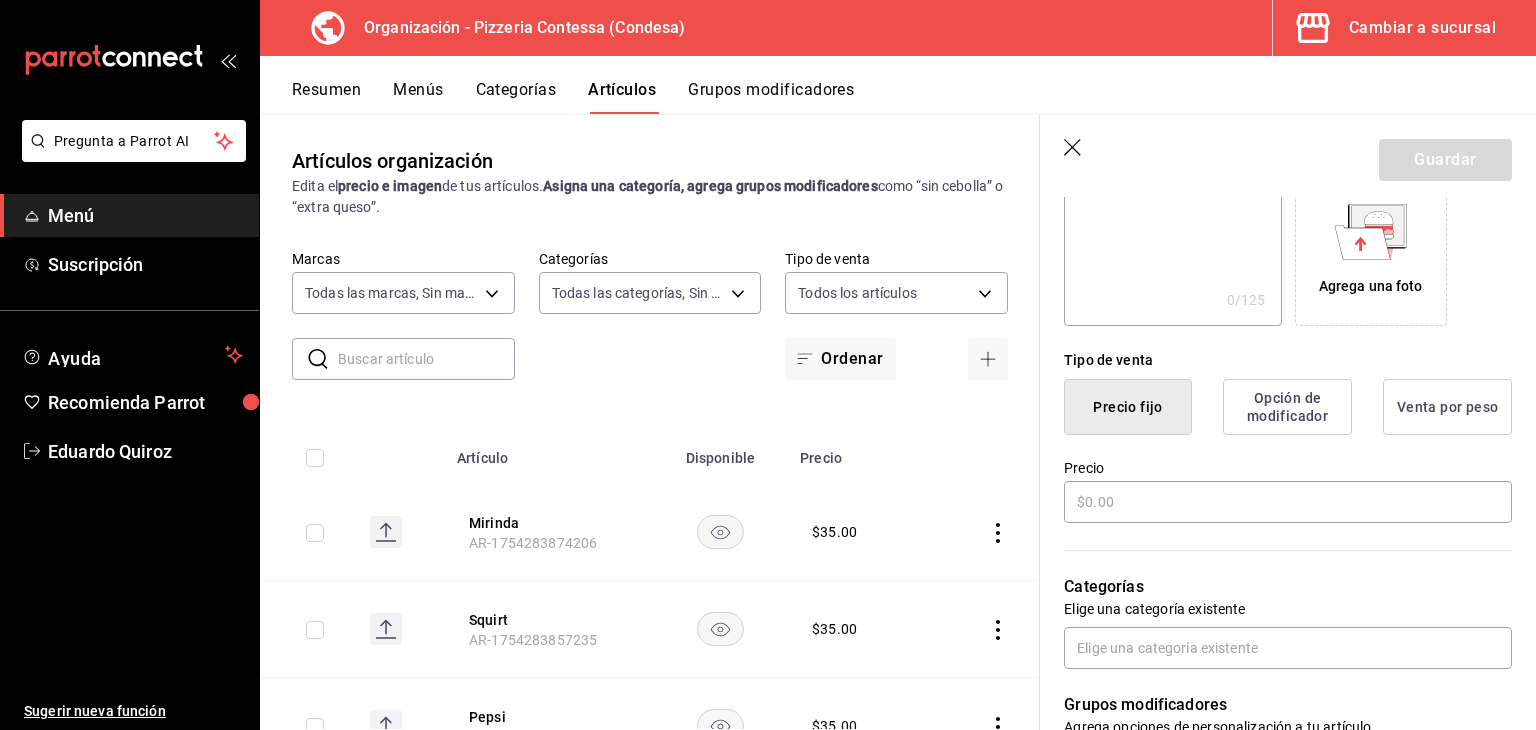 scroll, scrollTop: 344, scrollLeft: 0, axis: vertical 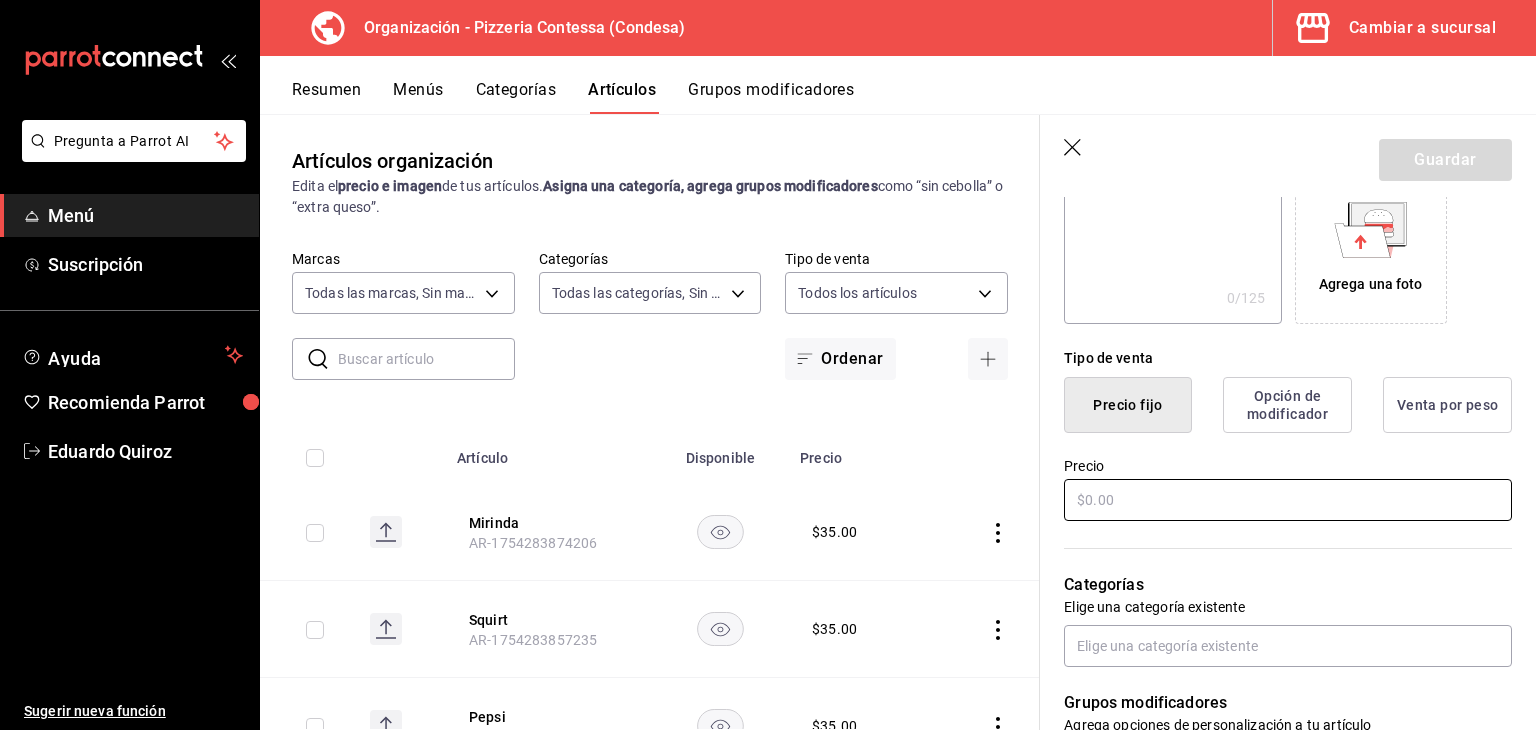 type on "Manzanita sol" 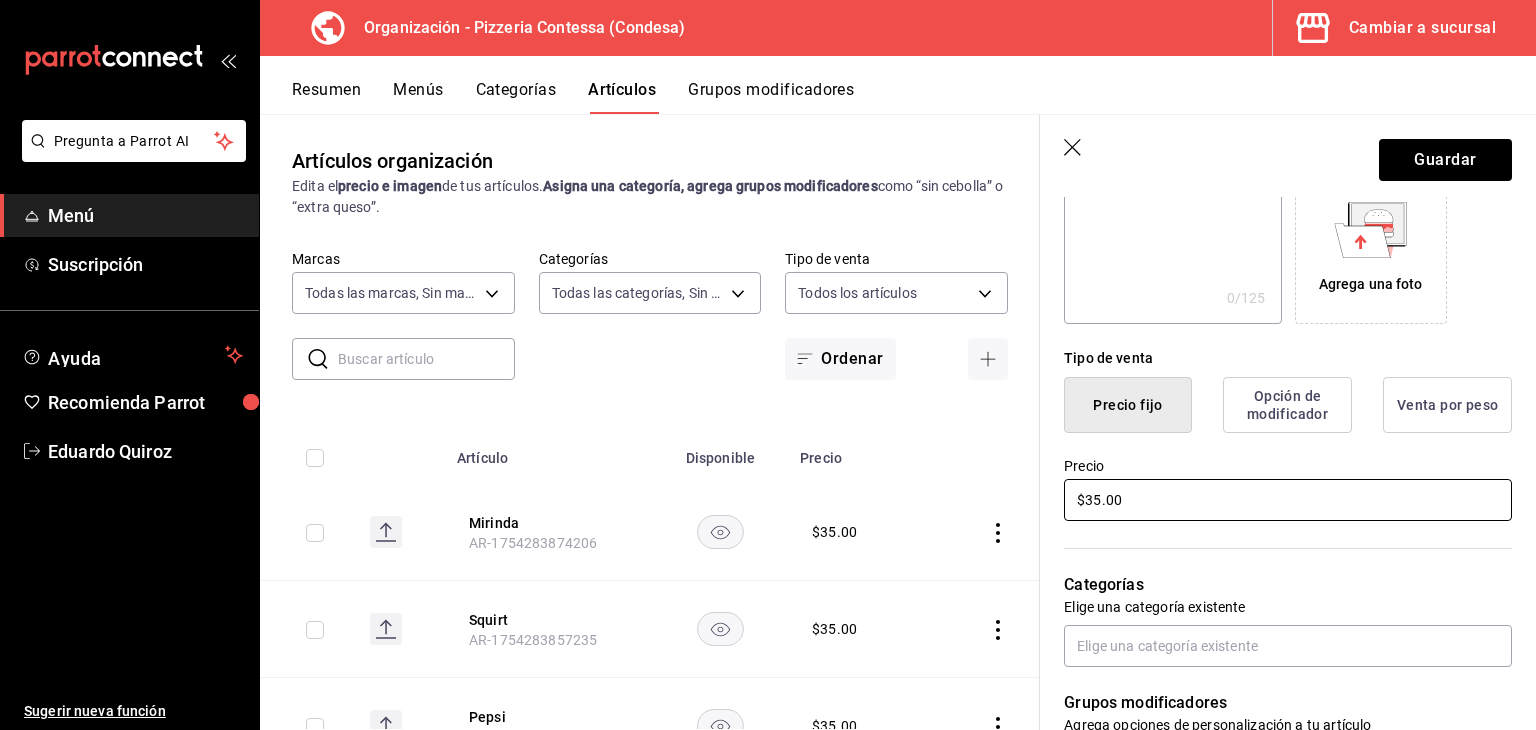 scroll, scrollTop: 508, scrollLeft: 0, axis: vertical 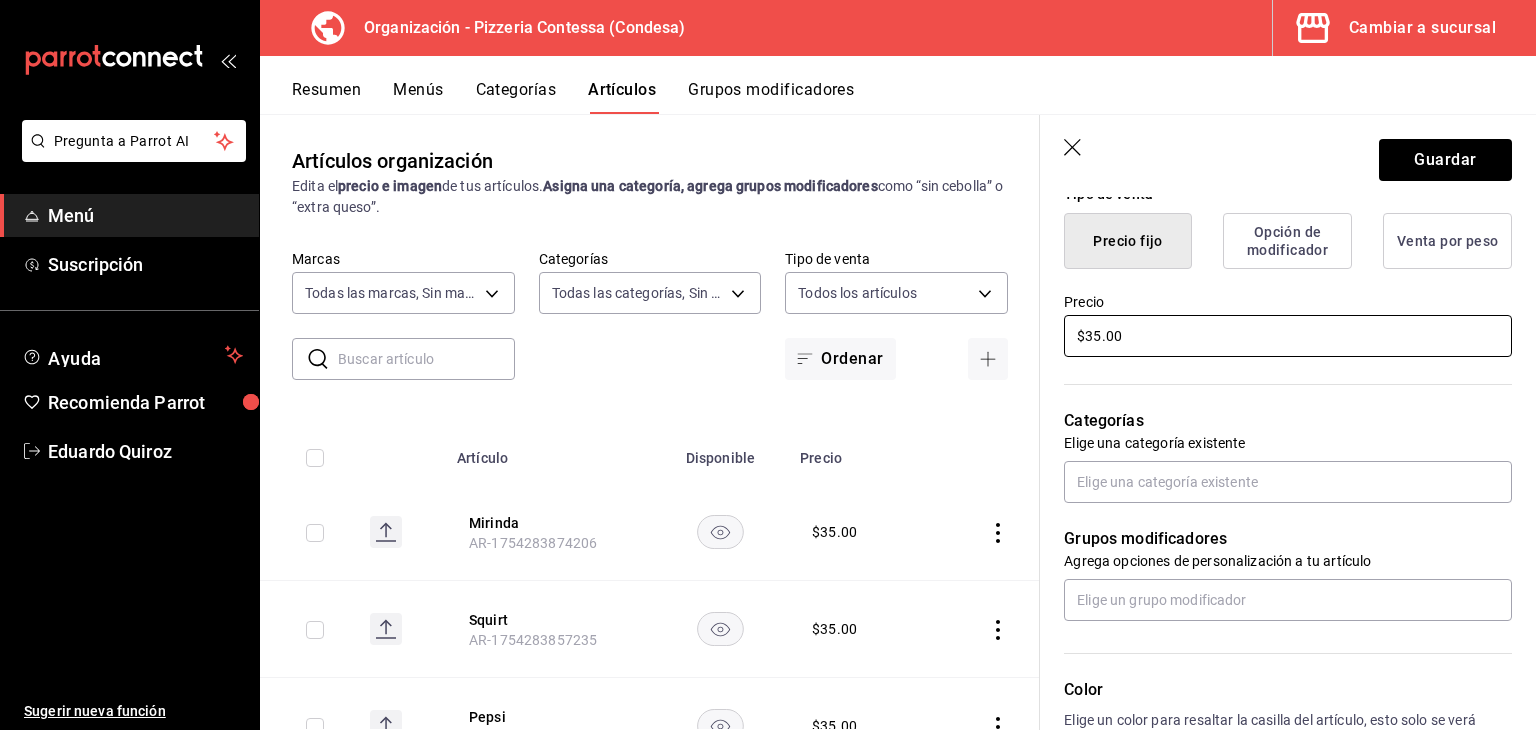 type on "$35.00" 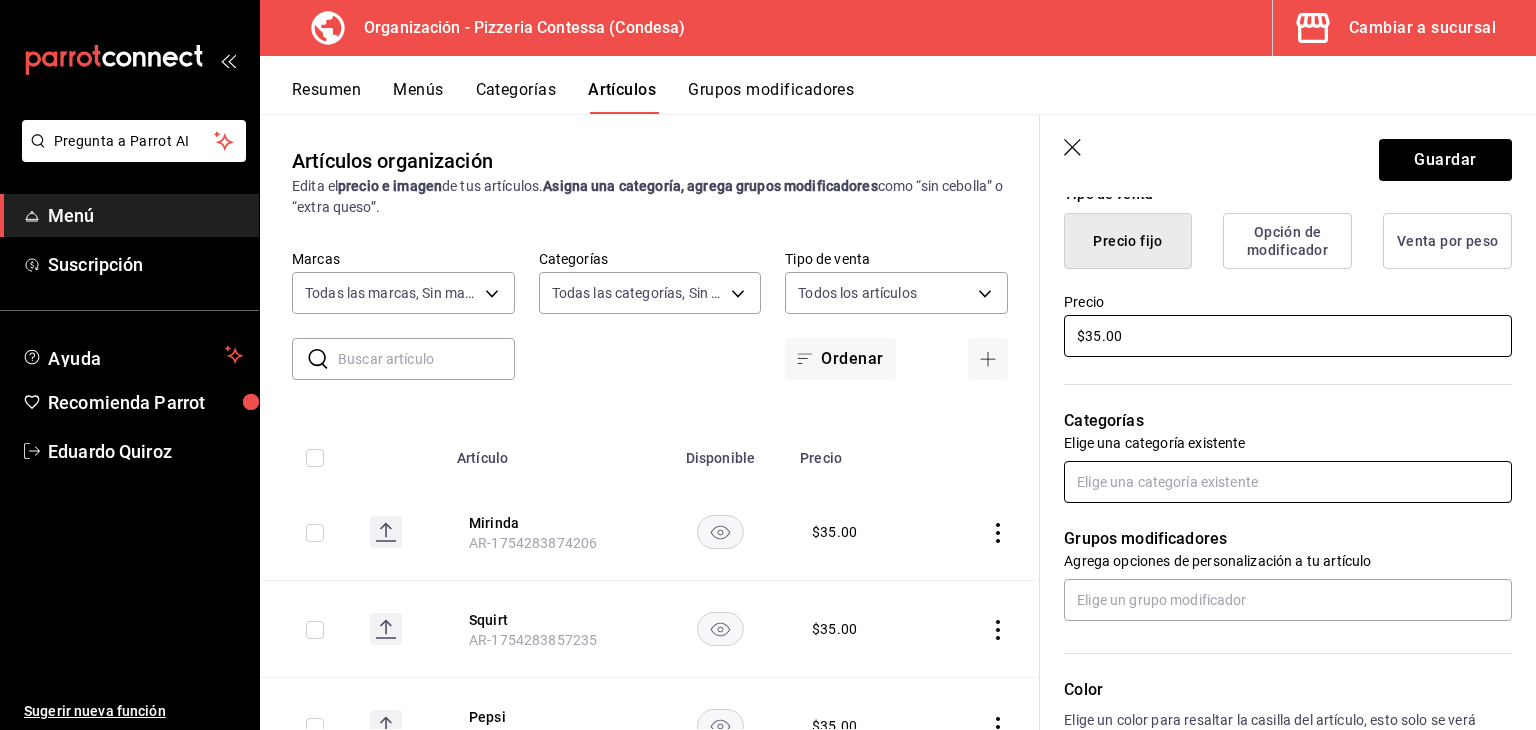 click at bounding box center (1288, 482) 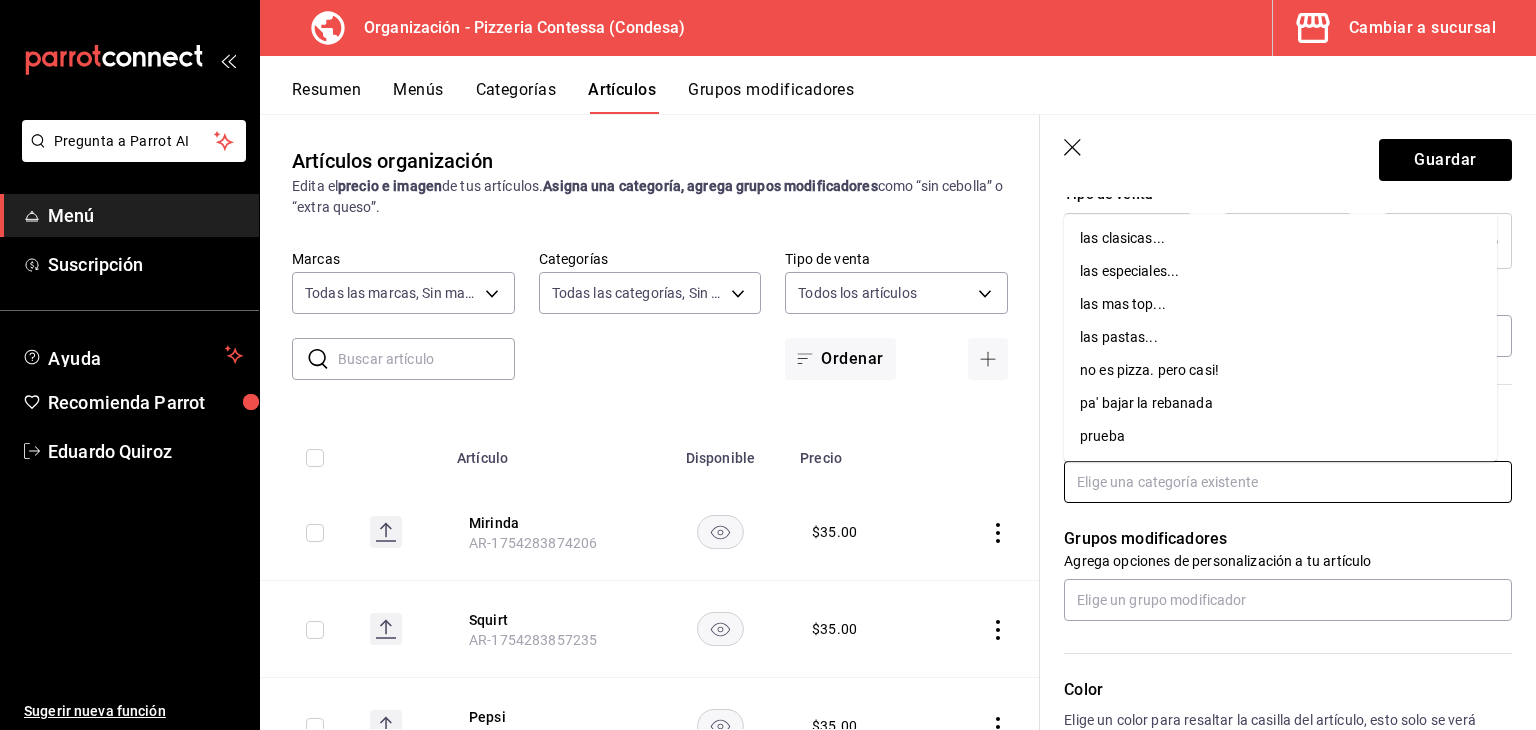 click on "pa' bajar la rebanada" at bounding box center [1280, 403] 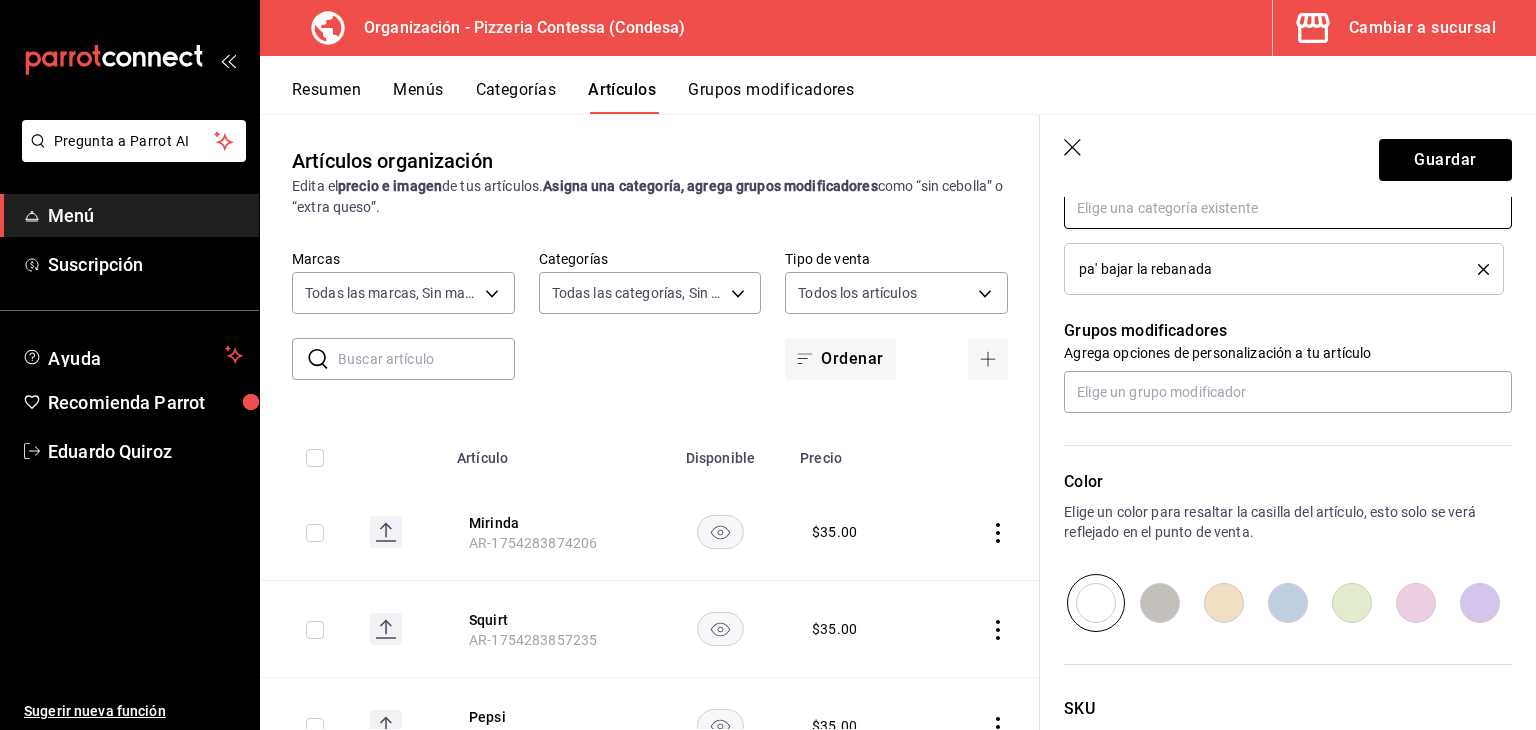 scroll, scrollTop: 934, scrollLeft: 0, axis: vertical 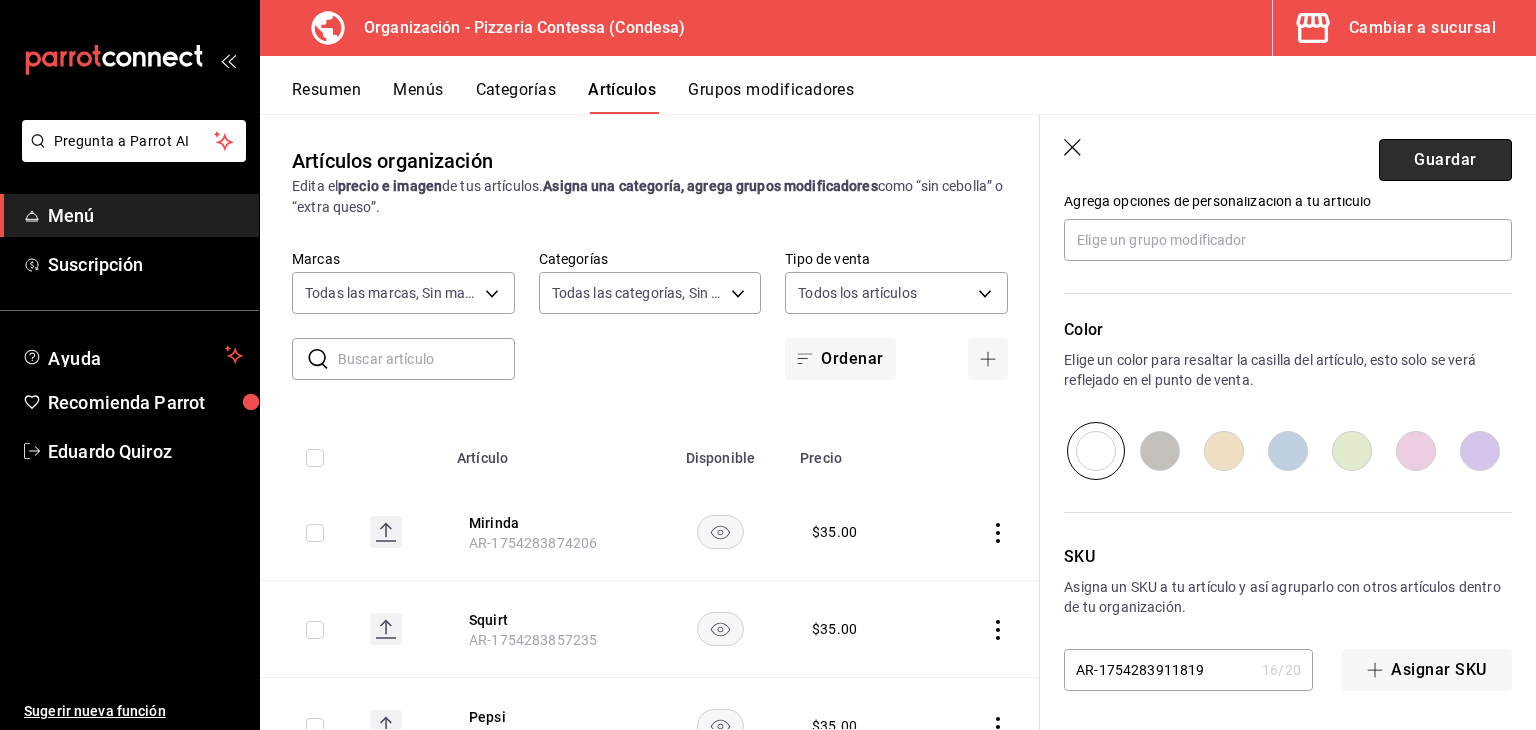 click on "Guardar" at bounding box center [1445, 160] 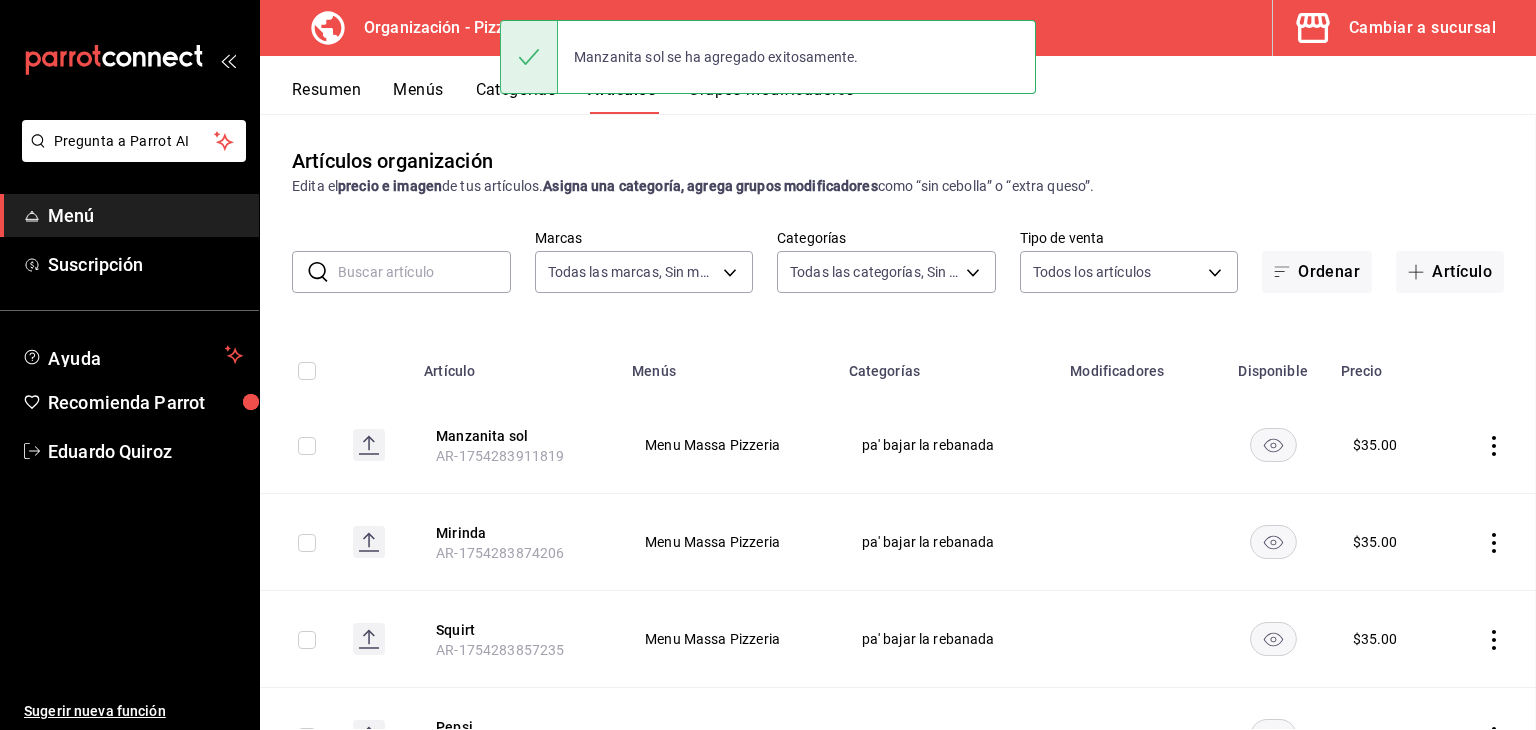 scroll, scrollTop: 0, scrollLeft: 0, axis: both 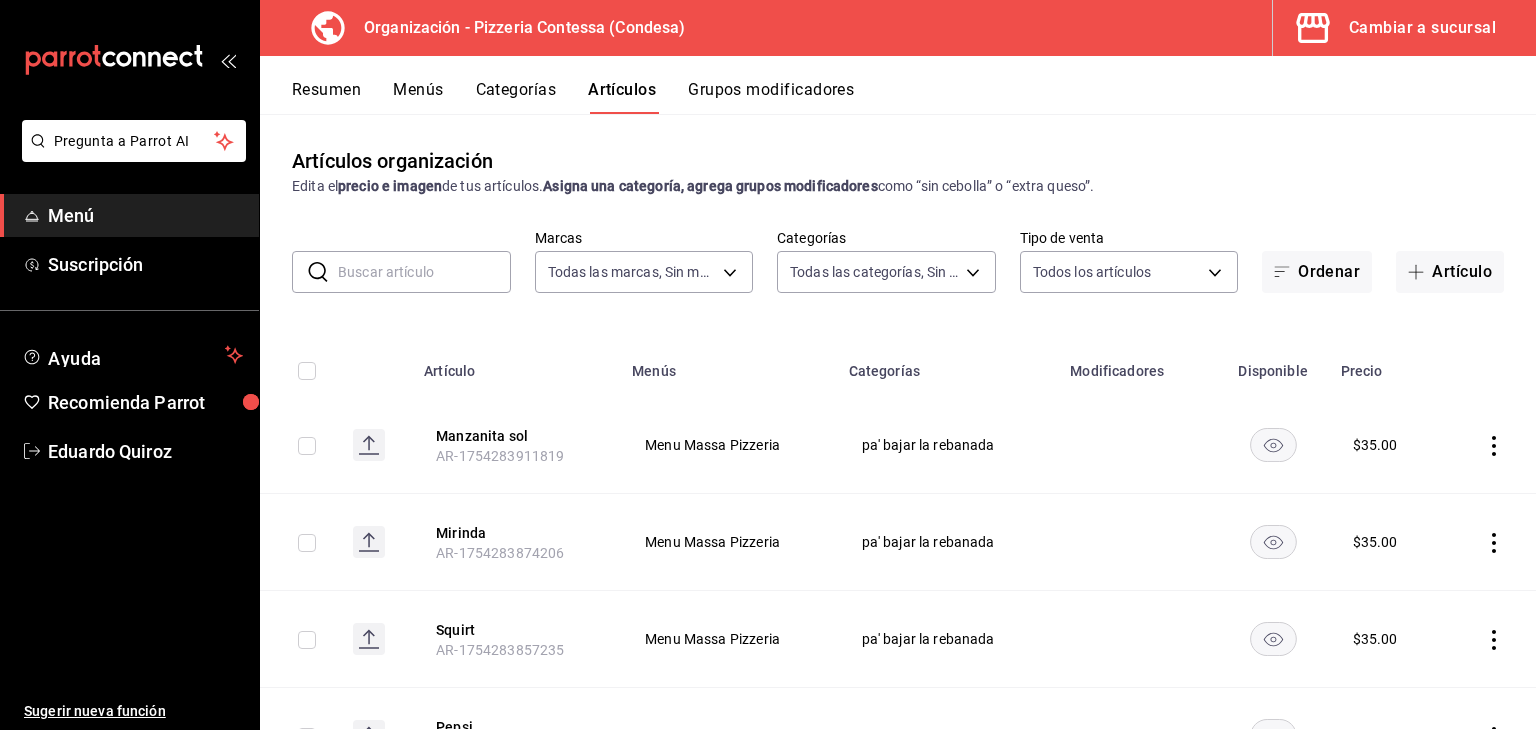 click on "Grupos modificadores" at bounding box center [771, 97] 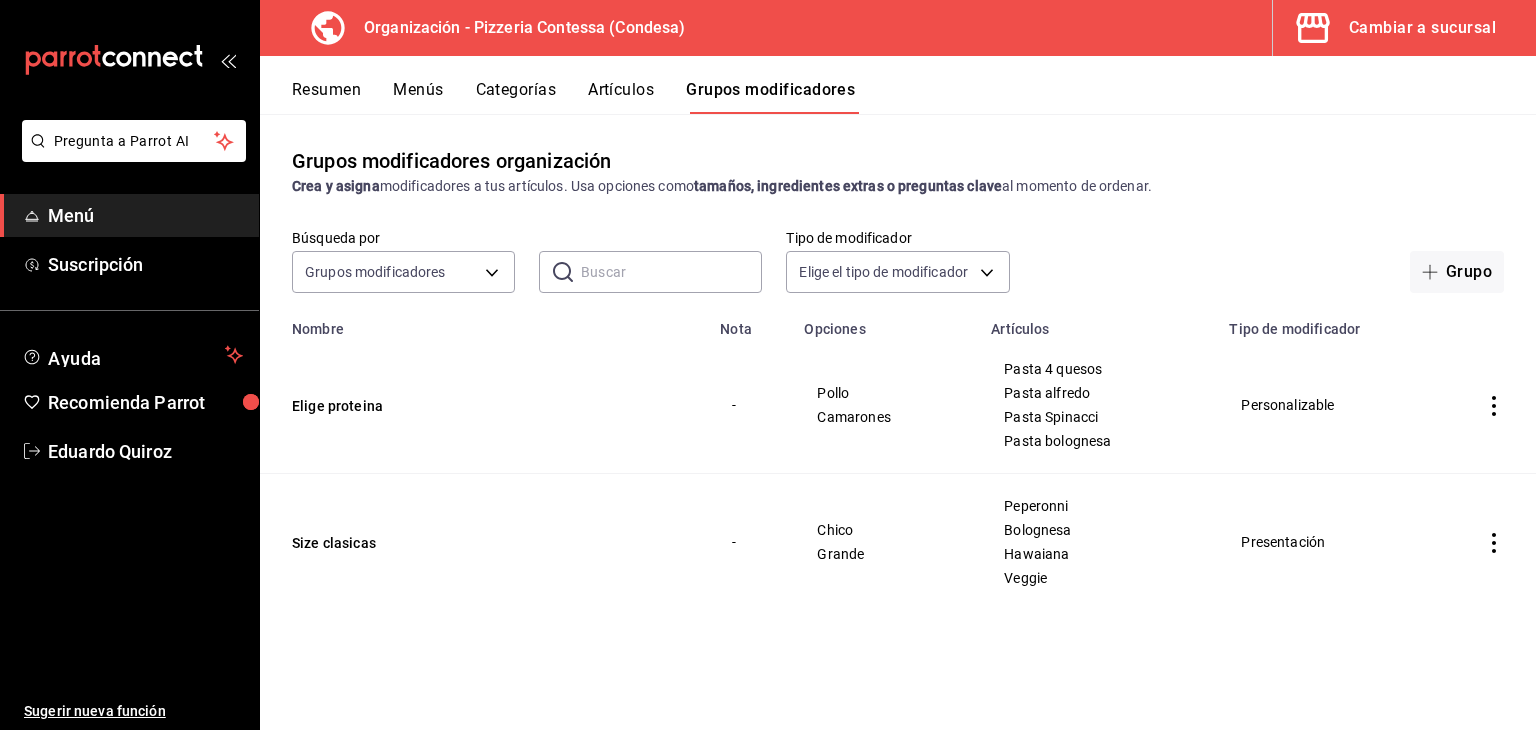 click at bounding box center (1494, 542) 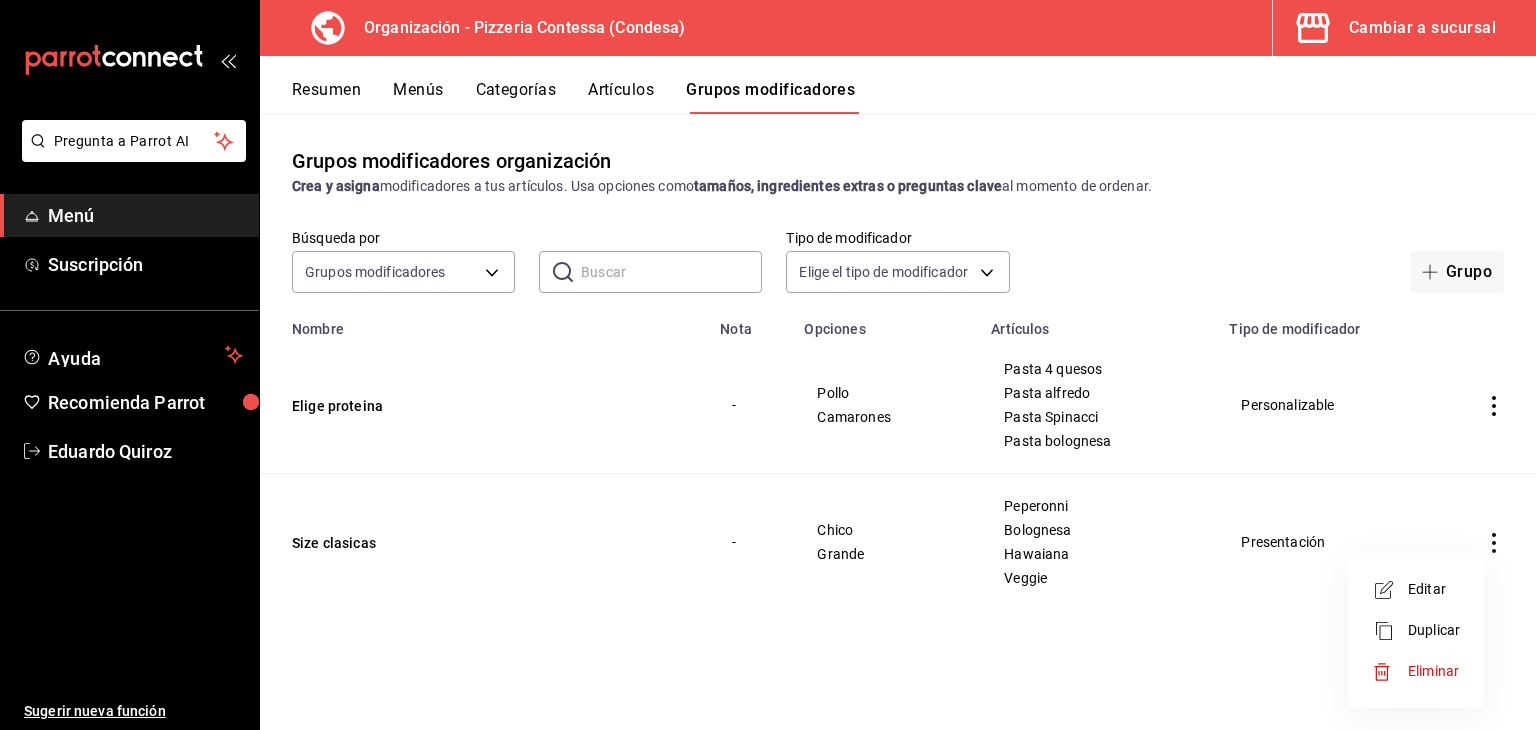 click at bounding box center (768, 365) 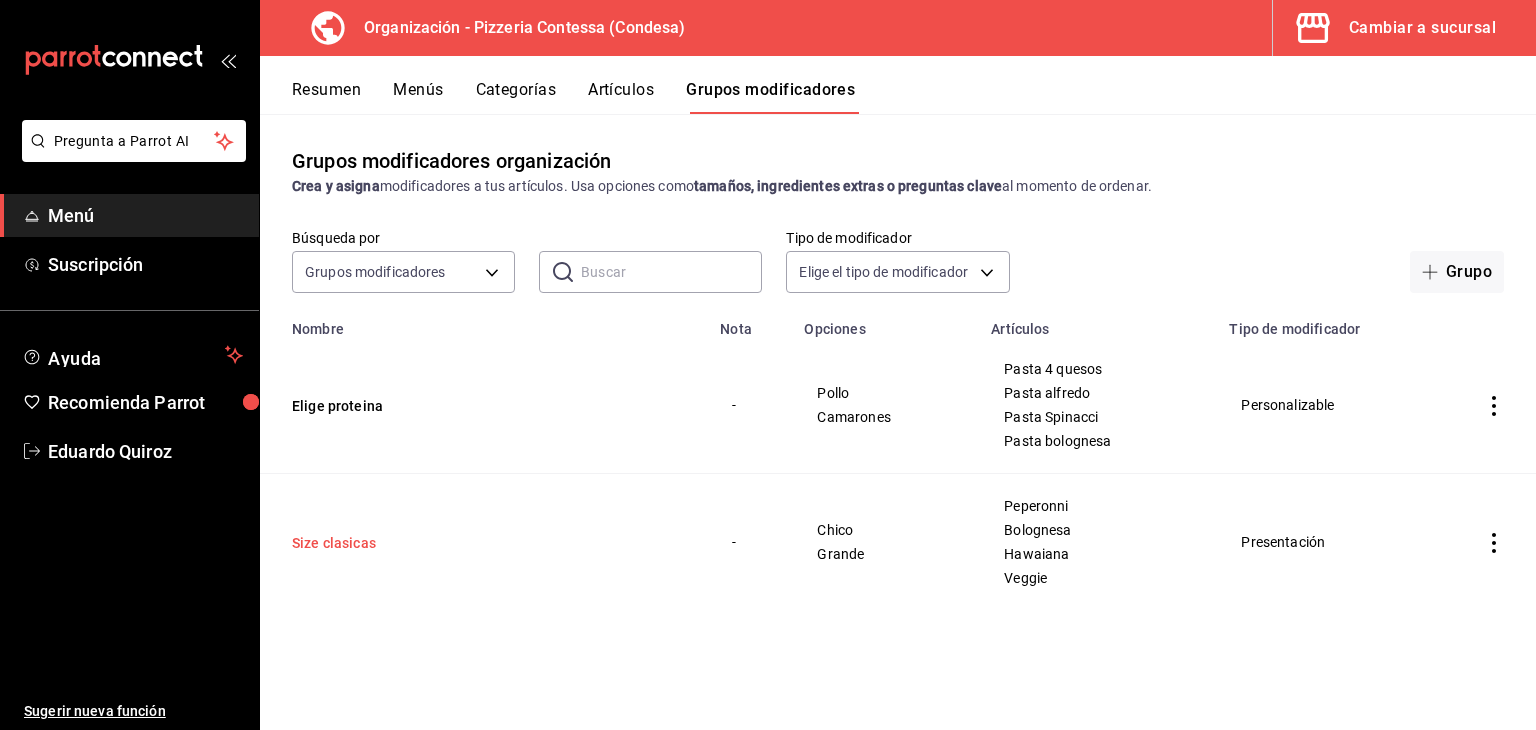 click on "Size clasicas" at bounding box center (412, 543) 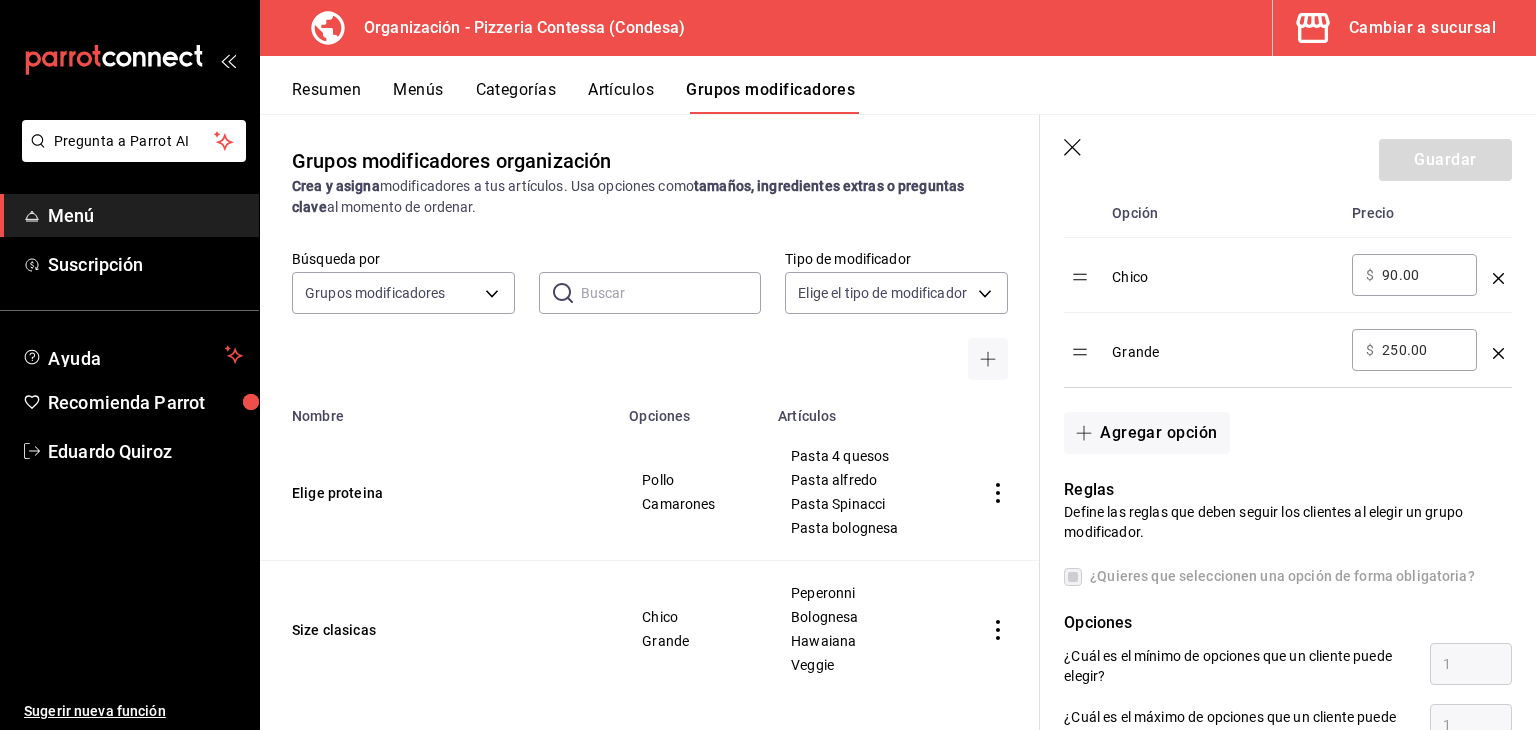 scroll, scrollTop: 614, scrollLeft: 0, axis: vertical 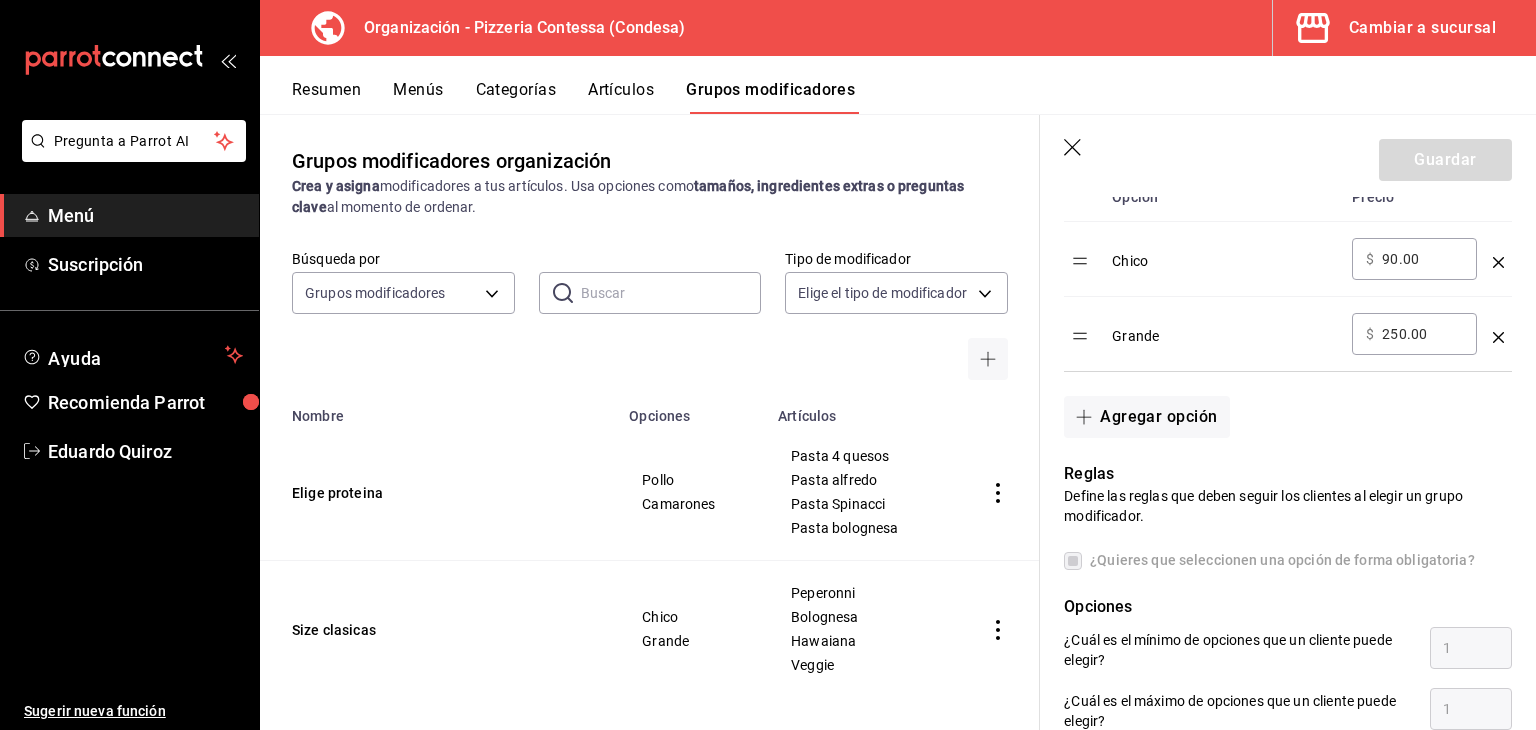 click 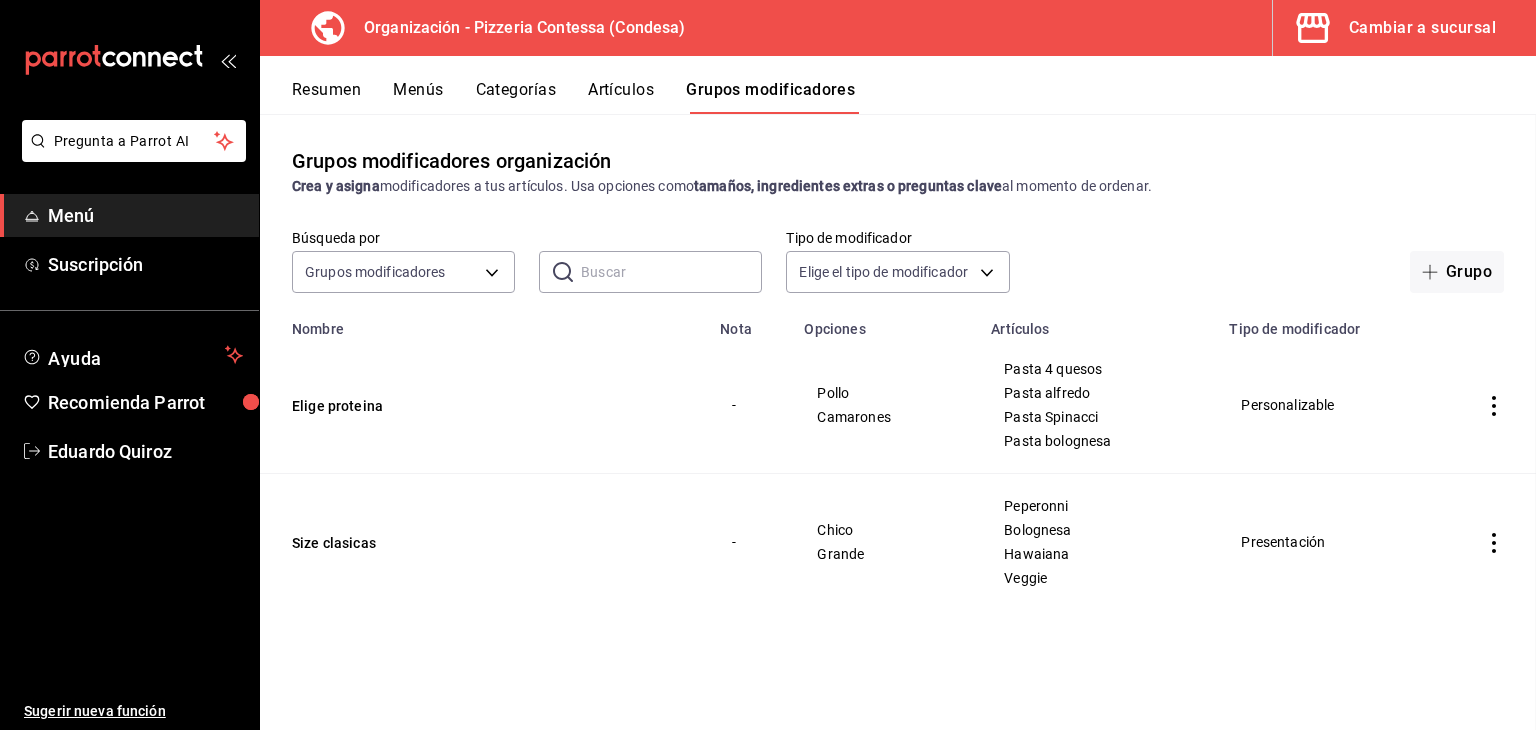 scroll, scrollTop: 0, scrollLeft: 0, axis: both 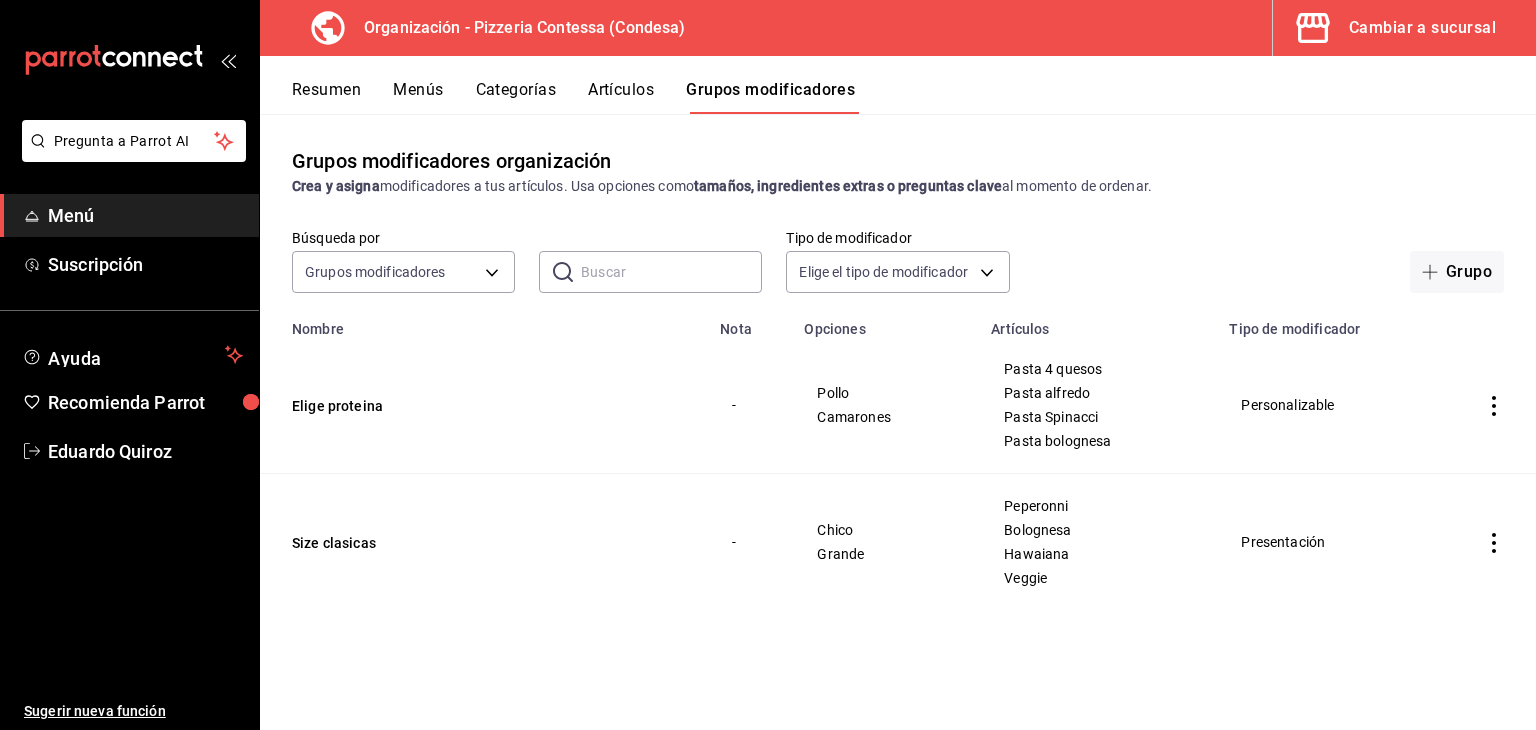 click on "Crea y asigna  modificadores a tus artículos. Usa opciones como  tamaños, ingredientes extras o preguntas clave  al momento de ordenar." at bounding box center (898, 186) 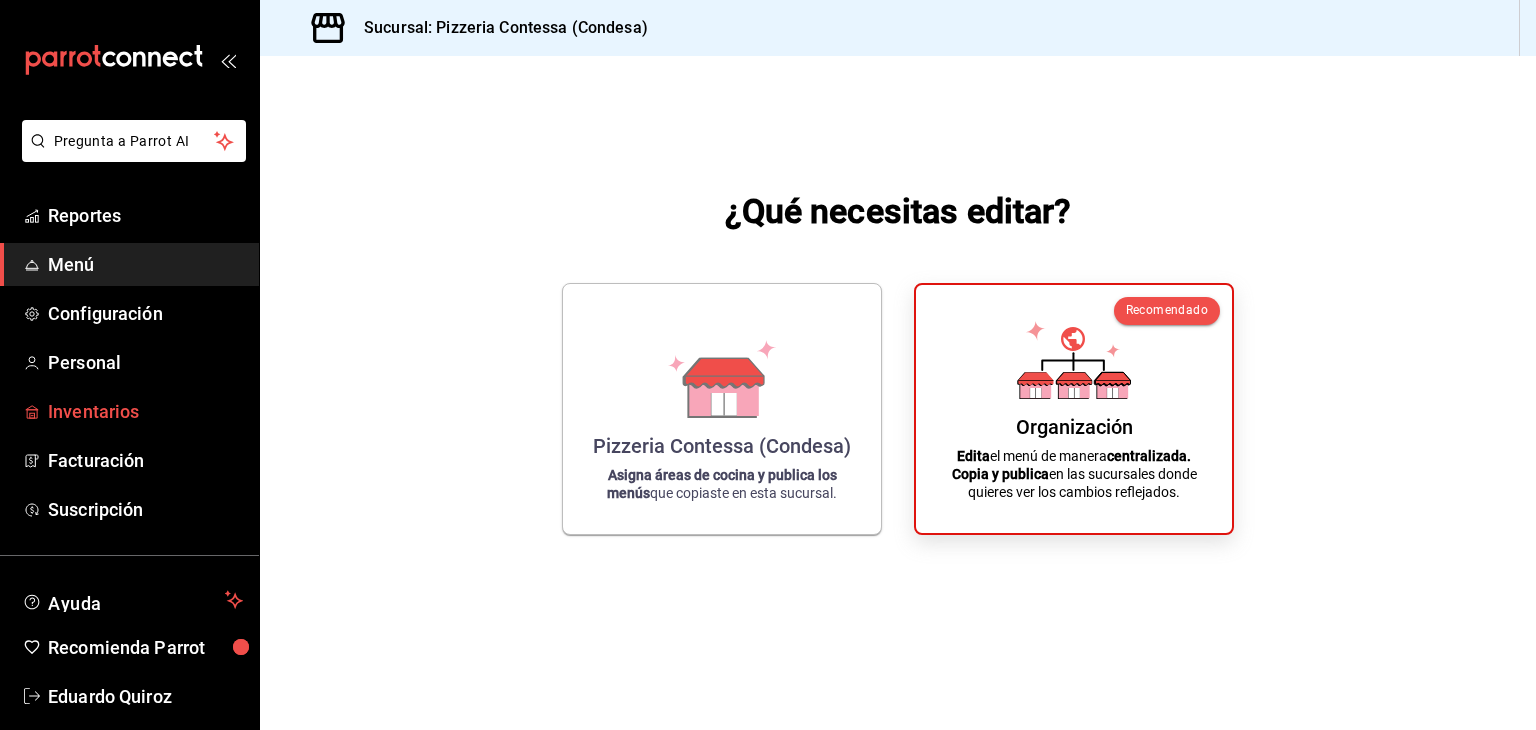 click on "Inventarios" at bounding box center (145, 411) 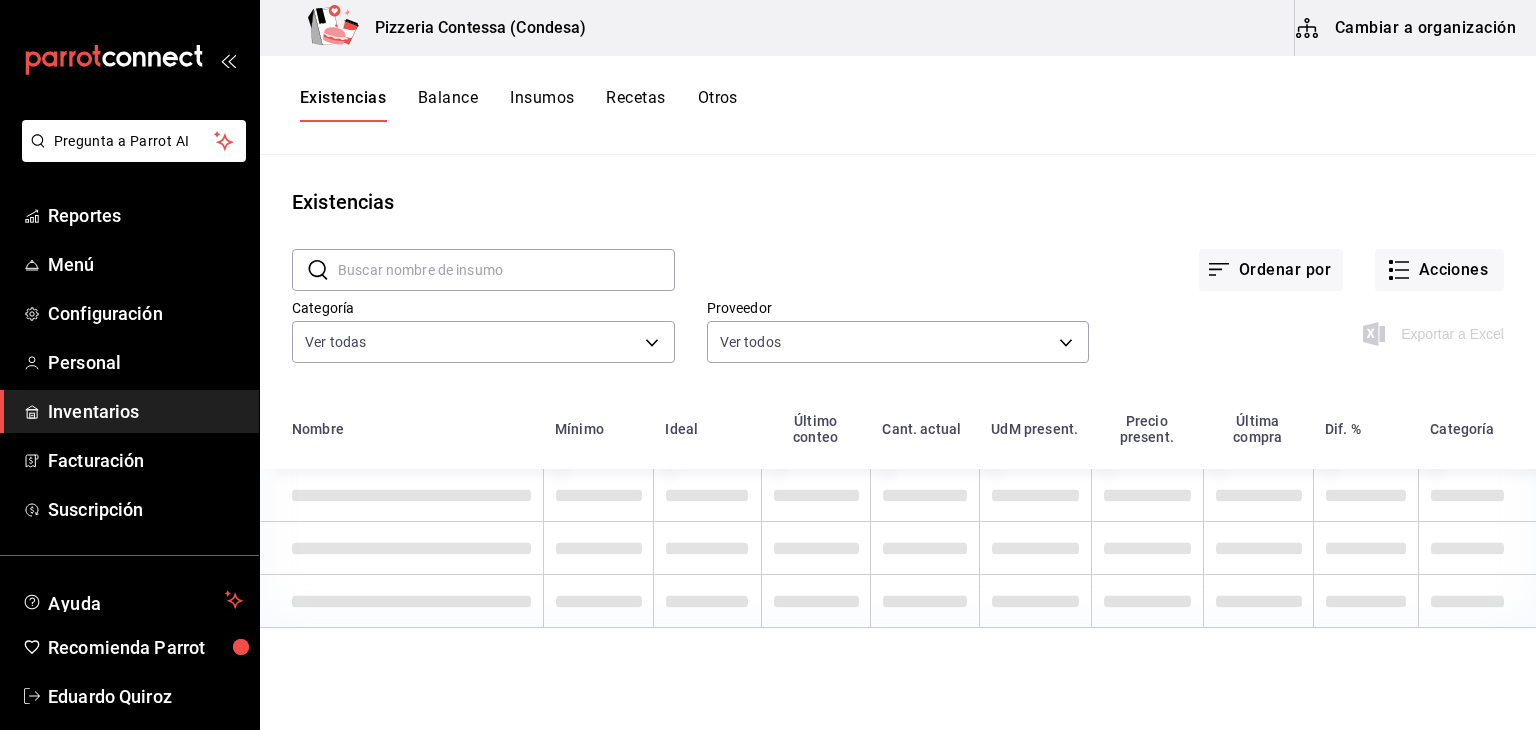 click on "Cambiar a organización" at bounding box center (1407, 28) 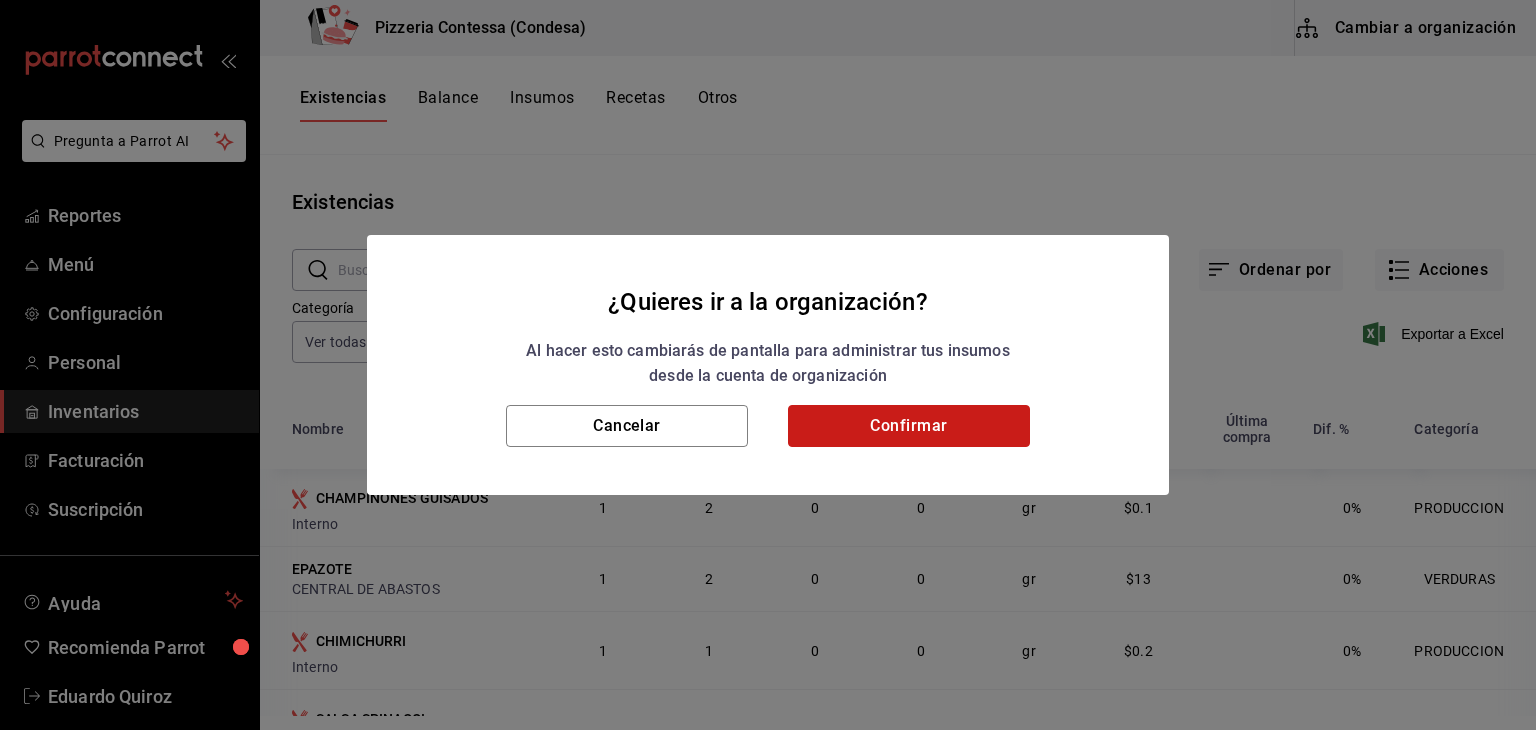 click on "Confirmar" at bounding box center (909, 426) 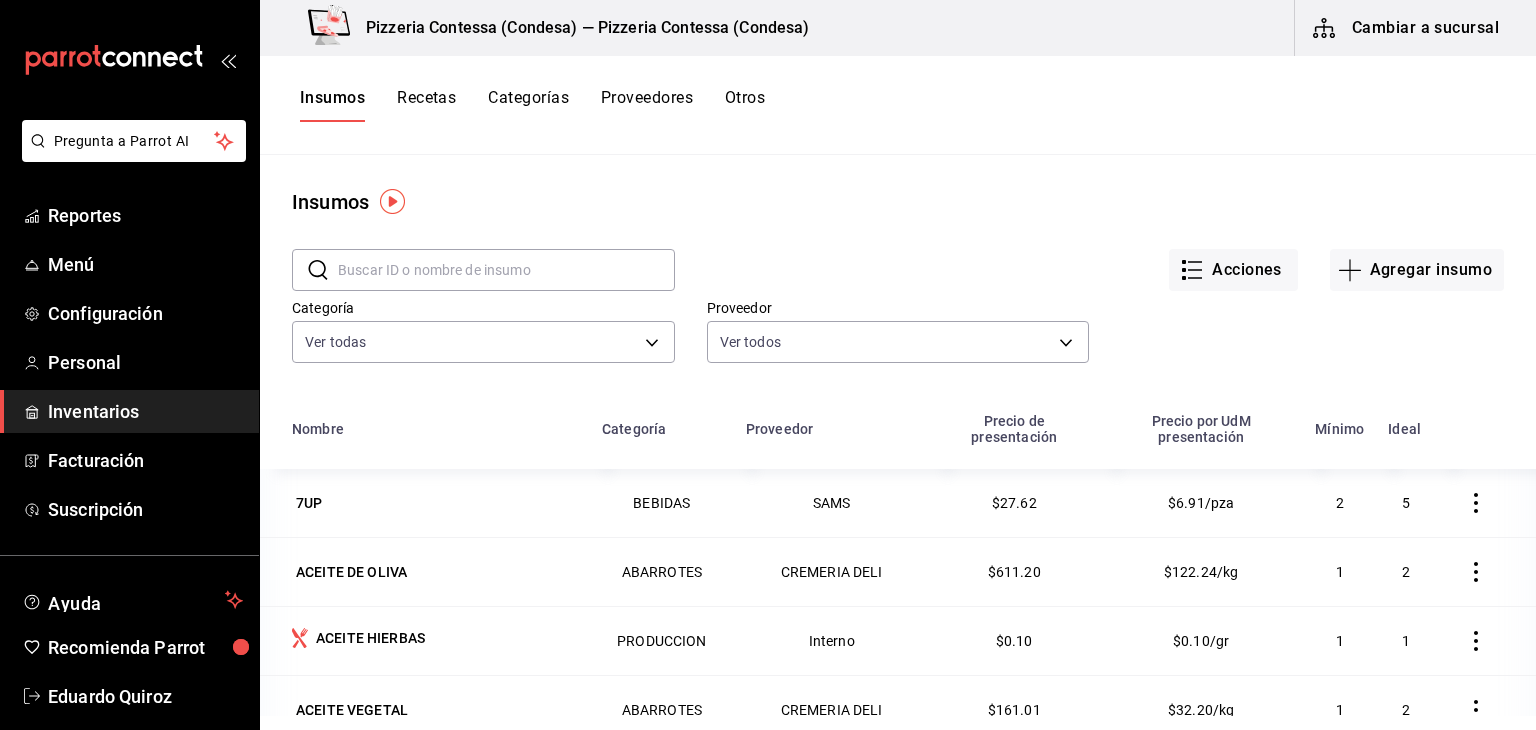 click on "Recetas" at bounding box center (426, 105) 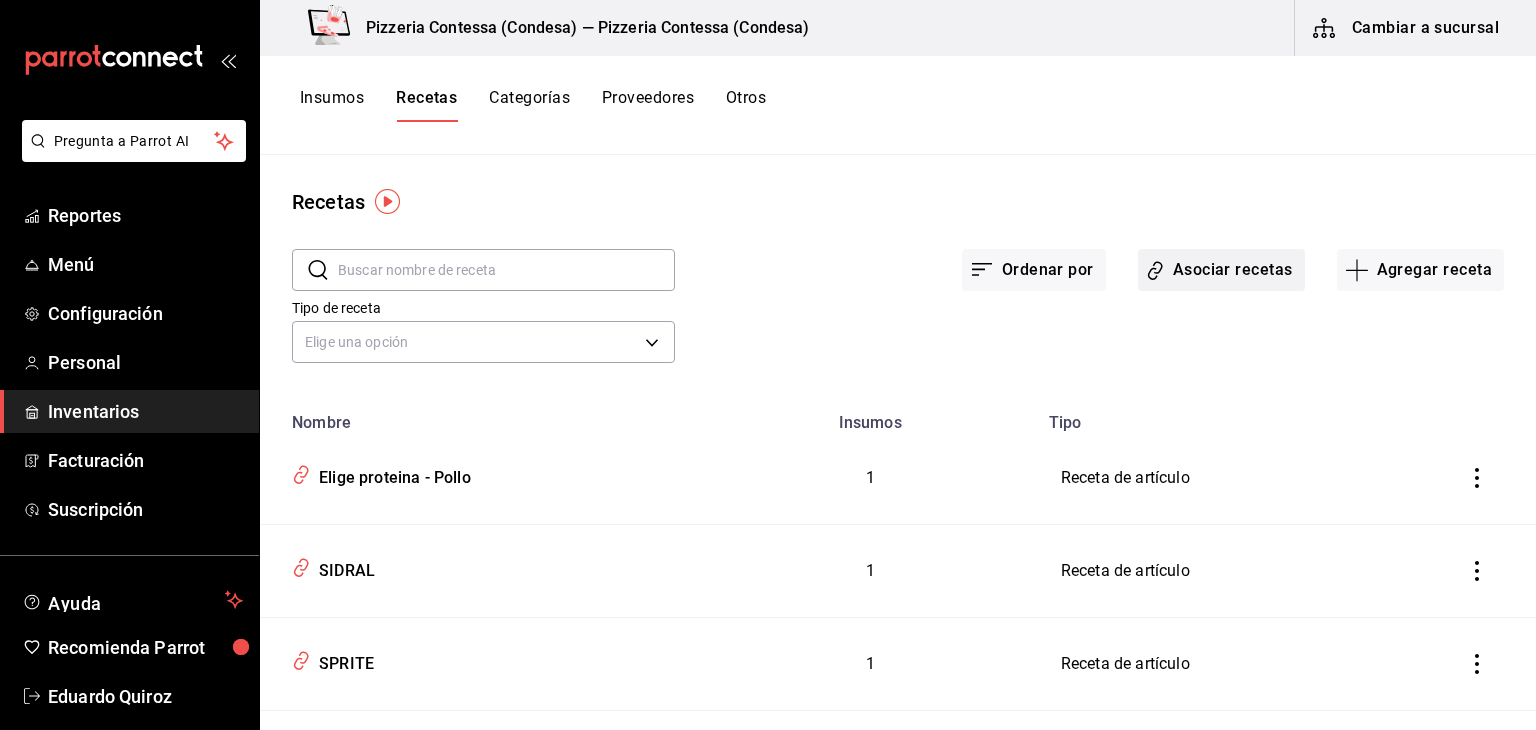click on "Asociar recetas" at bounding box center [1221, 270] 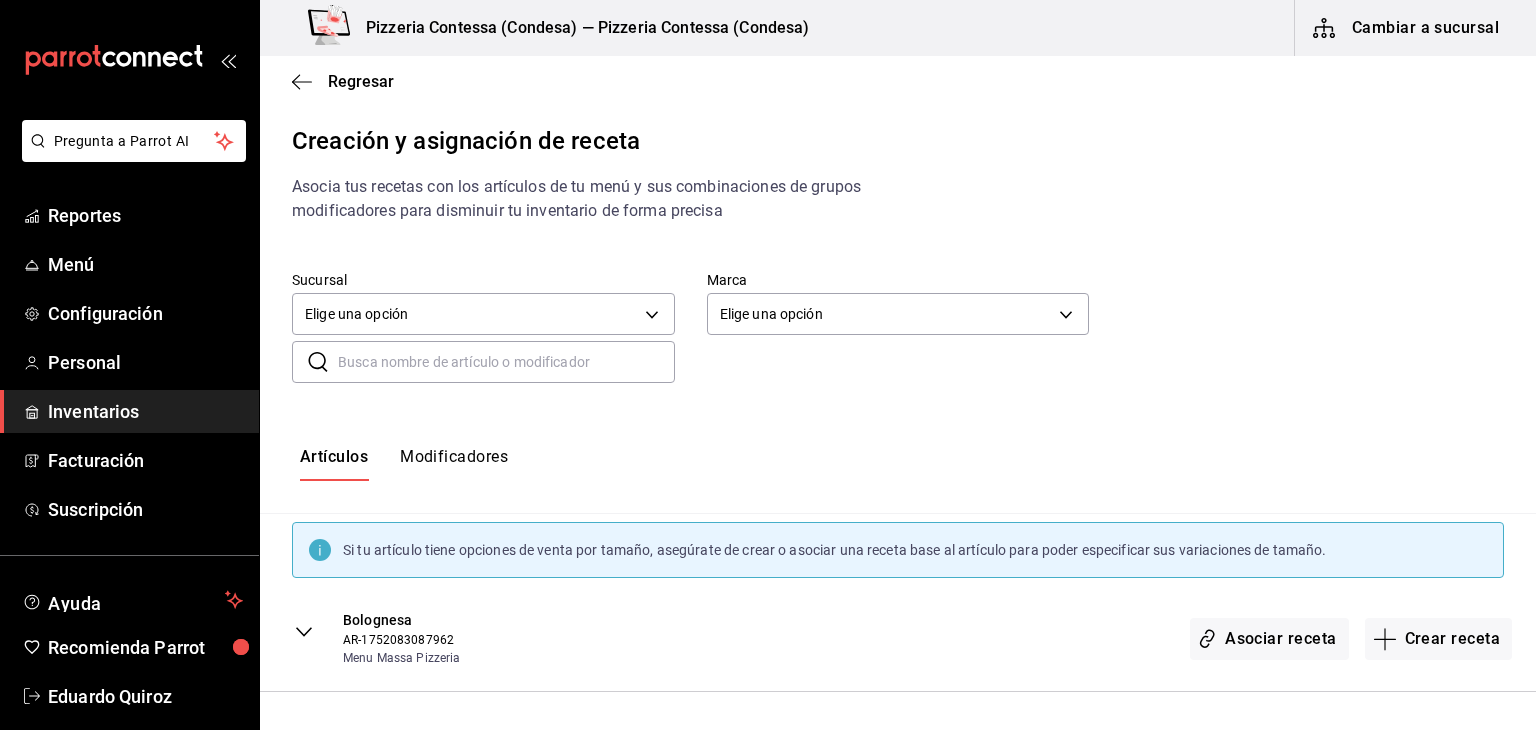 click at bounding box center [506, 362] 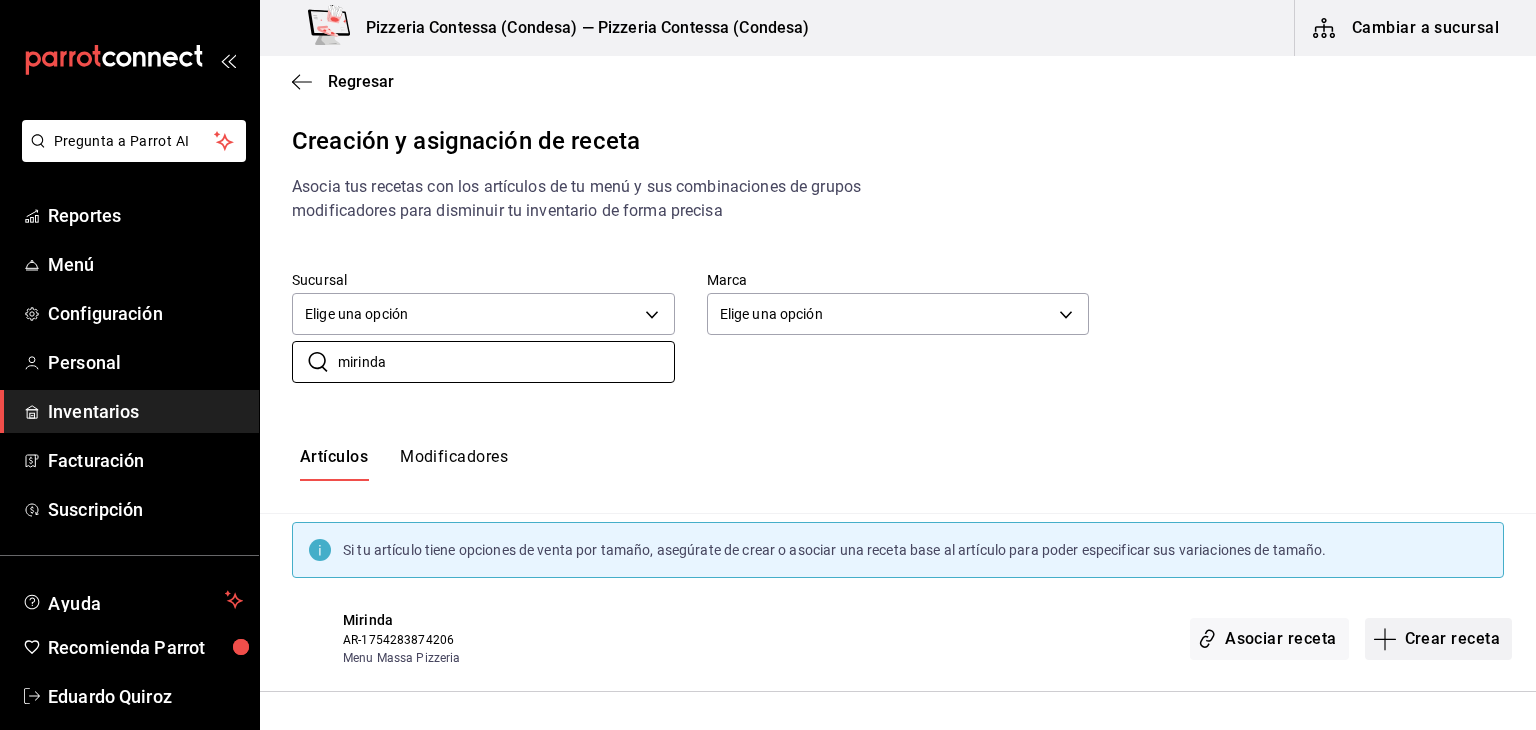 type on "mirinda" 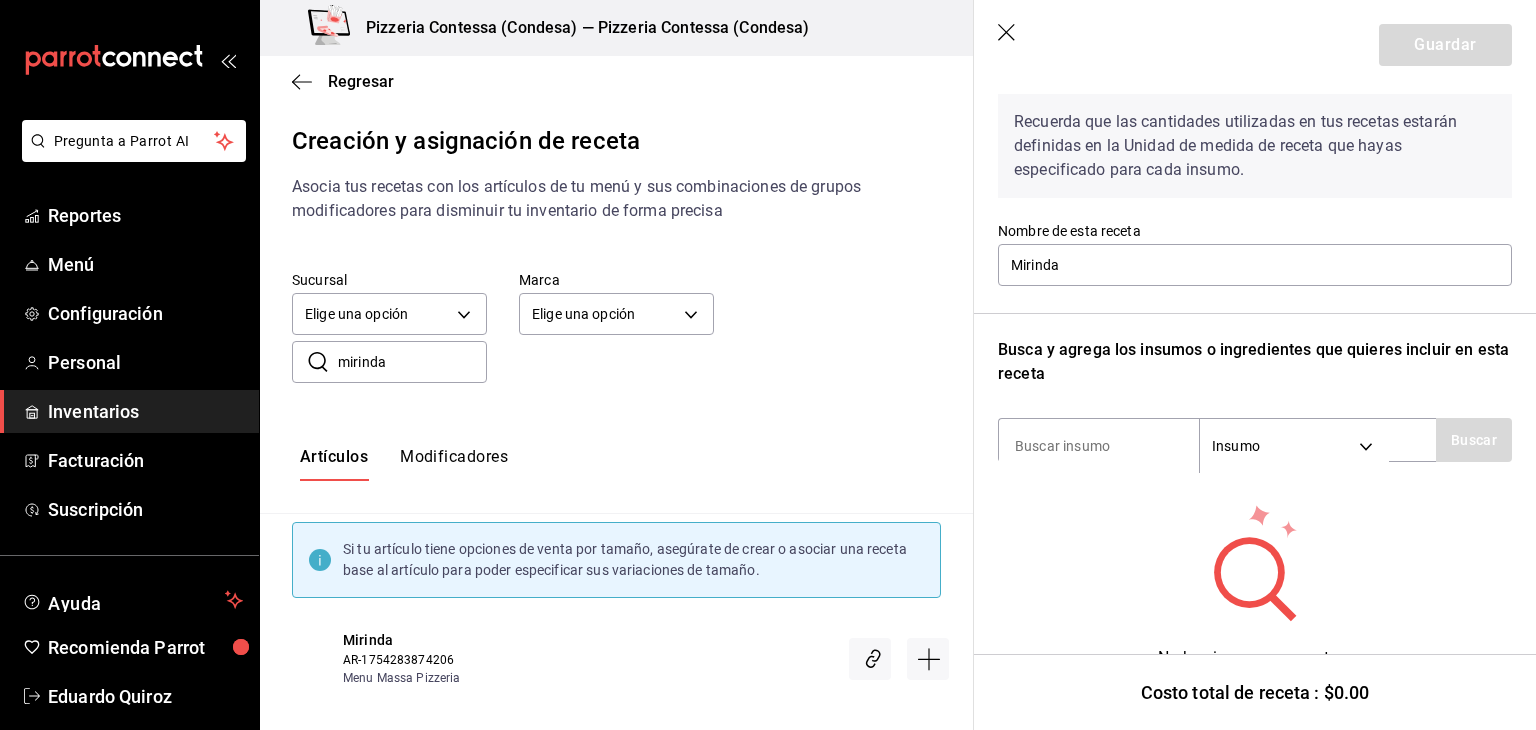 scroll, scrollTop: 82, scrollLeft: 0, axis: vertical 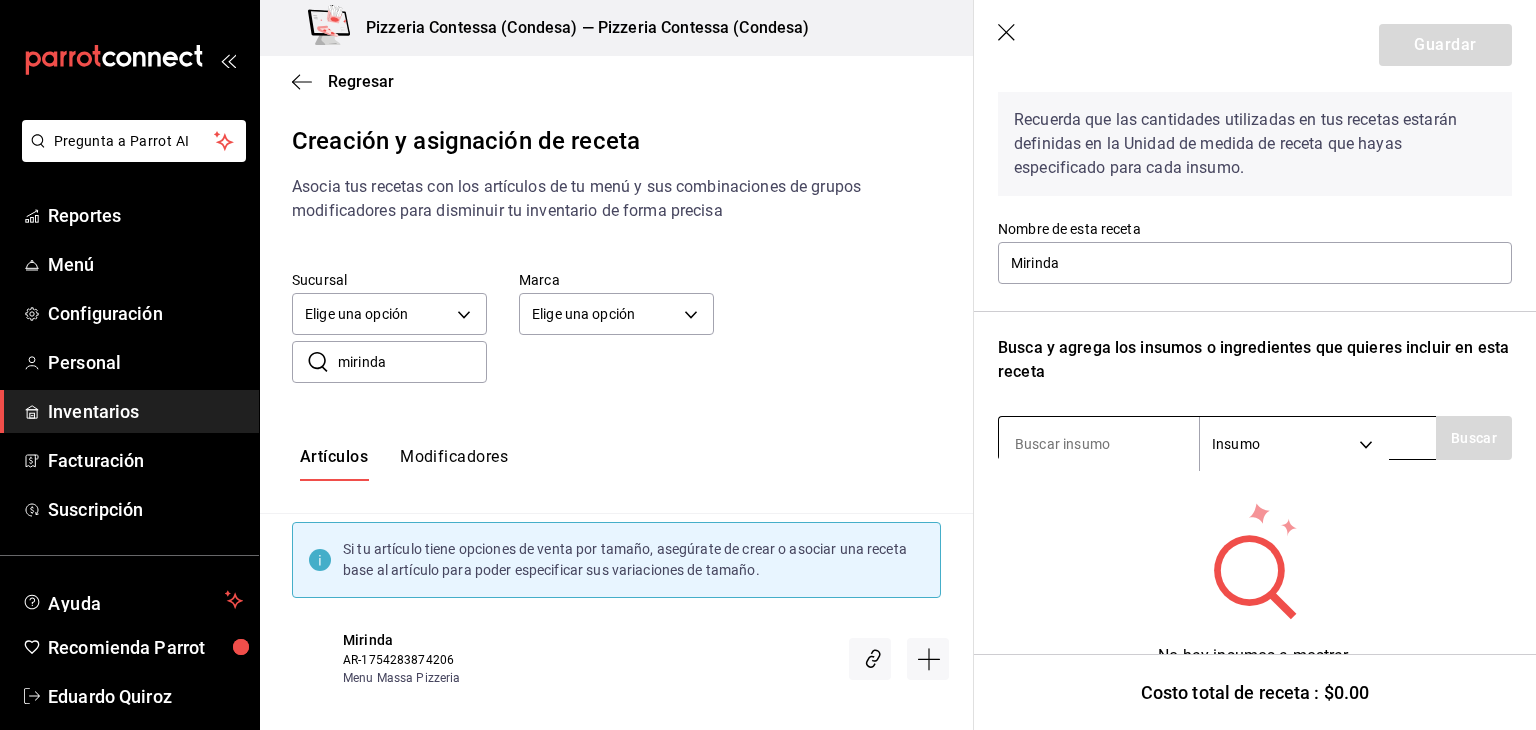 click at bounding box center [1099, 444] 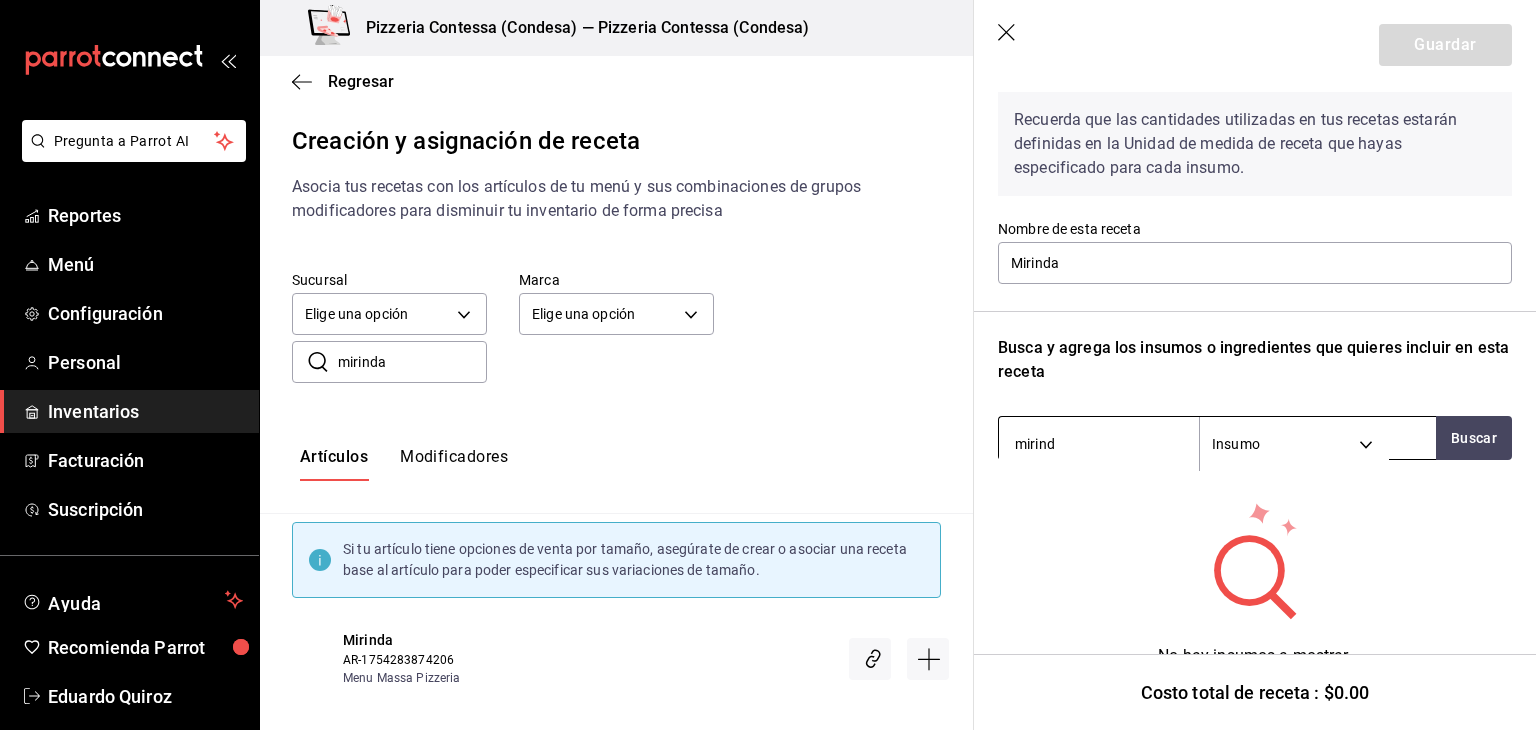type on "mirinda" 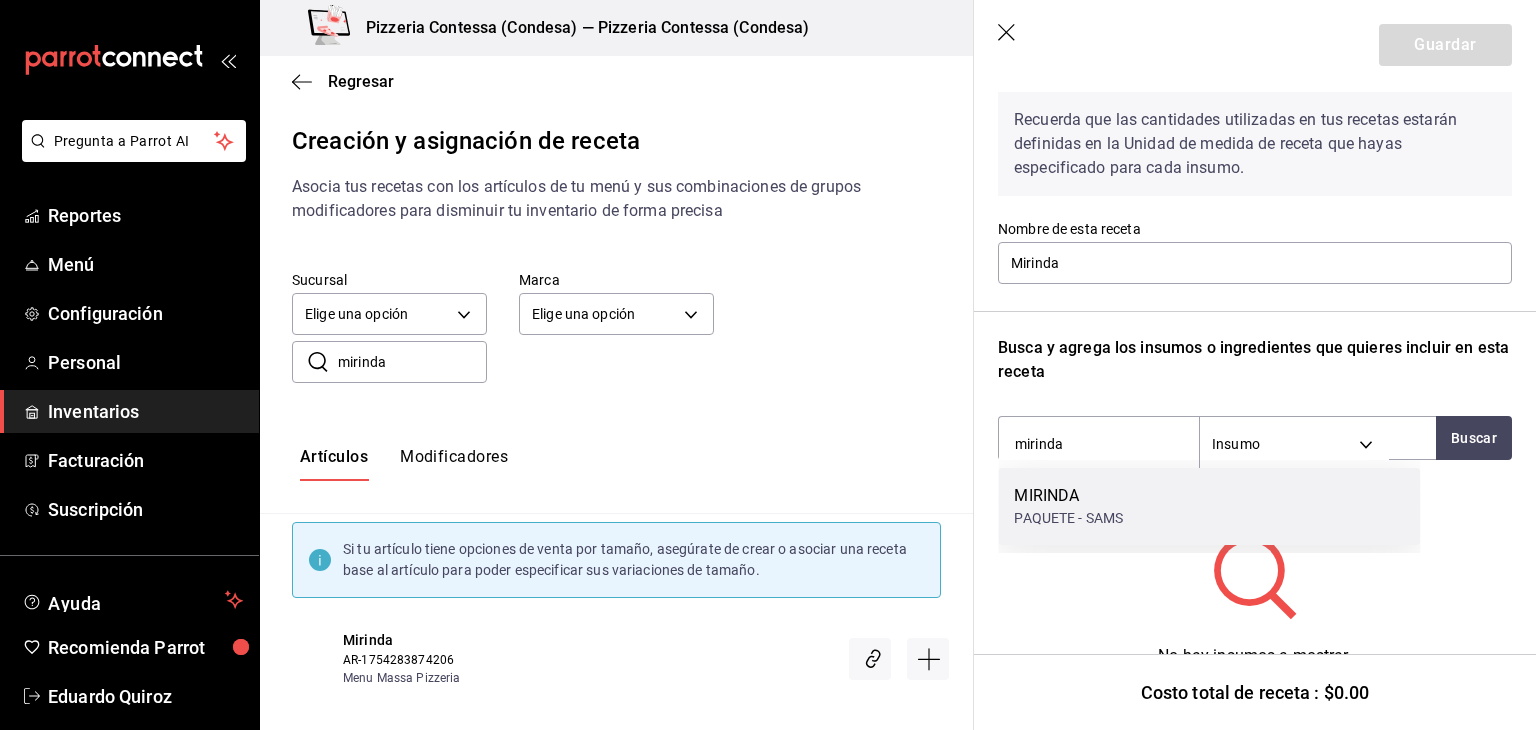 click on "MIRINDA" at bounding box center (1068, 496) 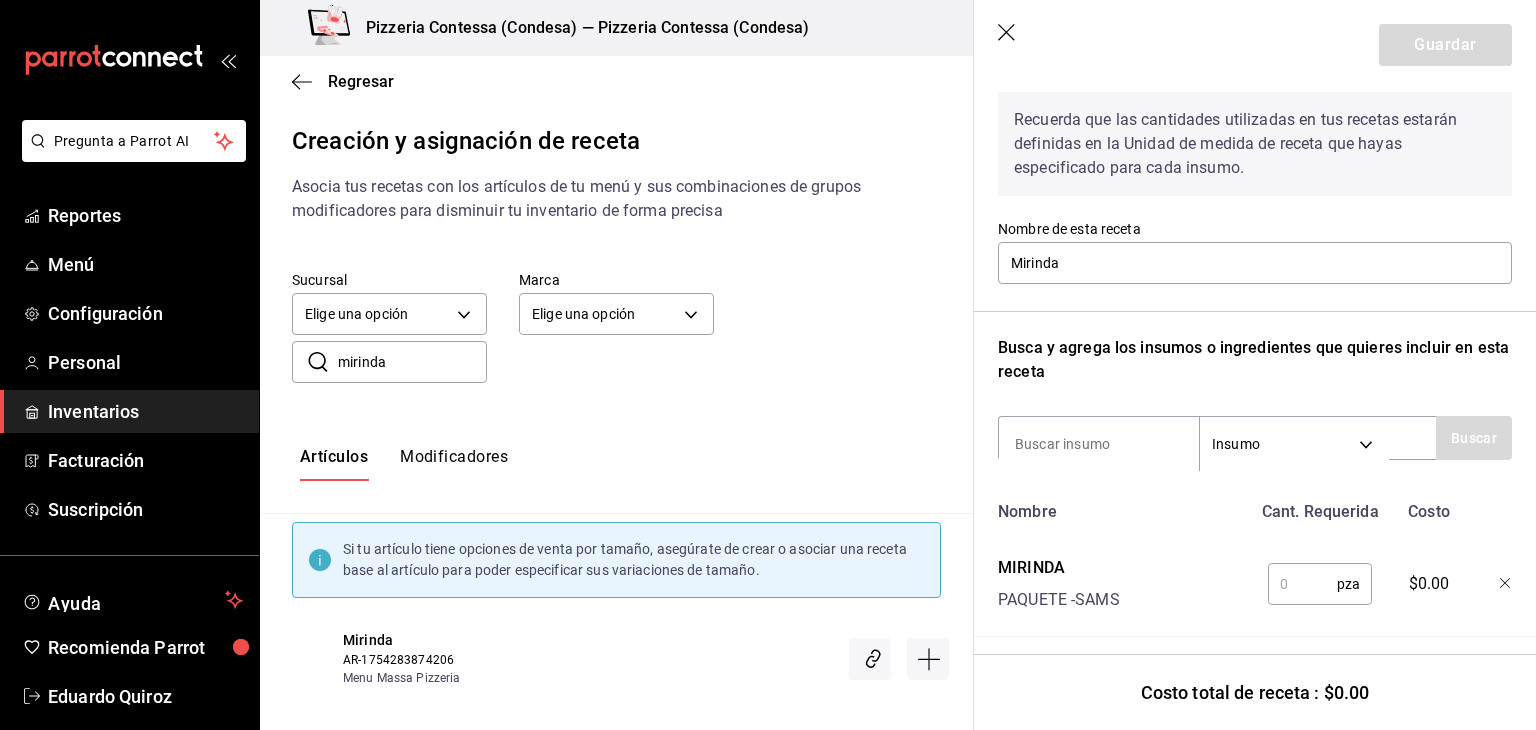 scroll, scrollTop: 108, scrollLeft: 0, axis: vertical 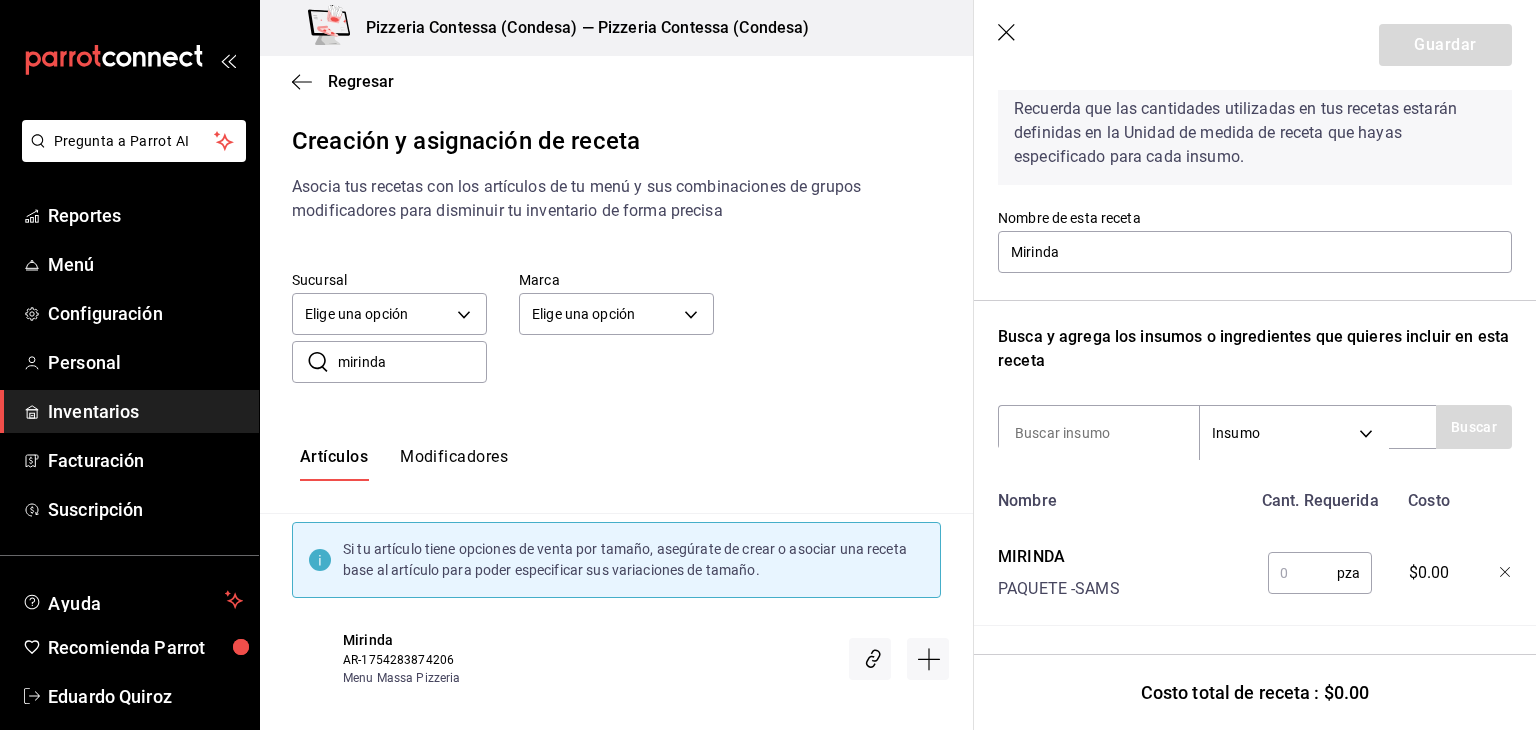 click at bounding box center [1302, 573] 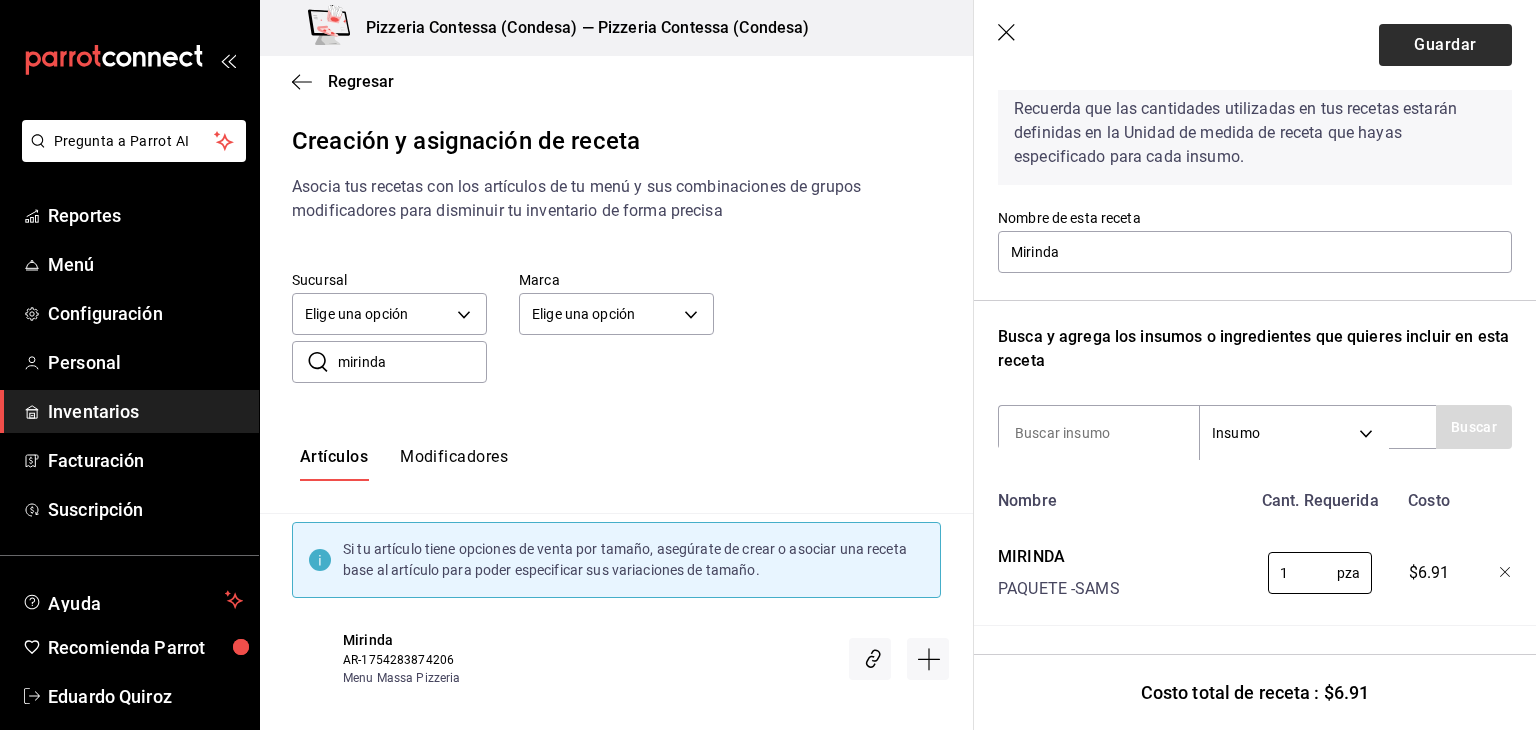 type on "1" 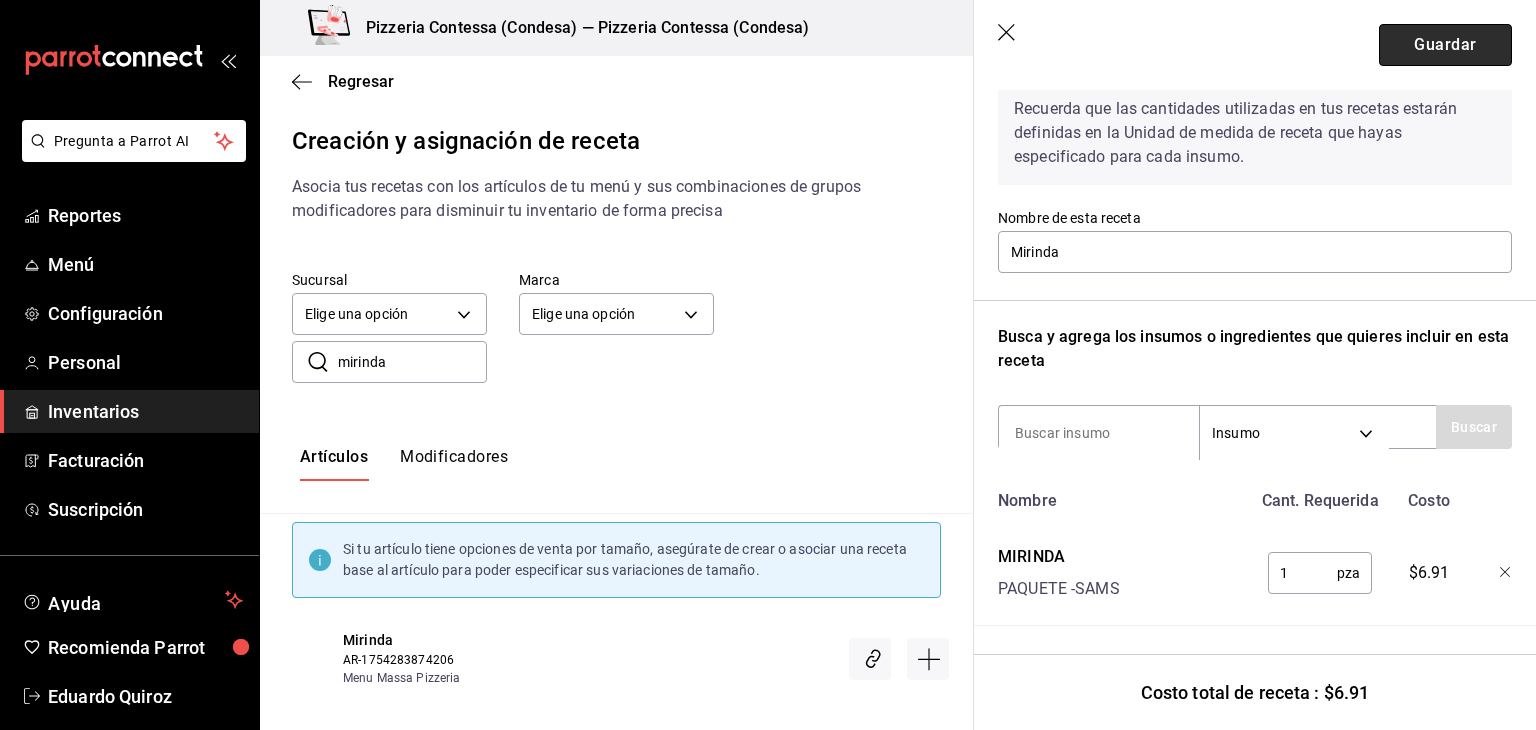 drag, startPoint x: 1414, startPoint y: 57, endPoint x: 1428, endPoint y: 49, distance: 16.124516 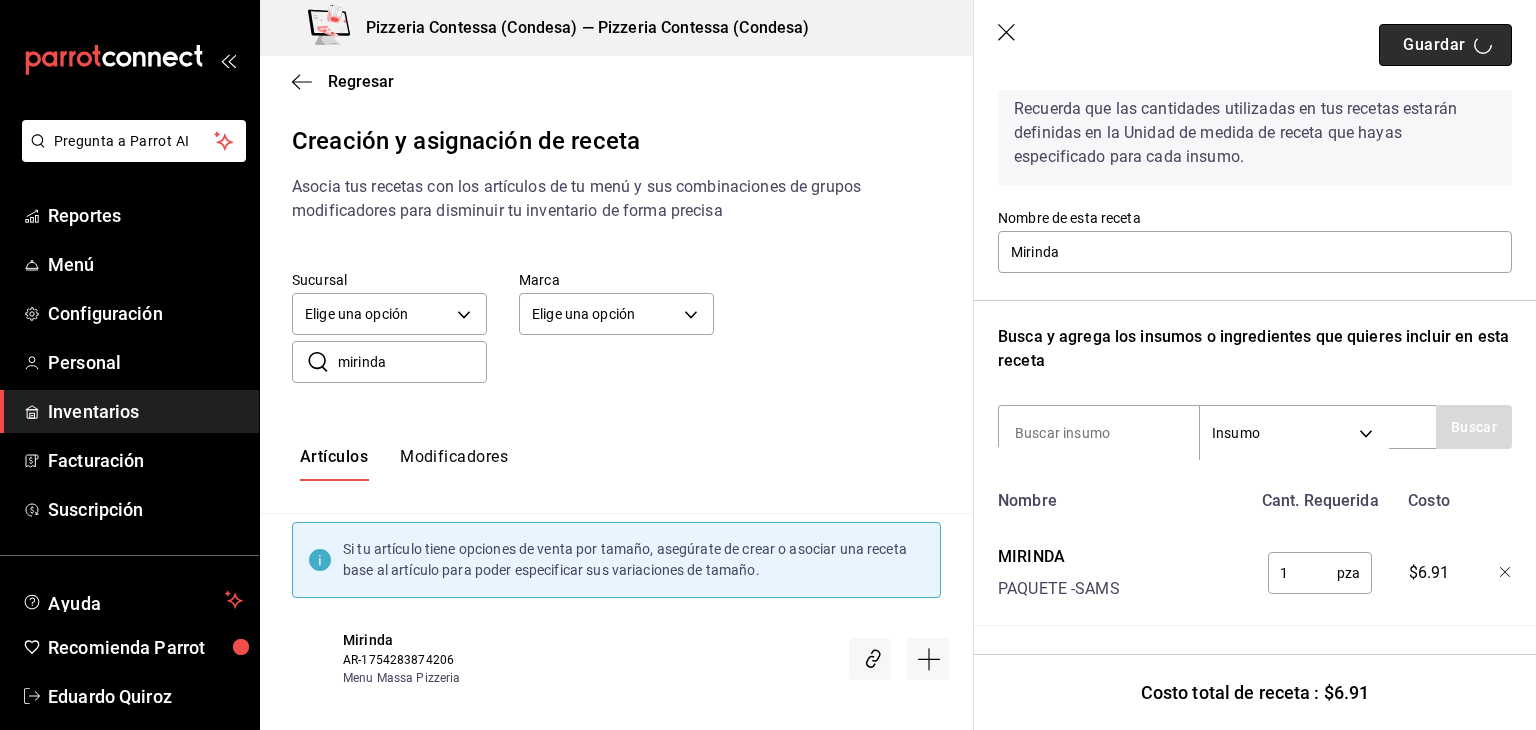 scroll, scrollTop: 0, scrollLeft: 0, axis: both 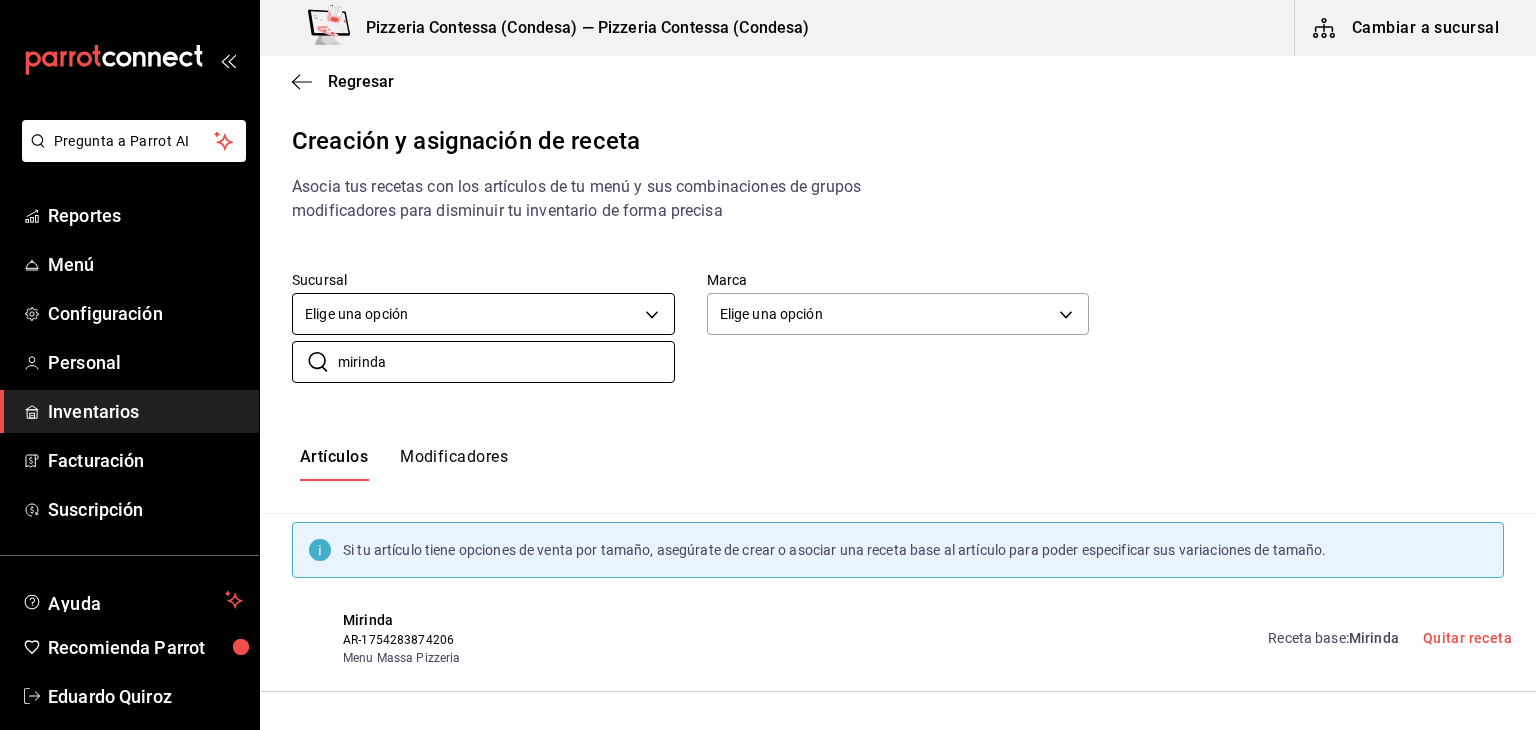 drag, startPoint x: 437, startPoint y: 345, endPoint x: 308, endPoint y: 318, distance: 131.7953 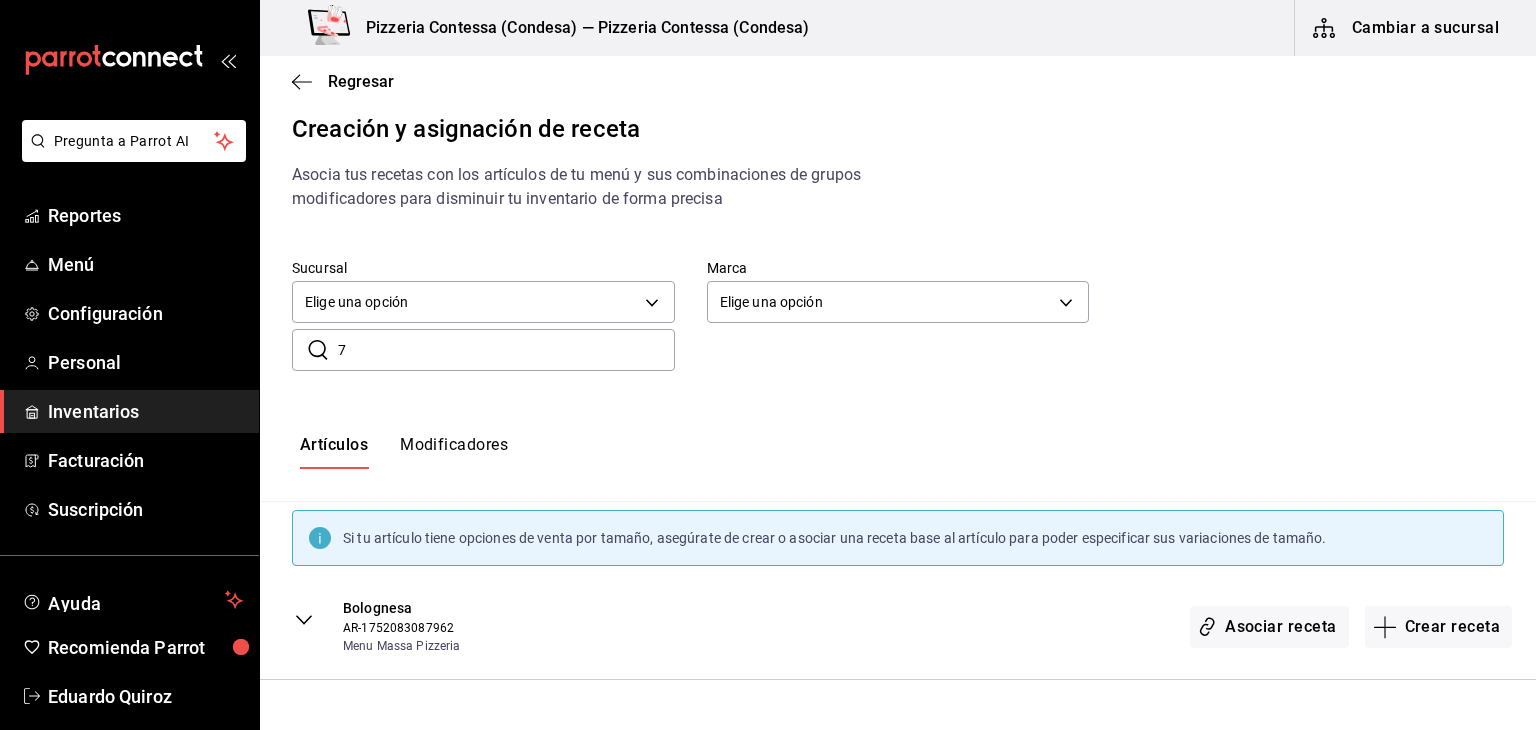 scroll, scrollTop: 0, scrollLeft: 0, axis: both 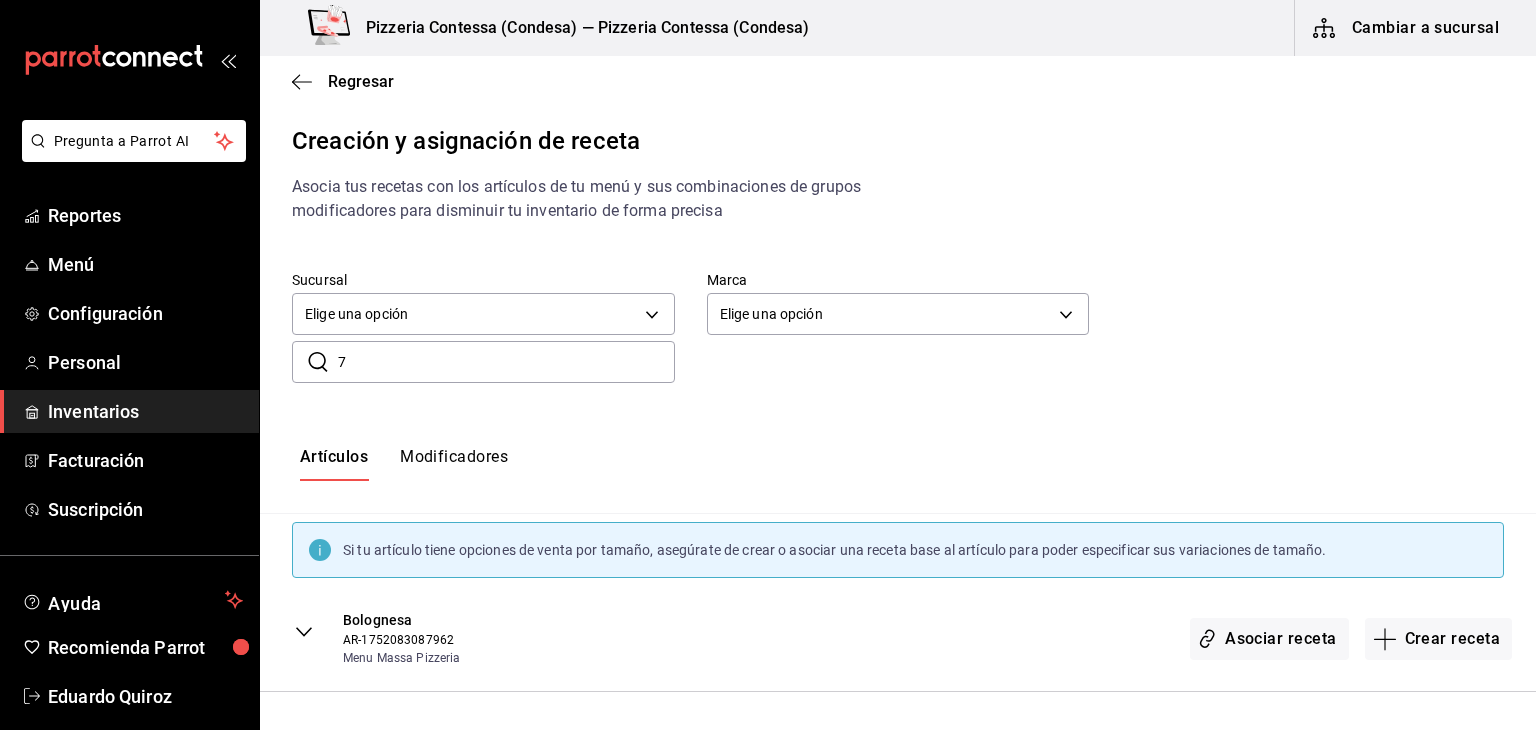 click on "7" at bounding box center (506, 362) 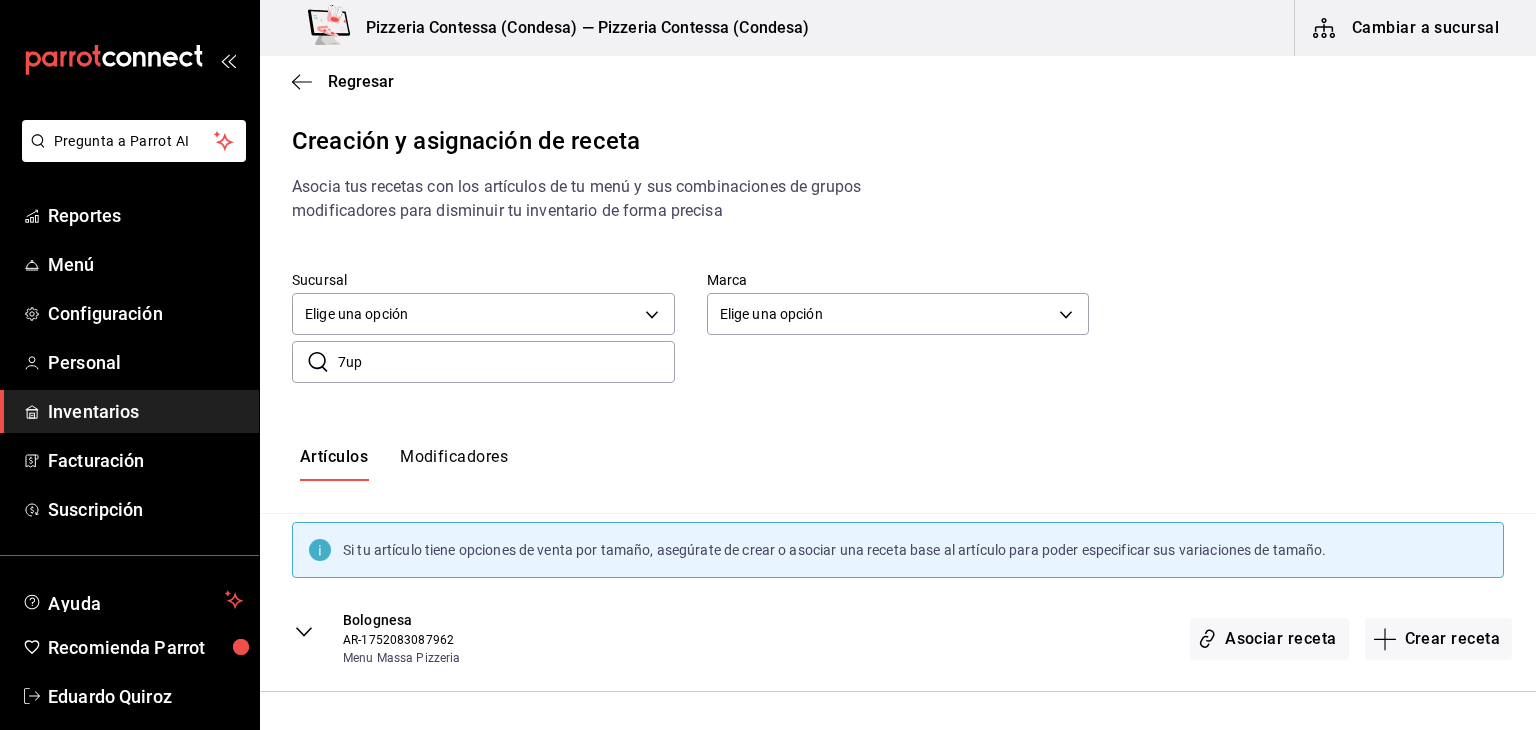 type on "7up" 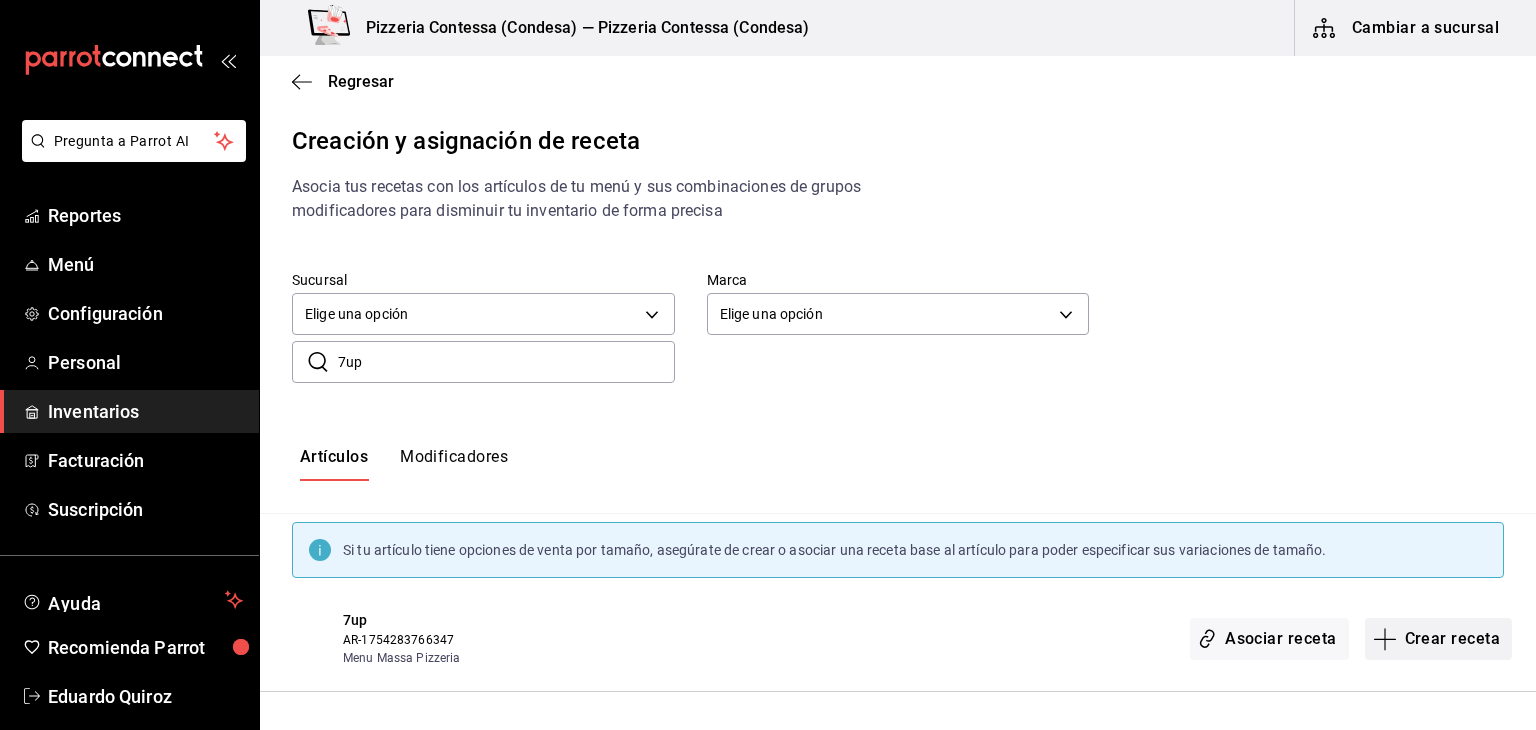click on "Crear receta" at bounding box center (1439, 639) 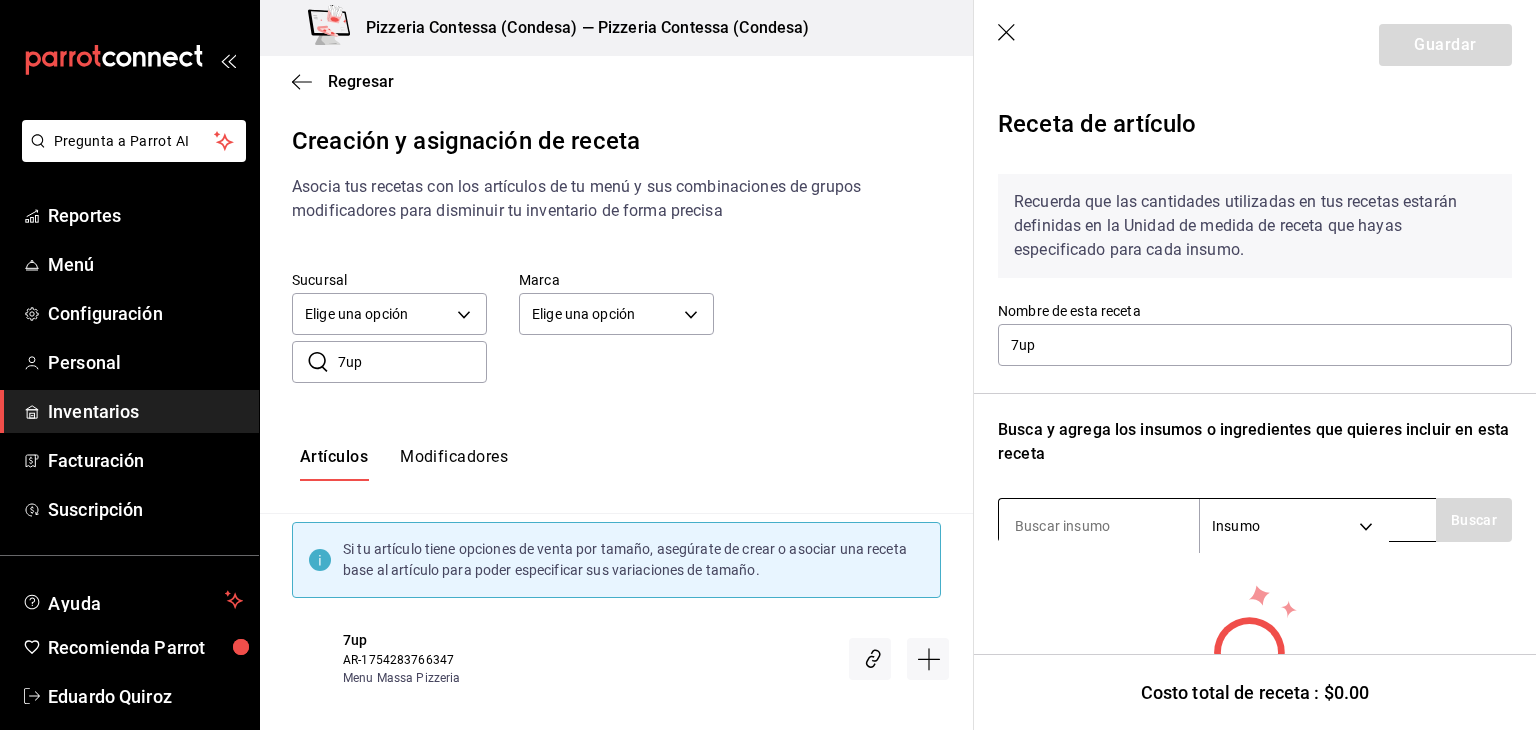 click at bounding box center (1099, 526) 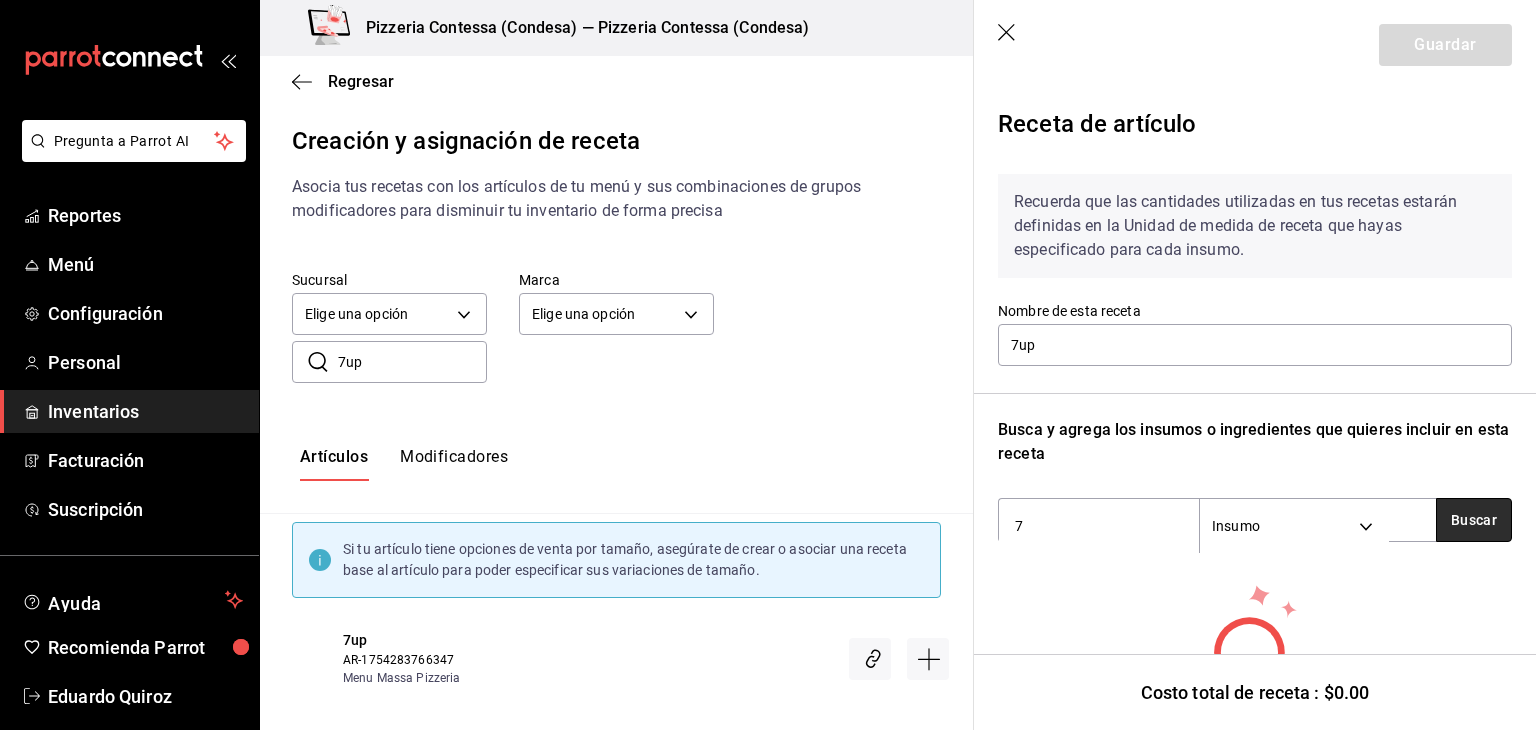 click on "Buscar" at bounding box center (1474, 520) 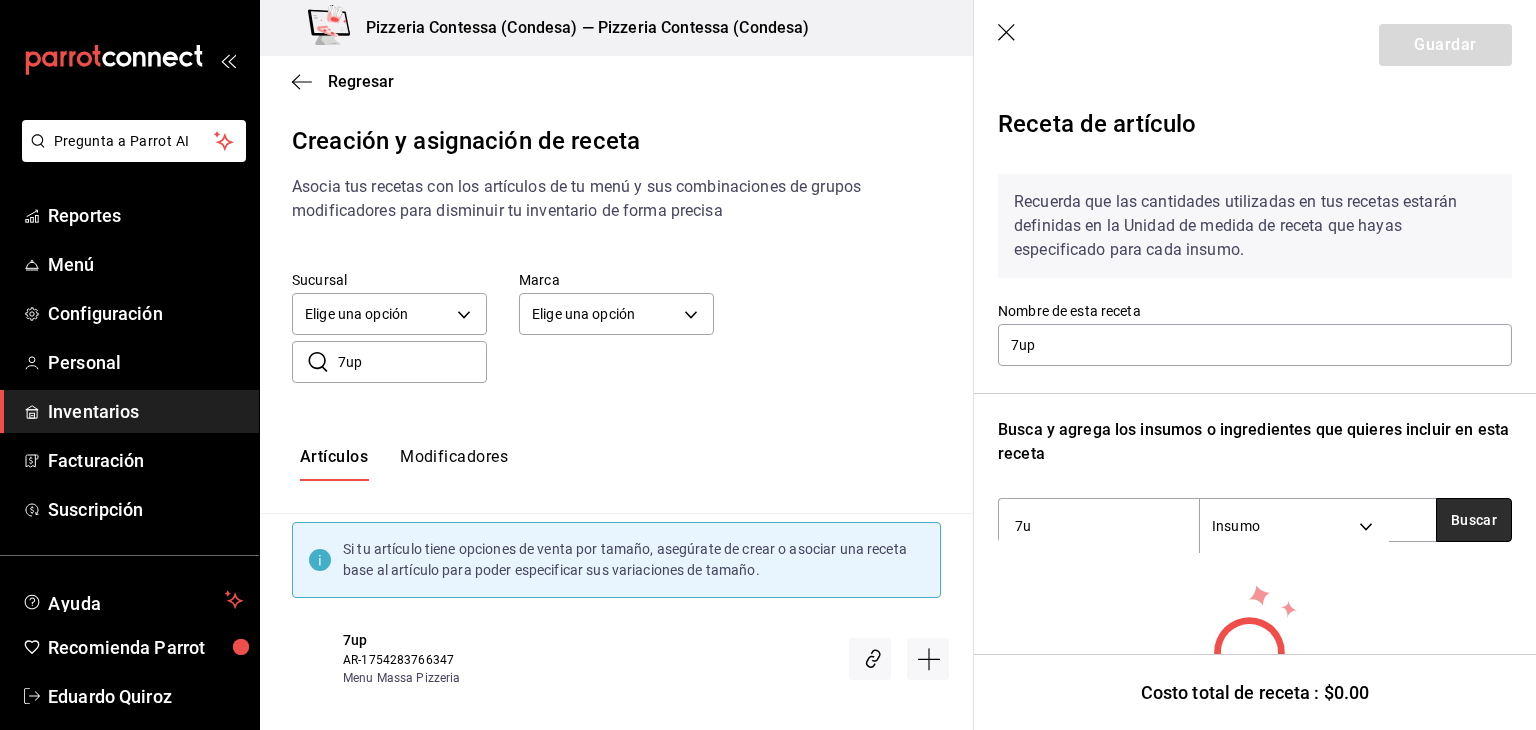 click on "Buscar" at bounding box center (1474, 520) 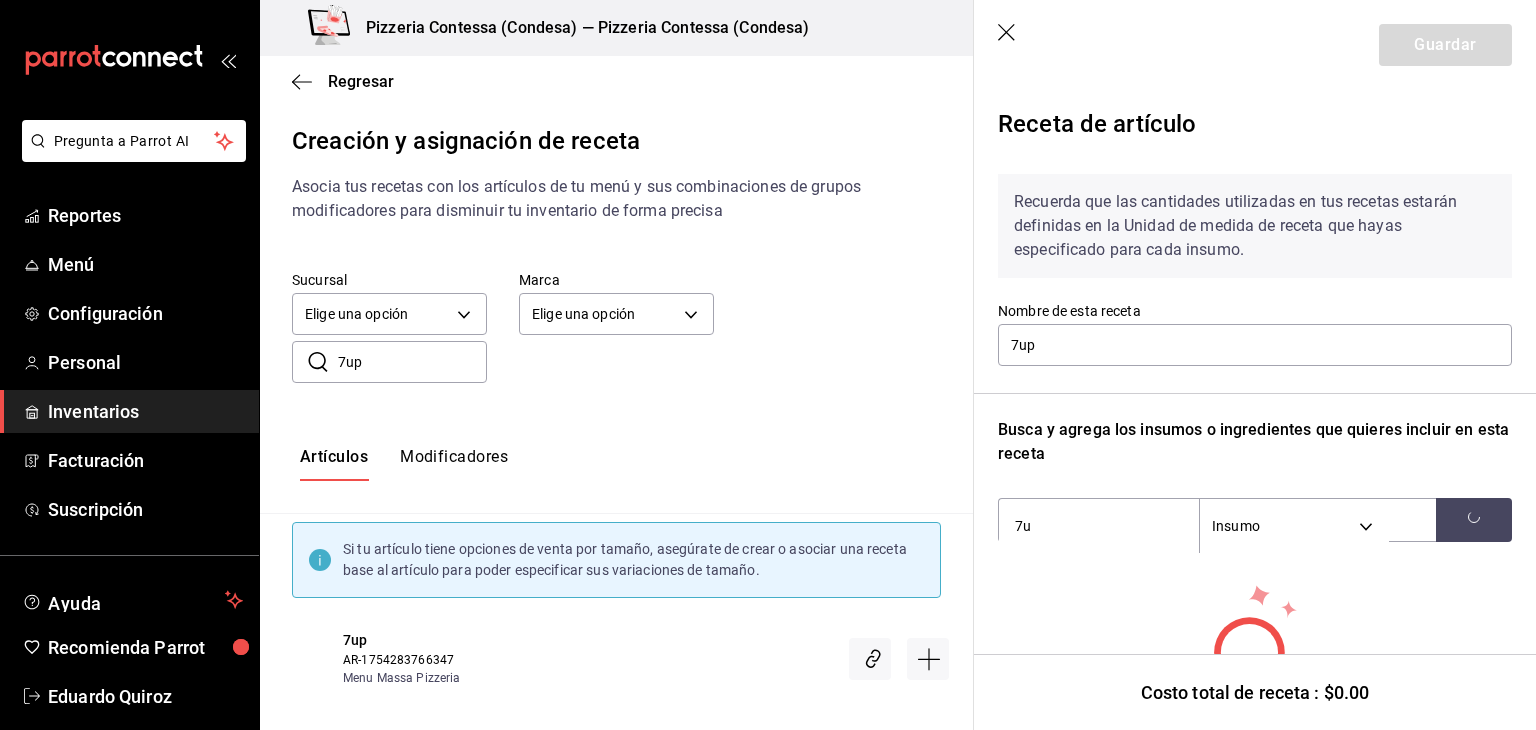 scroll, scrollTop: 124, scrollLeft: 0, axis: vertical 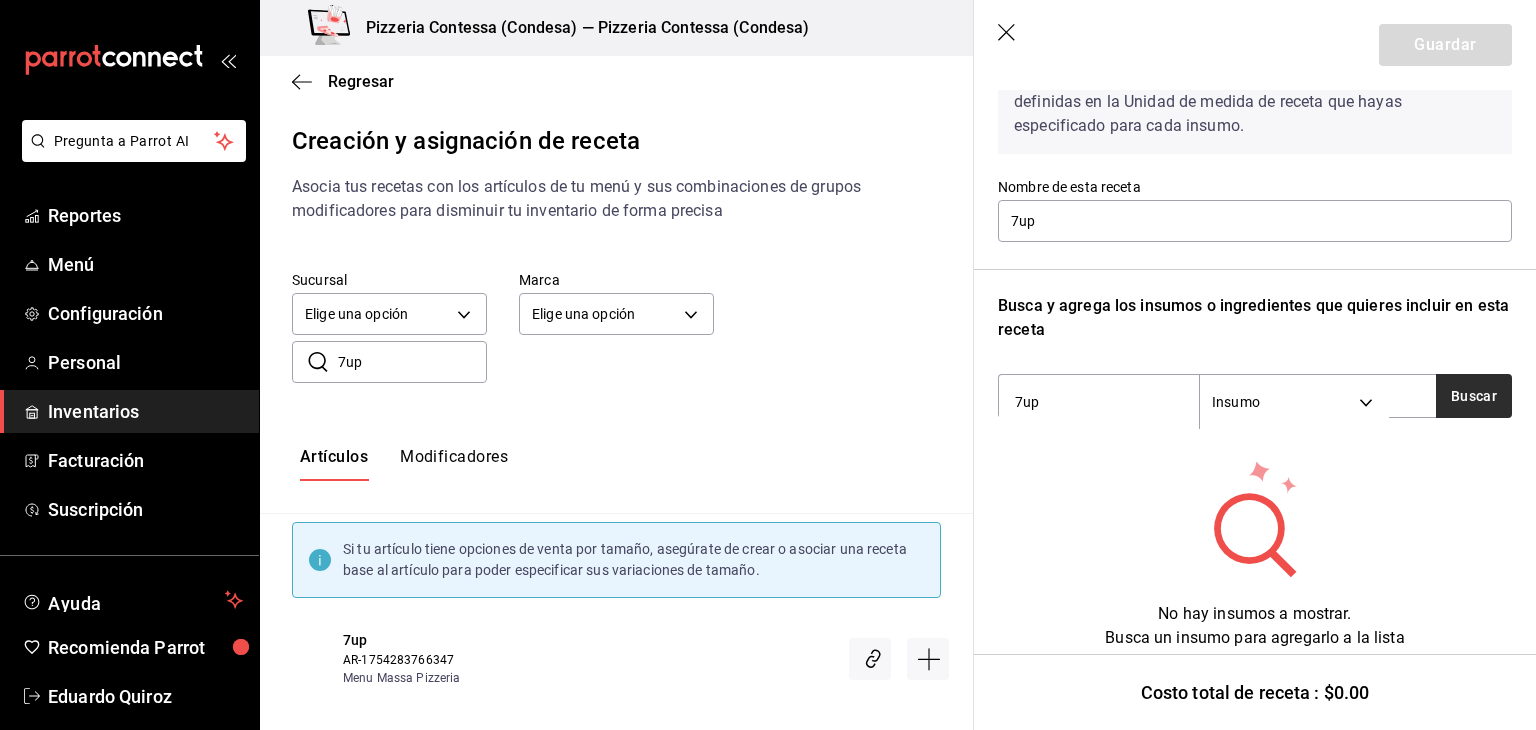 type on "7up" 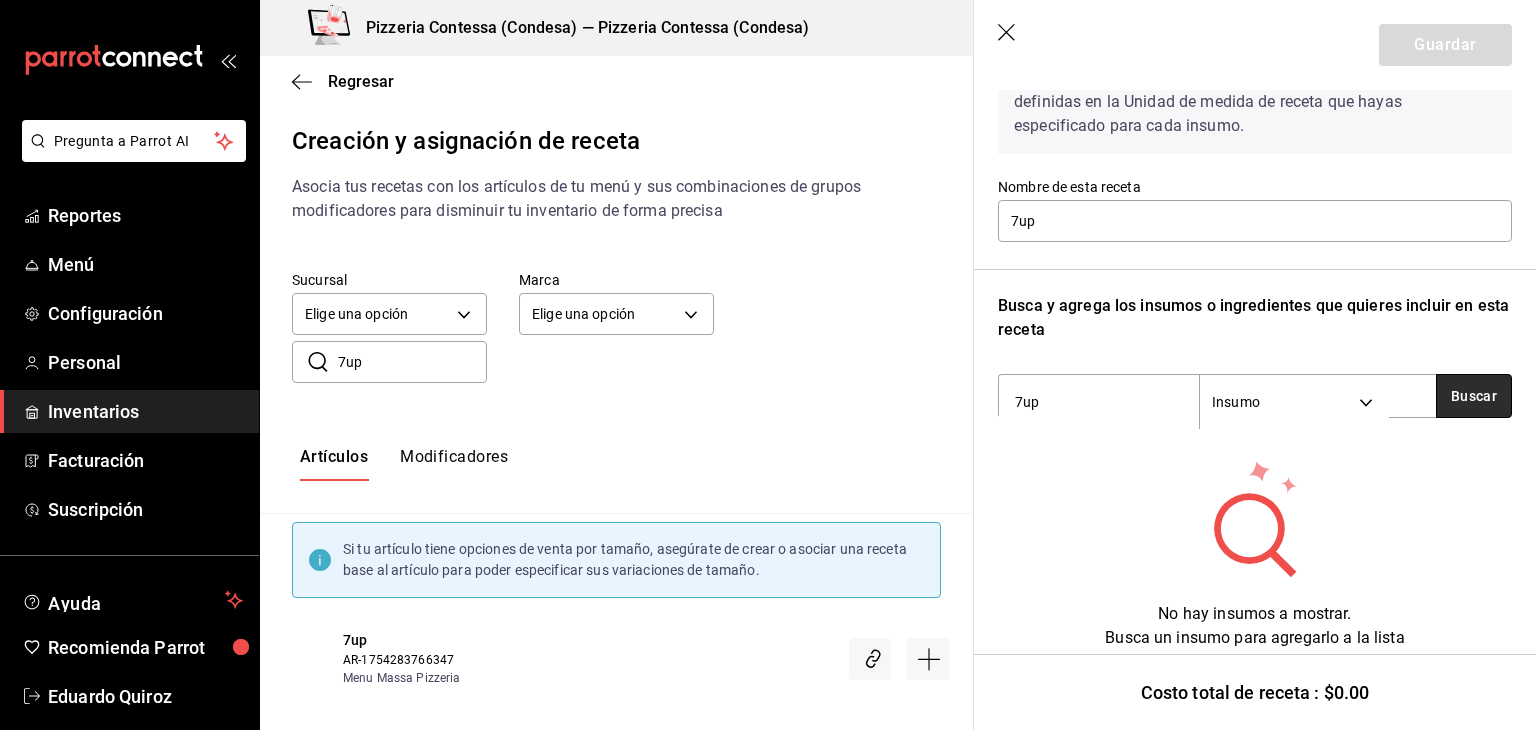 click on "Buscar" at bounding box center [1474, 396] 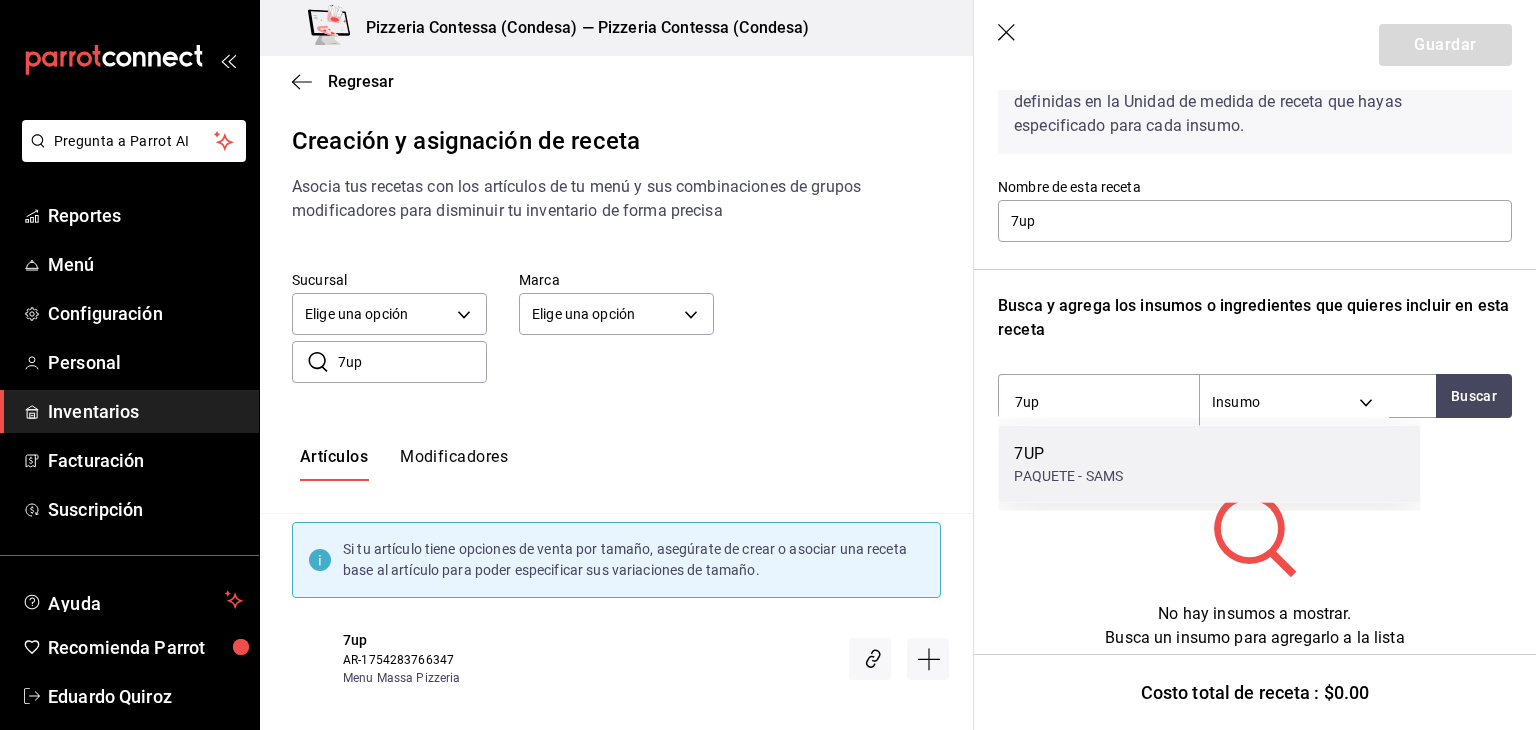 click on "7UP PAQUETE - SAMS" at bounding box center (1209, 464) 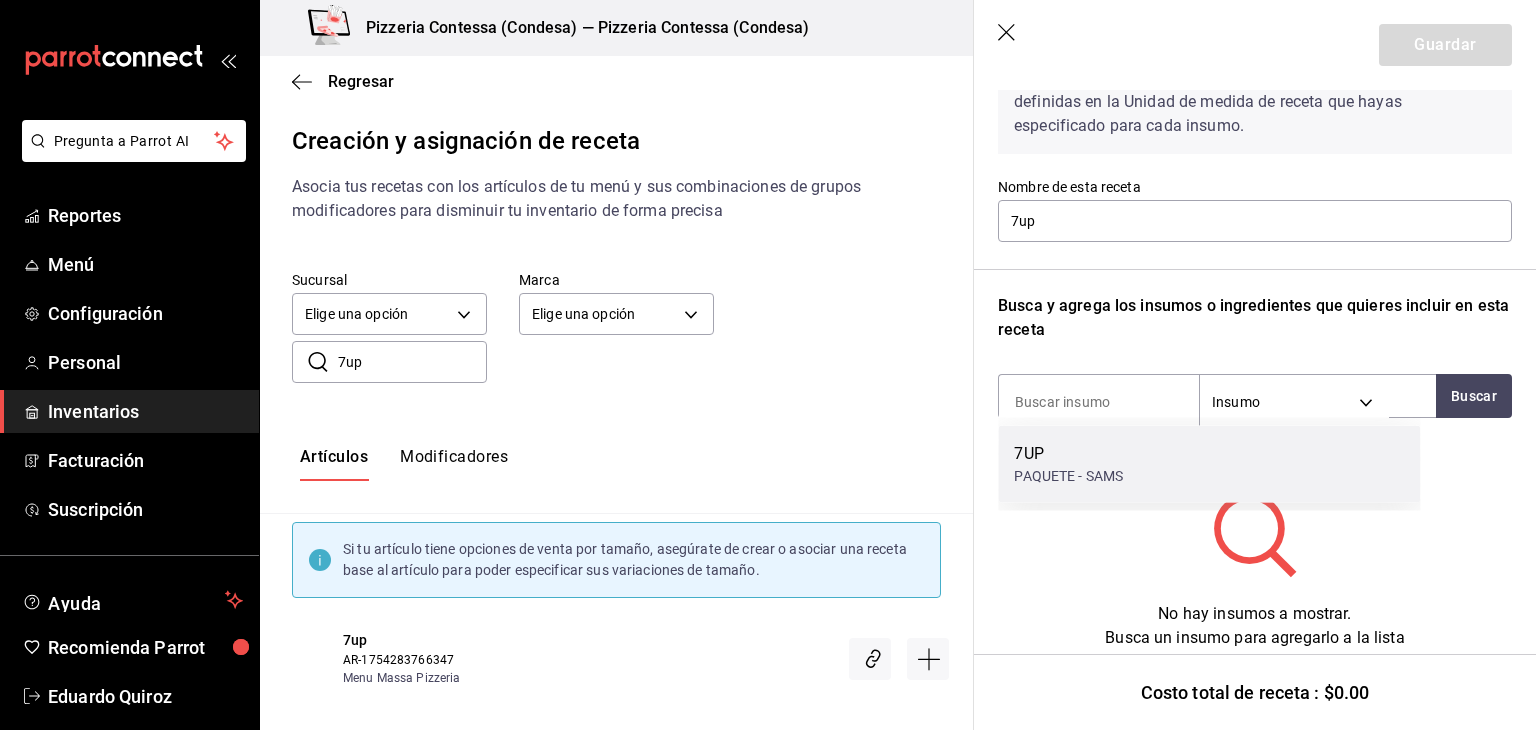 scroll, scrollTop: 108, scrollLeft: 0, axis: vertical 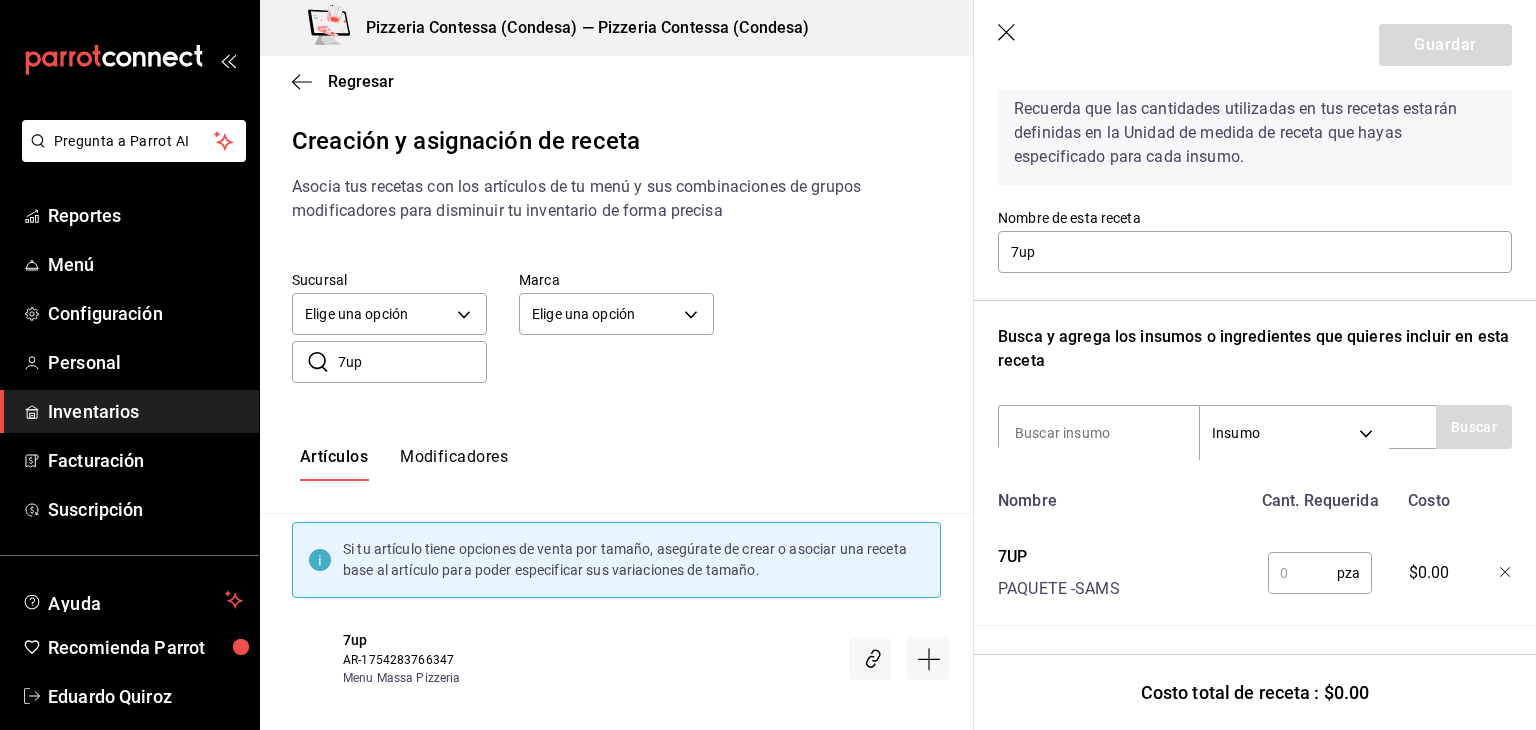 click at bounding box center (1302, 573) 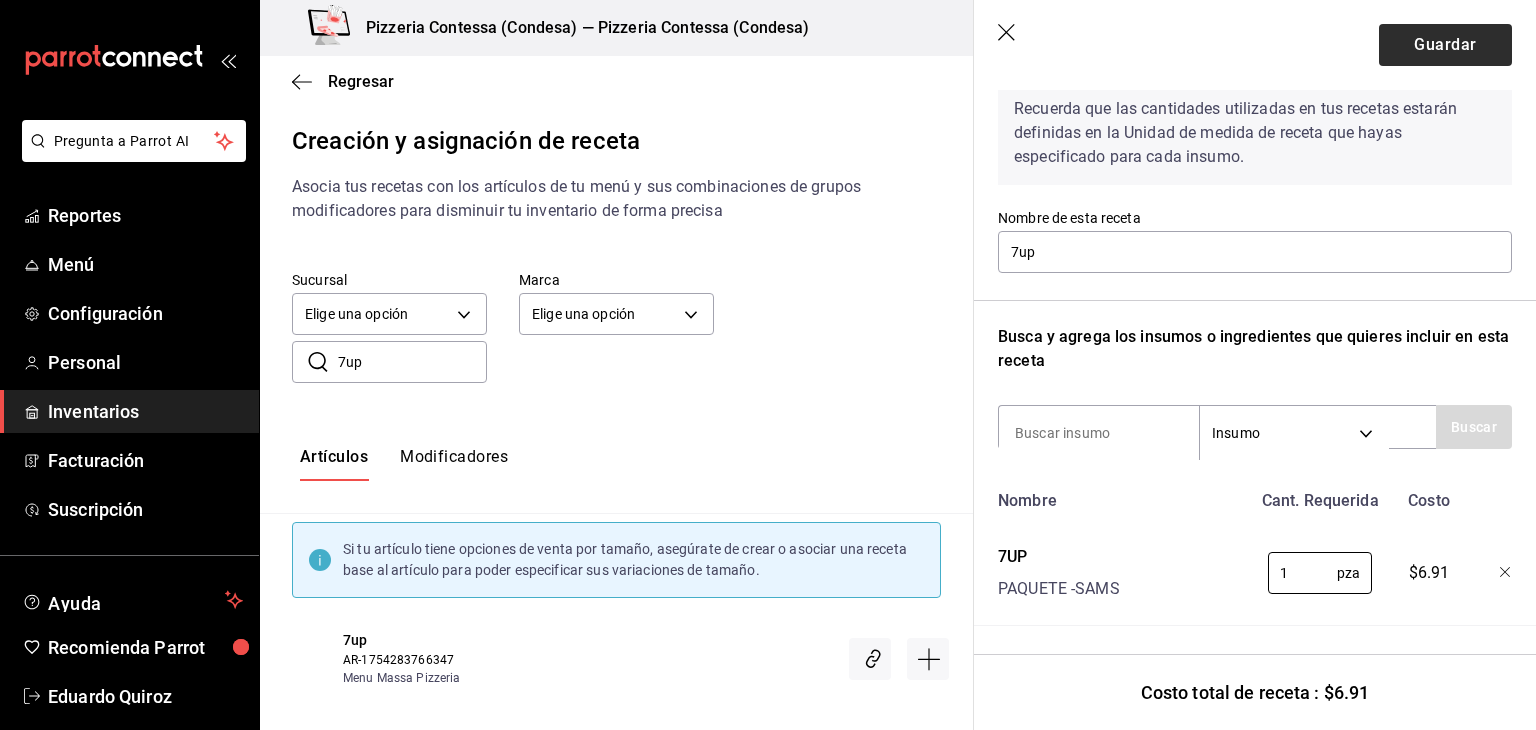 type on "1" 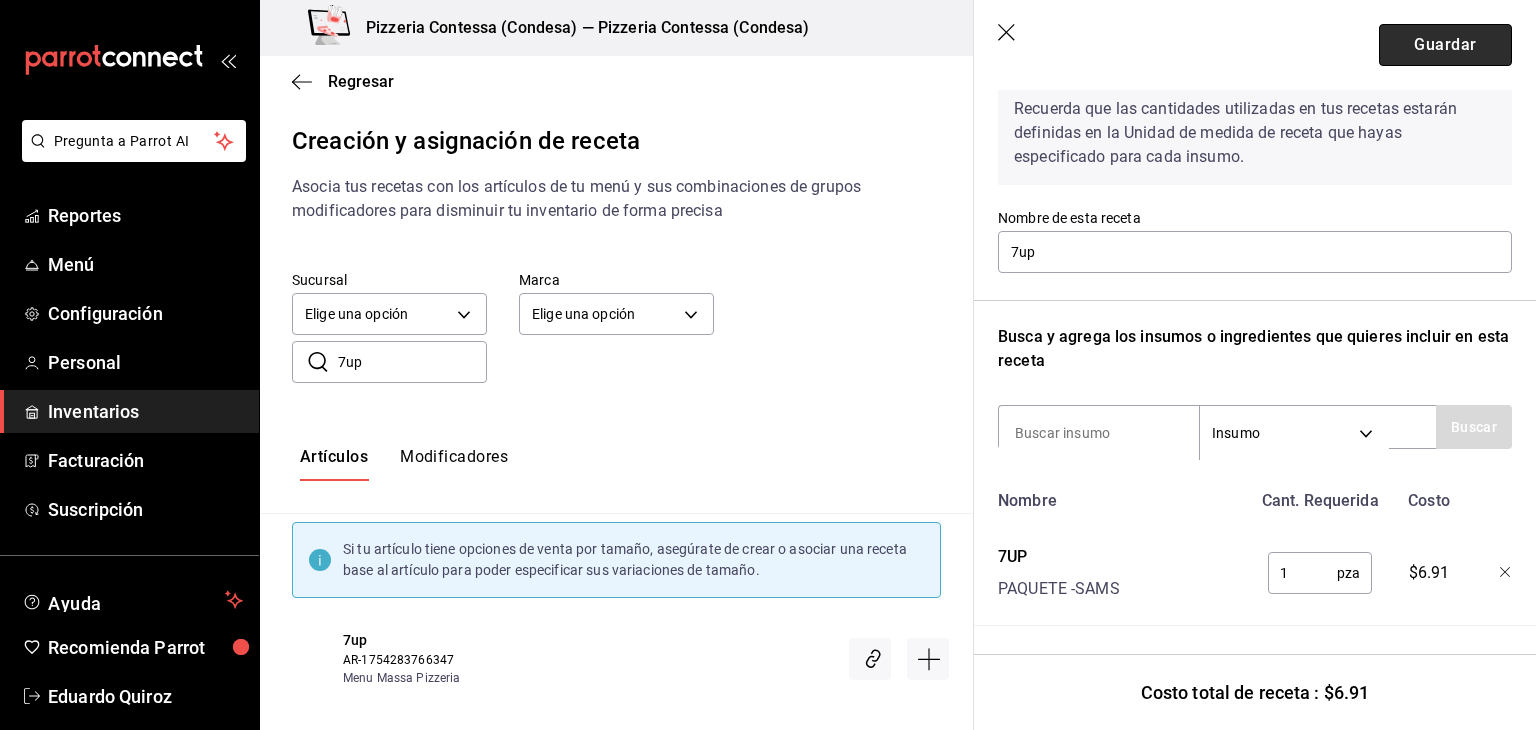 click on "Guardar" at bounding box center (1445, 45) 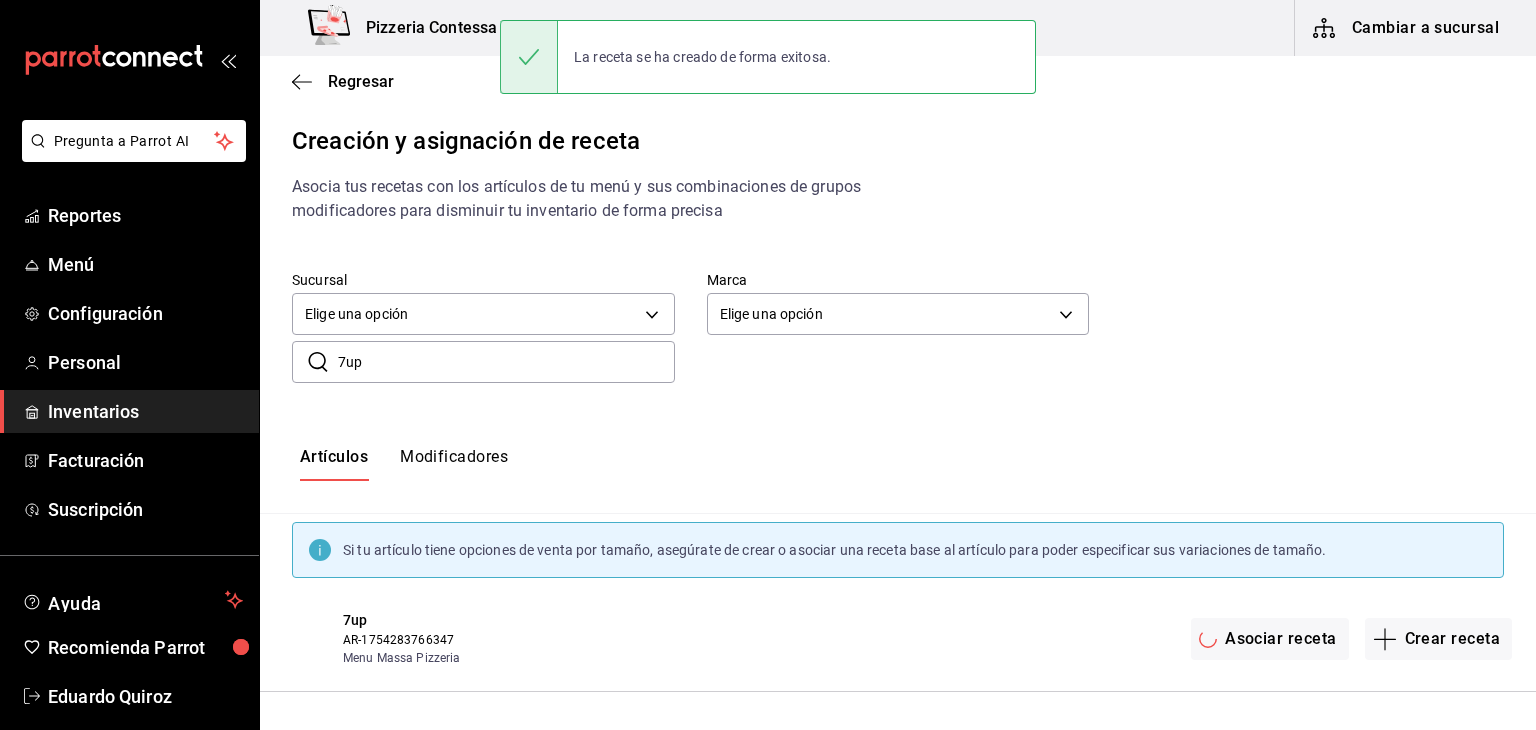 scroll, scrollTop: 0, scrollLeft: 0, axis: both 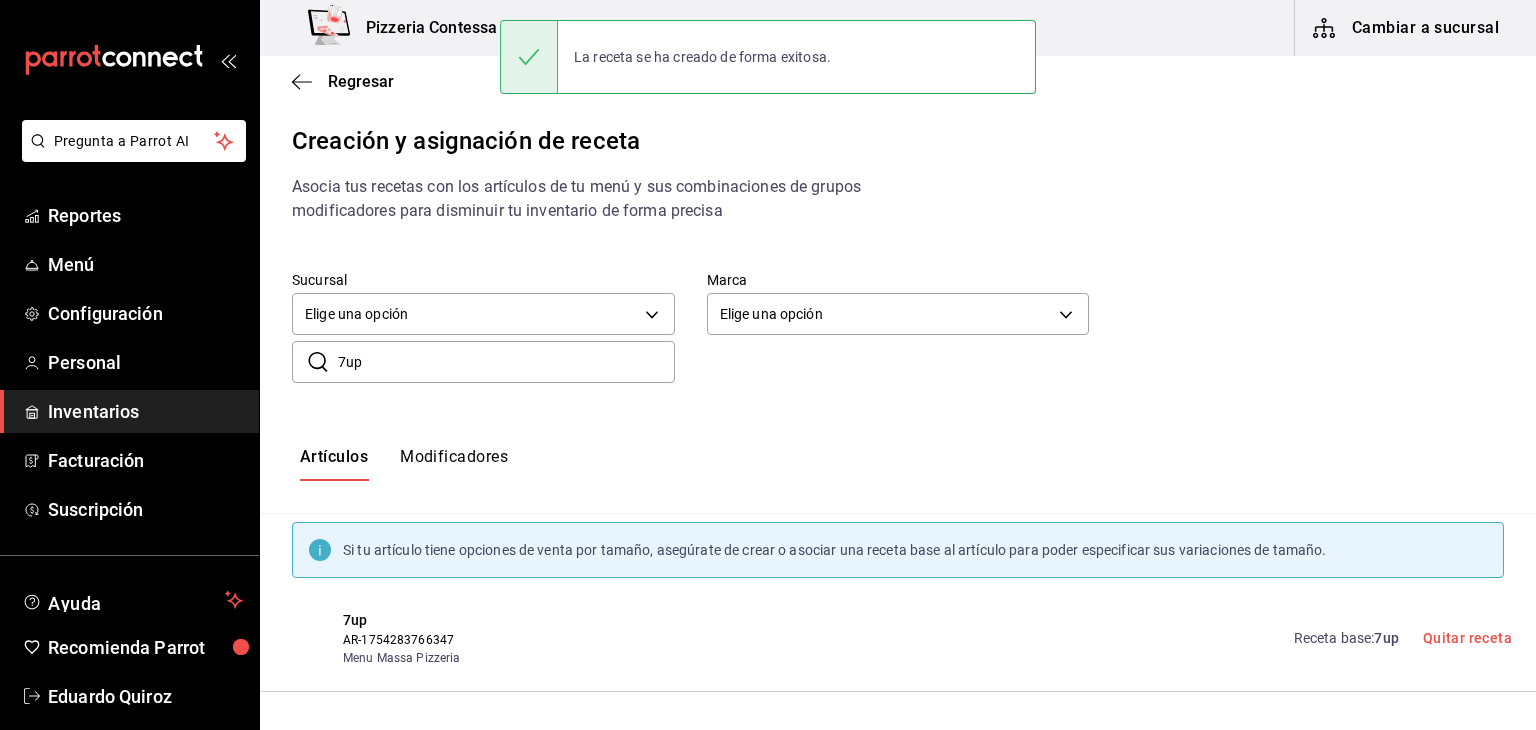 drag, startPoint x: 424, startPoint y: 361, endPoint x: 297, endPoint y: 360, distance: 127.00394 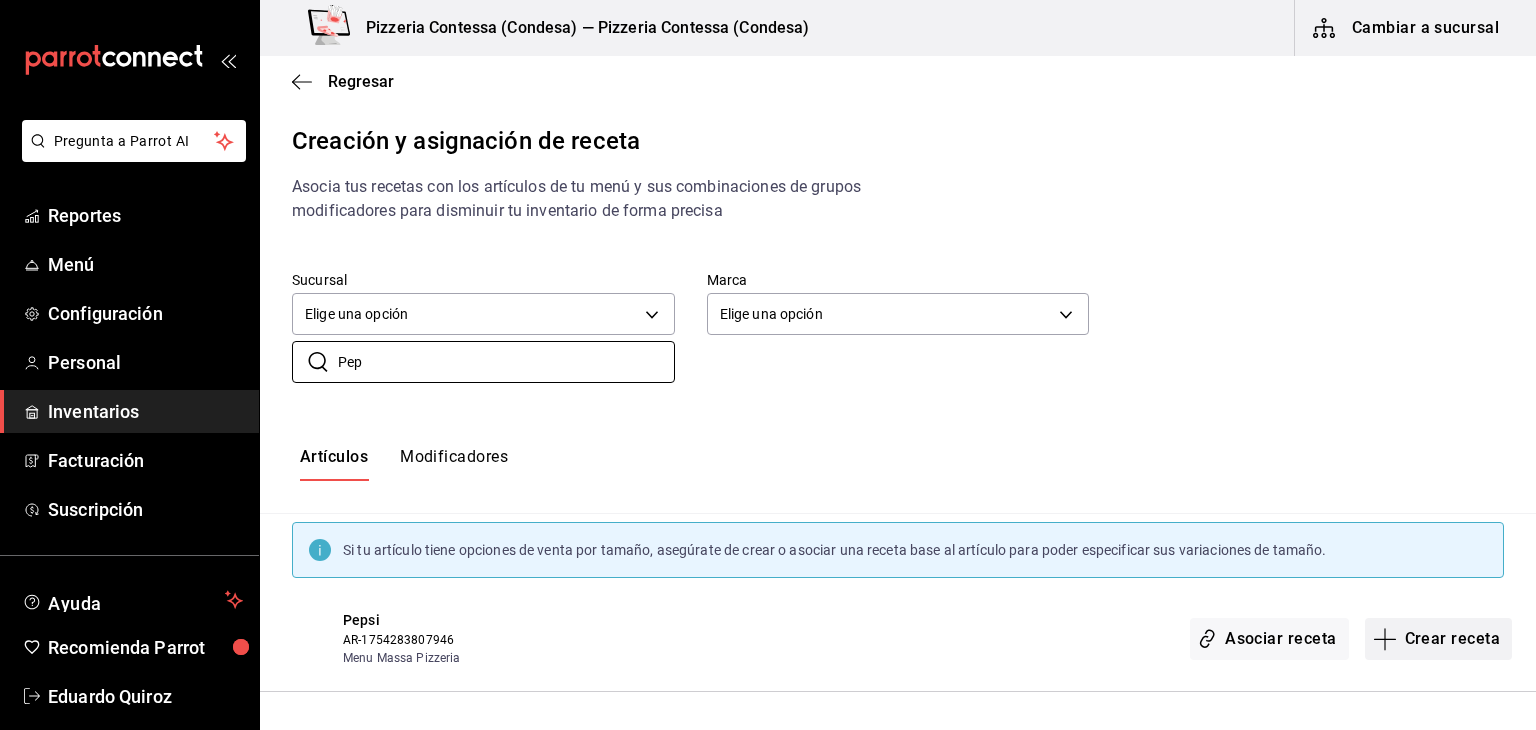 type on "Pep" 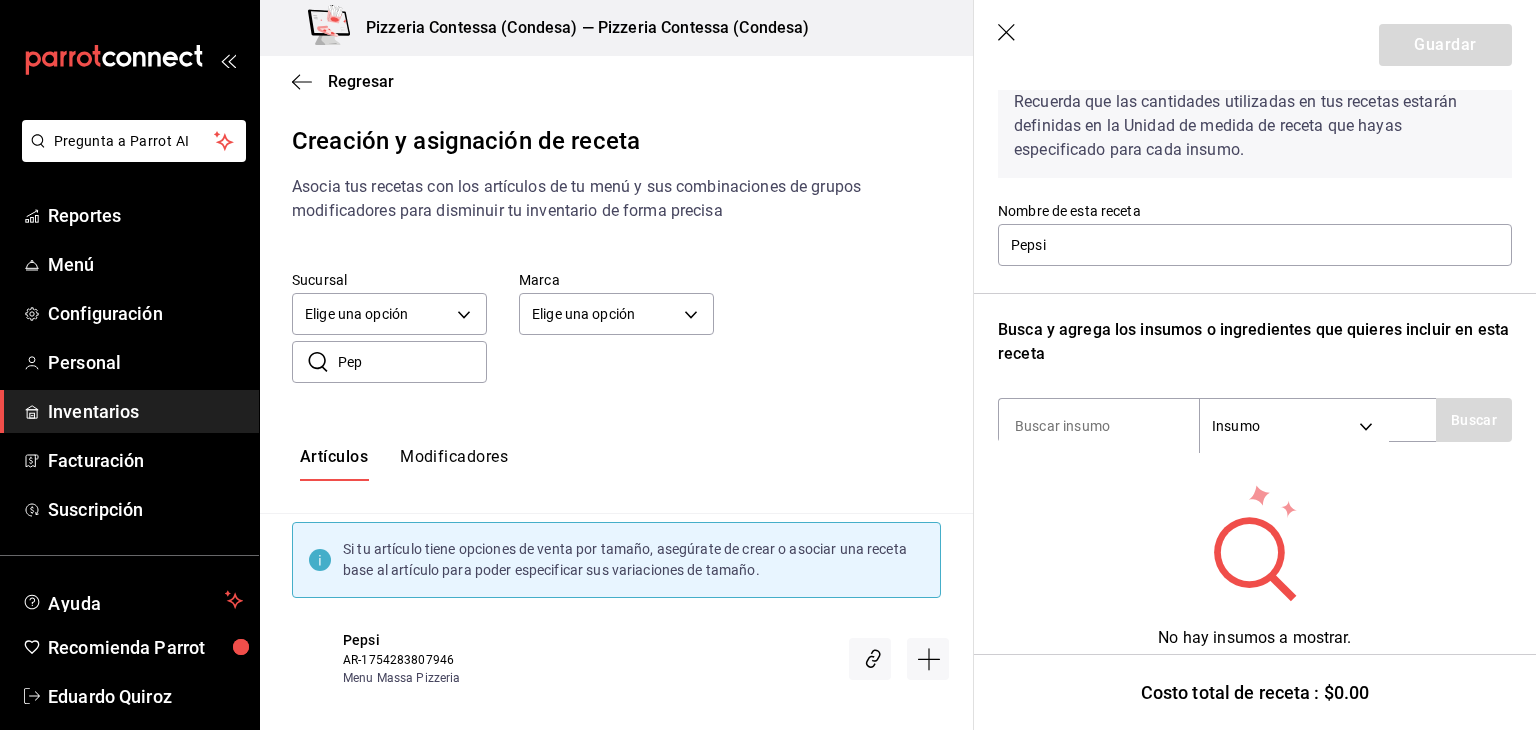 scroll, scrollTop: 103, scrollLeft: 0, axis: vertical 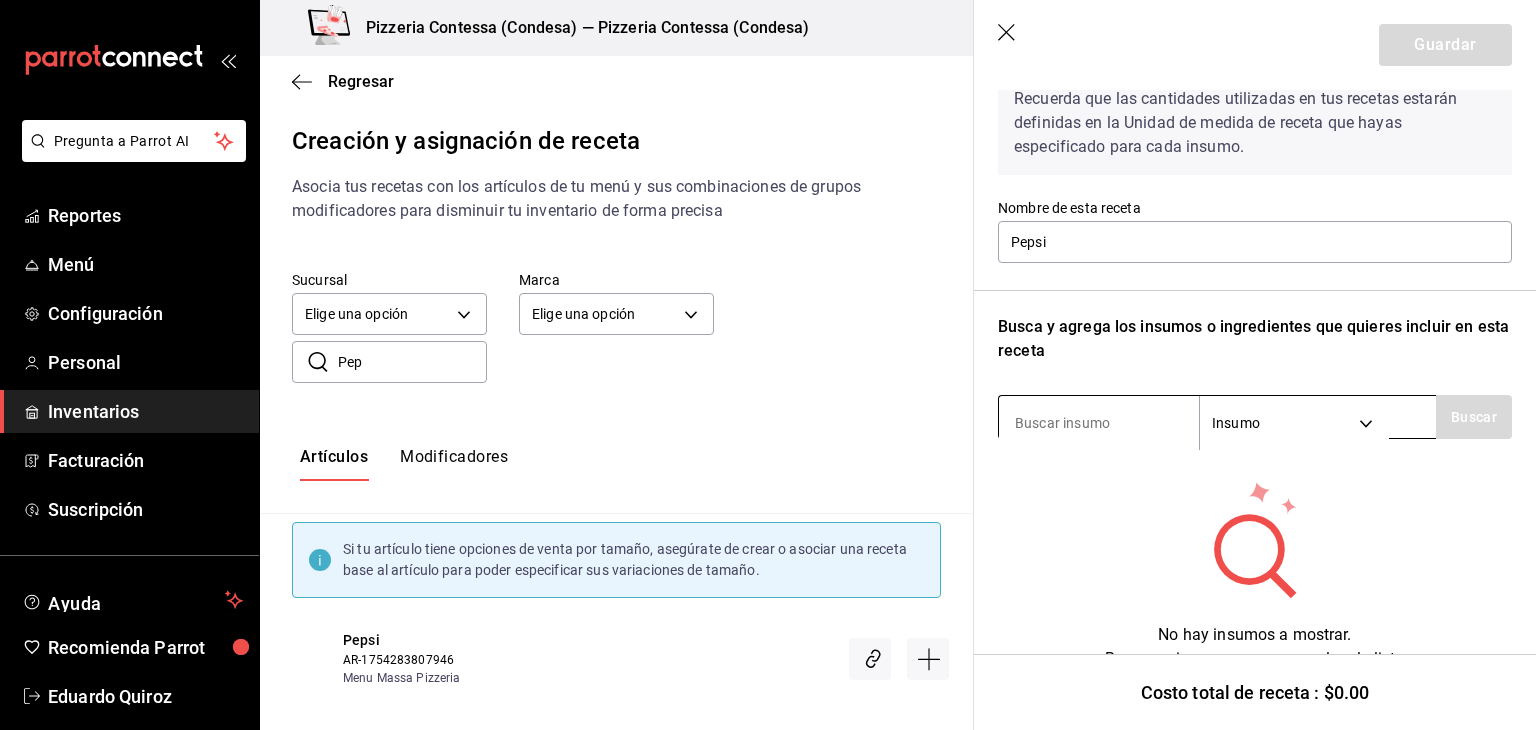 click at bounding box center [1099, 423] 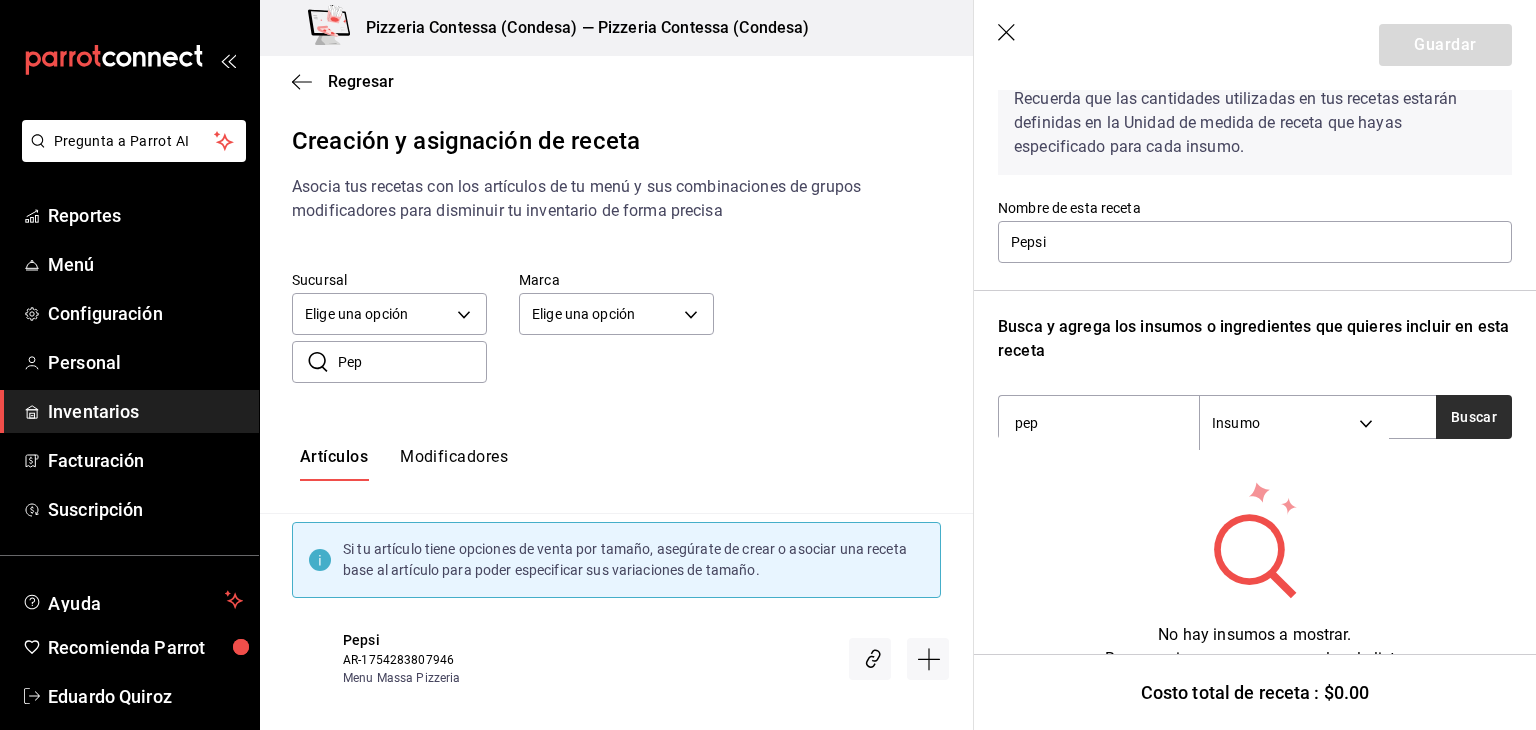 type on "pep" 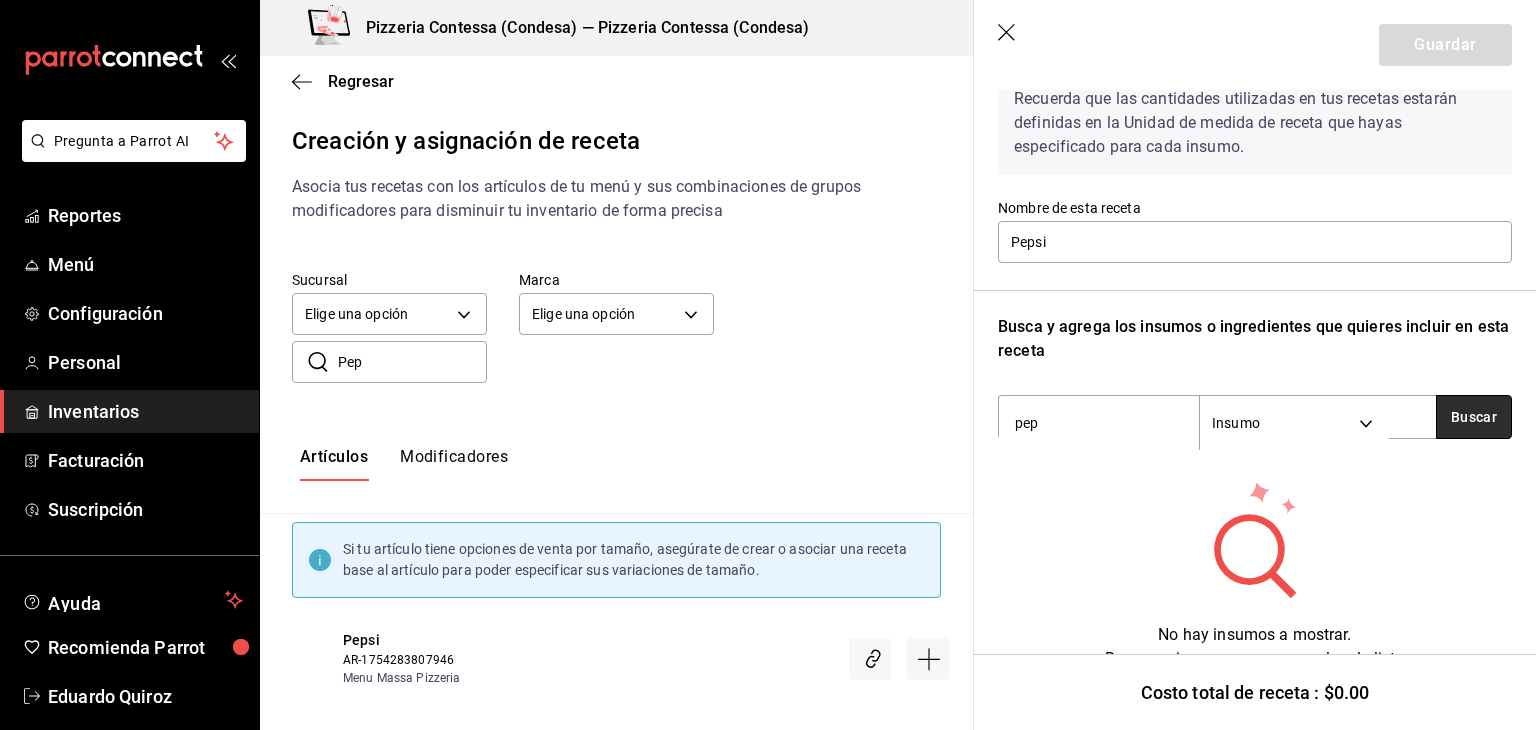click on "Buscar" at bounding box center [1474, 417] 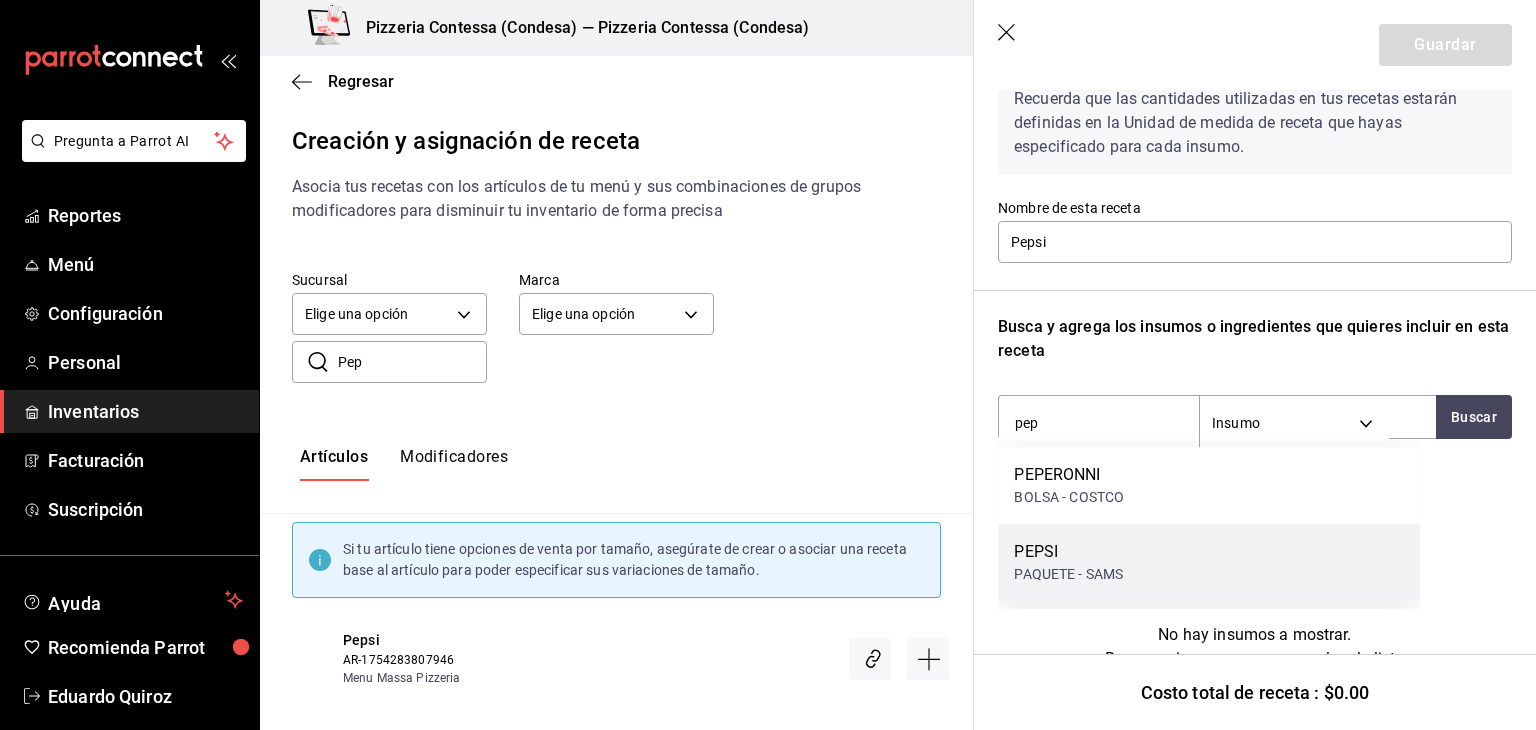 click on "PAQUETE - SAMS" at bounding box center (1068, 574) 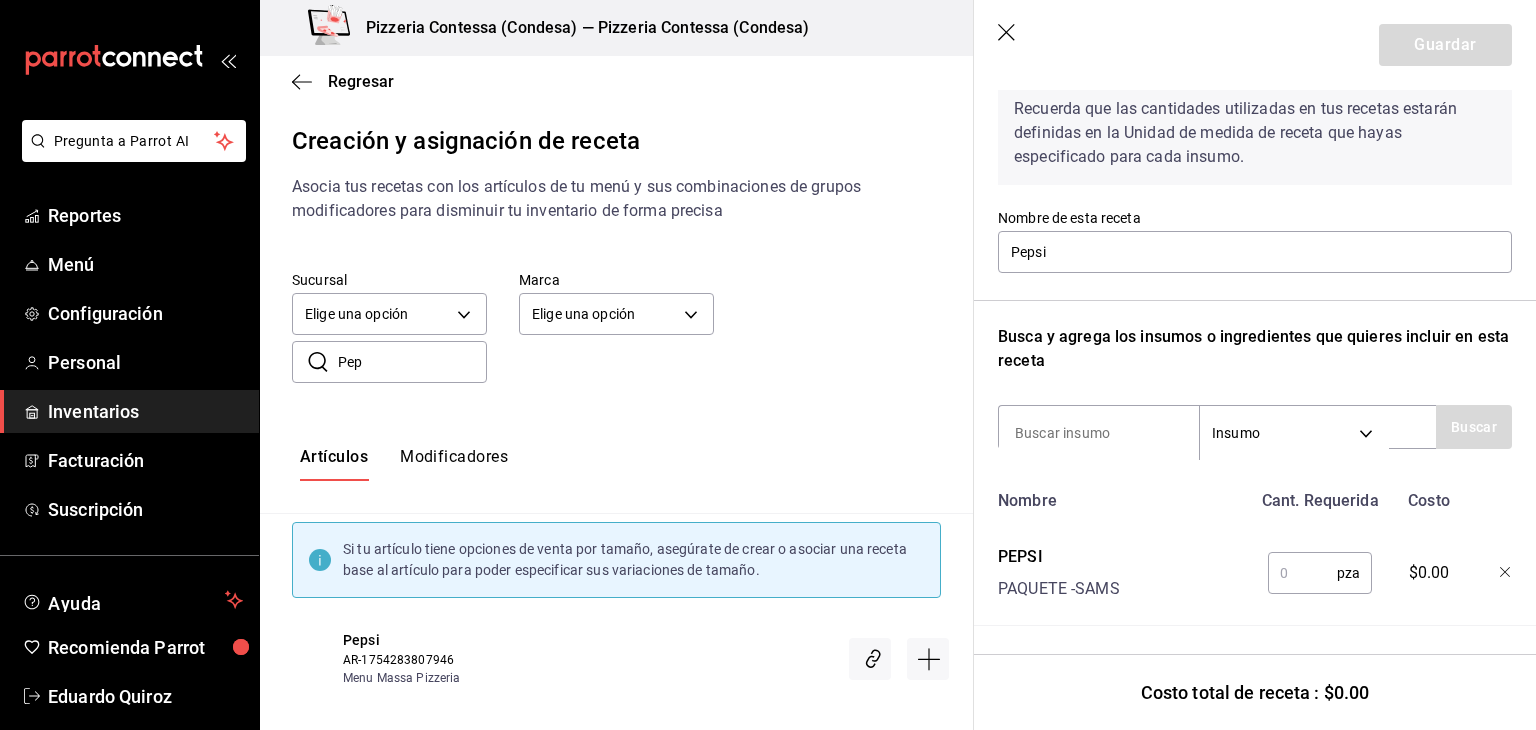 click at bounding box center [1302, 573] 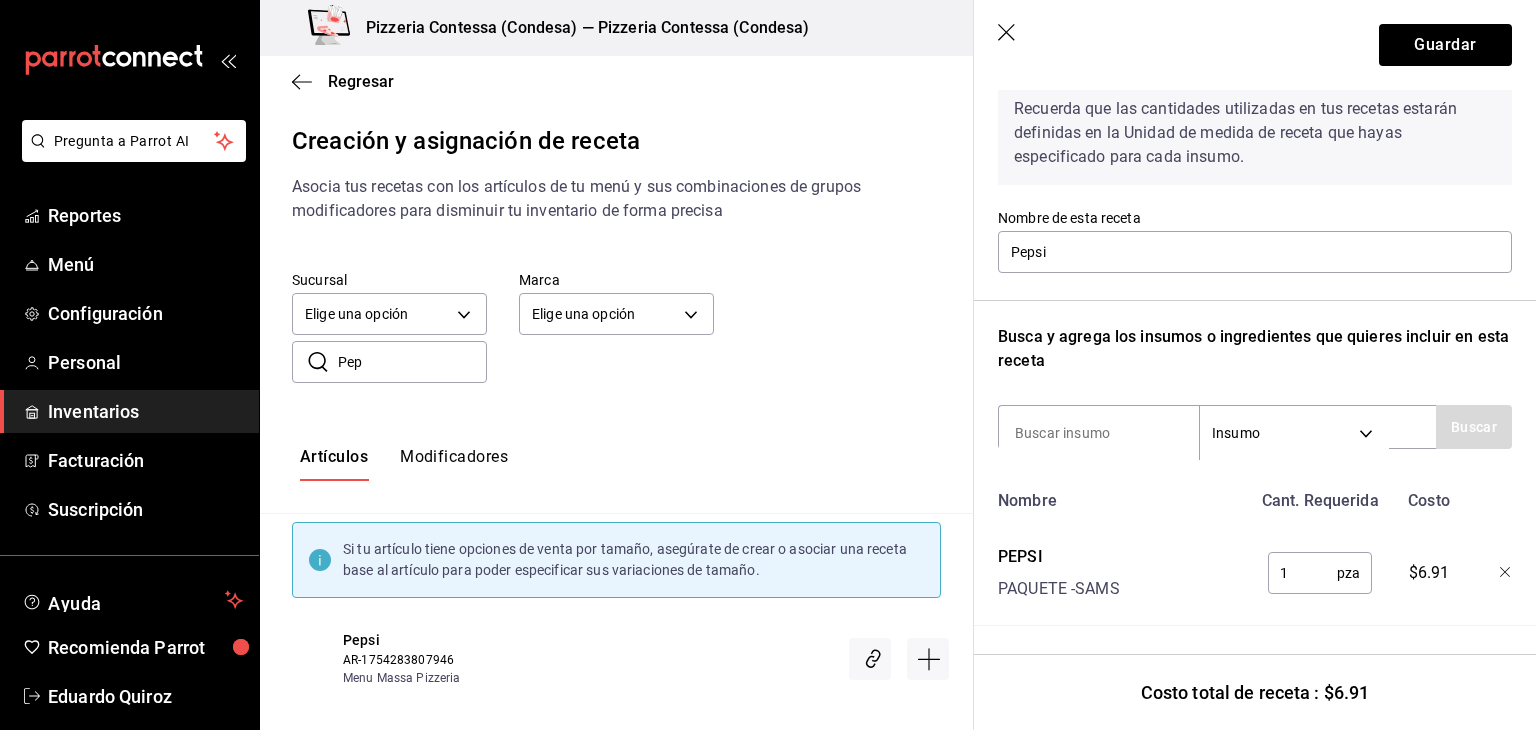 scroll, scrollTop: 0, scrollLeft: 0, axis: both 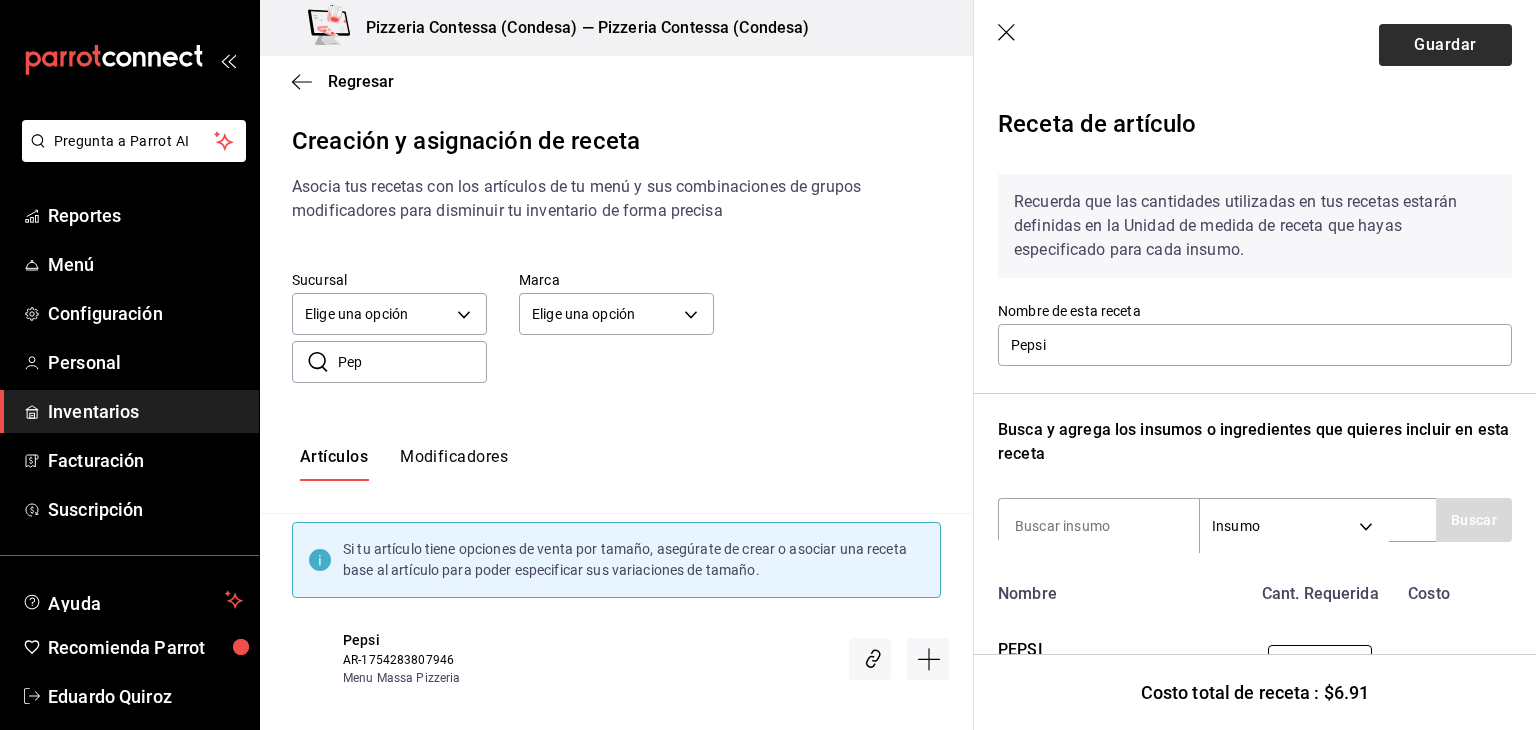 type on "1" 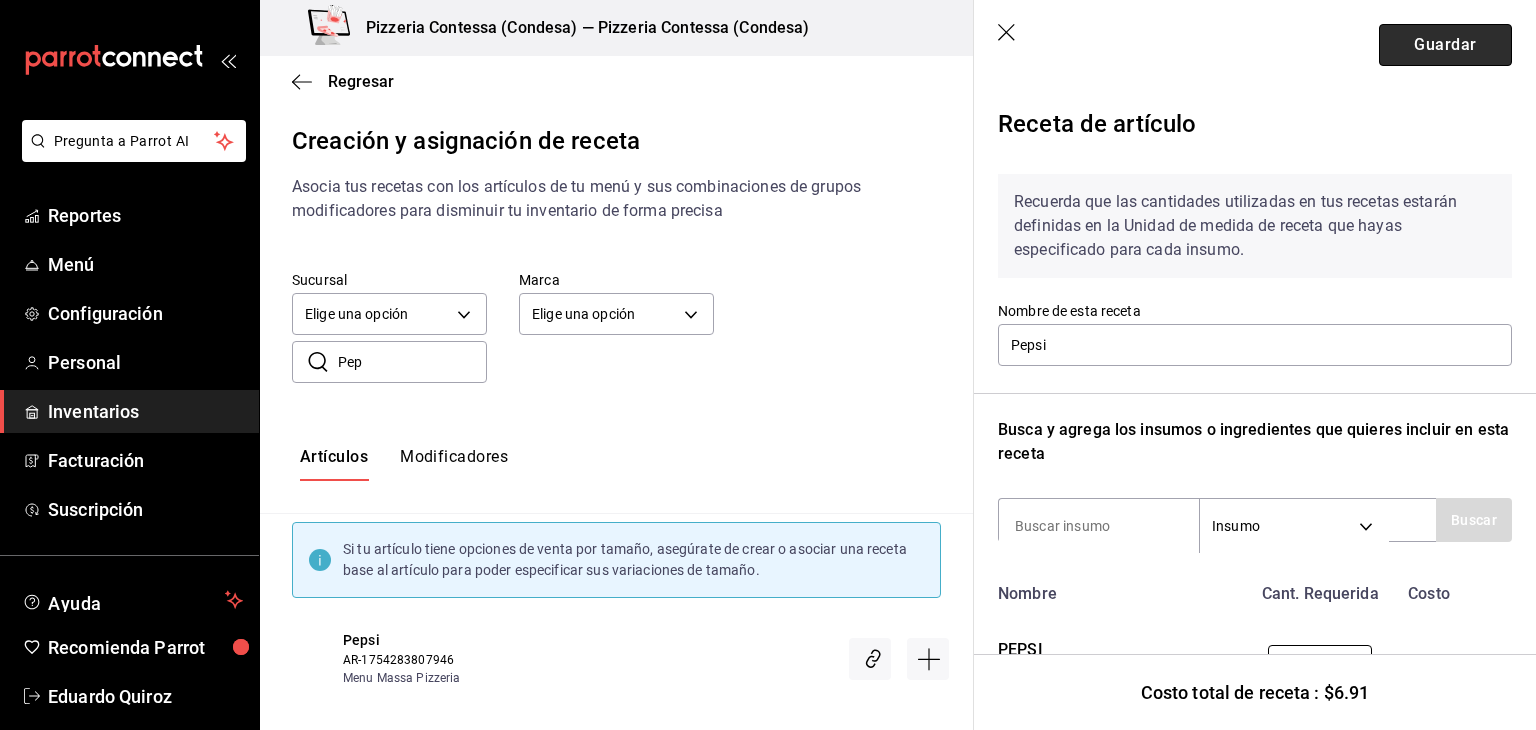 click on "Guardar" at bounding box center [1445, 45] 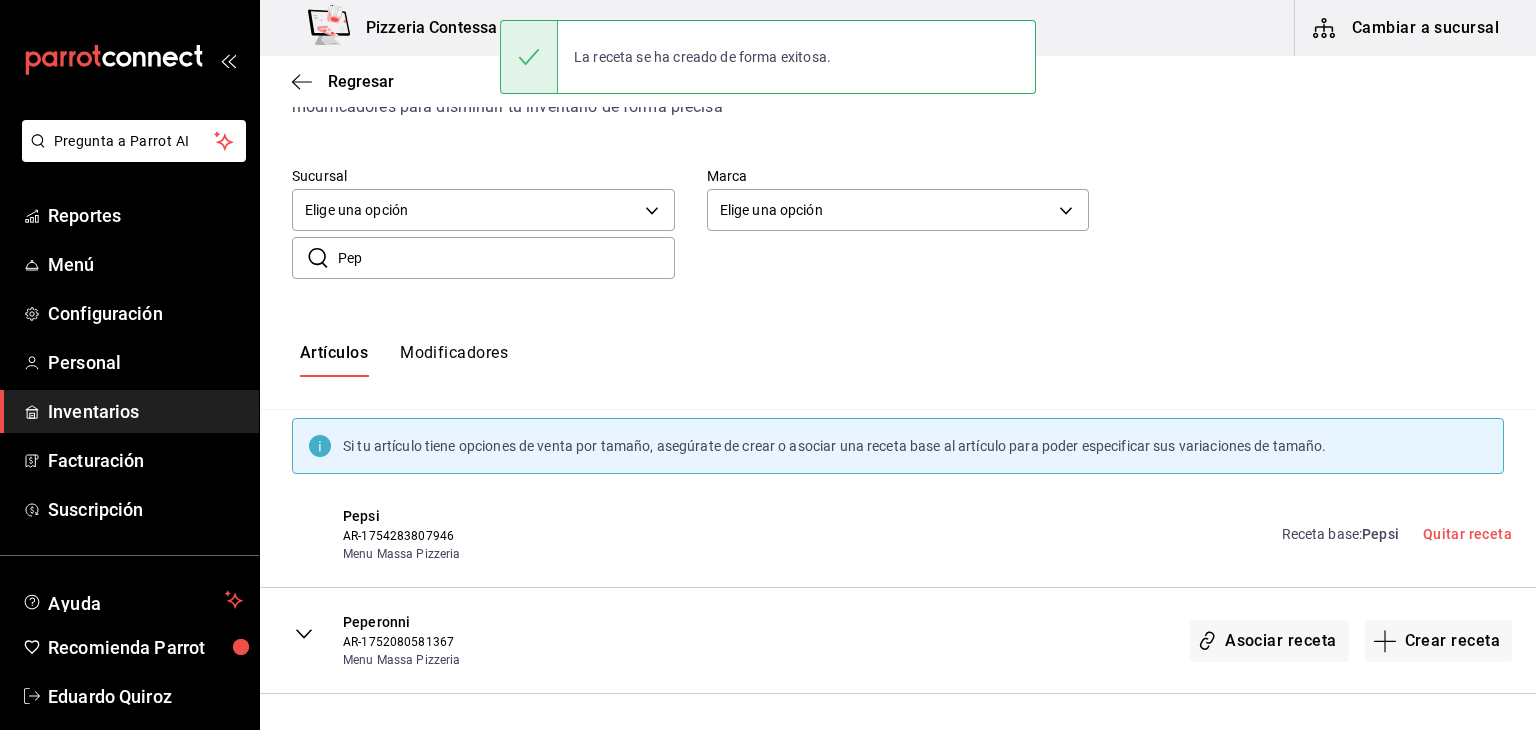 scroll, scrollTop: 101, scrollLeft: 0, axis: vertical 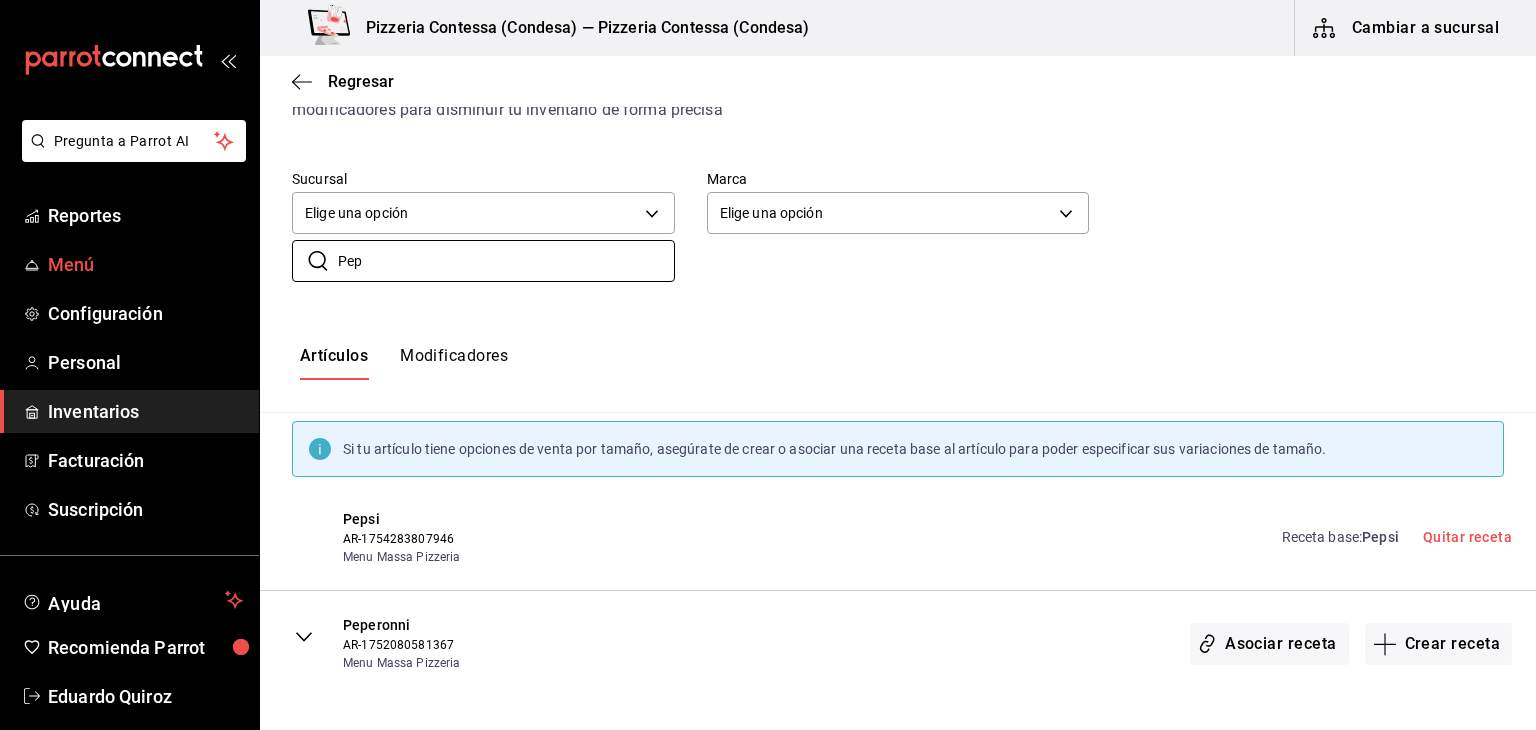 drag, startPoint x: 403, startPoint y: 257, endPoint x: 227, endPoint y: 258, distance: 176.00284 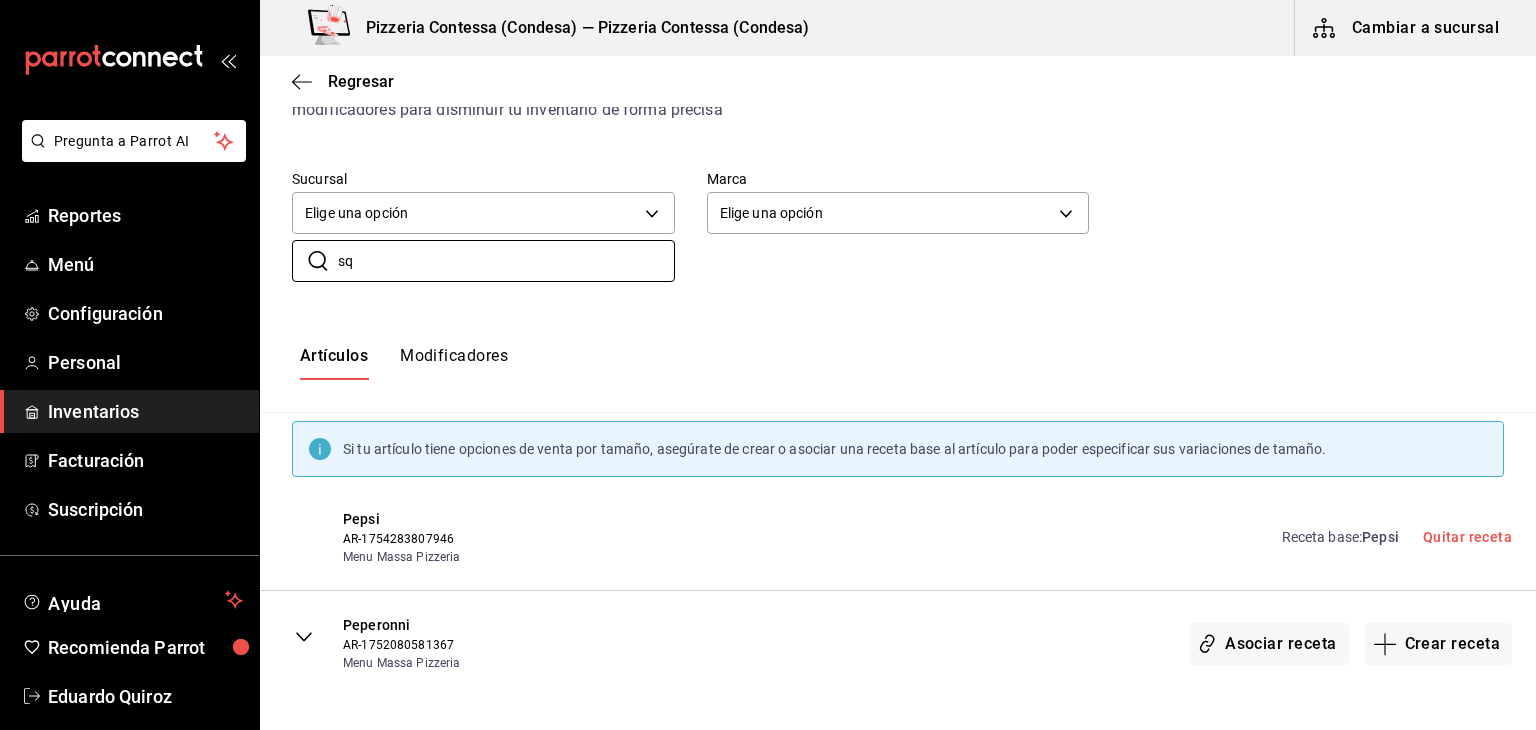 scroll, scrollTop: 0, scrollLeft: 0, axis: both 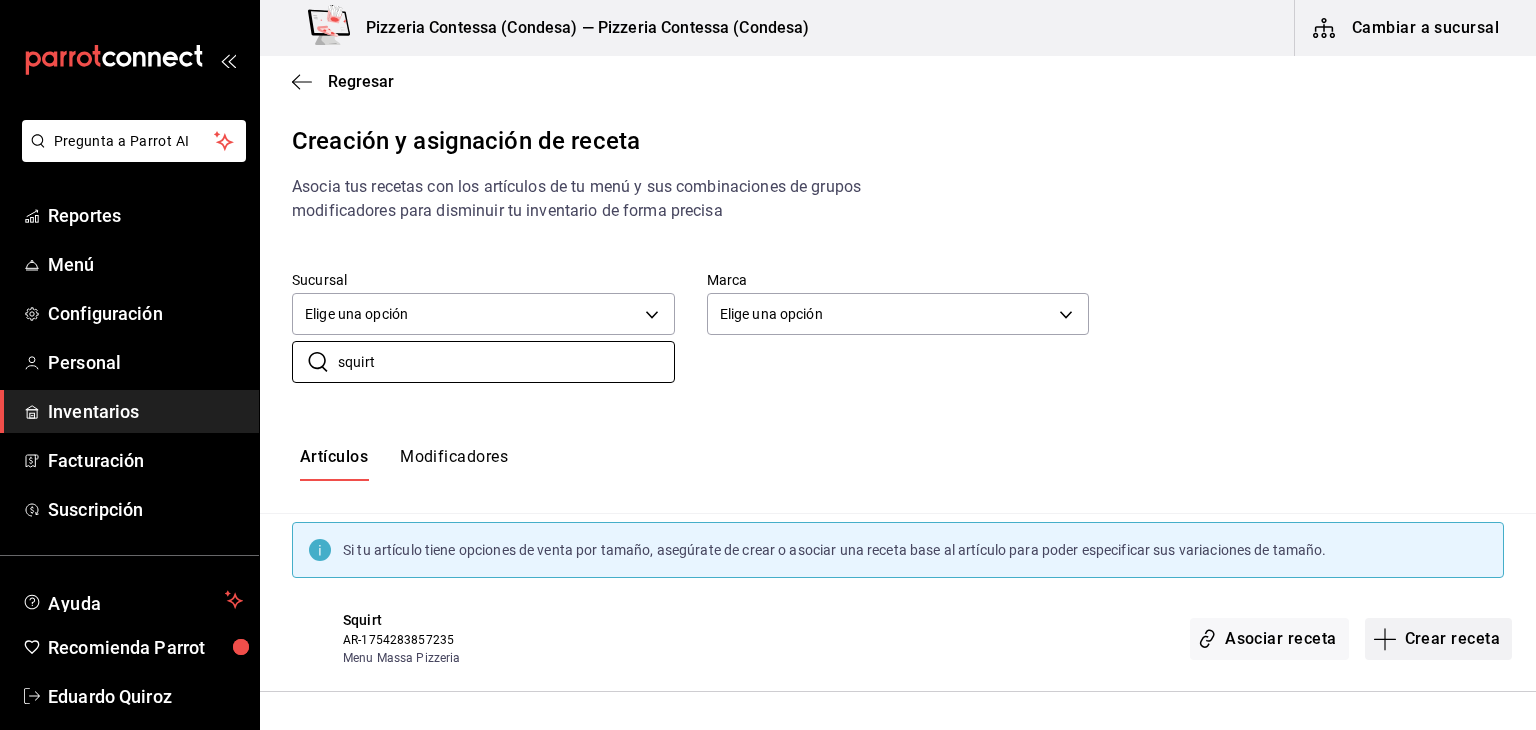 type on "squirt" 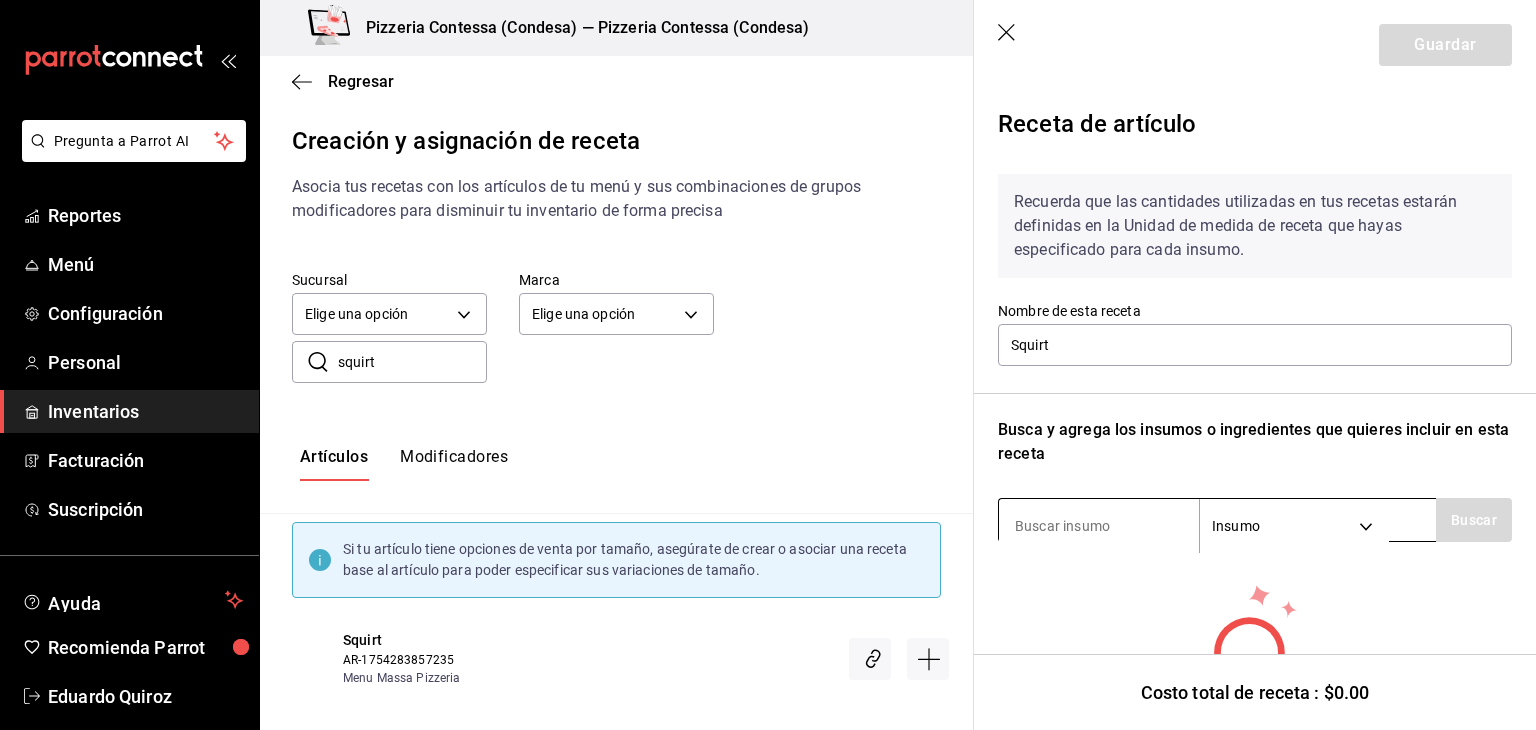 click at bounding box center [1099, 526] 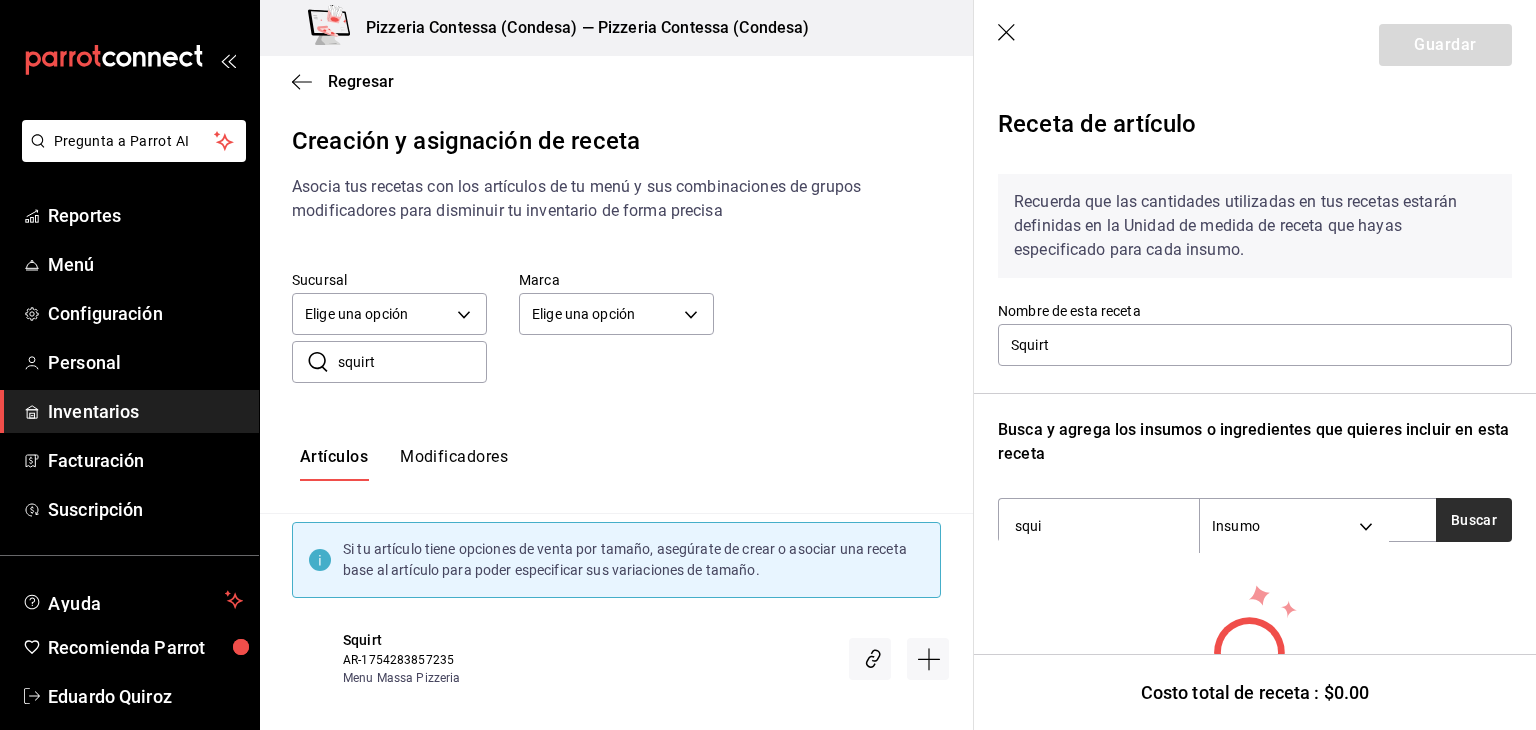 type on "squi" 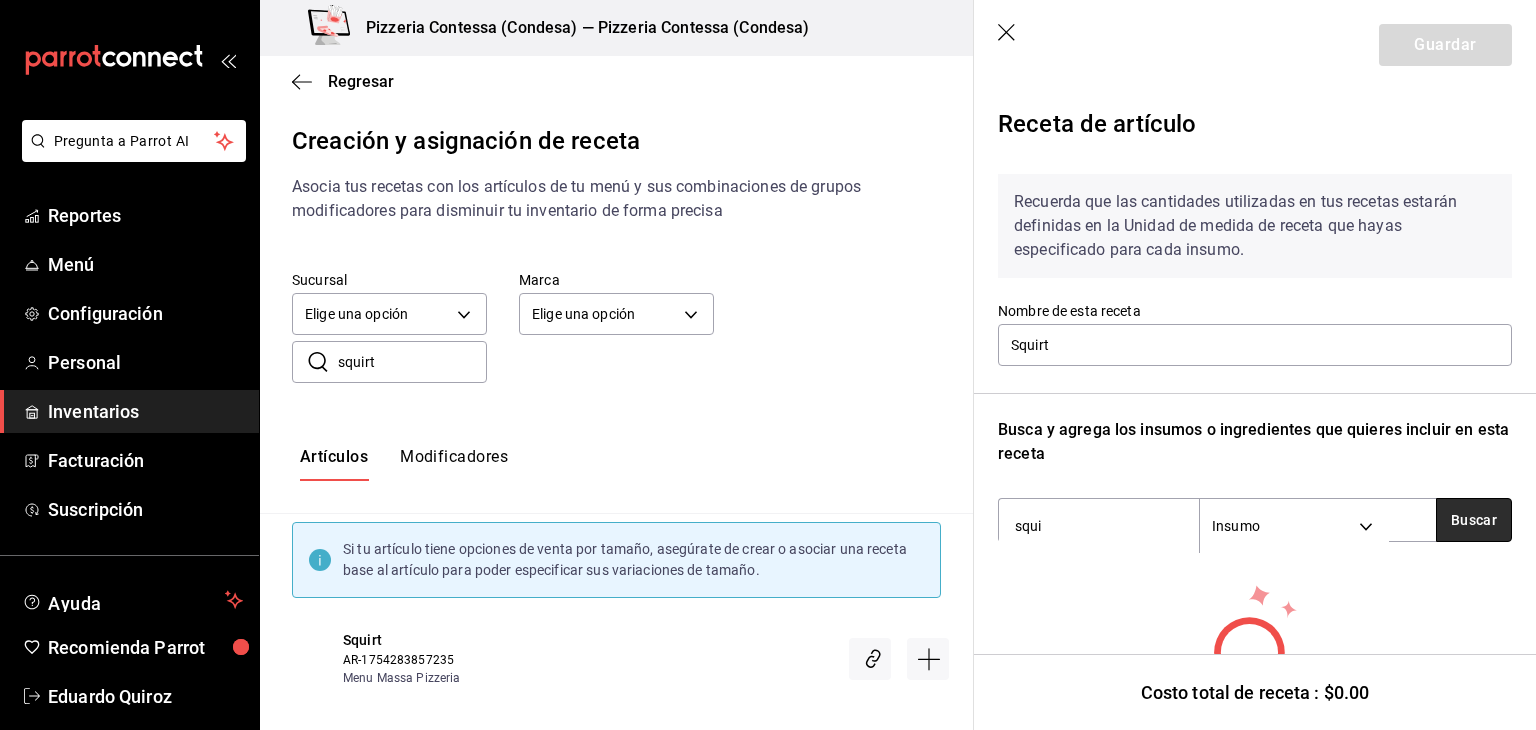 click on "Buscar" at bounding box center [1474, 520] 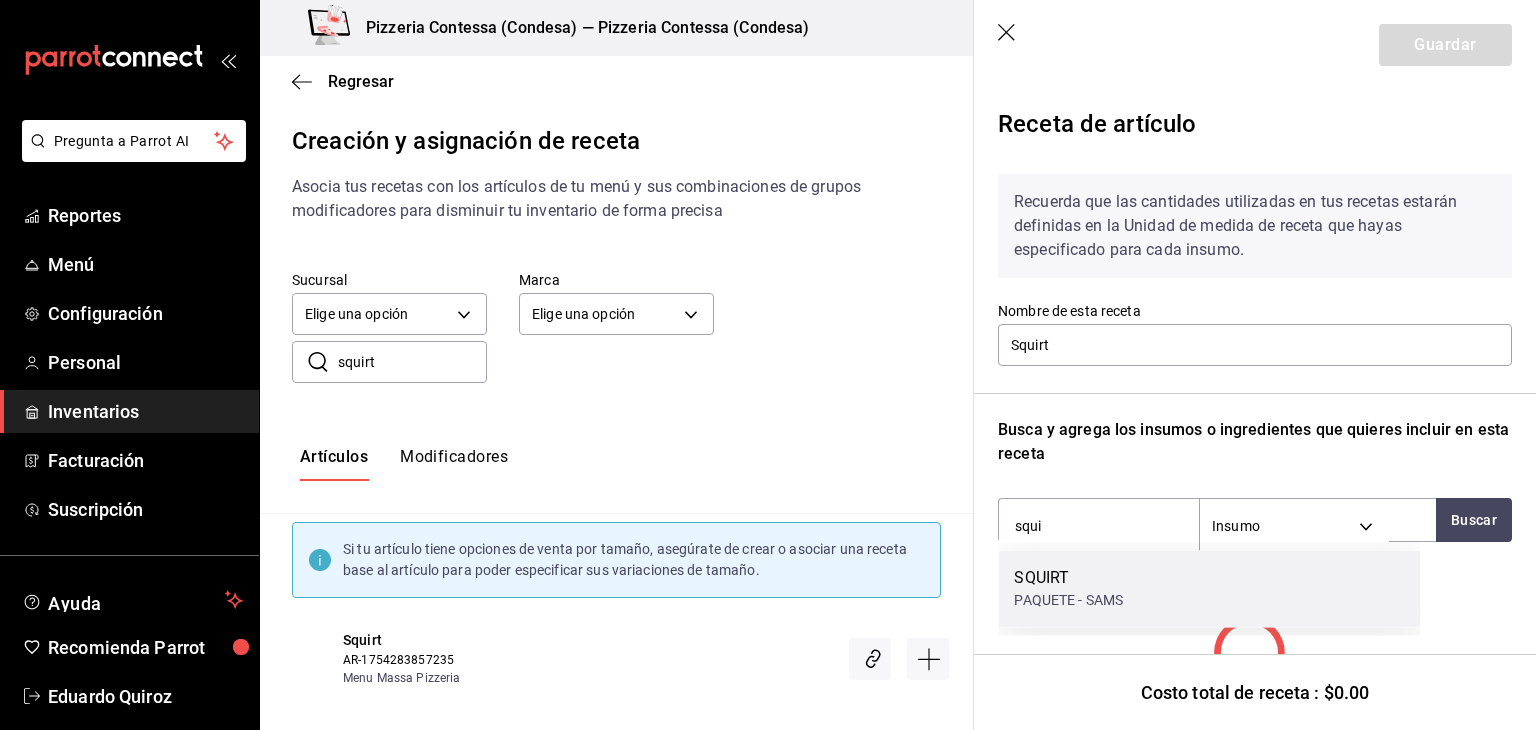 click on "SQUIRT PAQUETE - SAMS" at bounding box center (1209, 588) 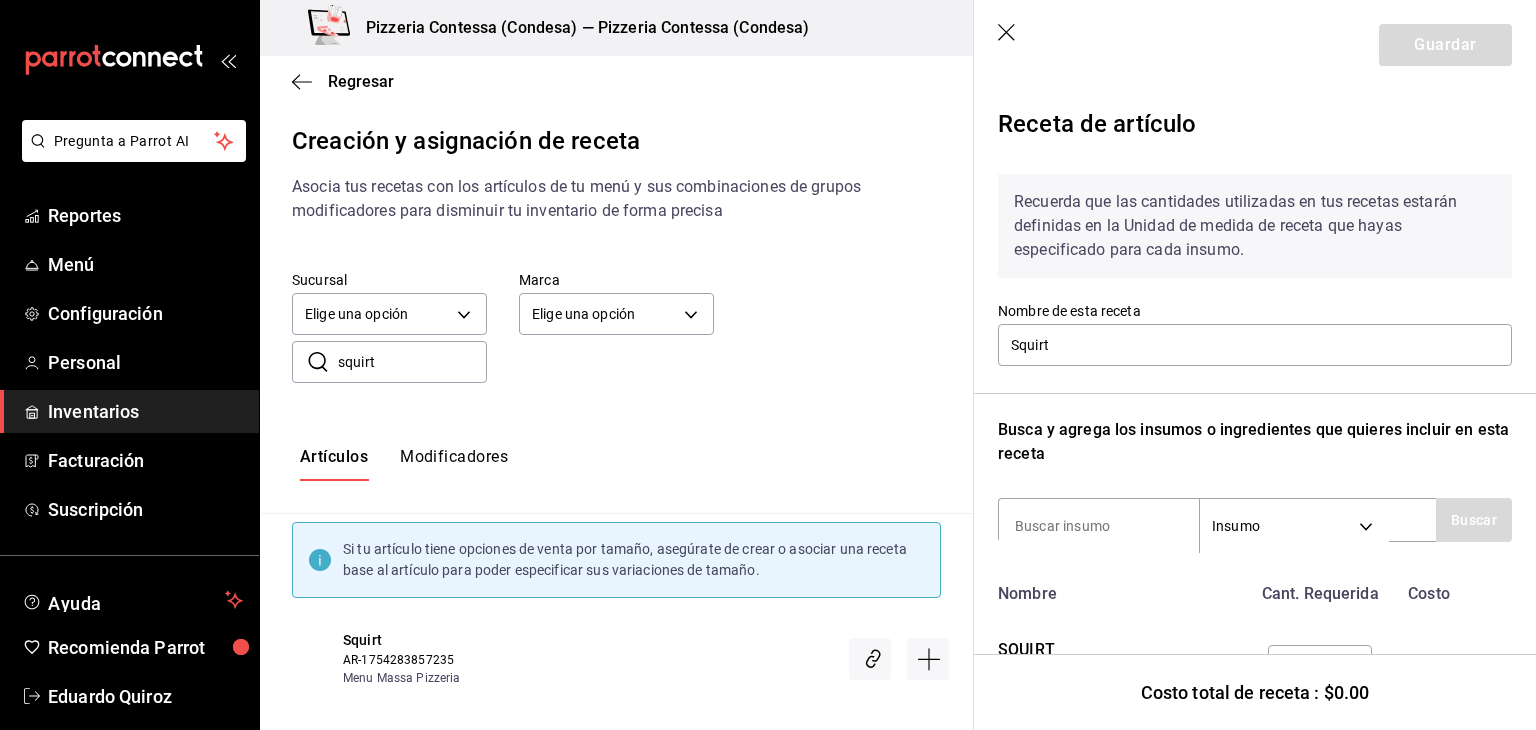 scroll, scrollTop: 108, scrollLeft: 0, axis: vertical 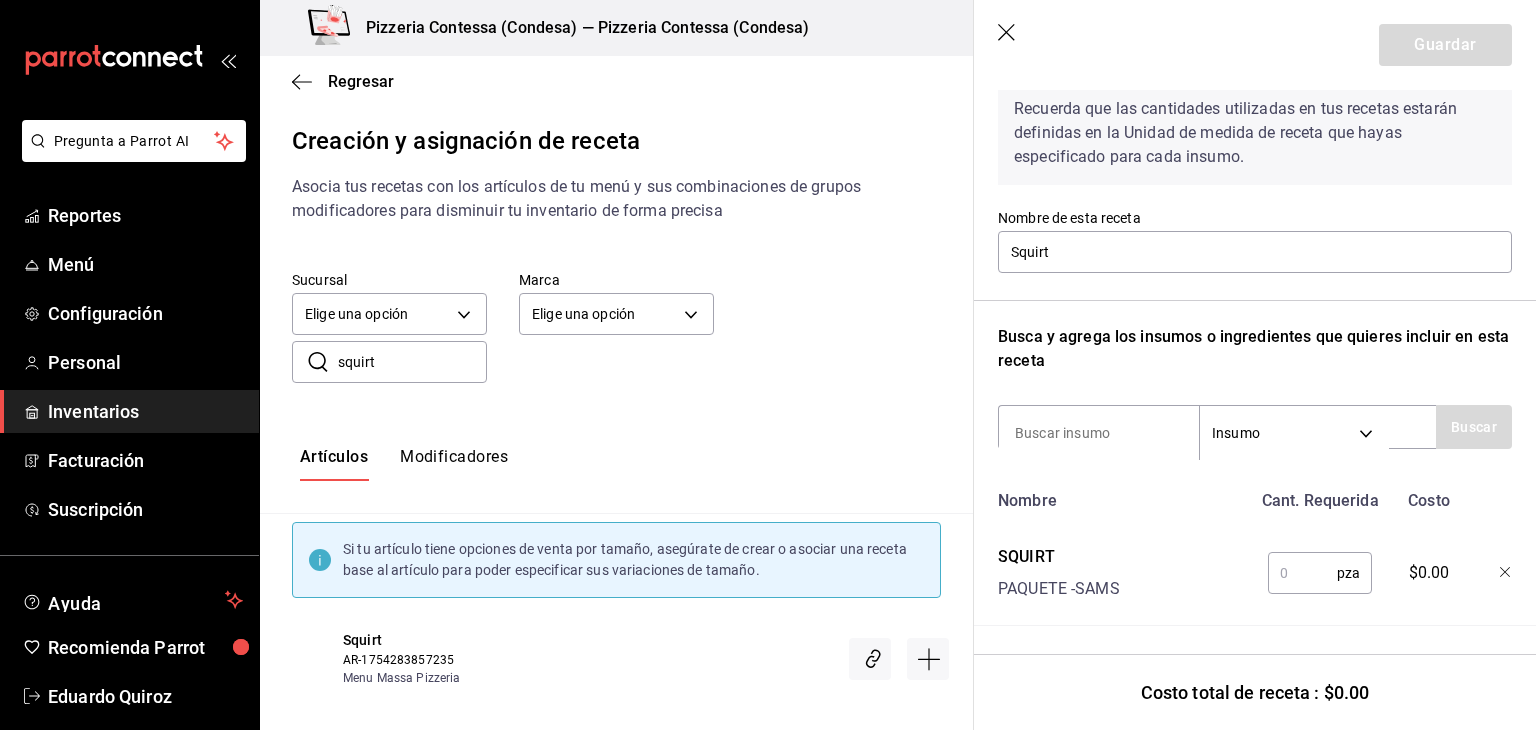 click at bounding box center [1302, 573] 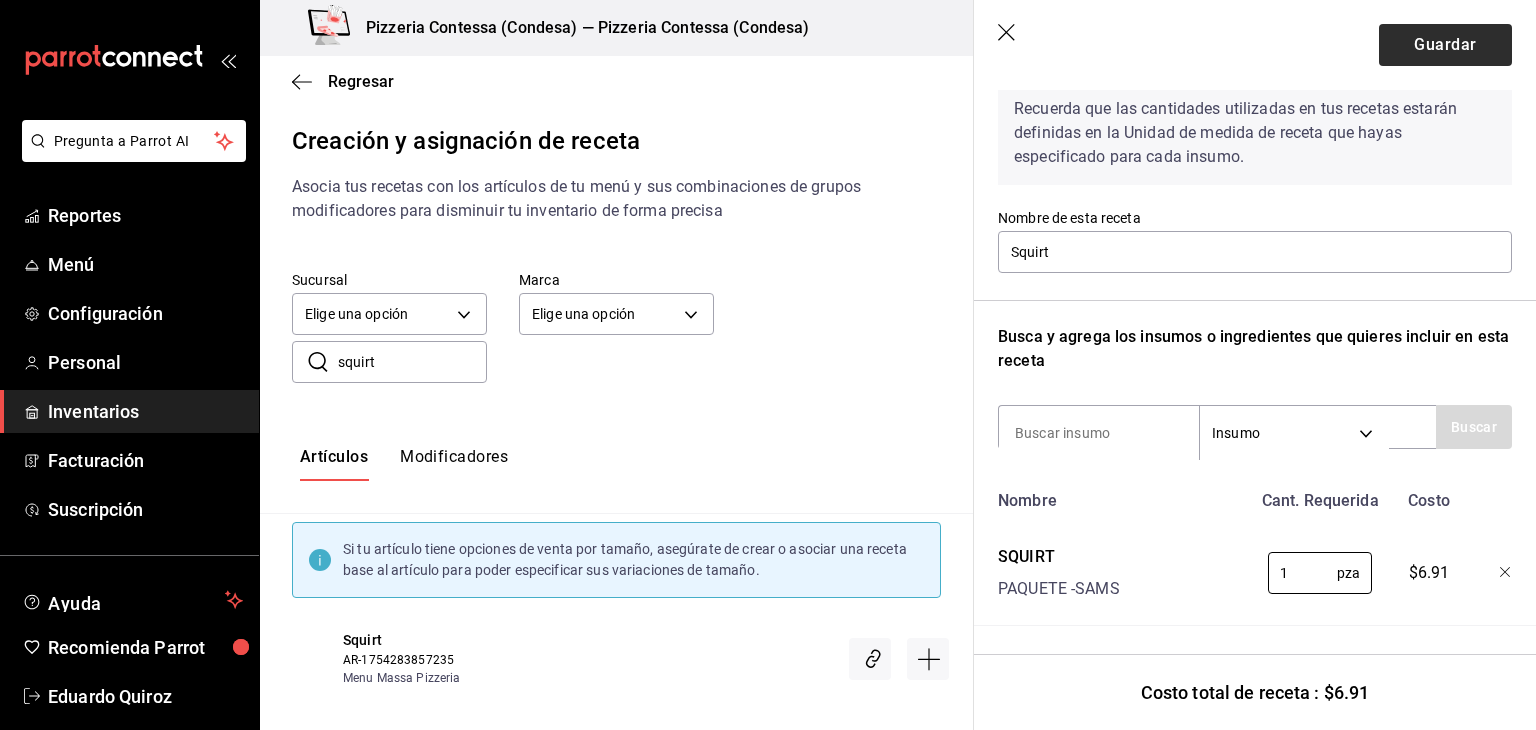 type on "1" 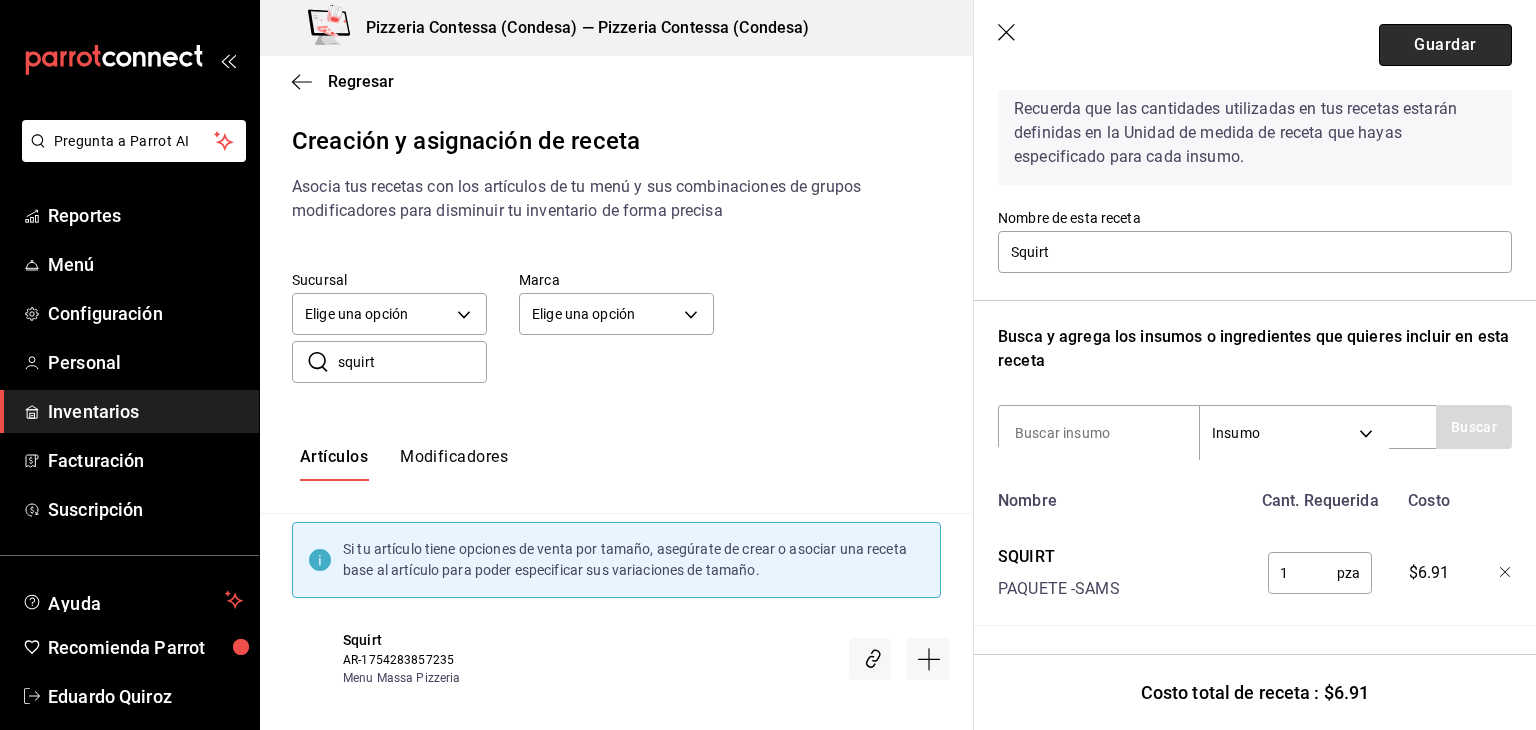click on "Guardar" at bounding box center (1445, 45) 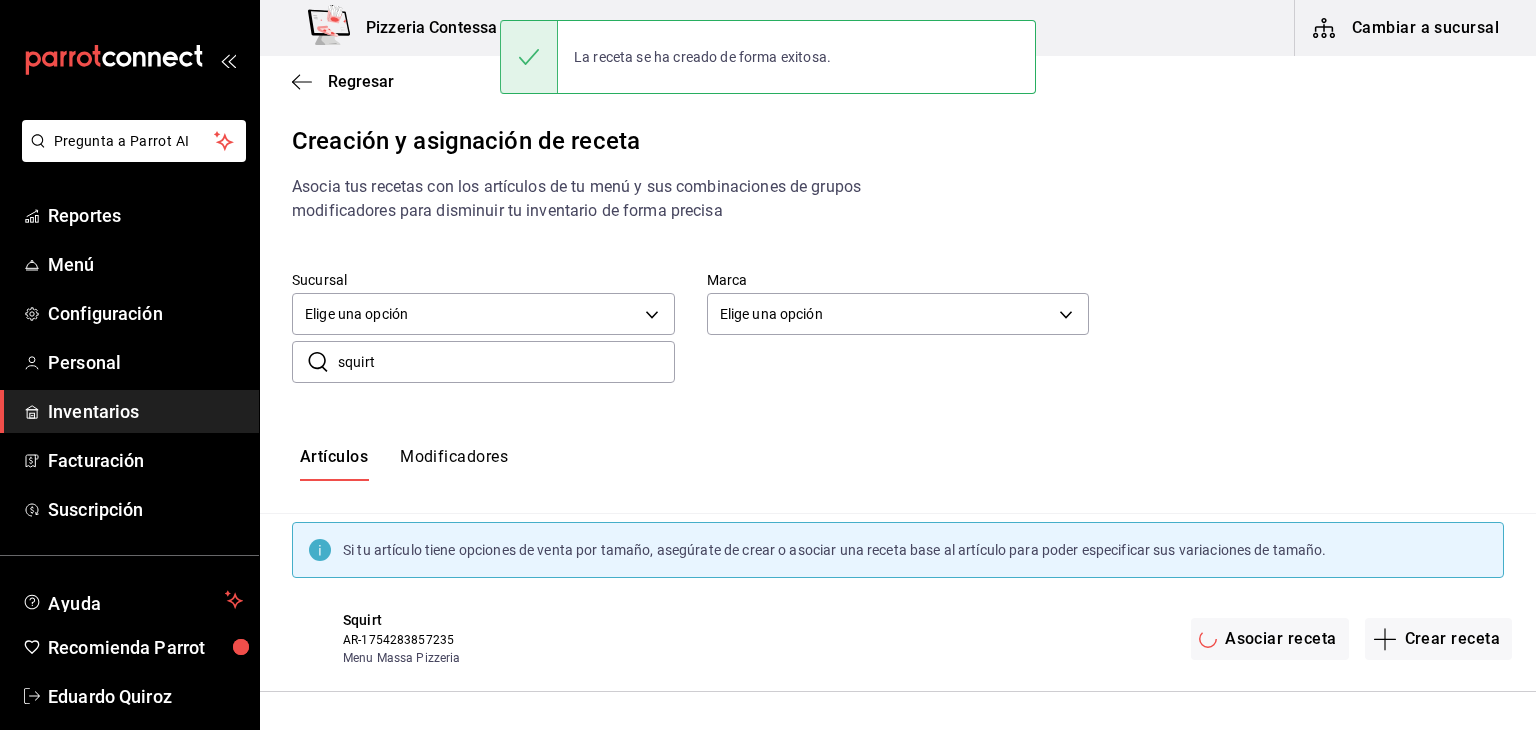 scroll, scrollTop: 0, scrollLeft: 0, axis: both 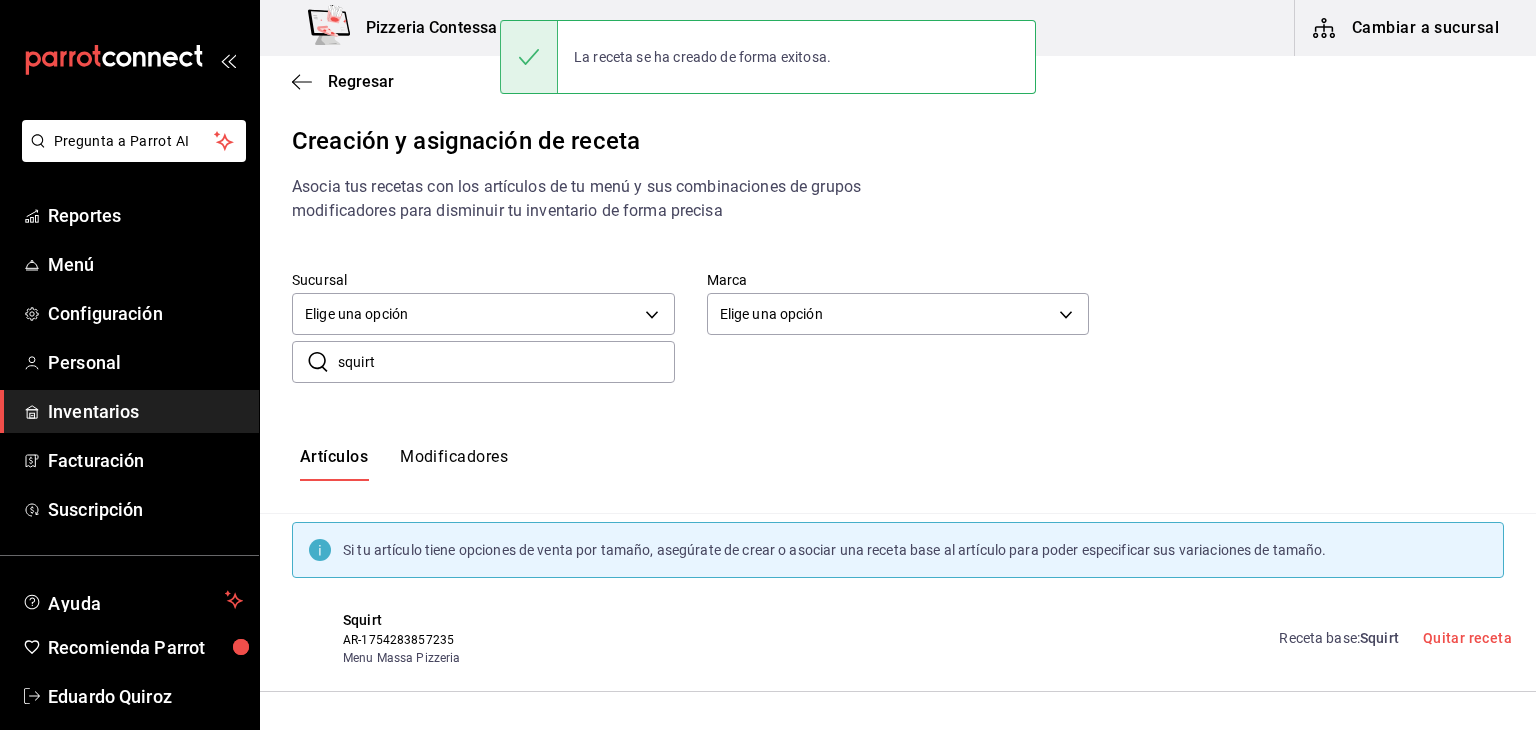 drag, startPoint x: 466, startPoint y: 365, endPoint x: 338, endPoint y: 367, distance: 128.01562 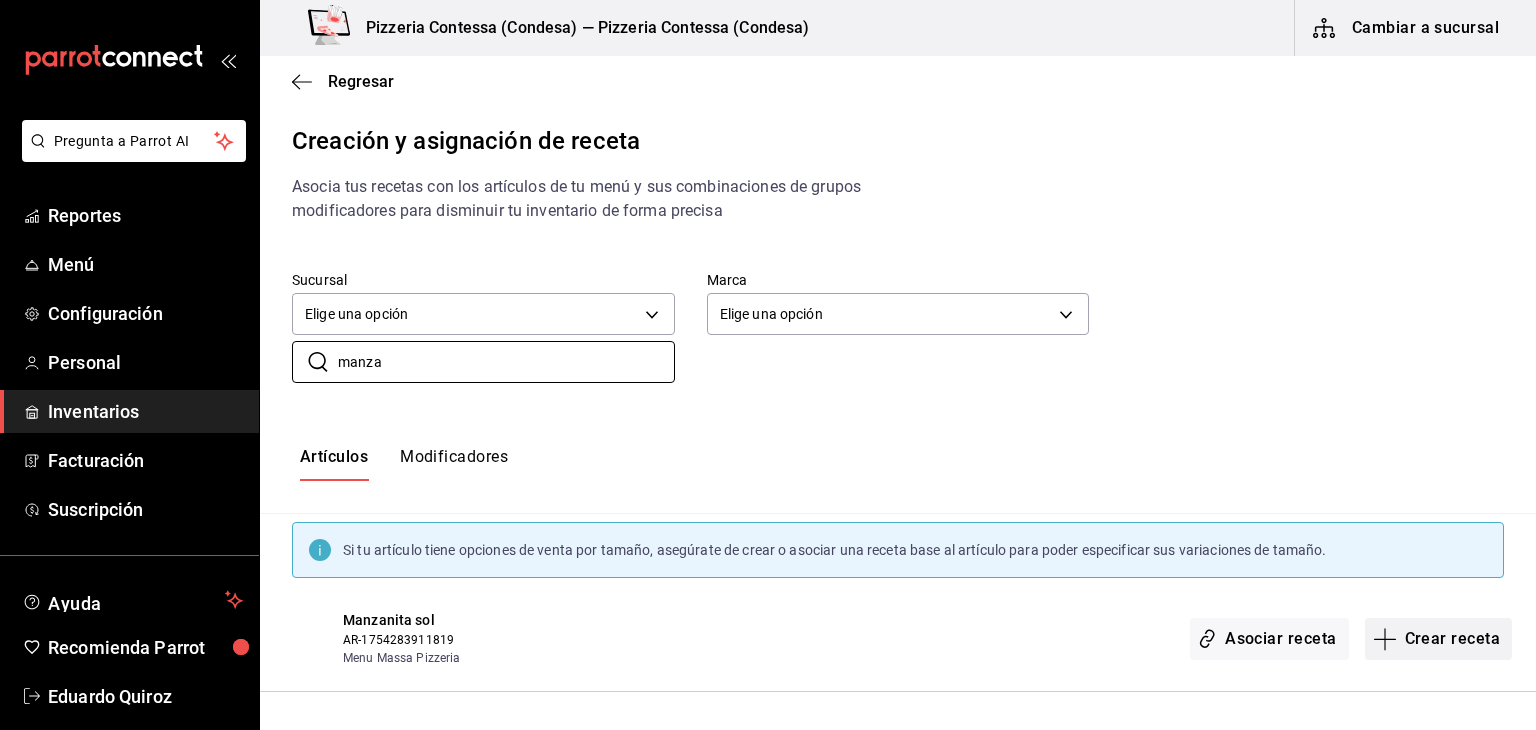 type on "manza" 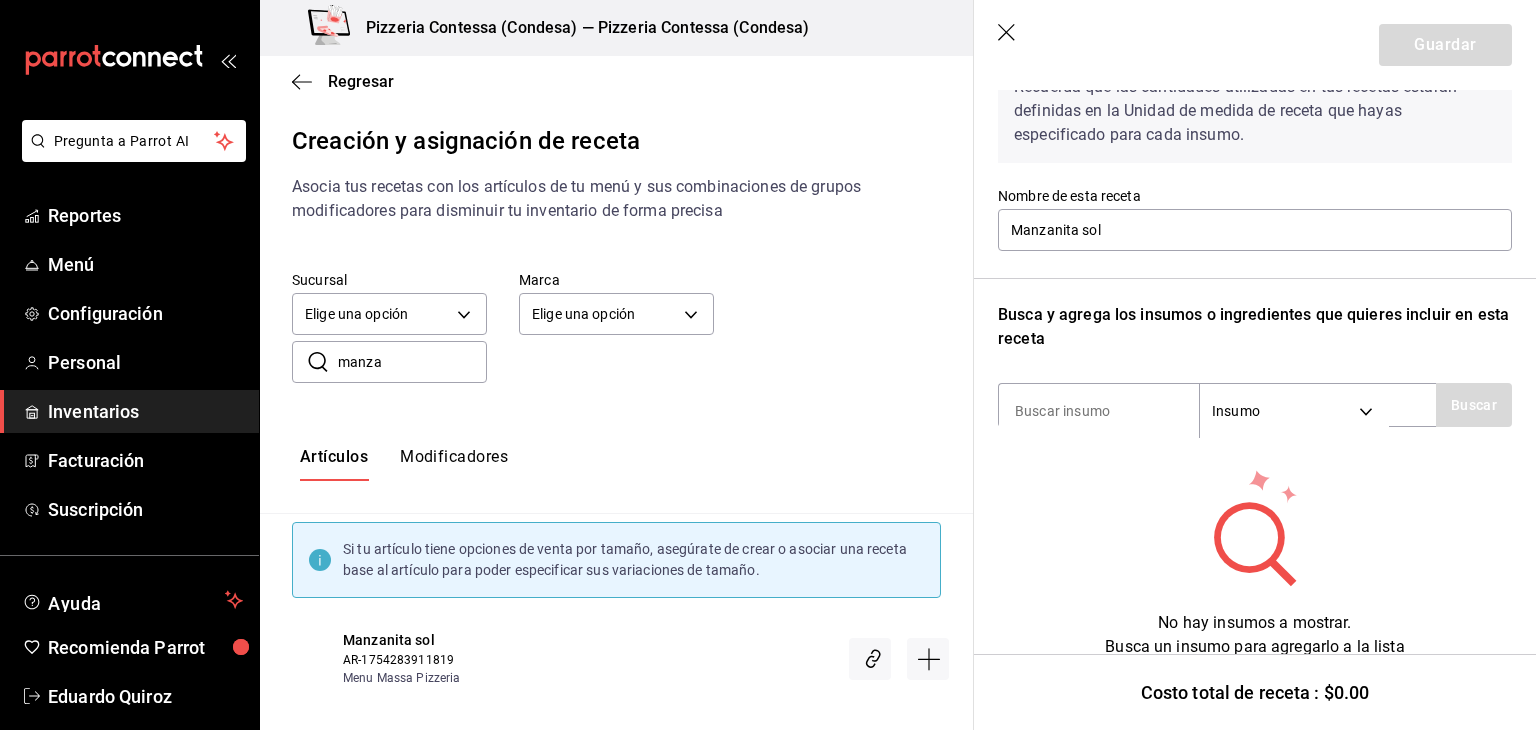 scroll, scrollTop: 116, scrollLeft: 0, axis: vertical 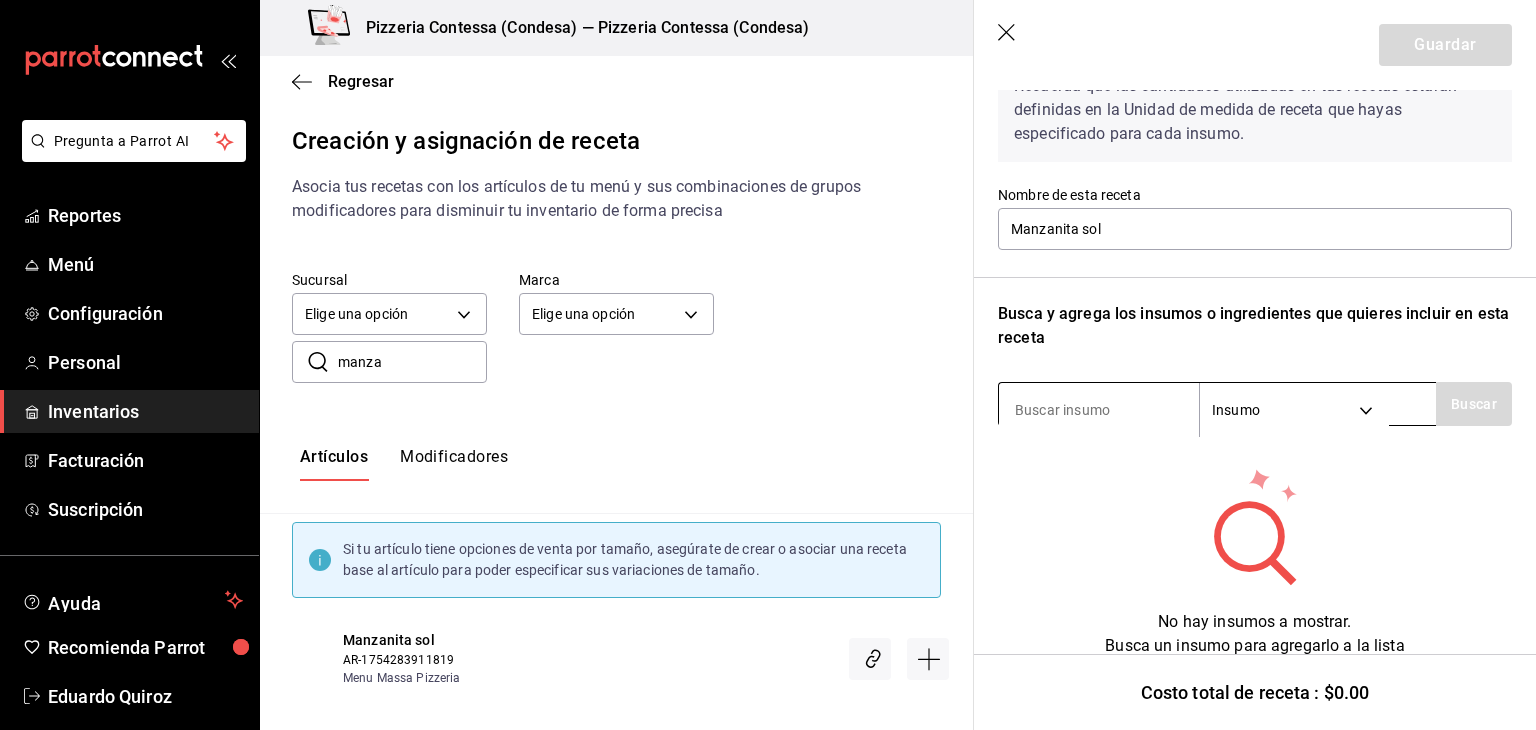 click at bounding box center [1099, 410] 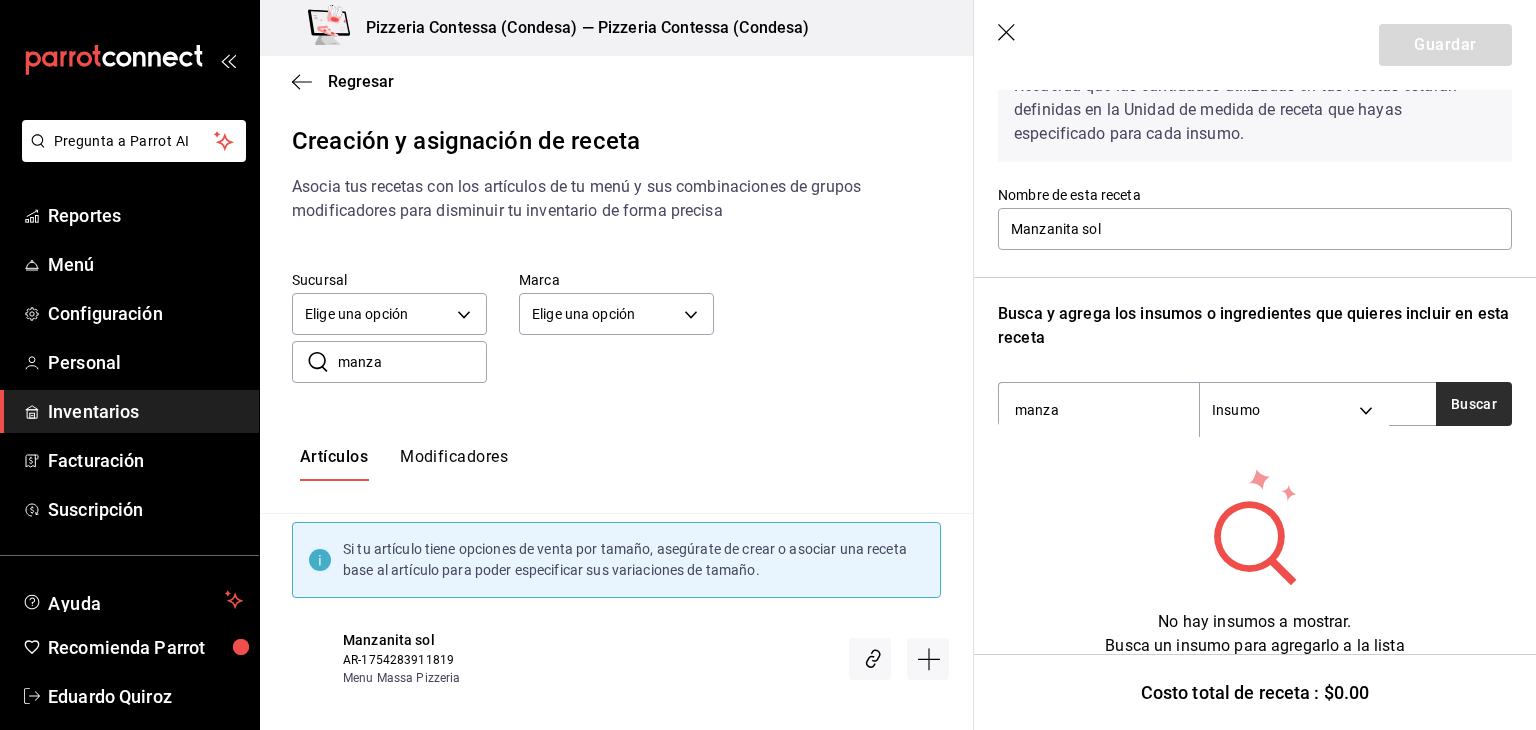 type on "manza" 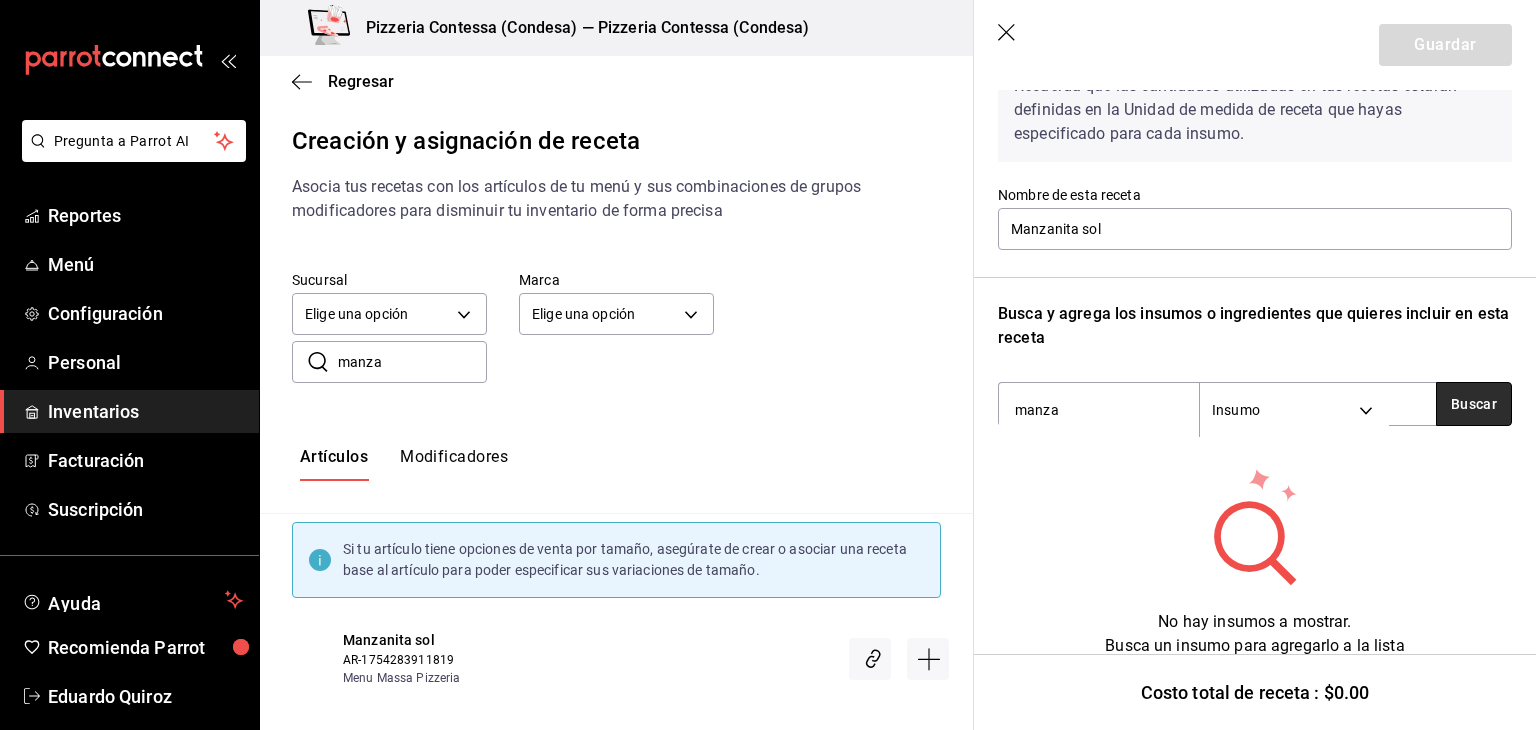 click on "Buscar" at bounding box center [1474, 404] 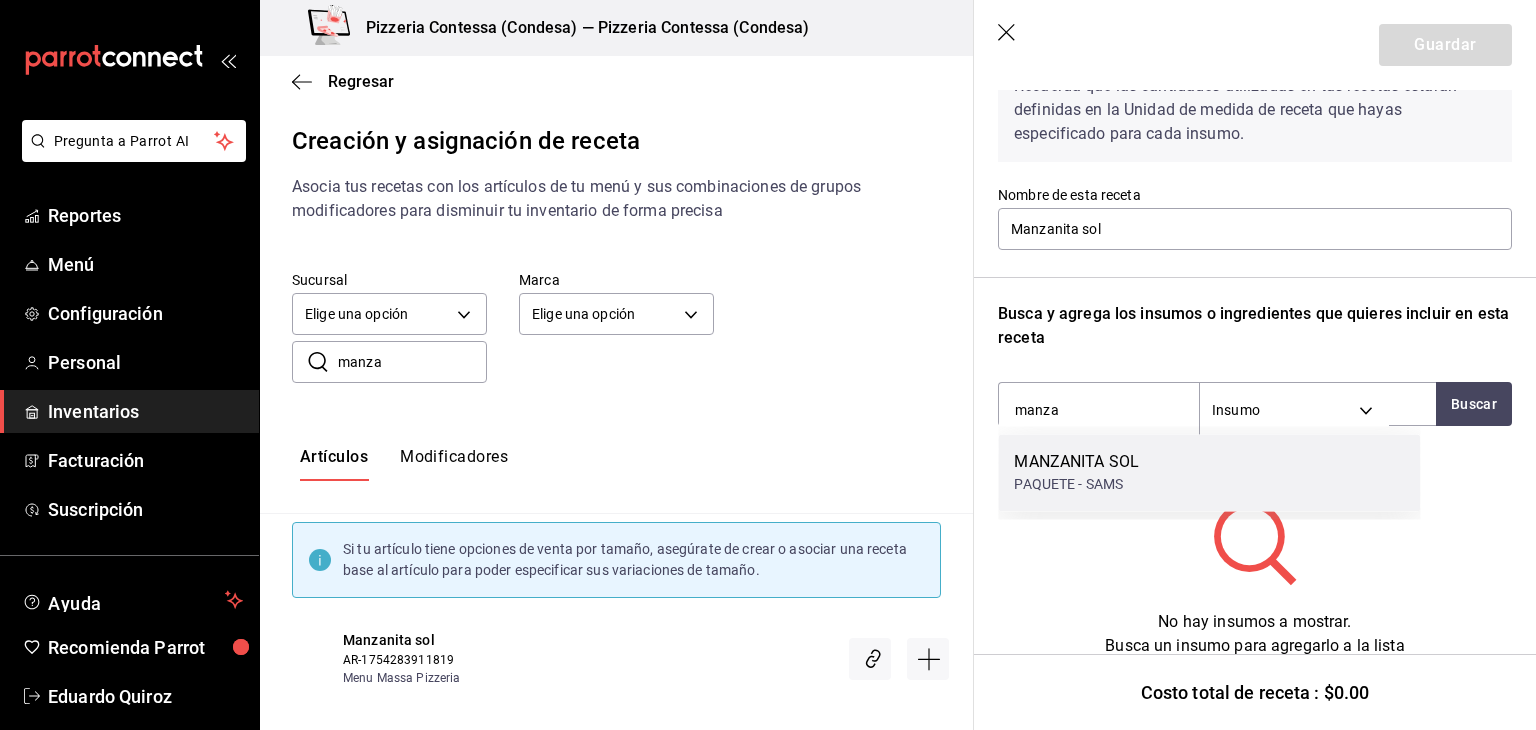 click on "MANZANITA SOL" at bounding box center (1076, 462) 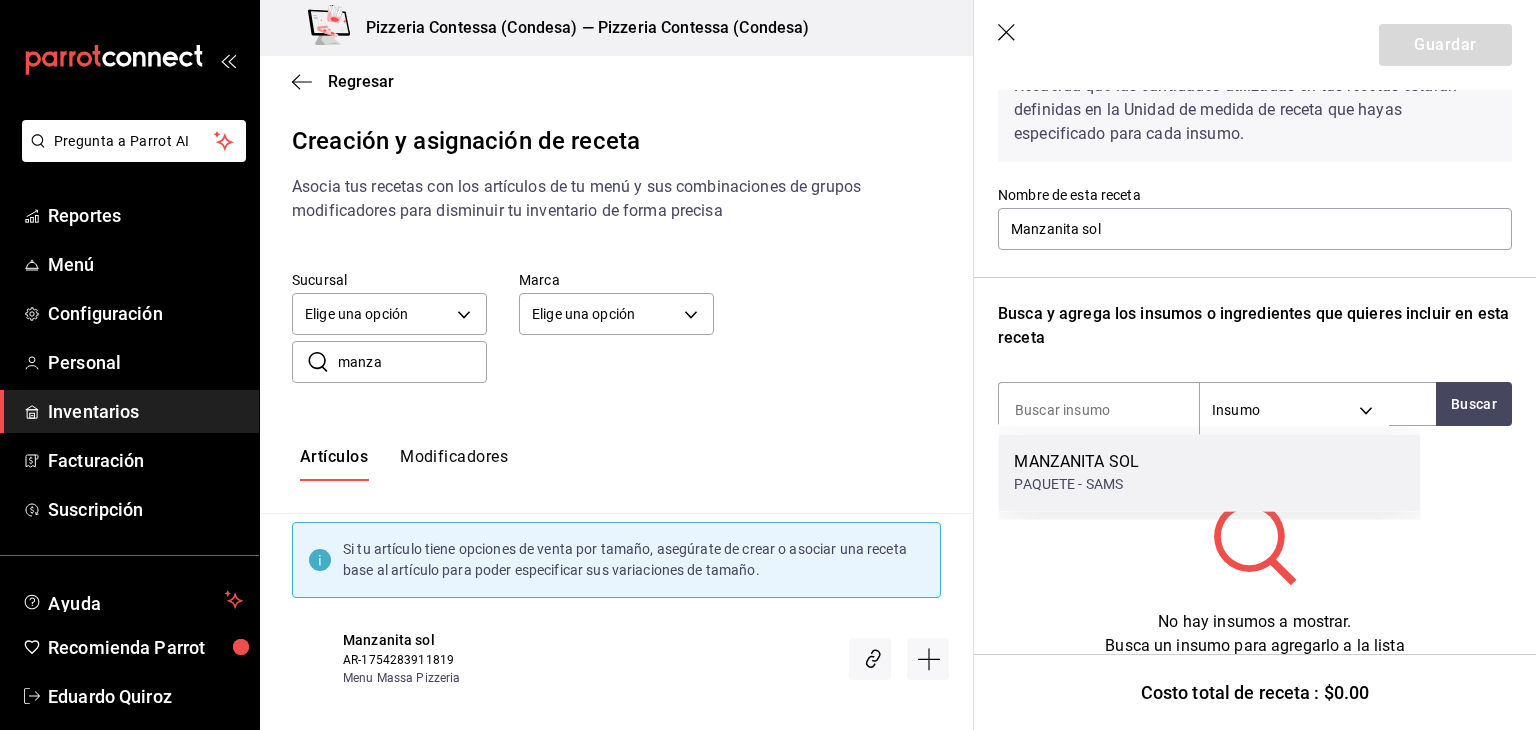 scroll, scrollTop: 108, scrollLeft: 0, axis: vertical 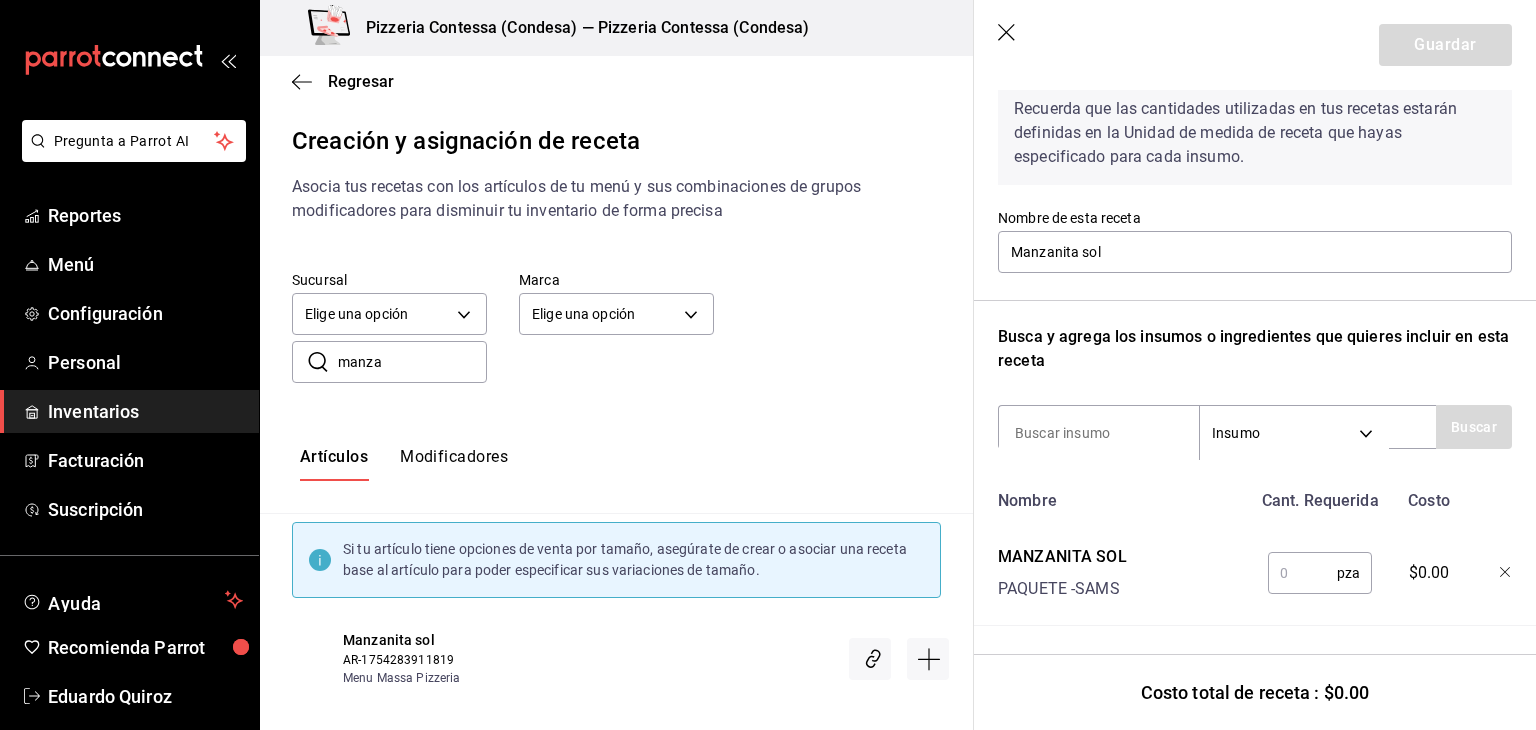 click at bounding box center [1302, 573] 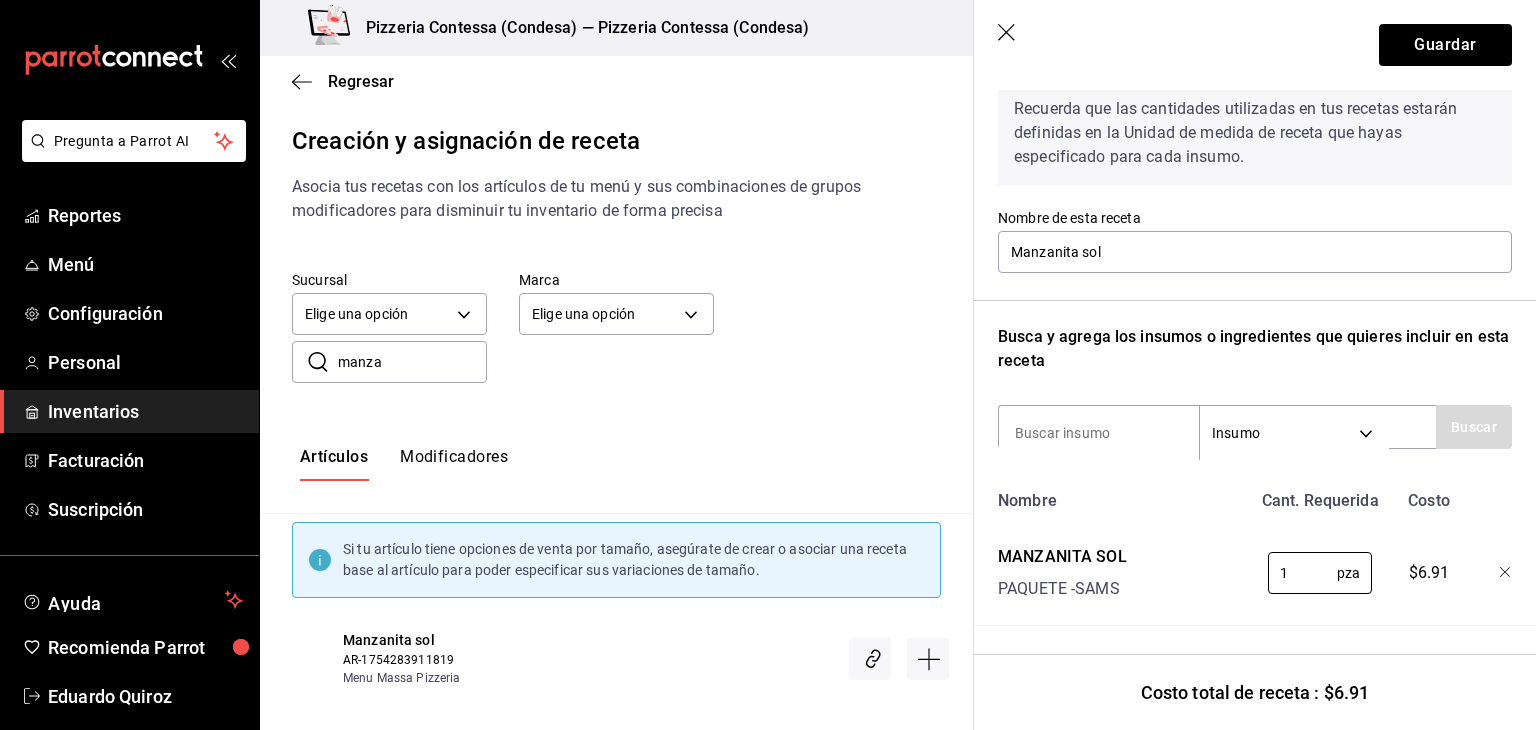 type on "1" 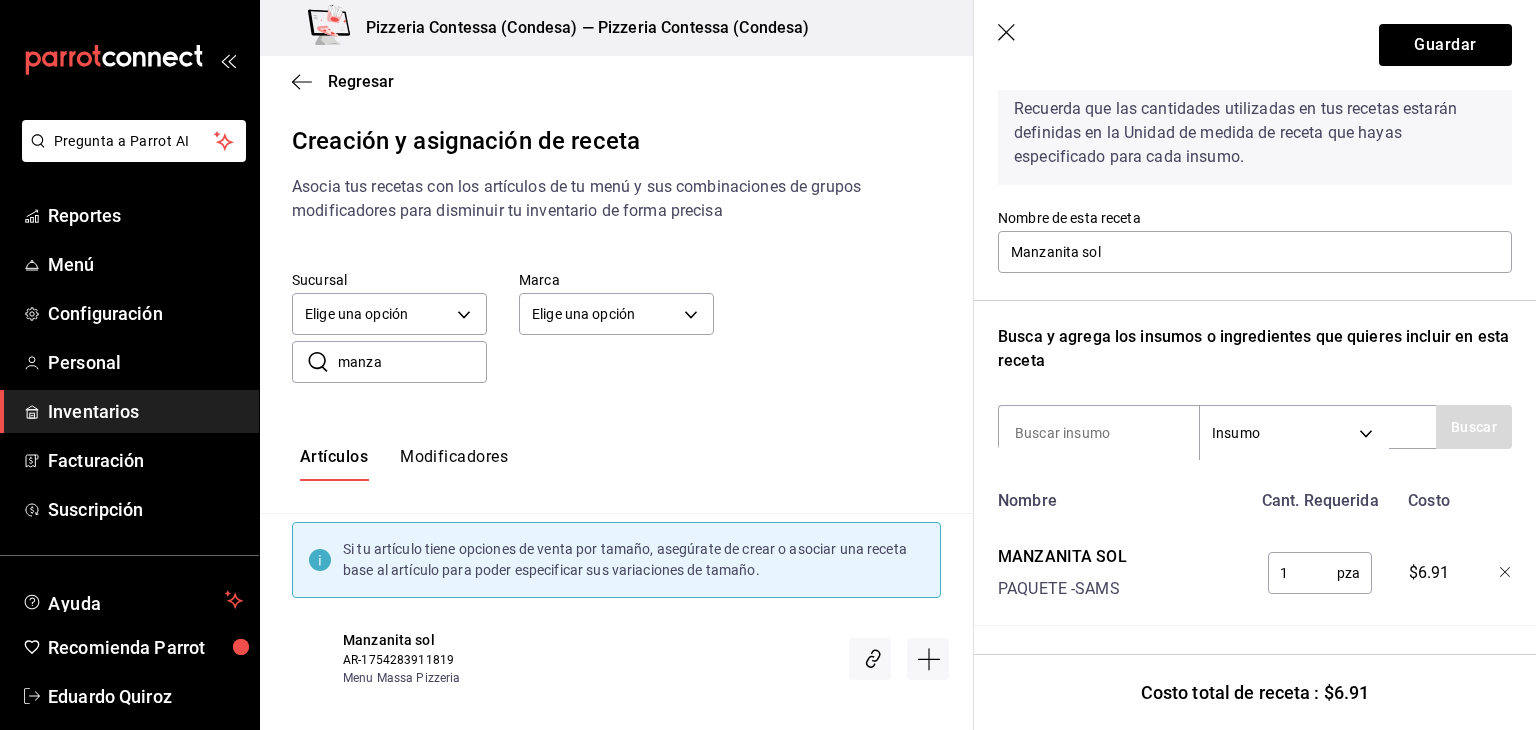 click on "Guardar" at bounding box center (1255, 45) 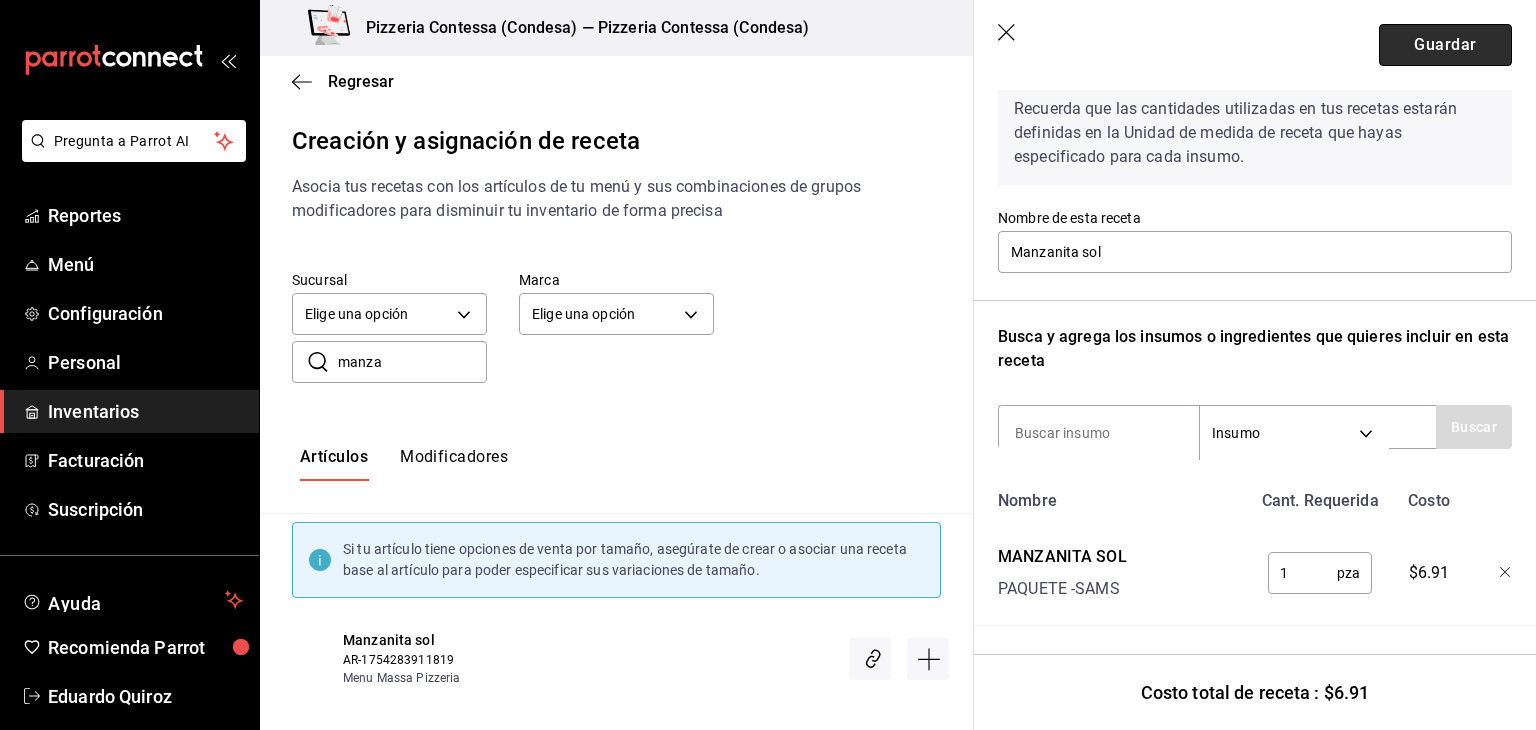 click on "Guardar" at bounding box center (1445, 45) 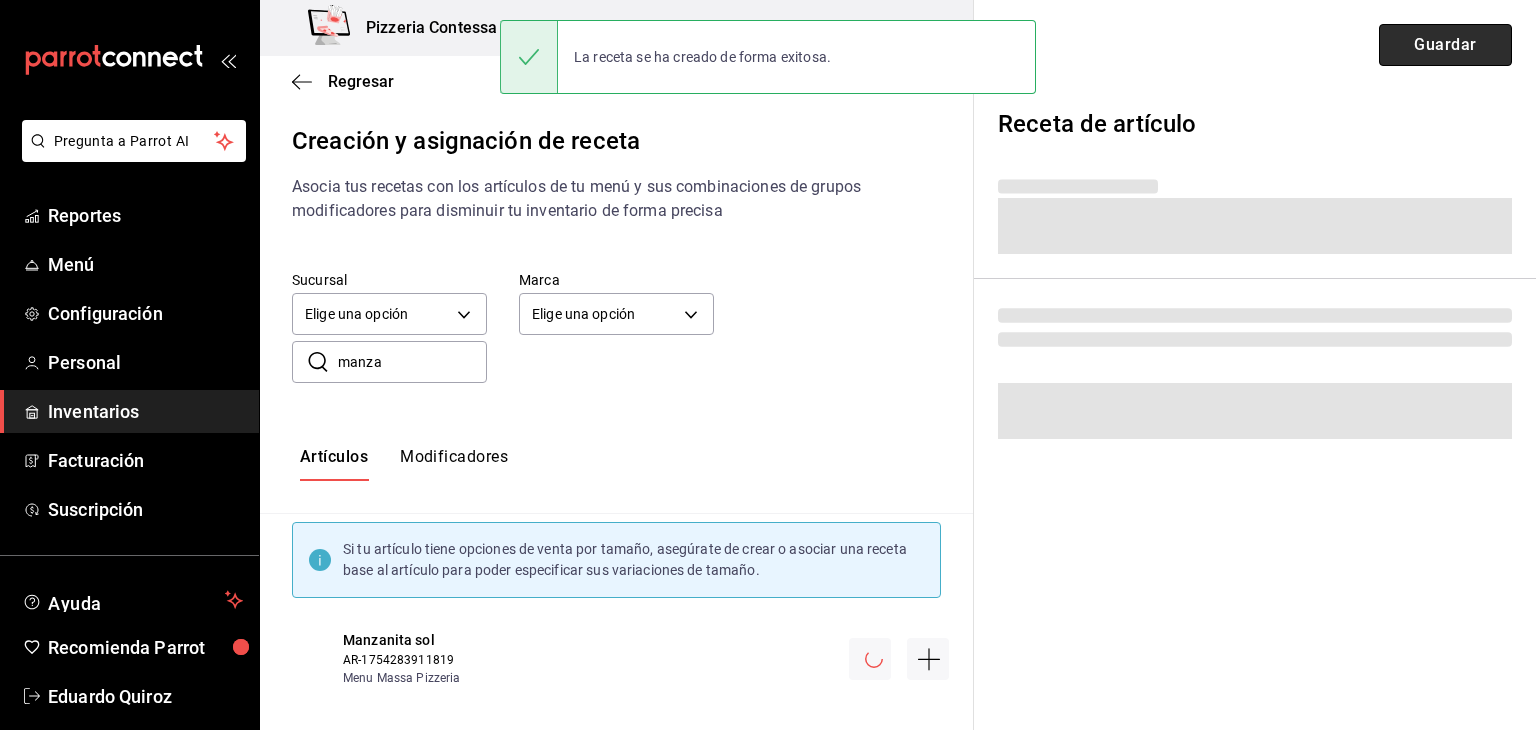scroll, scrollTop: 0, scrollLeft: 0, axis: both 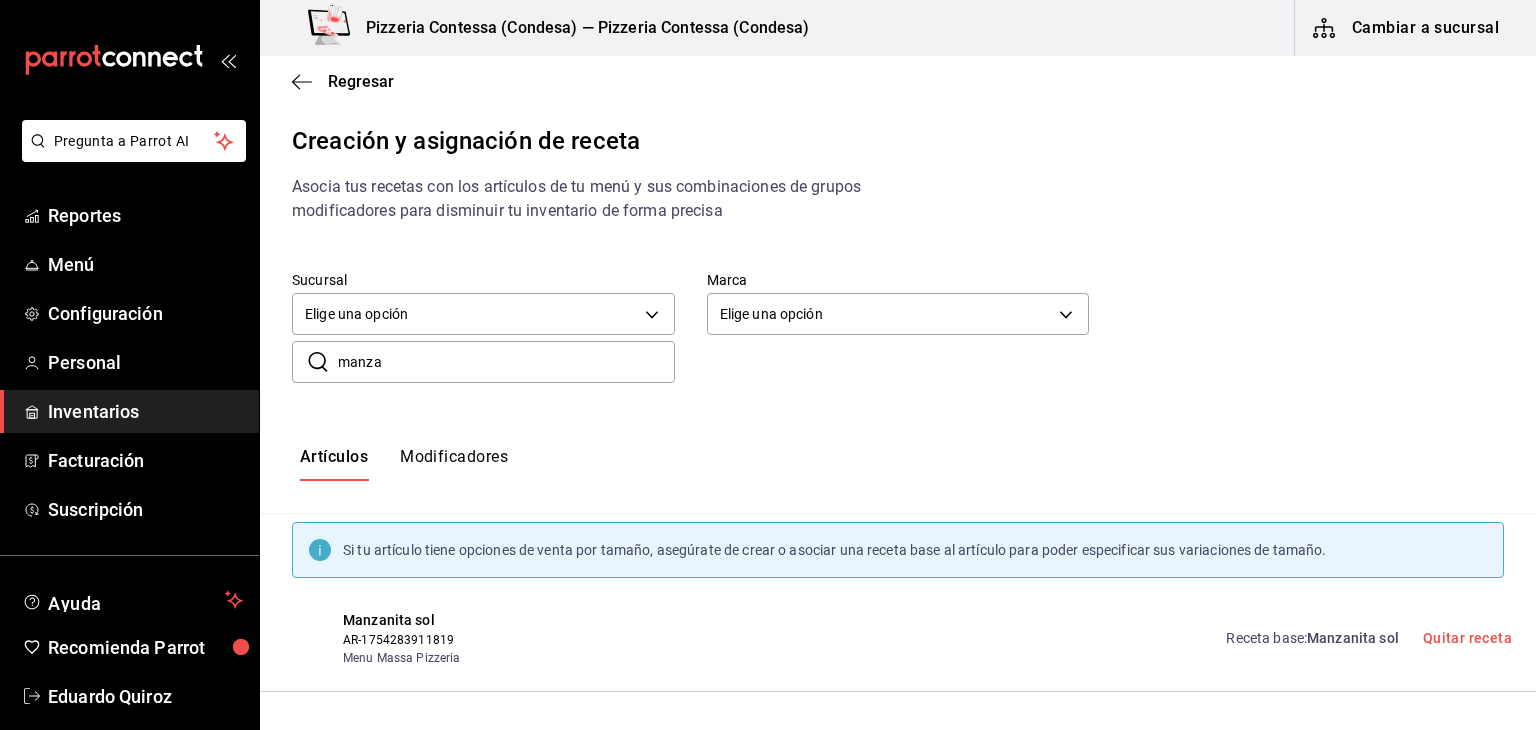 drag, startPoint x: 397, startPoint y: 362, endPoint x: 310, endPoint y: 364, distance: 87.02299 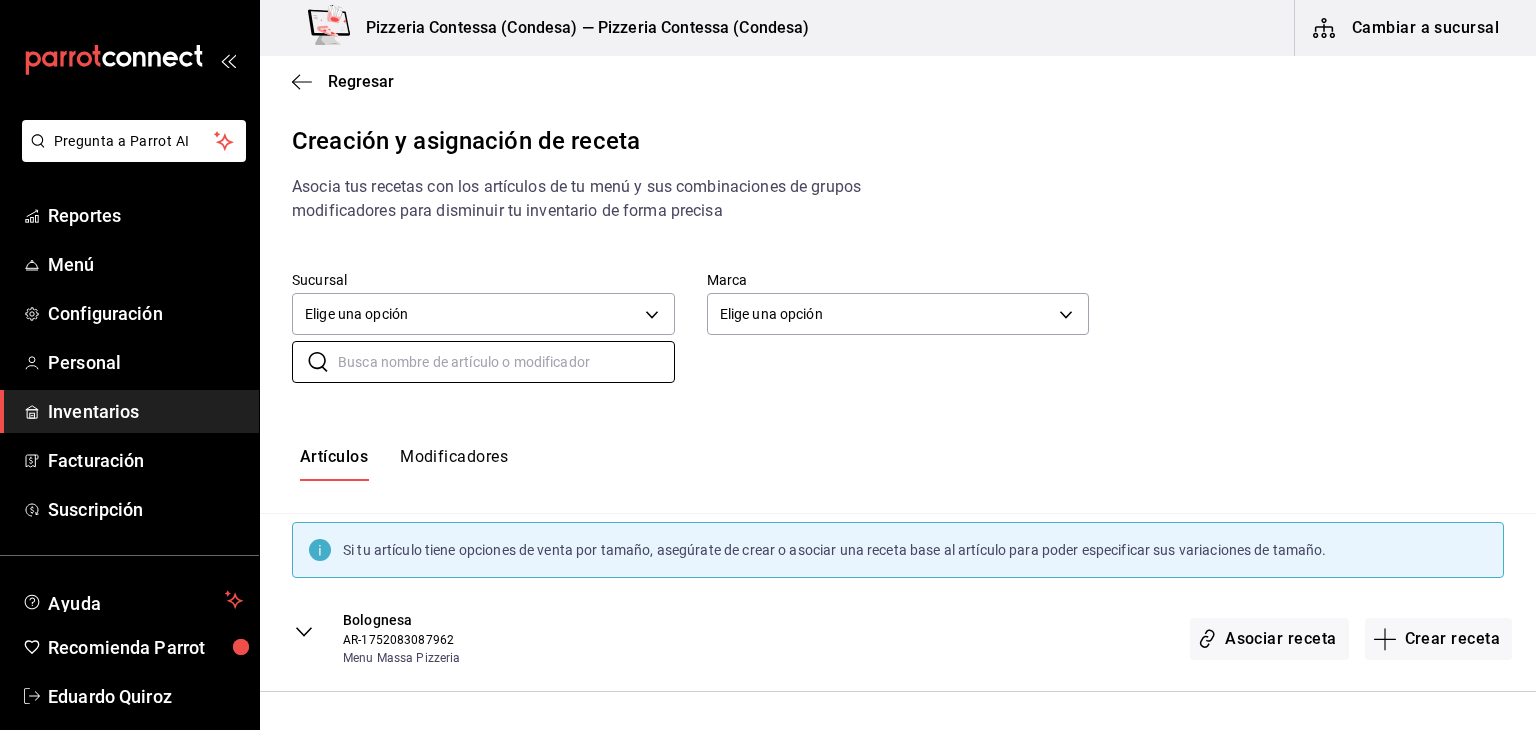 type 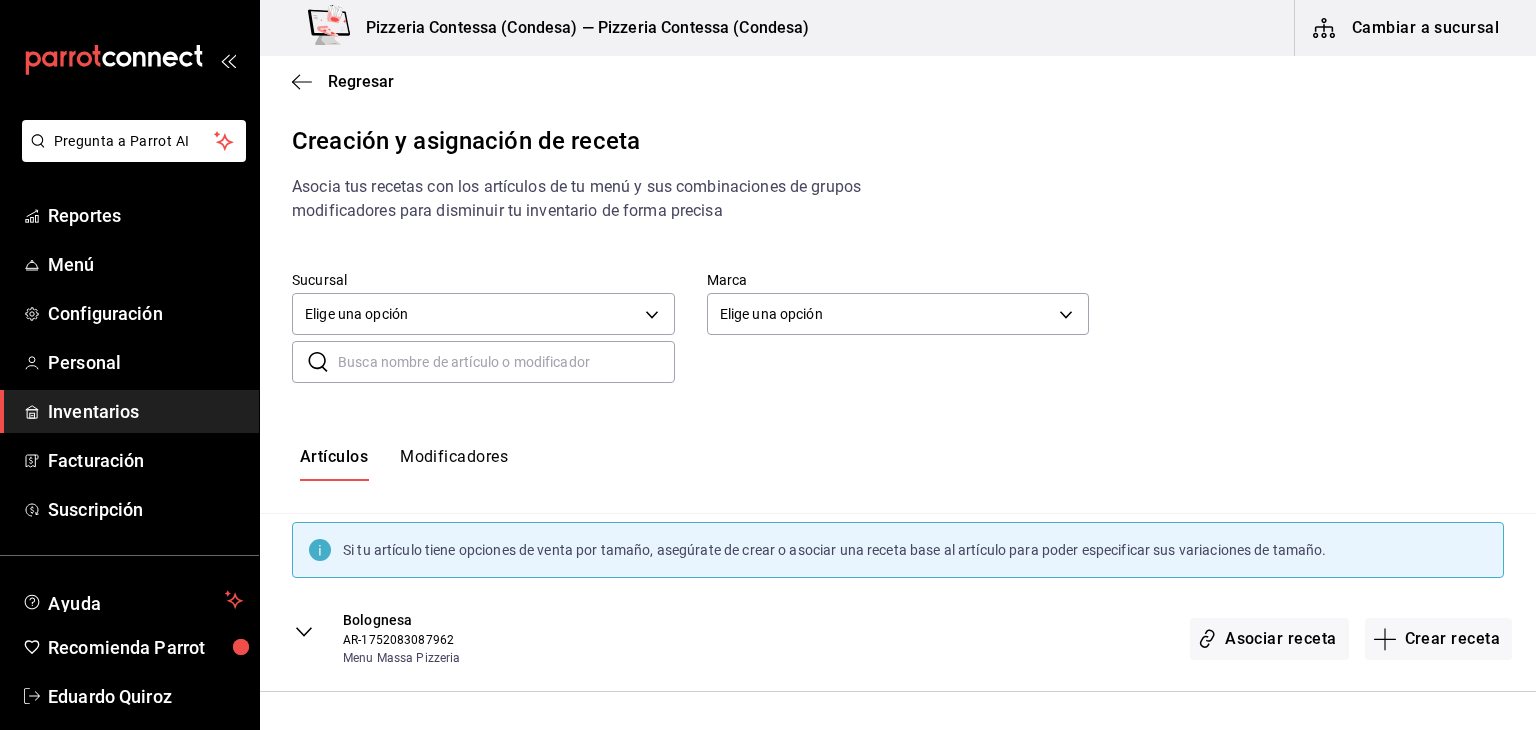 click on "Modificadores" at bounding box center [454, 464] 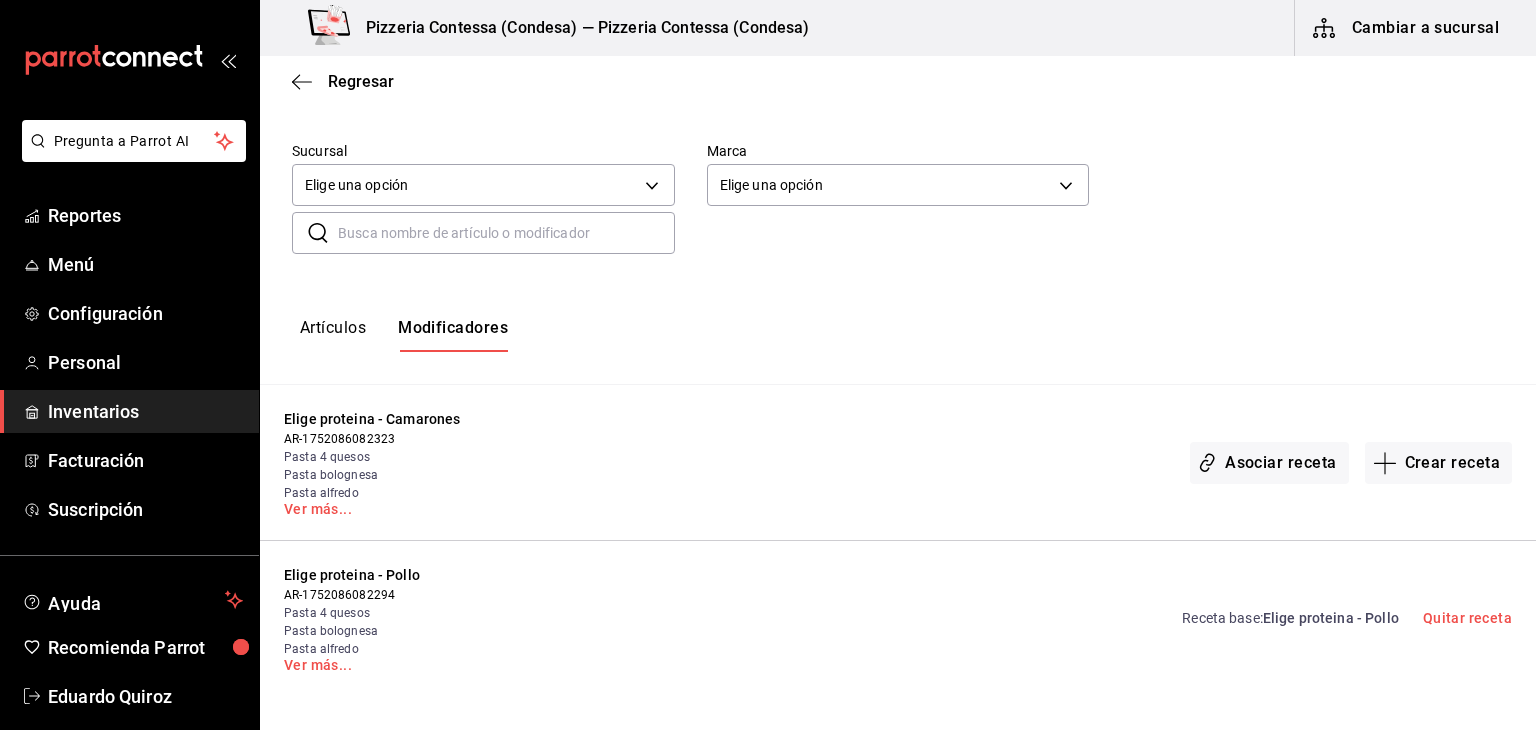scroll, scrollTop: 0, scrollLeft: 0, axis: both 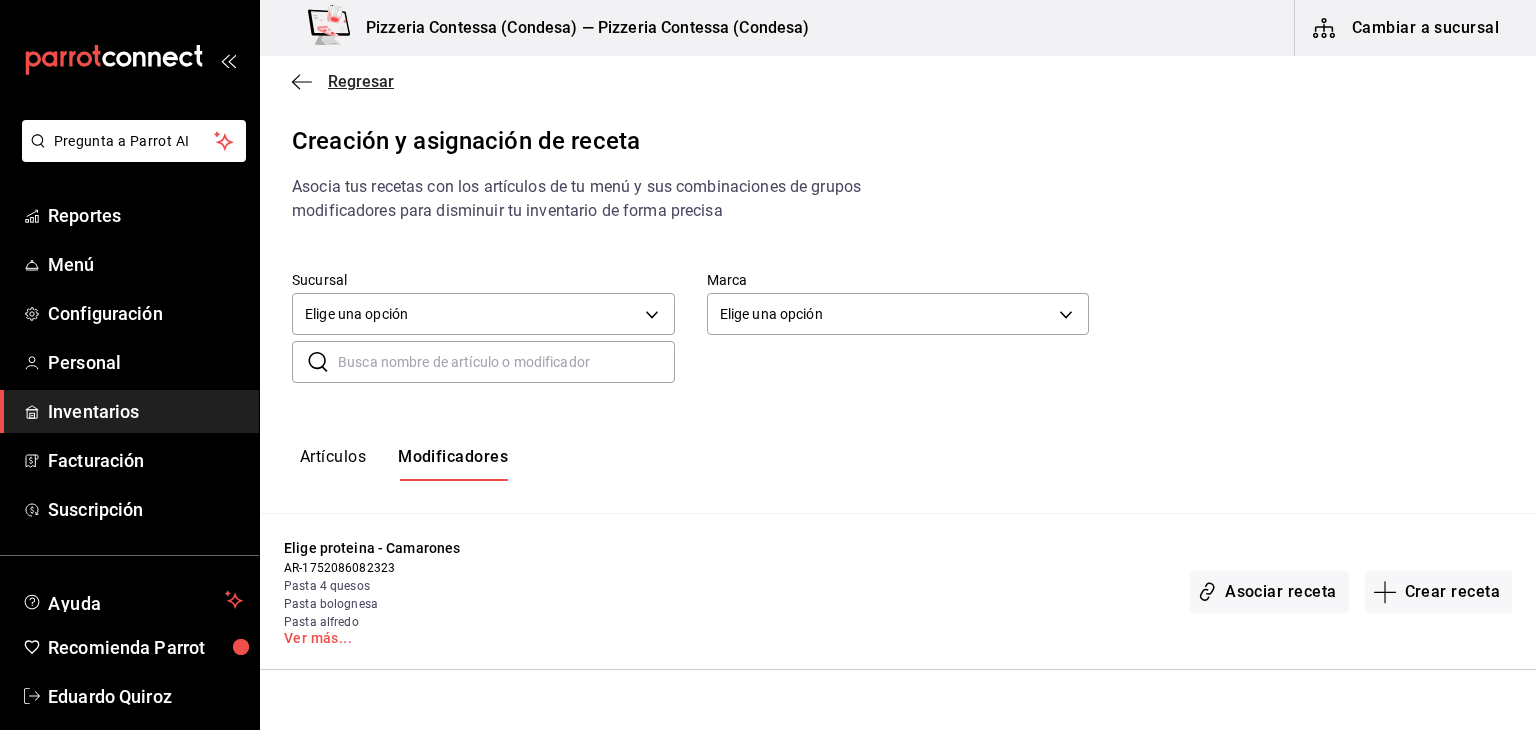 click 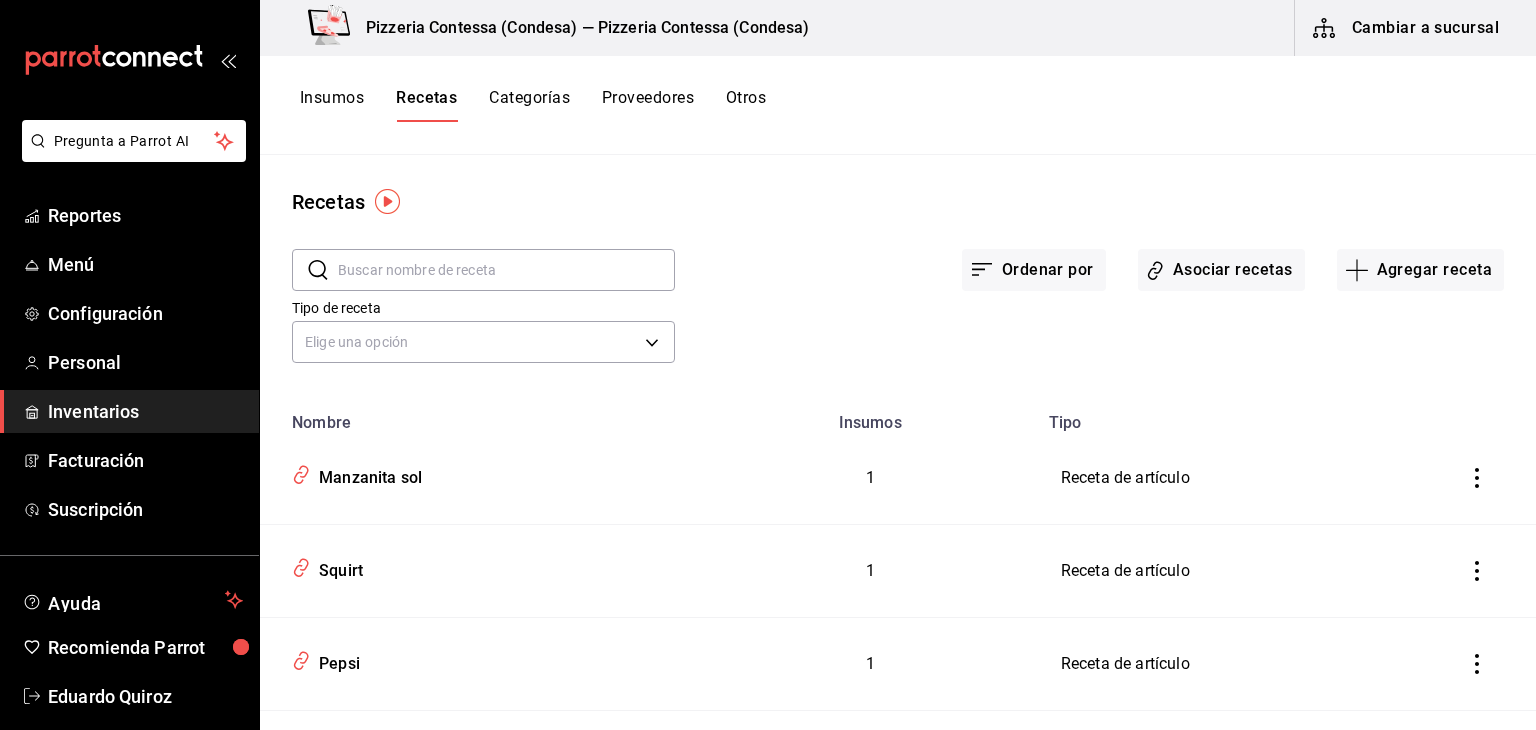 click on "Insumos" at bounding box center (332, 105) 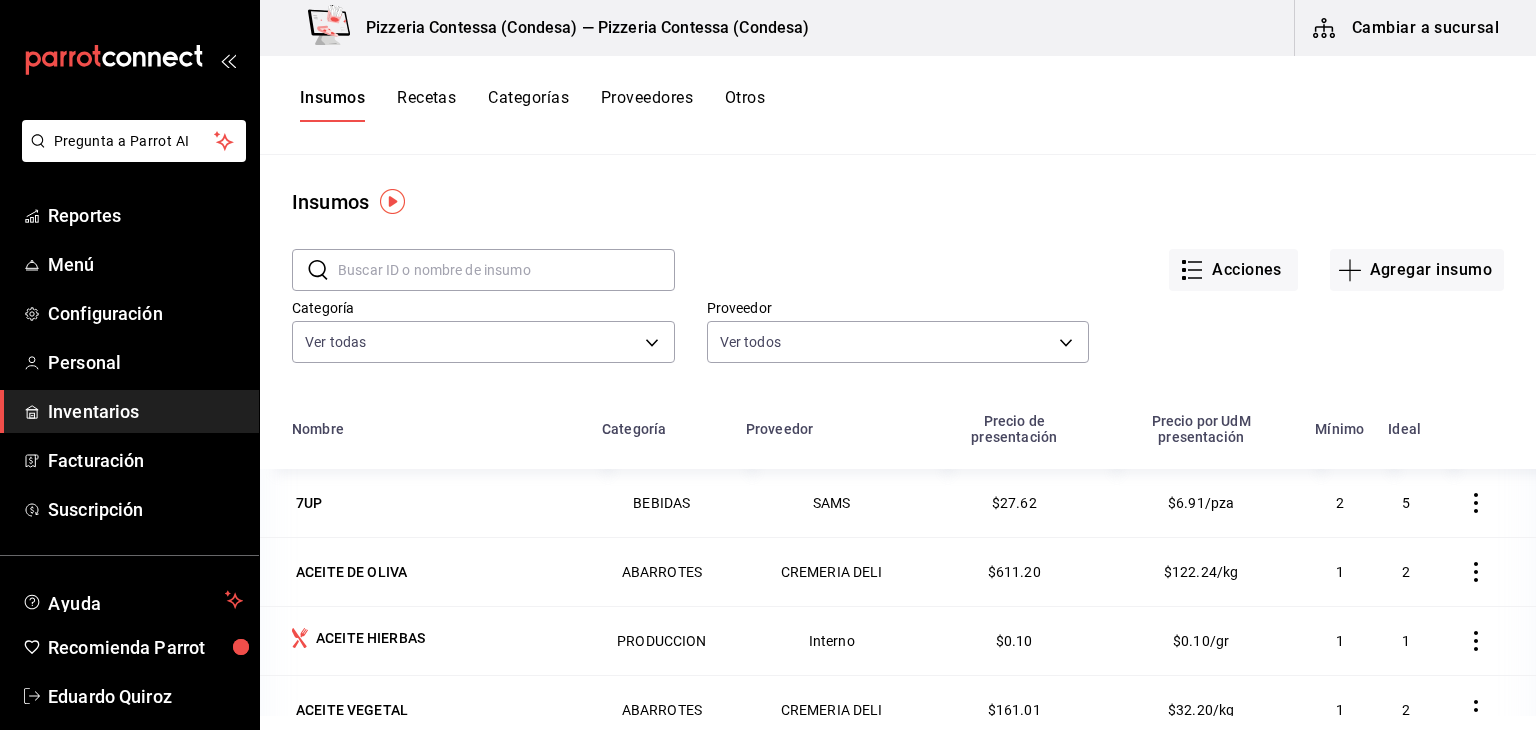 click at bounding box center (506, 270) 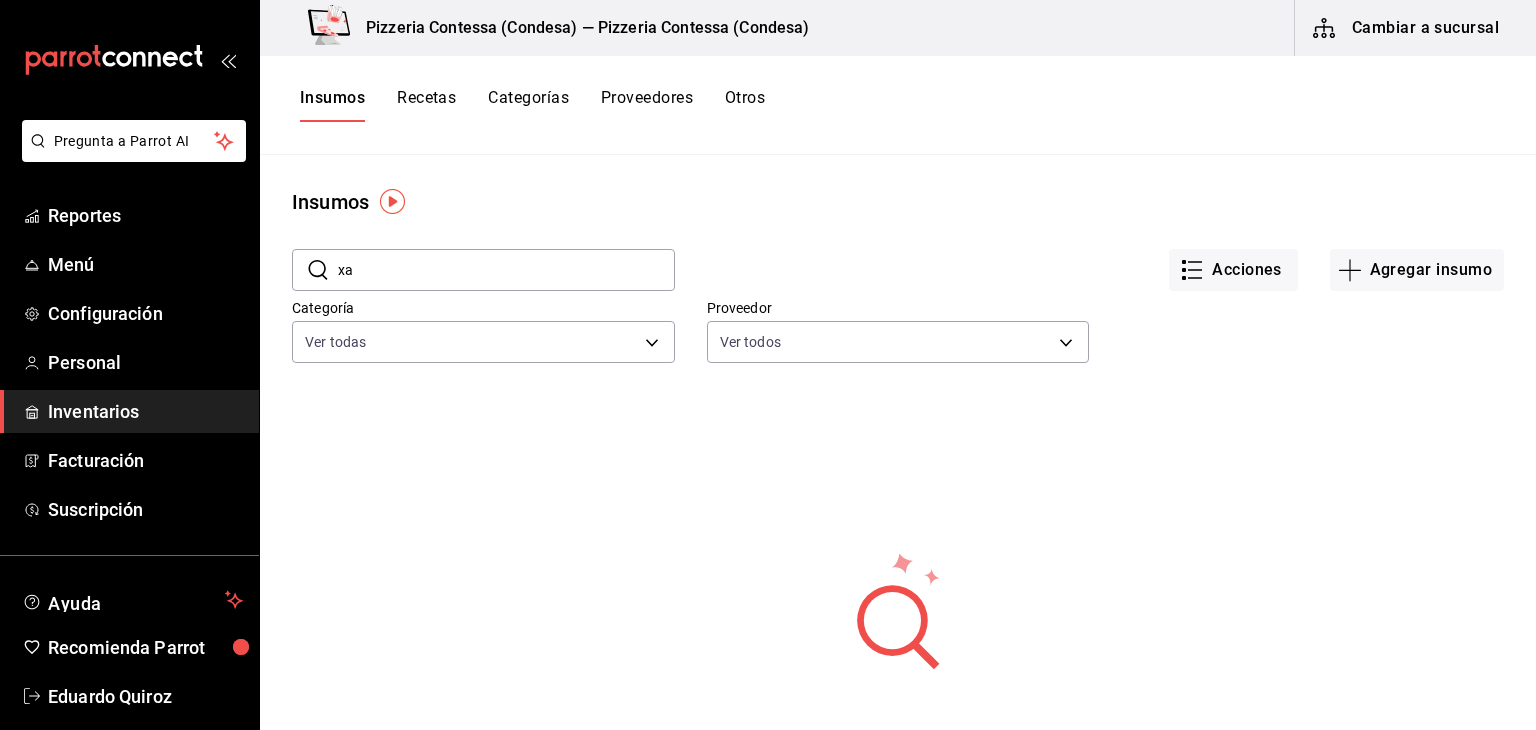 type on "x" 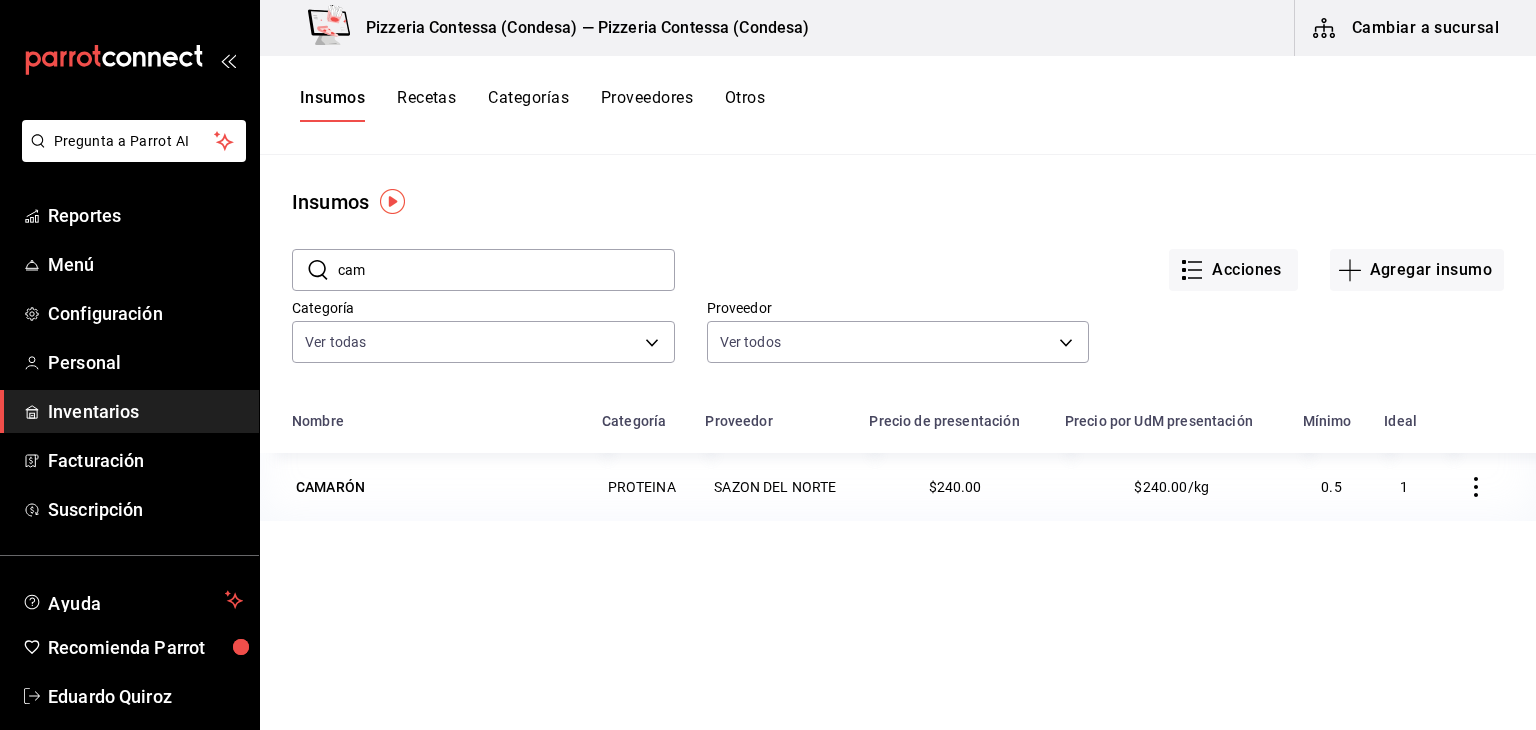 type on "cama" 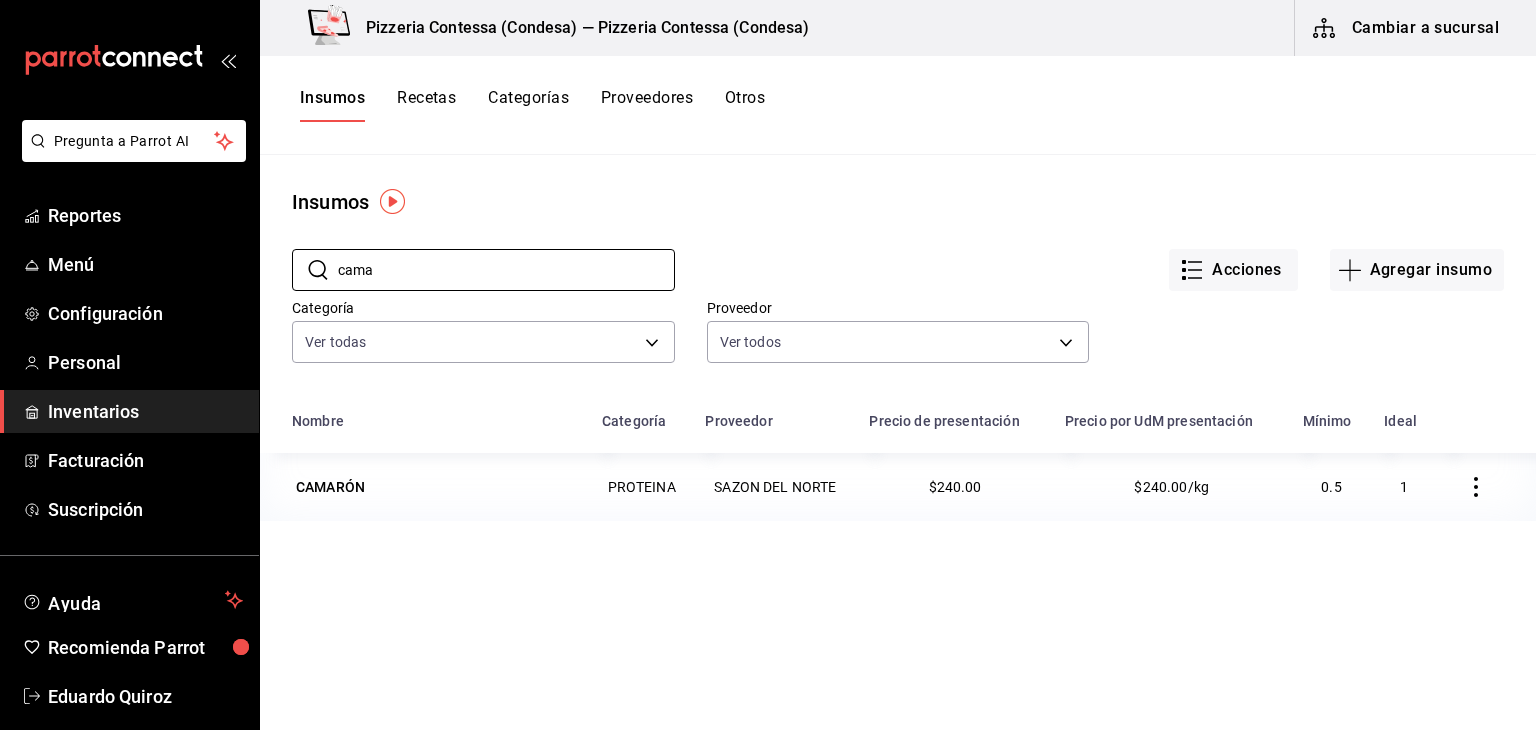 scroll, scrollTop: 0, scrollLeft: 0, axis: both 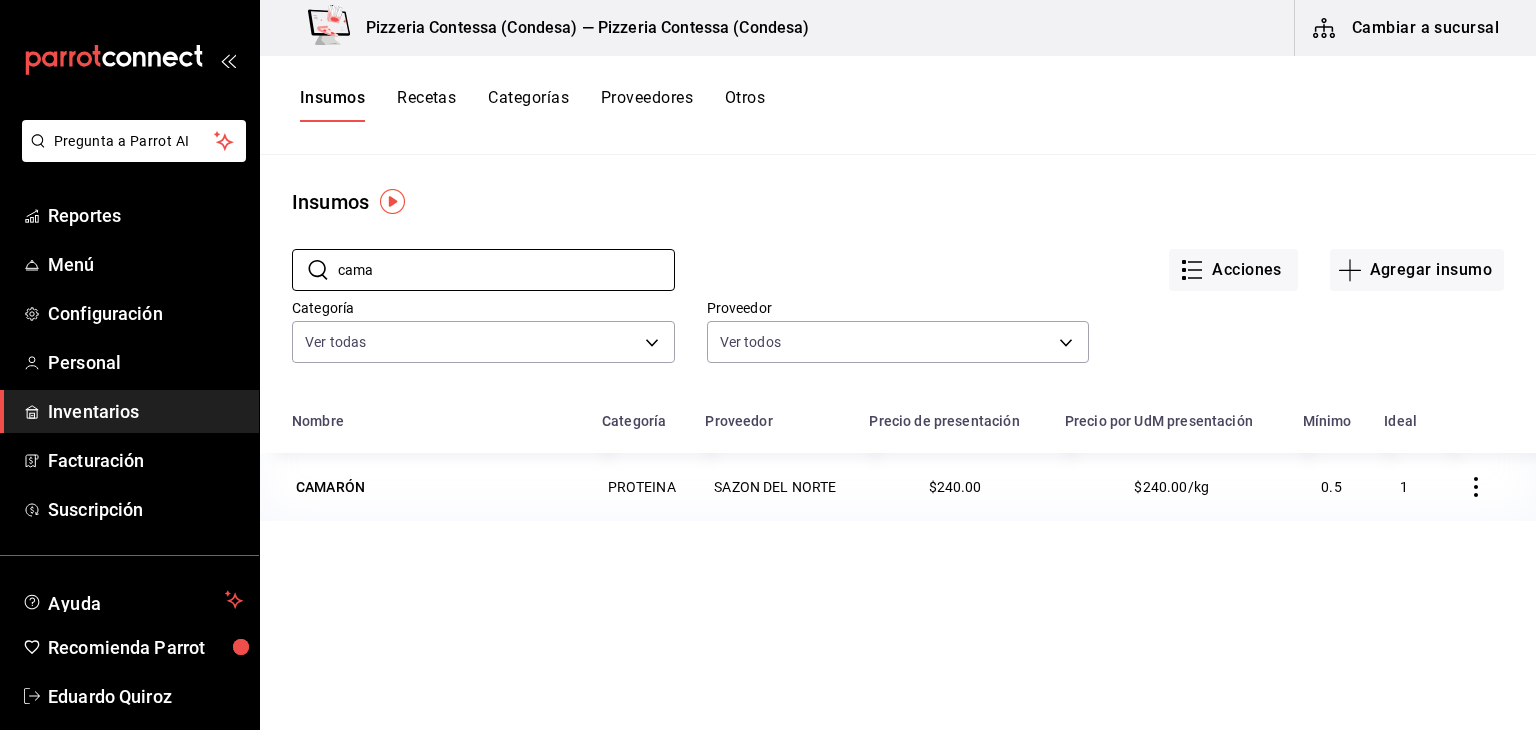 type on "cama" 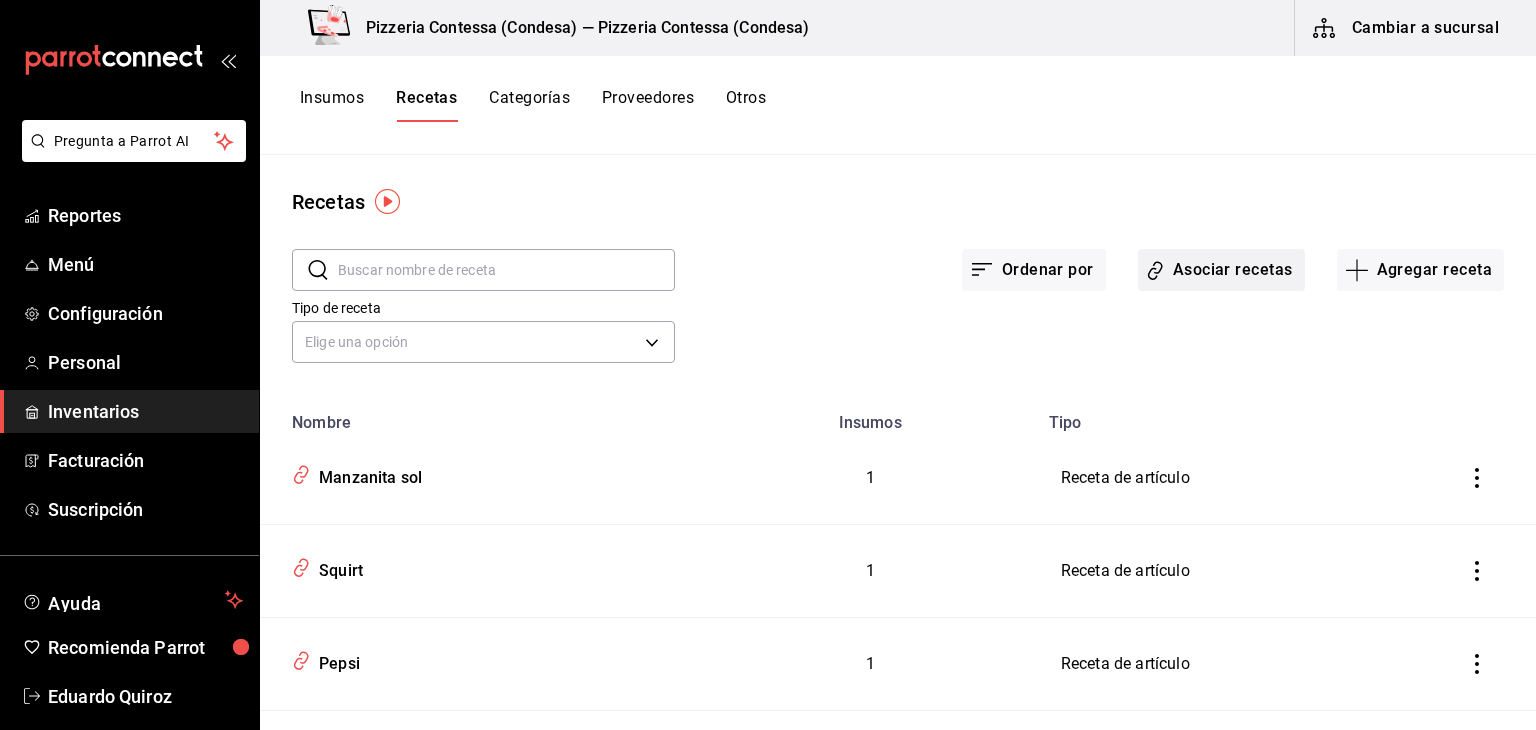 click on "Asociar recetas" at bounding box center (1221, 270) 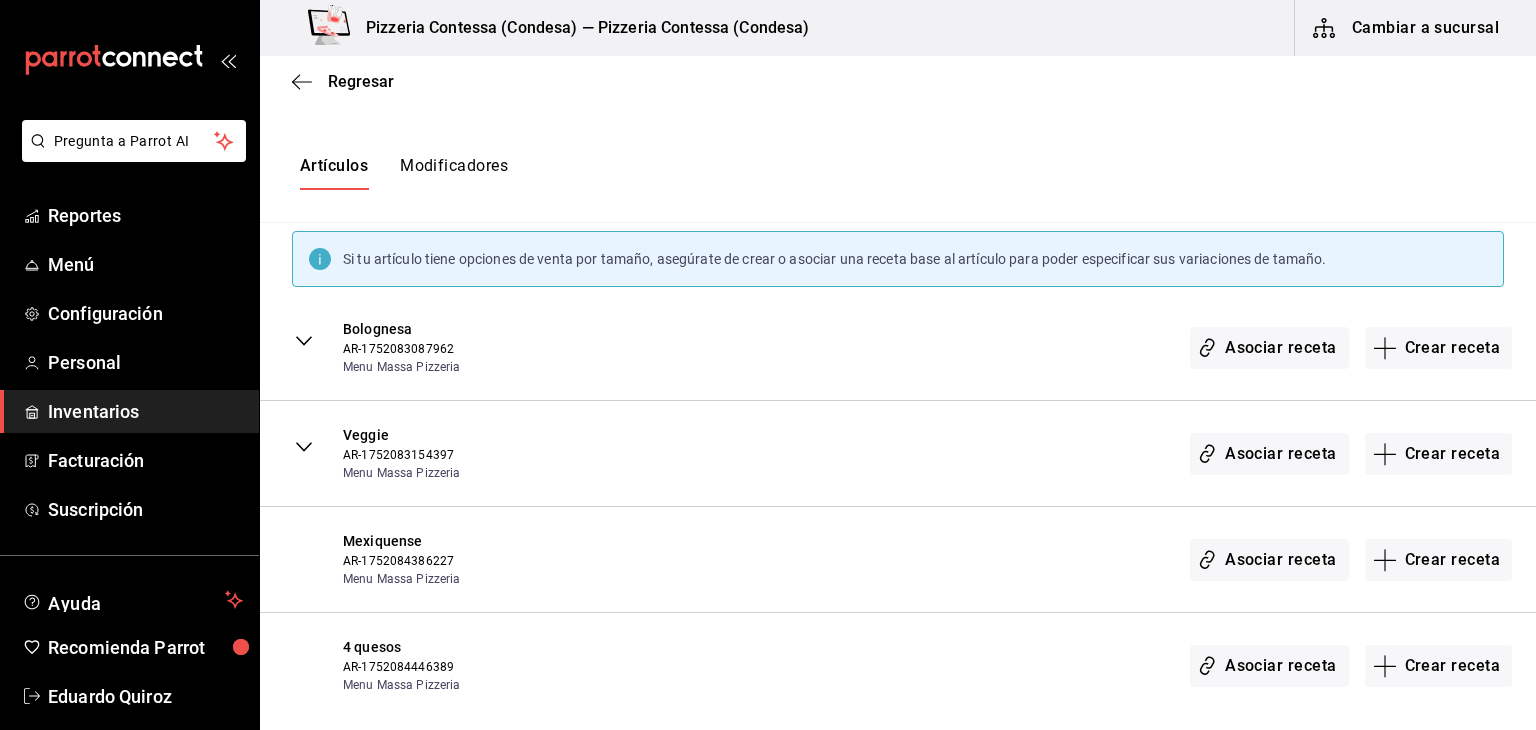scroll, scrollTop: 292, scrollLeft: 0, axis: vertical 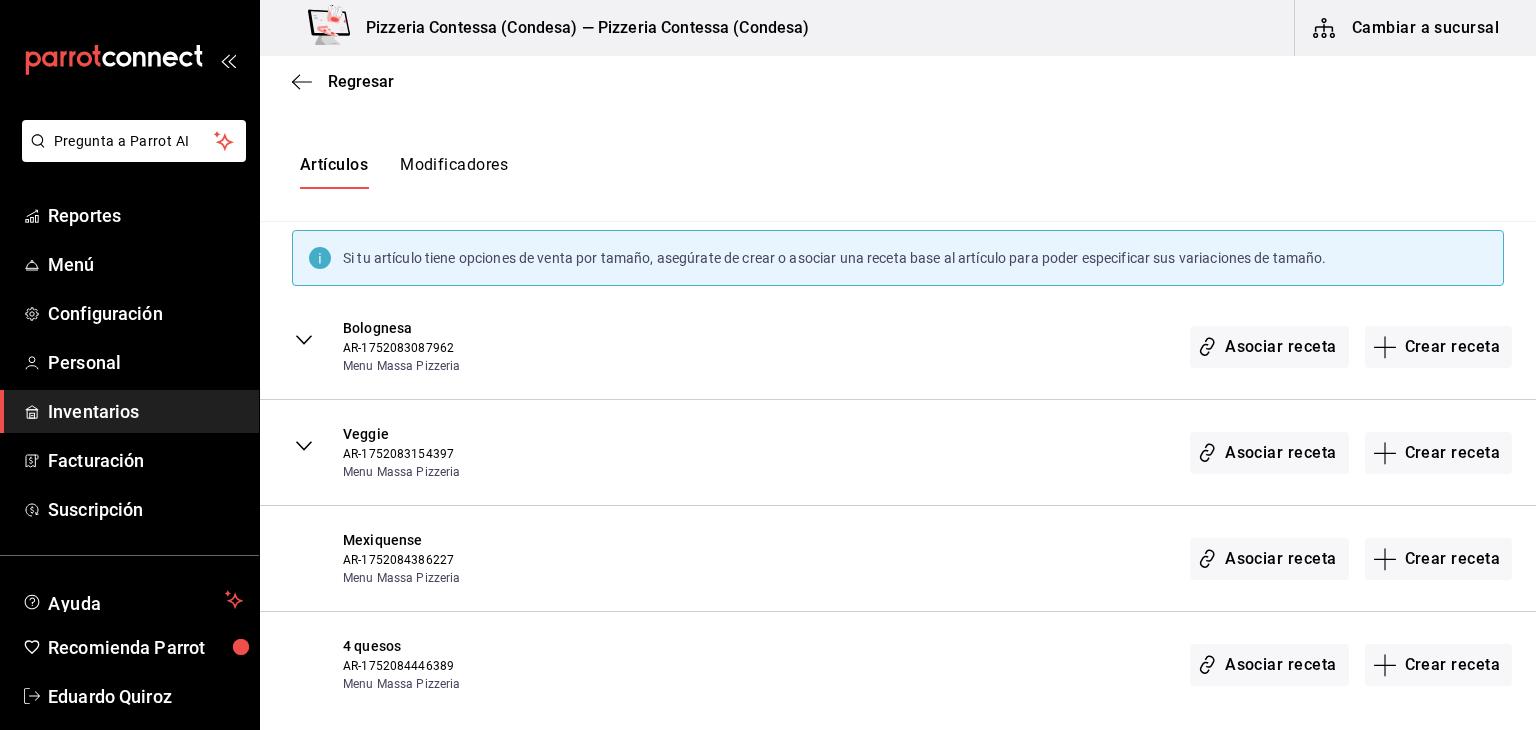 click on "Modificadores" at bounding box center (454, 172) 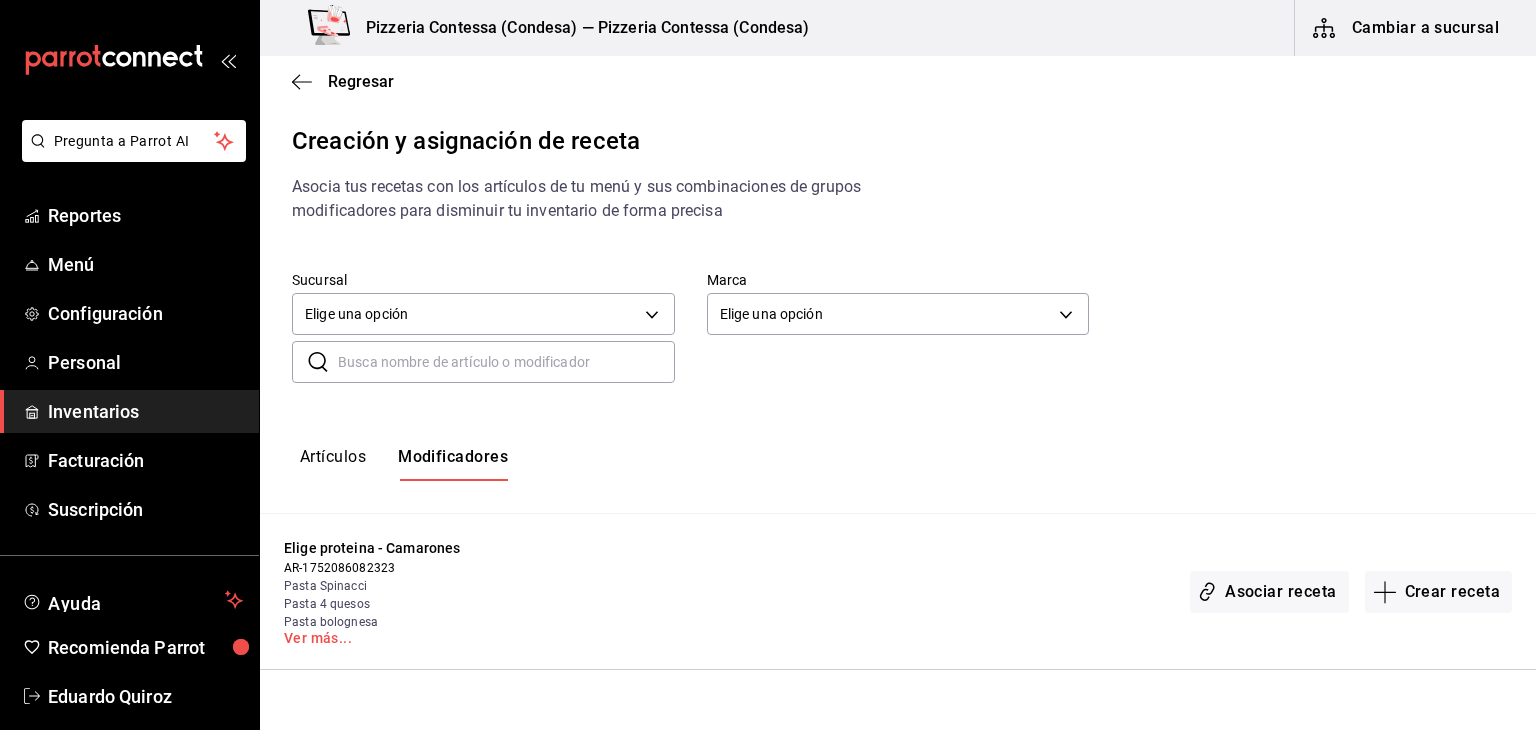 scroll, scrollTop: 129, scrollLeft: 0, axis: vertical 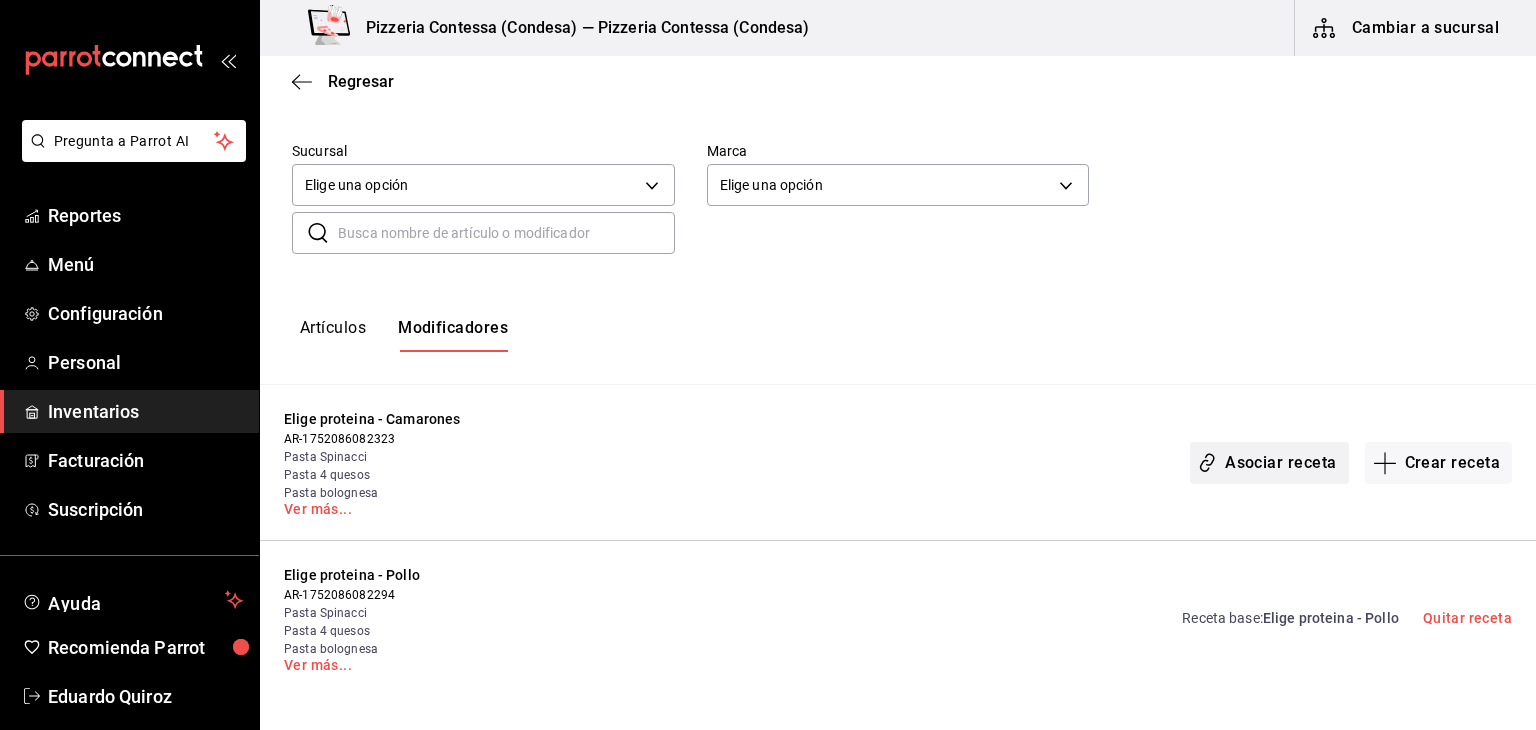 click on "Asociar receta" at bounding box center (1269, 463) 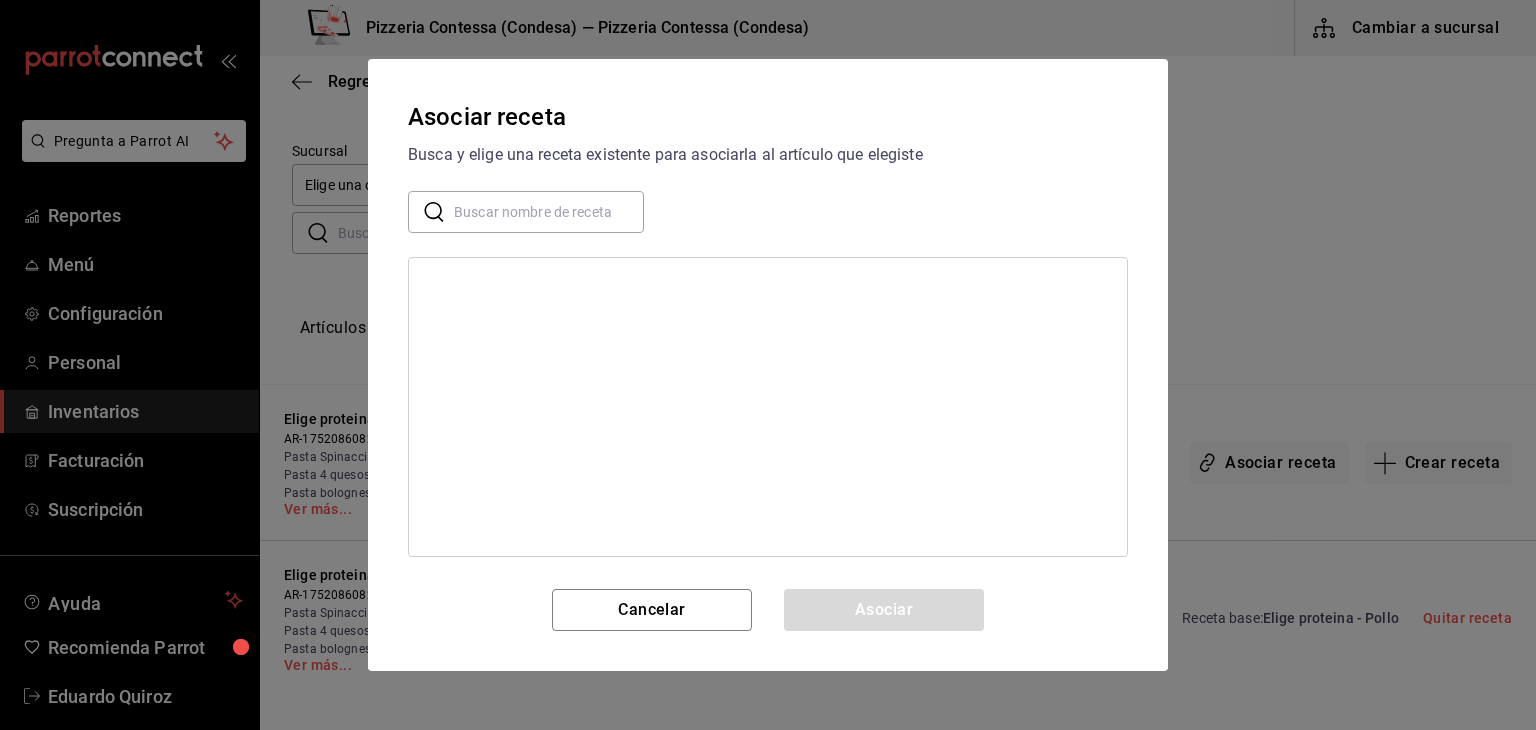 click on "Asociar receta Busca y elige una receta existente para asociarla al artículo que elegiste ​ ​ Cancelar Asociar" at bounding box center (768, 365) 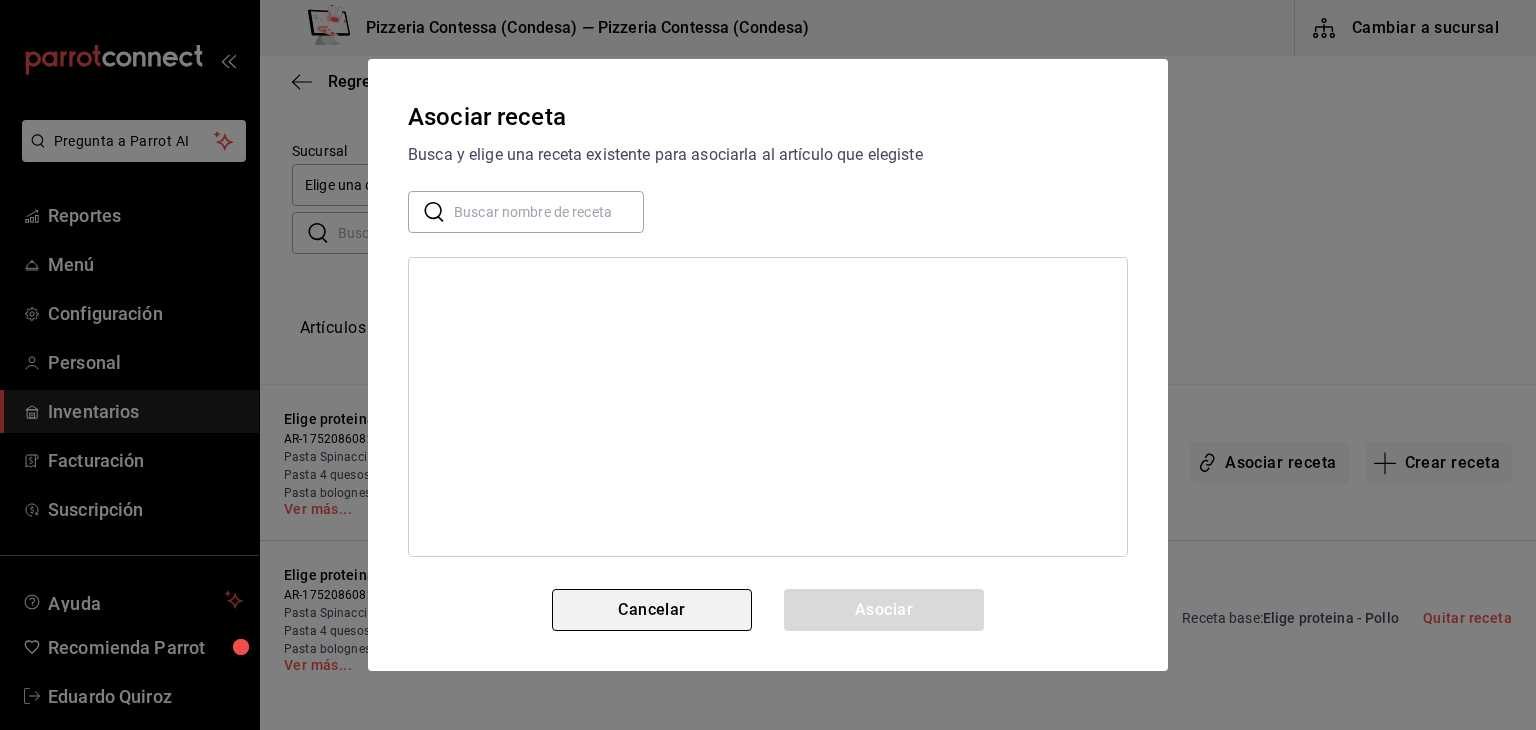 click on "Cancelar" at bounding box center [652, 610] 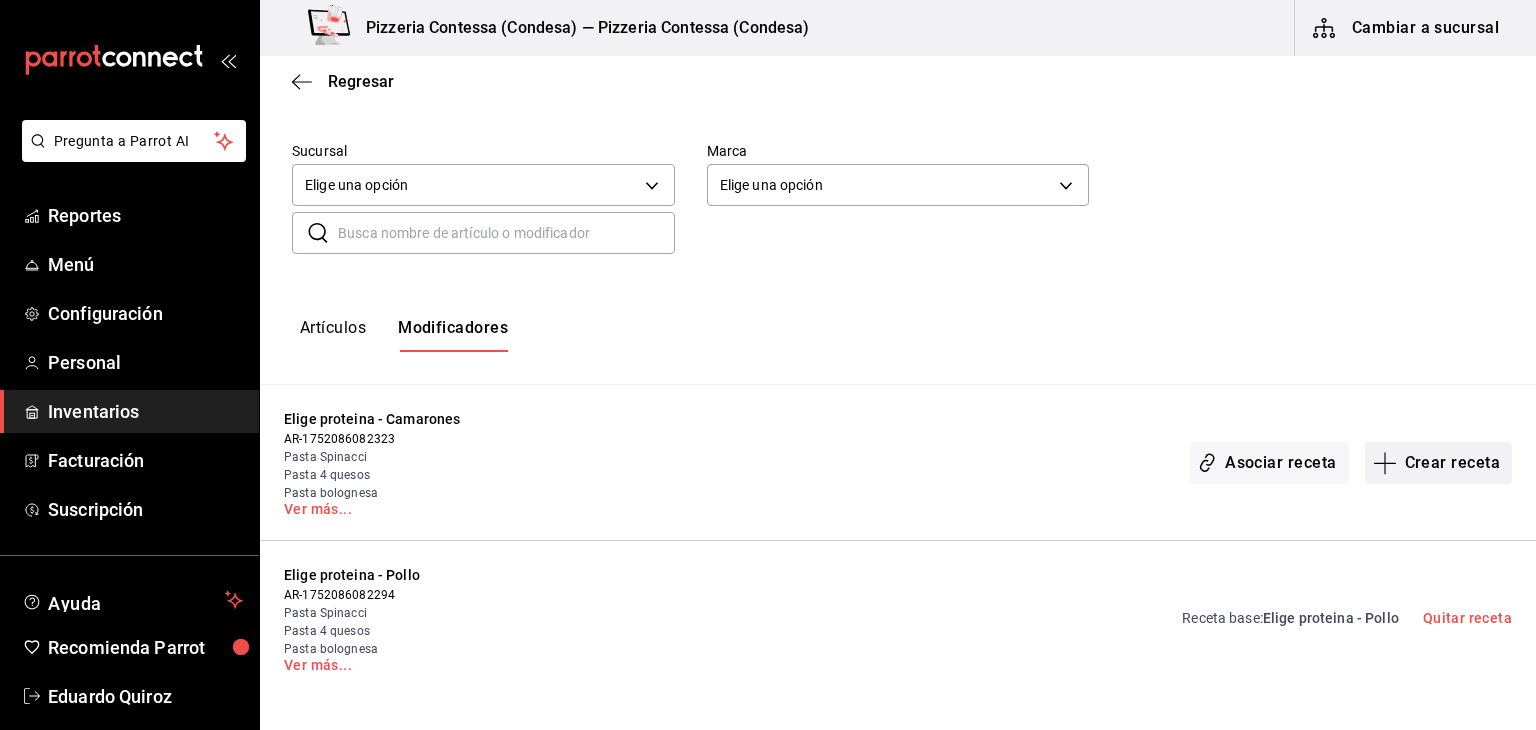 click on "Crear receta" at bounding box center [1439, 463] 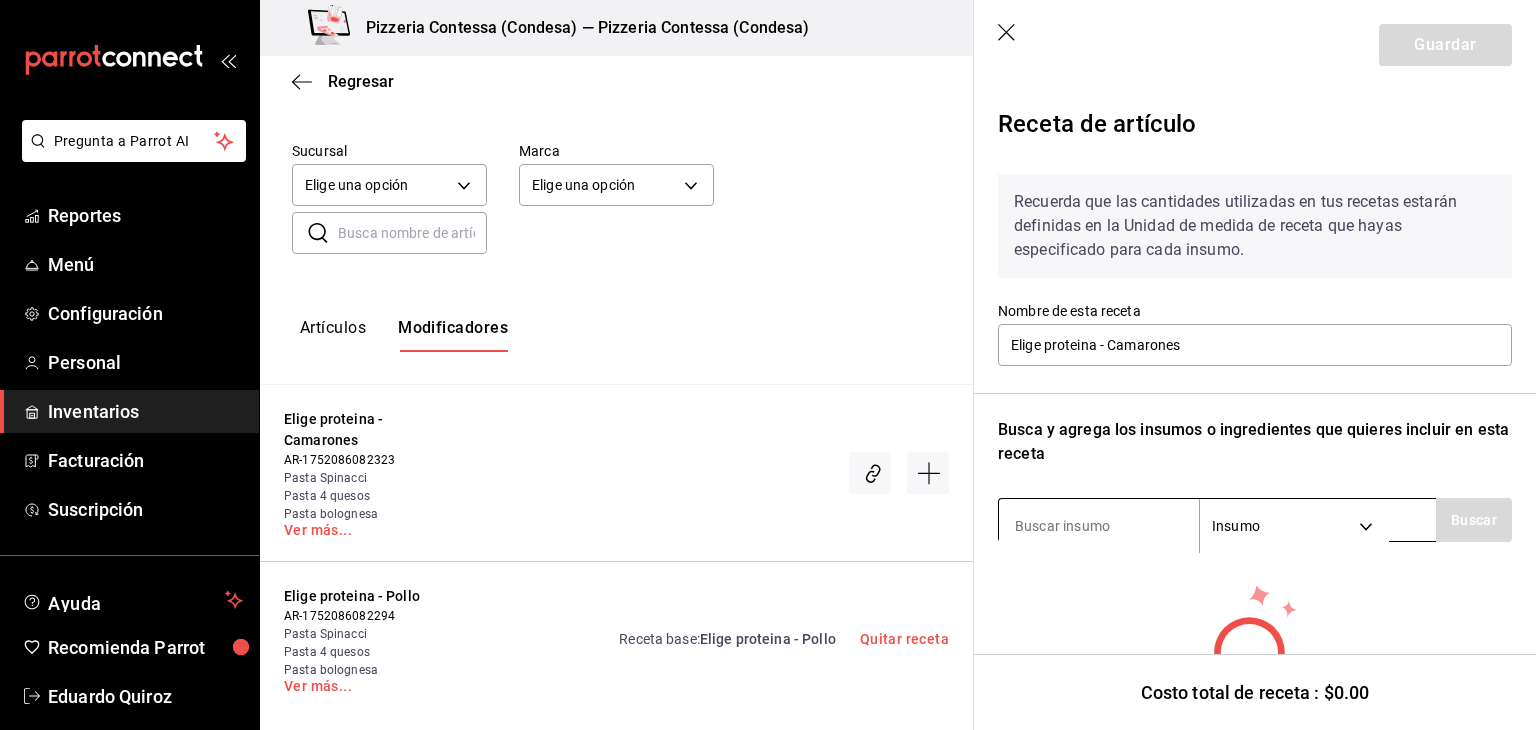 click at bounding box center (1099, 526) 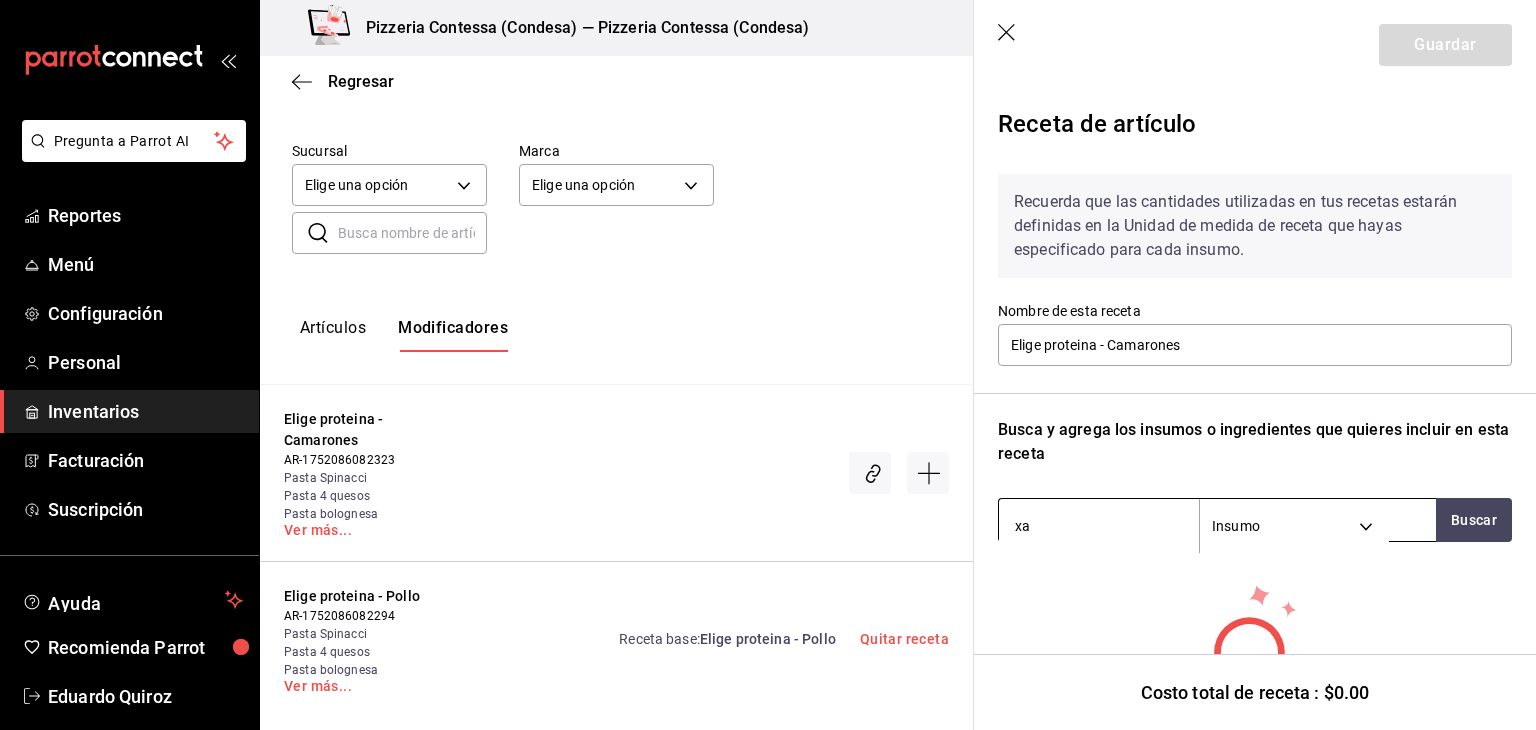 type on "x" 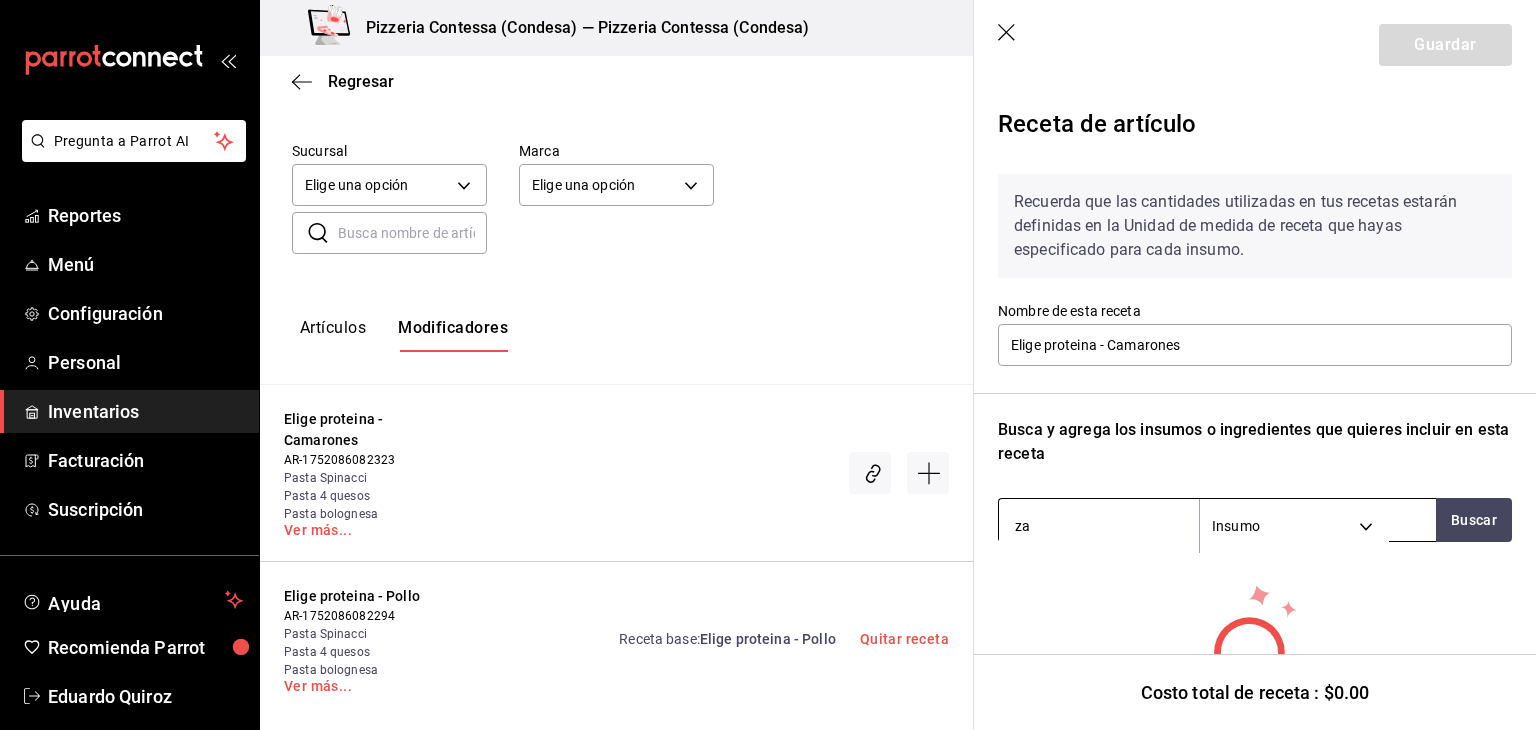 type on "z" 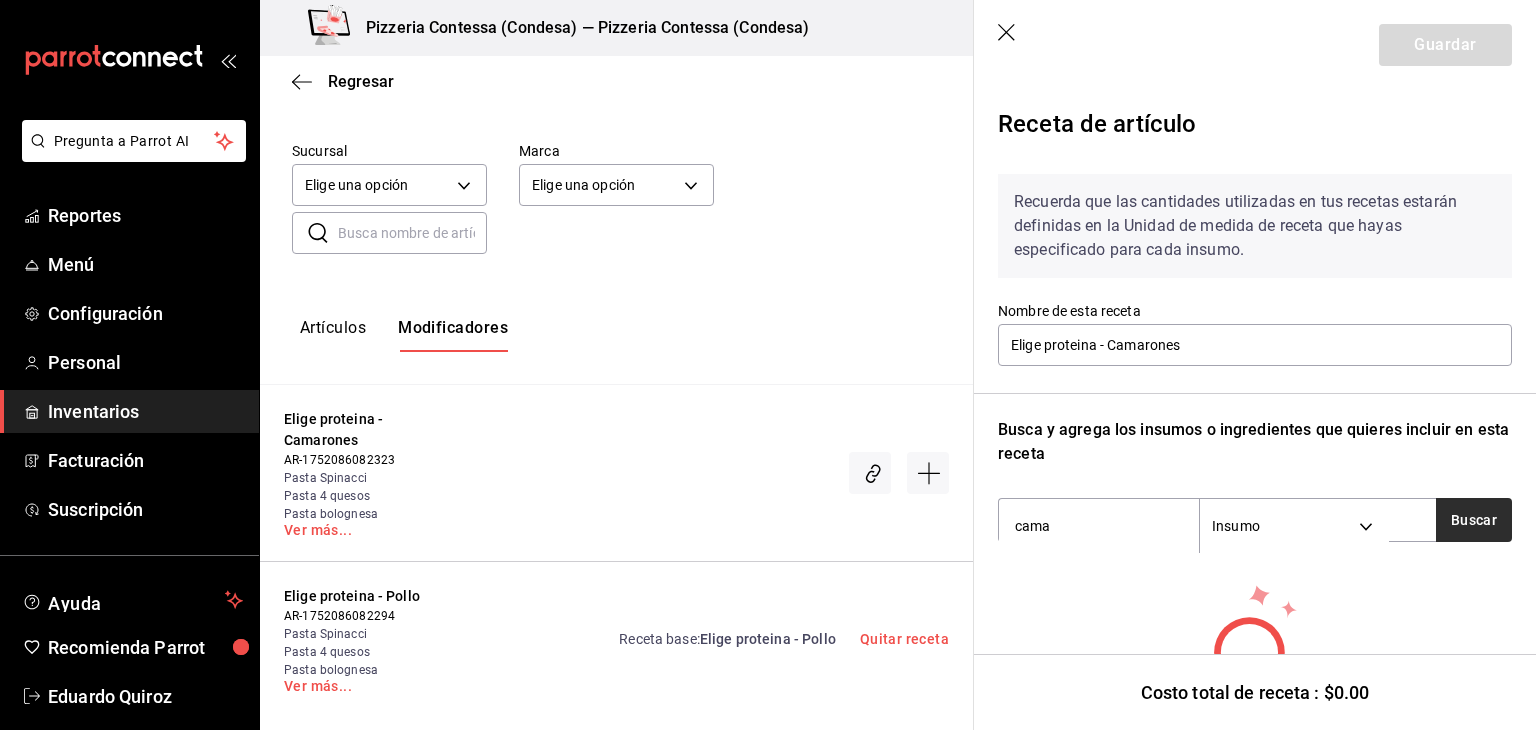 type on "cama" 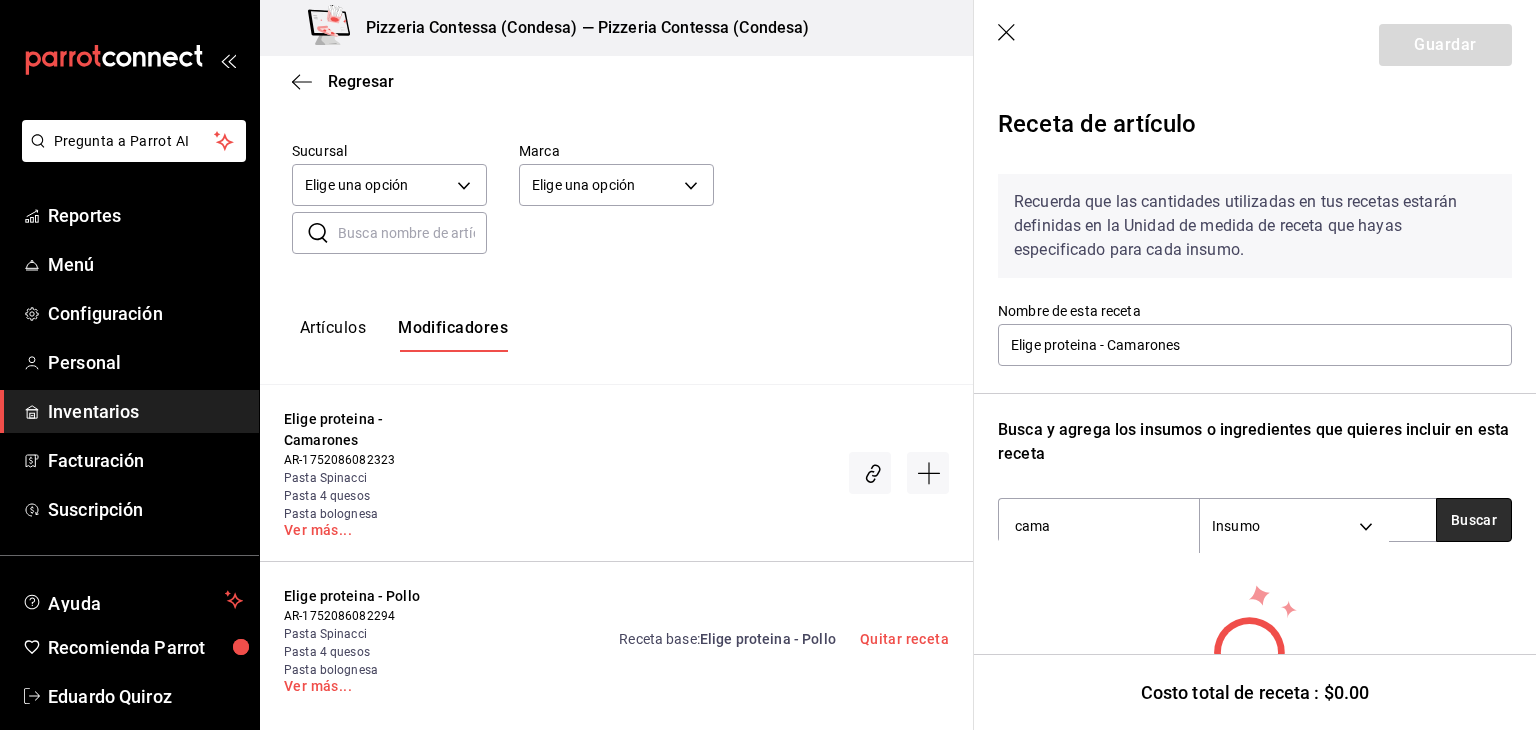 click on "Buscar" at bounding box center [1474, 520] 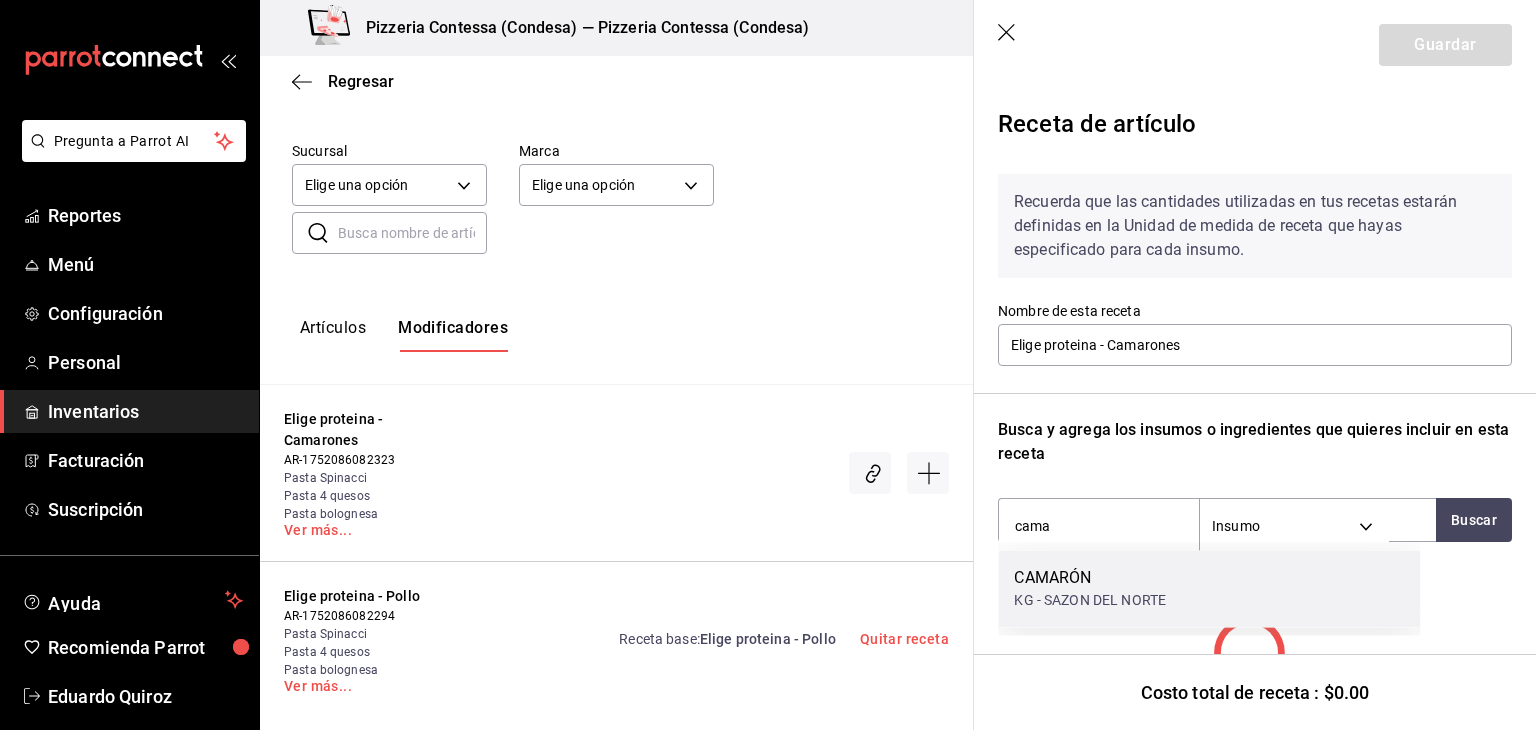 click on "CAMARÓN KG - SAZON DEL NORTE" at bounding box center [1209, 588] 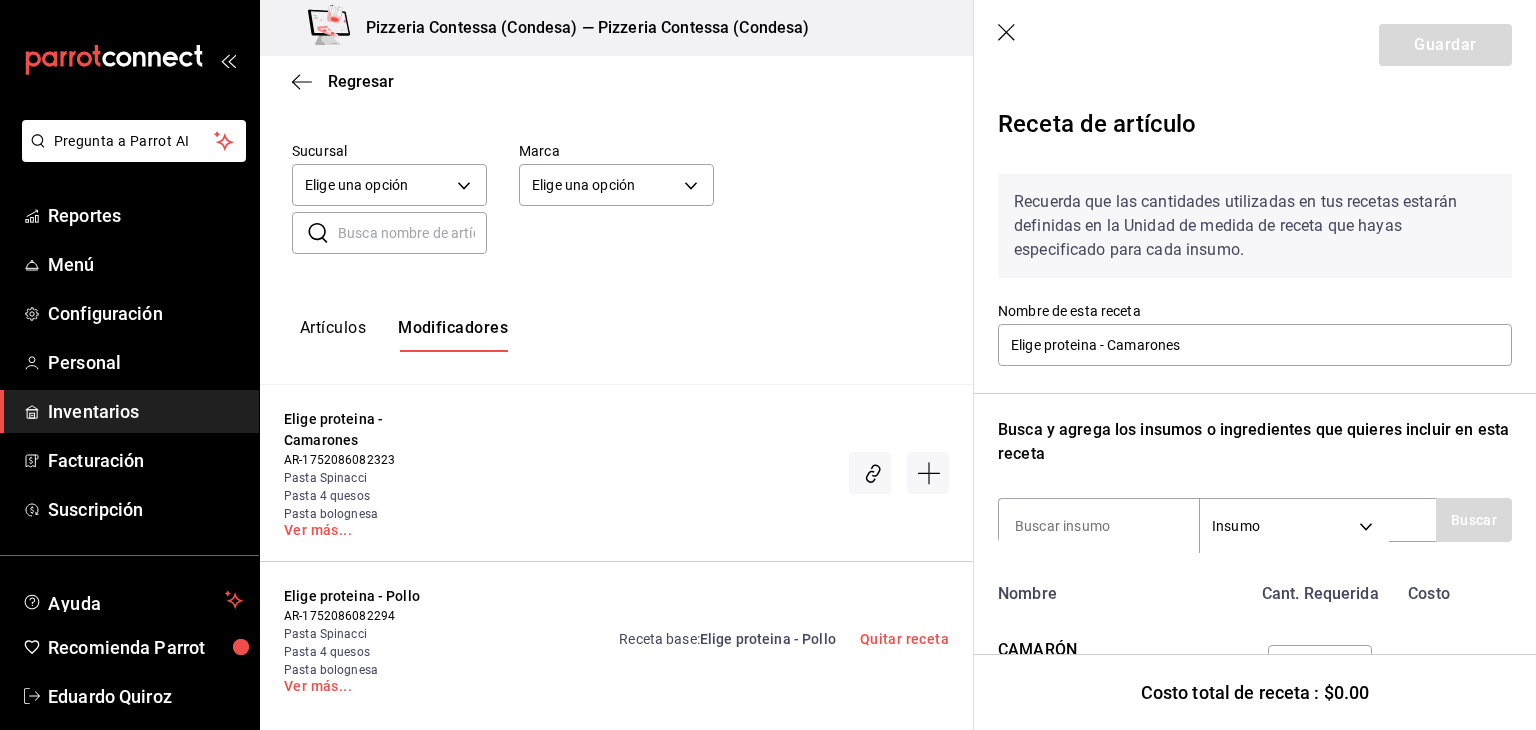 scroll, scrollTop: 108, scrollLeft: 0, axis: vertical 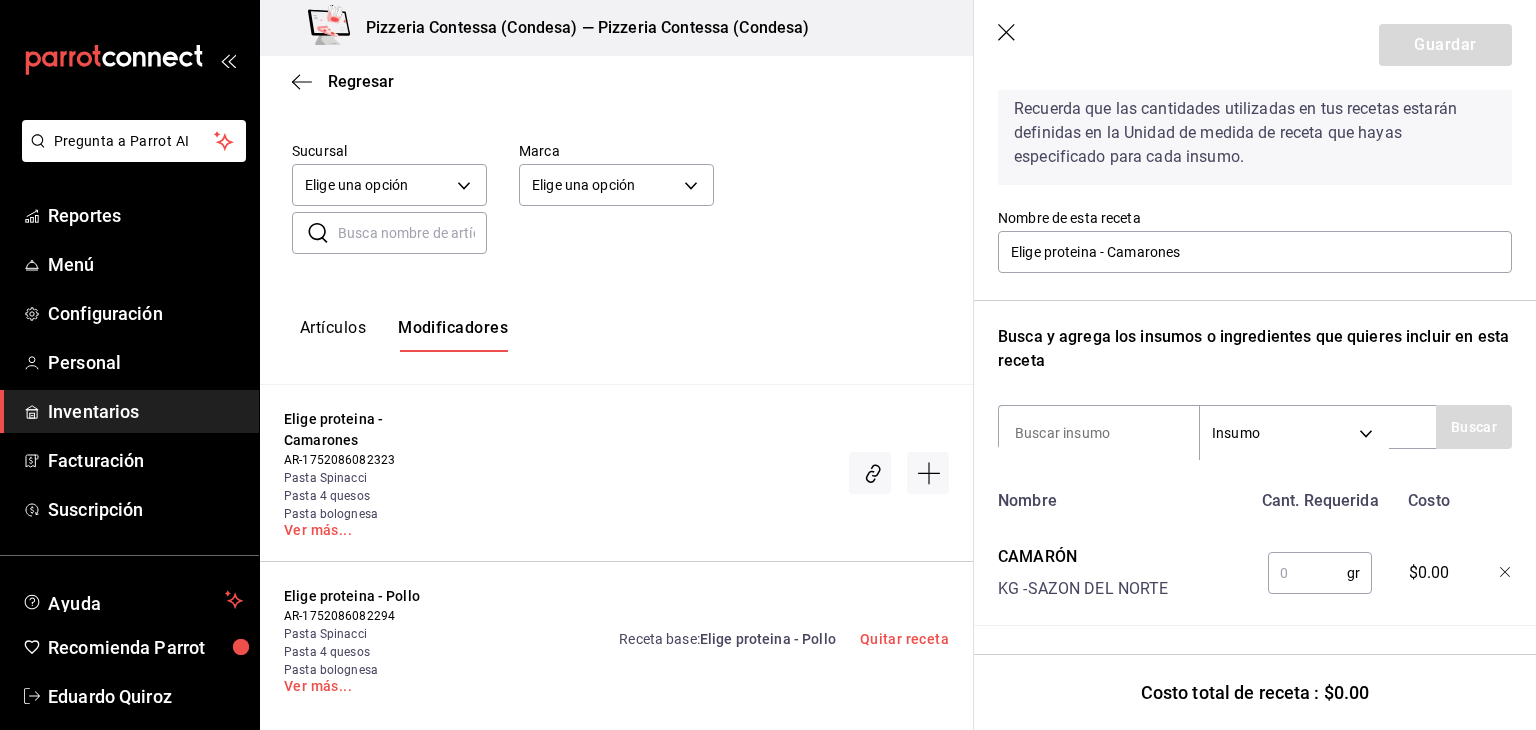 click at bounding box center [1307, 573] 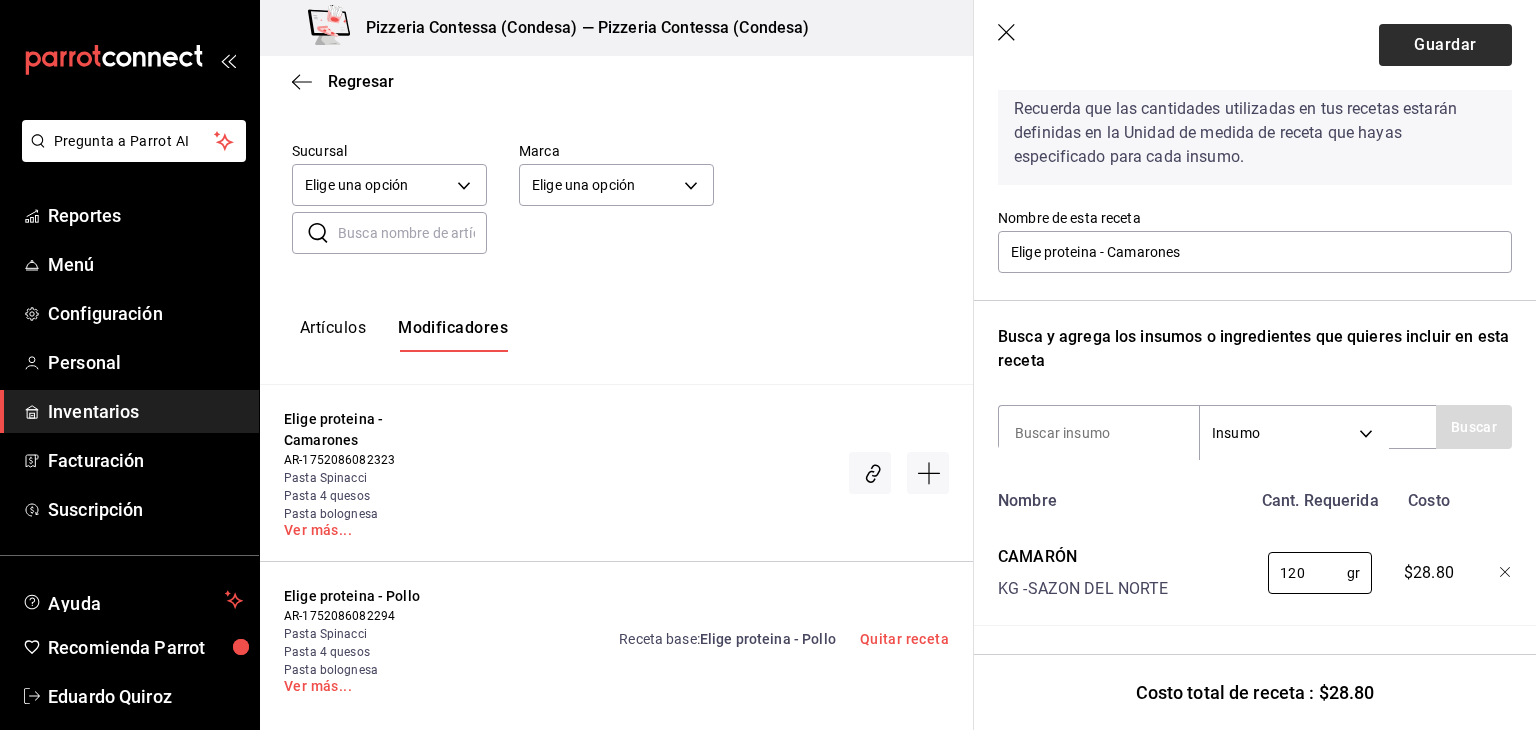 type on "120" 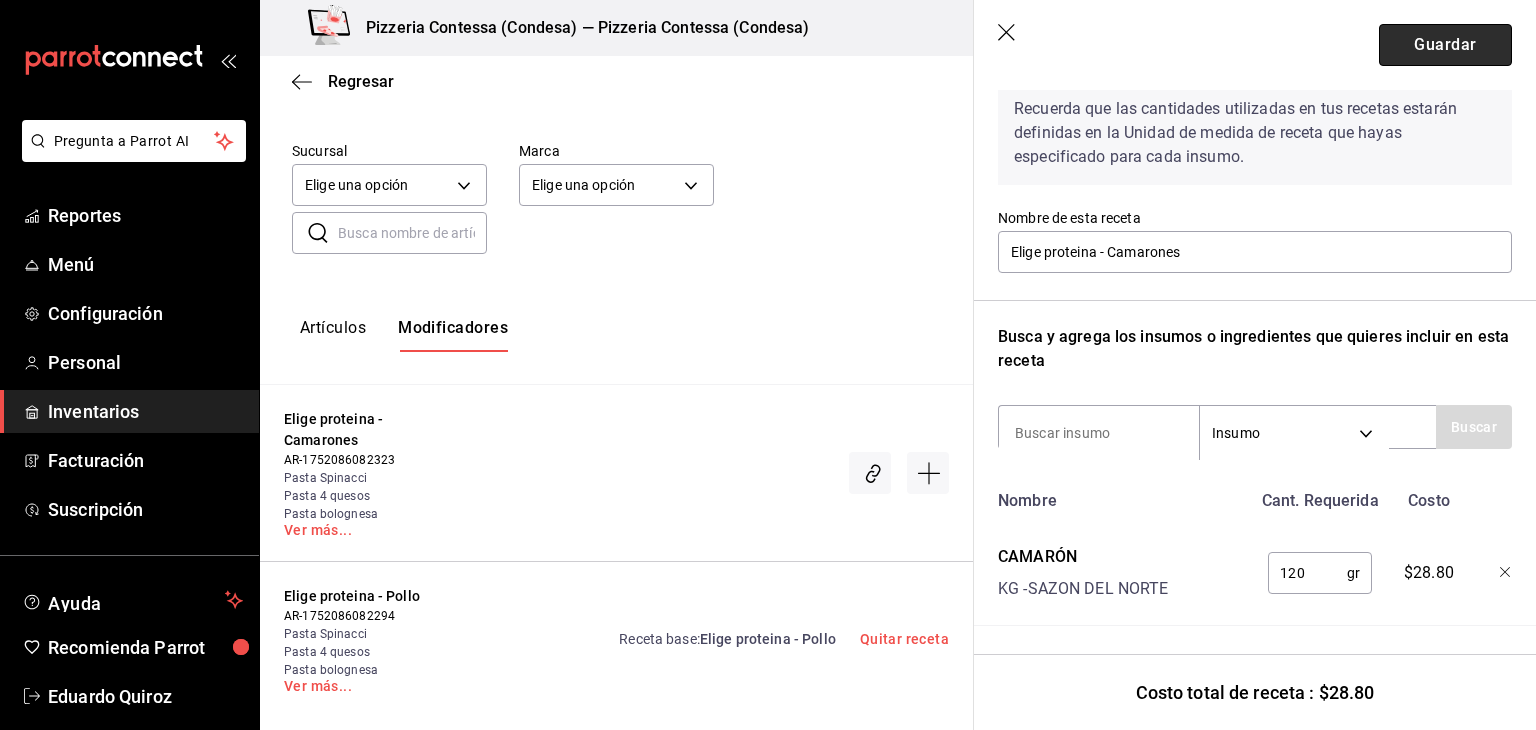 click on "Guardar" at bounding box center (1445, 45) 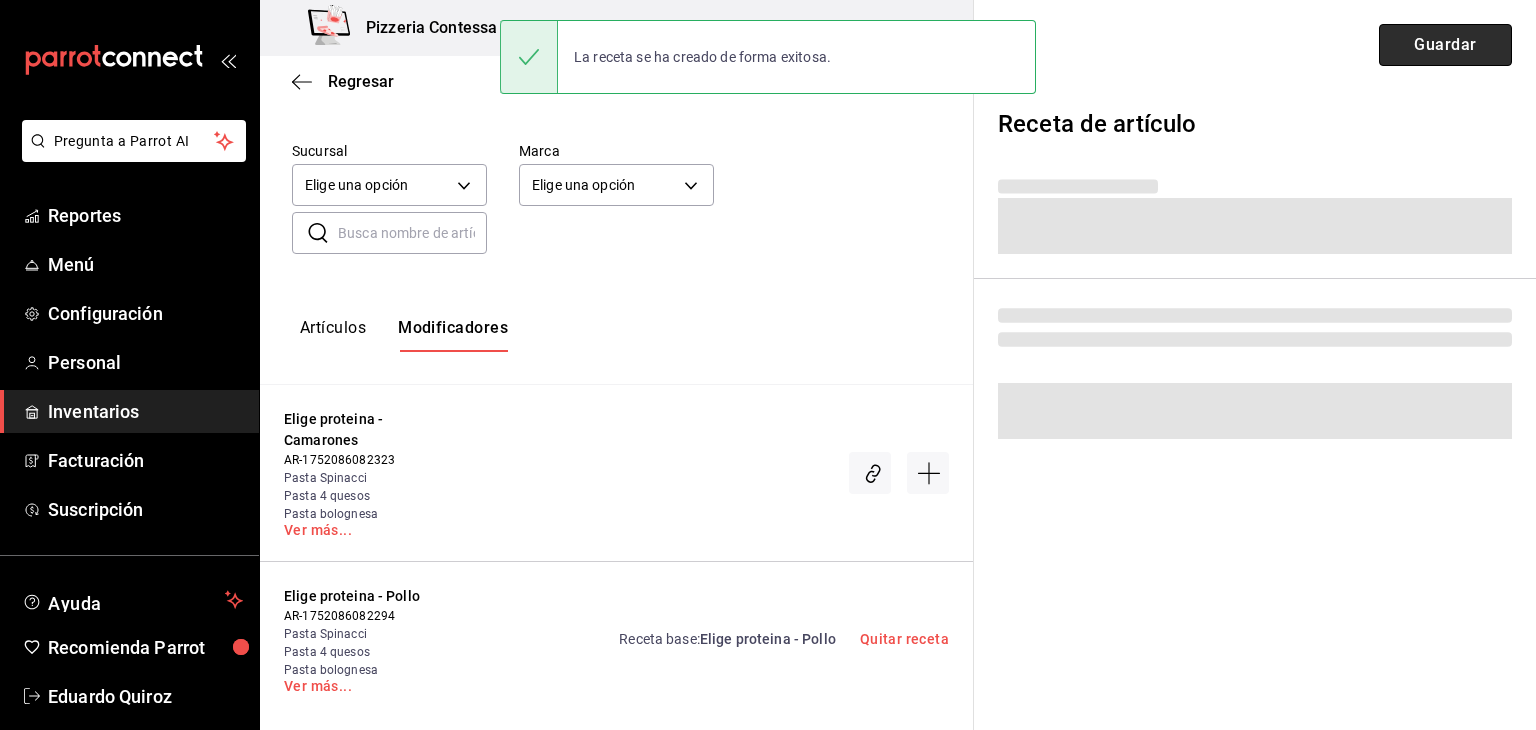 scroll, scrollTop: 0, scrollLeft: 0, axis: both 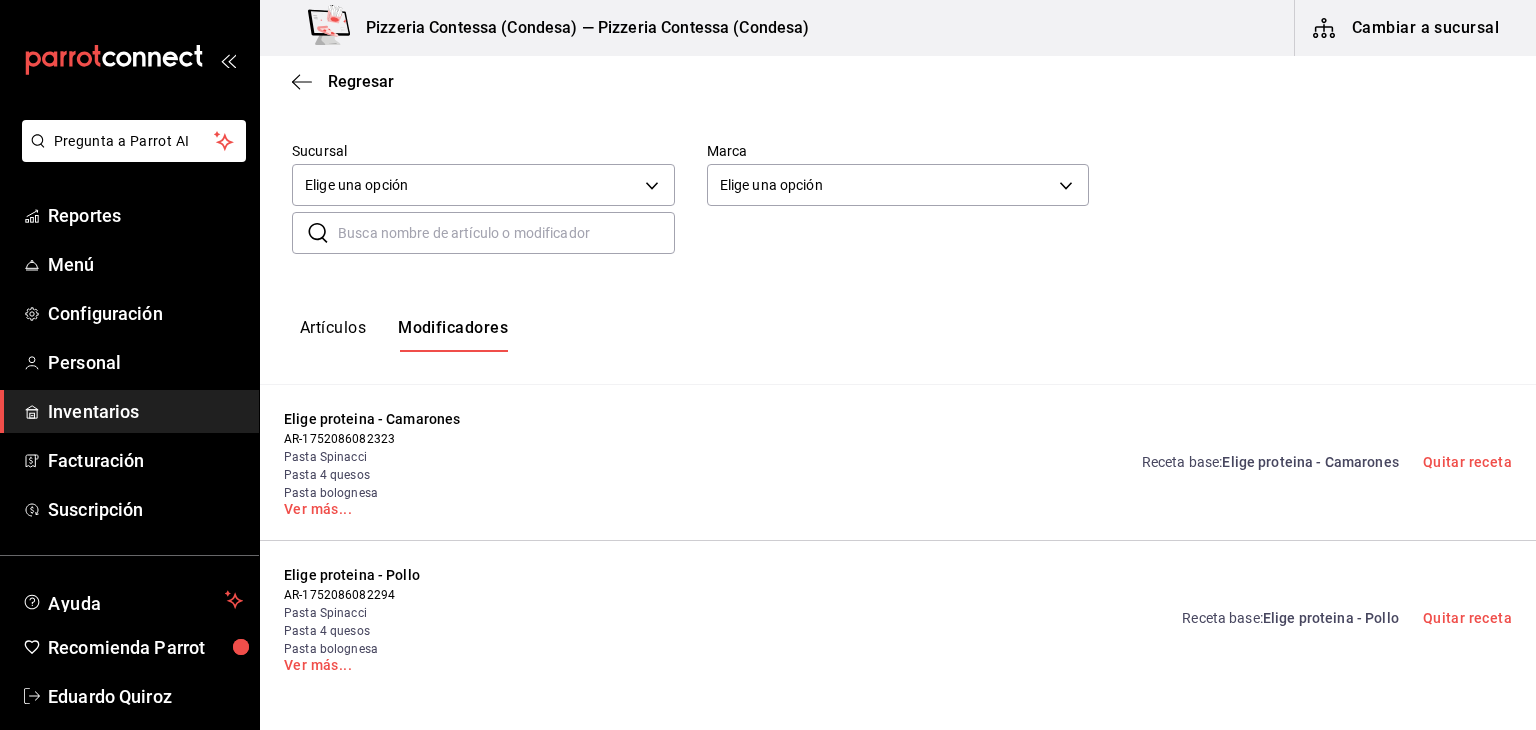 click on "Artículos" at bounding box center [333, 335] 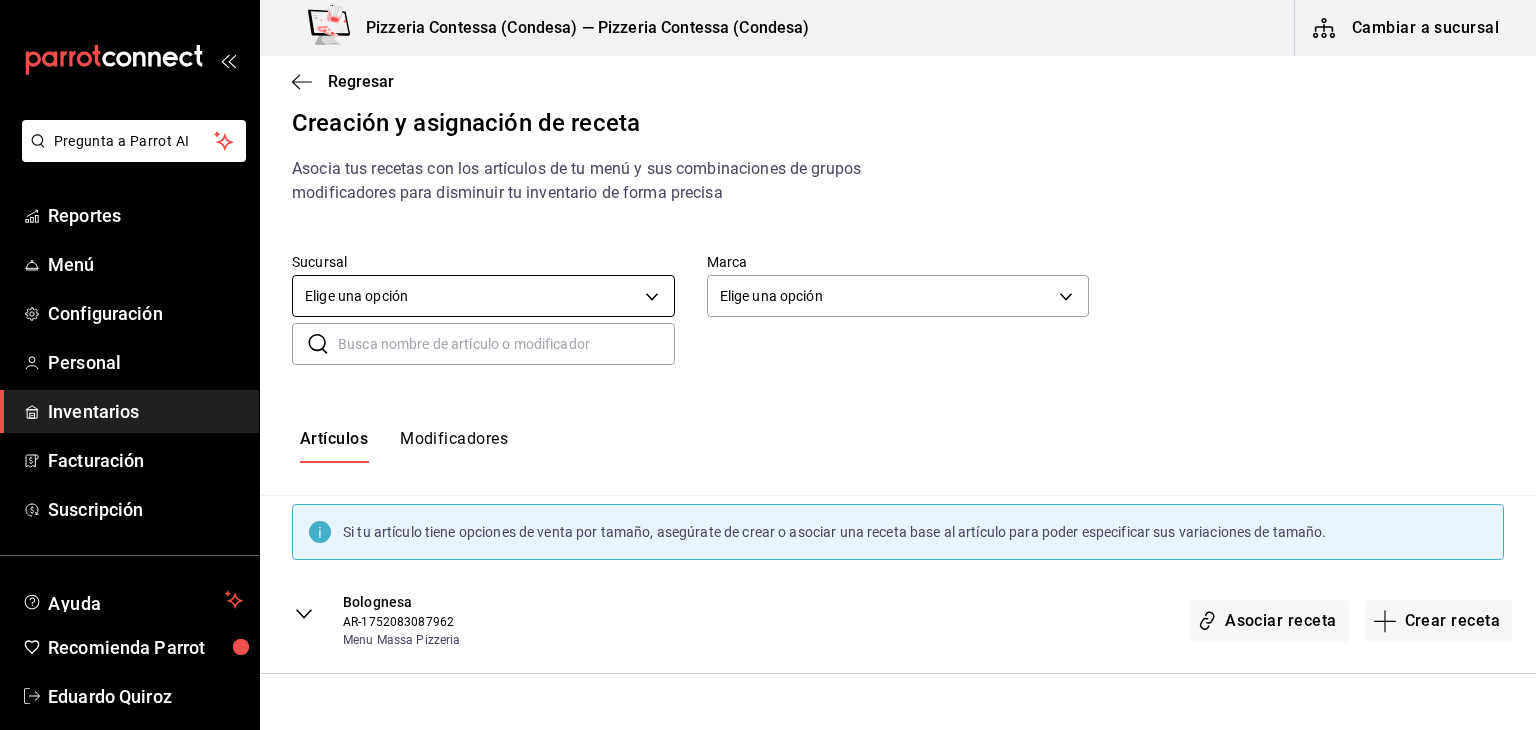 scroll, scrollTop: 19, scrollLeft: 0, axis: vertical 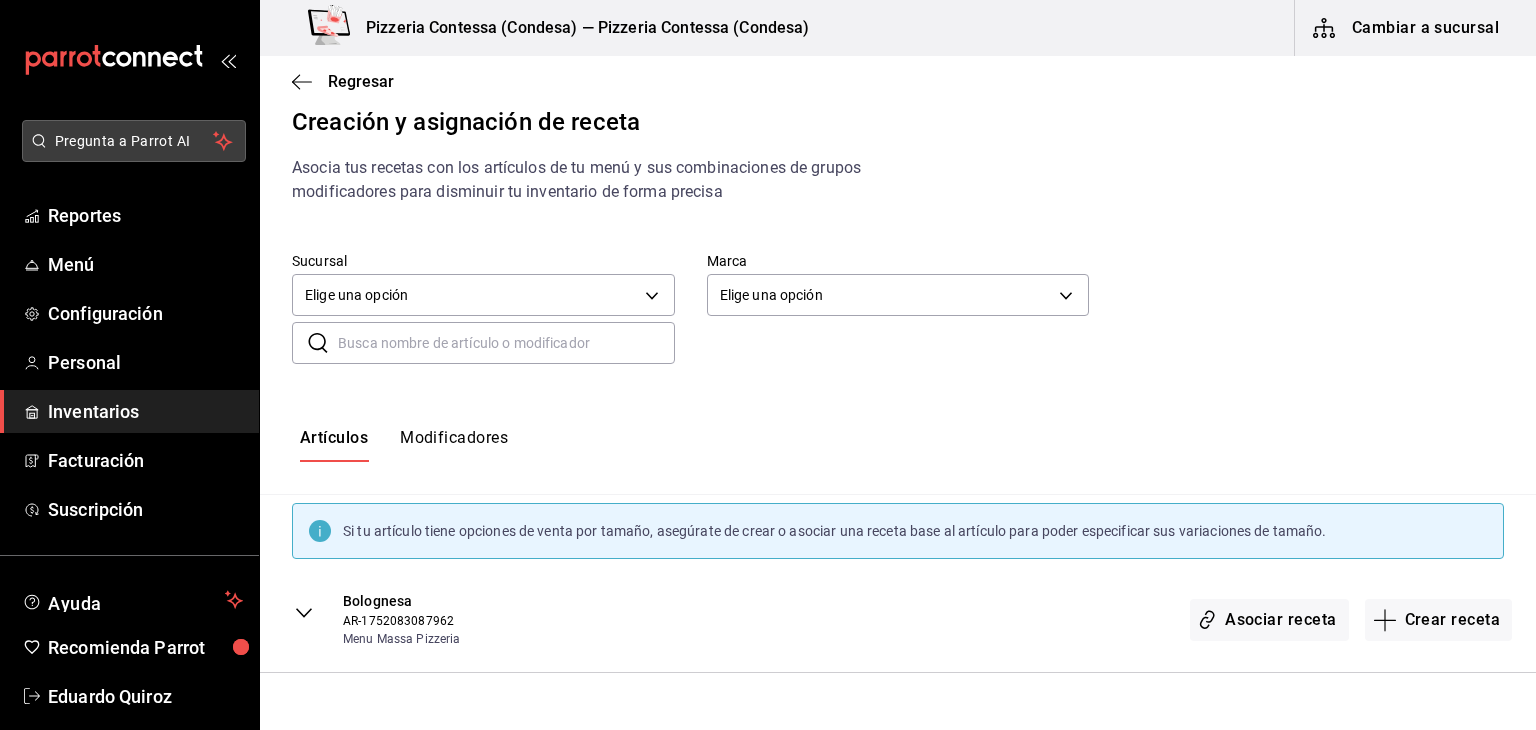 click on "Pregunta a Parrot AI" at bounding box center [134, 141] 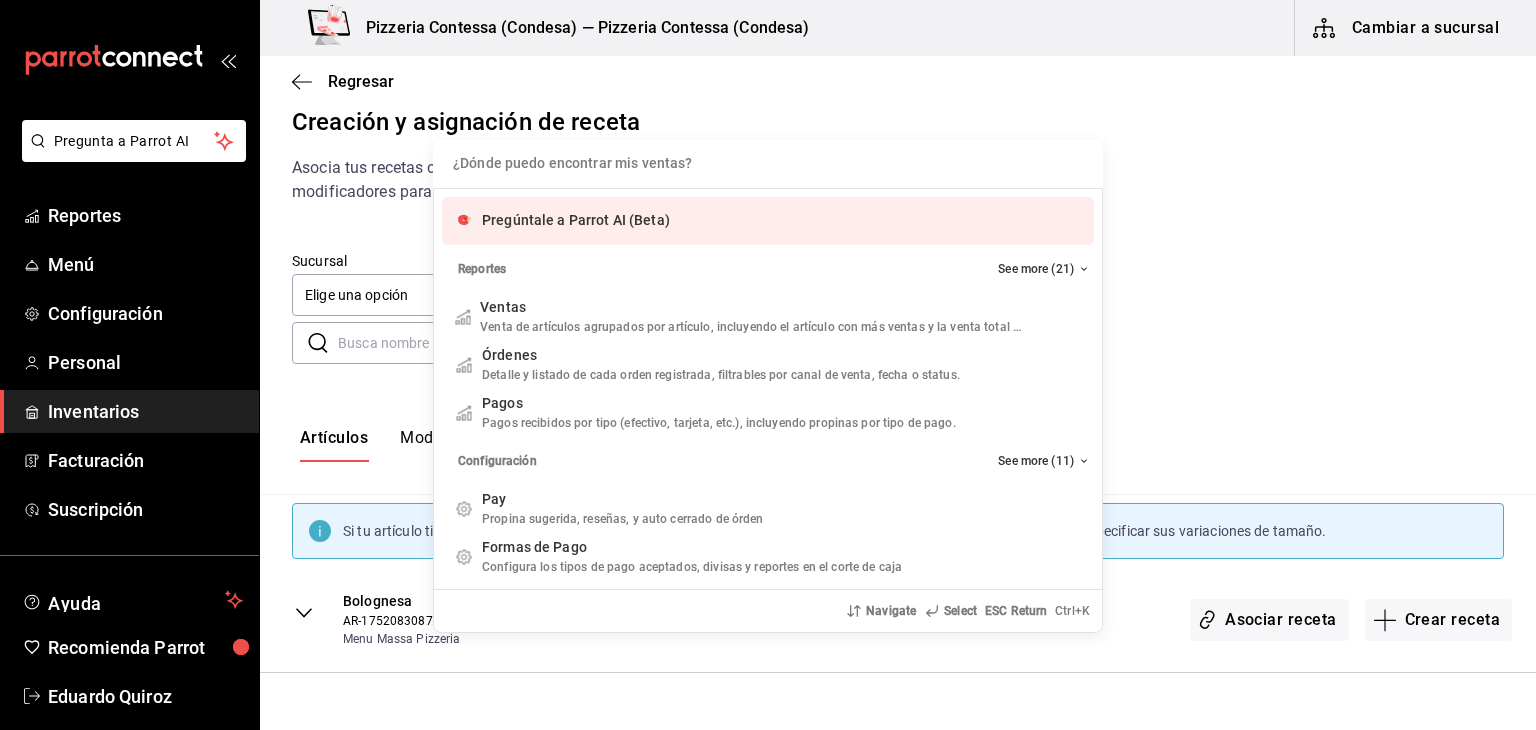 click on "¿Dónde puedo encontrar mis ventas? Pregúntale a Parrot AI (Beta) Reportes See more (21) Ventas Venta de artículos agrupados por artículo, incluyendo el artículo con más ventas y la venta total por periodo. Add shortcut Órdenes Detalle y listado de cada orden registrada, filtrables por canal de venta, fecha o status. Add shortcut Pagos Pagos recibidos por tipo (efectivo, tarjeta, etc.), incluyendo propinas por tipo de pago. Add shortcut Configuración See more (11) Pay Propina sugerida, reseñas, y auto cerrado de órden Add shortcut Formas de Pago Configura los tipos de pago aceptados, divisas y reportes en el corte de caja Add shortcut Descuentos Configura los descuentos aplicables a órdenes o artículos en el restaurante. Add shortcut Personal Roles Administra los roles de permisos disponibles en tu restaurante Add shortcut Usuarios Administra los usuarios, sus accesos y permisos así como notificaciones. Add shortcut Referidos Referidos Add shortcut Navigate Select ESC Return Ctrl+ K" at bounding box center (768, 365) 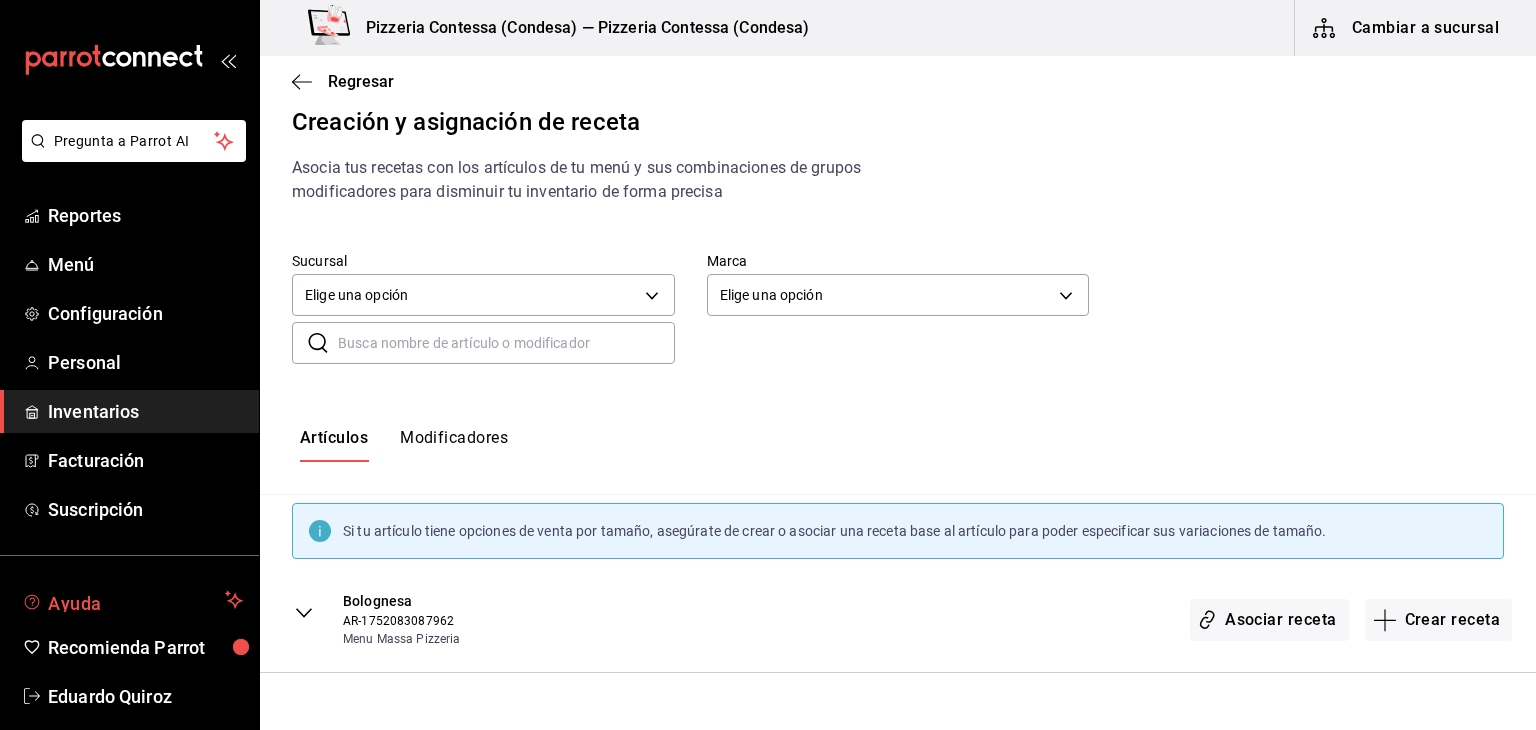 click on "Ayuda" at bounding box center (132, 600) 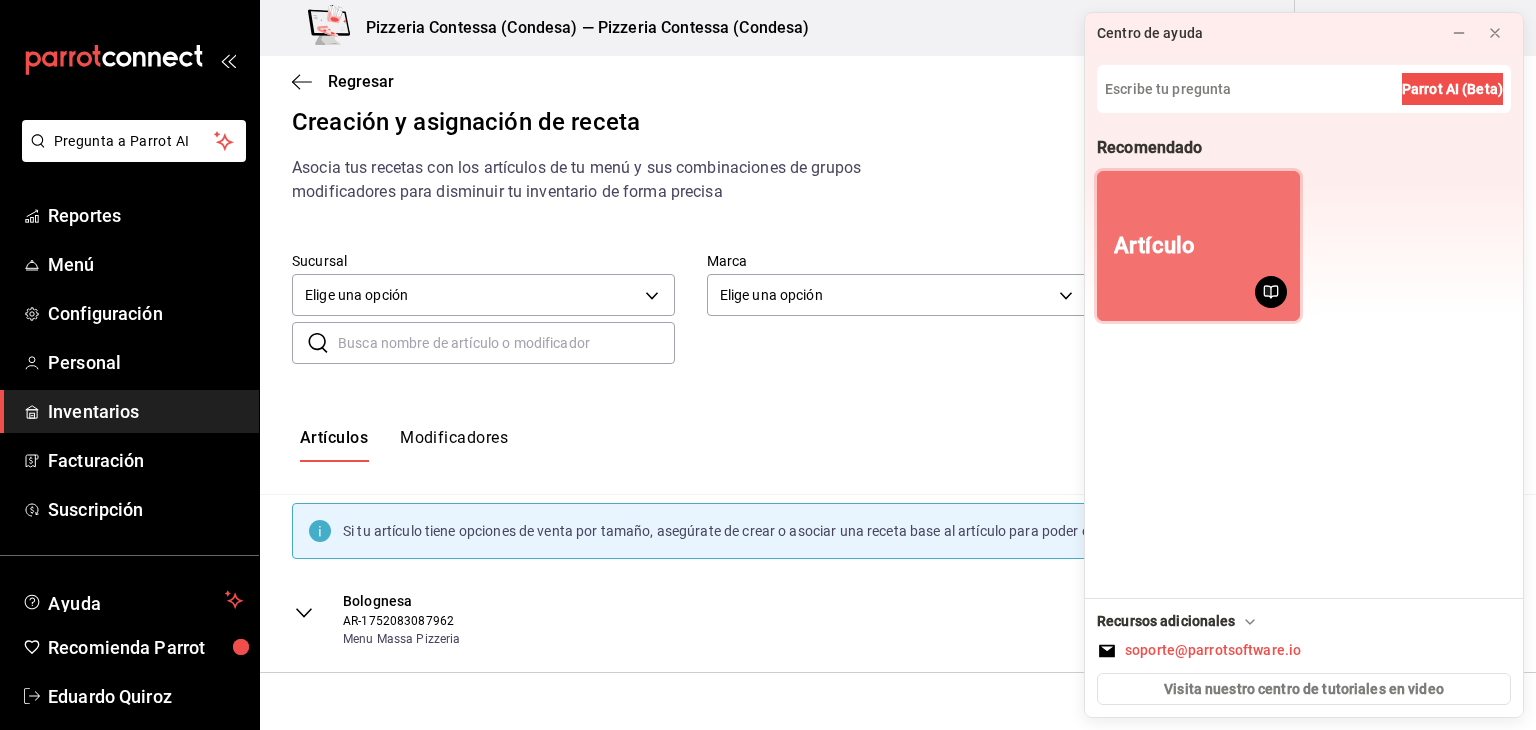 click on "Artículo" at bounding box center [1198, 246] 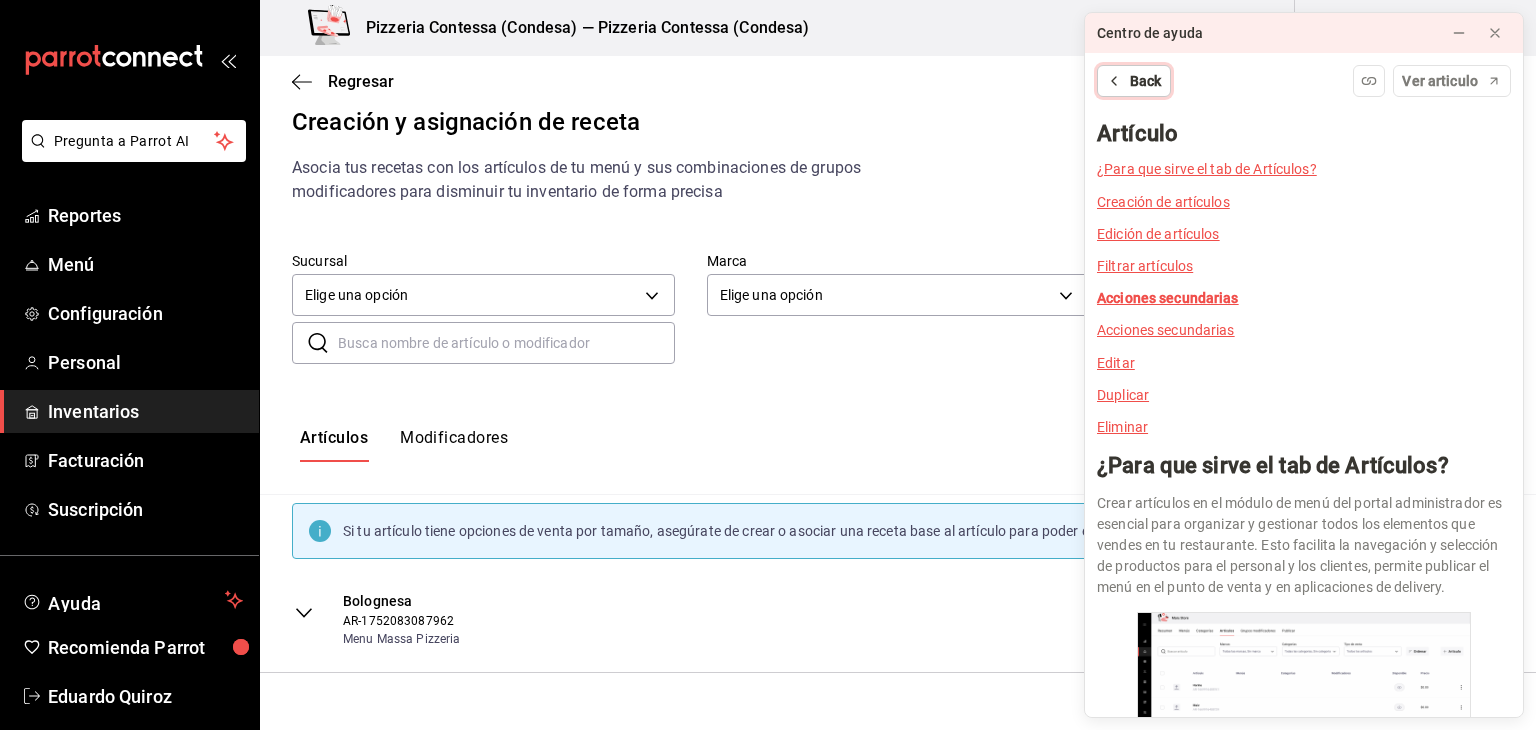 click on "Back" at bounding box center (1146, 81) 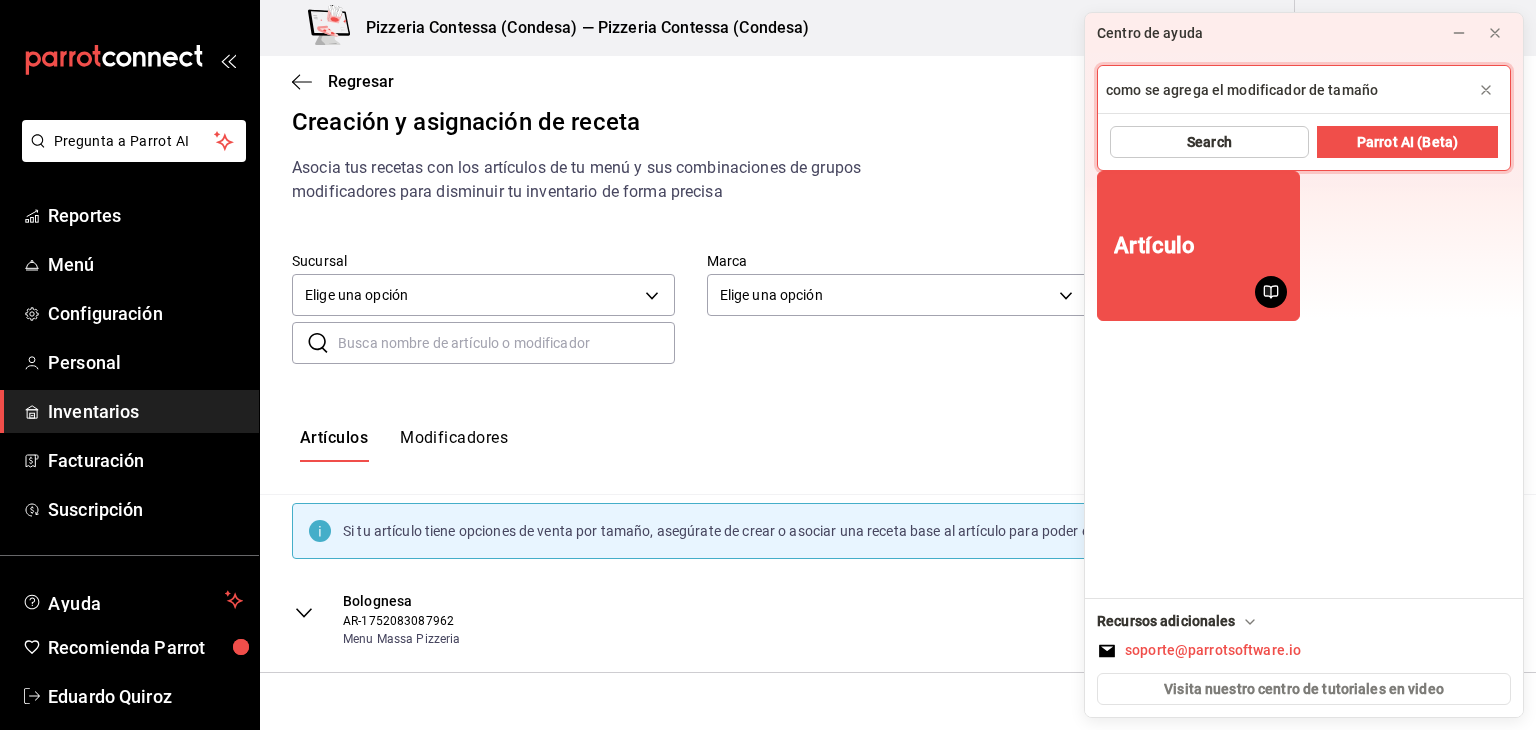type on "como se agrega el modificador de tamaño" 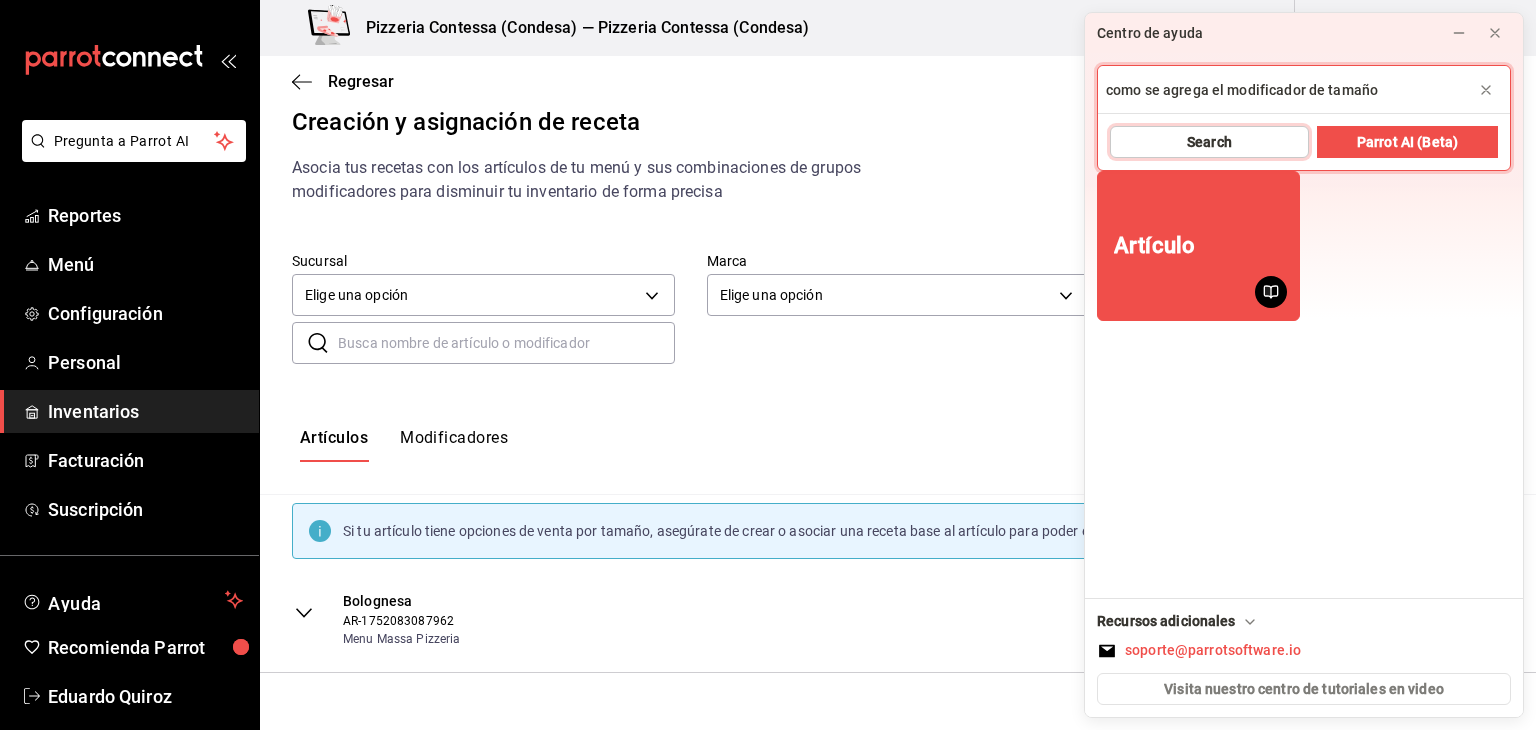 click on "Search" at bounding box center (1209, 142) 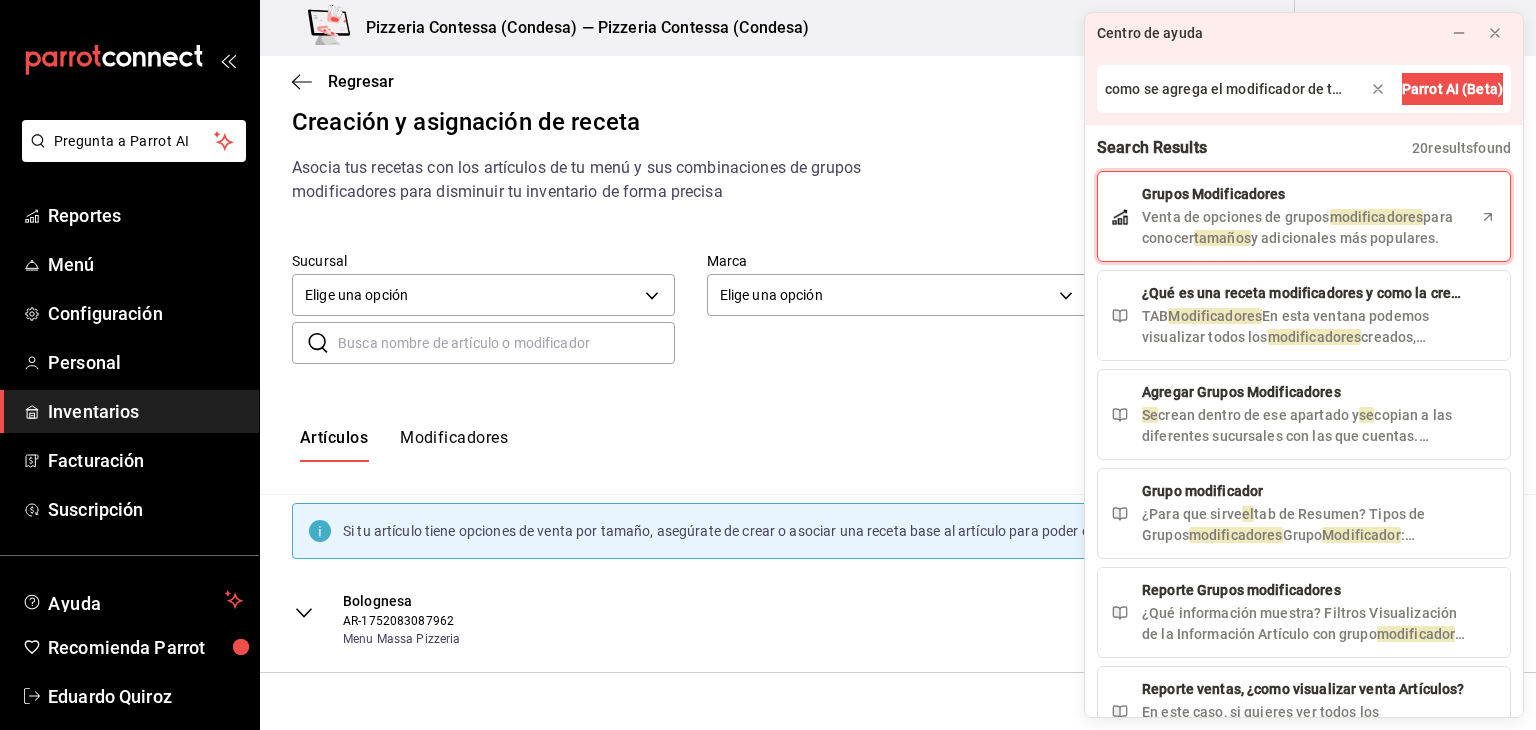 click on "Grupos Modificadores" at bounding box center (1214, 194) 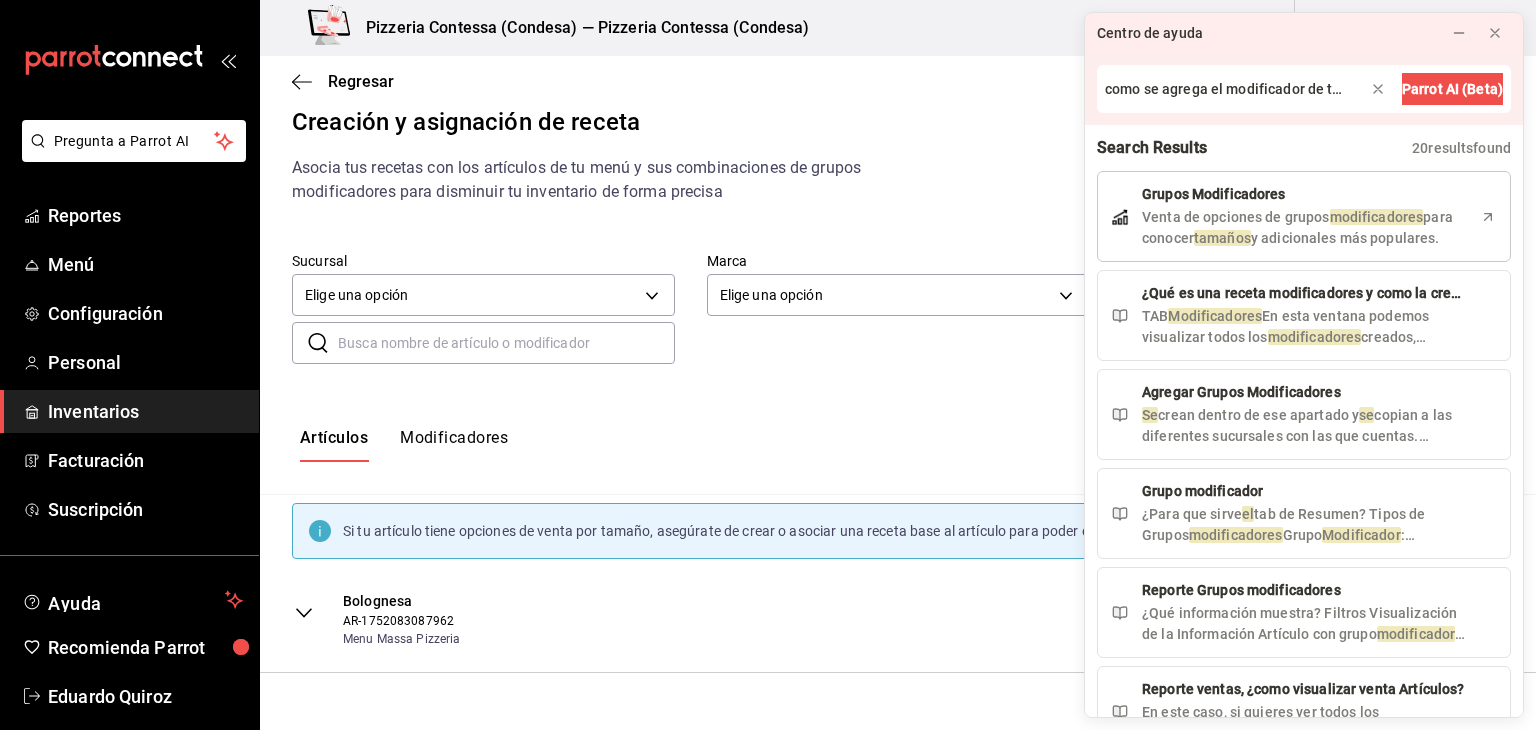 type 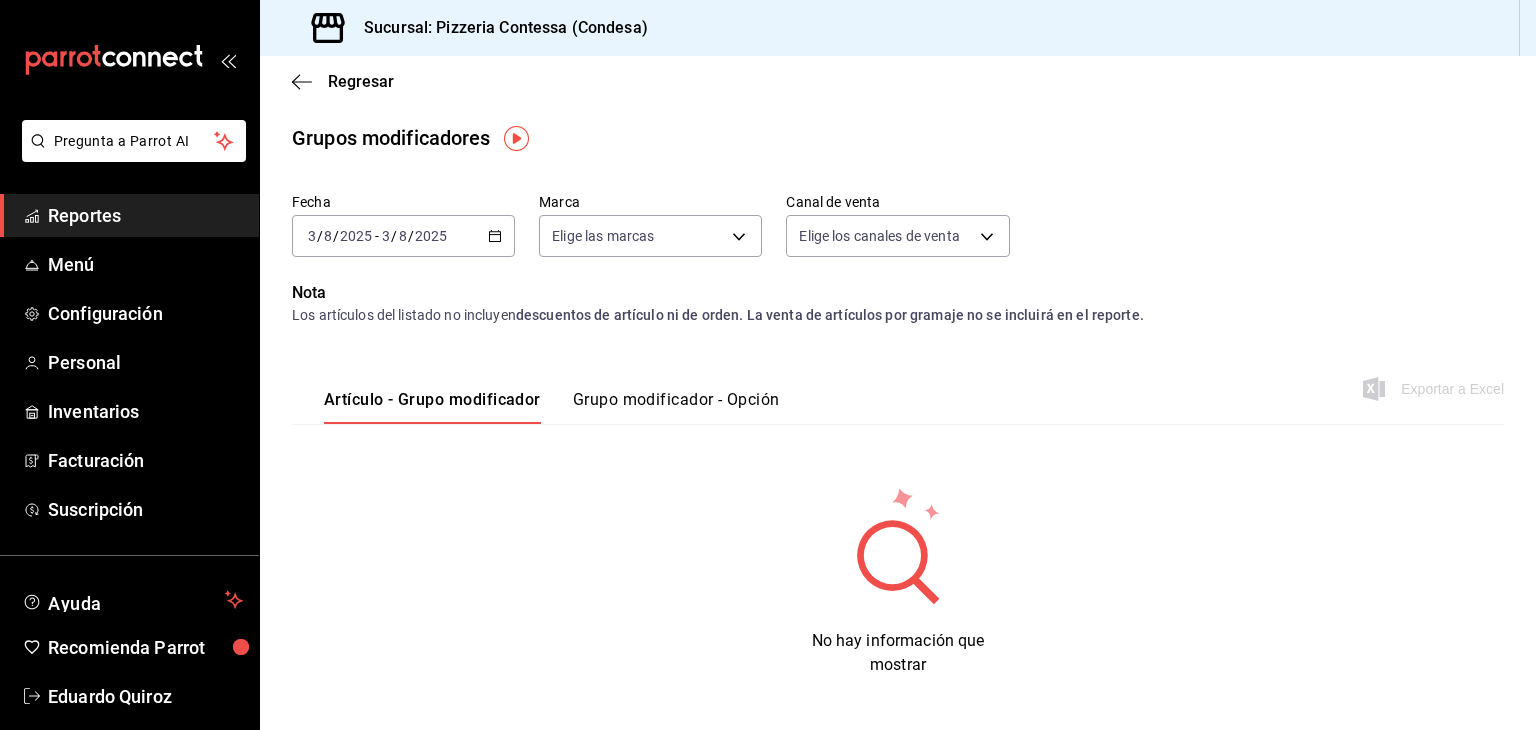 scroll, scrollTop: 10, scrollLeft: 0, axis: vertical 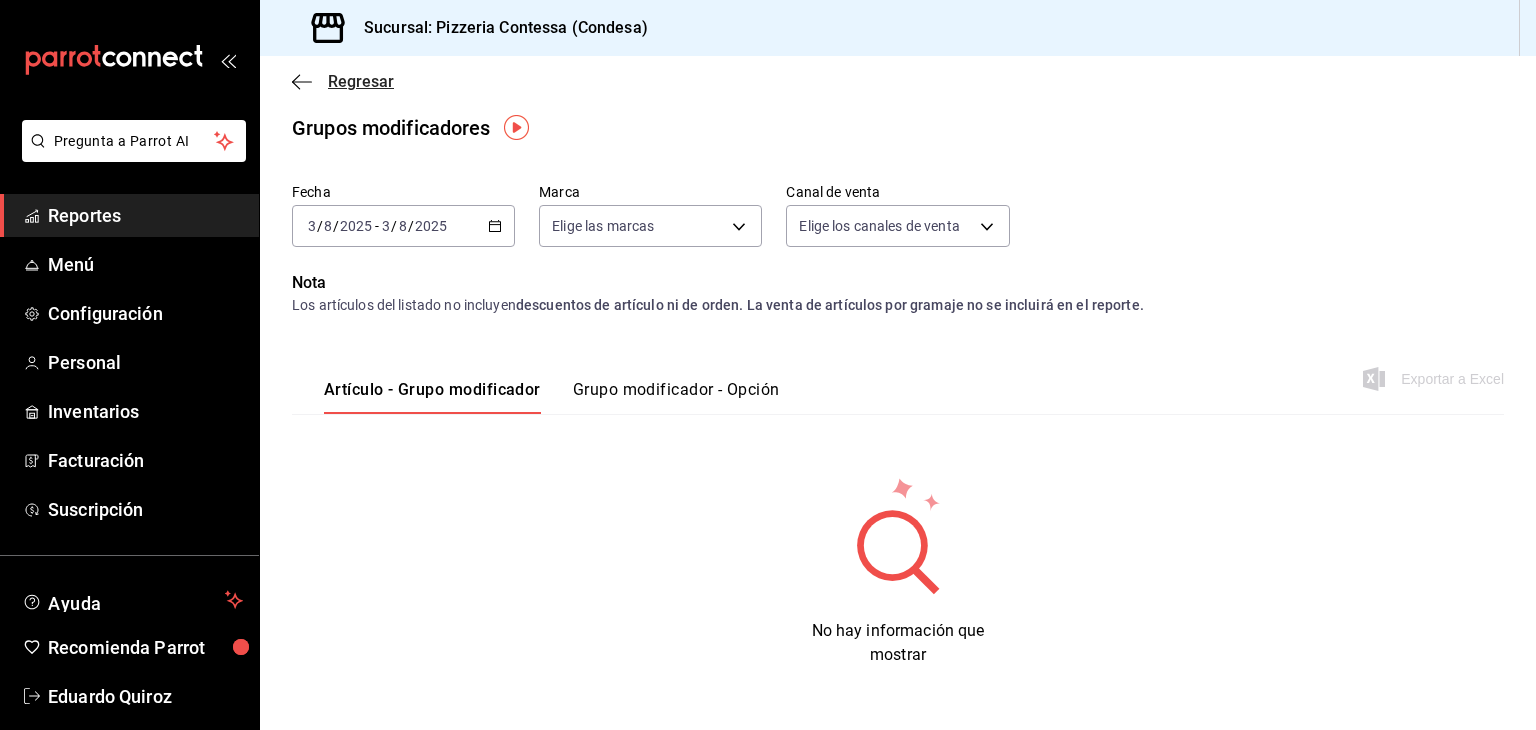 click on "Regresar" at bounding box center [343, 81] 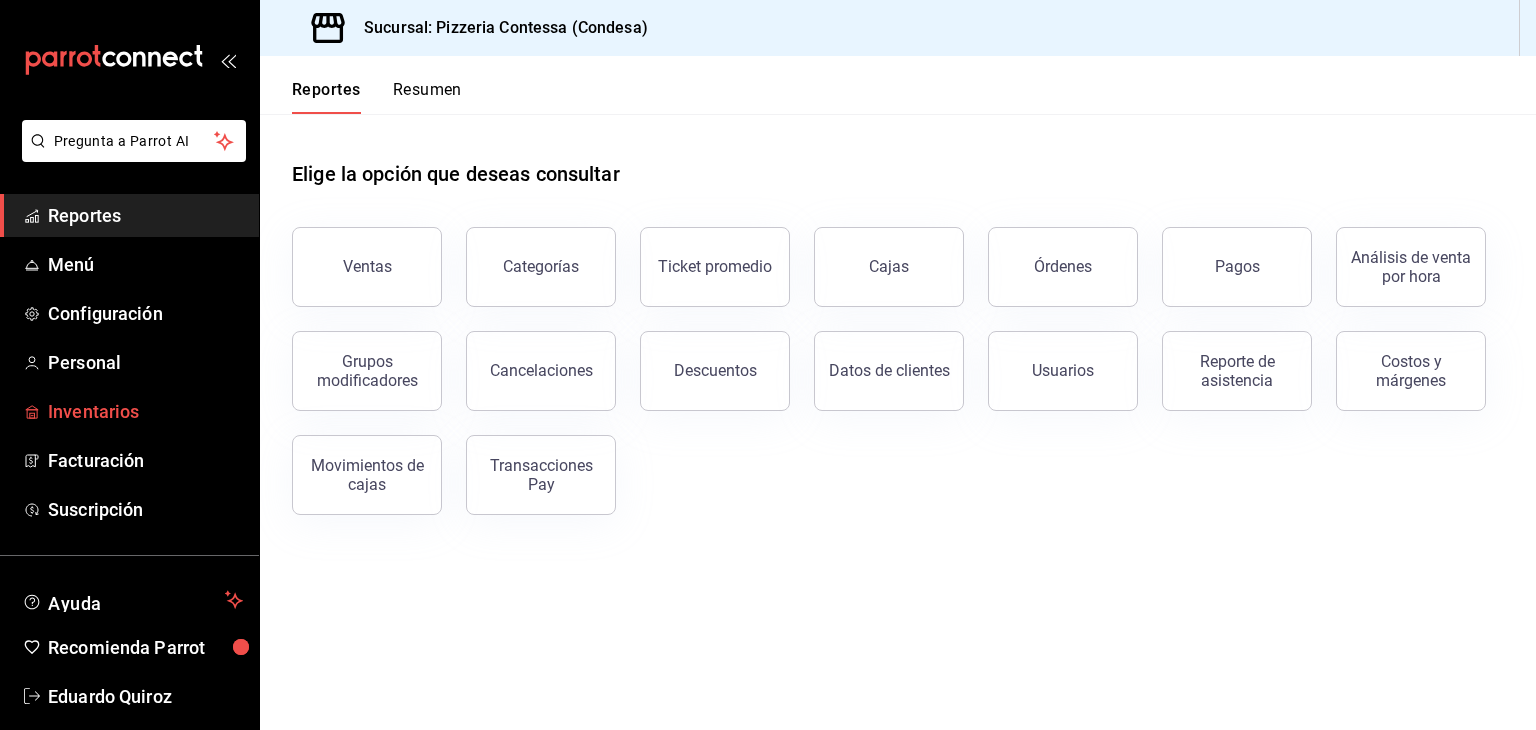click on "Inventarios" at bounding box center (145, 411) 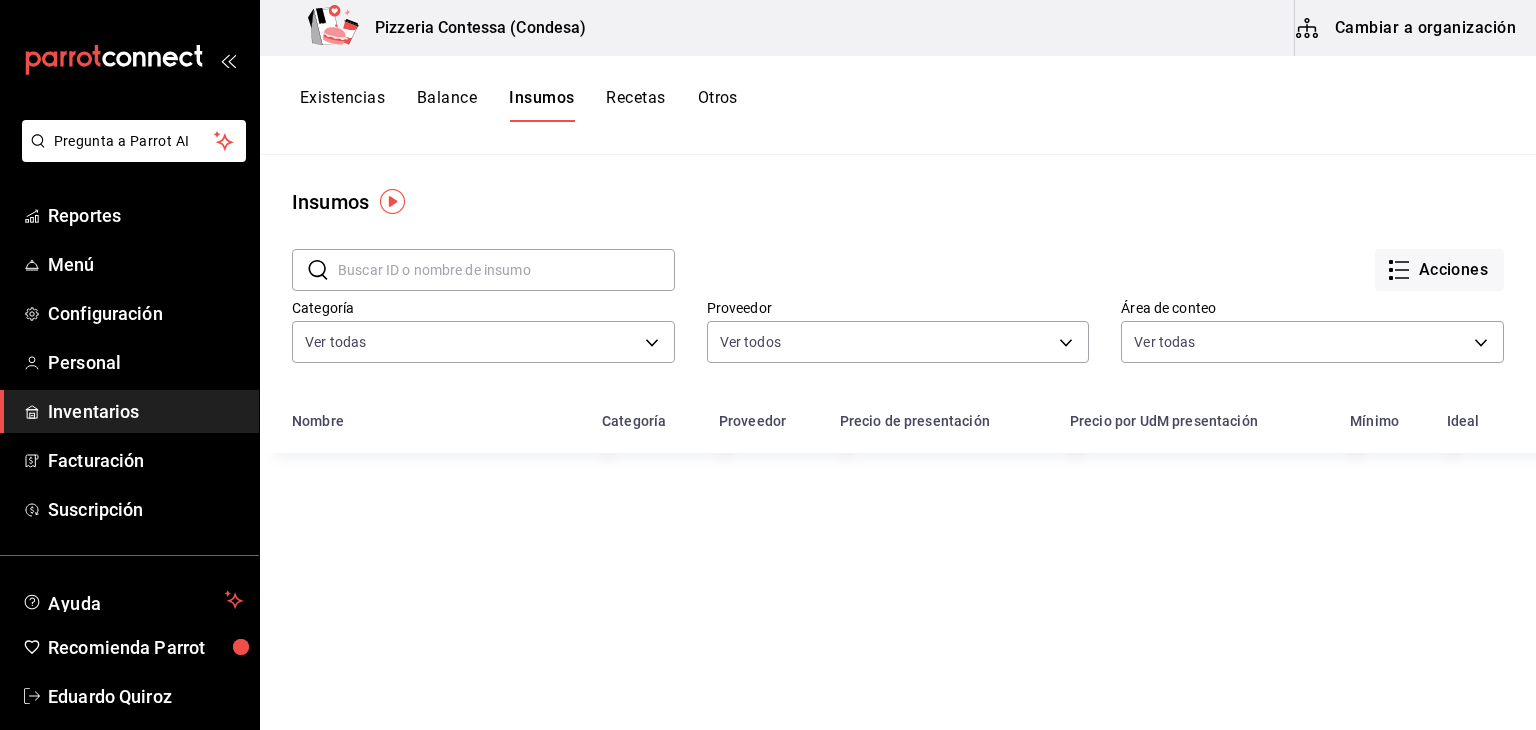 click on "Cambiar a organización" at bounding box center [1407, 28] 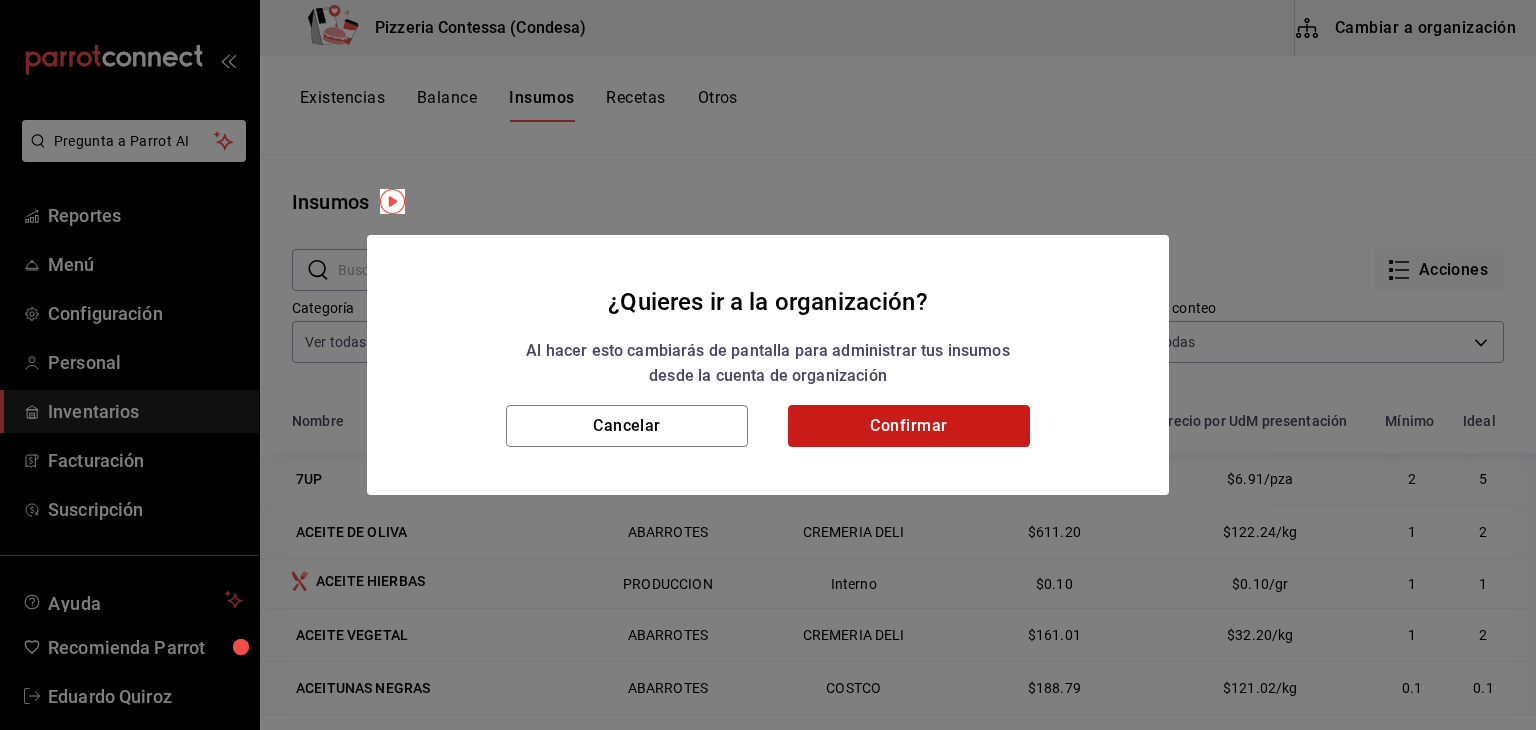 click on "Confirmar" at bounding box center [909, 426] 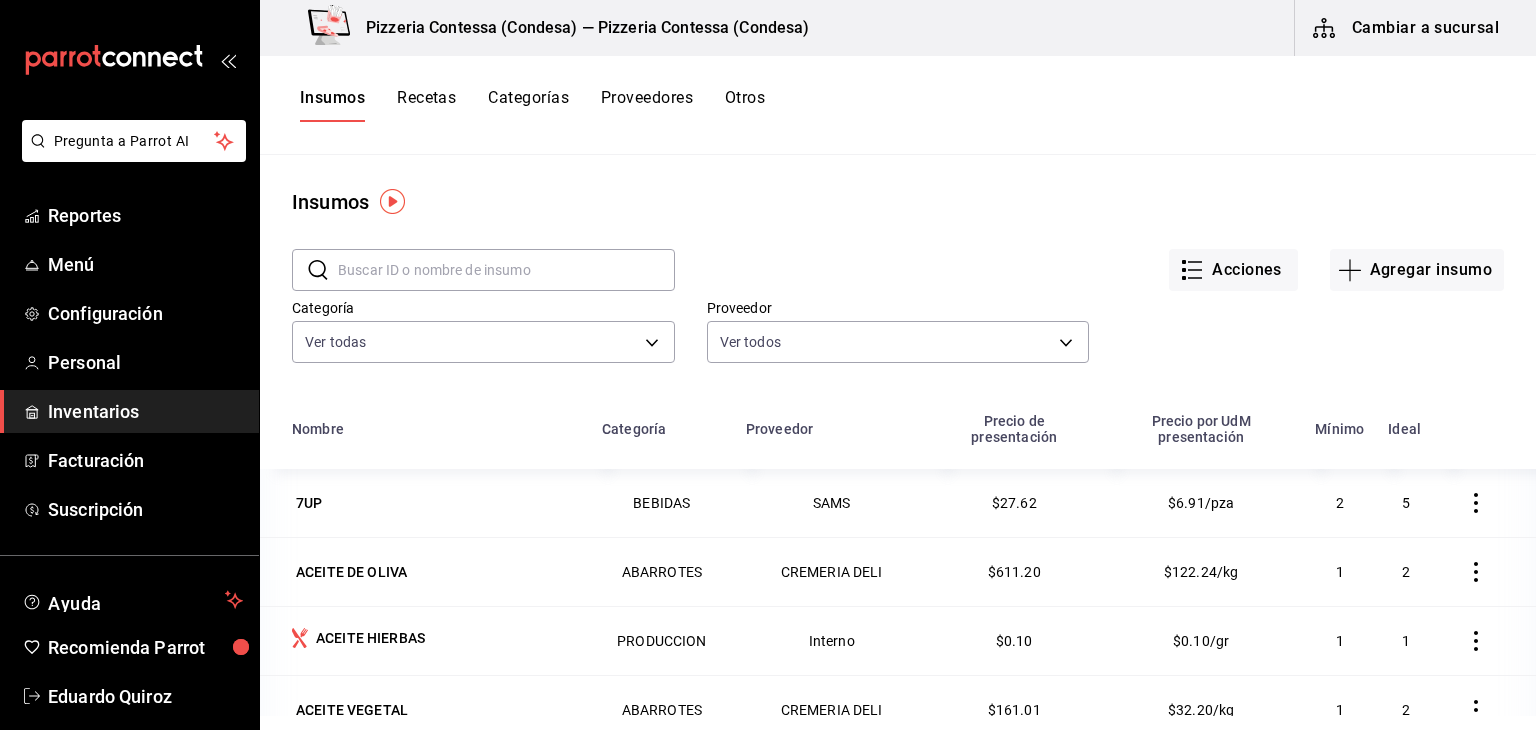 click on "Recetas" at bounding box center (426, 105) 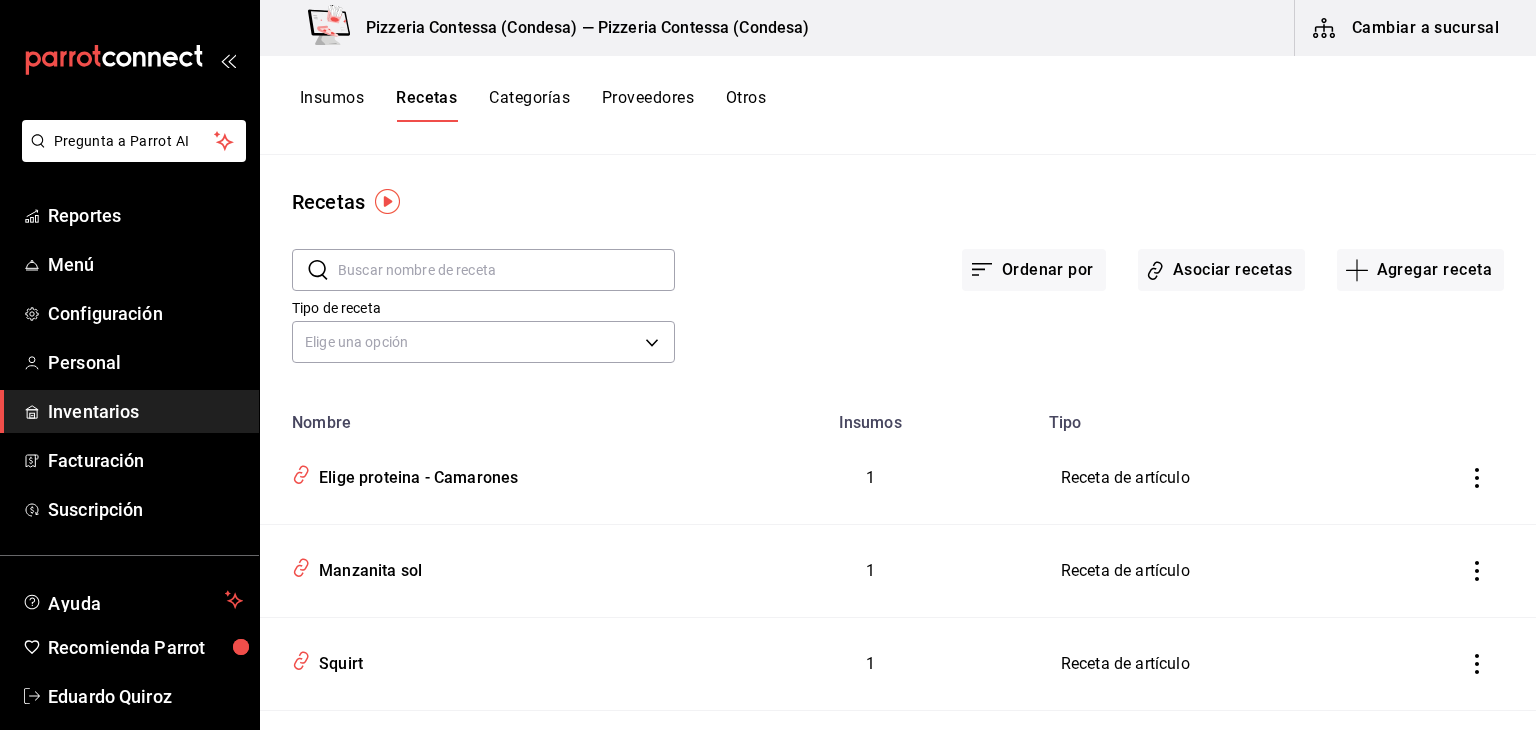 click on "Categorías" at bounding box center (529, 105) 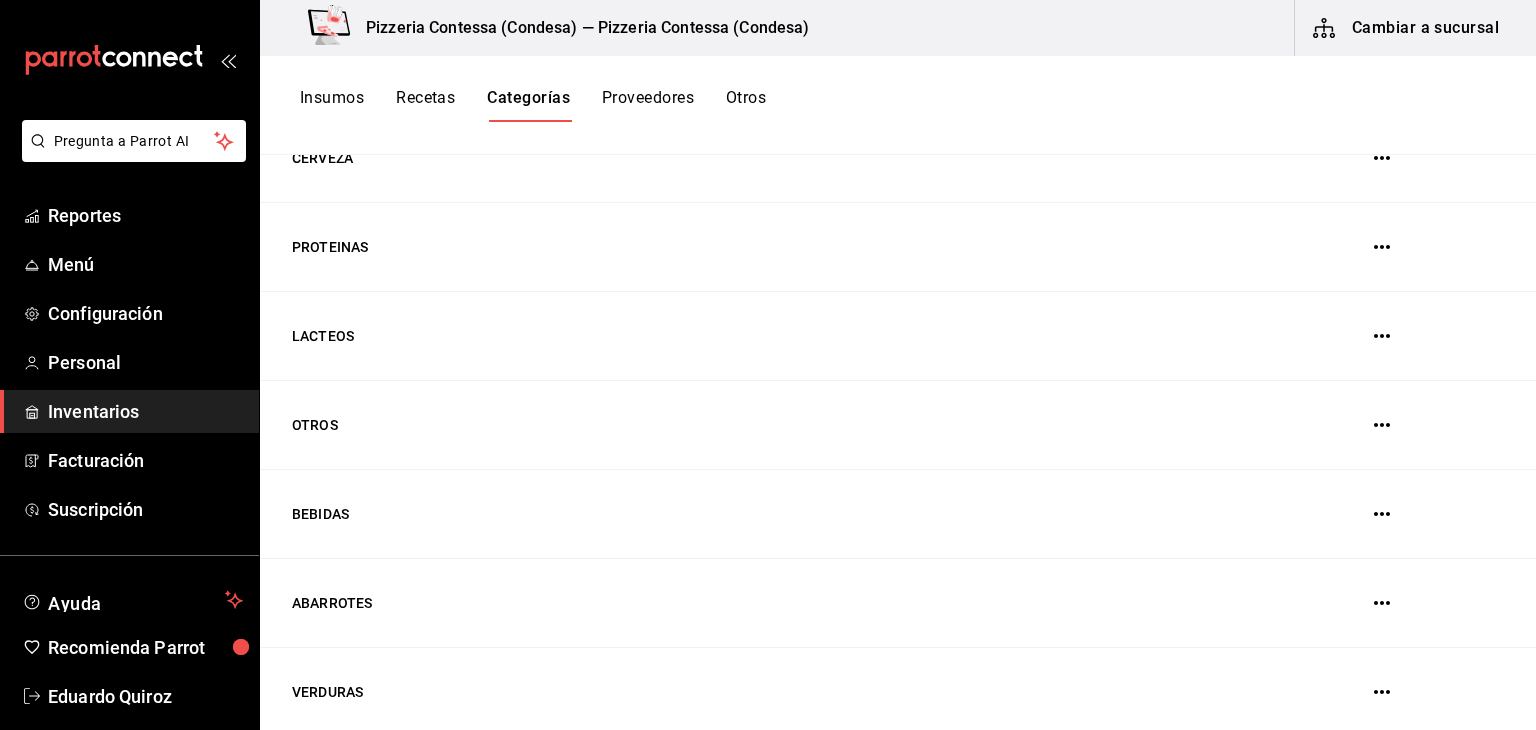 scroll, scrollTop: 539, scrollLeft: 0, axis: vertical 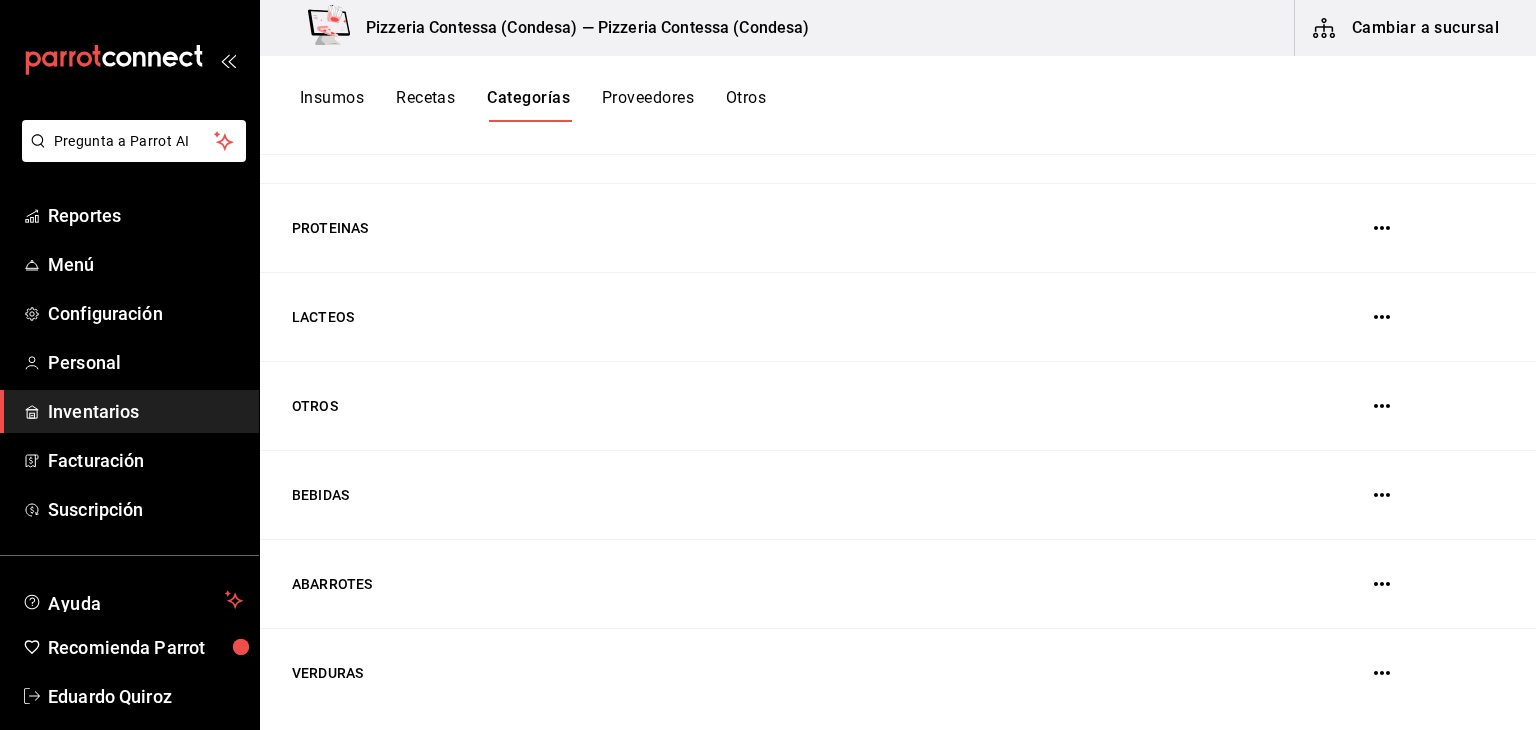click on "Proveedores" at bounding box center [648, 105] 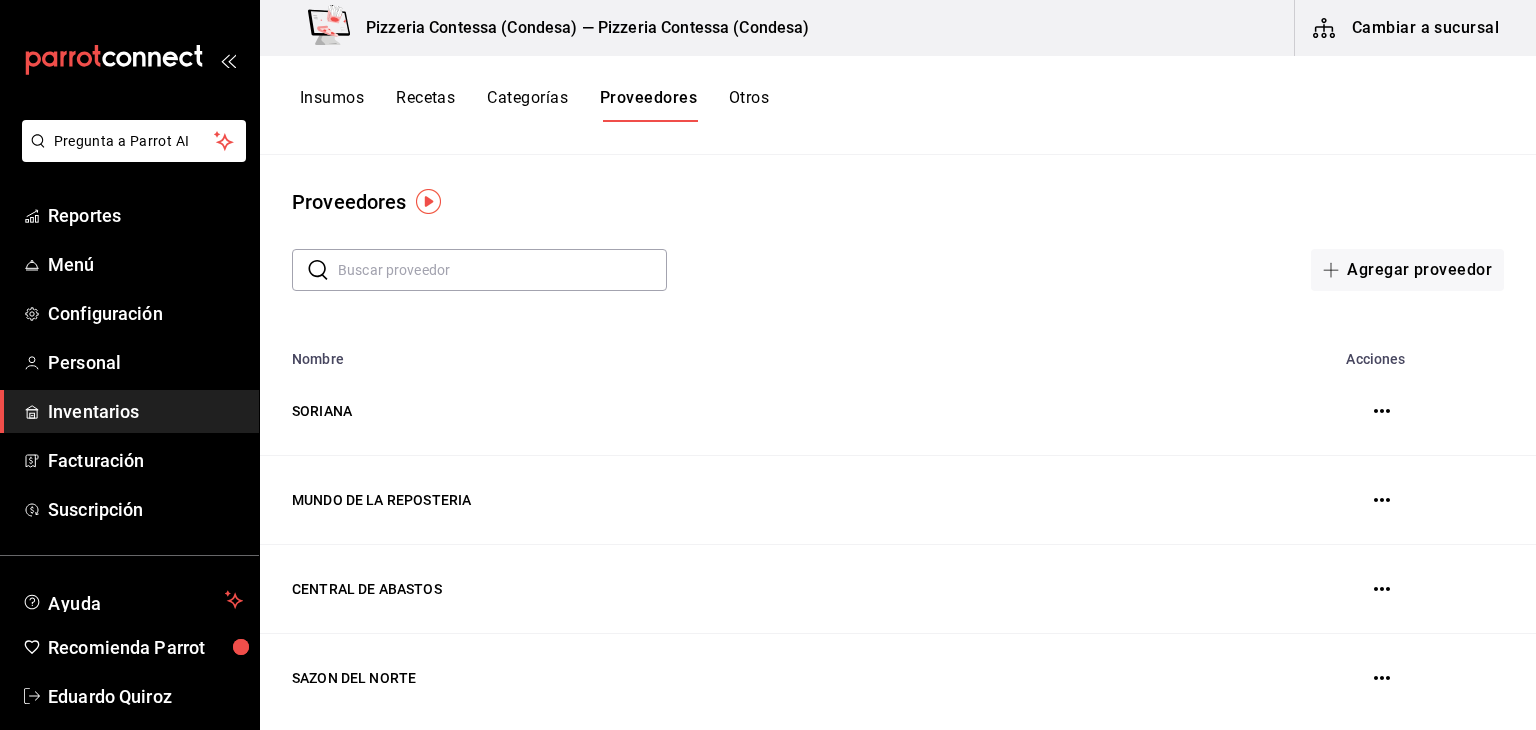 click on "Otros" at bounding box center (749, 105) 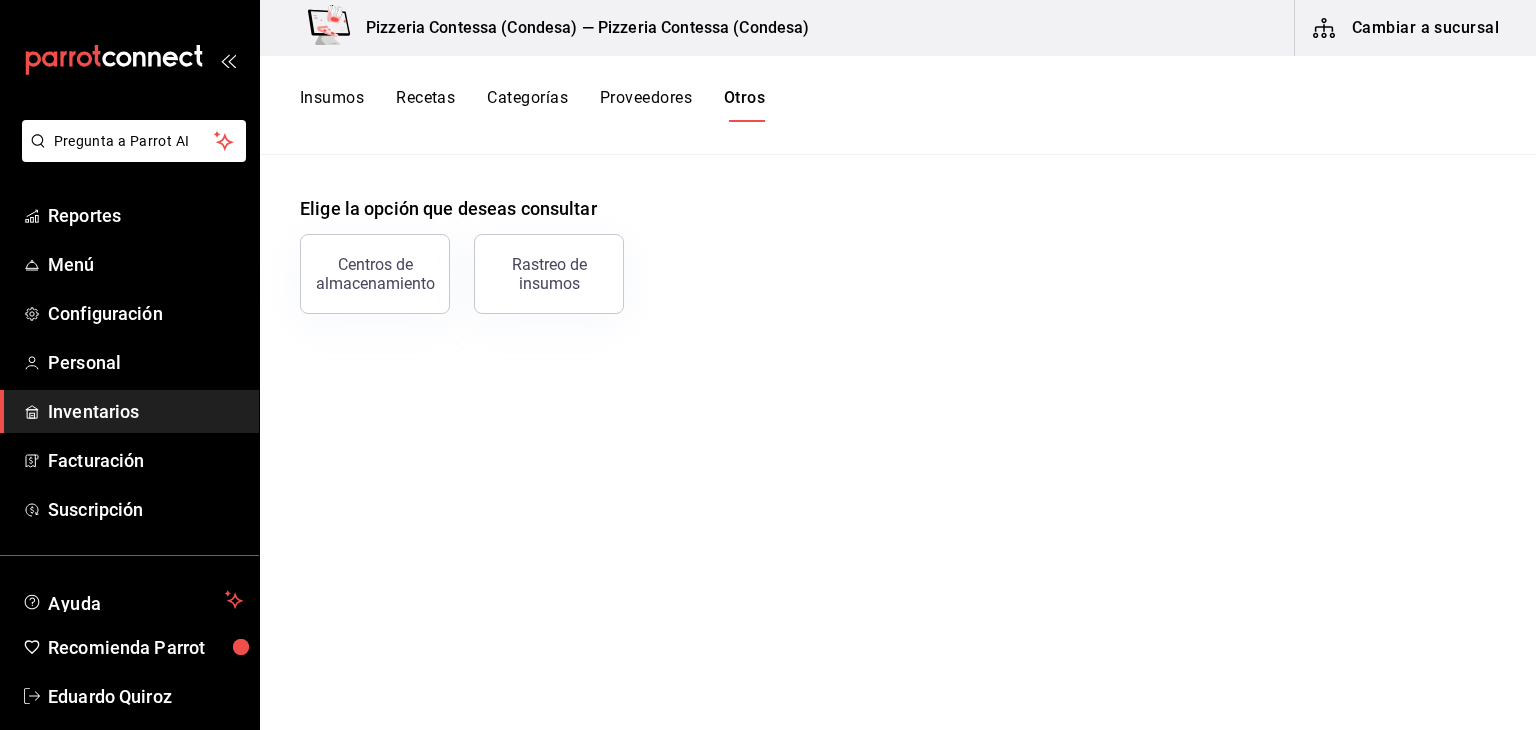 click on "Proveedores" at bounding box center [646, 105] 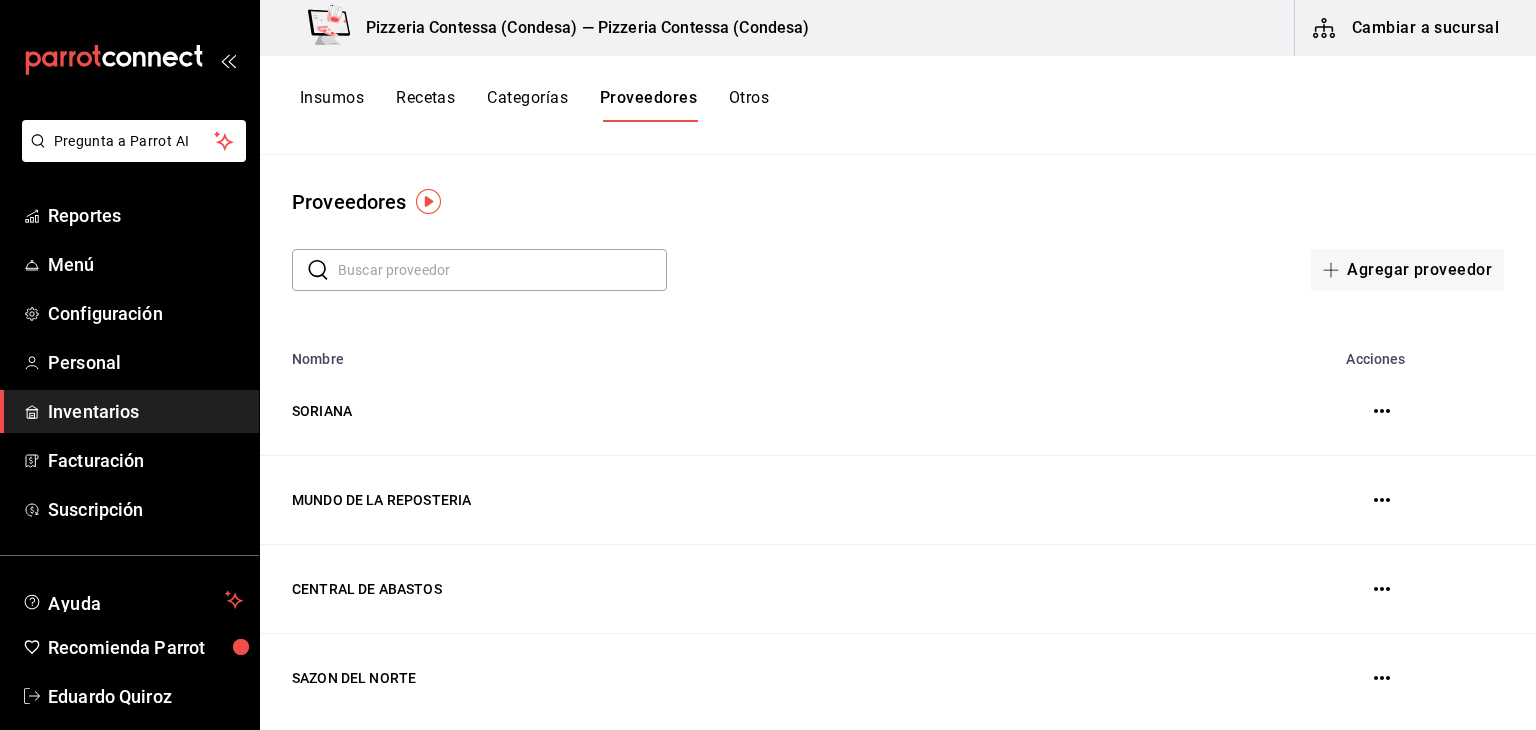 click on "Otros" at bounding box center [749, 105] 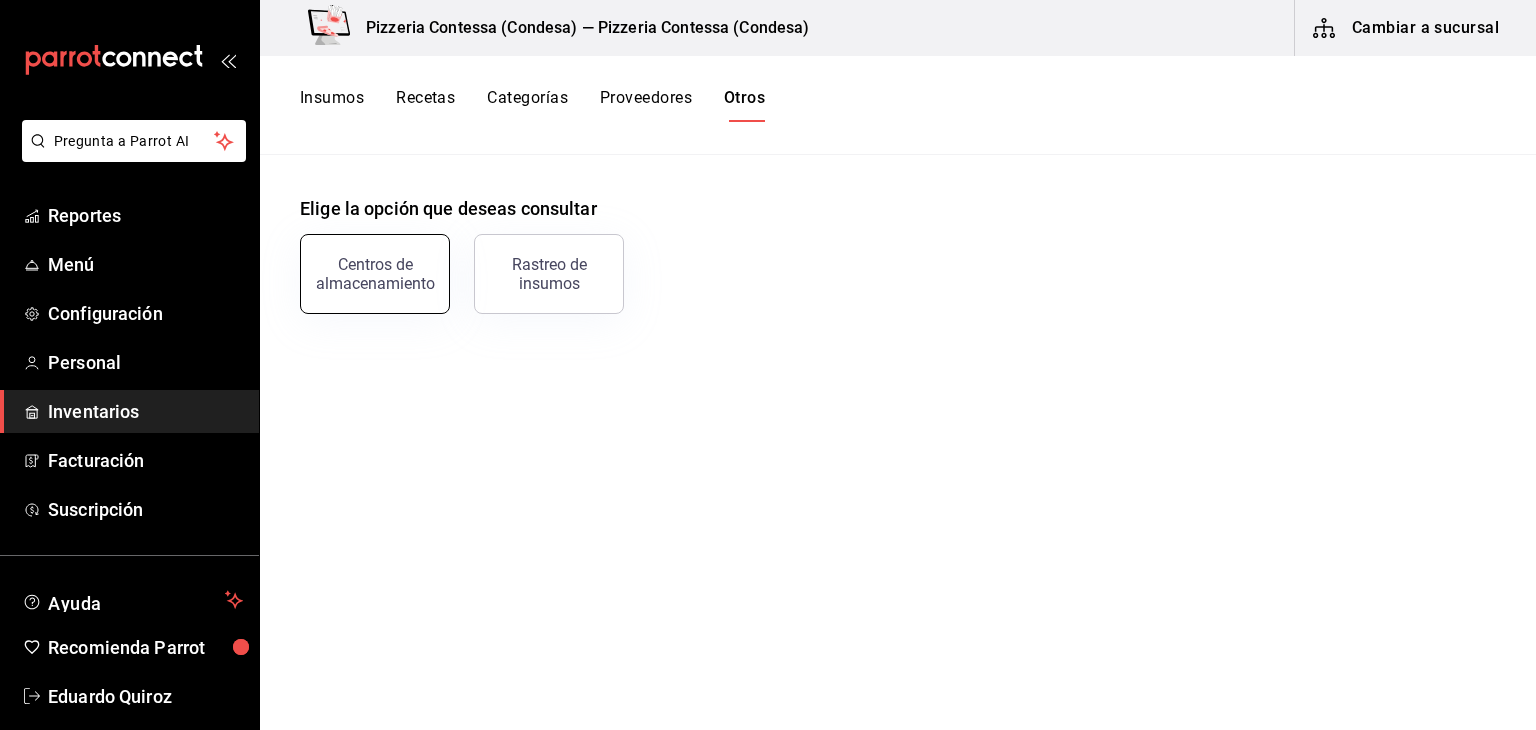 click on "Centros de almacenamiento" at bounding box center [375, 274] 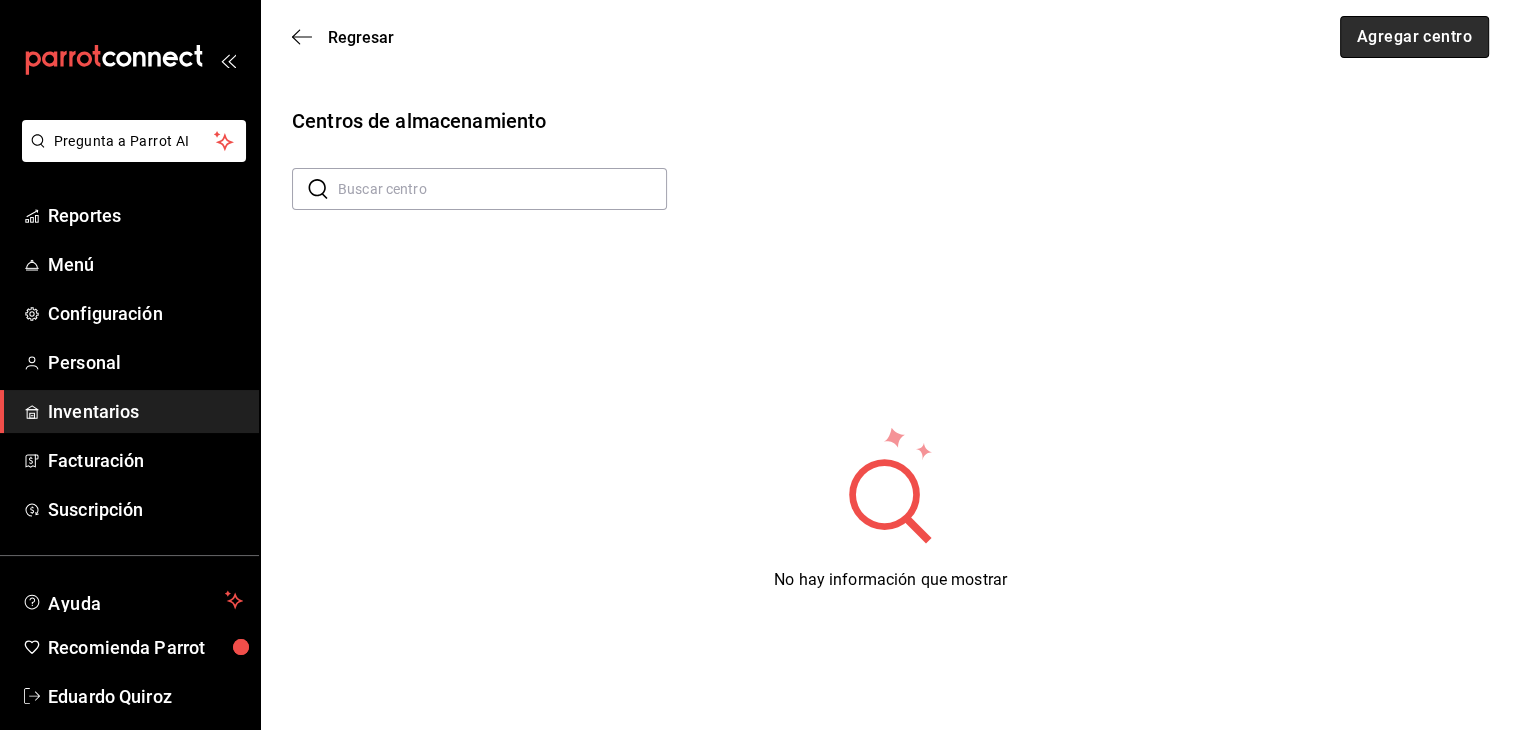 click on "Agregar centro" at bounding box center [1414, 37] 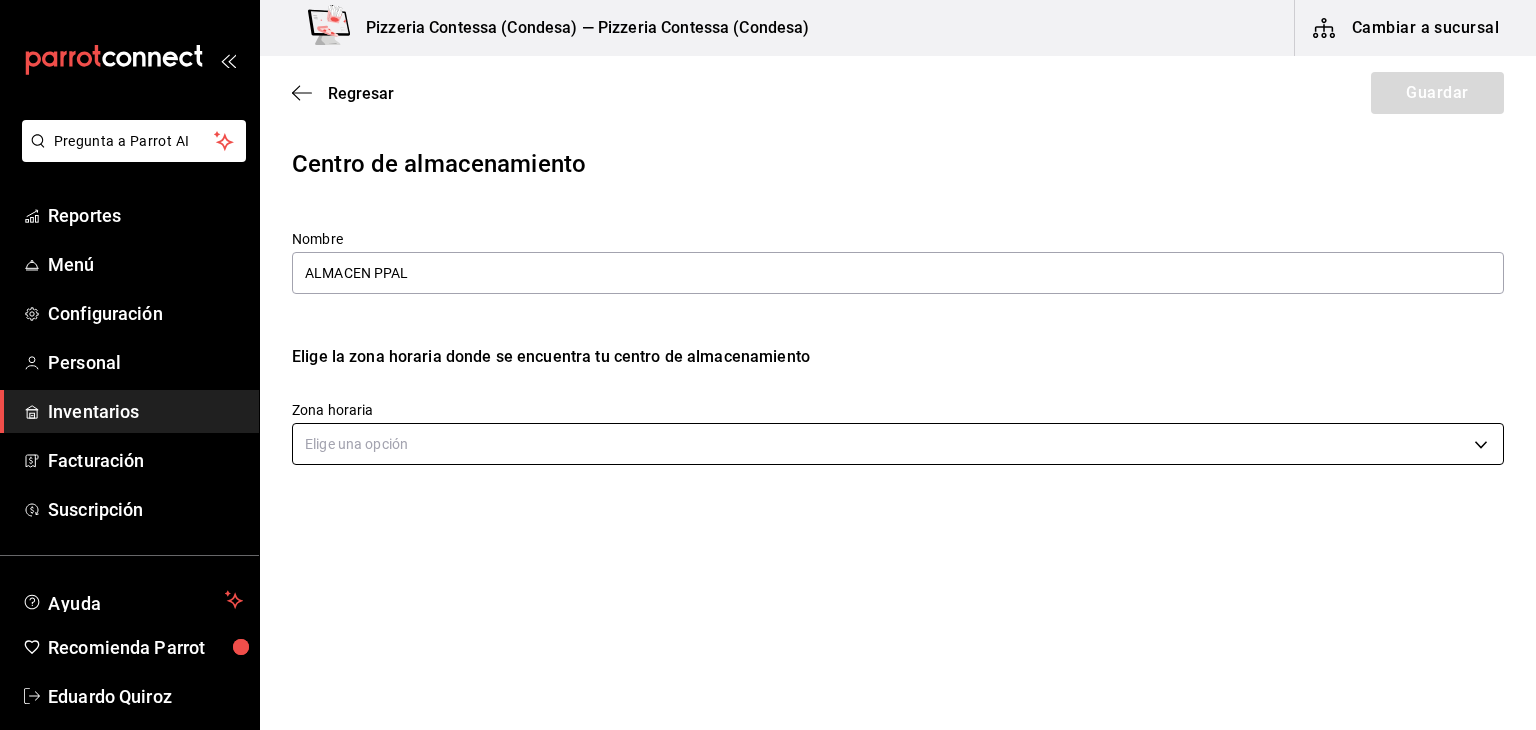 type on "ALMACEN PPAL" 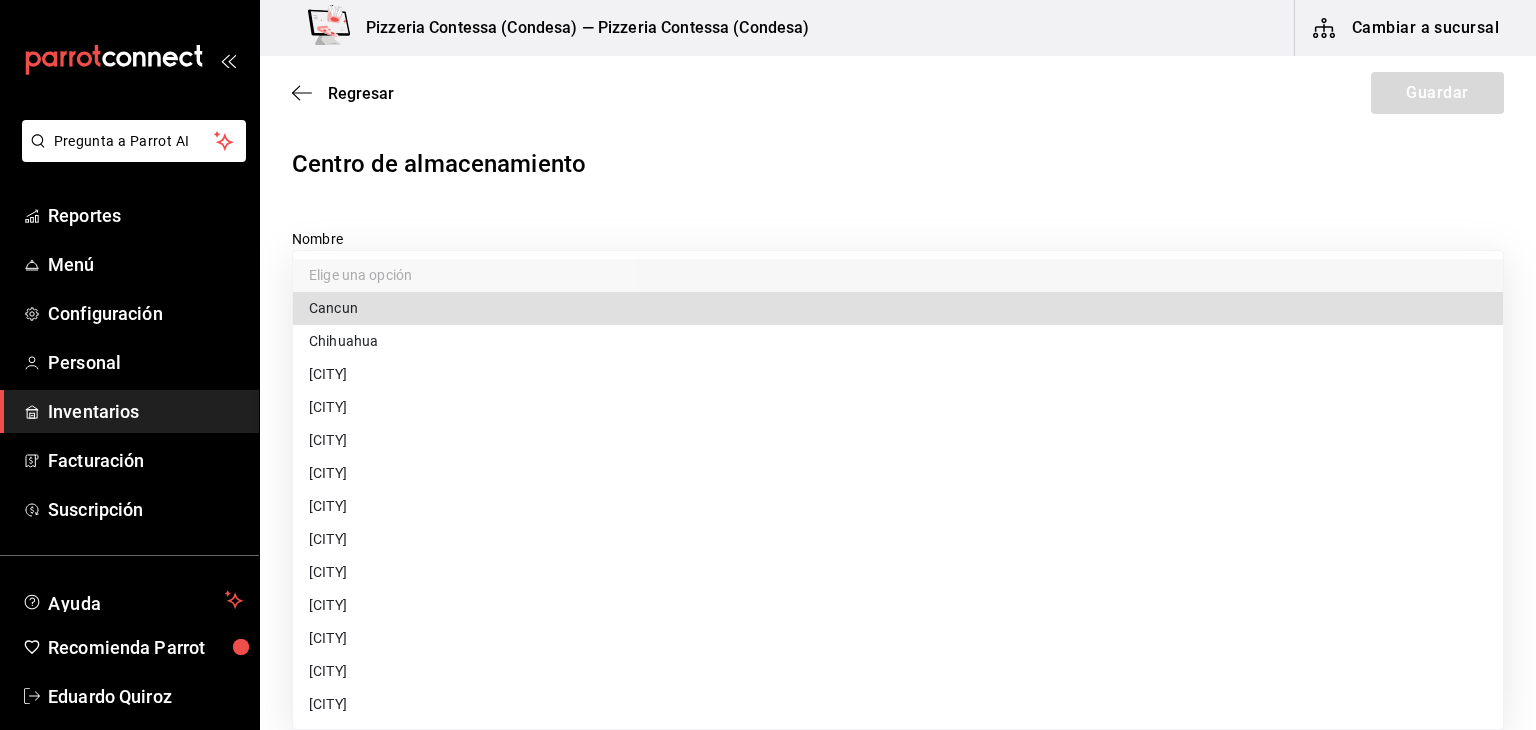 click on "Pregunta a Parrot AI Reportes   Menú   Configuración   Personal   Inventarios   Facturación   Suscripción   Ayuda Recomienda Parrot   [FIRST] [LAST]   Sugerir nueva función   Pizzeria Contessa (Condesa) — Pizzeria Contessa (Condesa) Cambiar a sucursal Regresar Guardar Centro de almacenamiento Nombre ALMACEN PPAL Elige la zona horaria donde se encuentra tu centro de almacenamiento Zona horaria Elige una opción GANA 1 MES GRATIS EN TU SUSCRIPCIÓN AQUÍ ¿Recuerdas cómo empezó tu restaurante?
Hoy puedes ayudar a un colega a tener el mismo cambio que tú viviste.
Recomienda Parrot directamente desde tu Portal Administrador.
Es fácil y rápido.
🎁 Por cada restaurante que se una, ganas 1 mes gratis. Pregunta a Parrot AI Reportes   Menú   Configuración   Personal   Inventarios   Facturación   Suscripción   Ayuda Recomienda Parrot   [FIRST] [LAST]   Sugerir nueva función   Visitar centro de ayuda ([PHONE]) soporte@parrotsoftware.io Visitar centro de ayuda ([PHONE]) soporte@parrotsoftware.io Elige una opción" at bounding box center [768, 308] 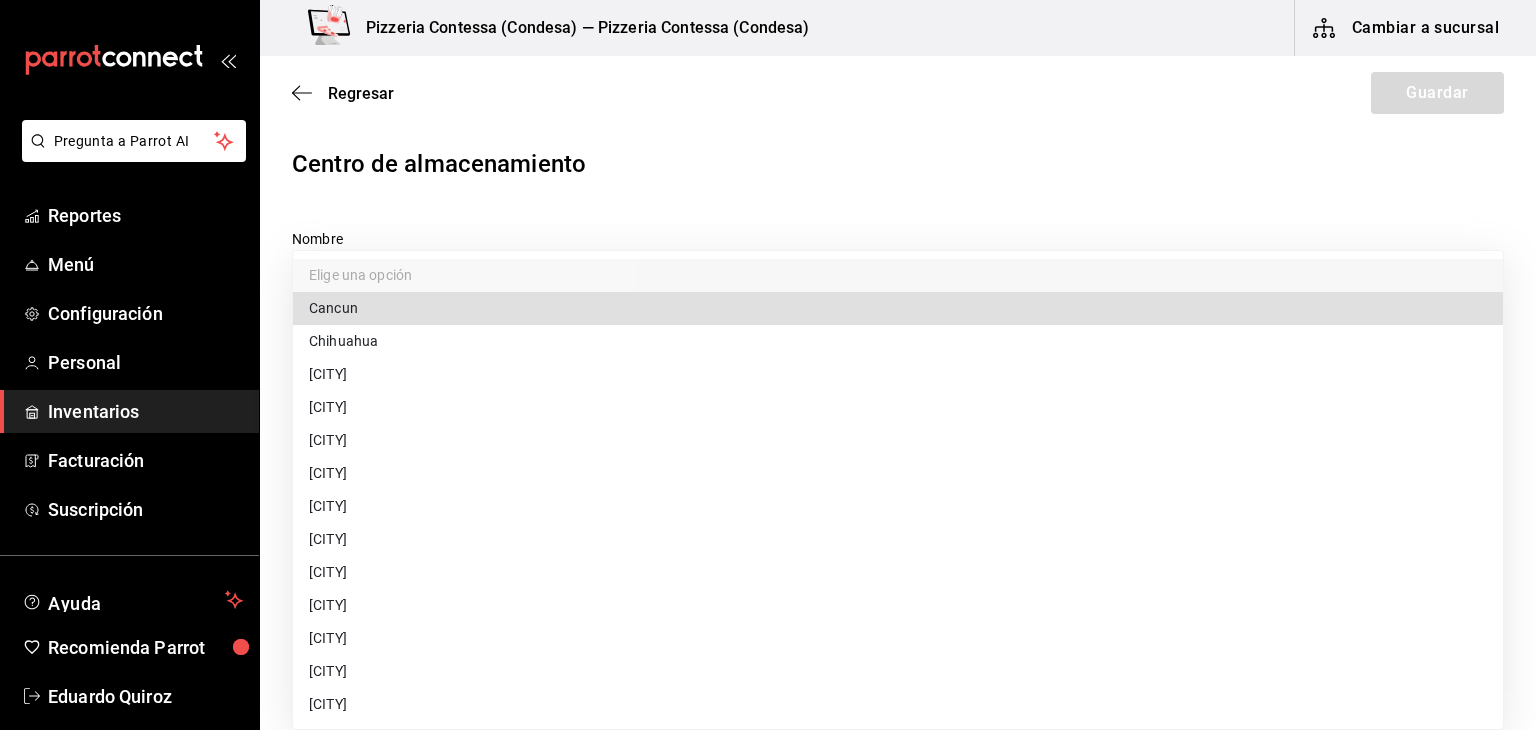 click on "[CITY]" at bounding box center [898, 572] 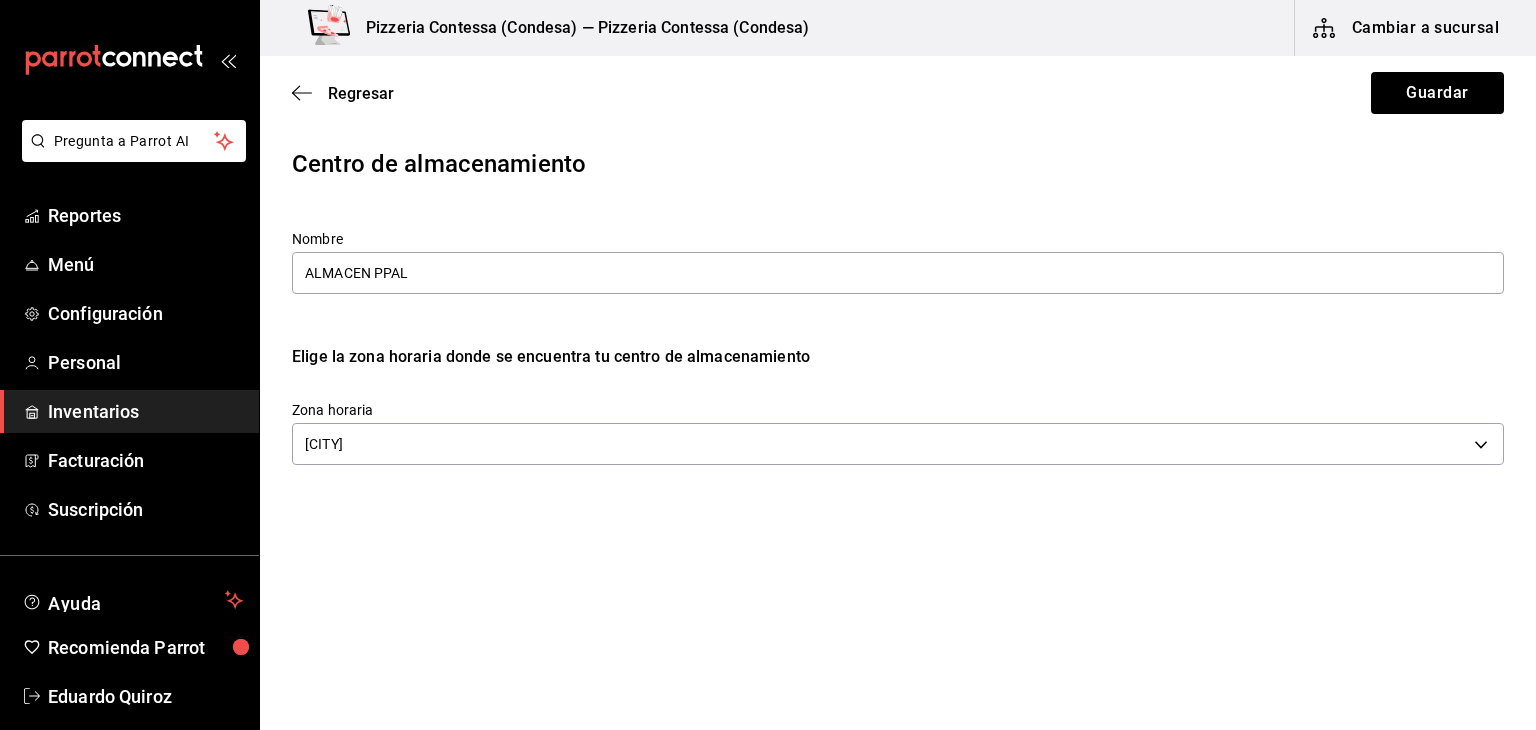 click on "[CITY]" at bounding box center [747, 532] 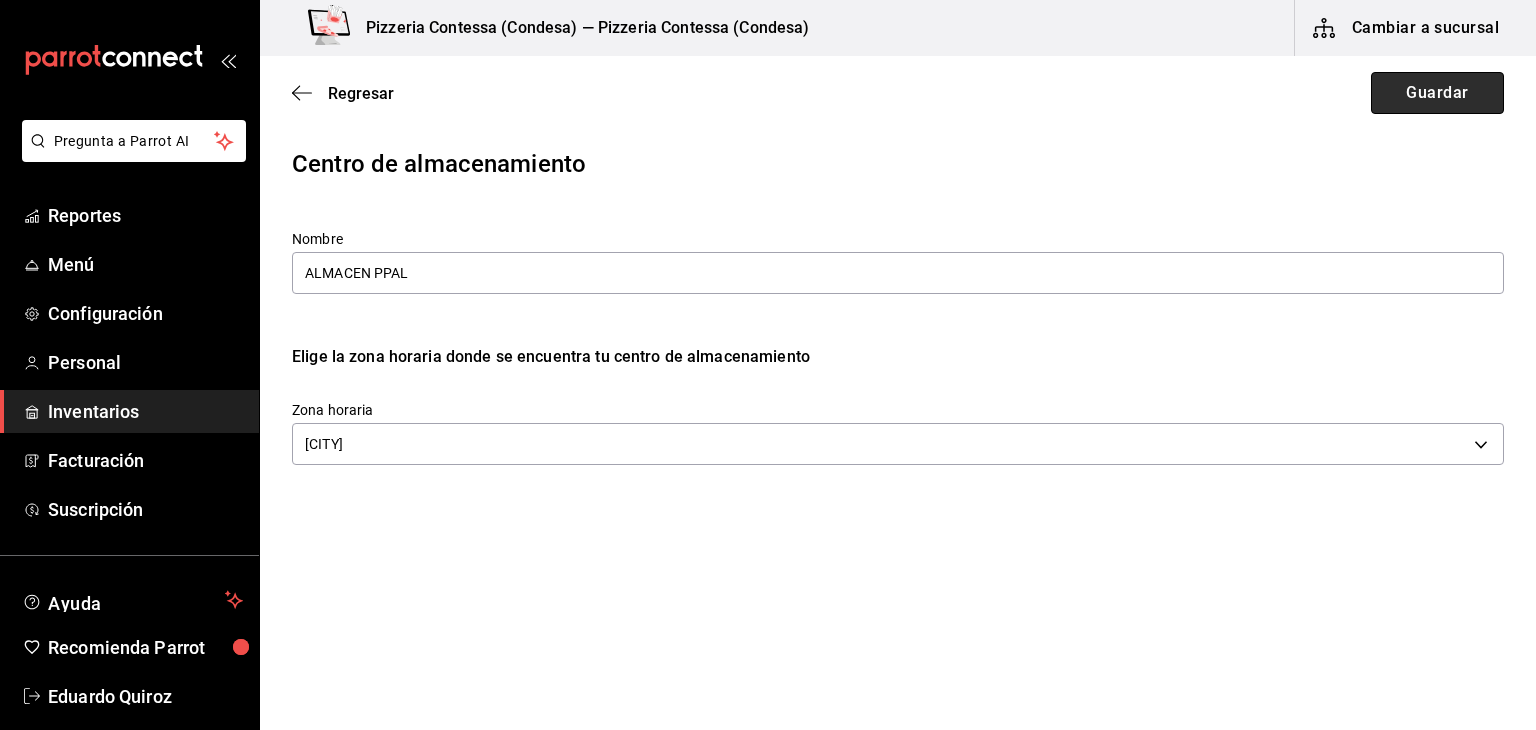 click on "Guardar" at bounding box center (1437, 93) 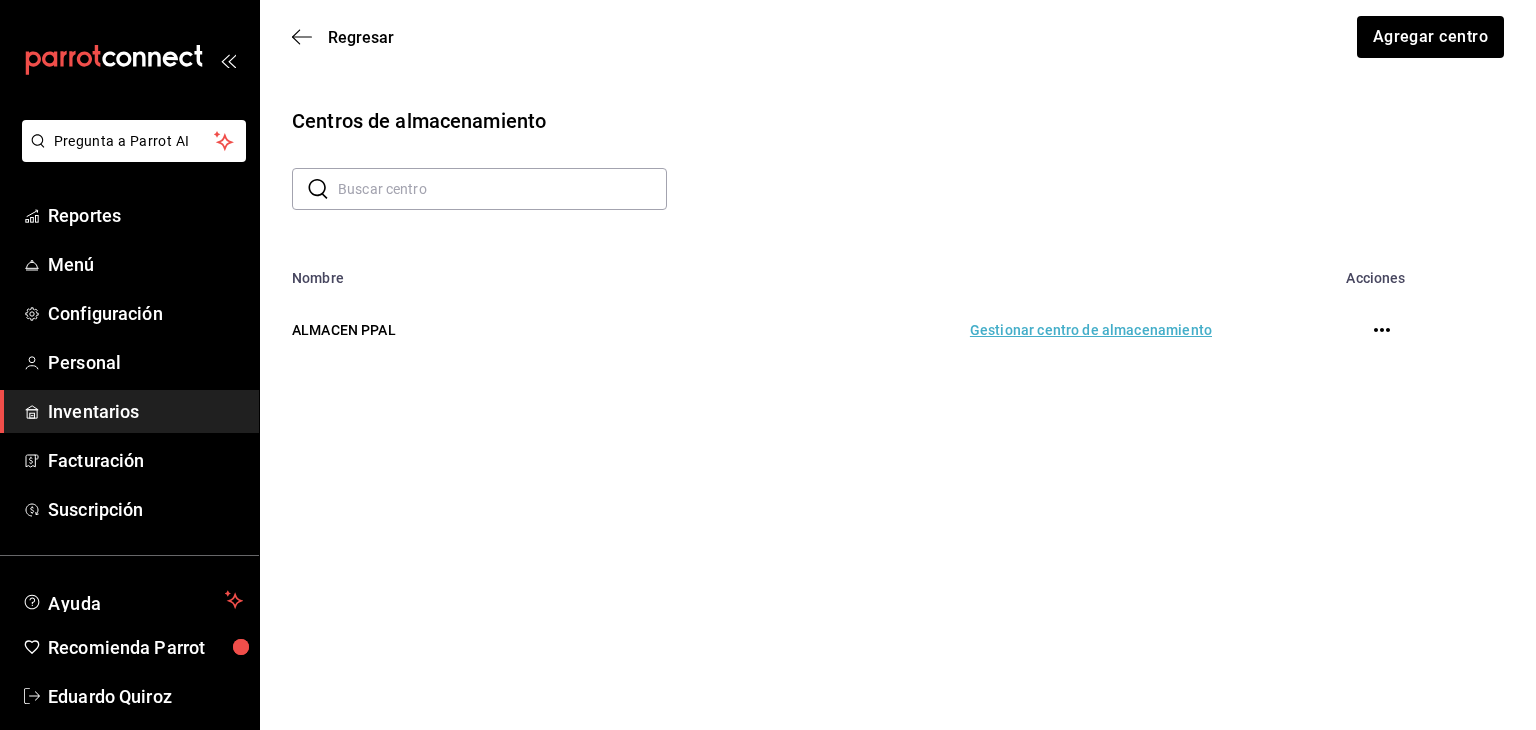 click on "Regresar Agregar centro" at bounding box center [898, 37] 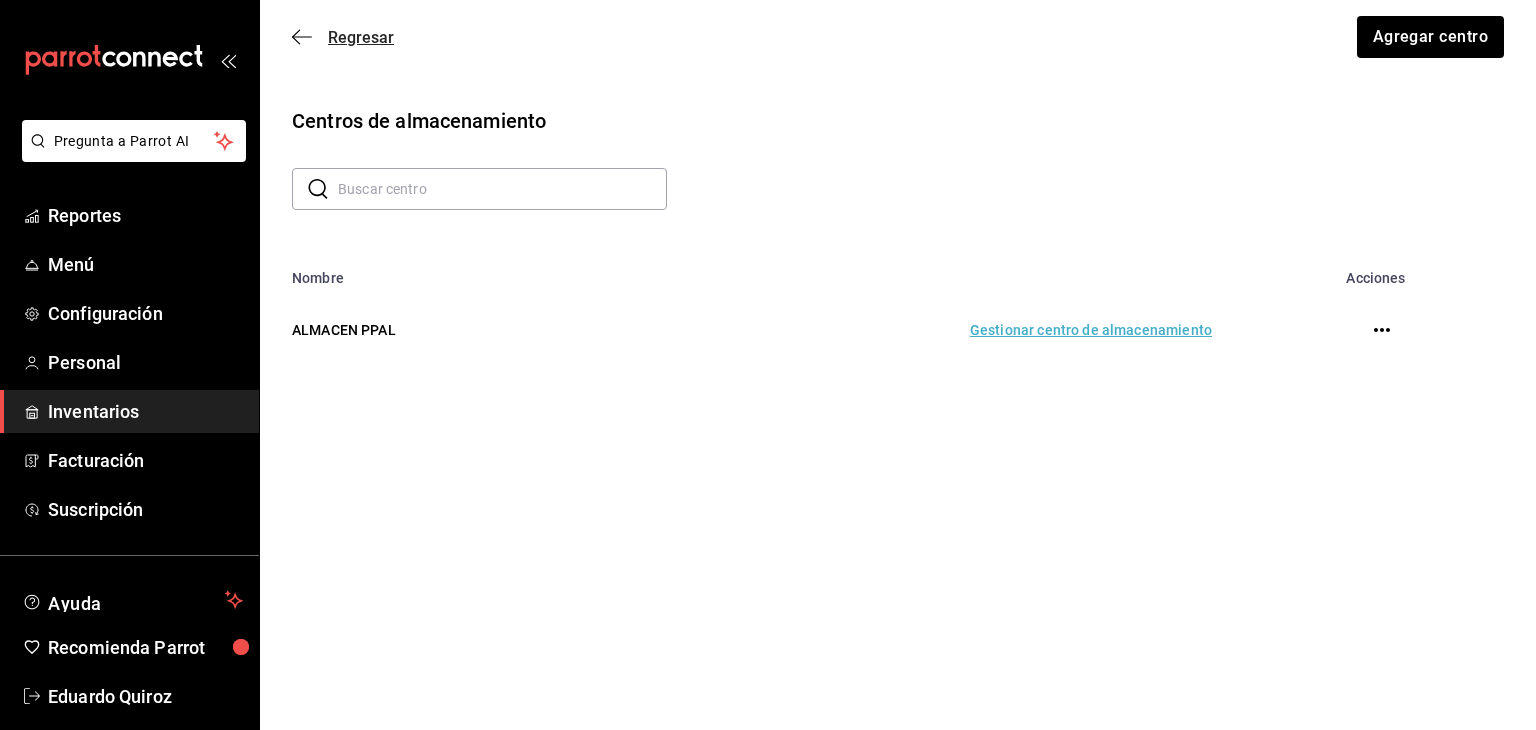 click 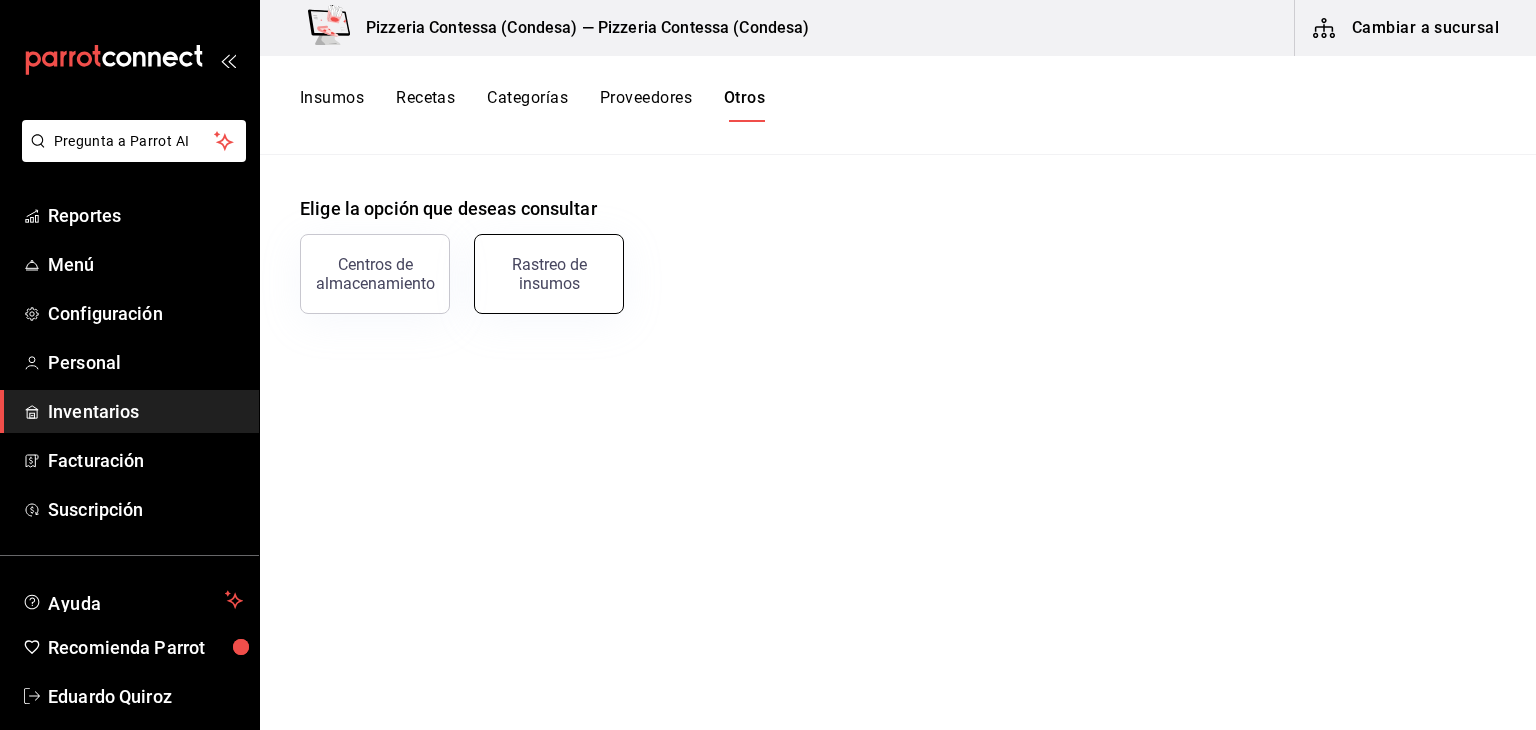 click on "Rastreo de insumos" at bounding box center [549, 274] 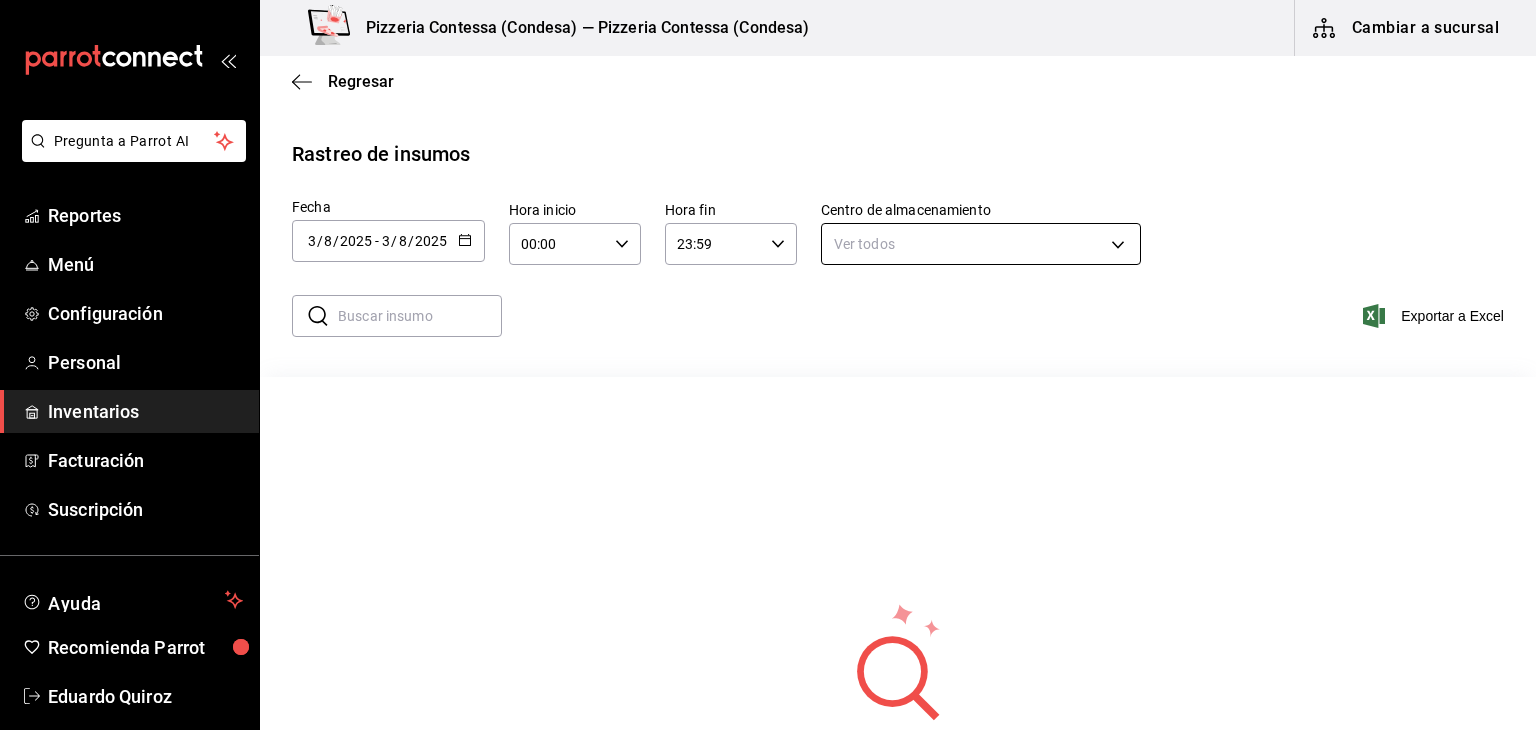 click on "Pregunta a Parrot AI Reportes   Menú   Configuración   Personal   Inventarios   Facturación   Suscripción   Ayuda Recomienda Parrot   [PERSON]   Sugerir nueva función   Pizzeria Contessa (Condesa) — Pizzeria Contessa (Condesa) Cambiar a sucursal Regresar Rastreo de insumos Fecha [DATE] [DATE] - [DATE] [DATE] Hora inicio 00:00 Hora inicio Hora fin 23:59 Hora fin Centro de almacenamiento Ver todos all ​ ​ Exportar a Excel No hay información que mostrar GANA 1 MES GRATIS EN TU SUSCRIPCIÓN AQUÍ ¿Recuerdas cómo empezó tu restaurante?
Hoy puedes ayudar a un colega a tener el mismo cambio que tú viviste.
Recomienda Parrot directamente desde tu Portal Administrador.
Es fácil y rápido.
🎁 Por cada restaurante que se una, ganas 1 mes gratis. Pregunta a Parrot AI Reportes   Menú   Configuración   Personal   Inventarios   Facturación   Suscripción   Ayuda Recomienda Parrot   [PERSON]   Sugerir nueva función   Visitar centro de ayuda [PHONE]" at bounding box center [768, 363] 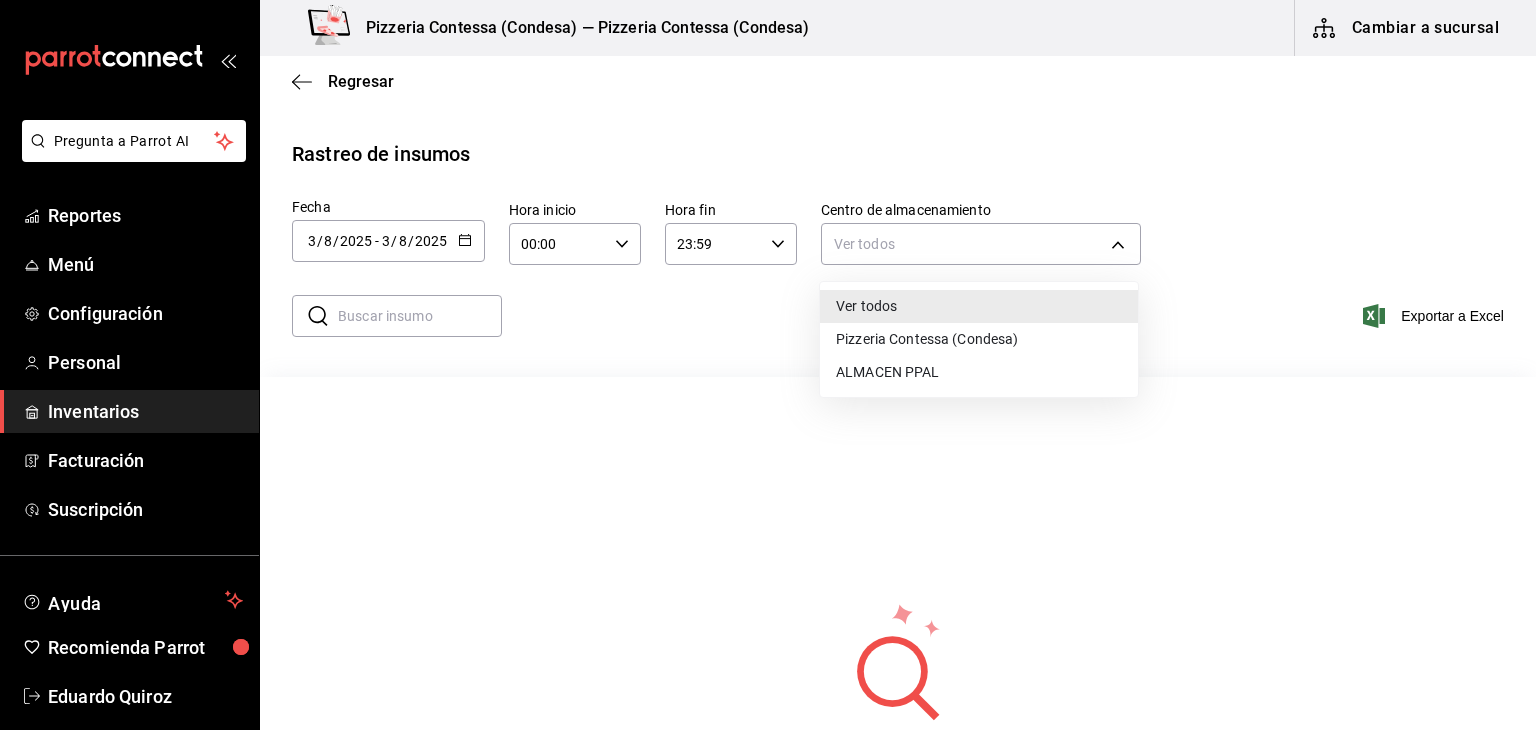 click at bounding box center [768, 365] 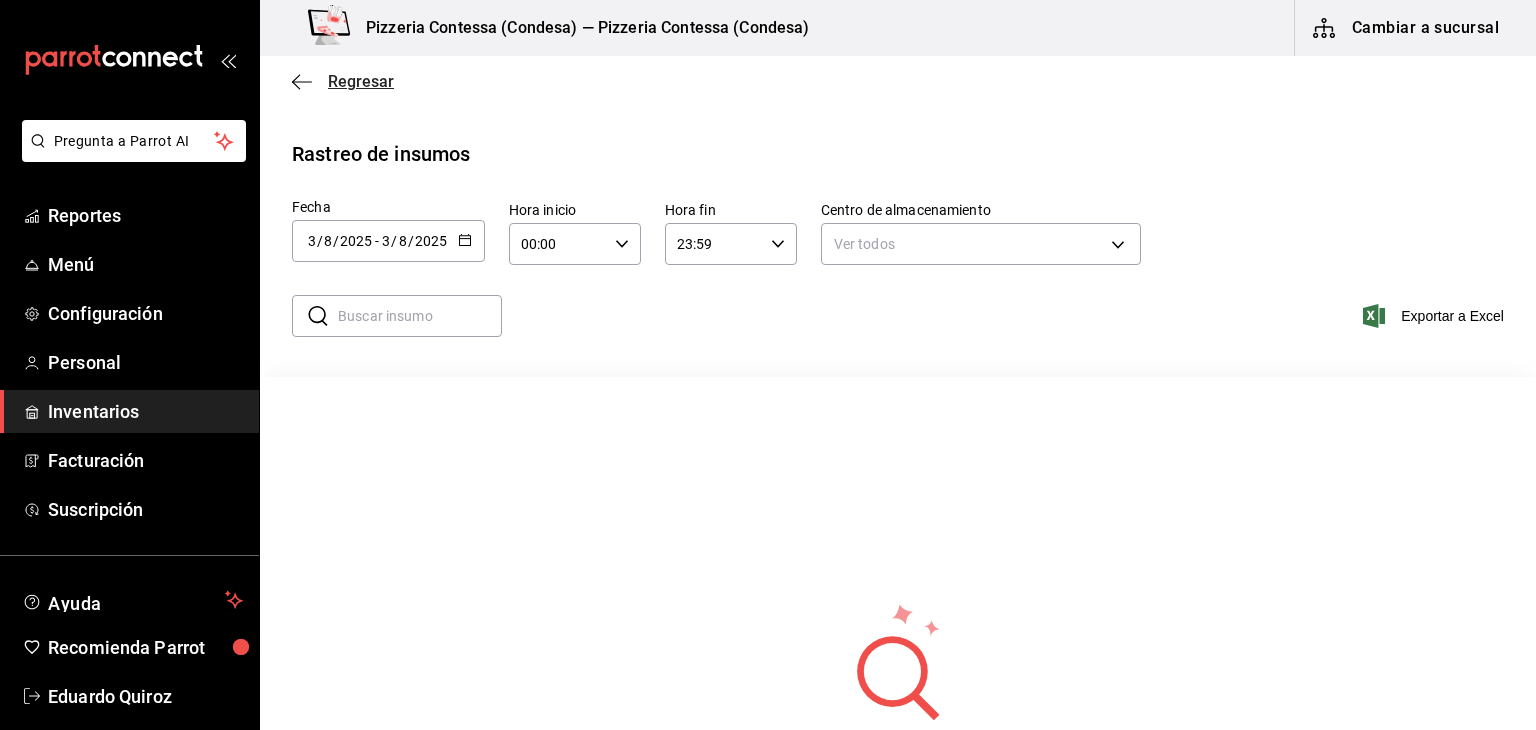 click on "Regresar" at bounding box center (343, 81) 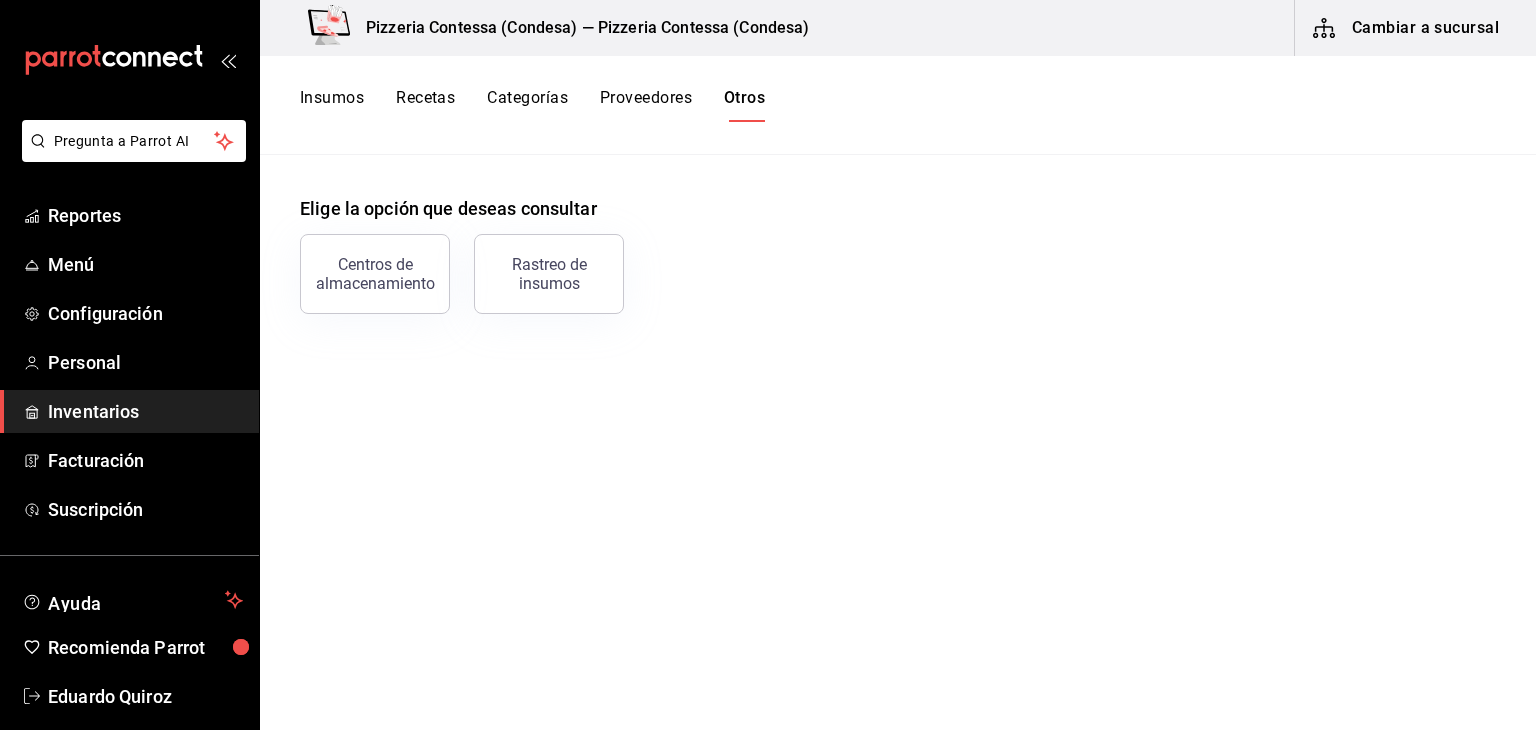 click on "Recetas" at bounding box center (425, 105) 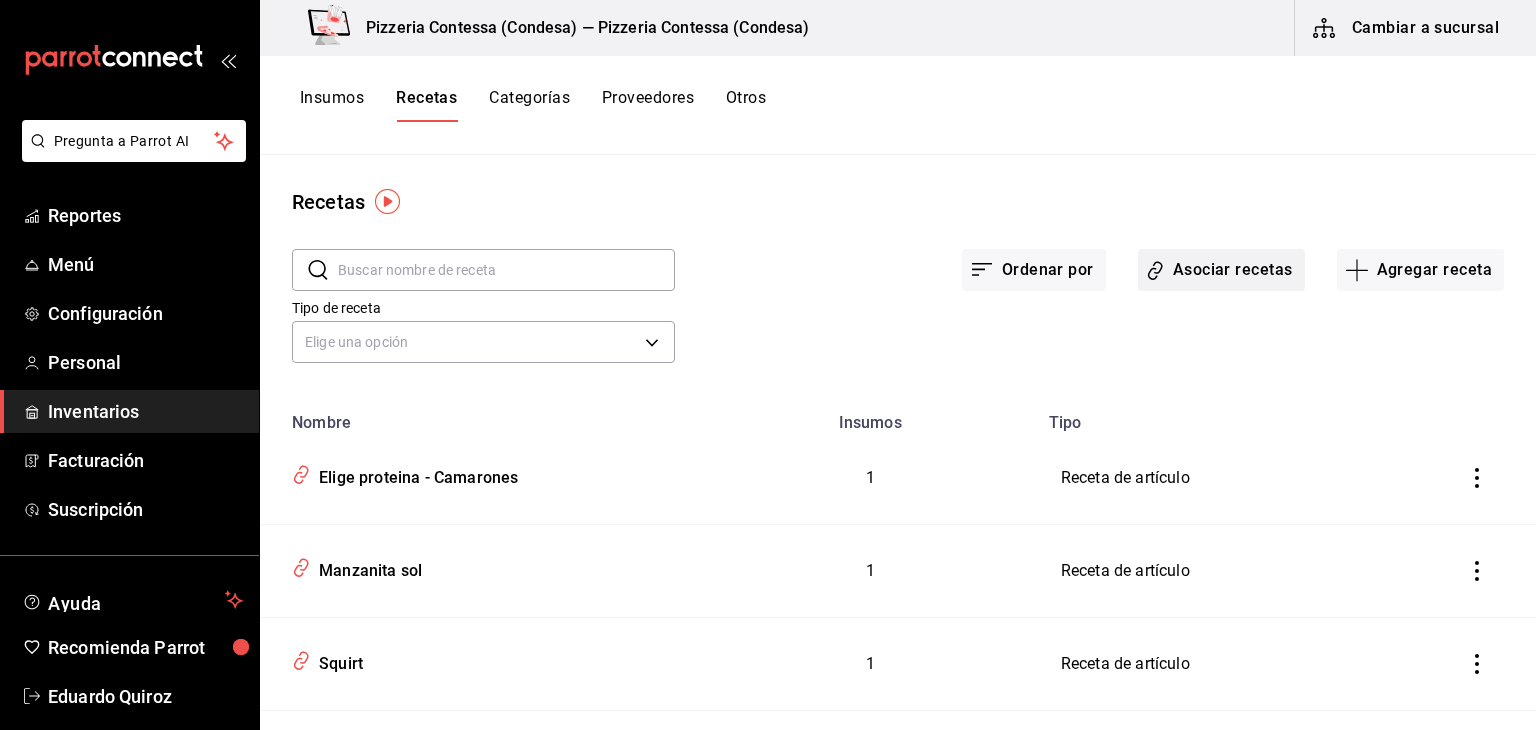 click on "Asociar recetas" at bounding box center (1221, 270) 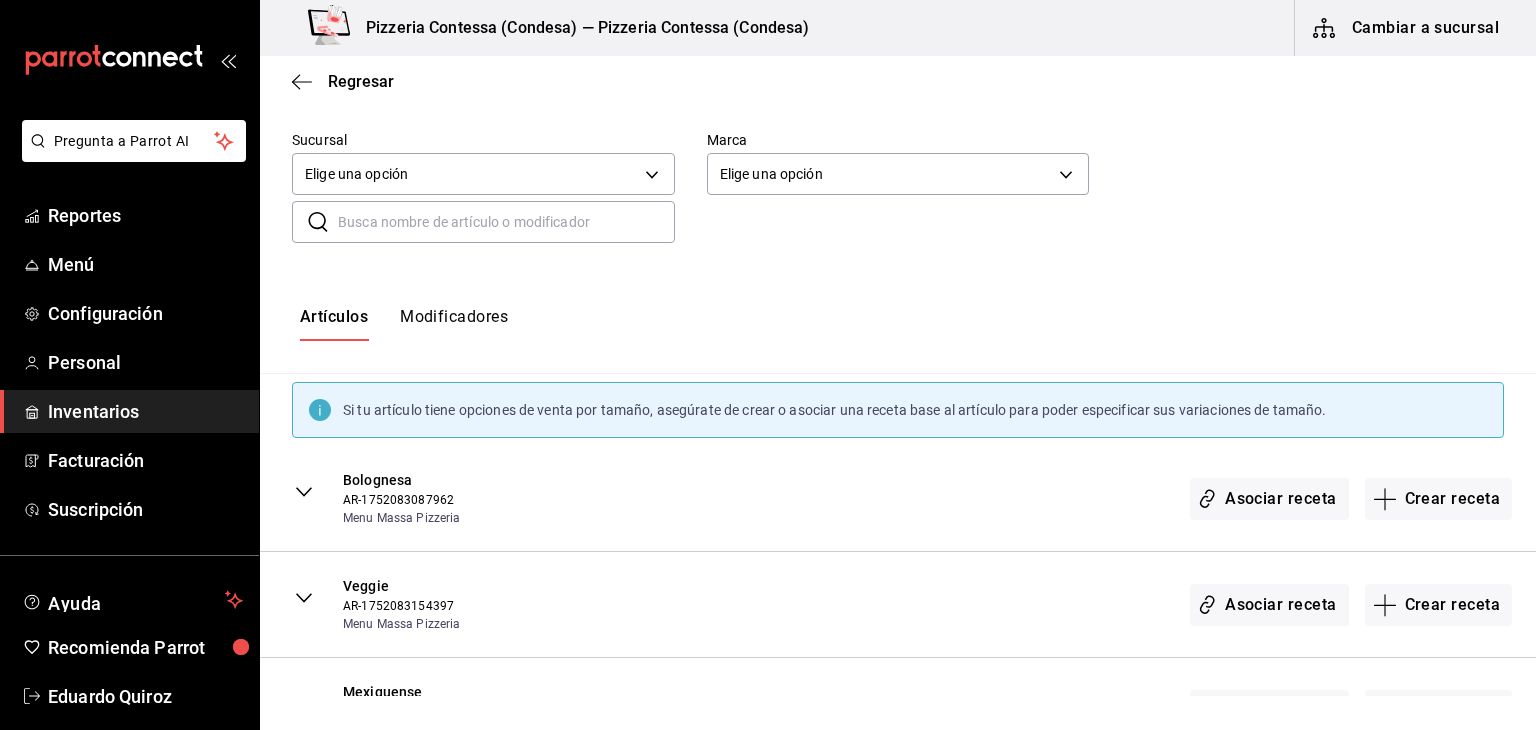 scroll, scrollTop: 180, scrollLeft: 0, axis: vertical 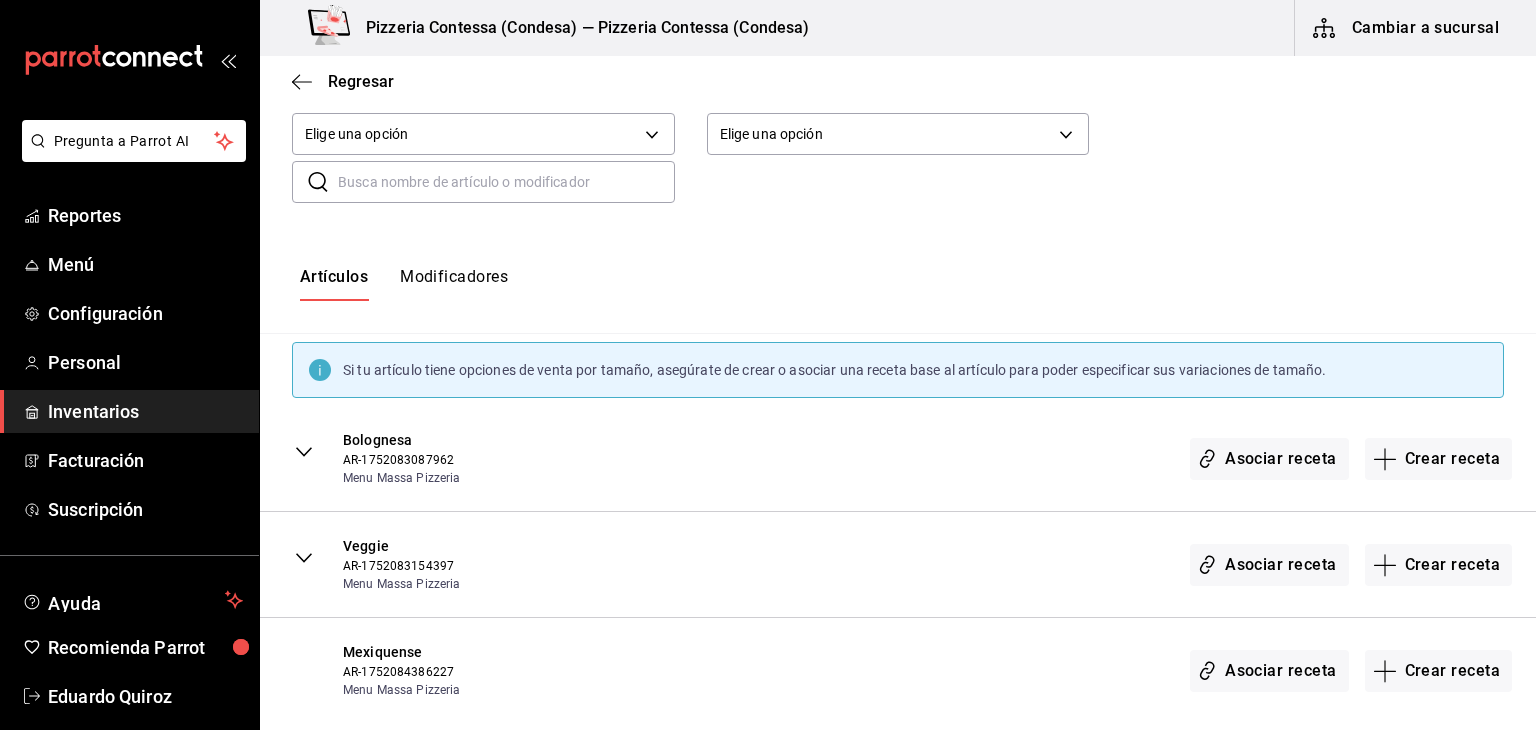 click on "Modificadores" at bounding box center (454, 284) 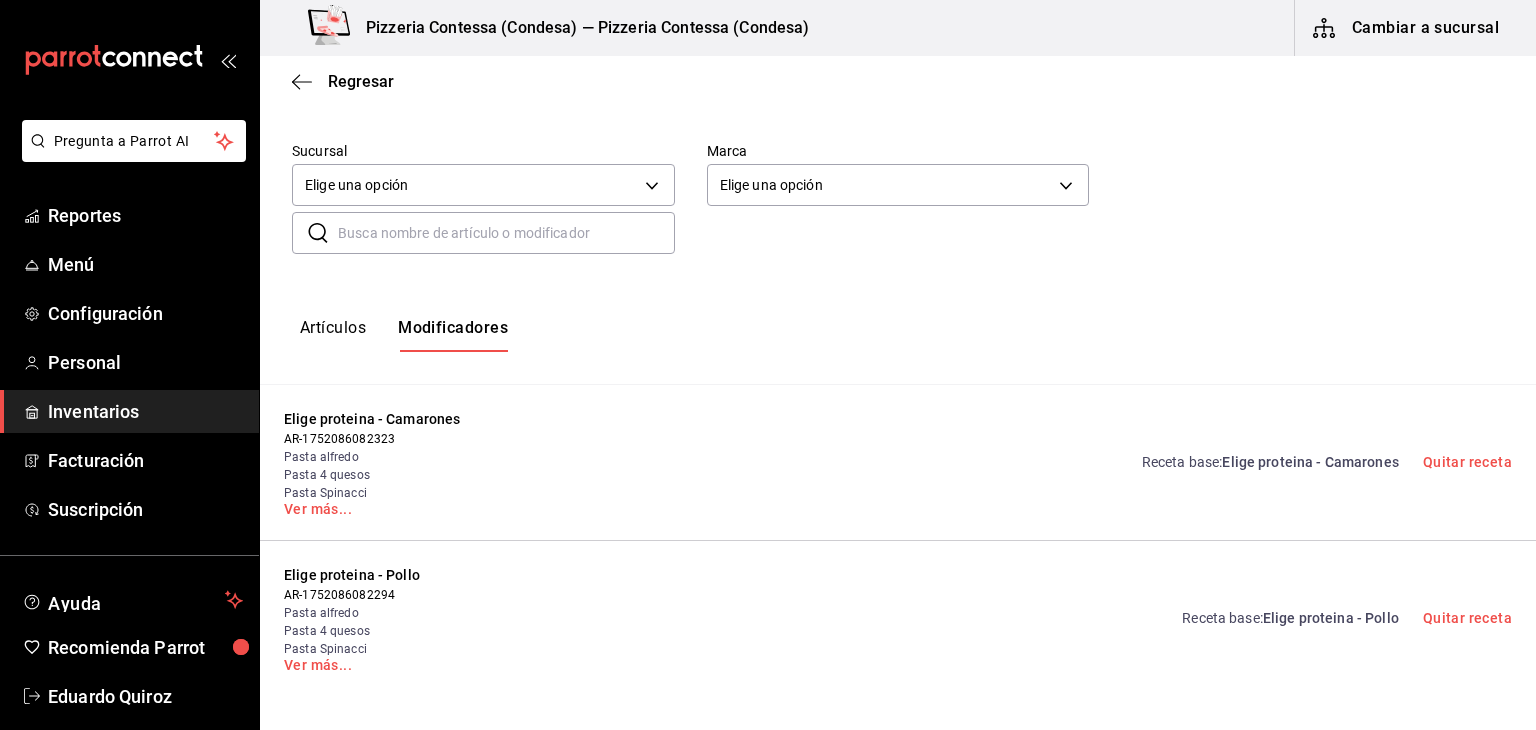 scroll, scrollTop: 128, scrollLeft: 0, axis: vertical 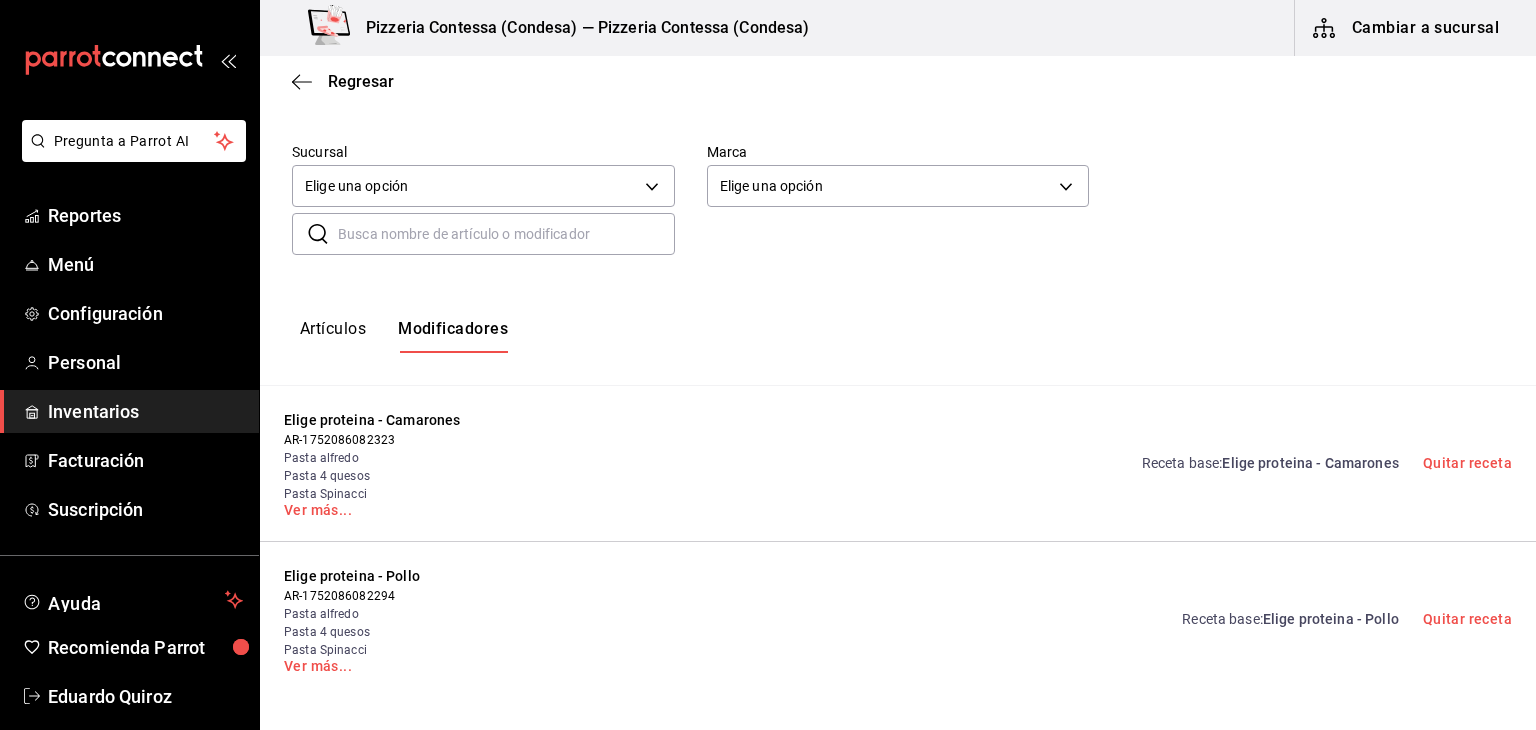 click on "Cambiar a sucursal" at bounding box center [1407, 28] 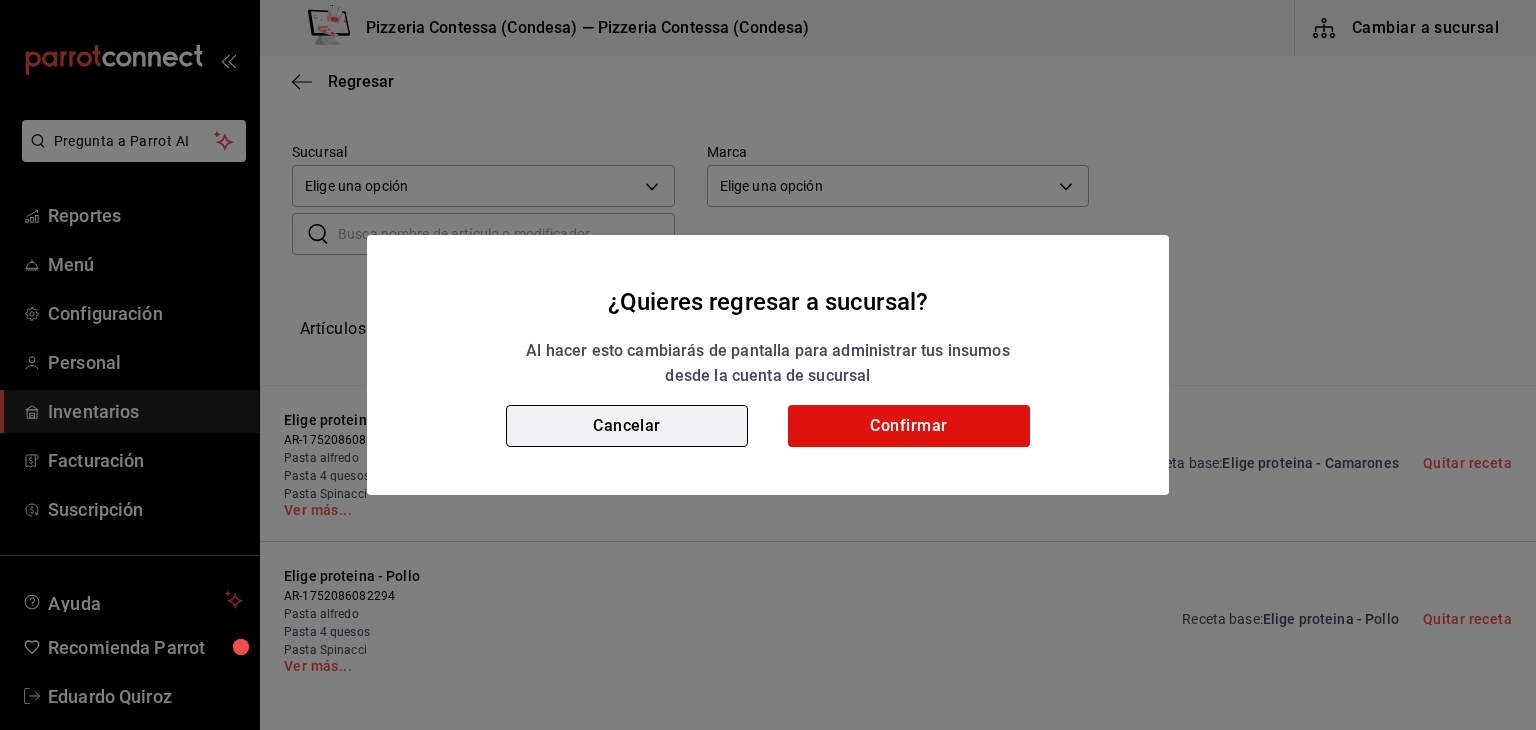 click on "Cancelar" at bounding box center [627, 426] 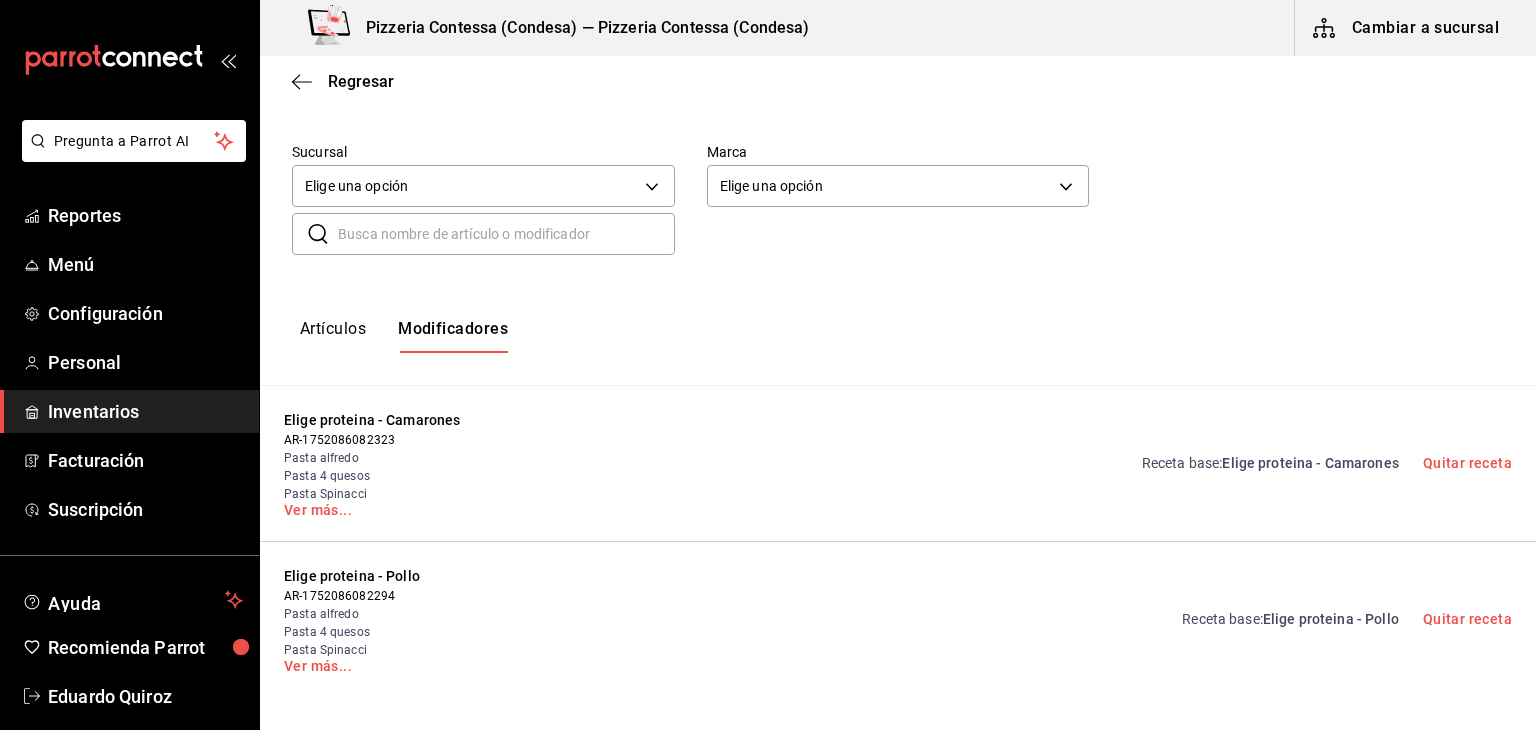 scroll, scrollTop: 24, scrollLeft: 0, axis: vertical 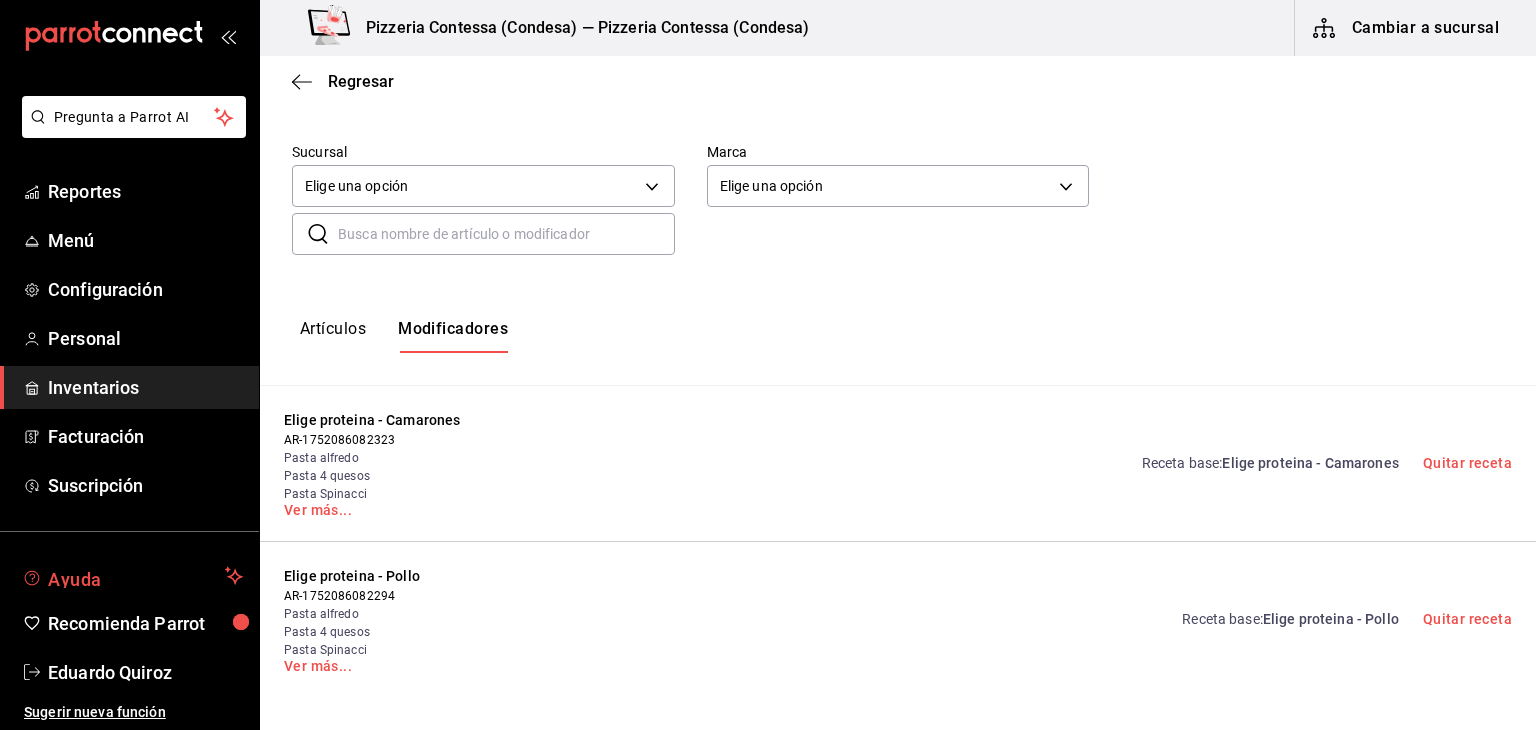 click on "Ayuda" at bounding box center [132, 576] 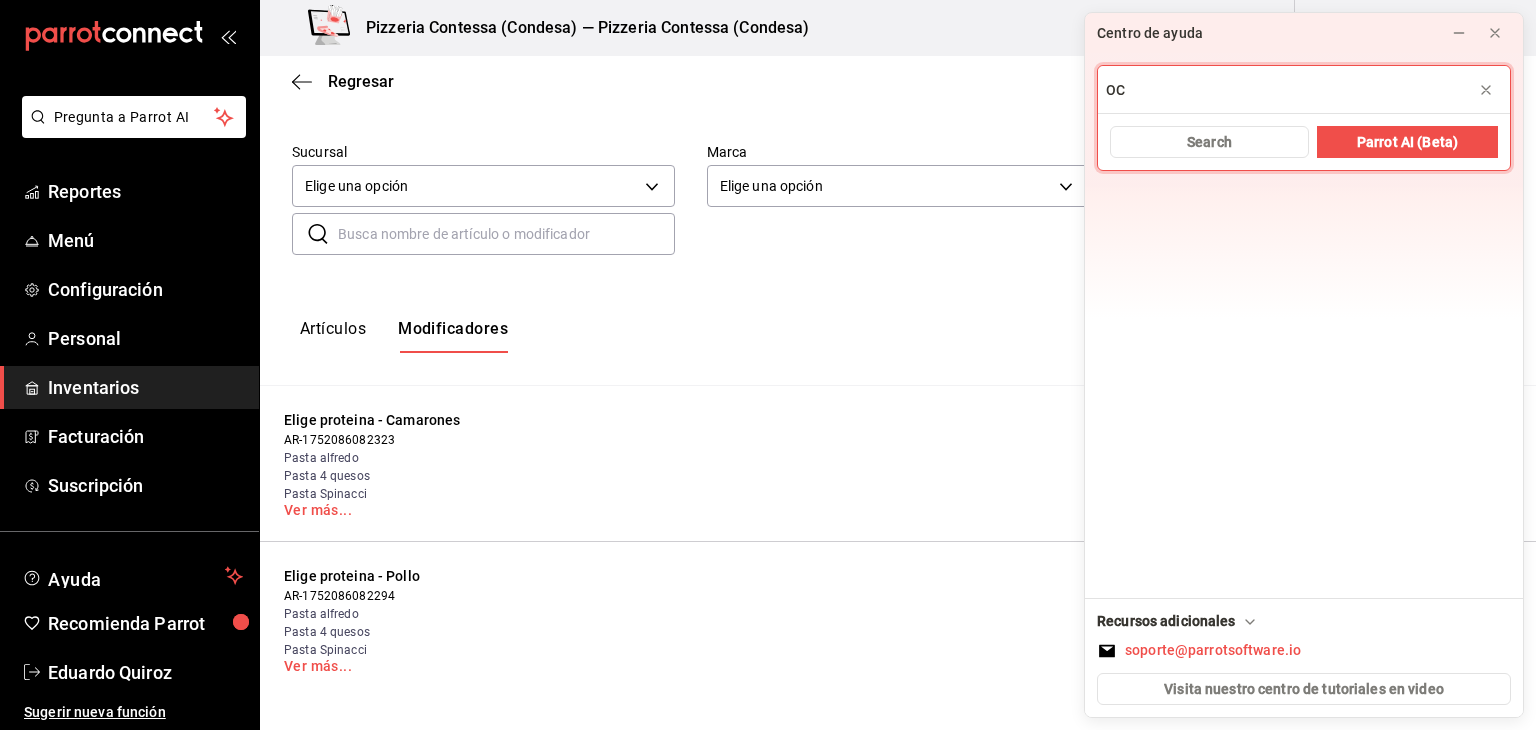 type on "O" 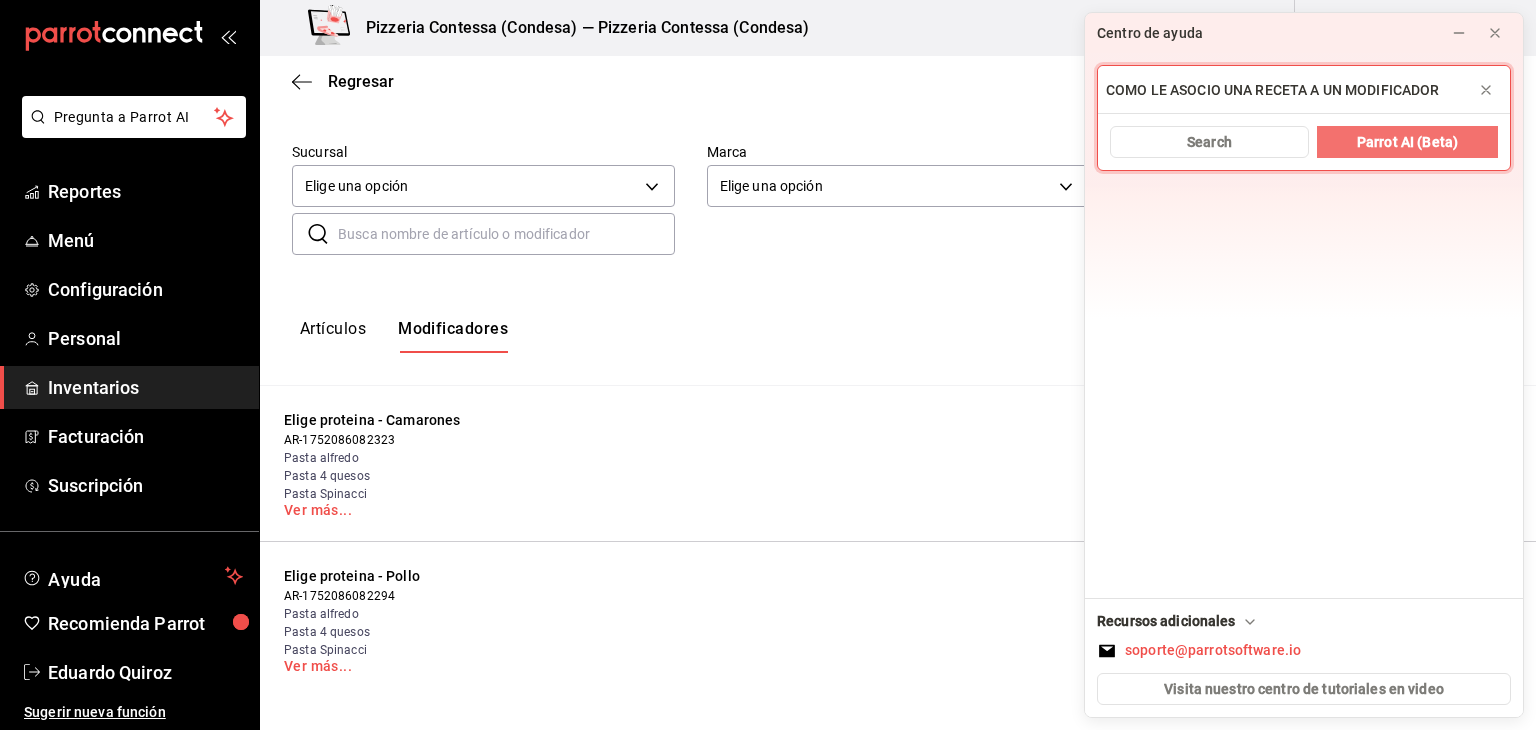 type on "COMO LE ASOCIO UNA RECETA A UN MODIFICADOR" 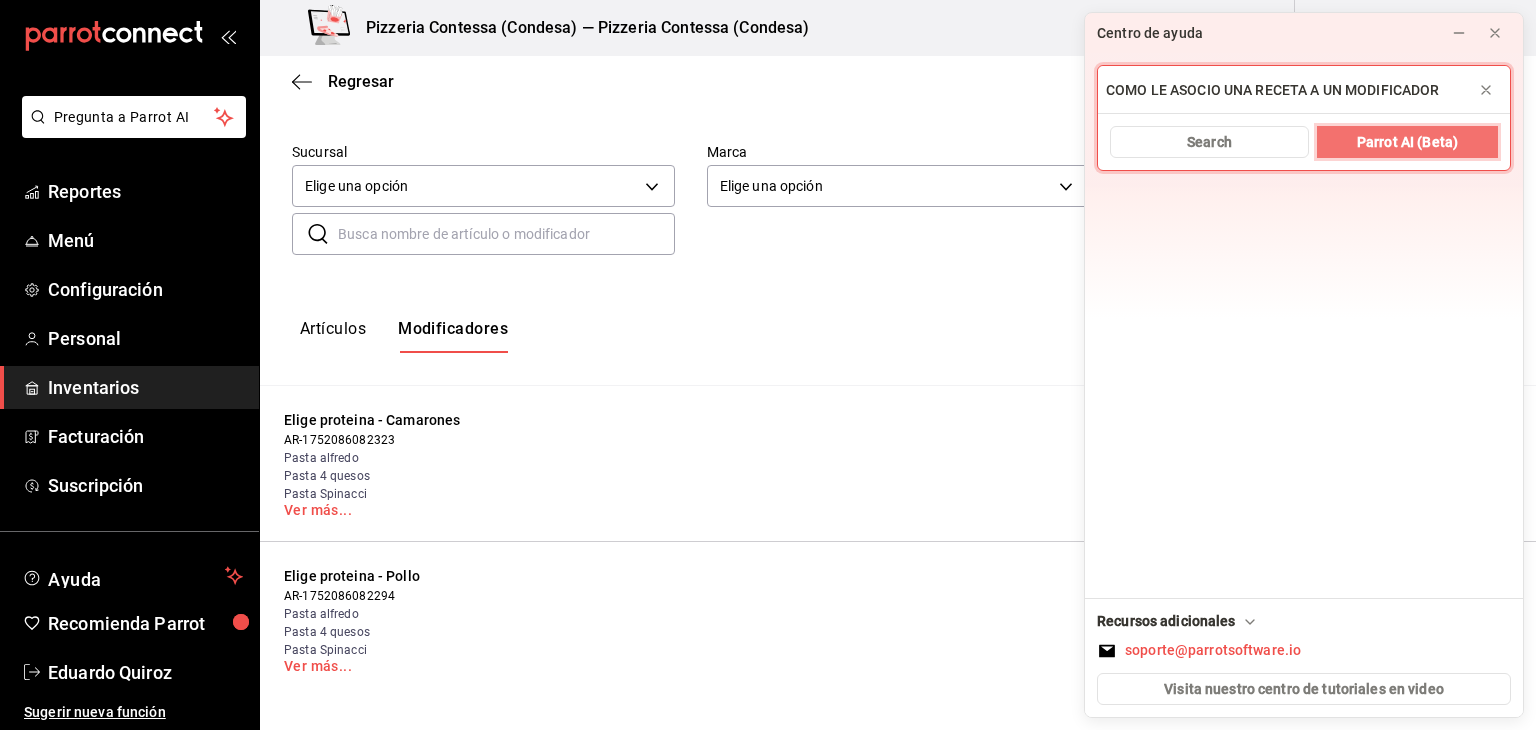 click on "Parrot AI (Beta)" at bounding box center [1407, 142] 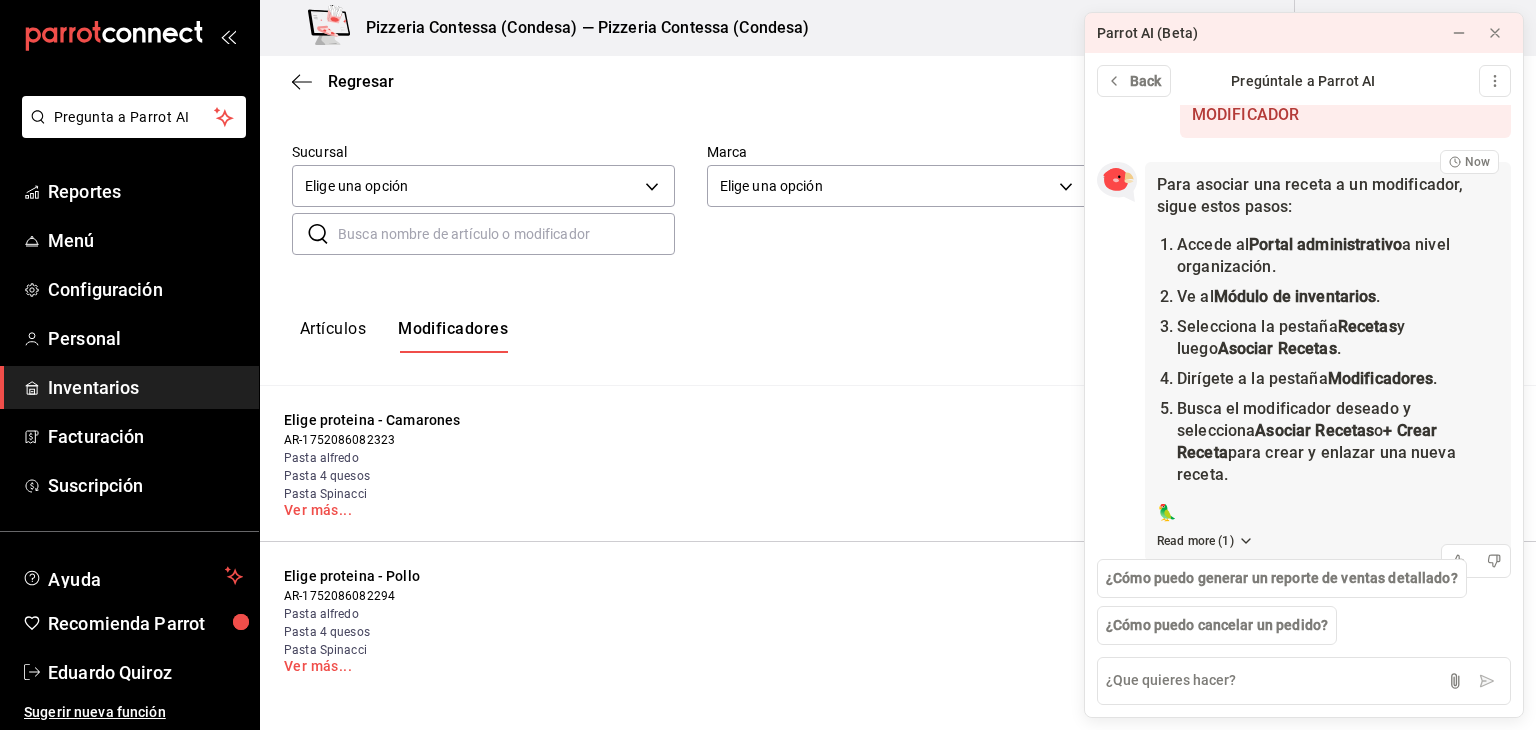 scroll, scrollTop: 72, scrollLeft: 0, axis: vertical 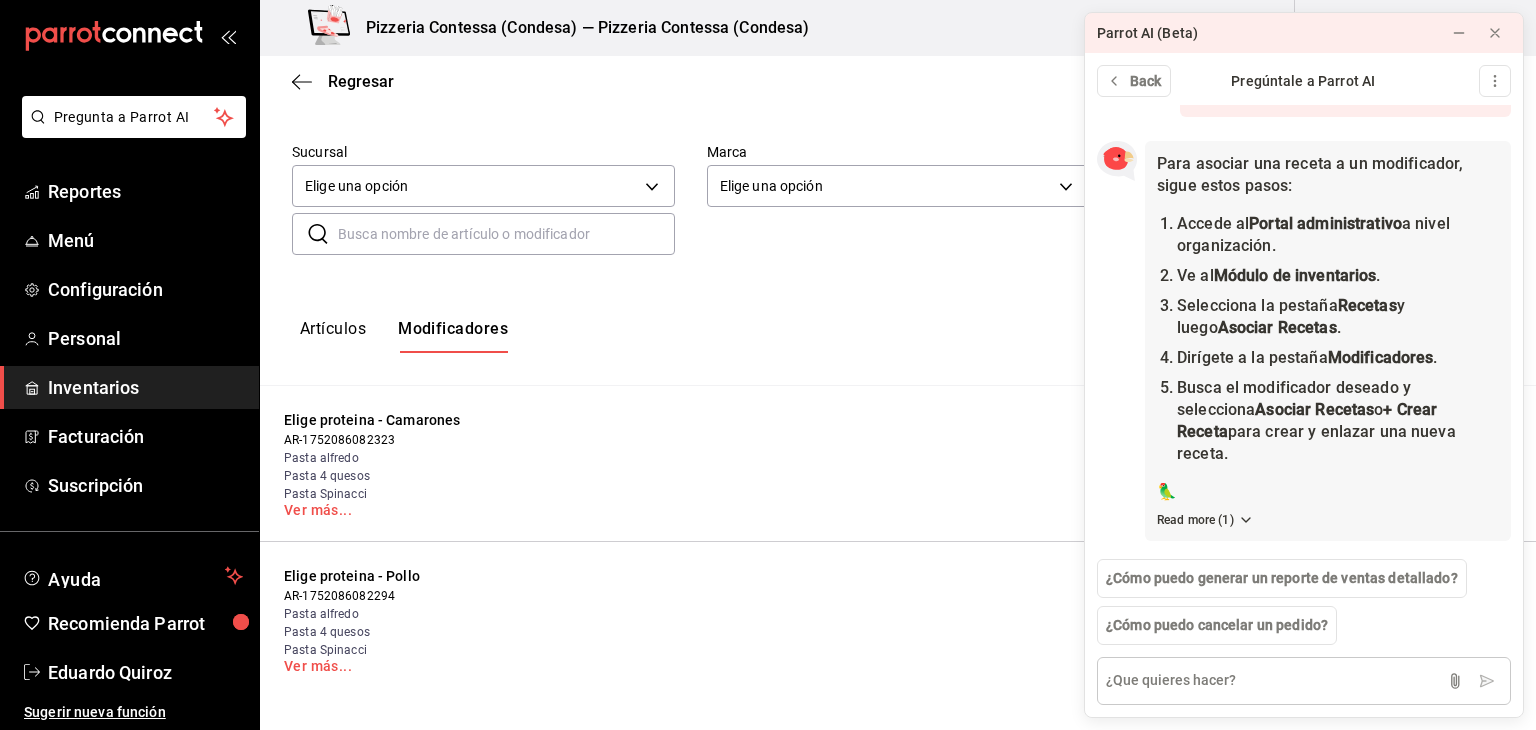 click at bounding box center (1304, 681) 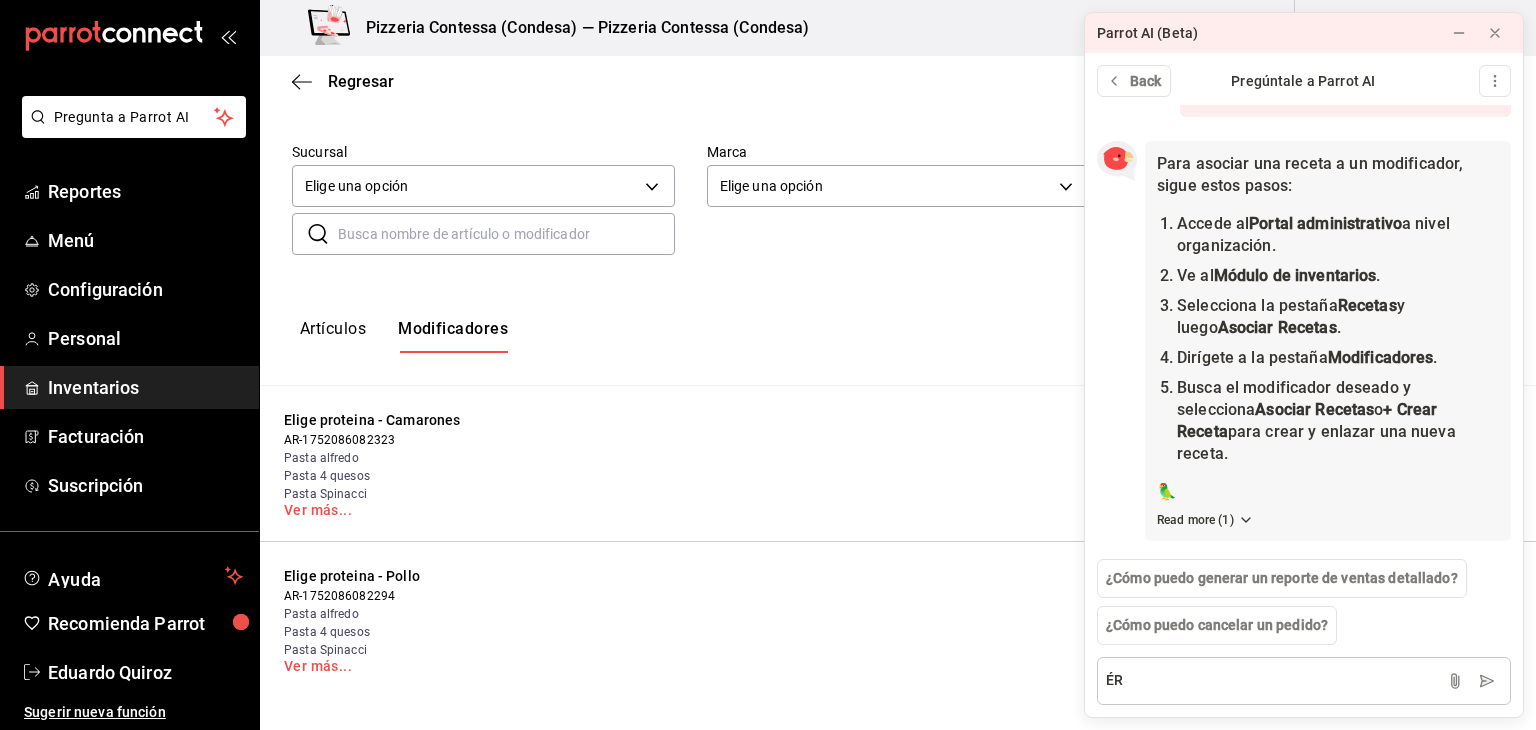 type on "É" 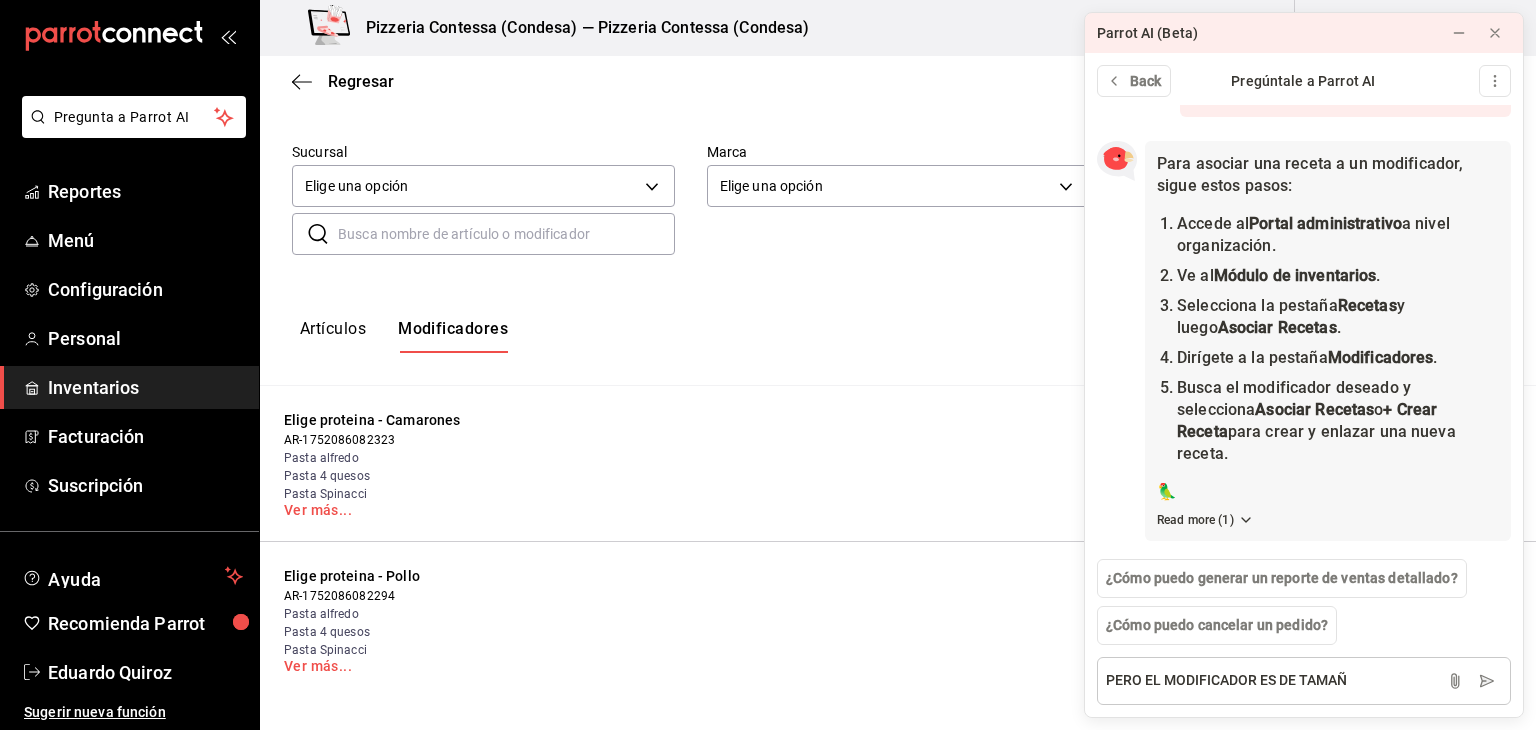 type on "PERO EL MODIFICADOR ES DE TAMAÑO" 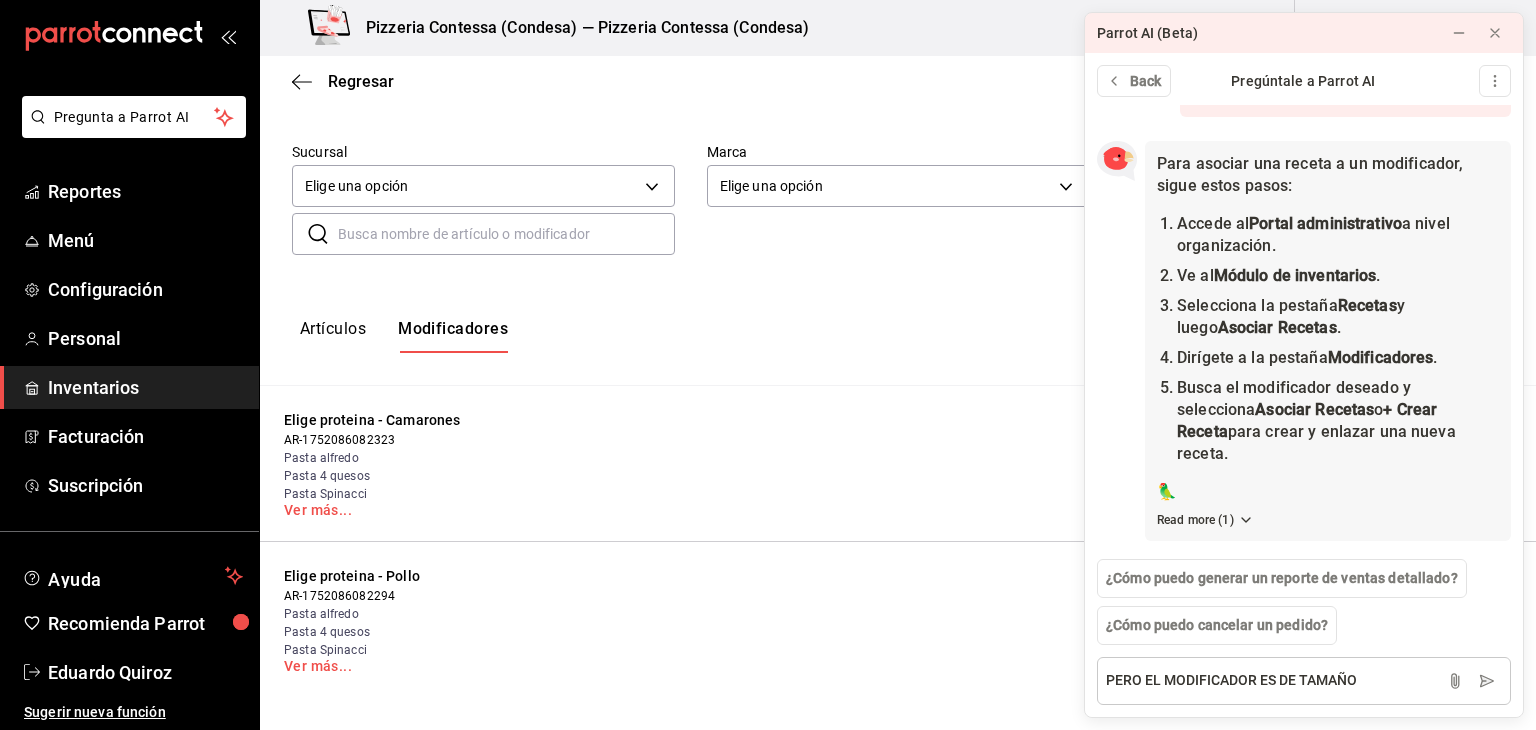 type 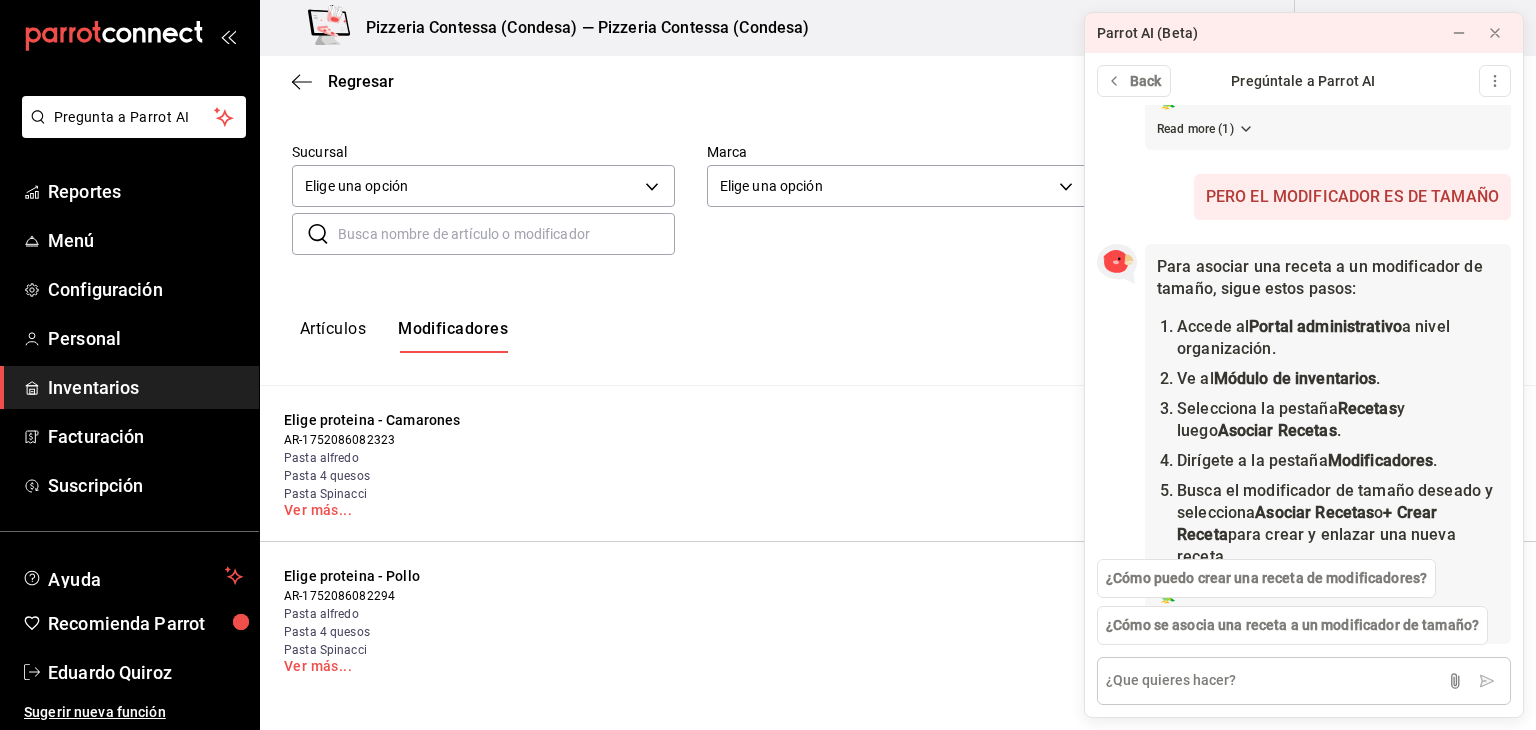 scroll, scrollTop: 566, scrollLeft: 0, axis: vertical 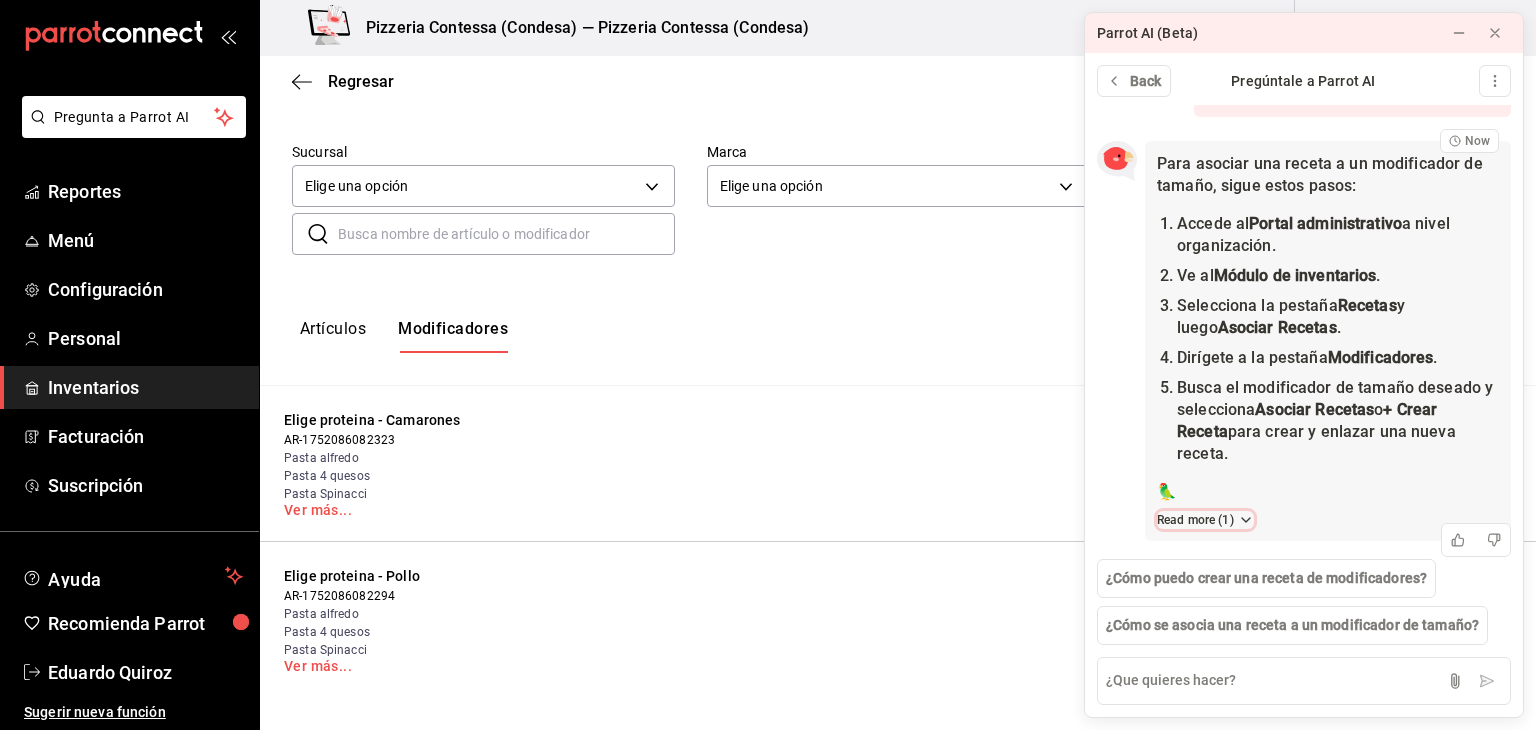 click on "Read more ( 1 )" at bounding box center [1205, 520] 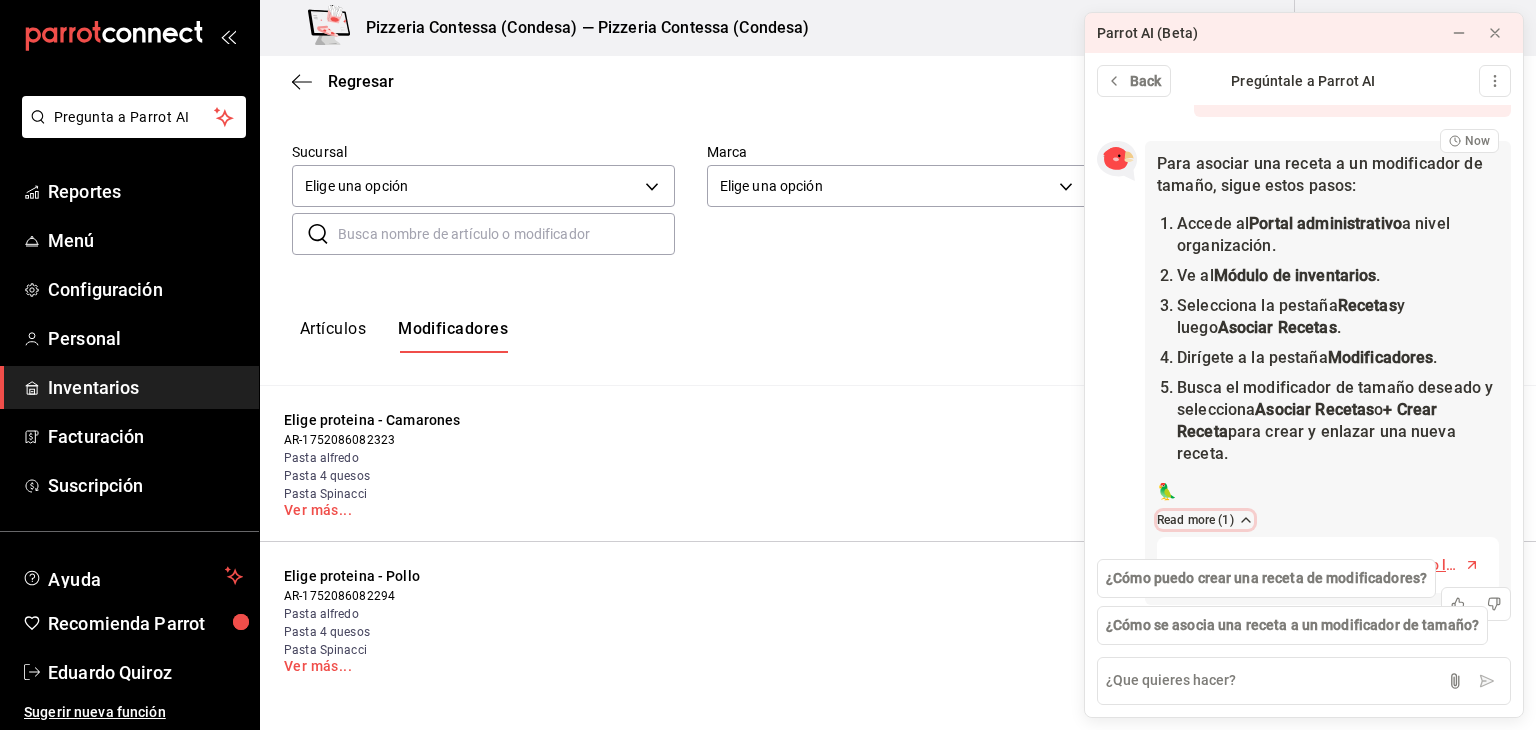 scroll, scrollTop: 630, scrollLeft: 0, axis: vertical 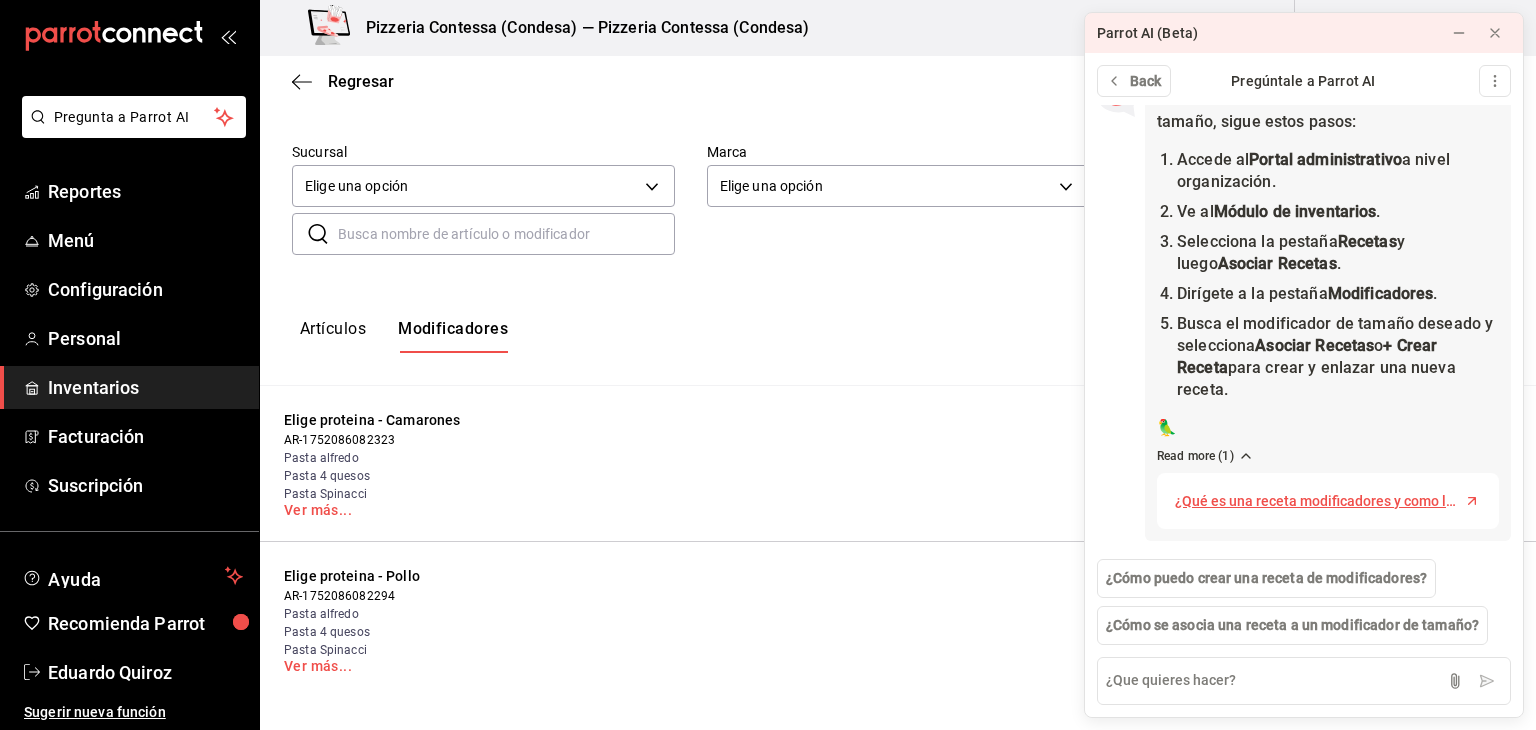 click on "Artículos Modificadores" at bounding box center [898, 336] 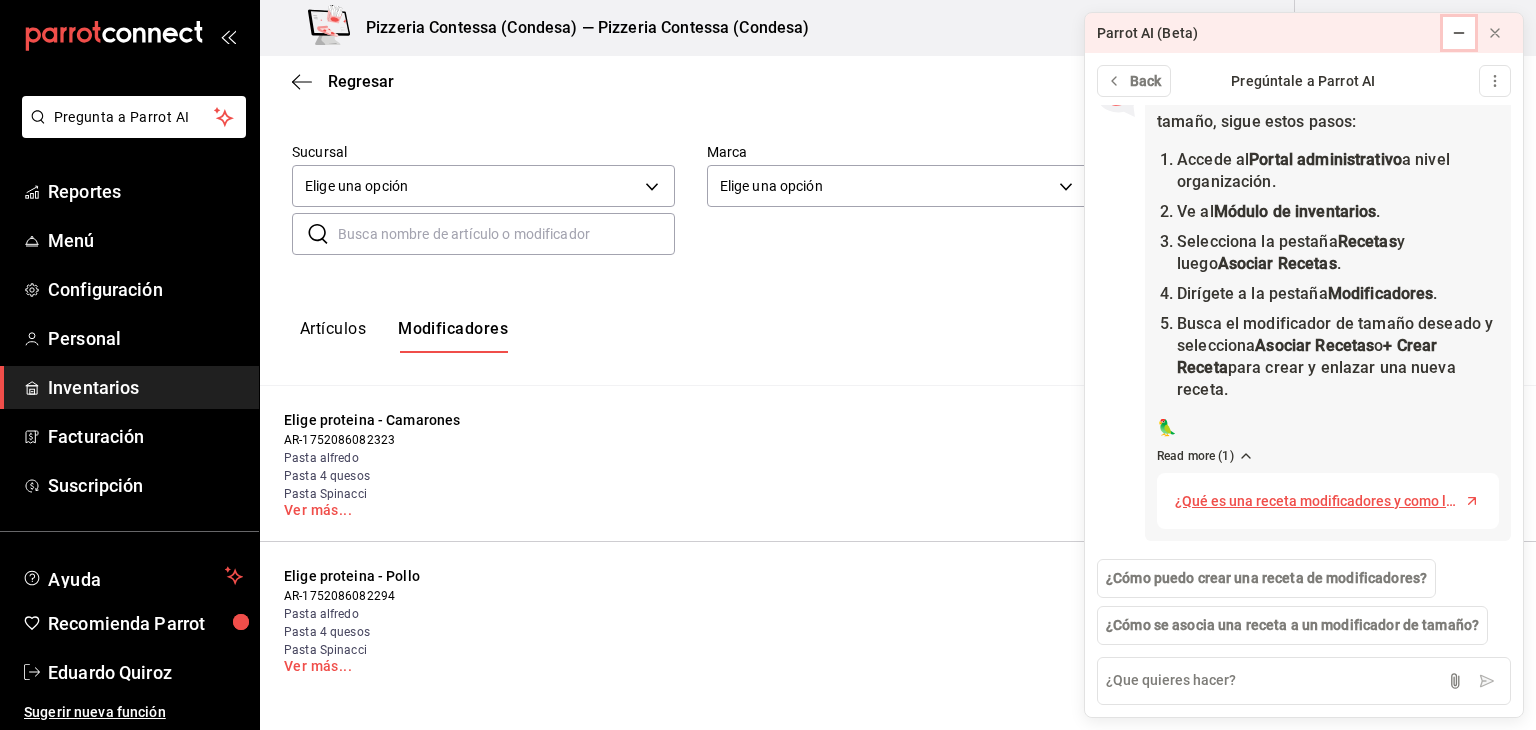 click 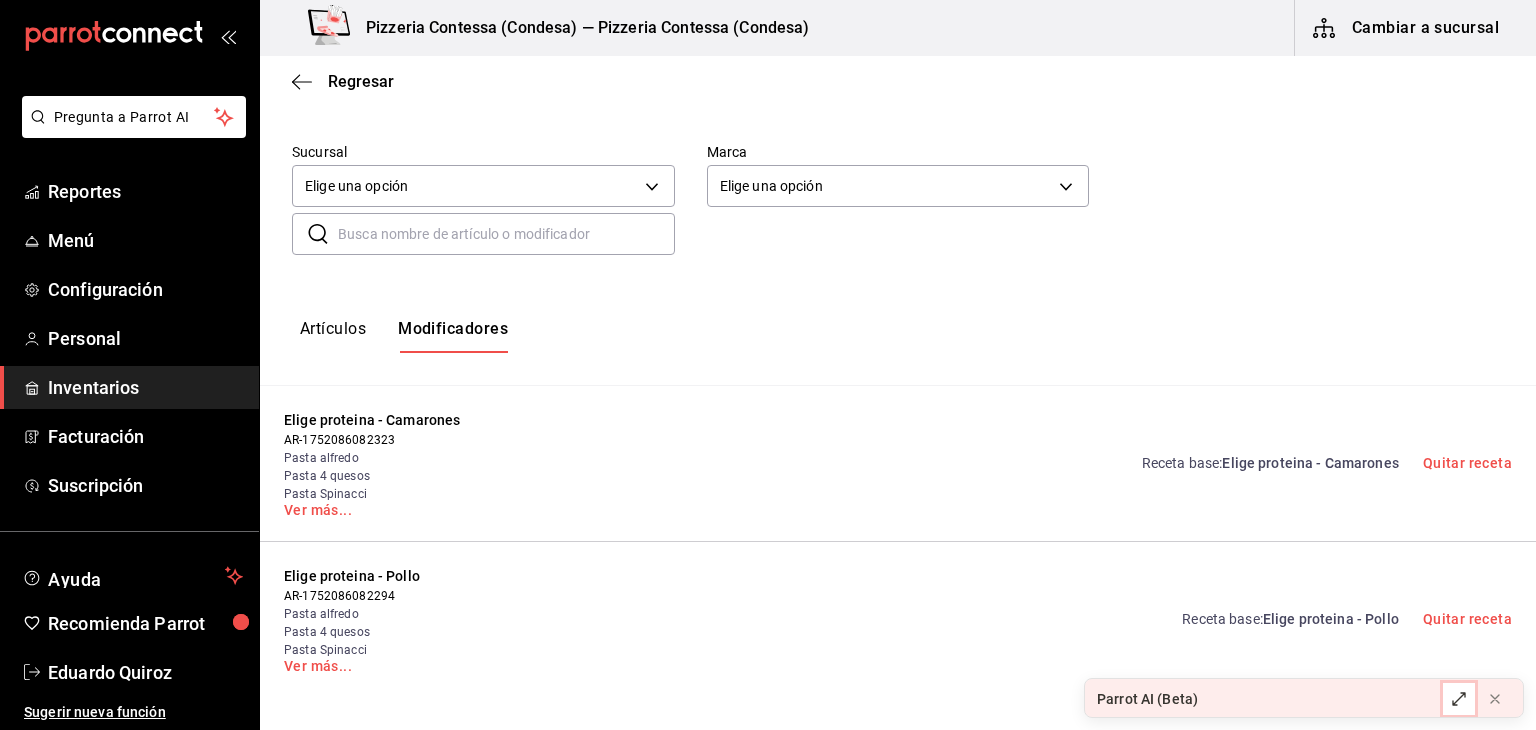 scroll, scrollTop: 129, scrollLeft: 0, axis: vertical 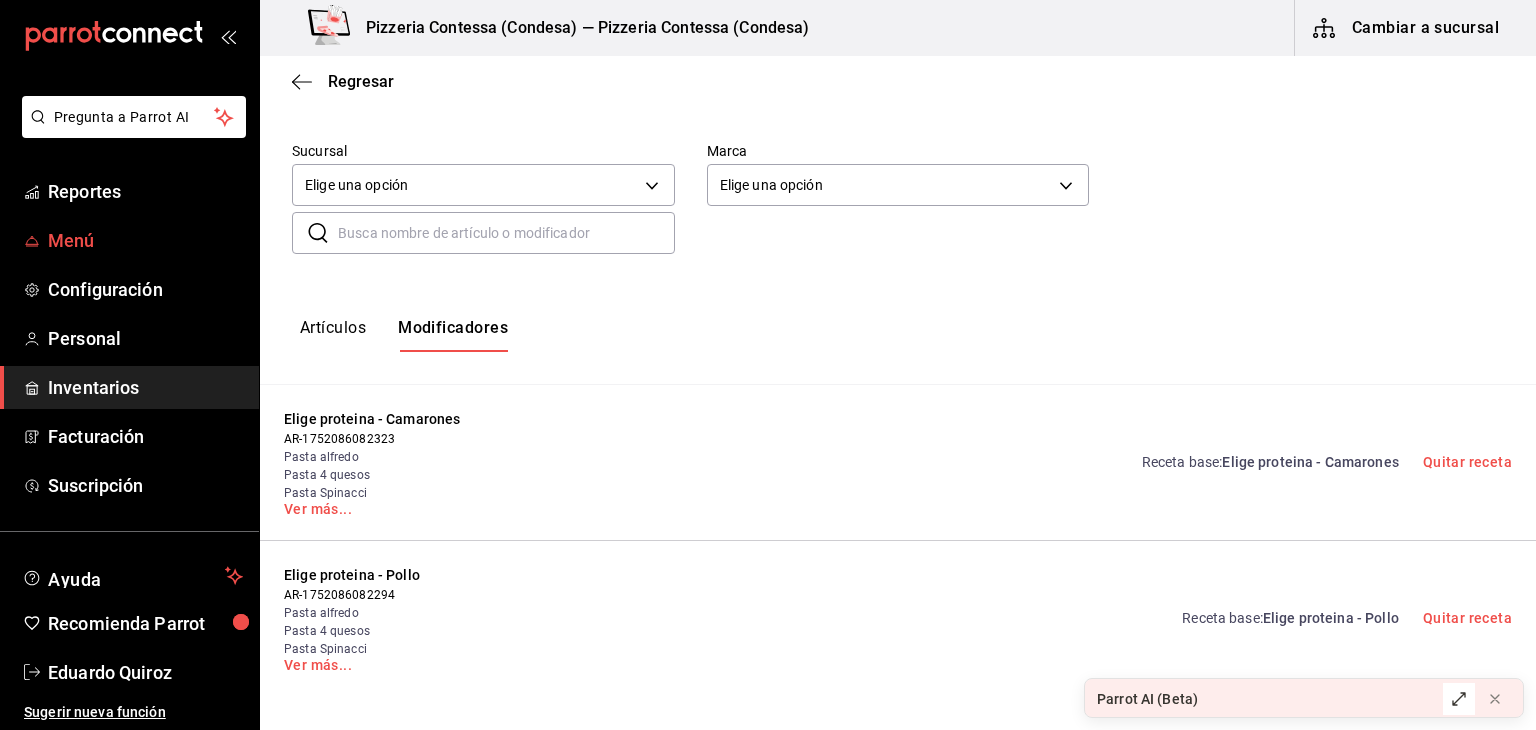 click on "Menú" at bounding box center [129, 240] 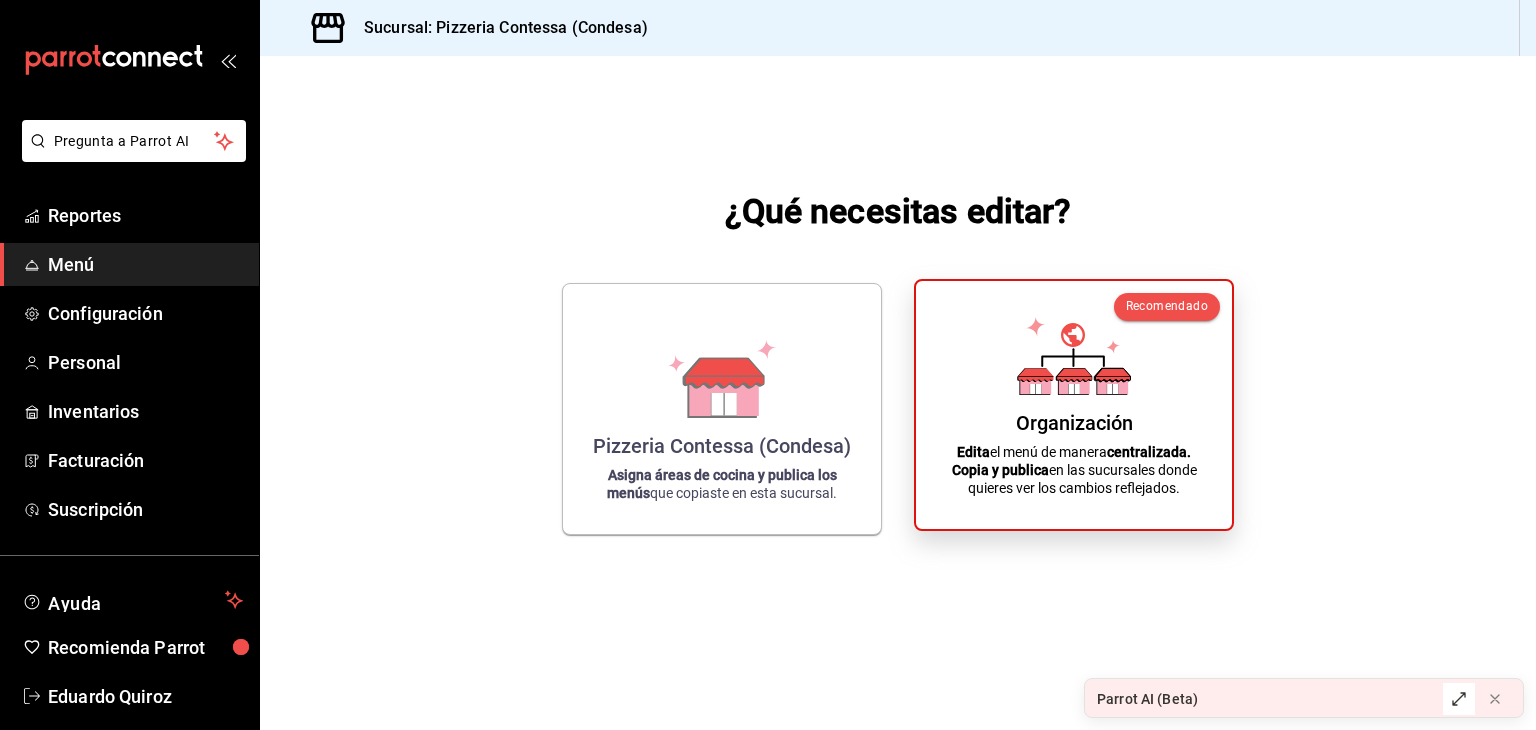 click 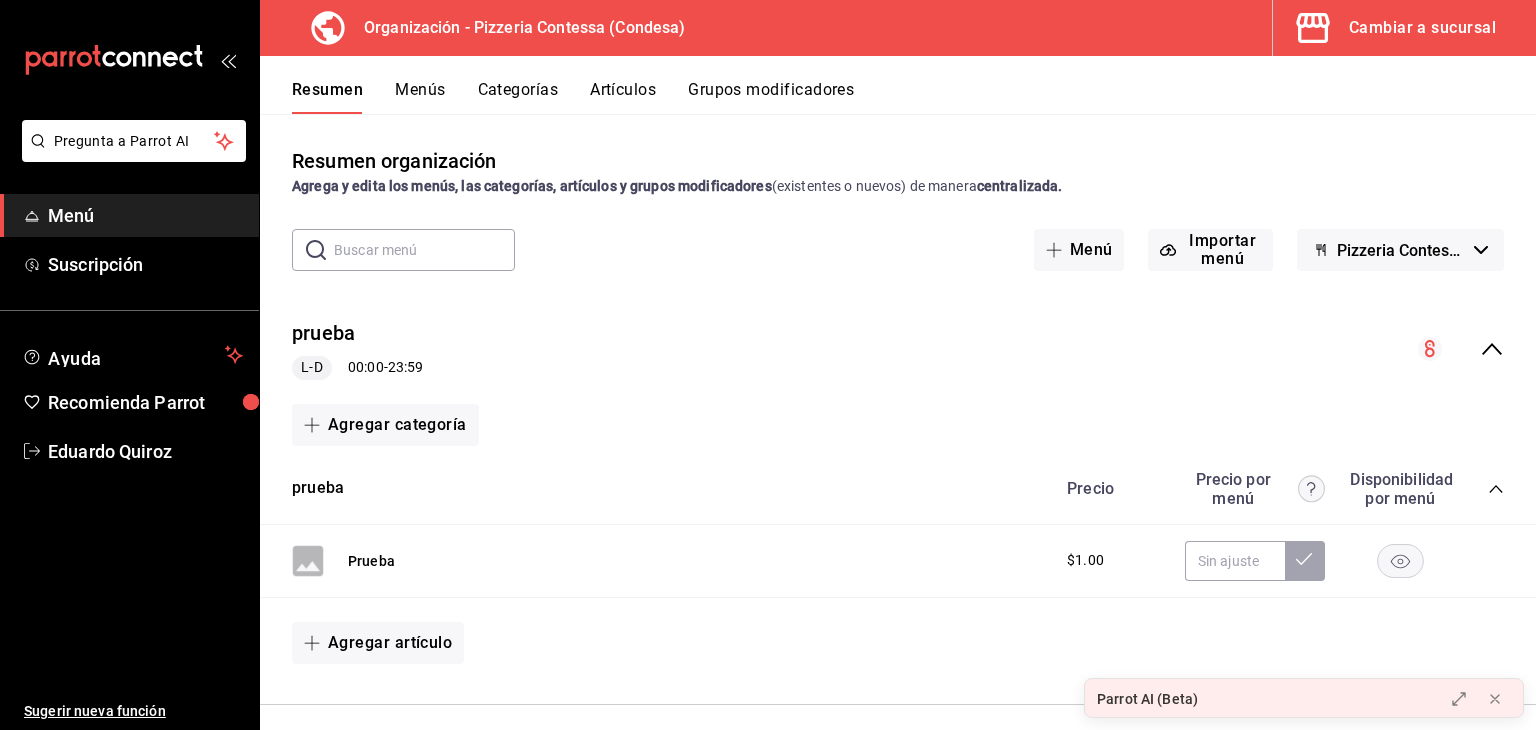 click on "Grupos modificadores" at bounding box center [771, 97] 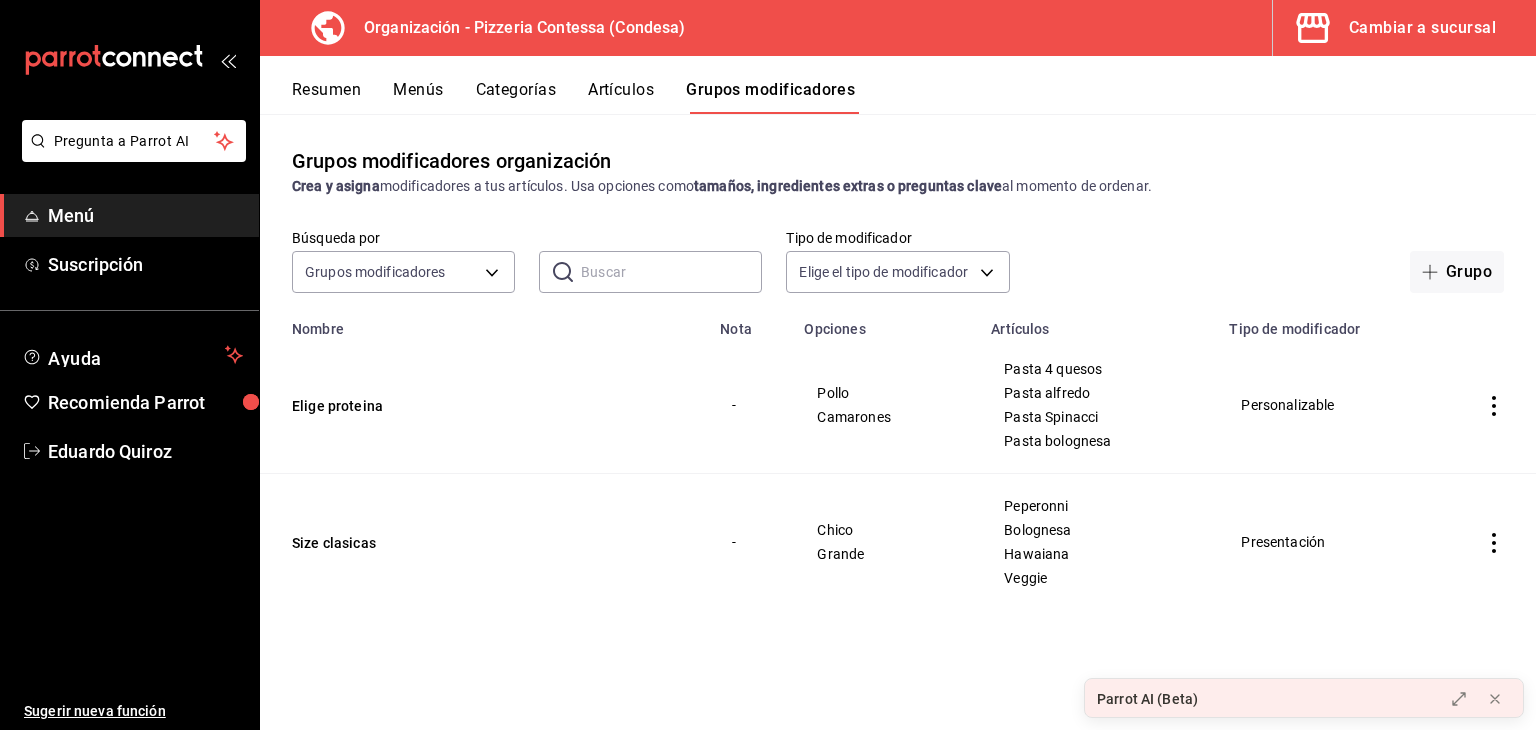 click 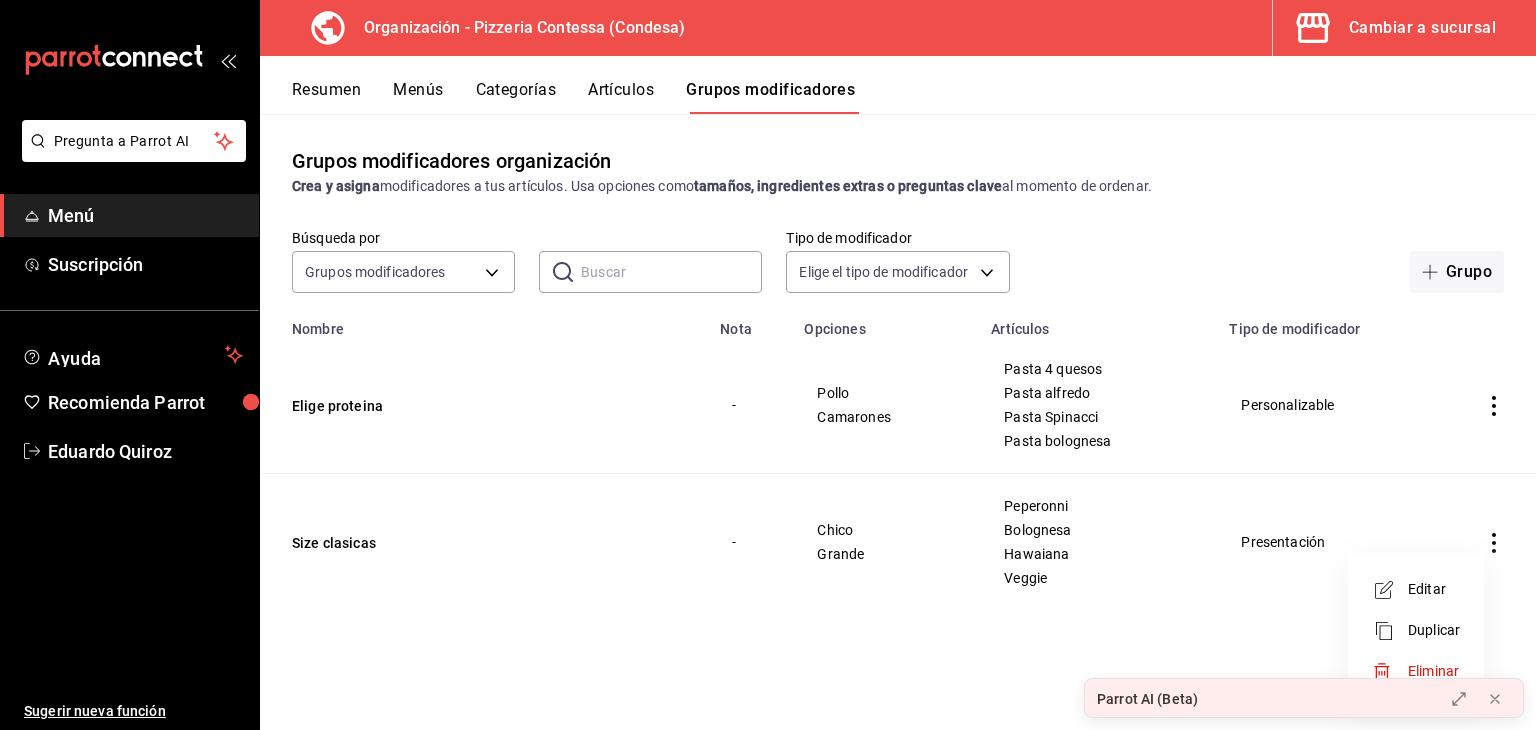 click at bounding box center (768, 365) 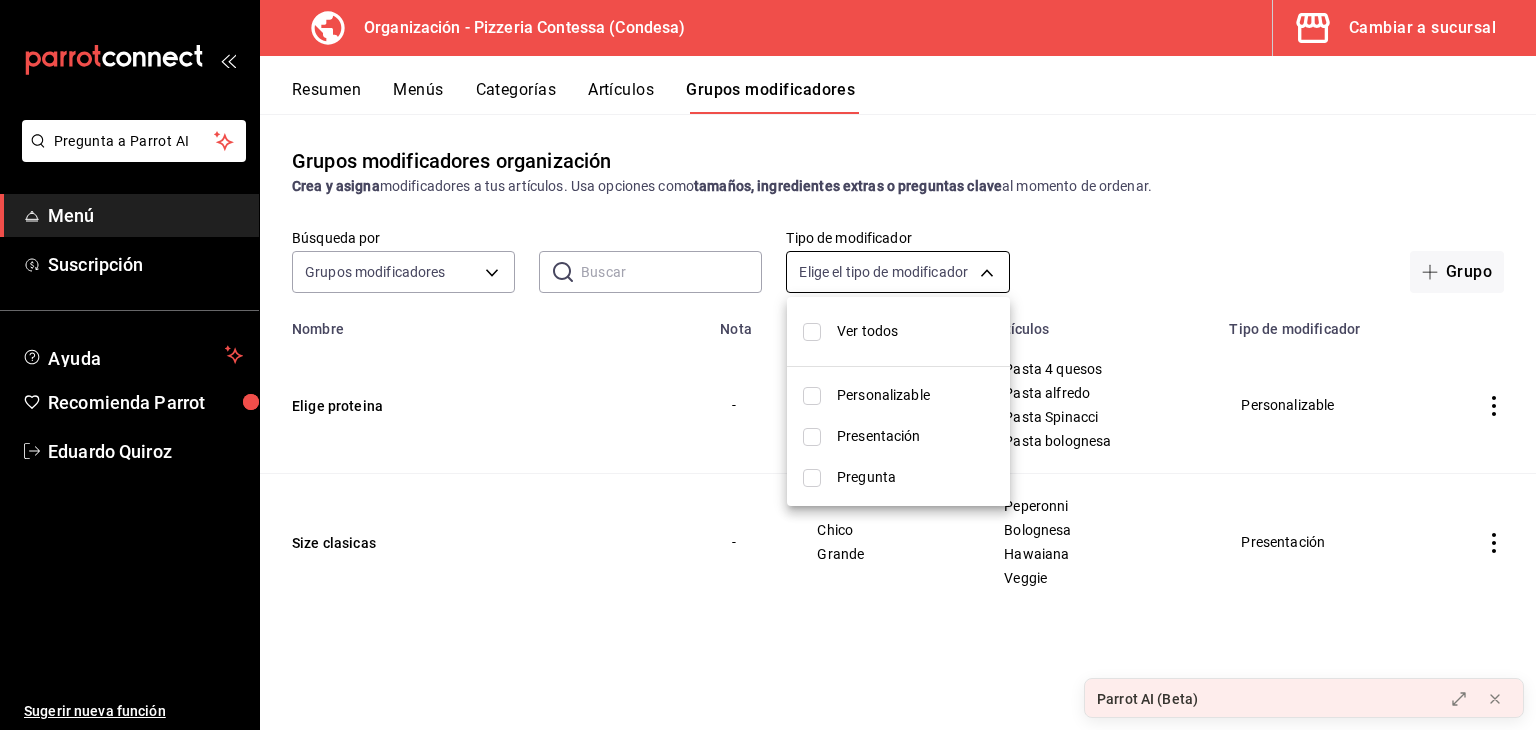 click on "Pregunta a Parrot AI Menú   Suscripción   Ayuda Recomienda Parrot   [FIRST] [LAST]   Sugerir nueva función   Organización - Pizzeria Contessa (Condesa) Cambiar a sucursal Resumen Menús Categorías Artículos Grupos modificadores Grupos modificadores organización Crea y asigna  modificadores a tus artículos. Usa opciones como  tamaños, ingredientes extras o preguntas clave  al momento de ordenar. Búsqueda por Grupos modificadores GROUP ​ ​ Tipo de modificador Elige el tipo de modificador Grupo Nombre Nota Opciones Artículos Tipo de modificador Elige proteina - Pollo Camarones Pasta 4 quesos Pasta alfredo Pasta Spinacci Pasta bolognesa Pasta bolognesa Personalizable Size clasicas - Chico Grande Peperonni Bolognesa Hawaiana Veggie Presentación Guardar Nuevo grupo modificador Tipo de modificador Elige el tipo de modificador que quieres agregar GANA 1 MES GRATIS EN TU SUSCRIPCIÓN AQUÍ Ver video tutorial Ir a video Parrot AI (Beta) Pregunta a Parrot AI Menú   Suscripción   Ayuda Recomienda Parrot       Editar" at bounding box center [768, 365] 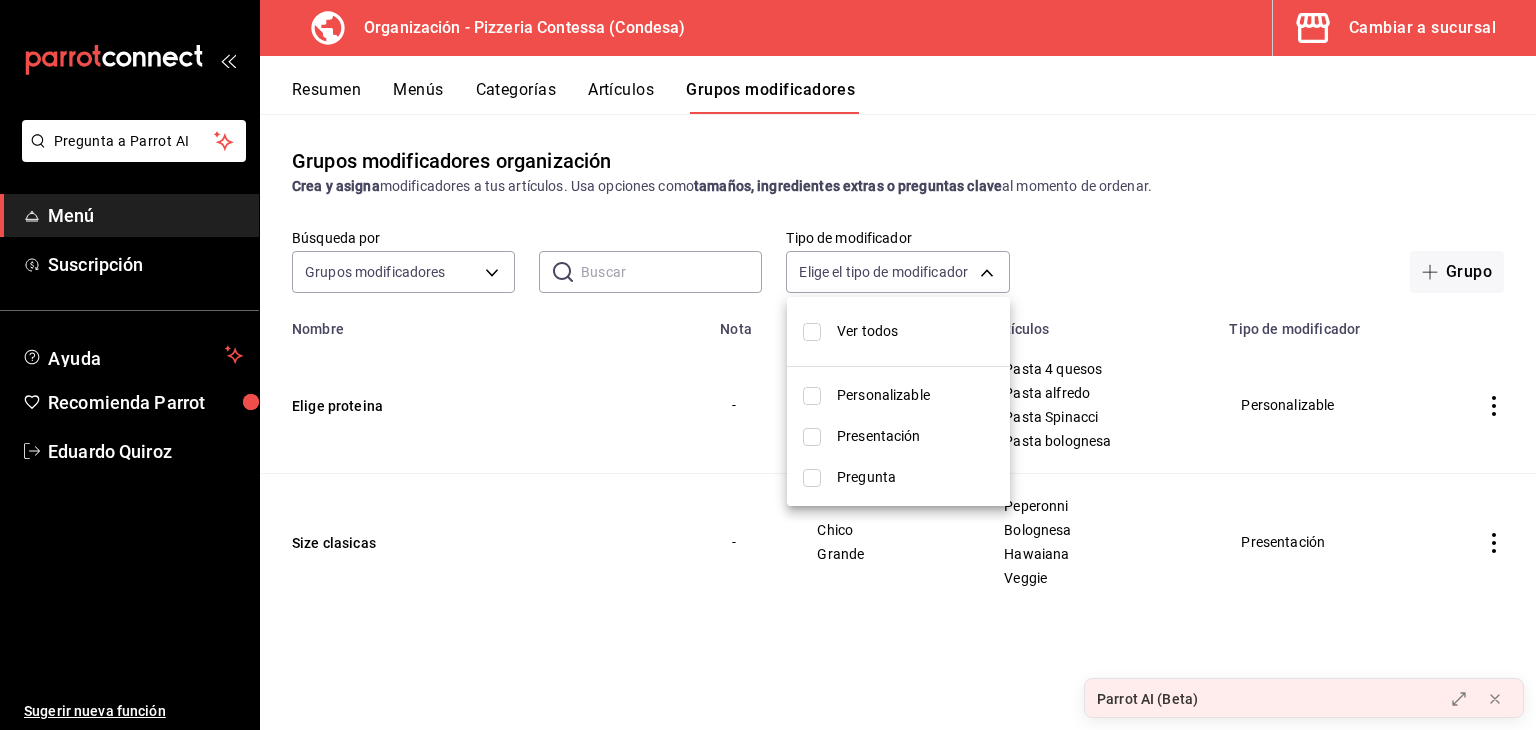 click at bounding box center [768, 365] 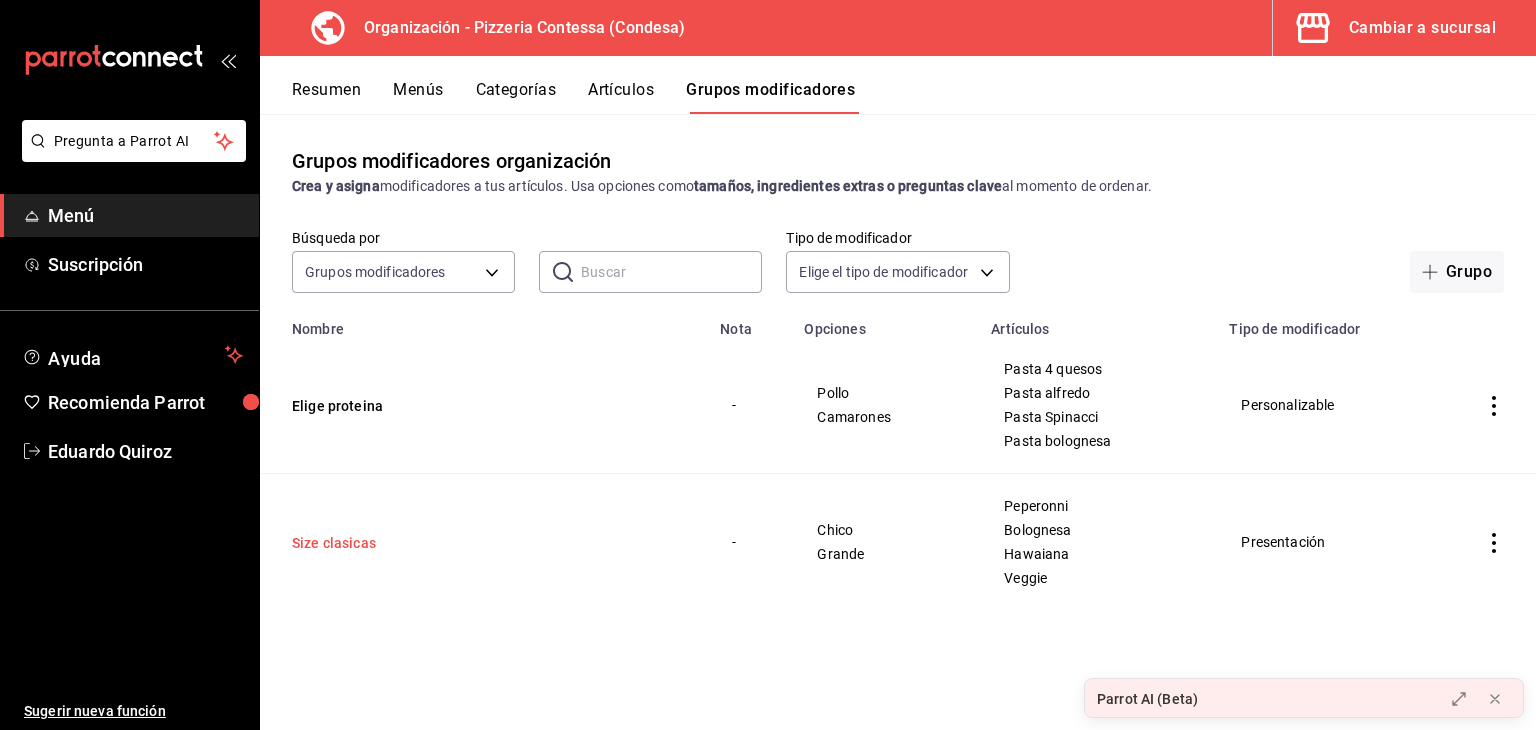click on "Size clasicas" at bounding box center [412, 543] 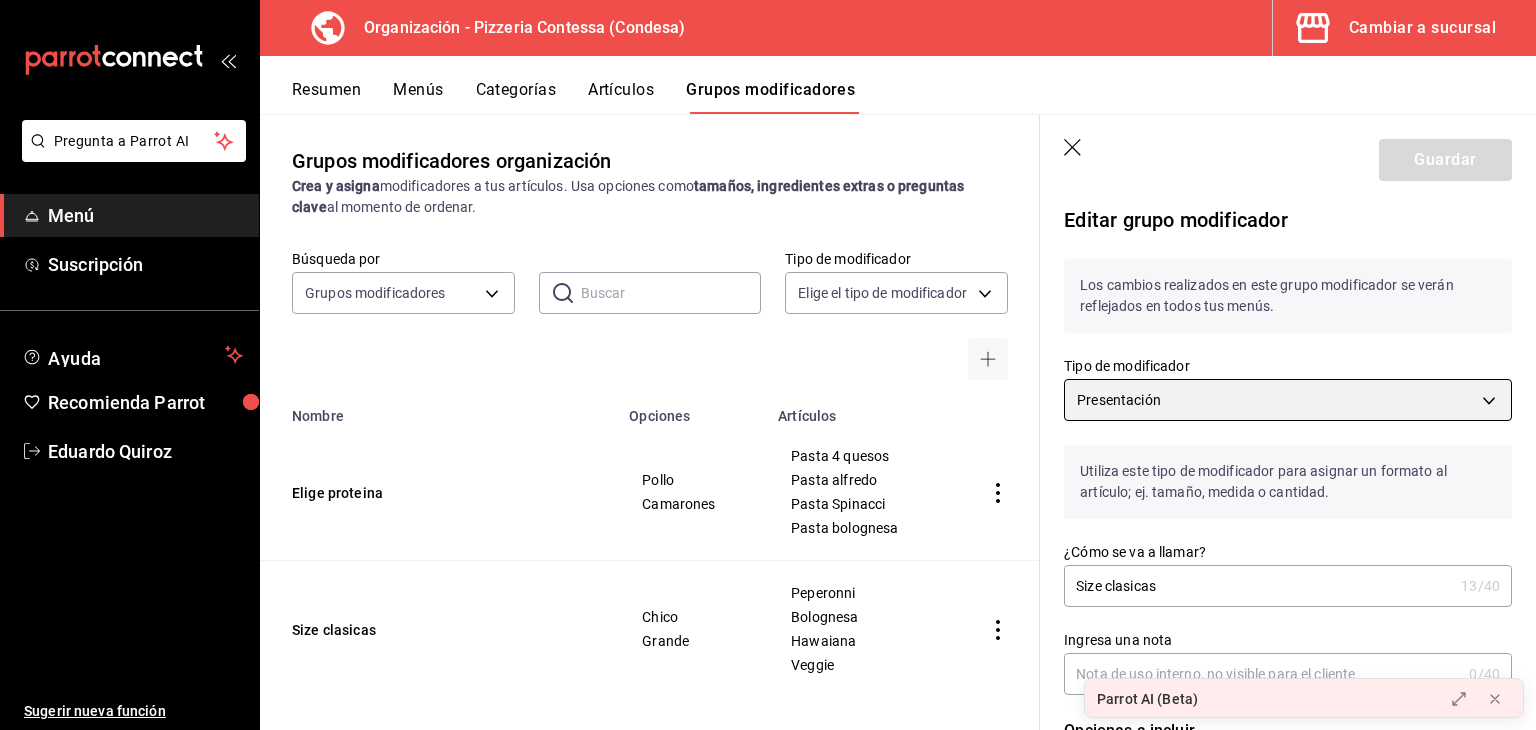 click on "Pregunta a Parrot AI Menú   Suscripción   Ayuda Recomienda Parrot   [PERSON]   Sugerir nueva función   Organización - Pizzeria Contessa (Condesa) Cambiar a sucursal Resumen Menús Categorías Artículos Grupos modificadores Grupos modificadores organización Crea y asigna  modificadores a tus artículos. Usa opciones como  tamaños, ingredientes extras o preguntas clave  al momento de ordenar. Búsqueda por Grupos modificadores GROUP ​ ​ Tipo de modificador Elige el tipo de modificador Nombre Opciones Artículos Elige proteina Pollo Camarones Pasta 4 quesos Pasta alfredo Pasta Spinacci Pasta bolognesa Size clasicas Chico Grande Peperonni Bolognesa Hawaiana Veggie Guardar Editar grupo modificador Los cambios realizados en este grupo modificador se verán reflejados en todos tus menús. Tipo de modificador Presentación PRESENTATION Utiliza este tipo de modificador para asignar un formato al artículo; ej. tamaño, medida o cantidad. ¿Cómo se va a llamar? Size clasicas 13 /40 Ingresa una nota 0" at bounding box center (768, 365) 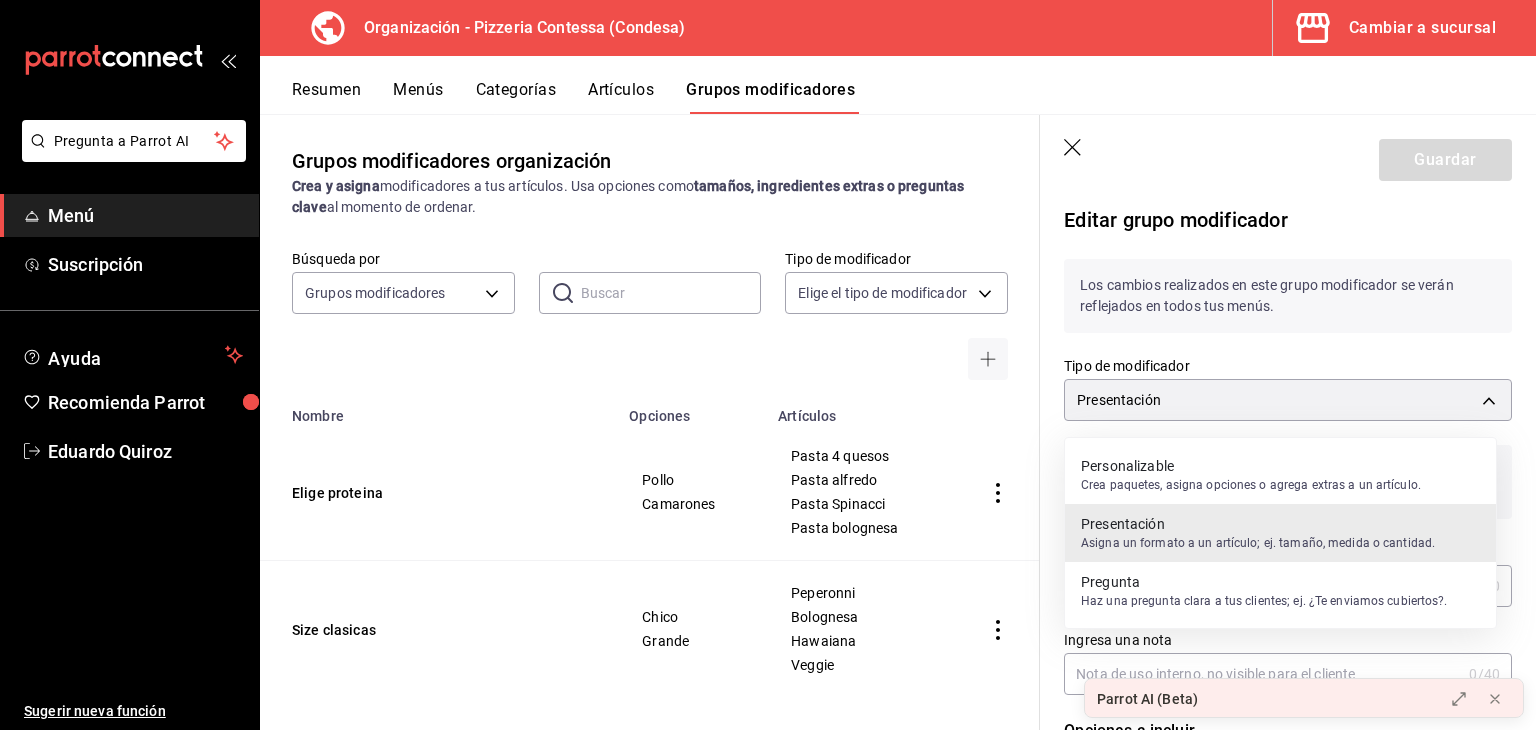 click on "Presentación" at bounding box center [1258, 524] 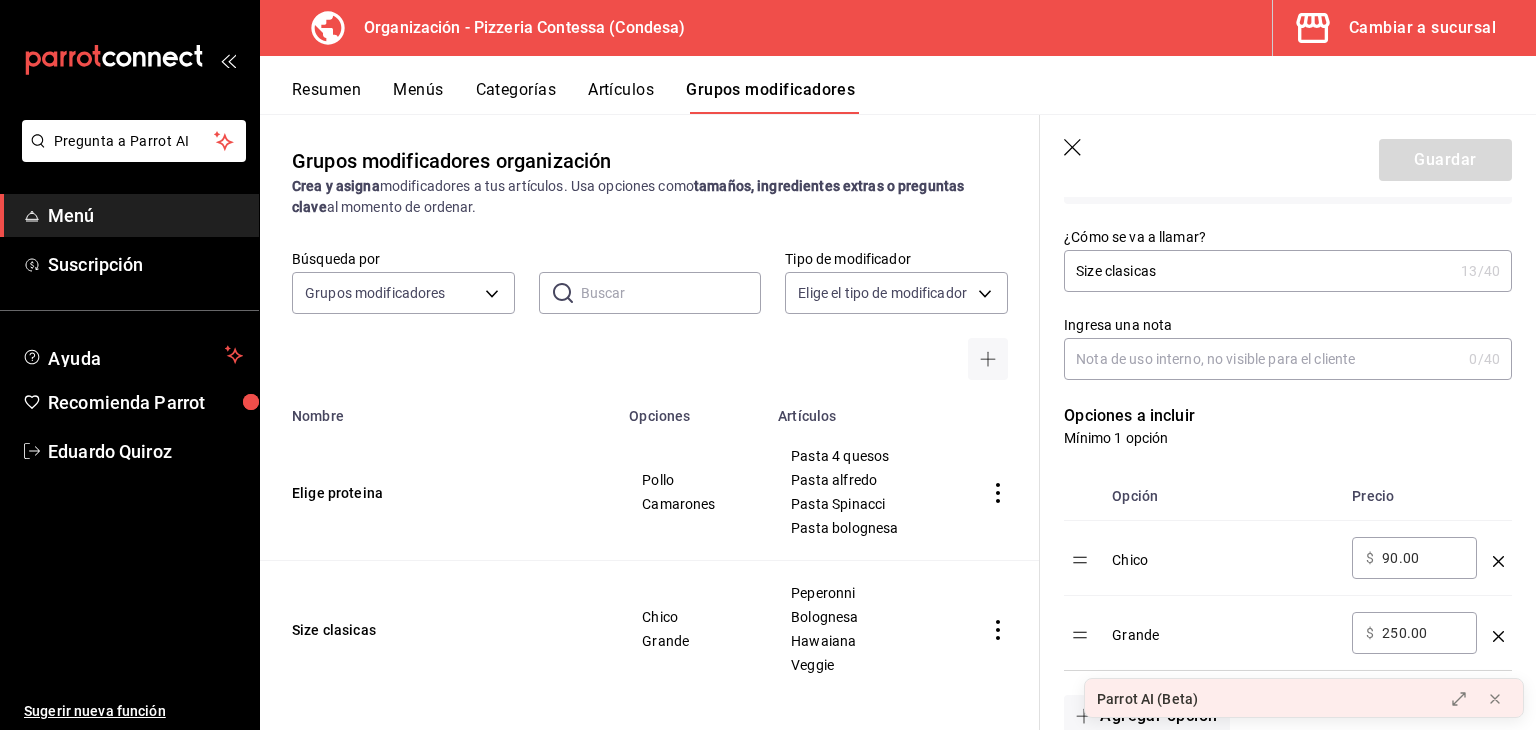 scroll, scrollTop: 314, scrollLeft: 0, axis: vertical 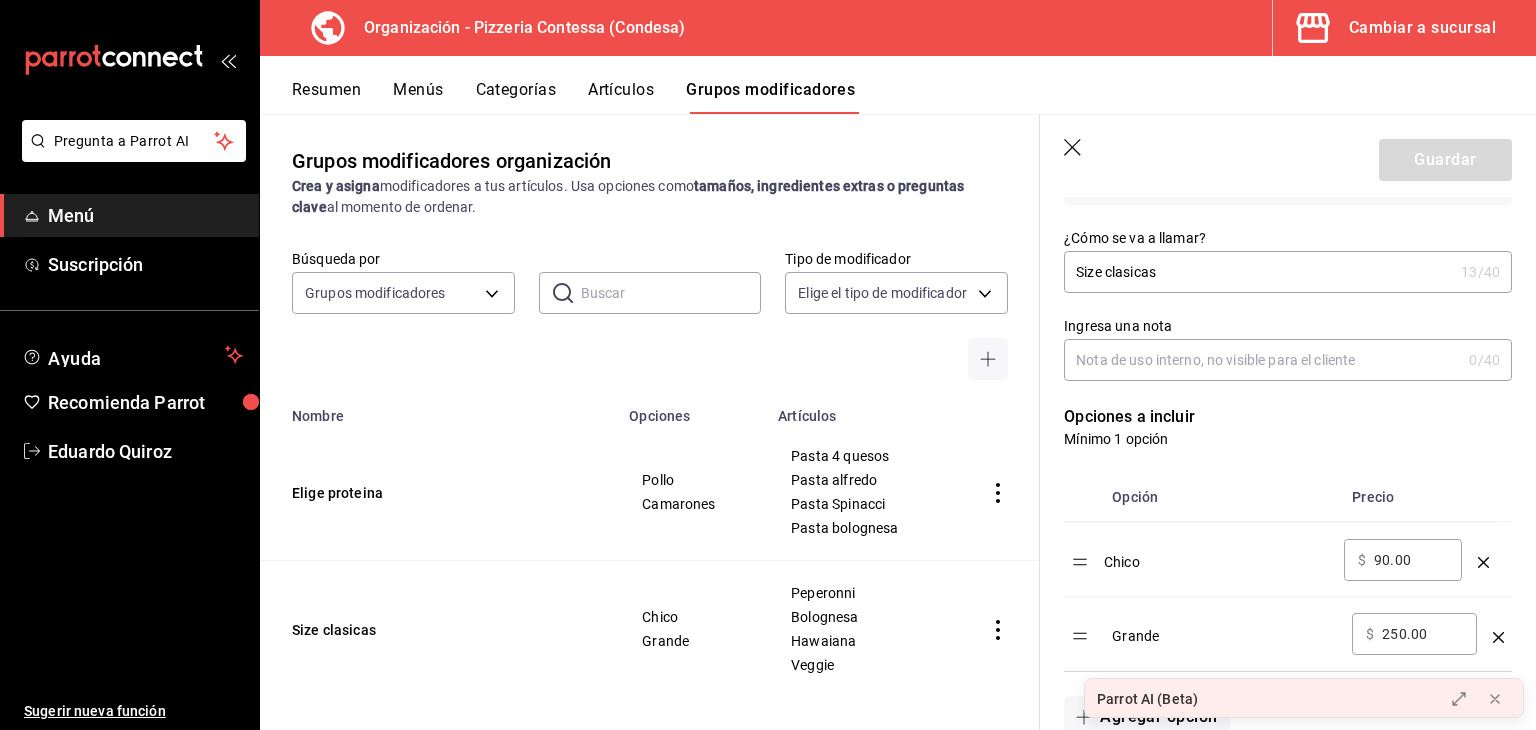 click on "Opción Precio Chico ​ $ 90.00 ​ Grande ​ $ 250.00 ​" at bounding box center [1288, 572] 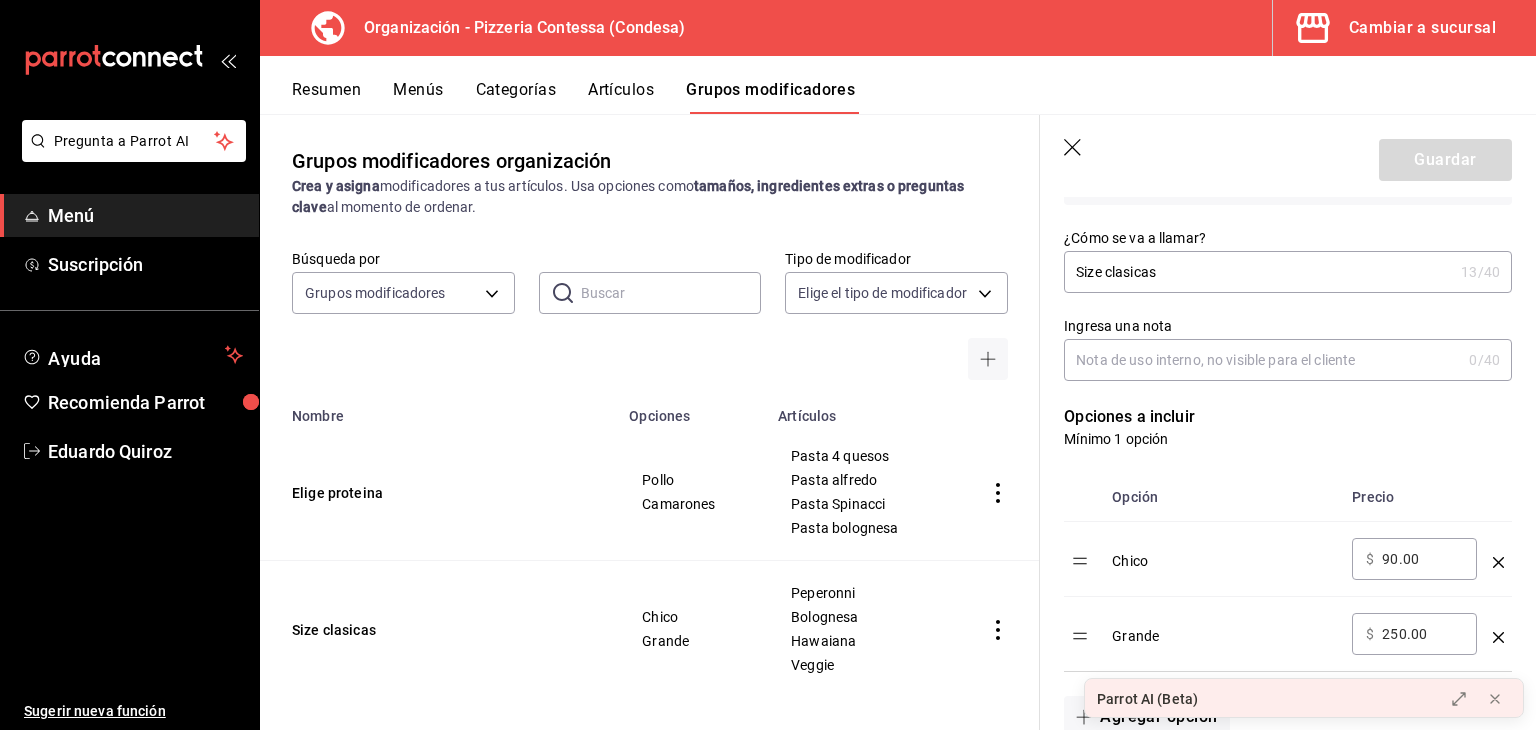 click on "Opción Precio Chico ​ $ 90.00 ​ Grande ​ $ 250.00 ​" at bounding box center [1288, 572] 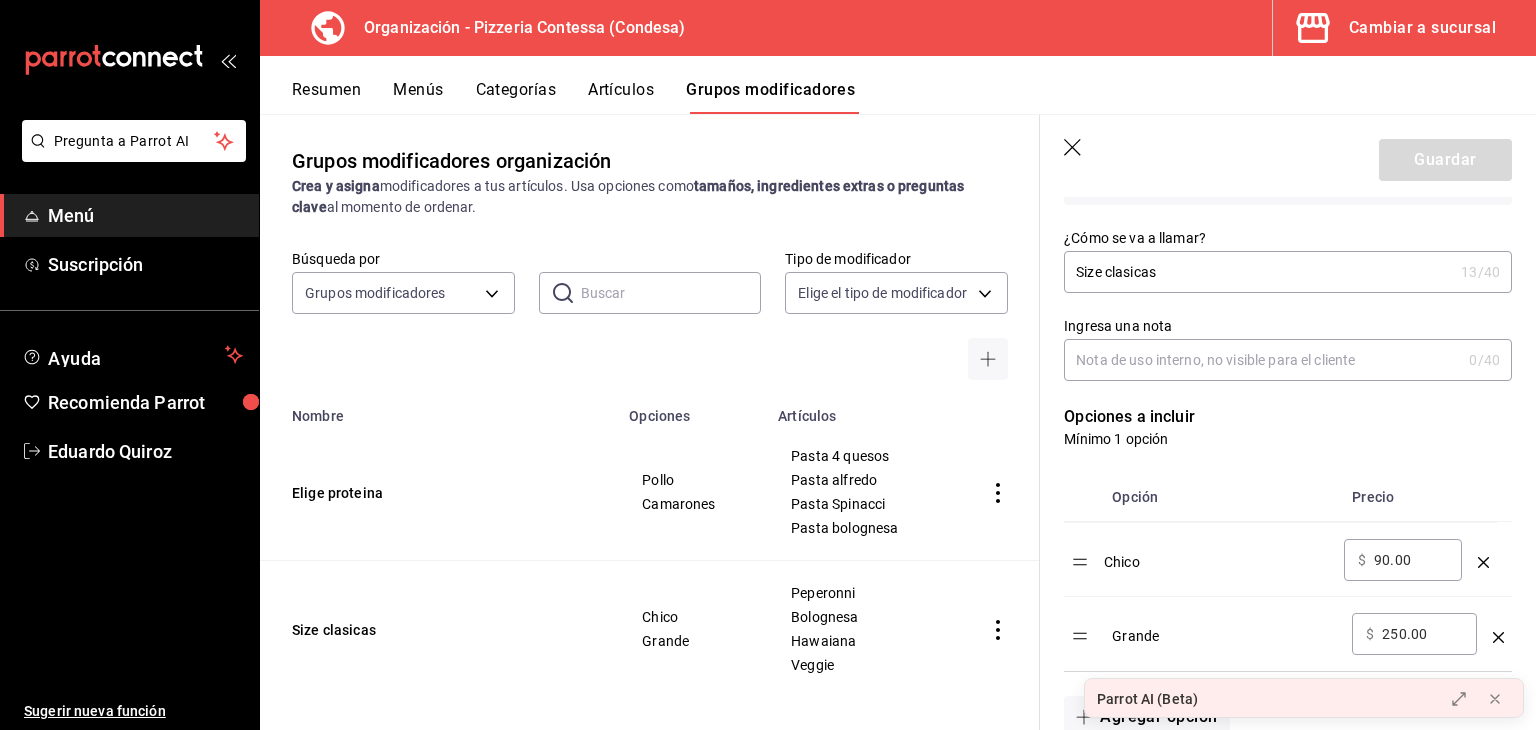 click on "Opción Precio Chico ​ $ 90.00 ​ Grande ​ $ 250.00 ​" at bounding box center (1288, 572) 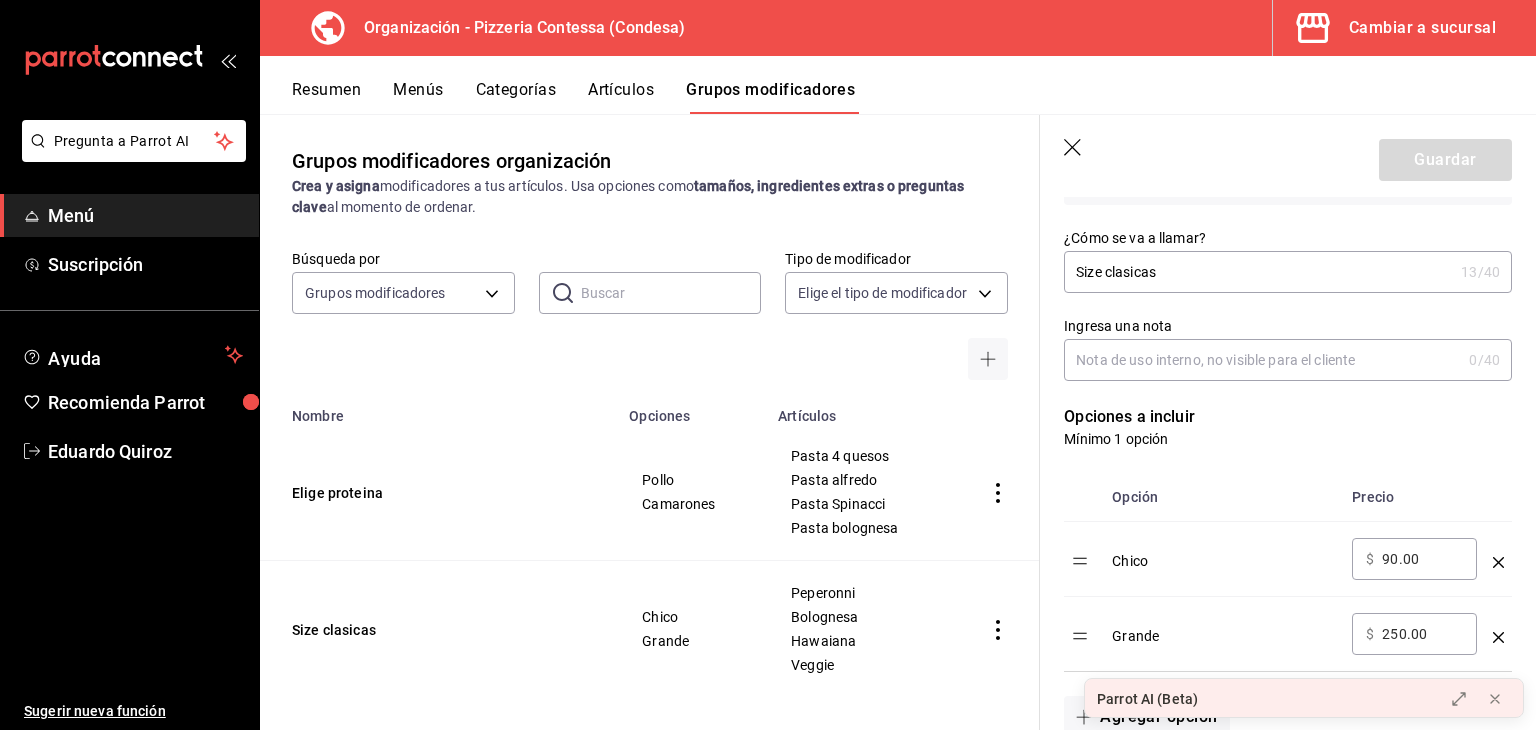 click at bounding box center (1084, 559) 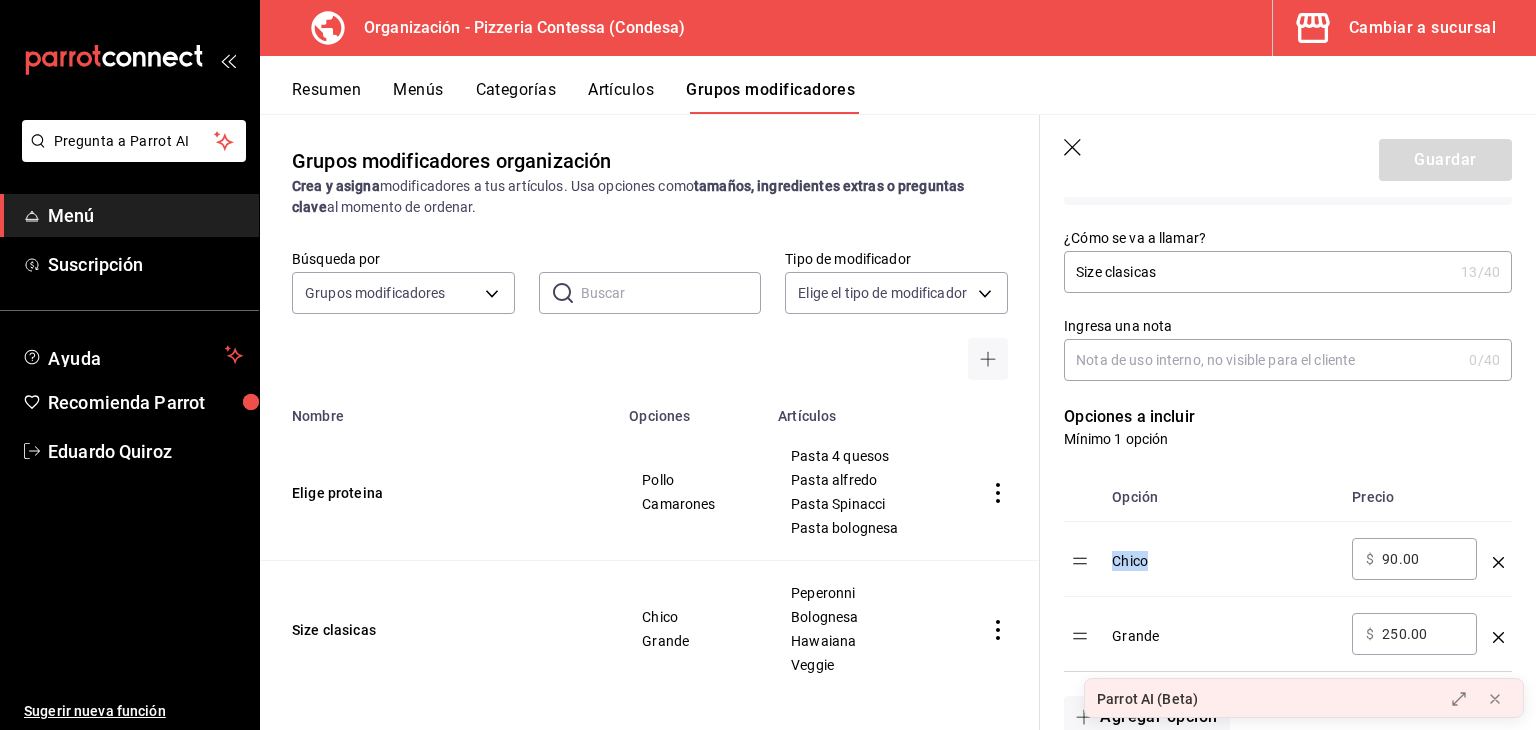 drag, startPoint x: 1099, startPoint y: 554, endPoint x: 1088, endPoint y: 594, distance: 41.484936 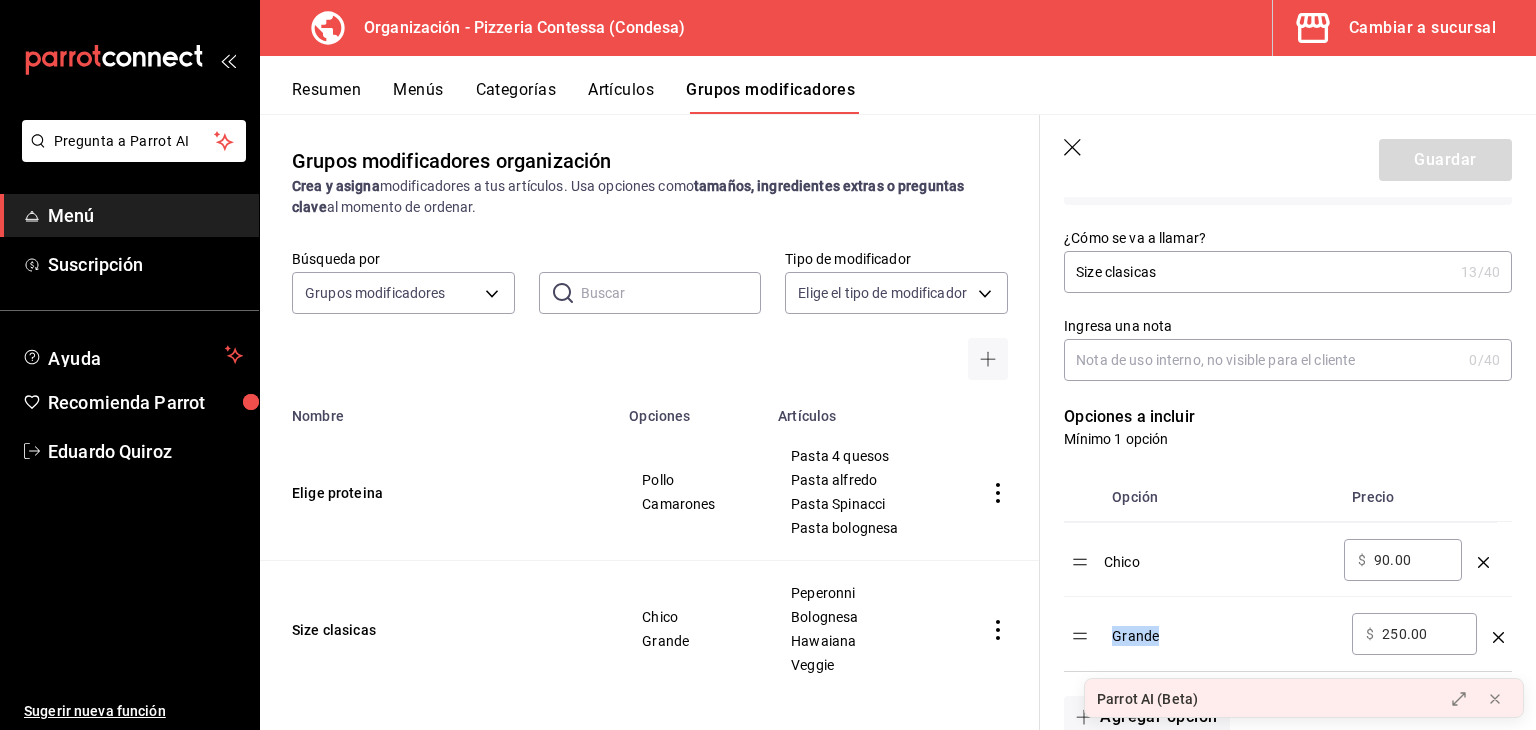 drag, startPoint x: 1082, startPoint y: 566, endPoint x: 1082, endPoint y: 590, distance: 24 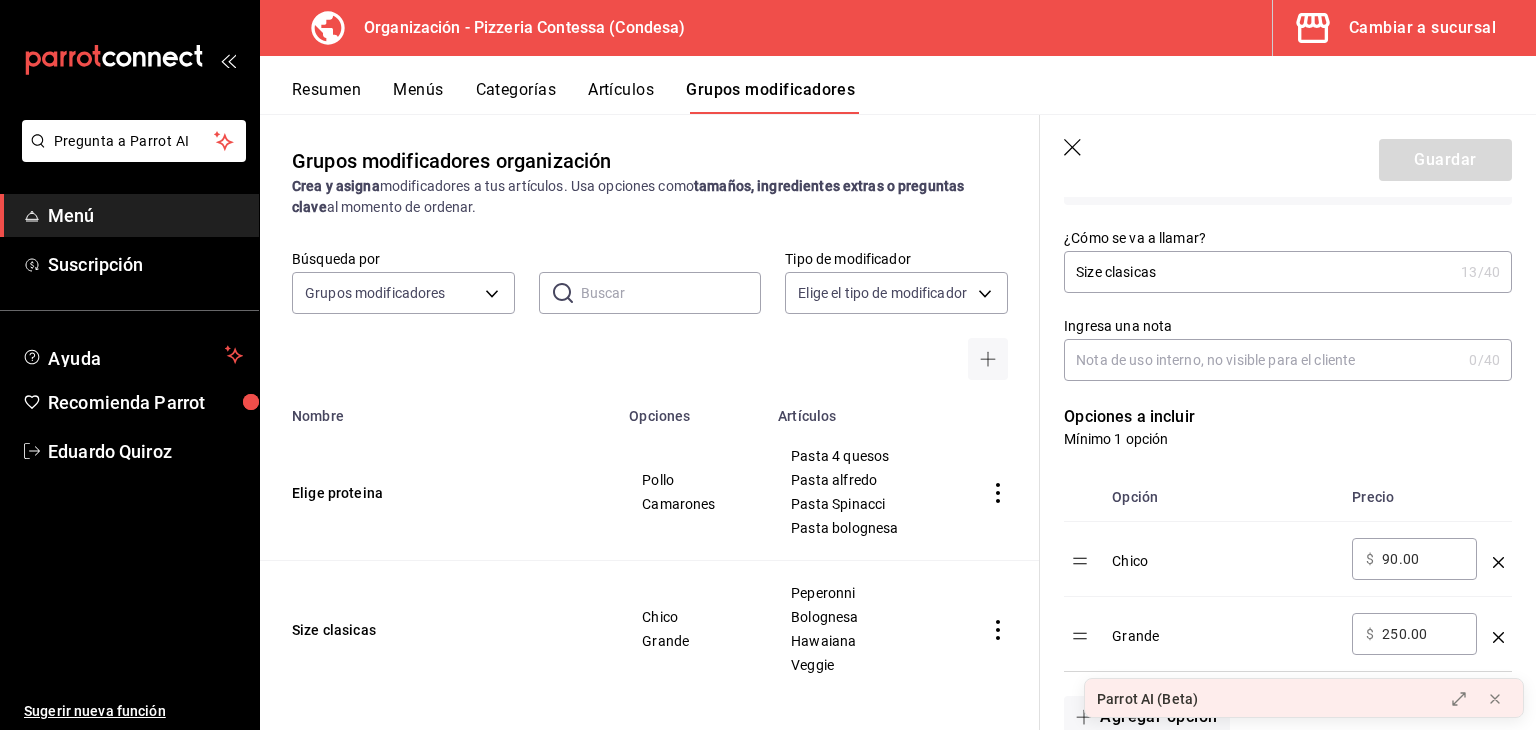 click on "Opción" at bounding box center [1224, 497] 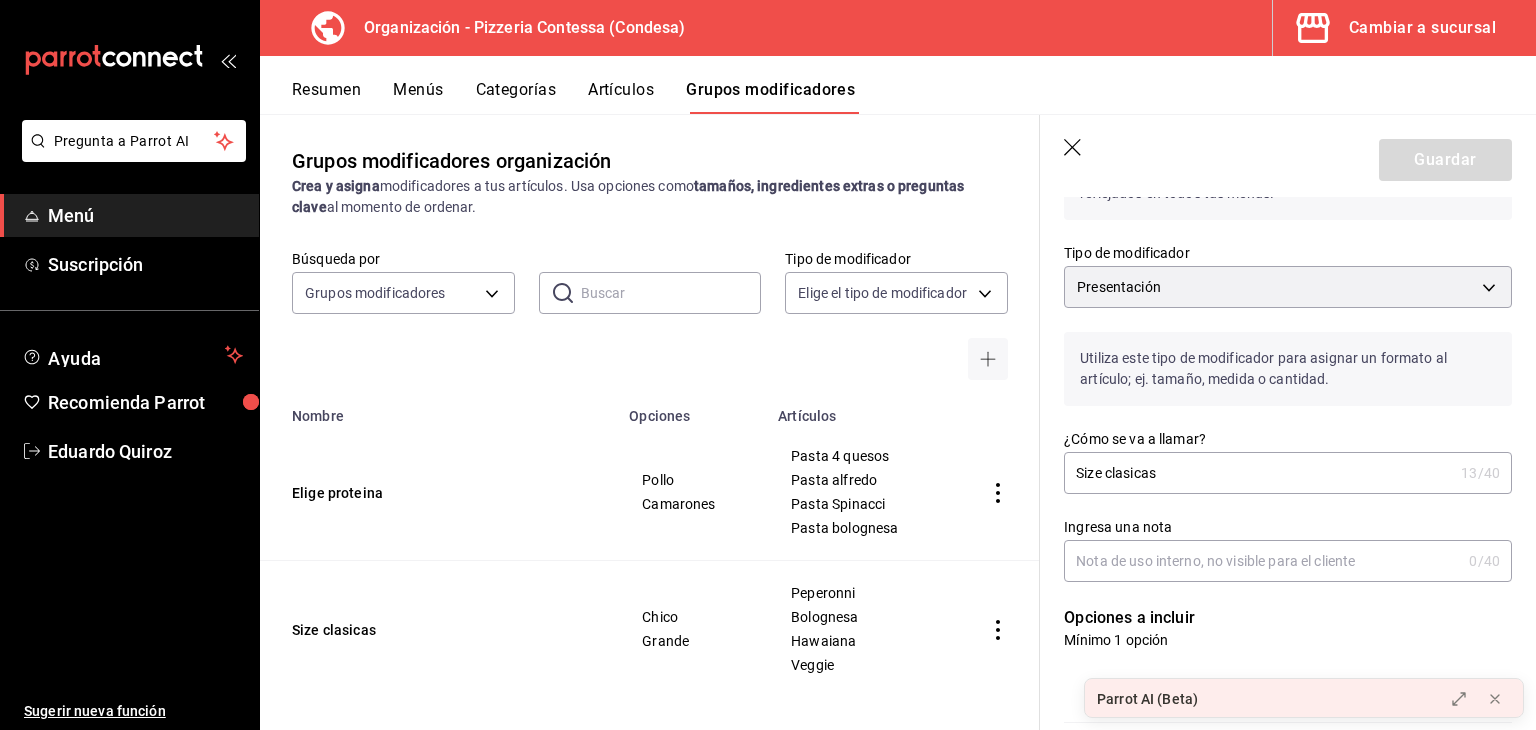 scroll, scrollTop: 0, scrollLeft: 0, axis: both 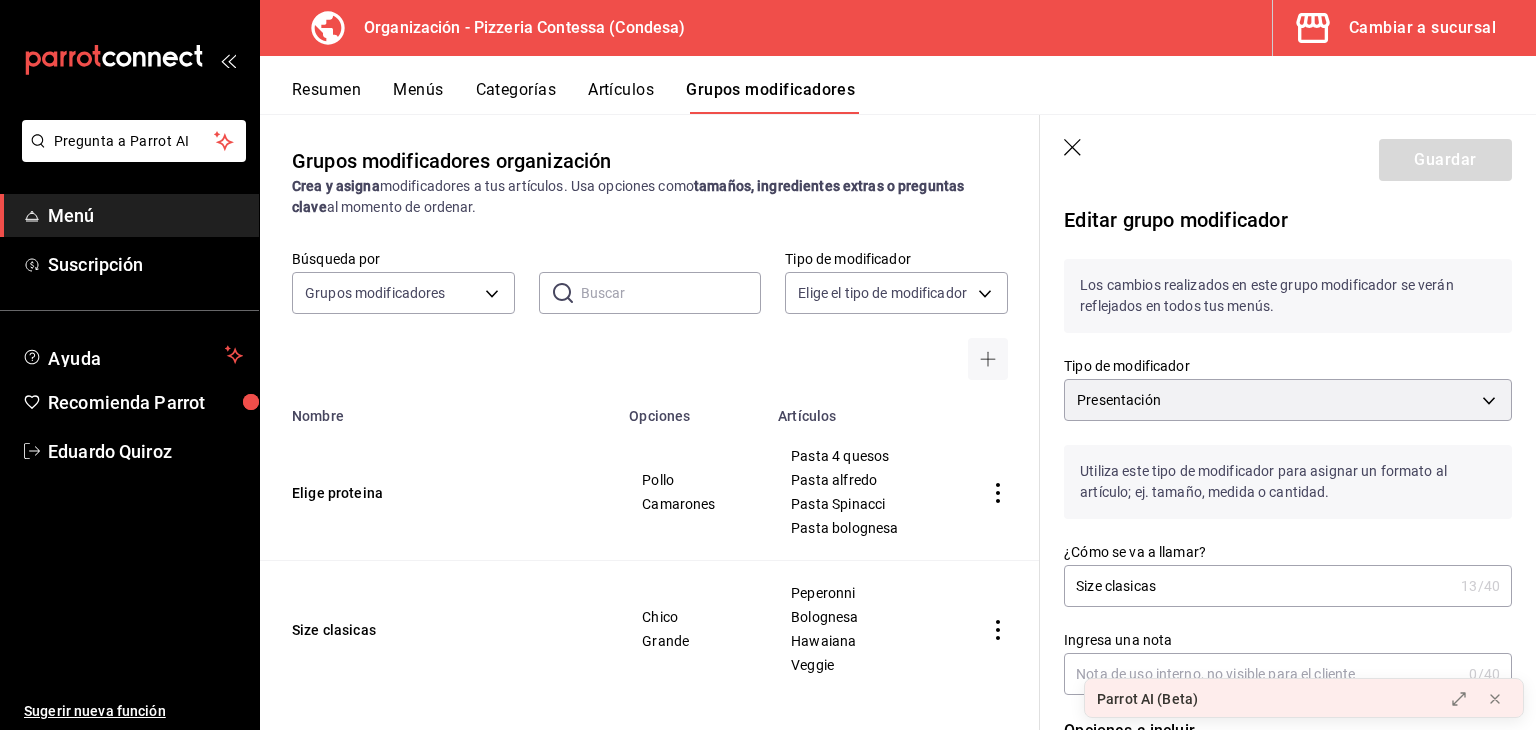 click 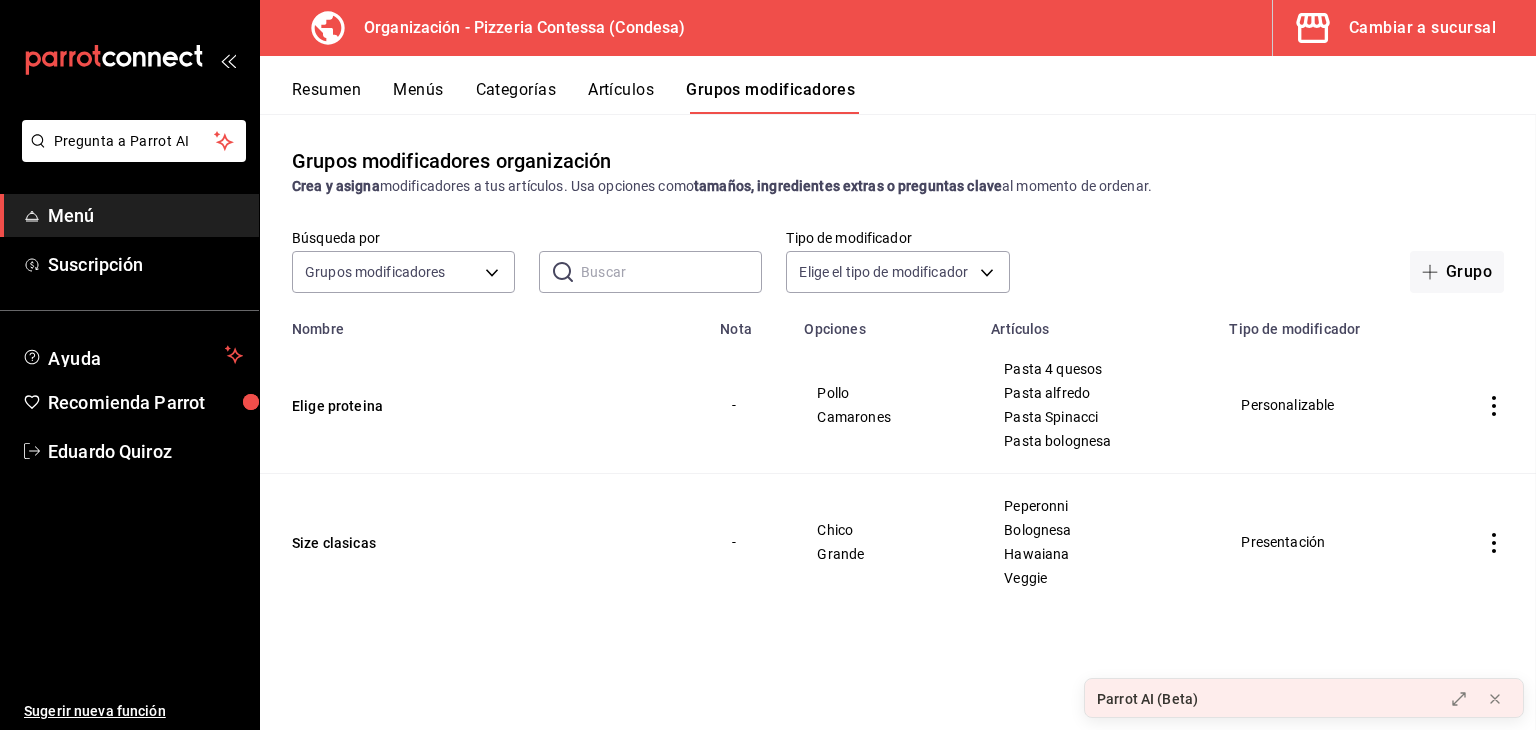 scroll, scrollTop: 0, scrollLeft: 0, axis: both 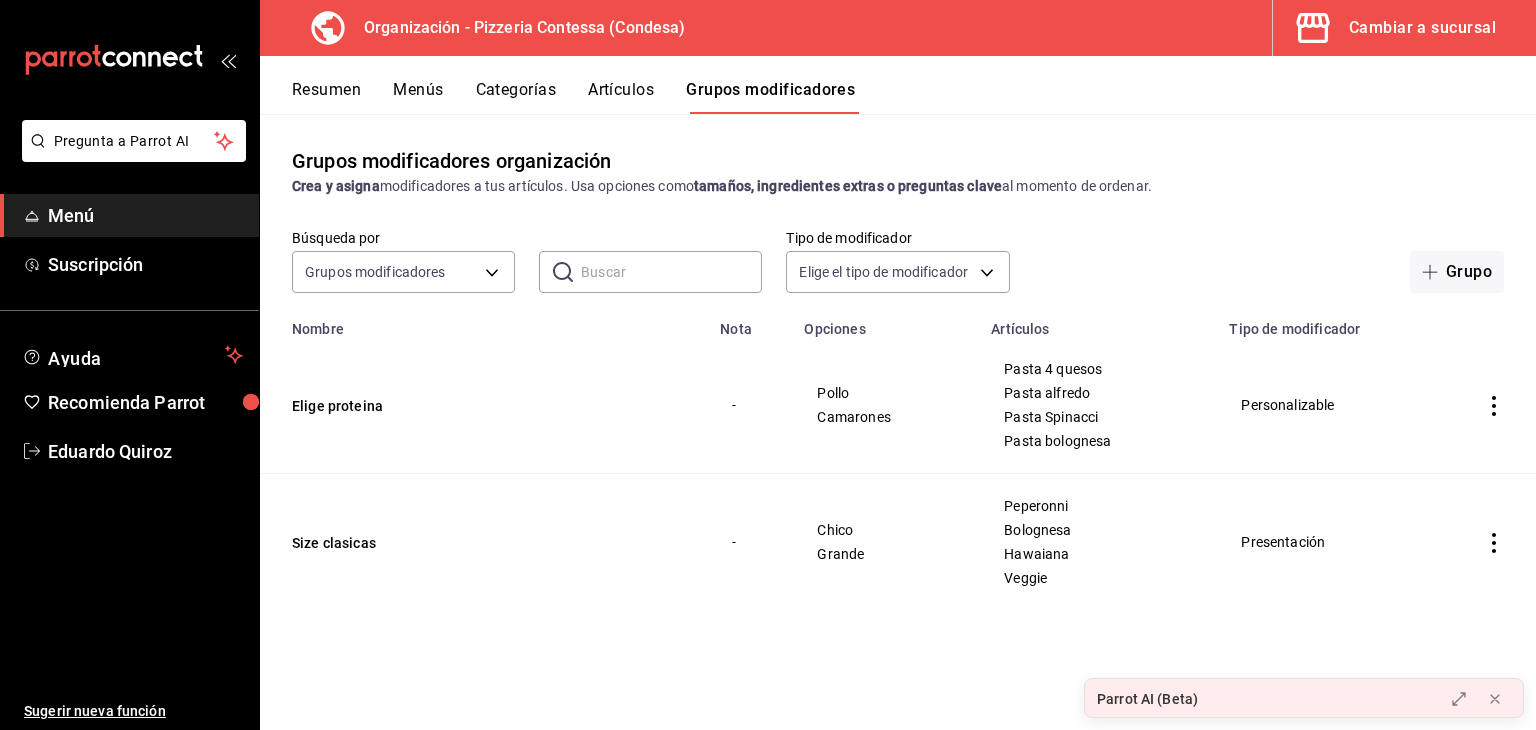 click on "Categorías" at bounding box center (516, 97) 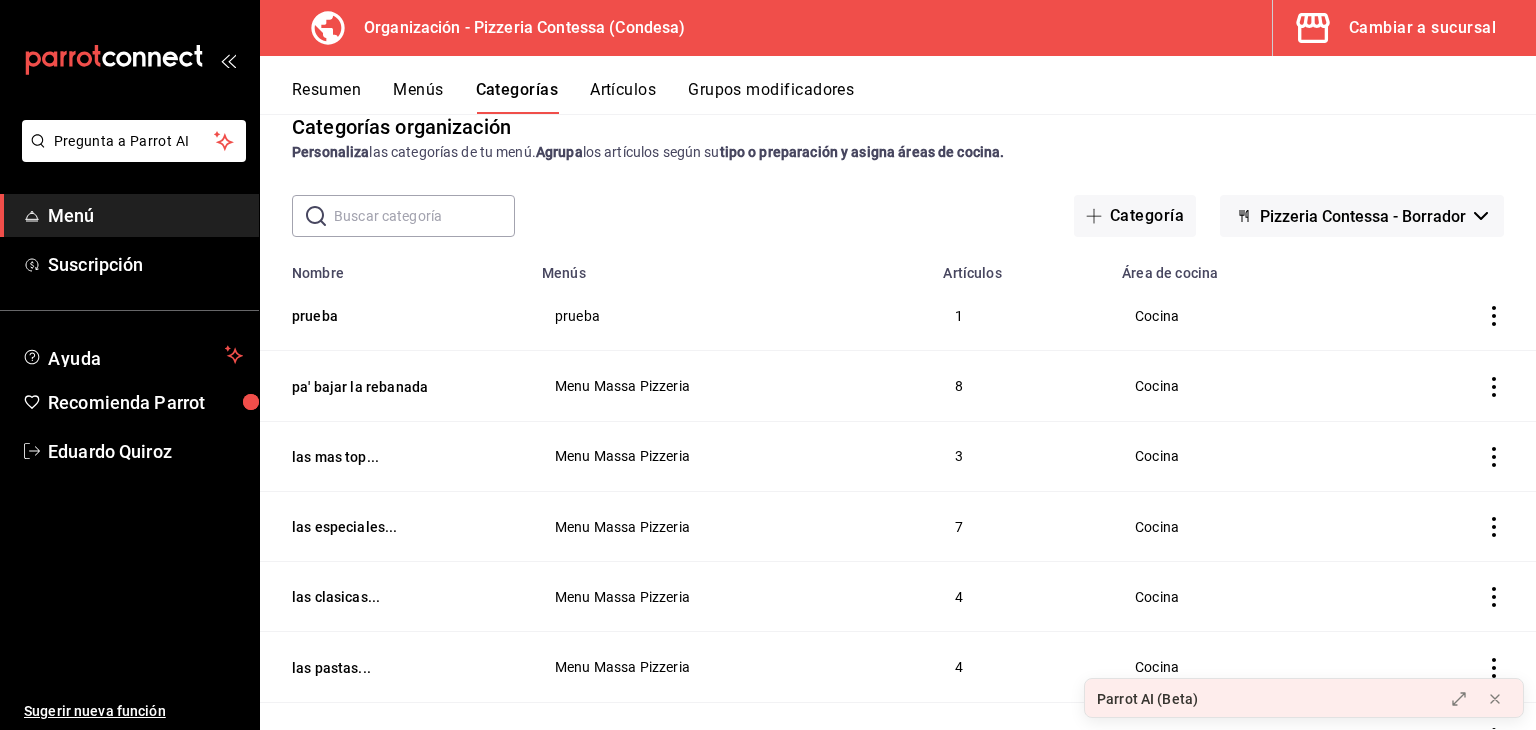 scroll, scrollTop: 38, scrollLeft: 0, axis: vertical 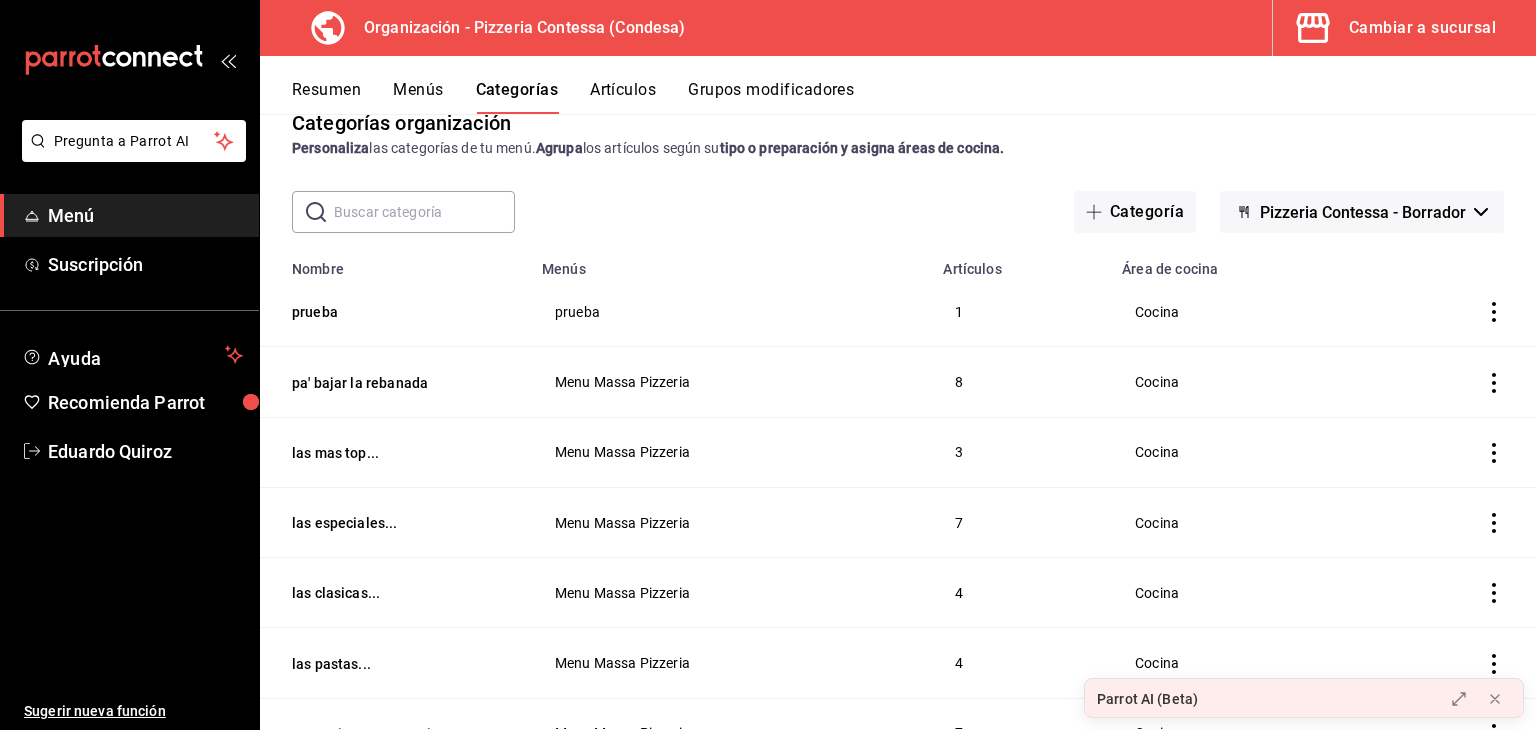 click on "Artículos" at bounding box center (623, 97) 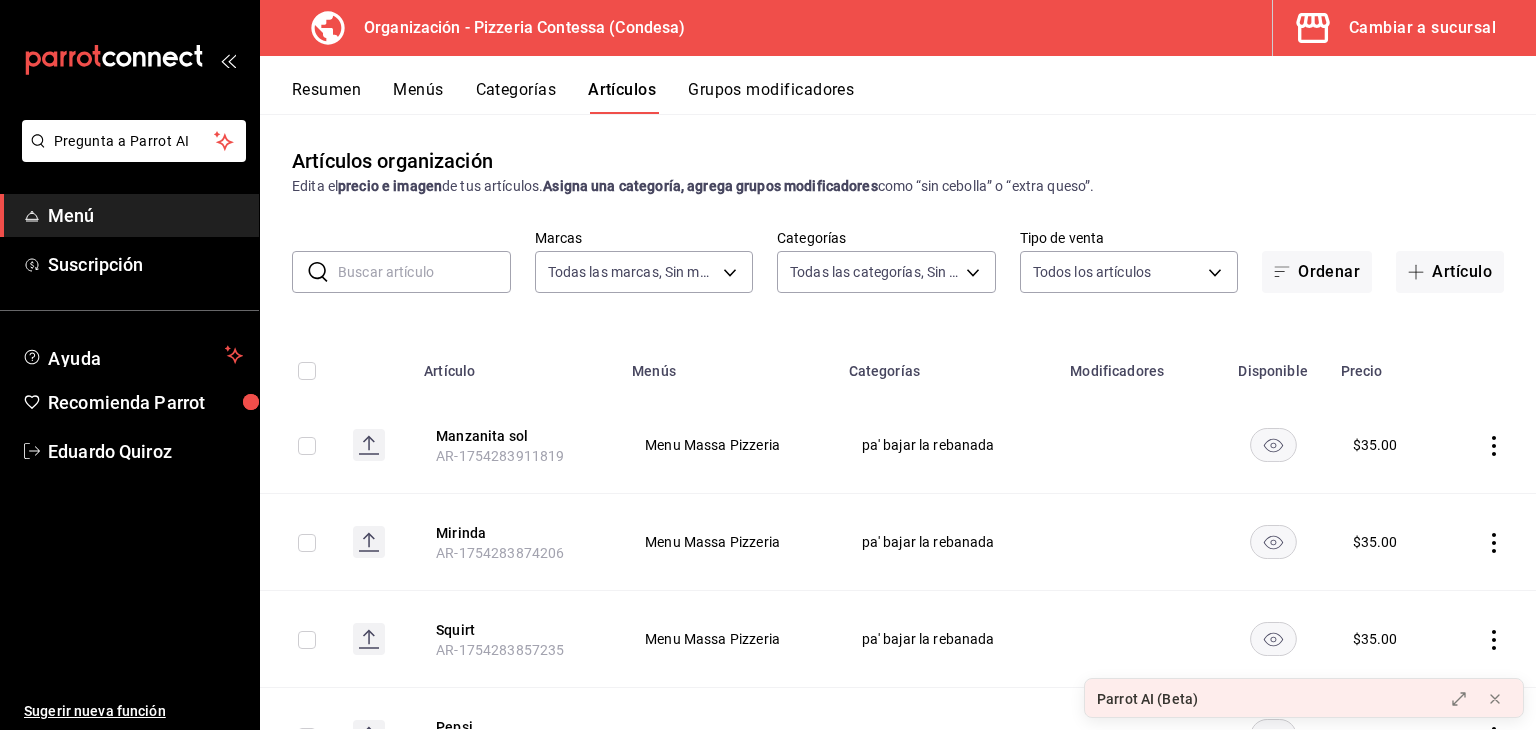 type on "ffd2d5b6-989f-41ef-afc5-5290e67978d8" 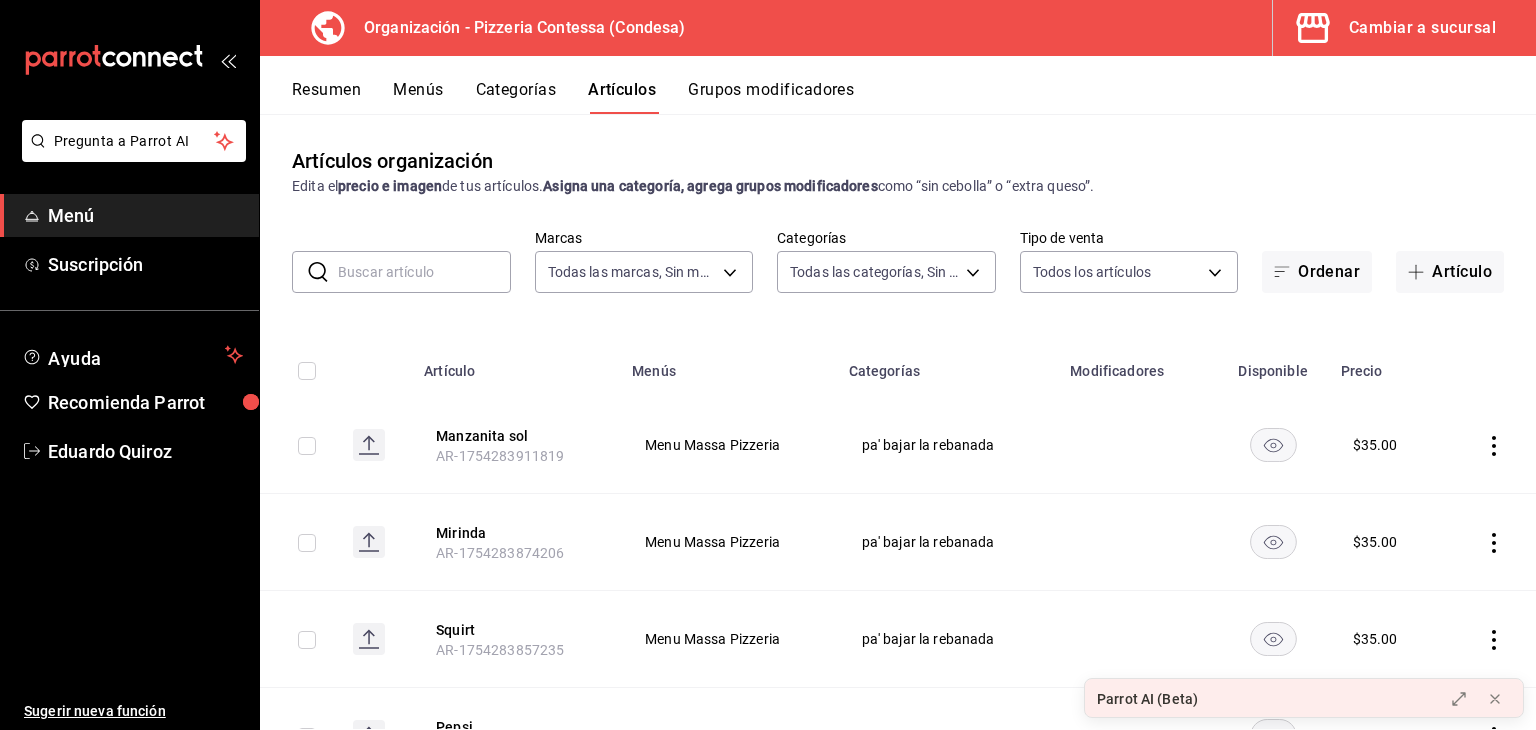 type on "22e5477f-bb18-4cd9-8b99-a0ccb1f1a9df,bb0b1c16-f8b7-4da8-9d10-5addaf872379,6311a80c-1f67-4a66-89da-f50c66b758ca,b44dbd63-a331-4d81-83cd-3a8867acfc41,68a05afc-51e1-43d5-a706-86ca35d8873f,b3647eab-4677-4bfb-81e1-f18eaaddc35a,ba246a2e-3d57-42fa-bf0b-fee00fcabe1d" 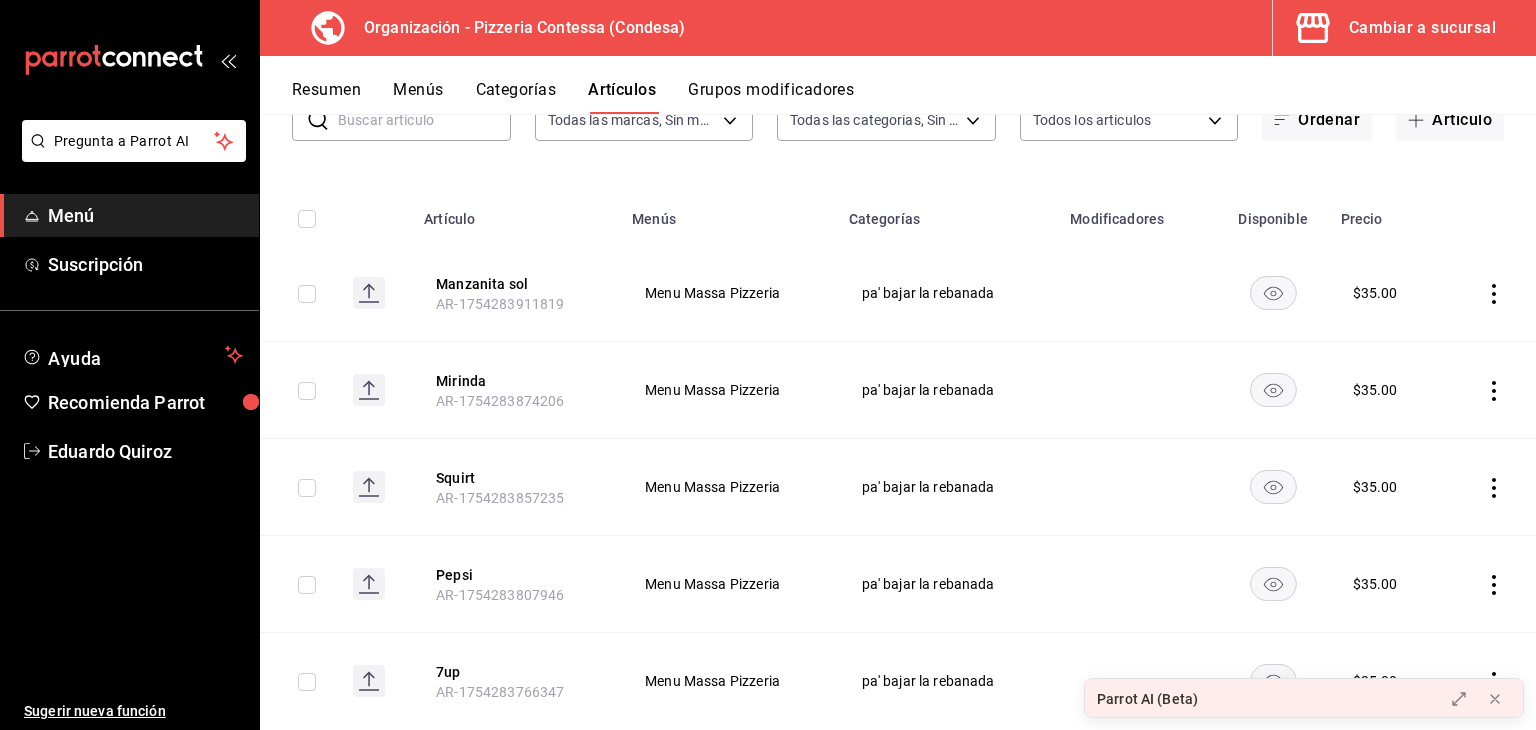 scroll, scrollTop: 172, scrollLeft: 0, axis: vertical 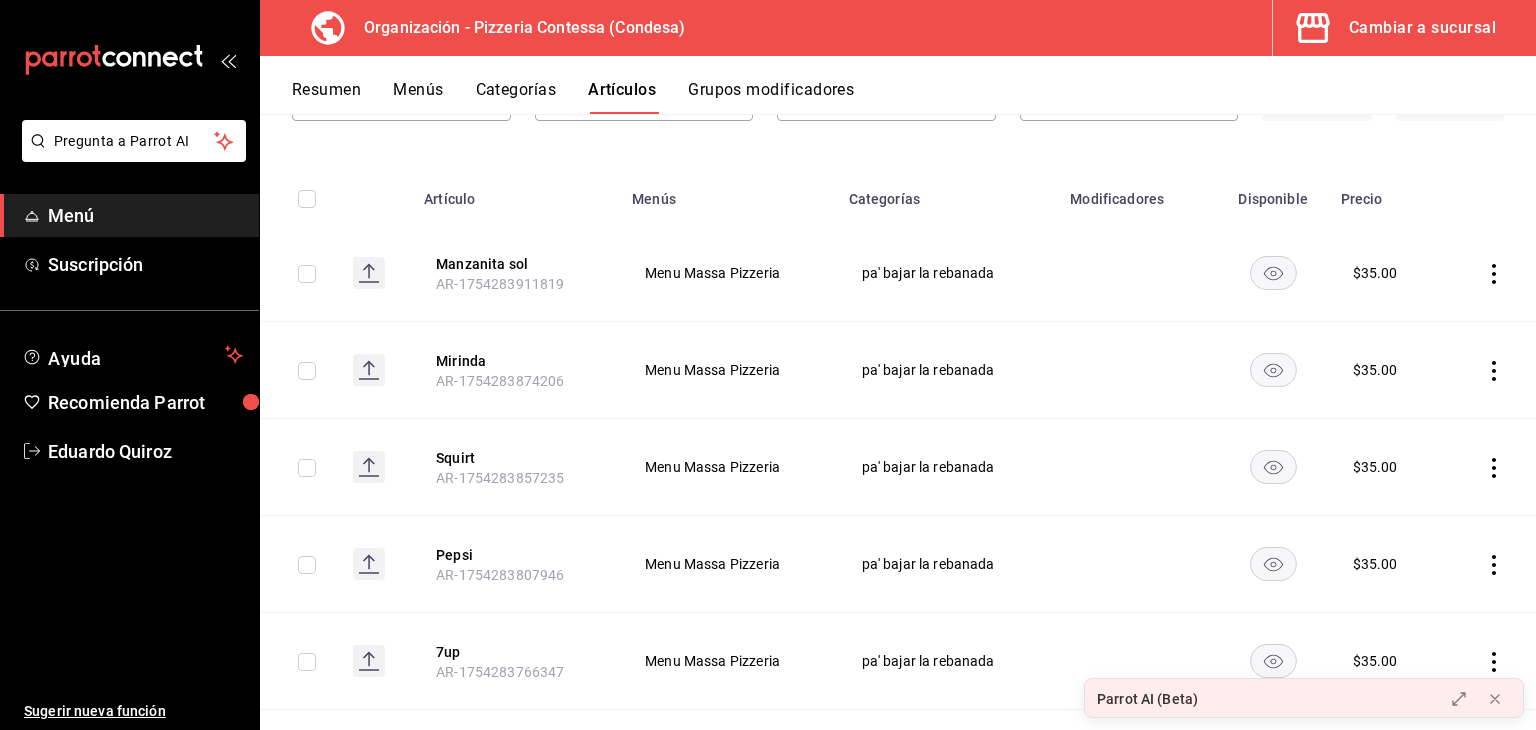 click 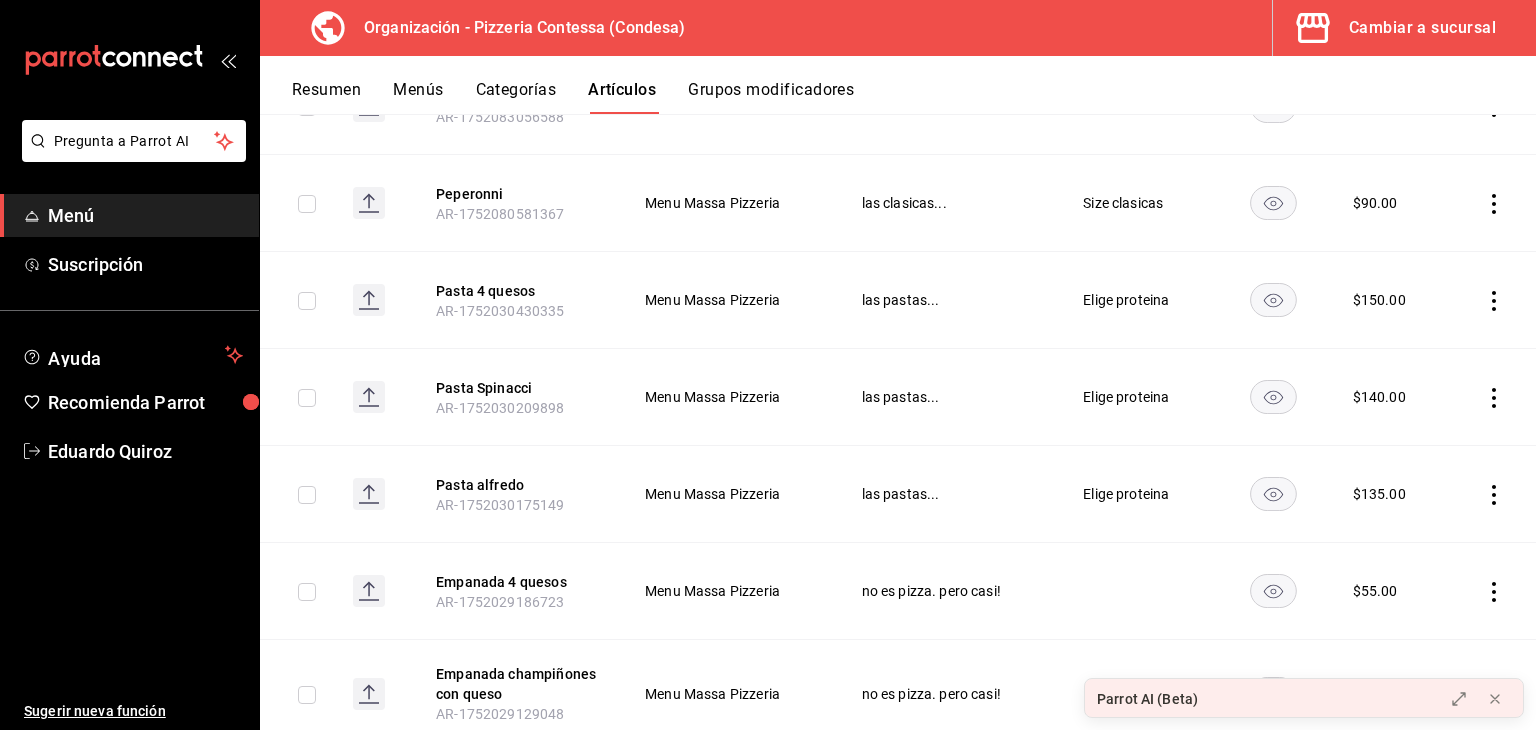 scroll, scrollTop: 2764, scrollLeft: 0, axis: vertical 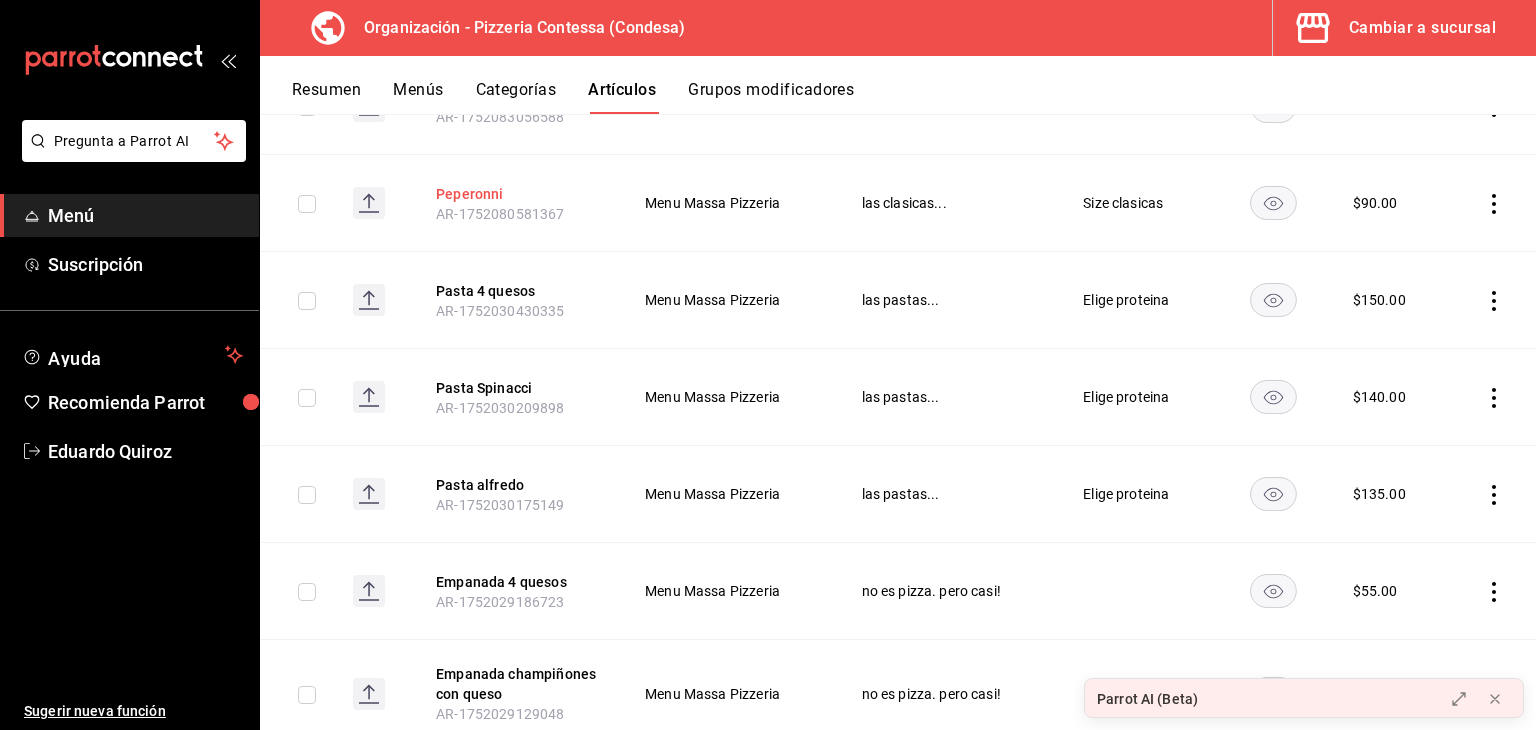 click on "Peperonni" at bounding box center [516, 194] 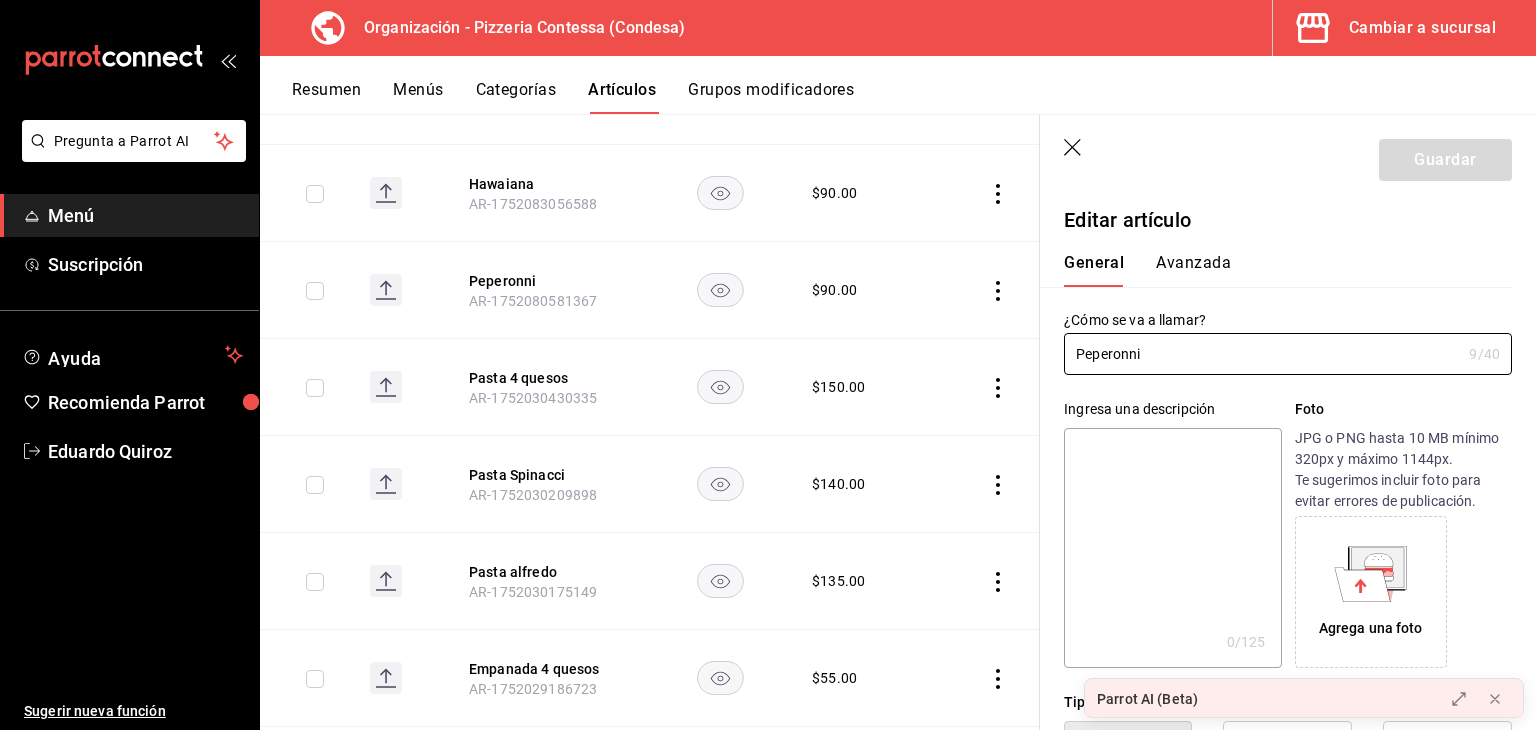 type on "$90.00" 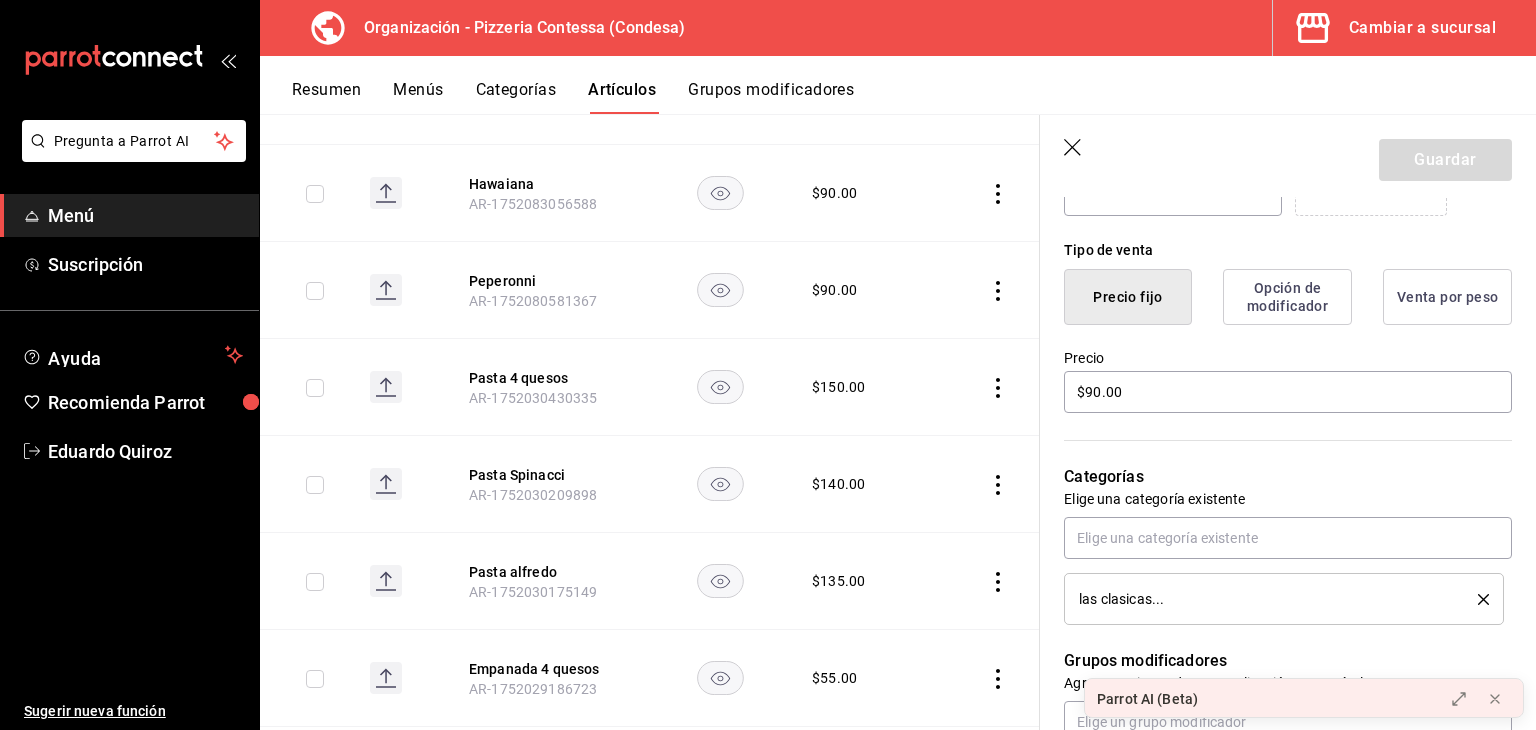 scroll, scrollTop: 454, scrollLeft: 0, axis: vertical 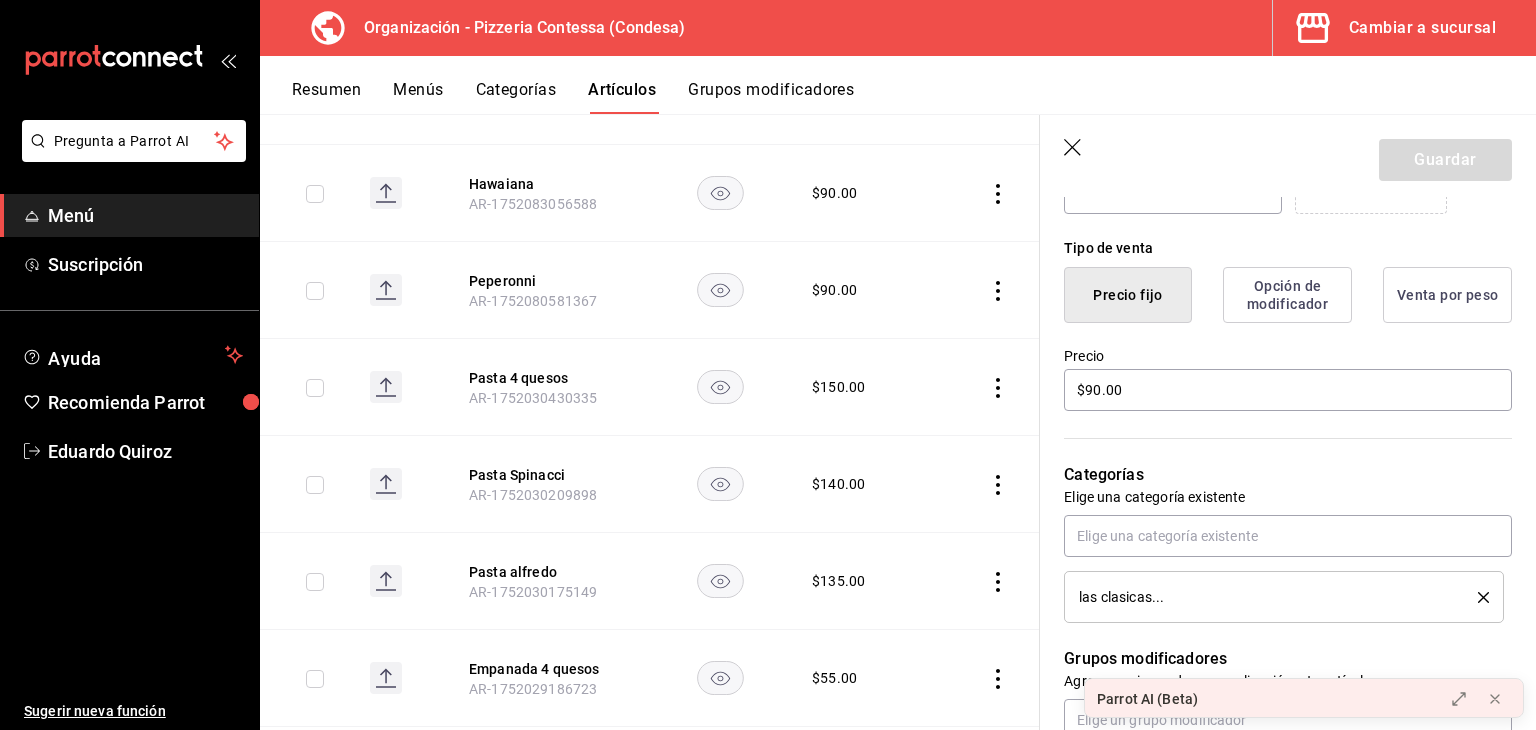 click on "Opción de modificador" at bounding box center [1287, 295] 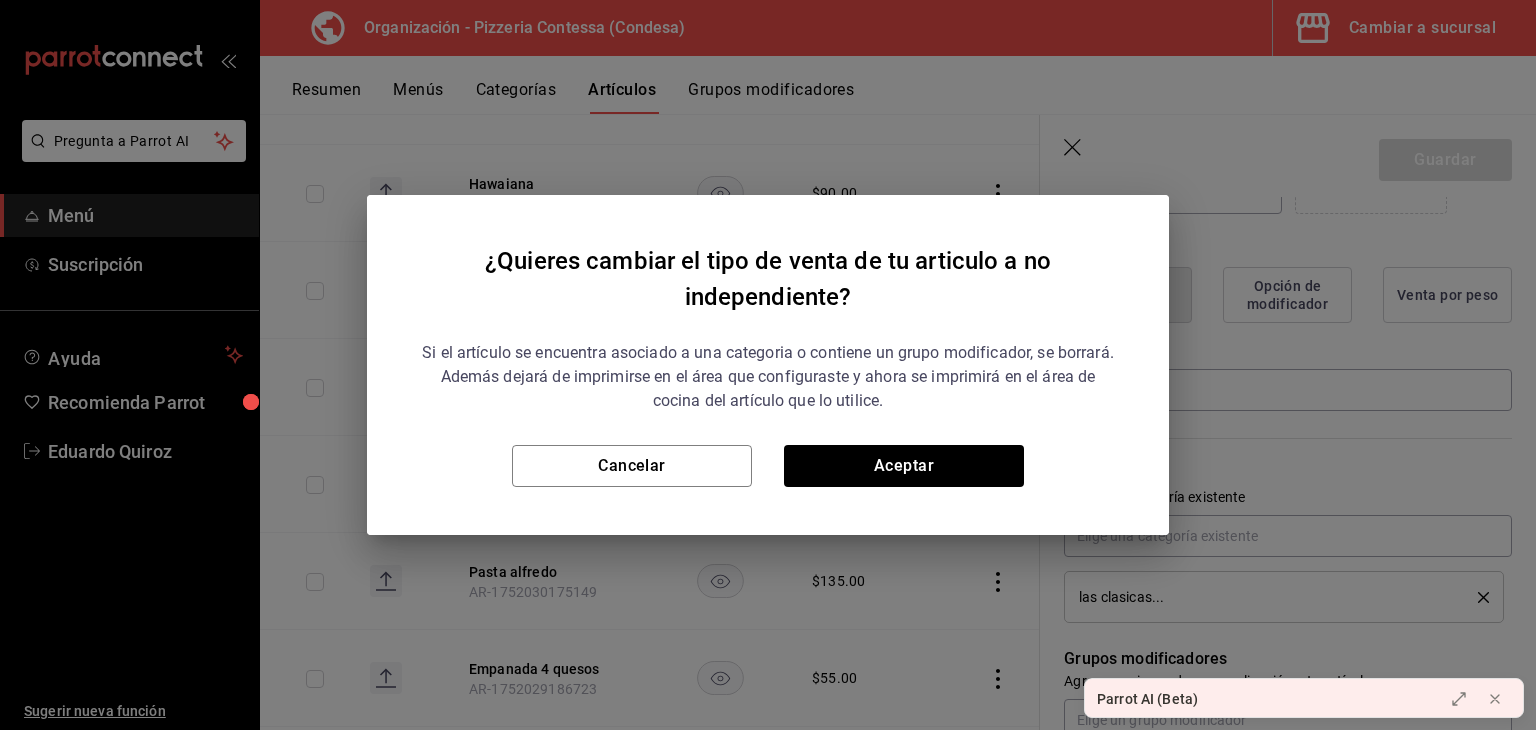 type on "0" 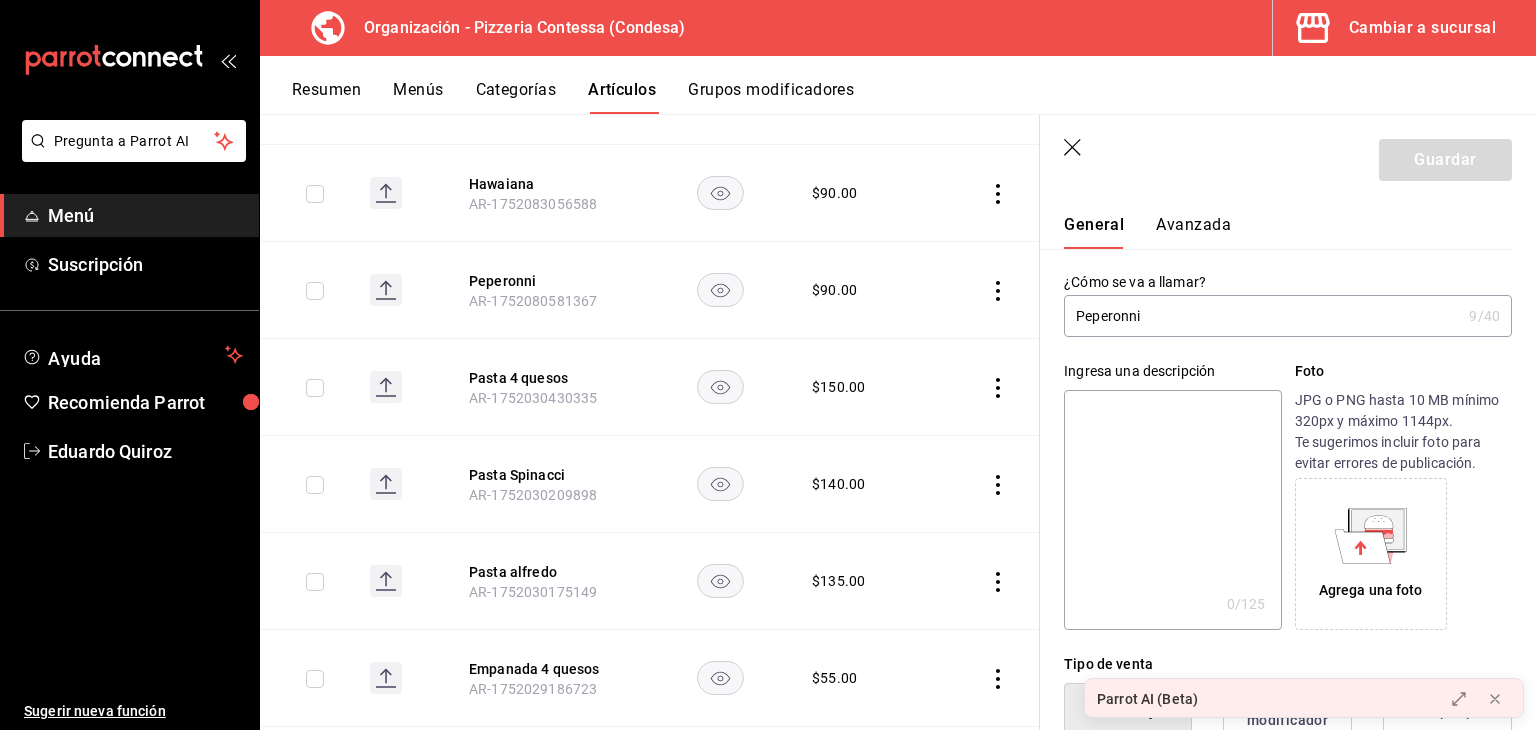 scroll, scrollTop: 0, scrollLeft: 0, axis: both 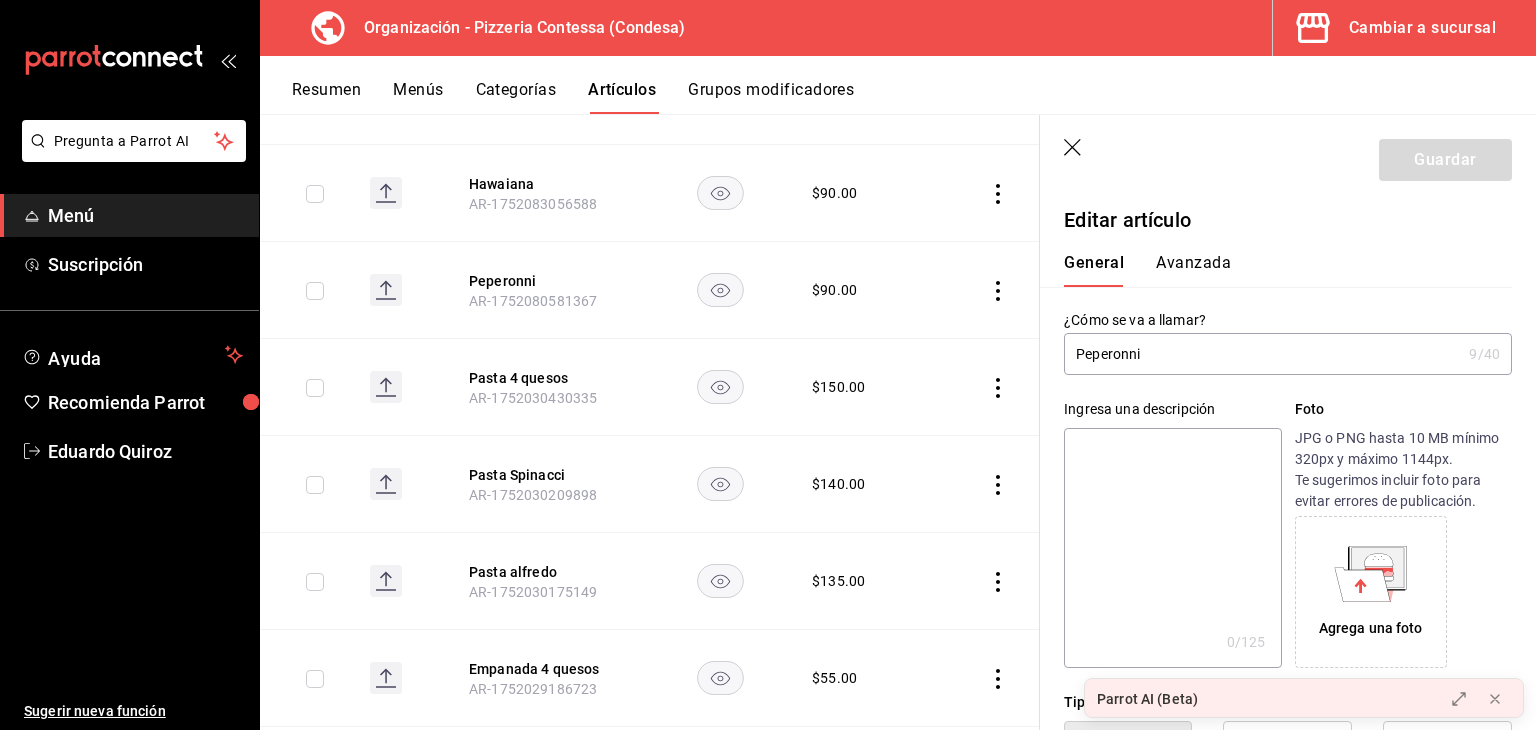 click on "Avanzada" at bounding box center [1193, 270] 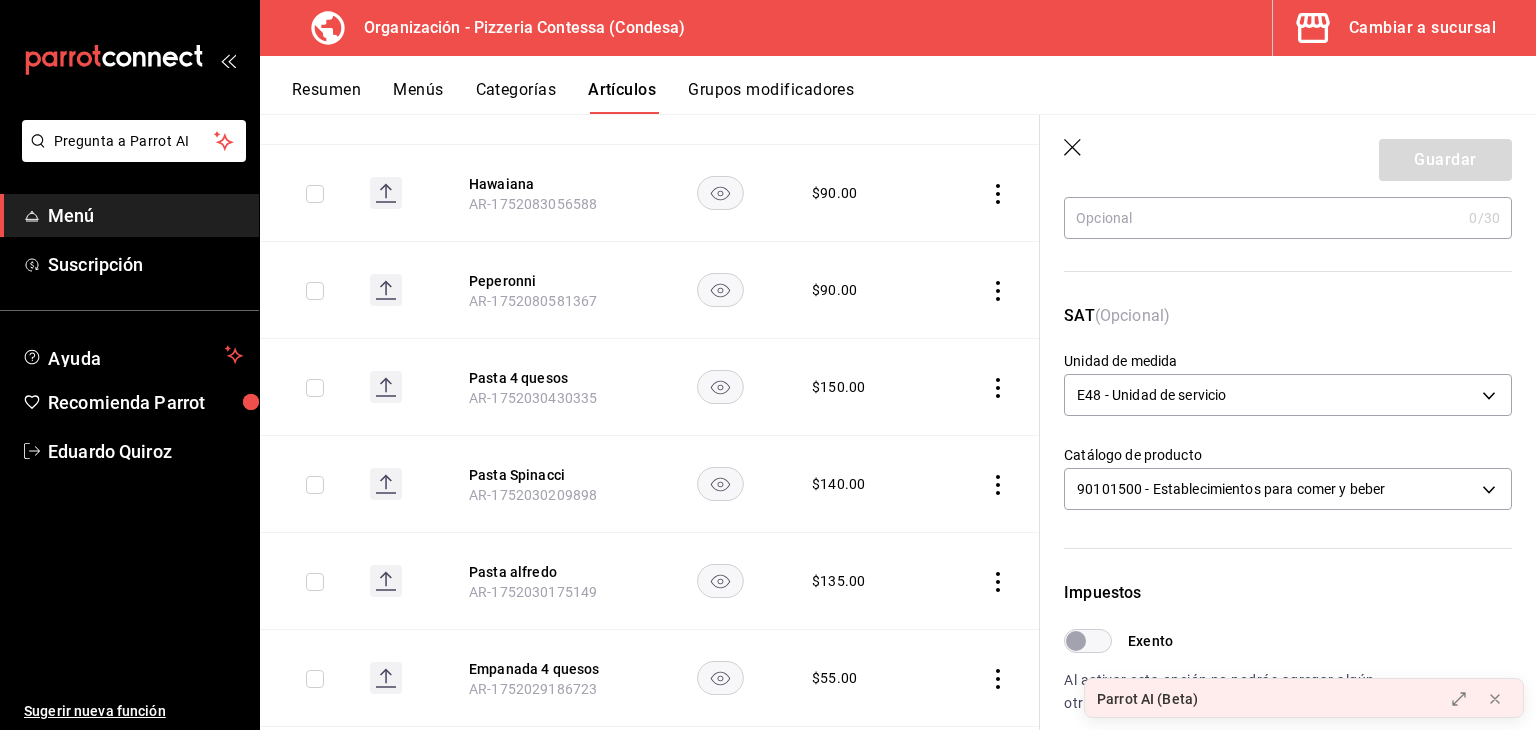 scroll, scrollTop: 242, scrollLeft: 0, axis: vertical 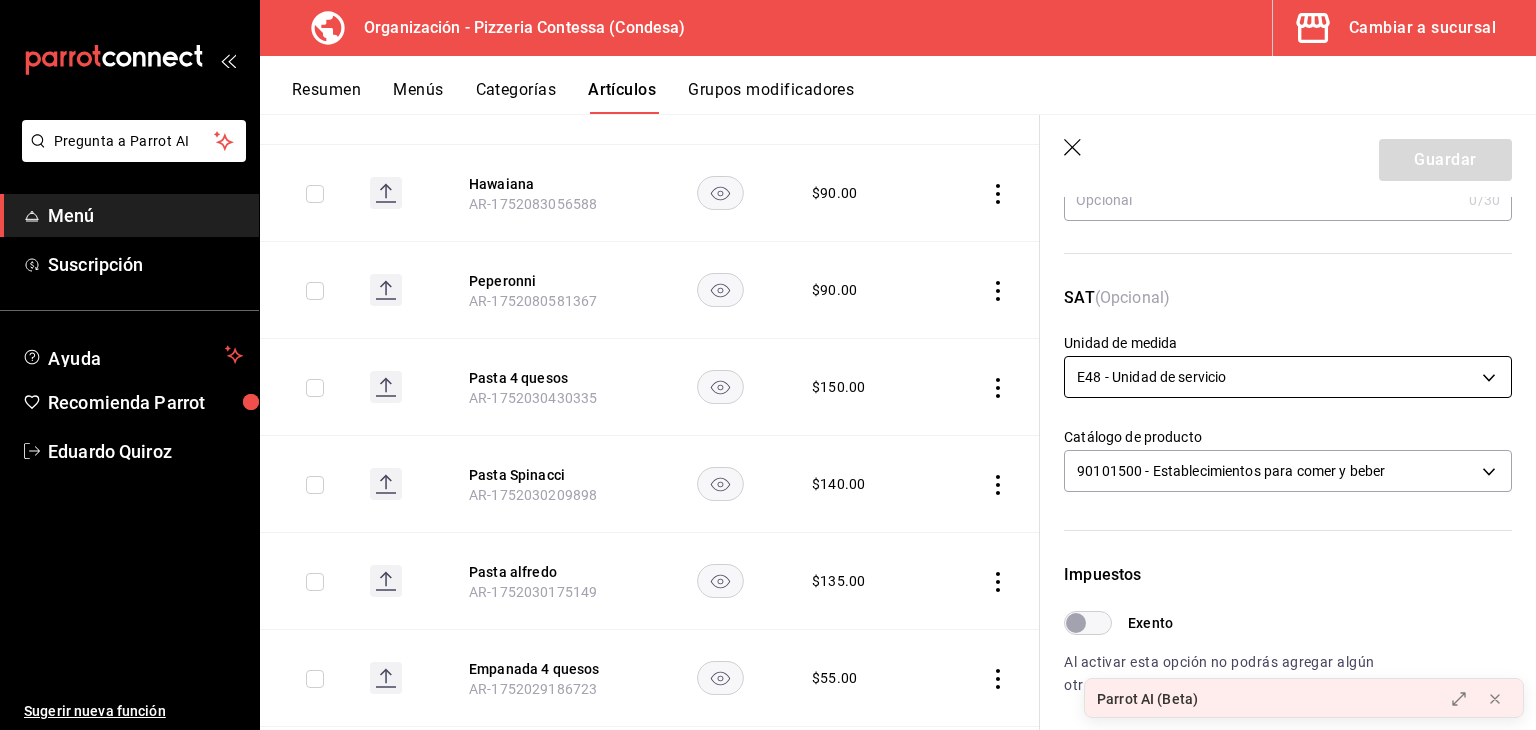 click on "Pregunta a Parrot AI Menú   Suscripción   Ayuda Recomienda Parrot   [FIRST] [LAST]   Sugerir nueva función   Organización - Pizzeria Contessa (Condesa) Cambiar a sucursal Resumen Menús Categorías Artículos Grupos modificadores Artículos organización Edita el  precio e imagen  de tus artículos.  Asigna una categoría, agrega grupos modificadores  como “sin cebolla” o “extra queso”. ​ ​ Marcas Todas las marcas, Sin marca [UUID], [UUID] Categorías Todas las categorías, Sin categoría [UUID], [UUID], [UUID], [UUID], [UUID], [UUID], [UUID] Tipo de venta Todos los artículos ALL Ordenar Artículo Disponible Precio Manzanita sol AR-[NUMBER] $ 35.00 Mirinda AR-[NUMBER] $ 35.00 Squirt AR-[NUMBER] $ 35.00 Pepsi AR-[NUMBER] $ 35.00 7up AR-[NUMBER] $" at bounding box center [768, 365] 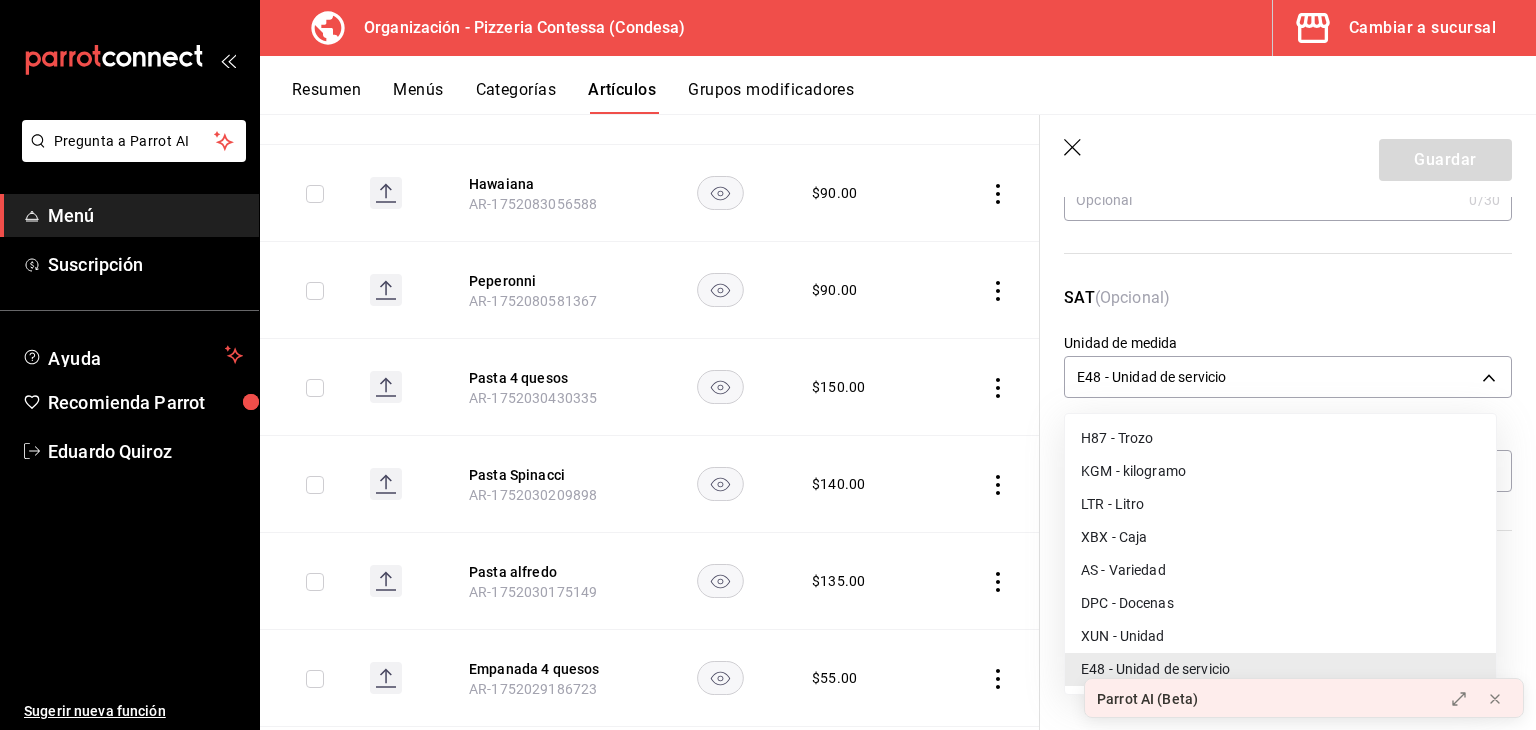 click at bounding box center (768, 365) 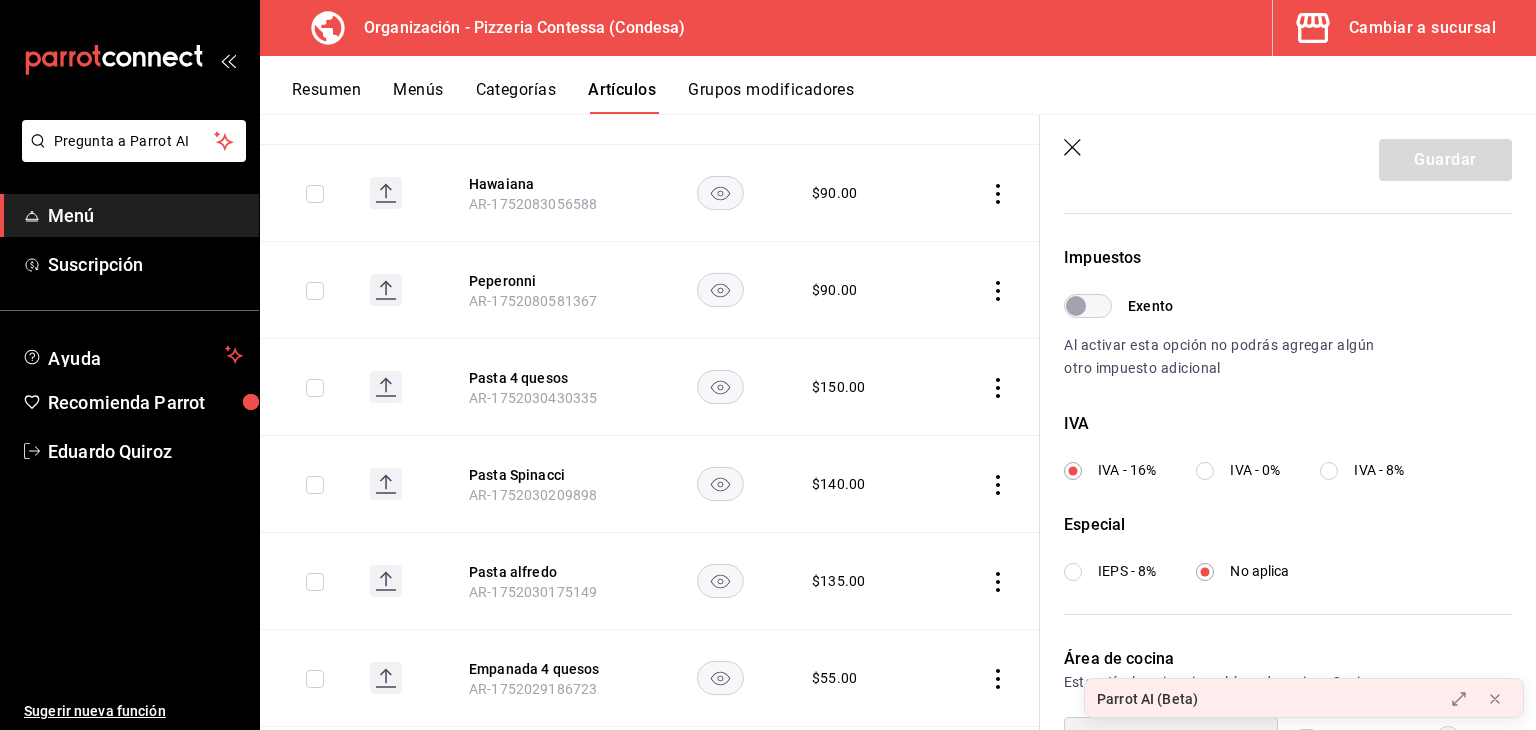scroll, scrollTop: 682, scrollLeft: 0, axis: vertical 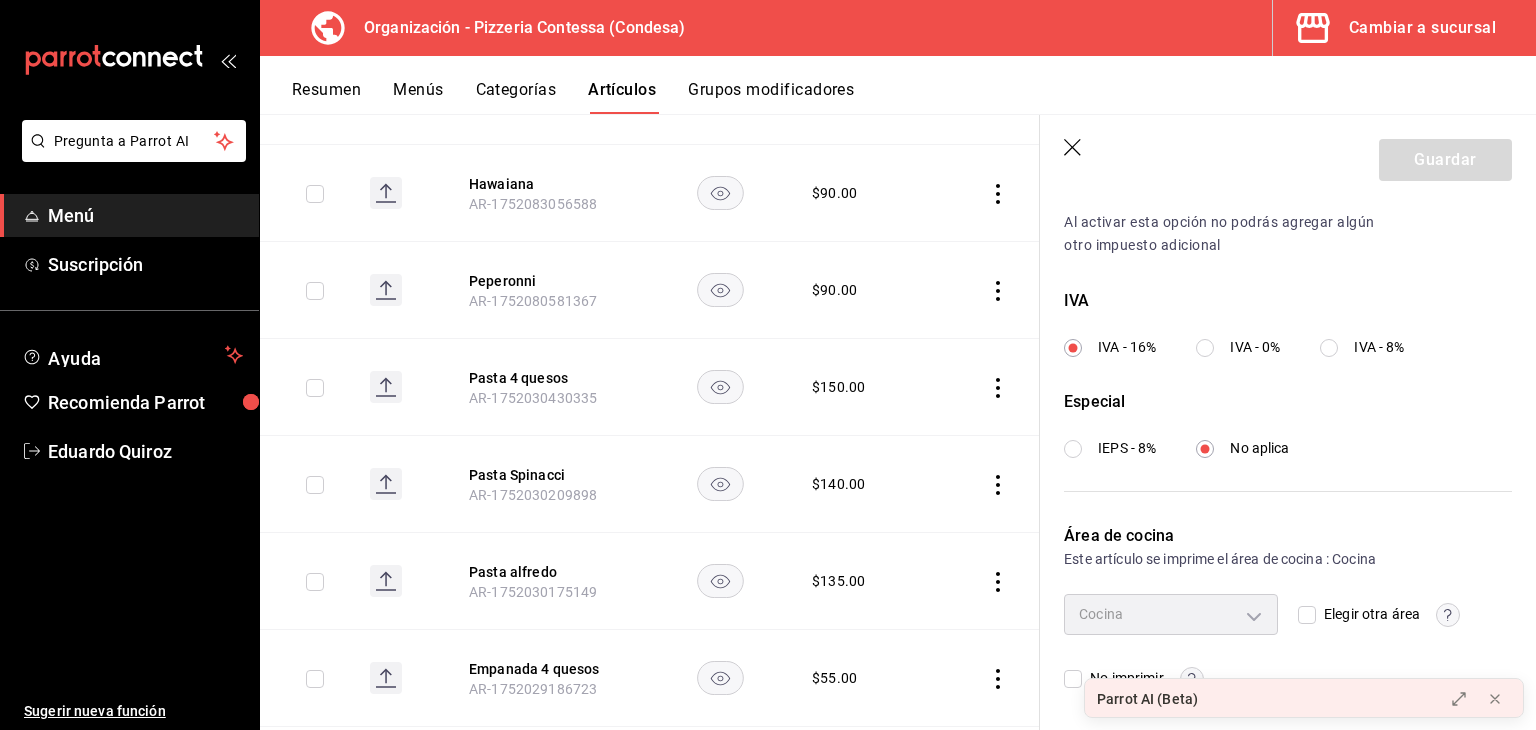click on "Guardar" at bounding box center (1288, 156) 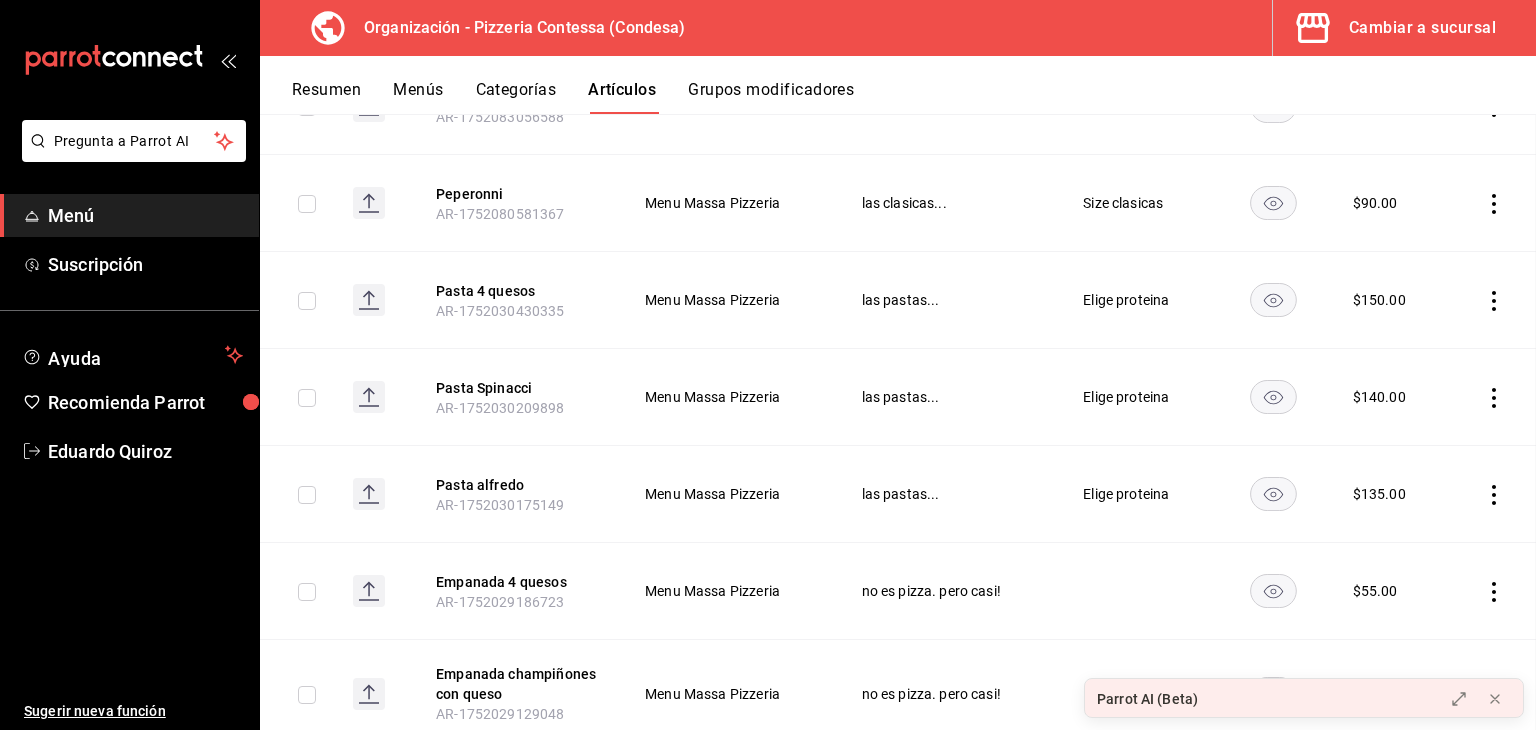 scroll, scrollTop: 2698, scrollLeft: 0, axis: vertical 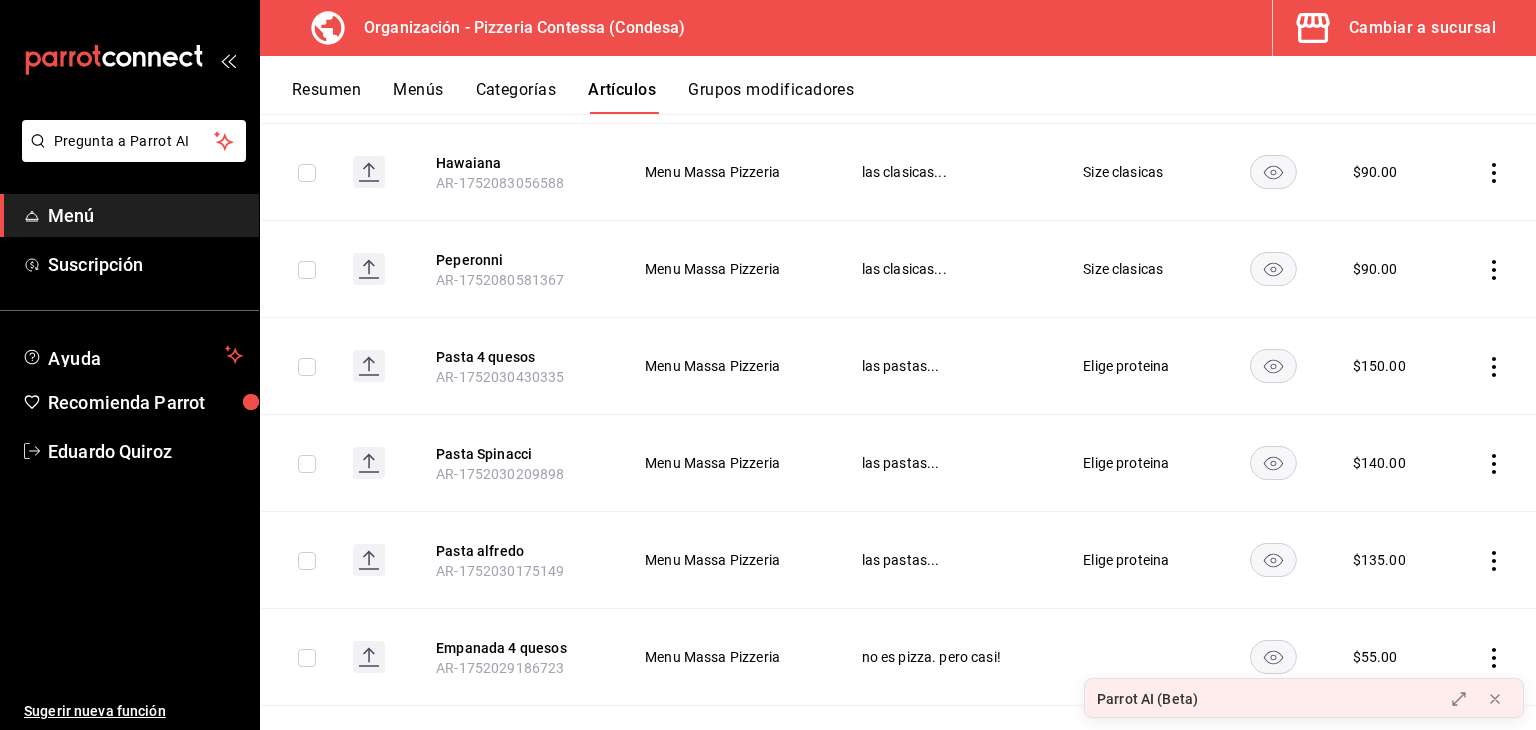 click on "Grupos modificadores" at bounding box center [771, 97] 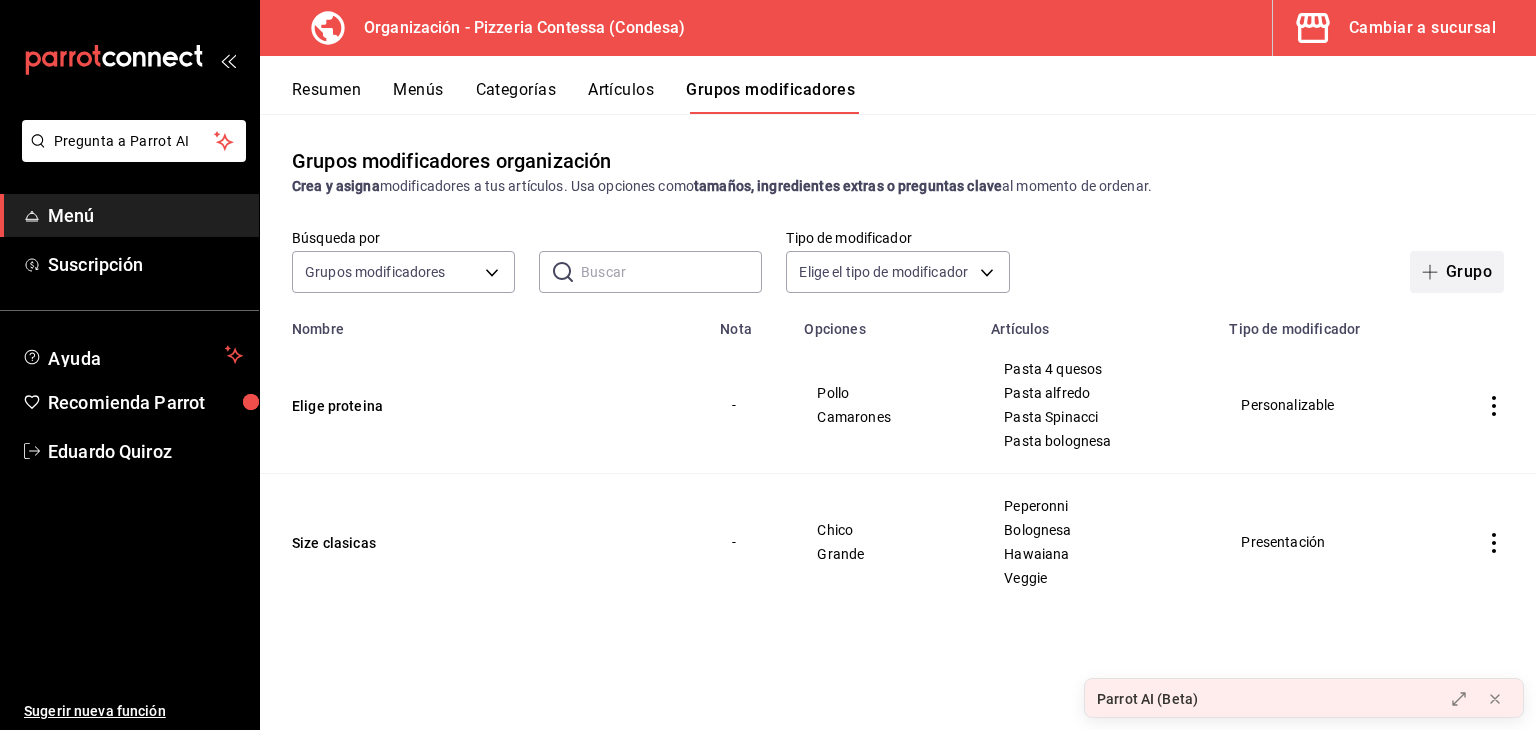 click on "Grupo" at bounding box center [1457, 272] 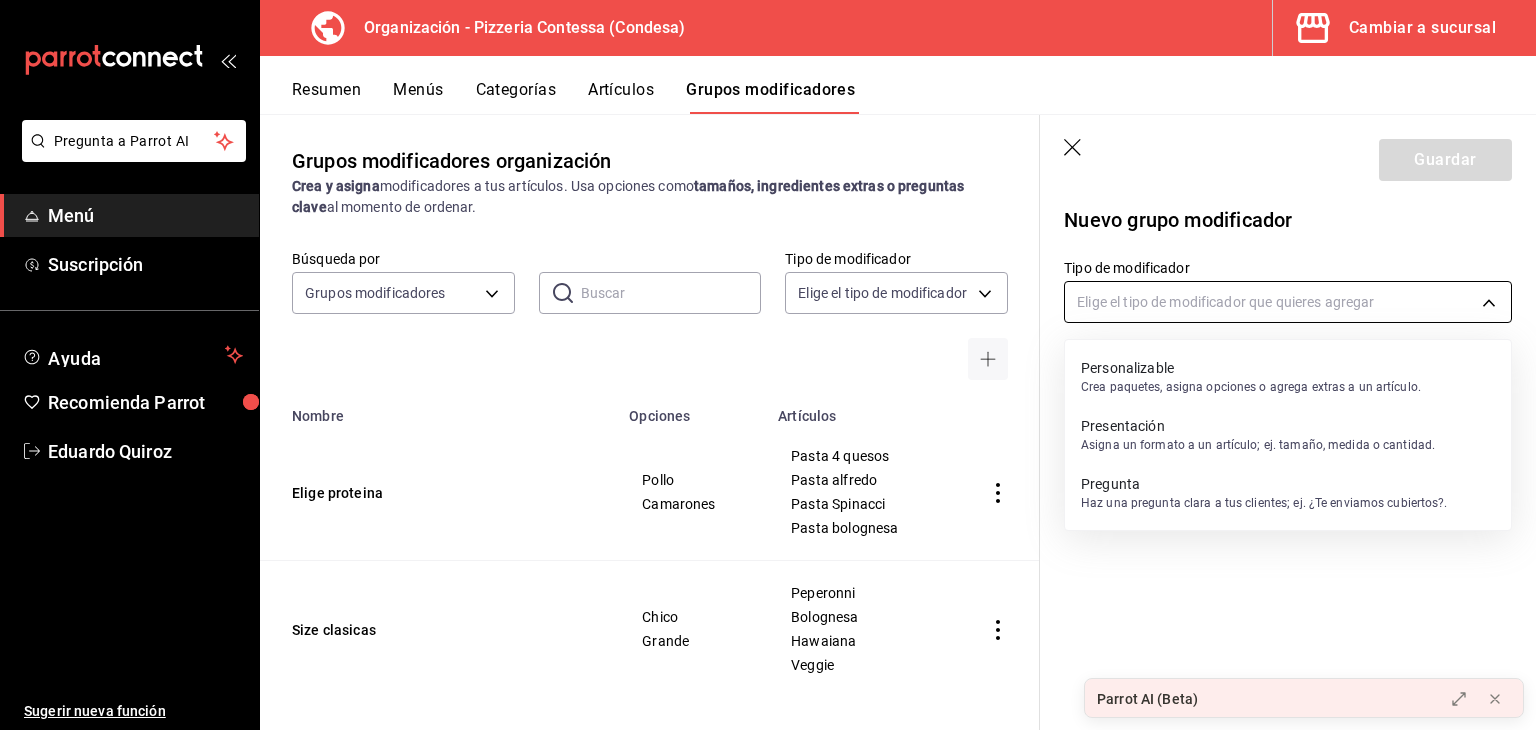 click on "Pregunta a Parrot AI Menú   Suscripción   Ayuda Recomienda Parrot   [FIRST] [LAST]   Sugerir nueva función   Organización - Pizzeria Contessa (Condesa) Cambiar a sucursal Resumen Menús Categorías Artículos Grupos modificadores Grupos modificadores organización Crea y asigna  modificadores a tus artículos. Usa opciones como  tamaños, ingredientes extras o preguntas clave  al momento de ordenar. Búsqueda por Grupos modificadores GROUP ​ ​ Tipo de modificador Elige el tipo de modificador Nombre Opciones Artículos Elige proteina Pollo Camarones Pasta 4 quesos Pasta alfredo Pasta Spinacci Pasta bolognesa Size clasicas Chico Grande Peperonni Bolognesa Hawaiana Veggie Guardar Nuevo grupo modificador Tipo de modificador Elige el tipo de modificador que quieres agregar GANA 1 MES GRATIS EN TU SUSCRIPCIÓN AQUÍ Ver video tutorial Ir a video Ver video tutorial Ir a video Parrot AI (Beta) Pregunta a Parrot AI Menú   Suscripción   Ayuda Recomienda Parrot   [FIRST] [LAST]   Sugerir nueva función" at bounding box center [768, 365] 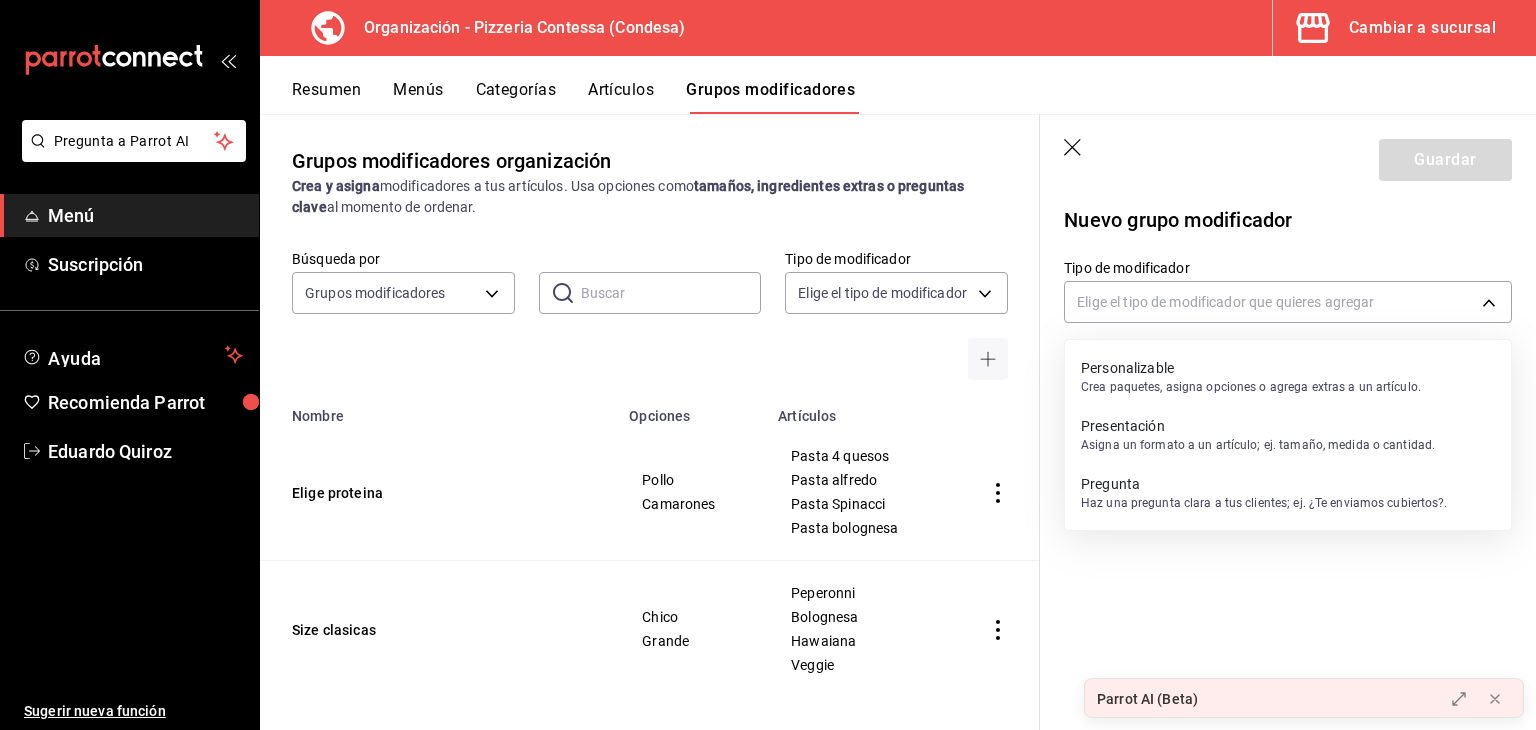 click at bounding box center [768, 365] 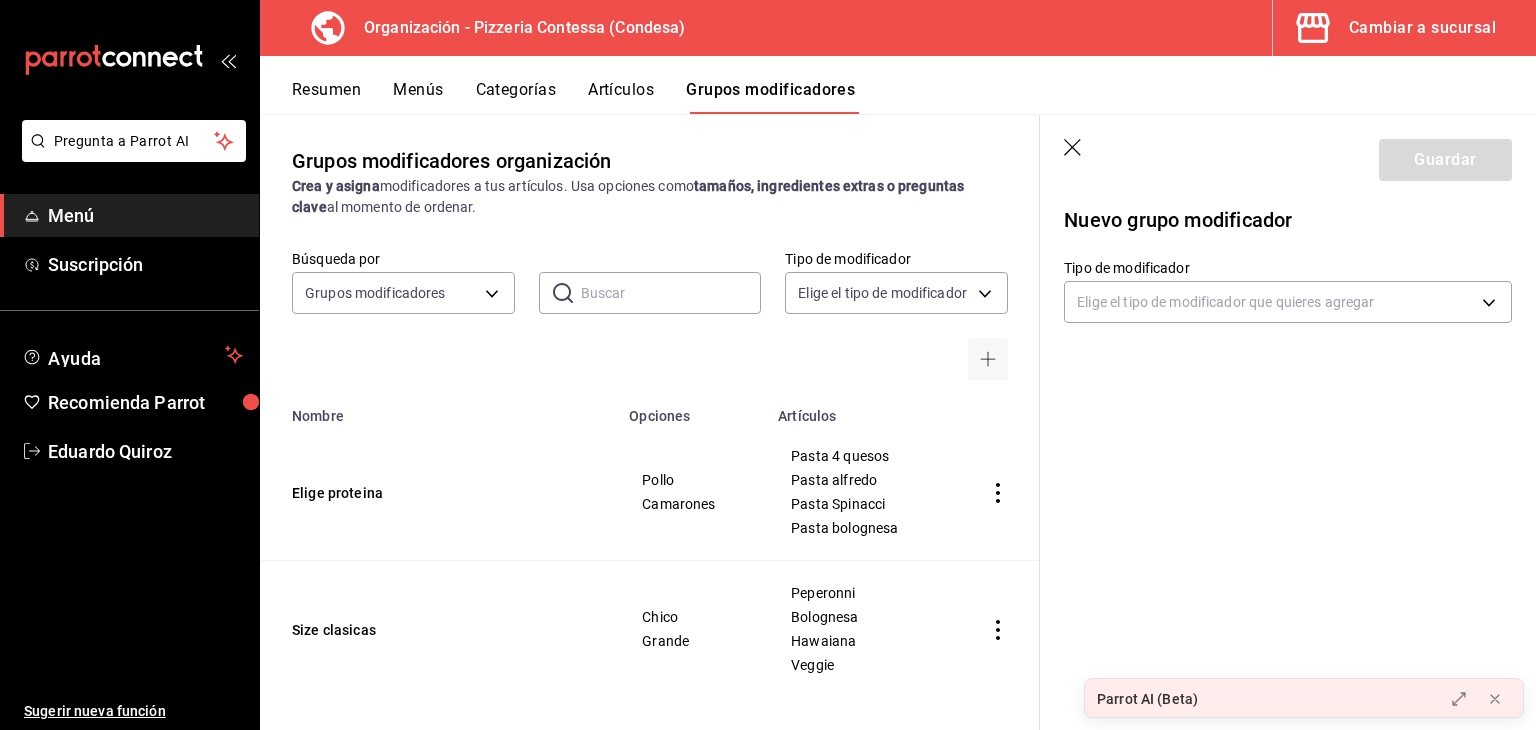 click 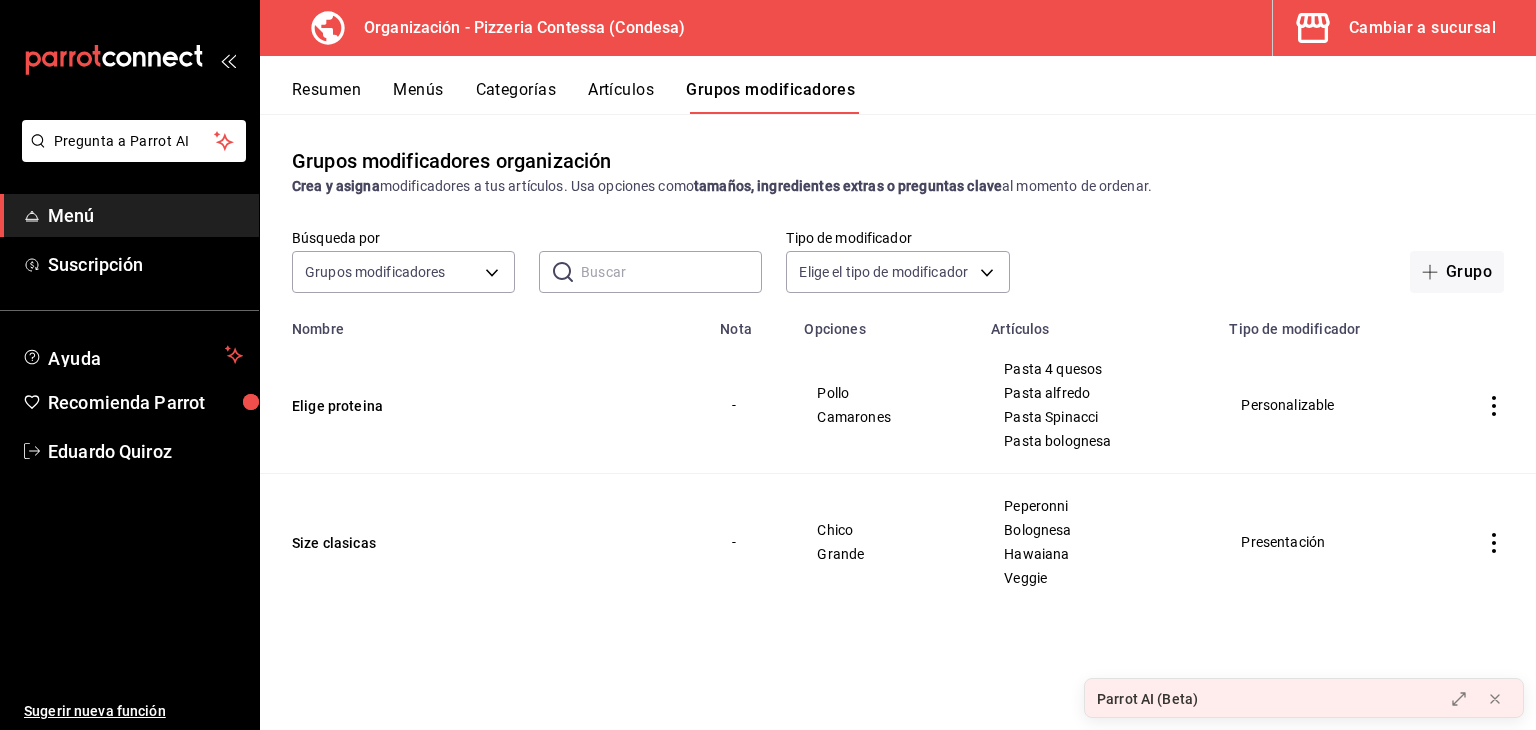 click on "Menú" at bounding box center [129, 215] 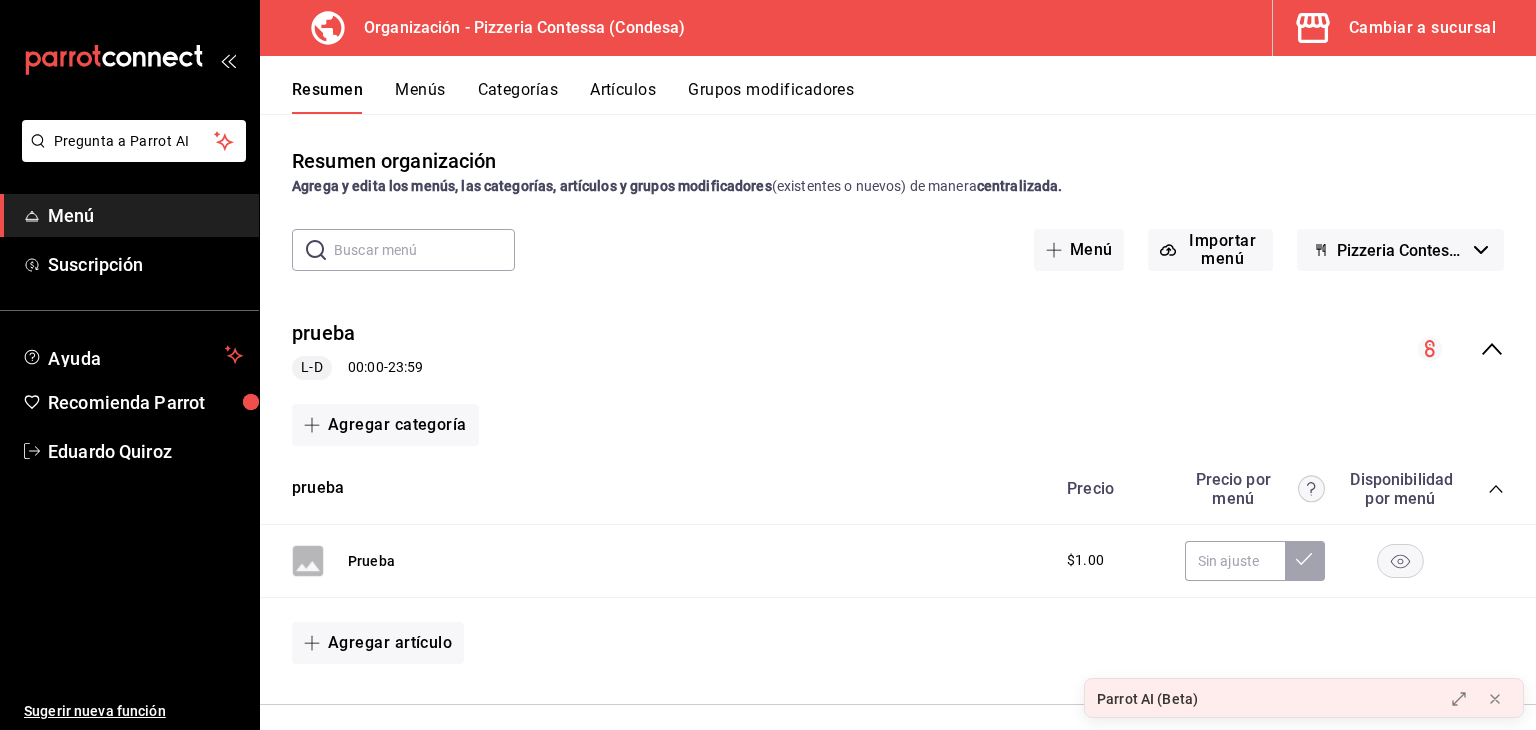click on "Cambiar a sucursal" at bounding box center [1422, 28] 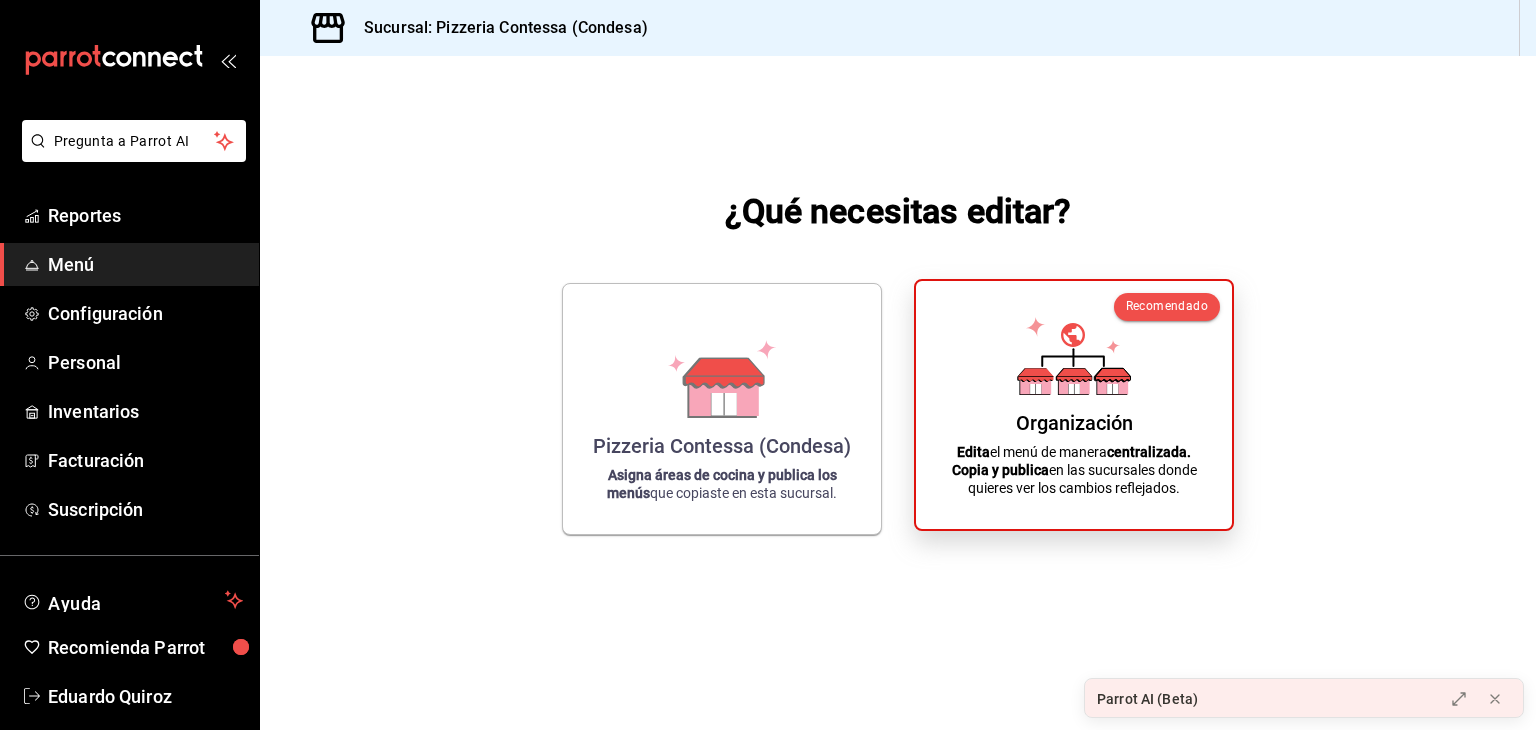 click on "Organización Edita  el menú de manera  centralizada.     Copia y publica  en las sucursales donde quieres ver los cambios reflejados." at bounding box center (1074, 405) 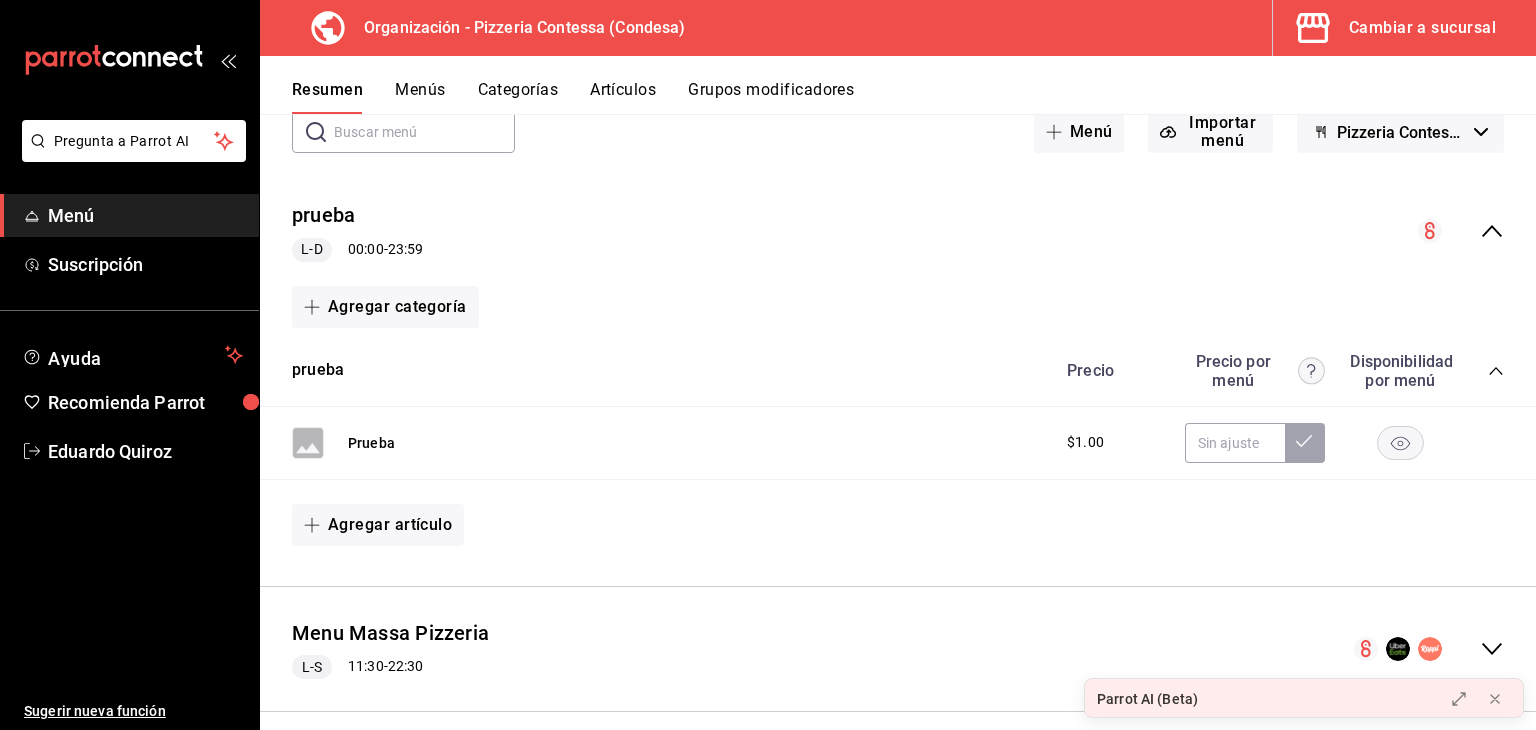 scroll, scrollTop: 140, scrollLeft: 0, axis: vertical 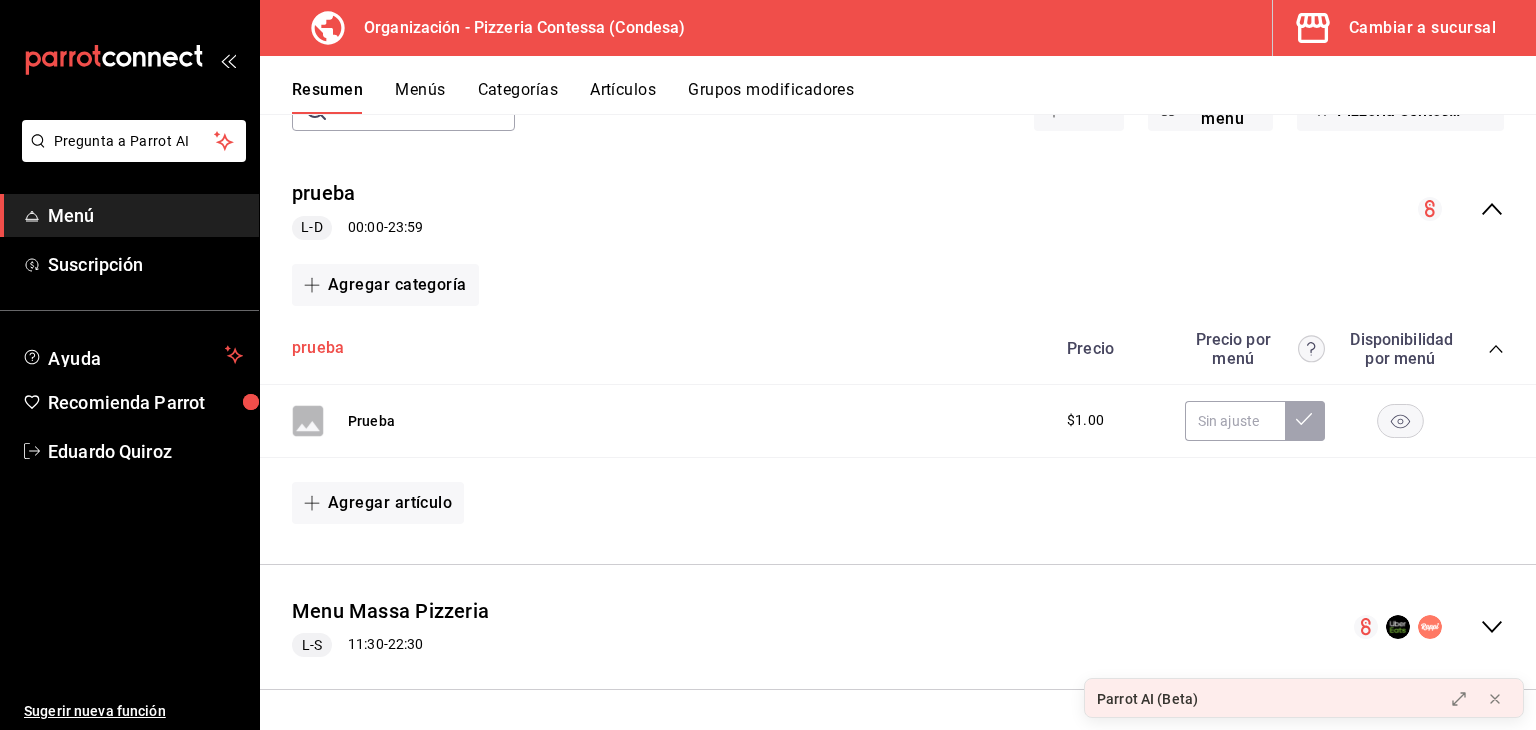 click on "prueba" at bounding box center [318, 348] 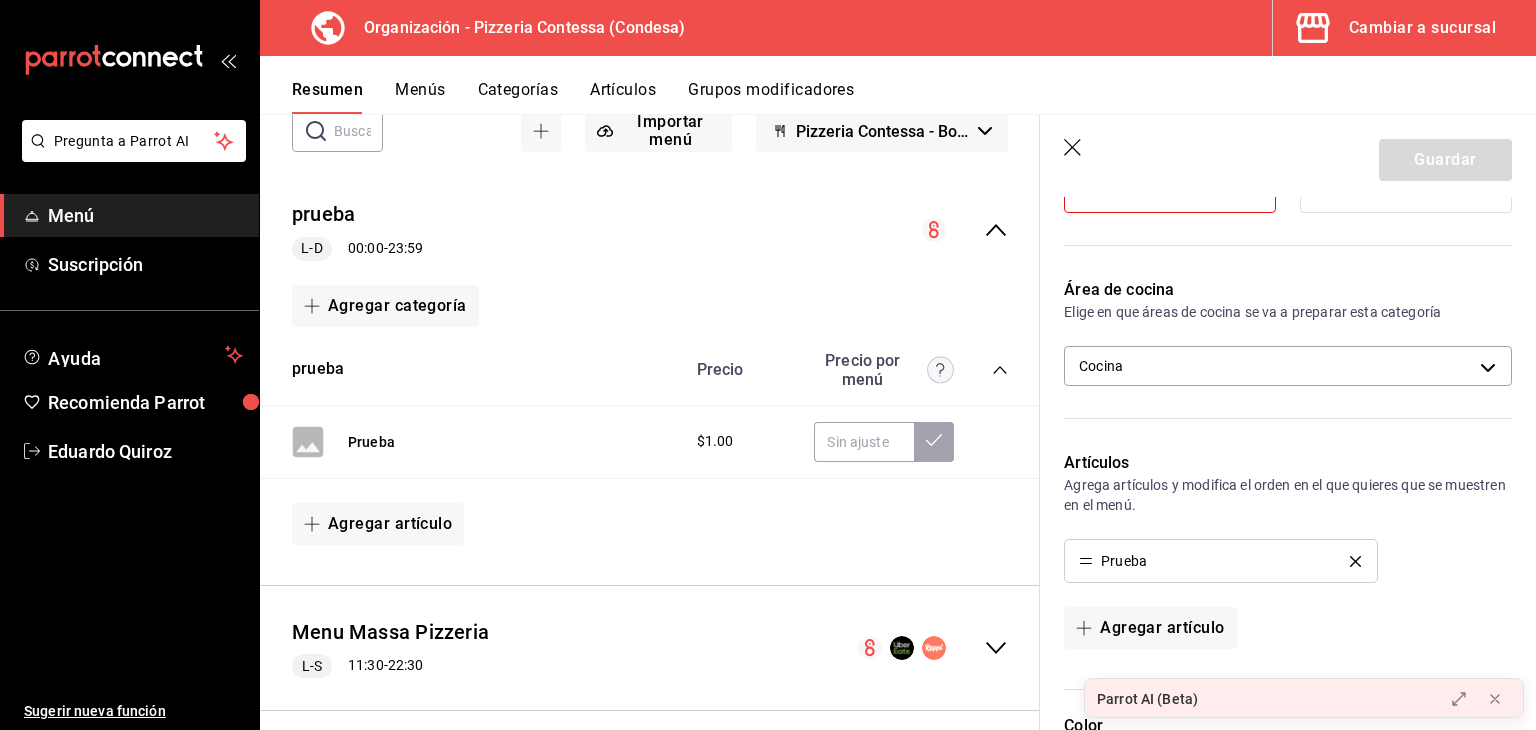 scroll, scrollTop: 252, scrollLeft: 0, axis: vertical 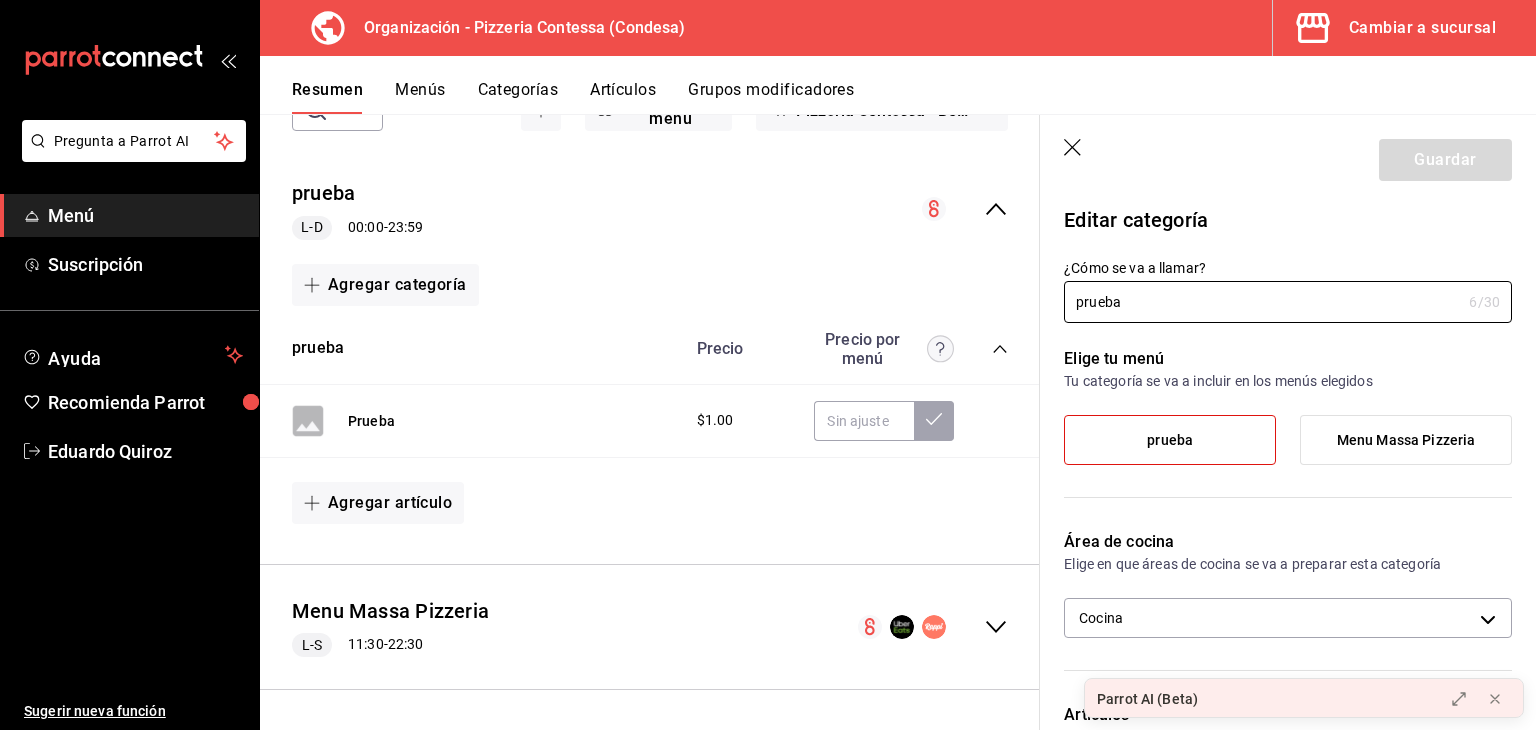 click 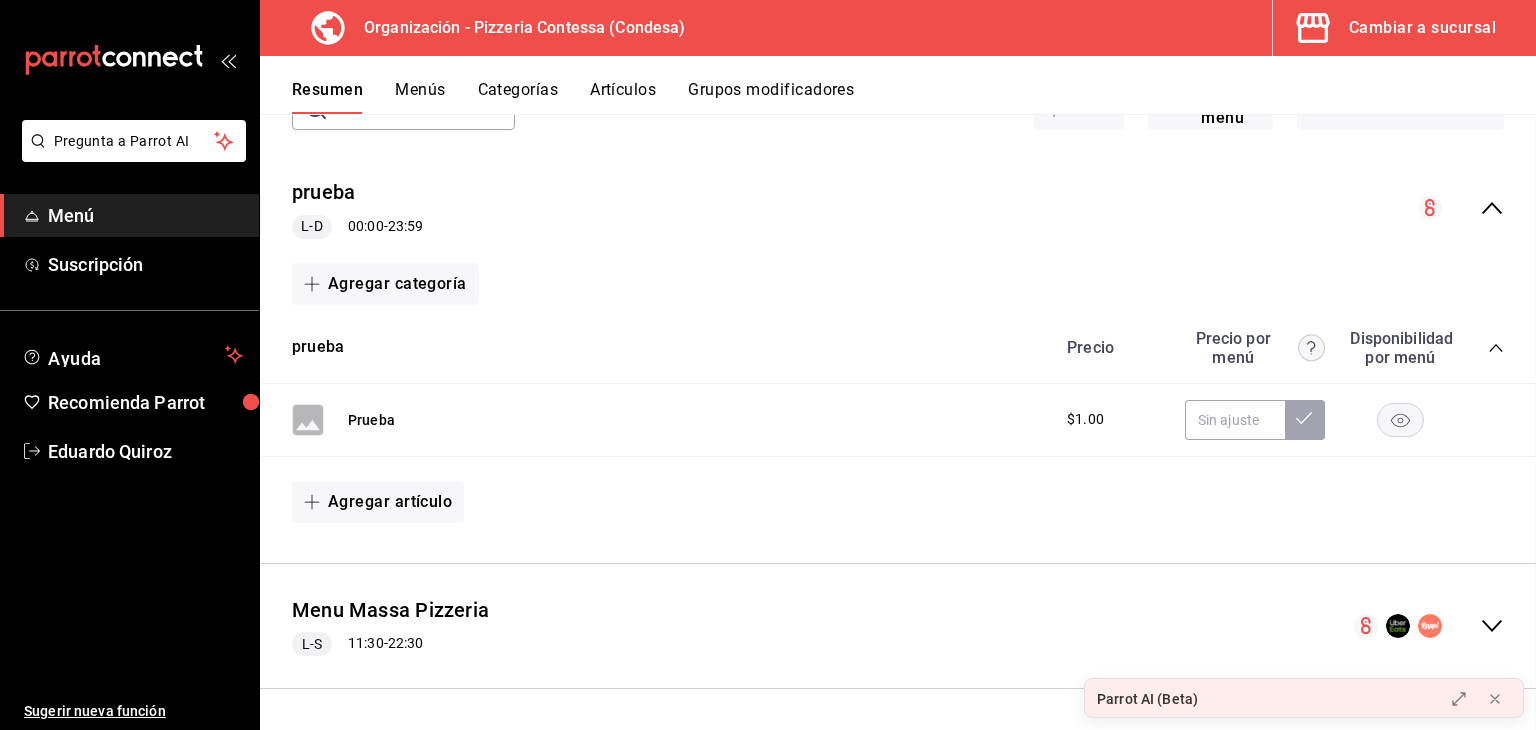 scroll, scrollTop: 141, scrollLeft: 0, axis: vertical 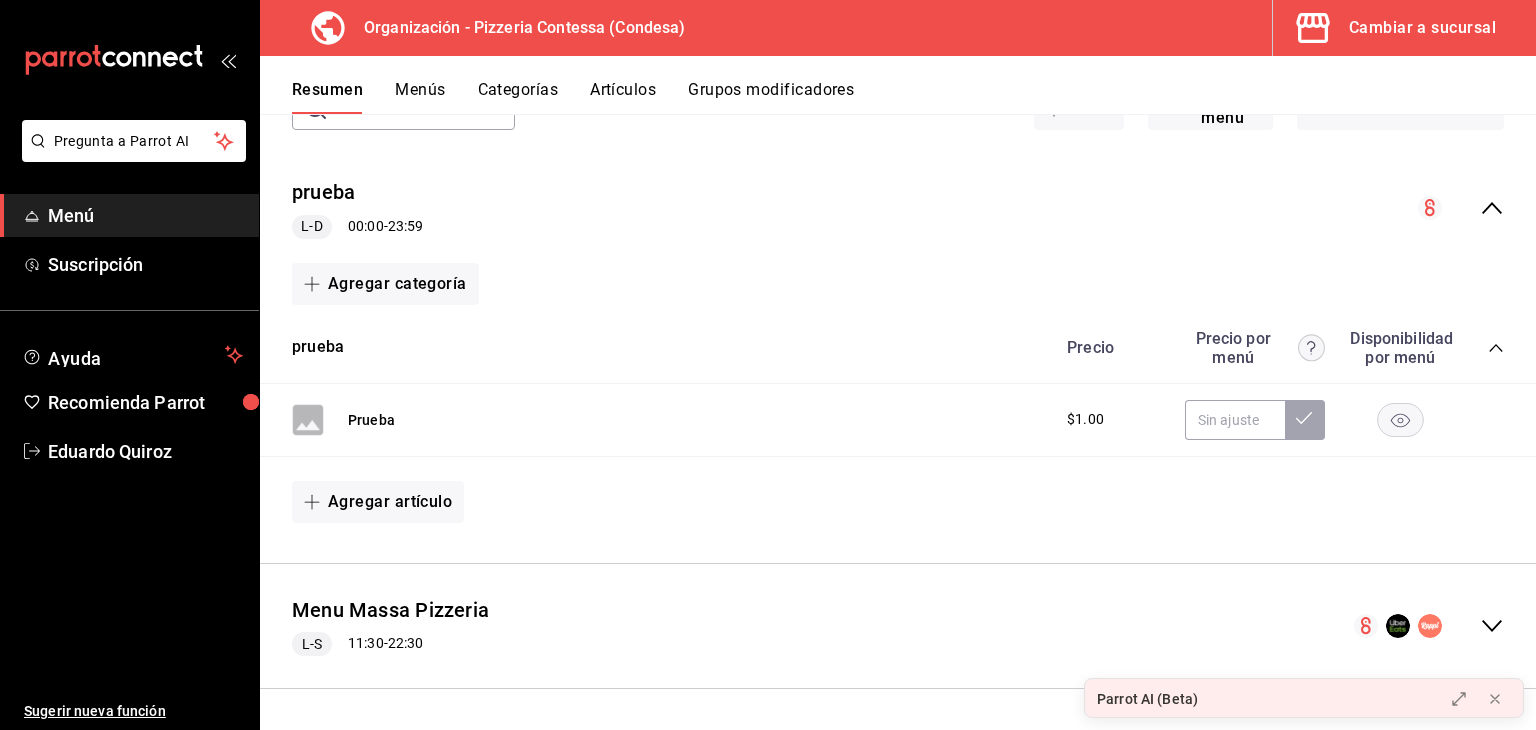 click on "Menús" at bounding box center [420, 97] 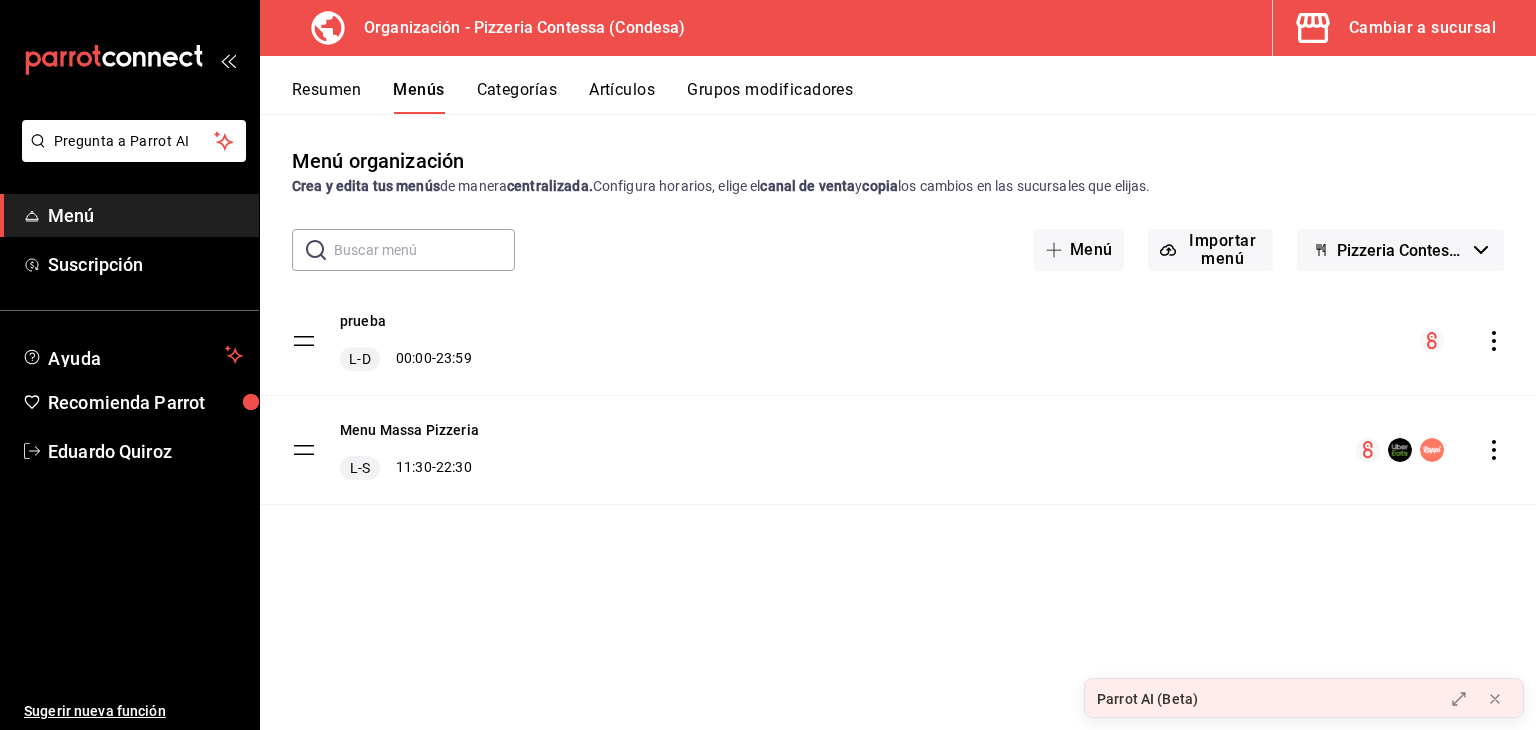 click 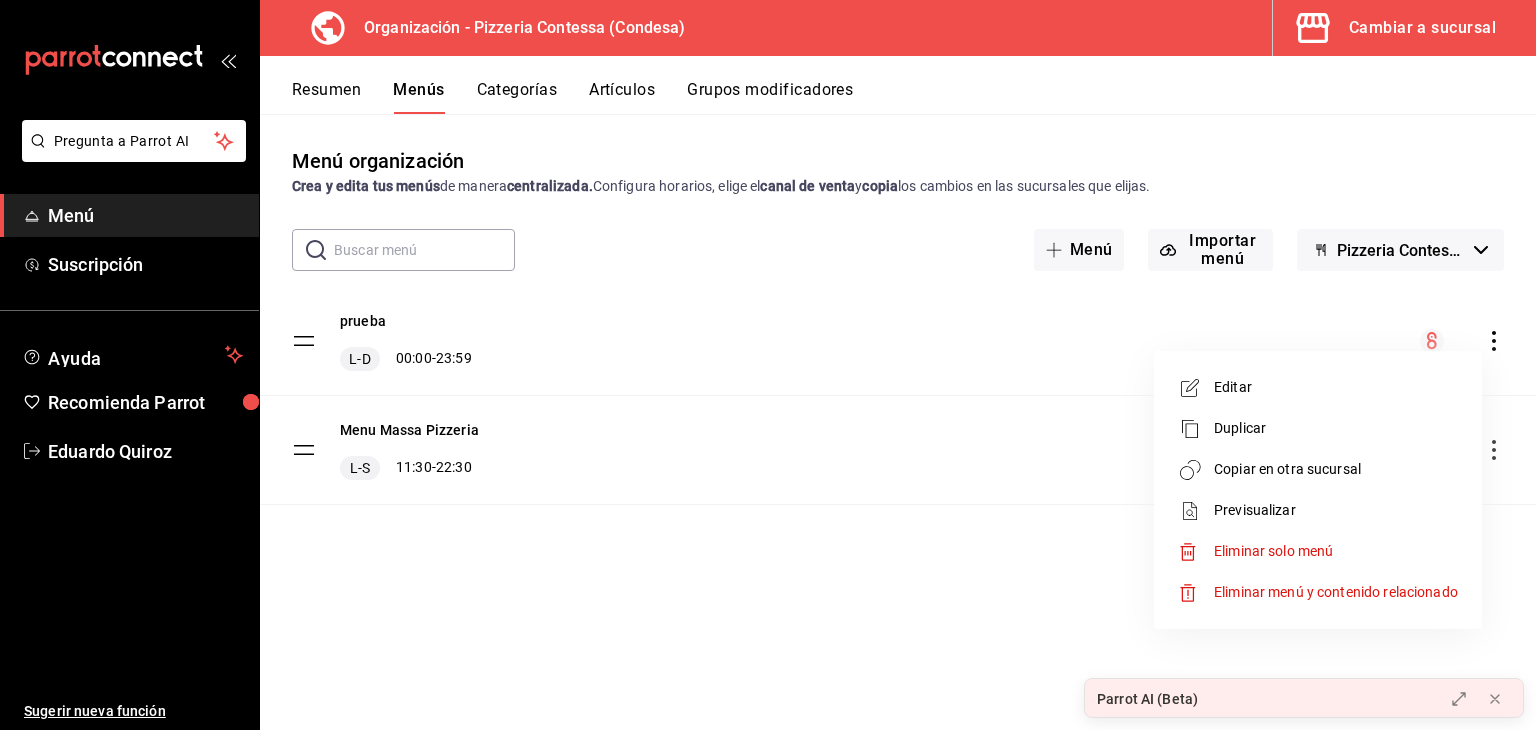 click on "Eliminar menú y contenido relacionado" at bounding box center (1336, 592) 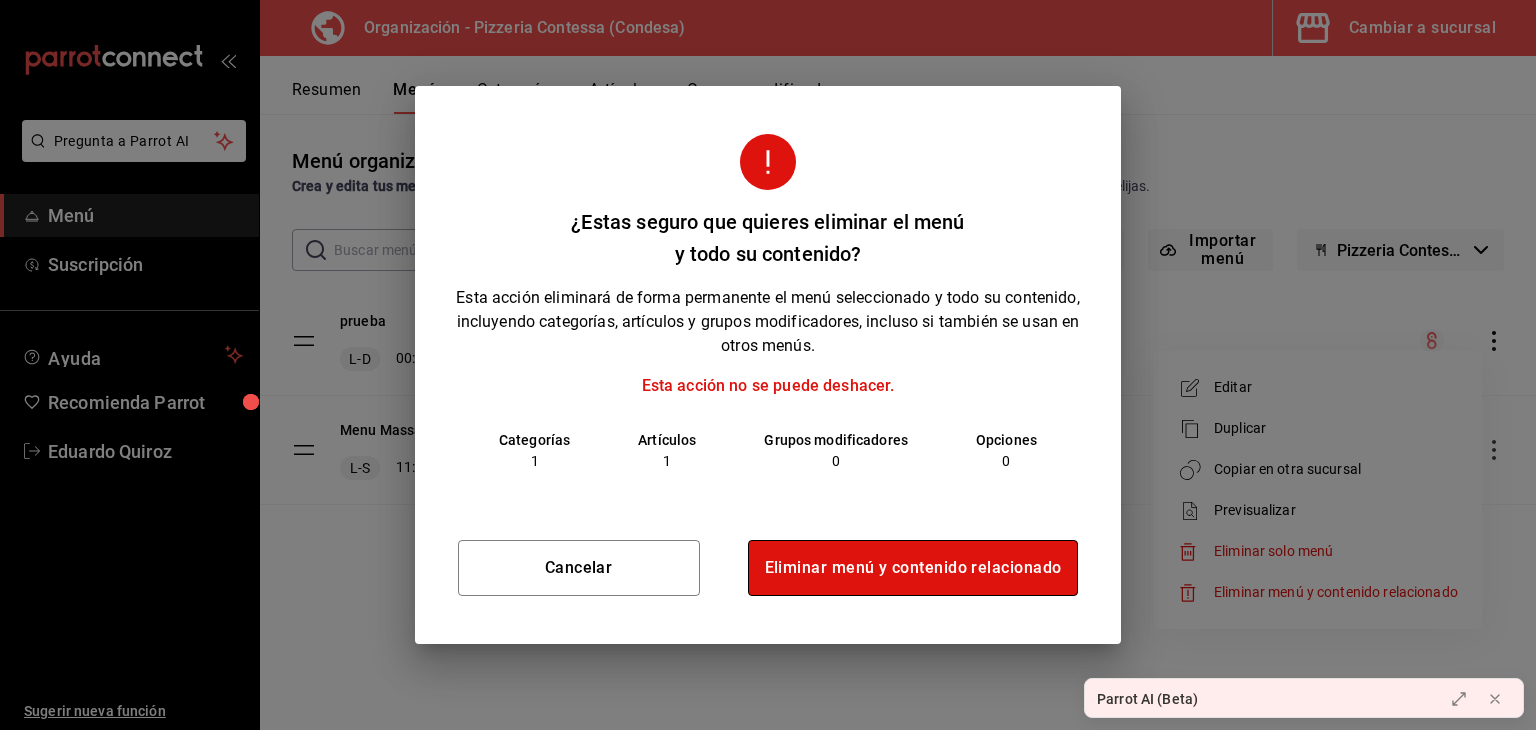 click on "Eliminar menú y contenido relacionado" at bounding box center (913, 568) 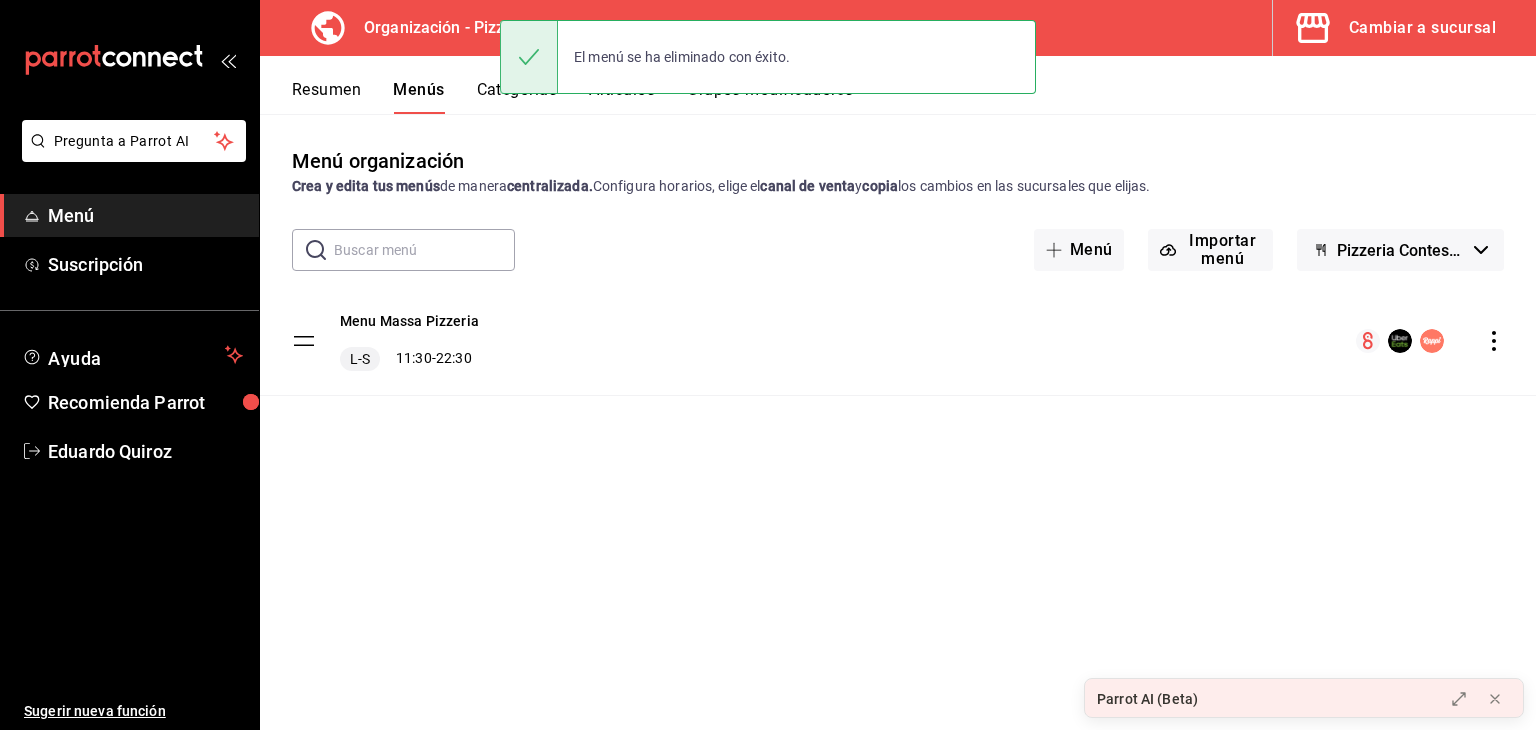 click 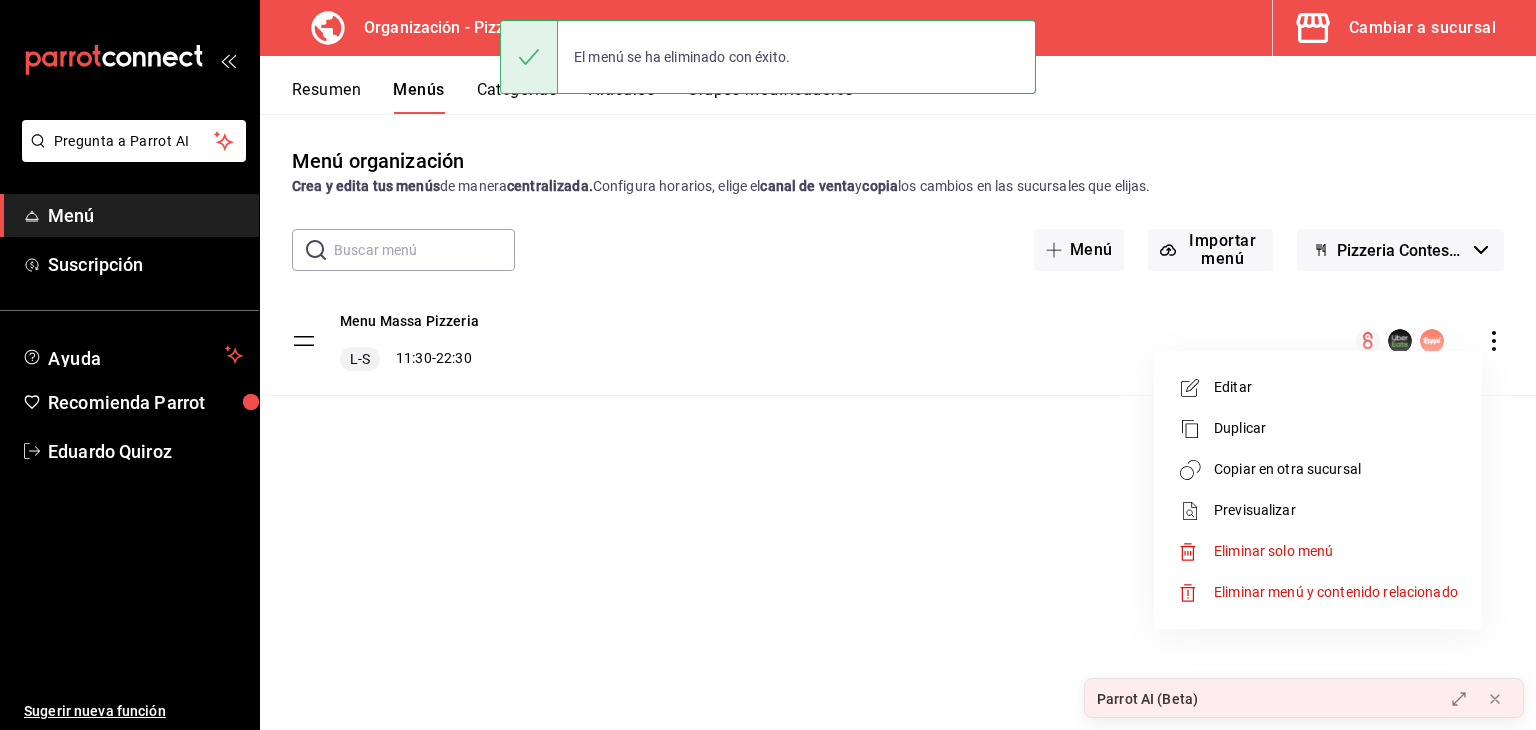 click on "Previsualizar" at bounding box center [1336, 510] 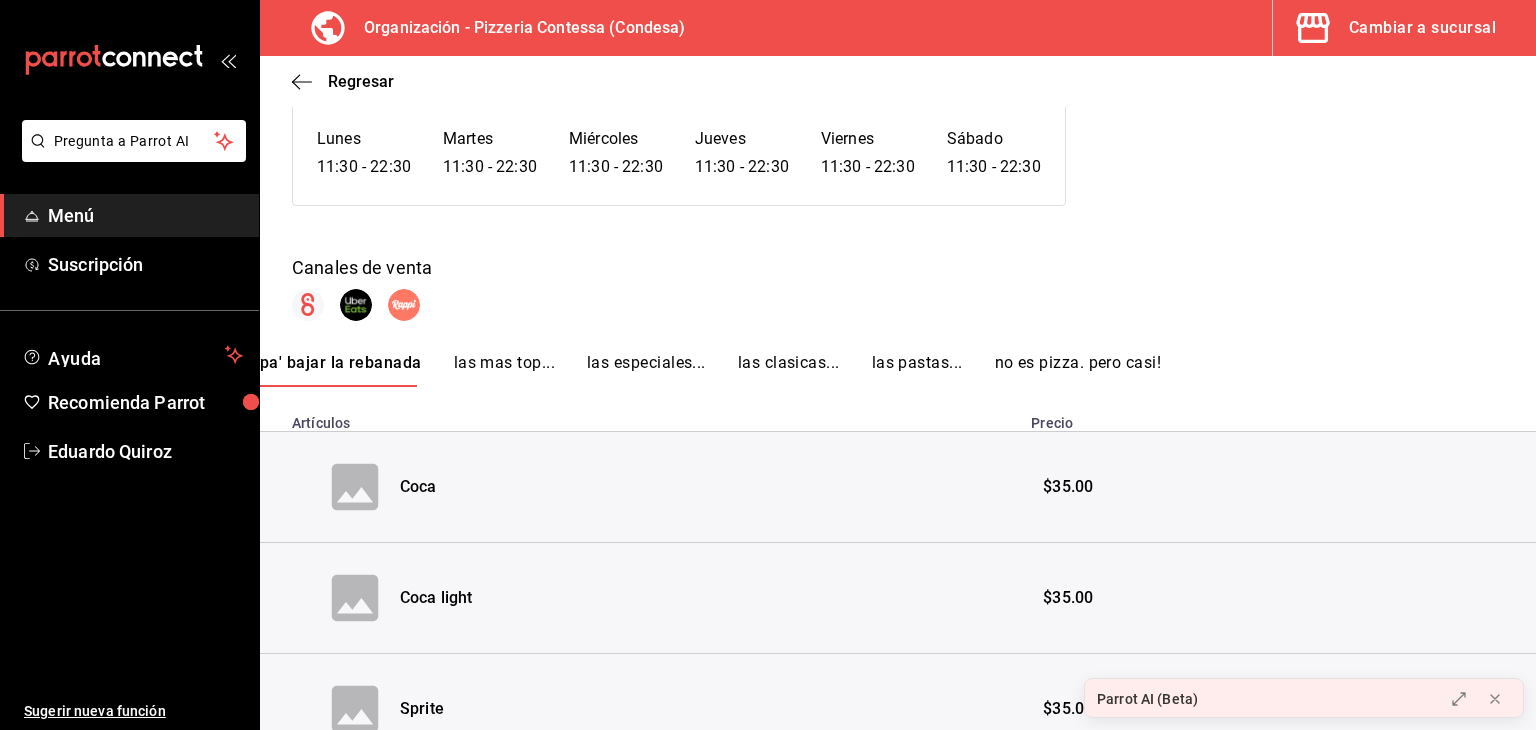 scroll, scrollTop: 0, scrollLeft: 0, axis: both 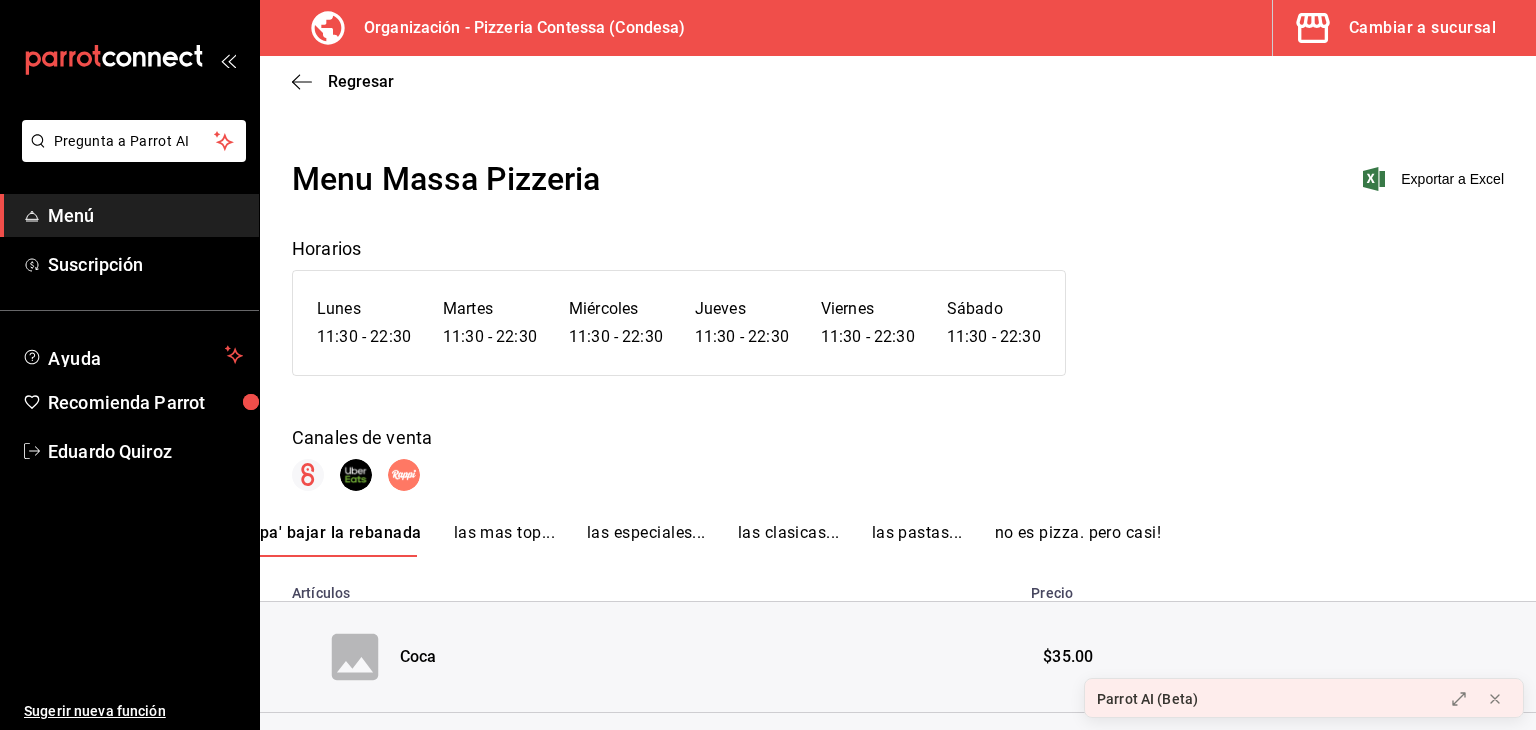 click on "las mas top..." at bounding box center [504, 540] 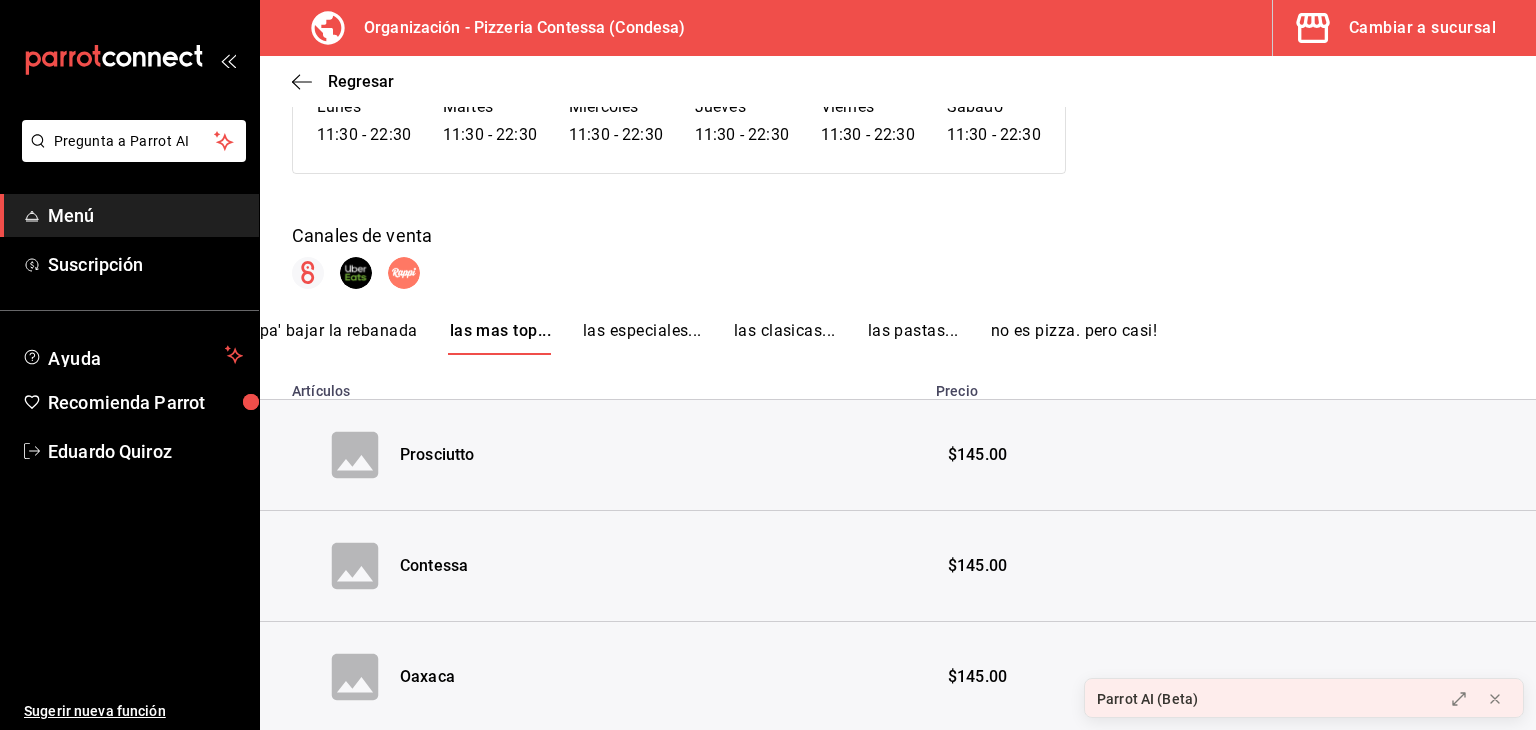 scroll, scrollTop: 269, scrollLeft: 0, axis: vertical 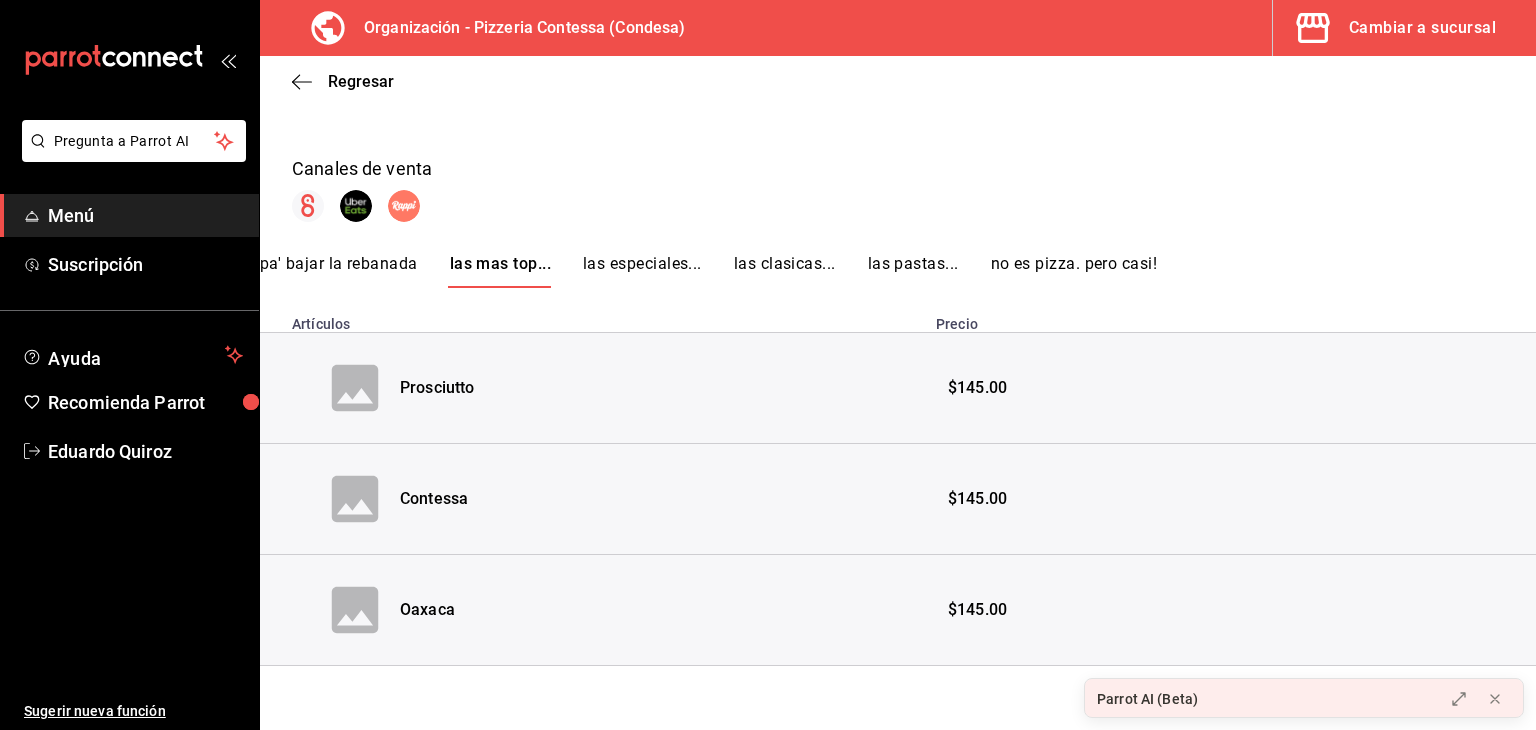 click on "las especiales..." at bounding box center (642, 271) 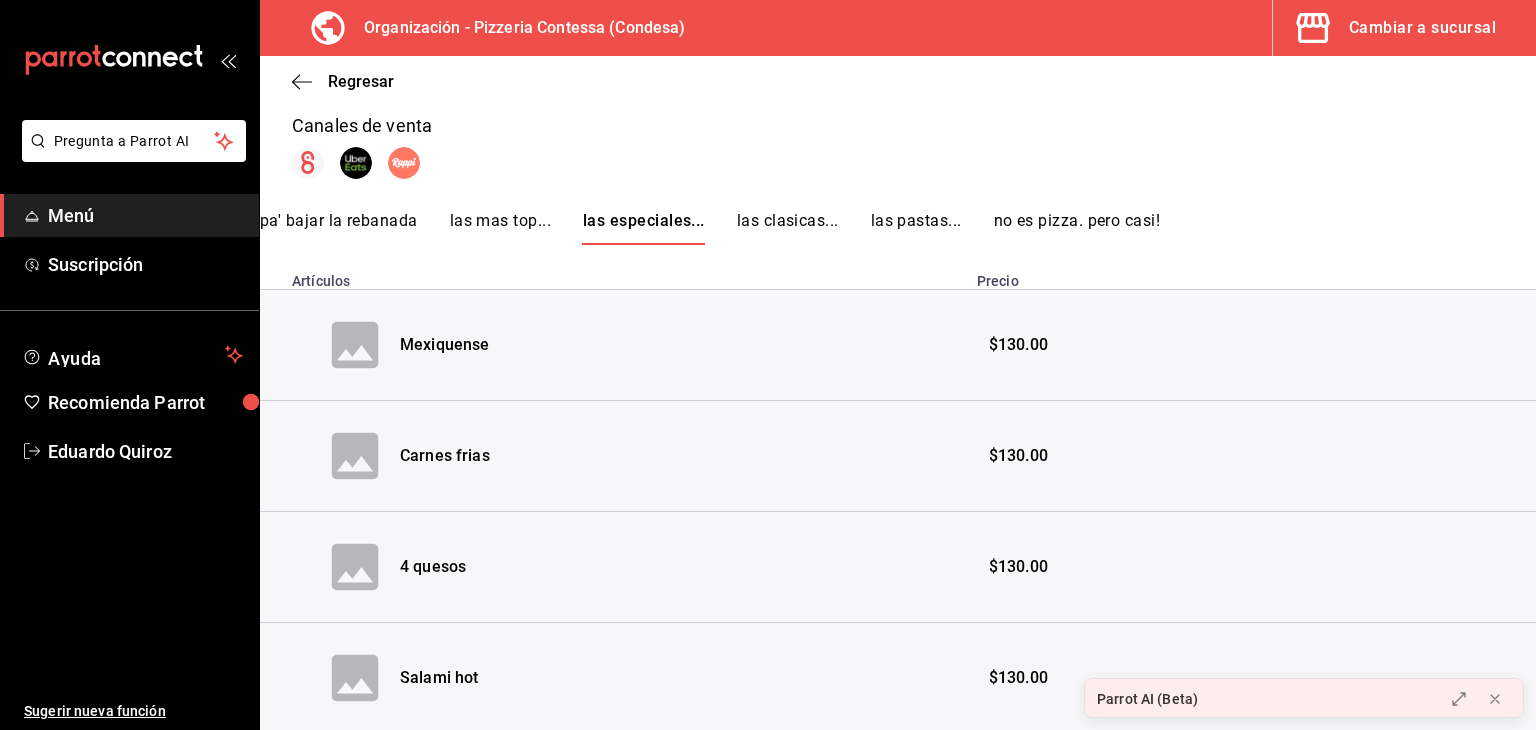 scroll, scrollTop: 309, scrollLeft: 0, axis: vertical 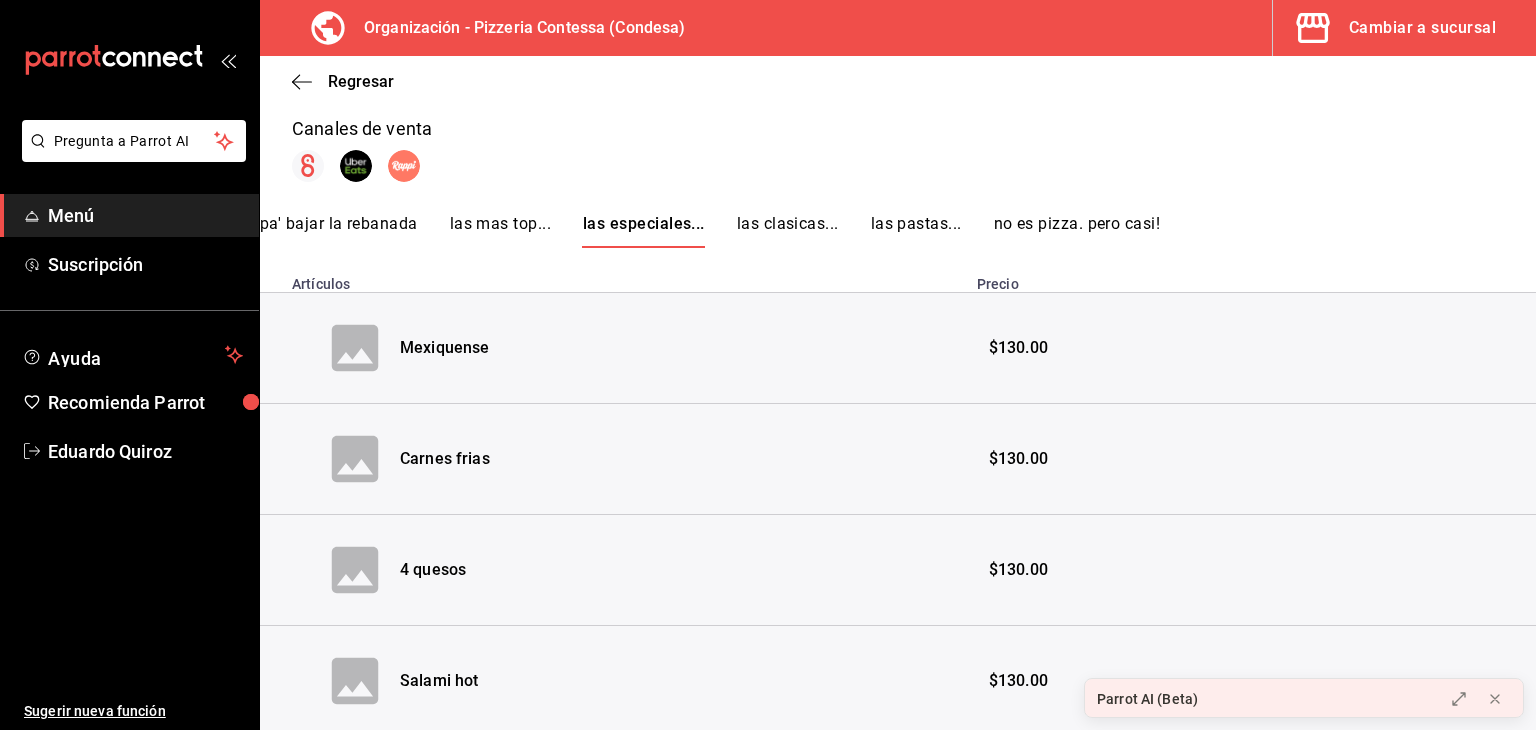 click on "las clasicas..." at bounding box center (788, 231) 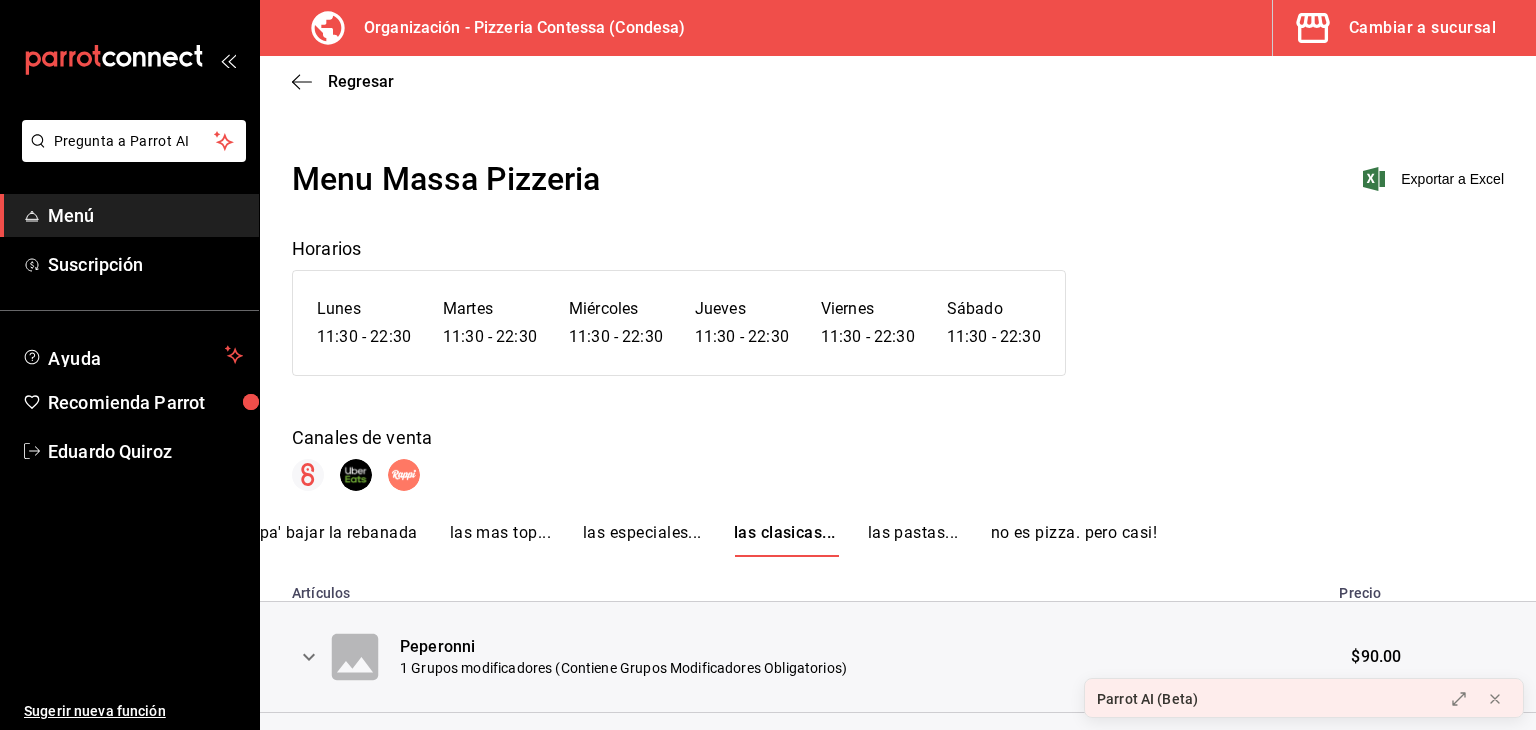 scroll, scrollTop: 380, scrollLeft: 0, axis: vertical 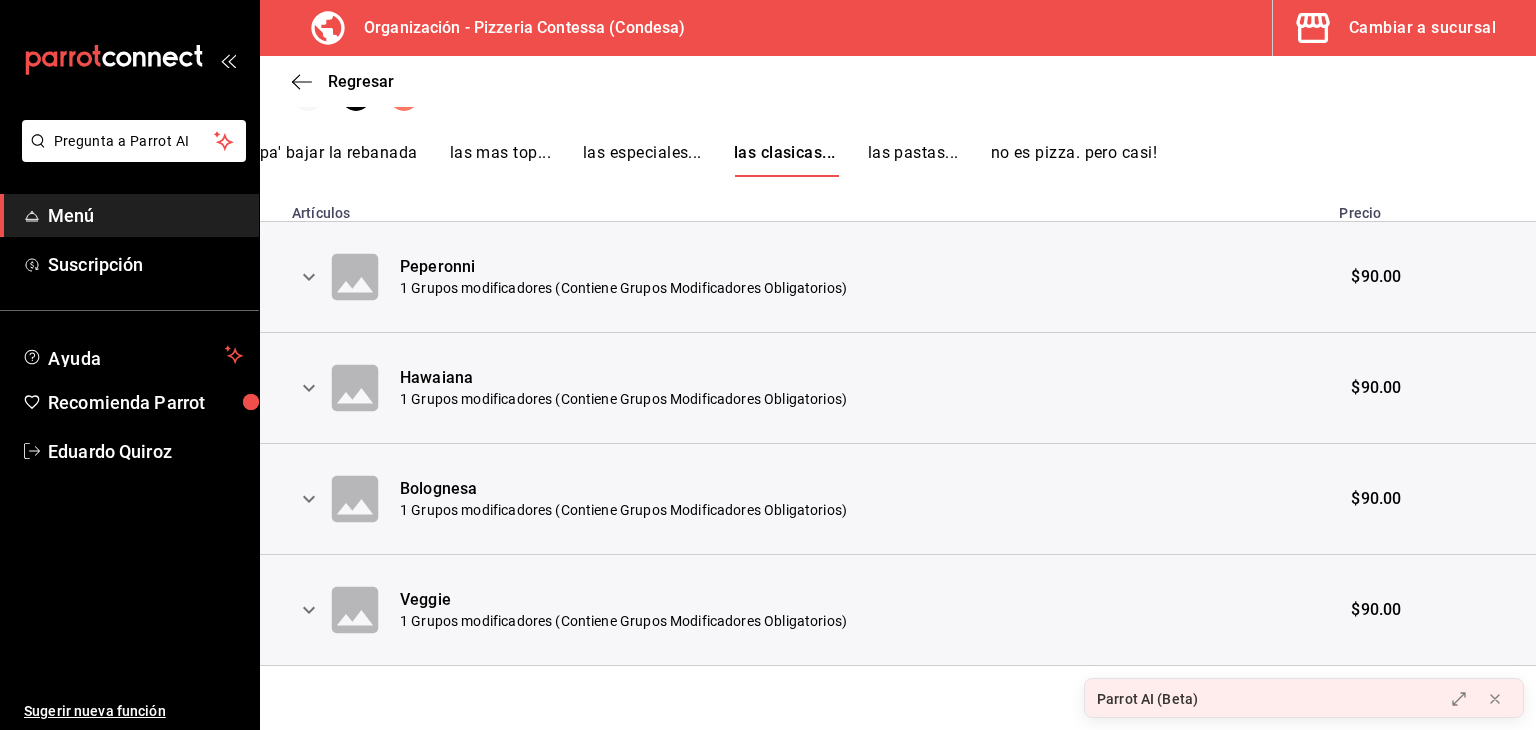 click on "las pastas..." at bounding box center [913, 160] 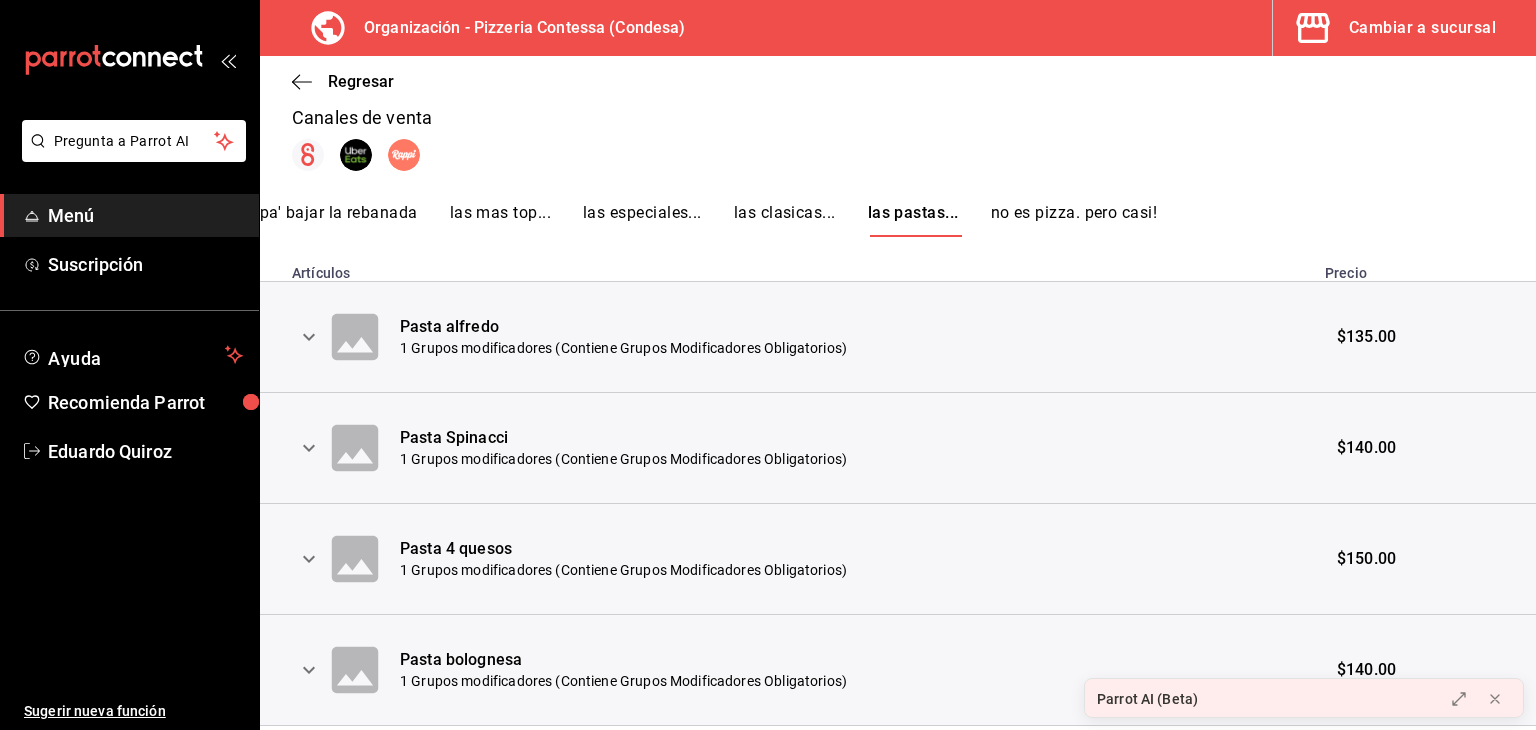 scroll, scrollTop: 380, scrollLeft: 0, axis: vertical 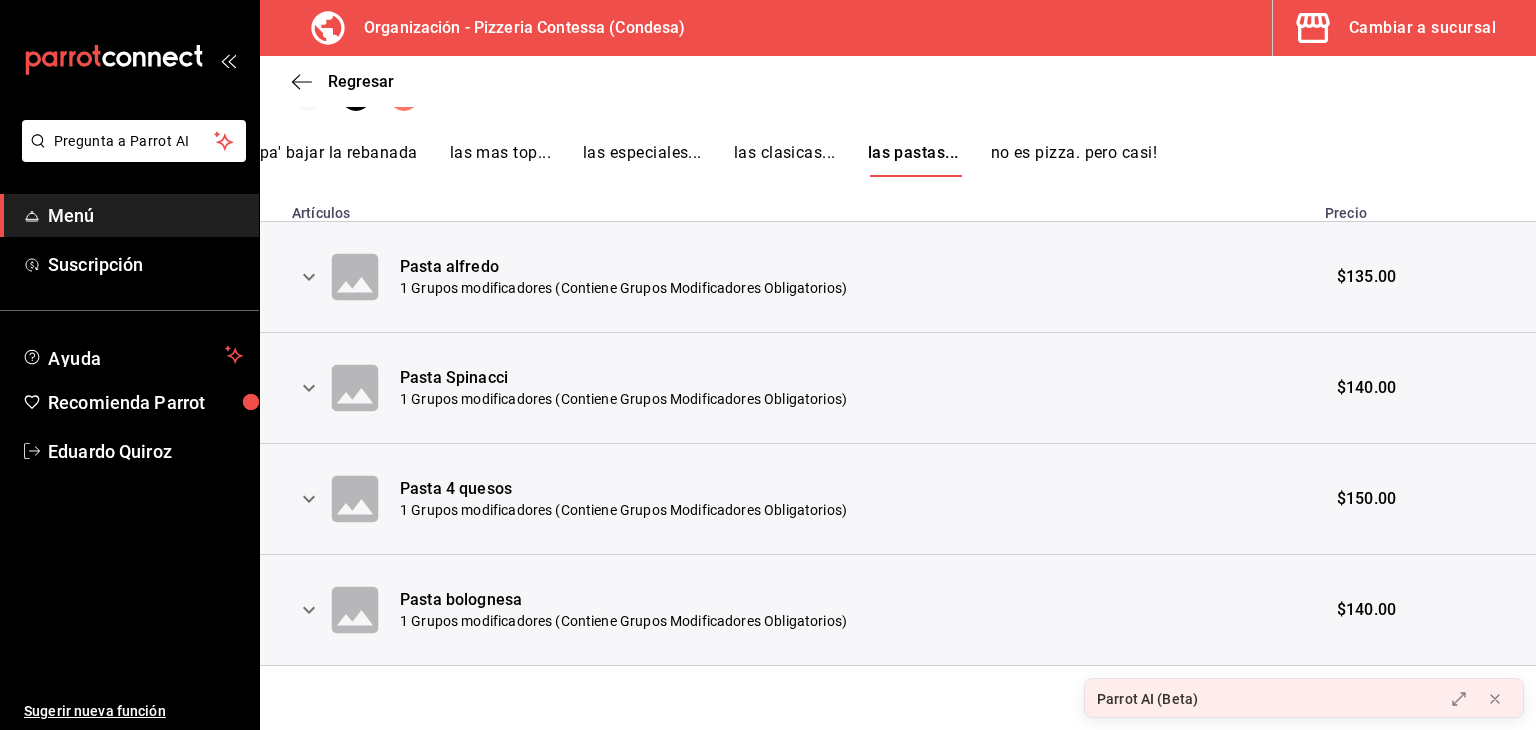 click on "no es pizza. pero casi!" at bounding box center [1074, 160] 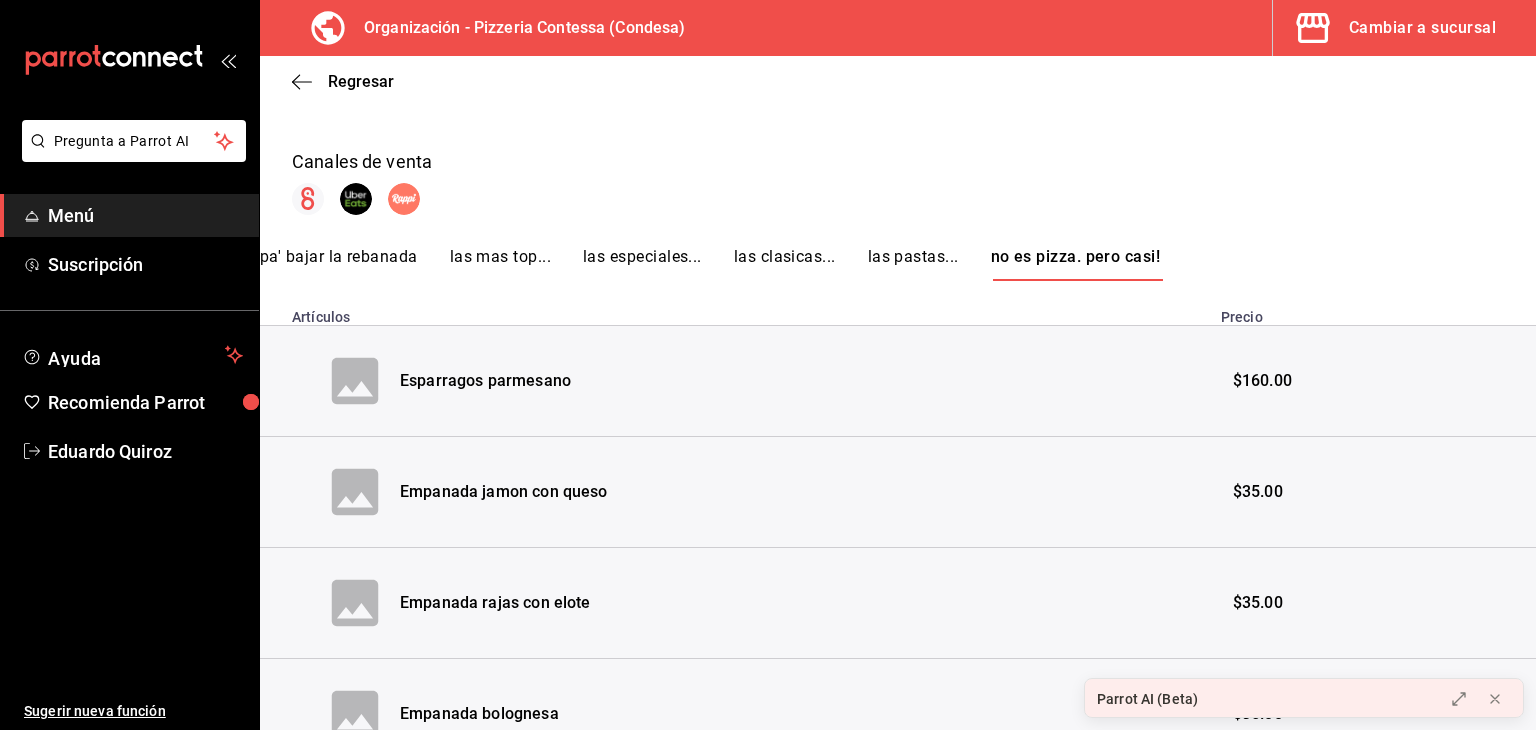 scroll, scrollTop: 275, scrollLeft: 0, axis: vertical 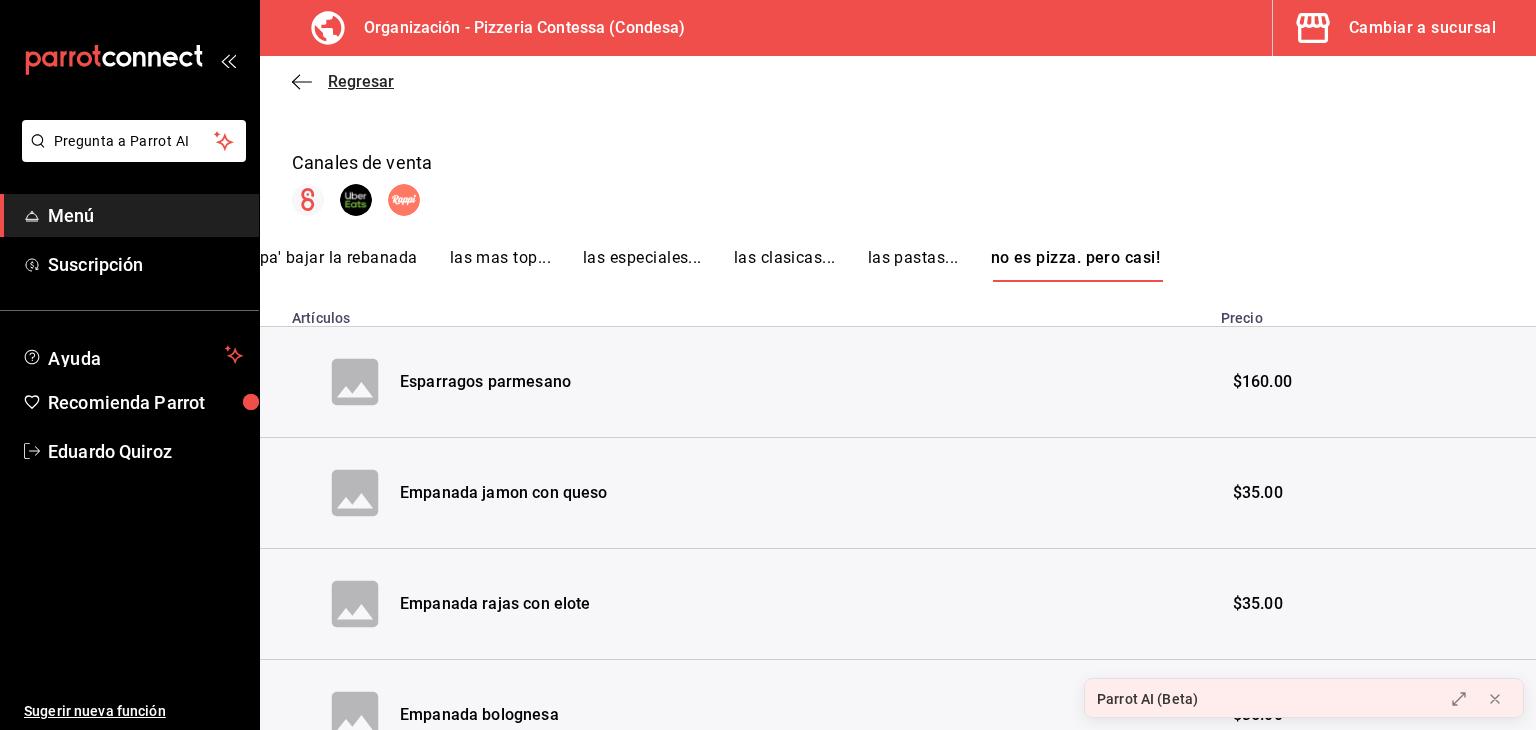 click 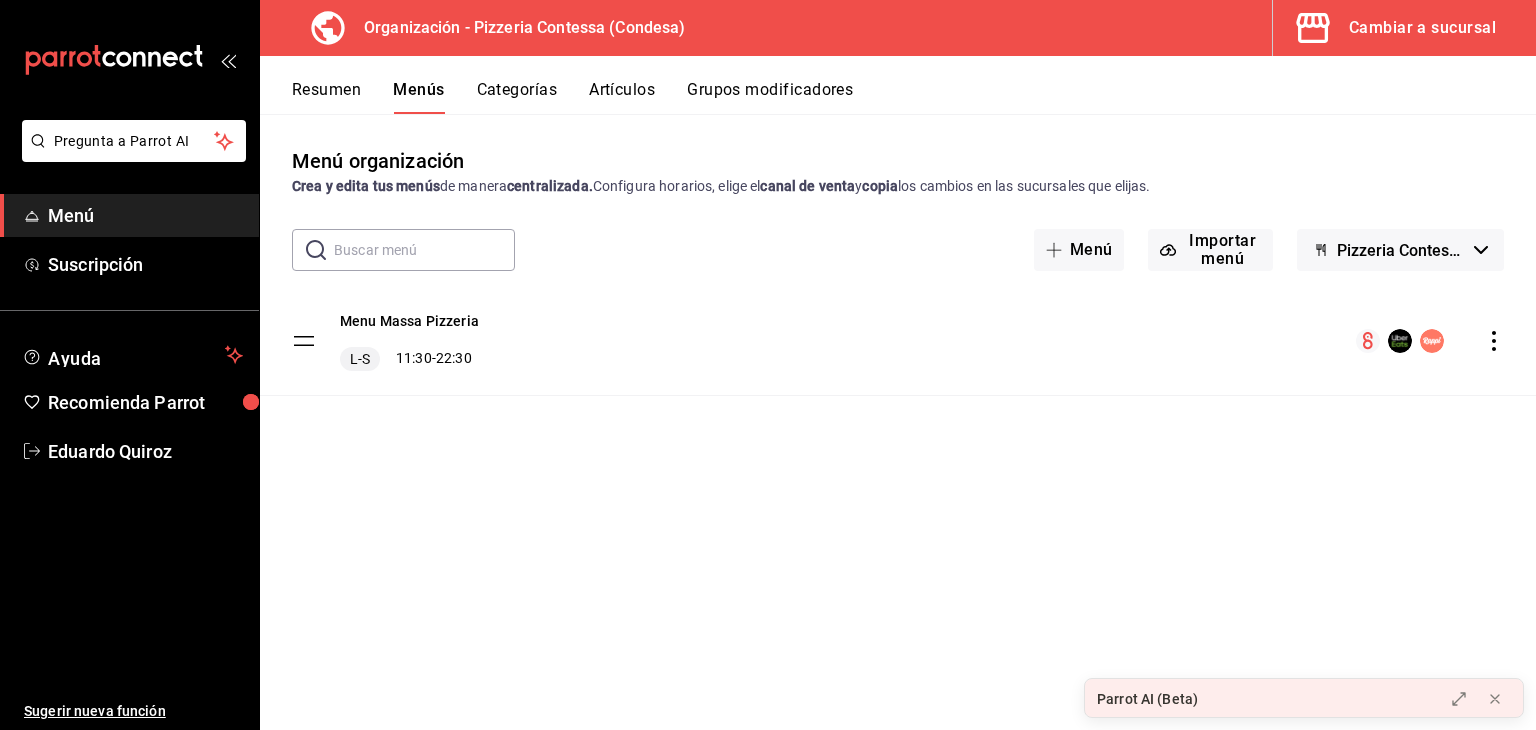 click 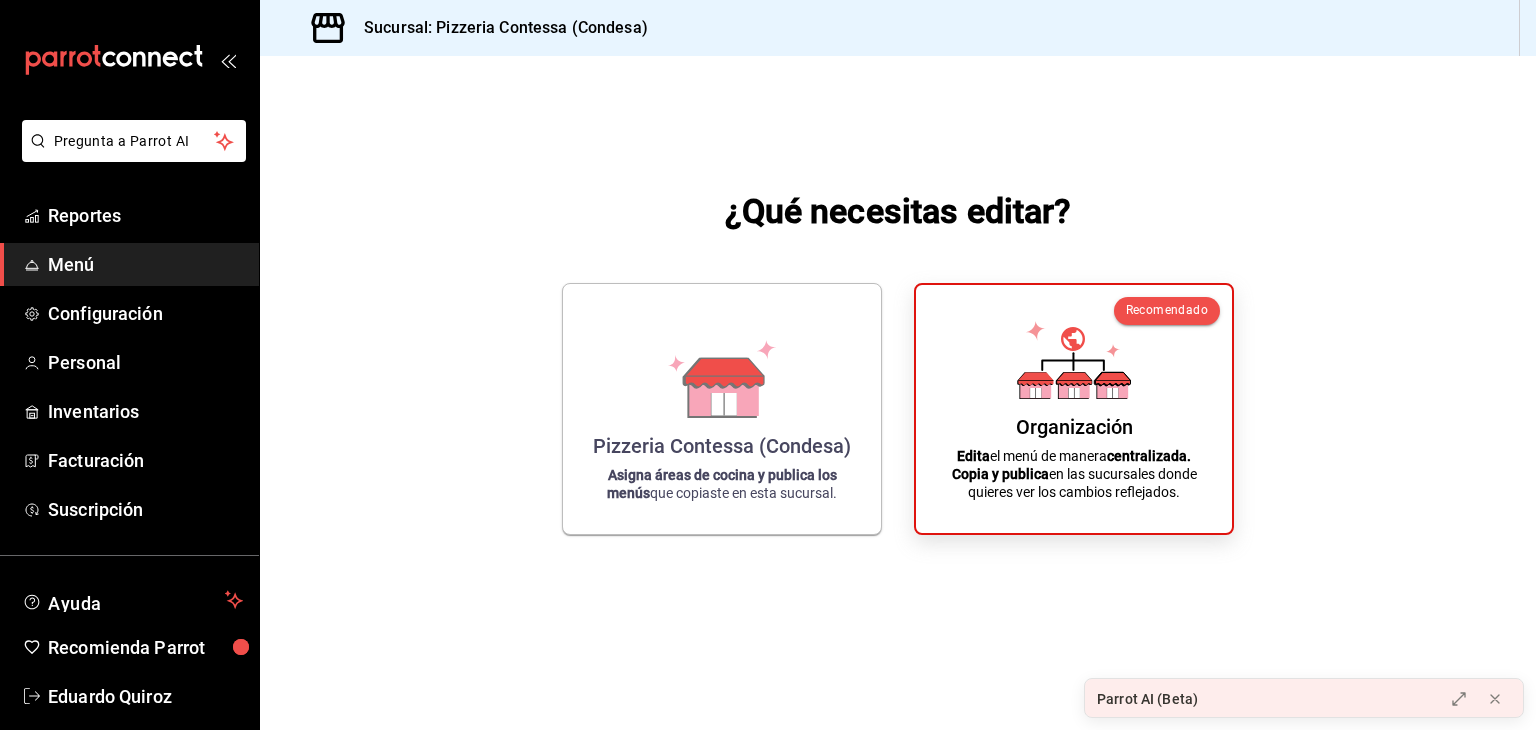 click on "Organización Edita  el menú de manera  centralizada.     Copia y publica  en las sucursales donde quieres ver los cambios reflejados." at bounding box center [1074, 409] 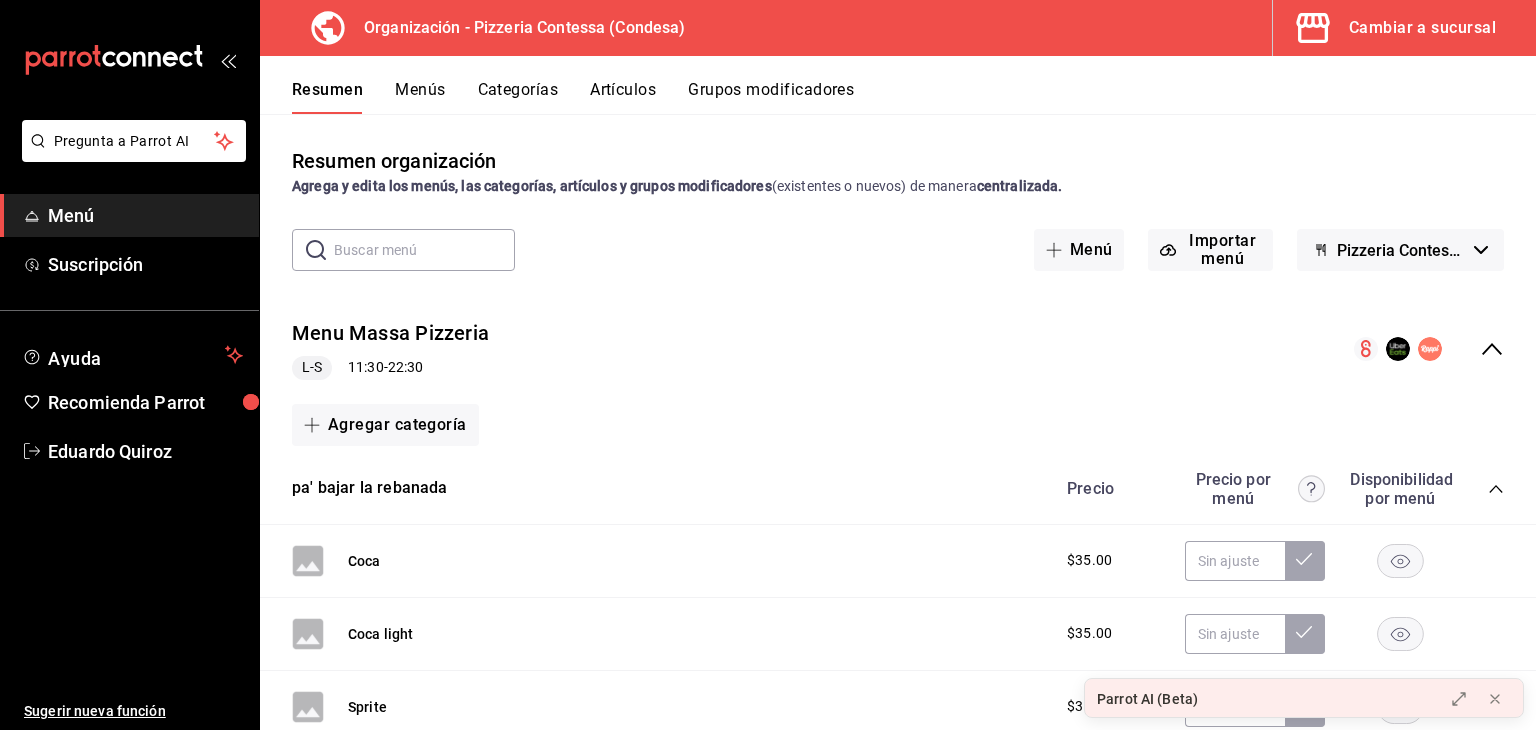 click on "Cambiar a sucursal" at bounding box center (1422, 28) 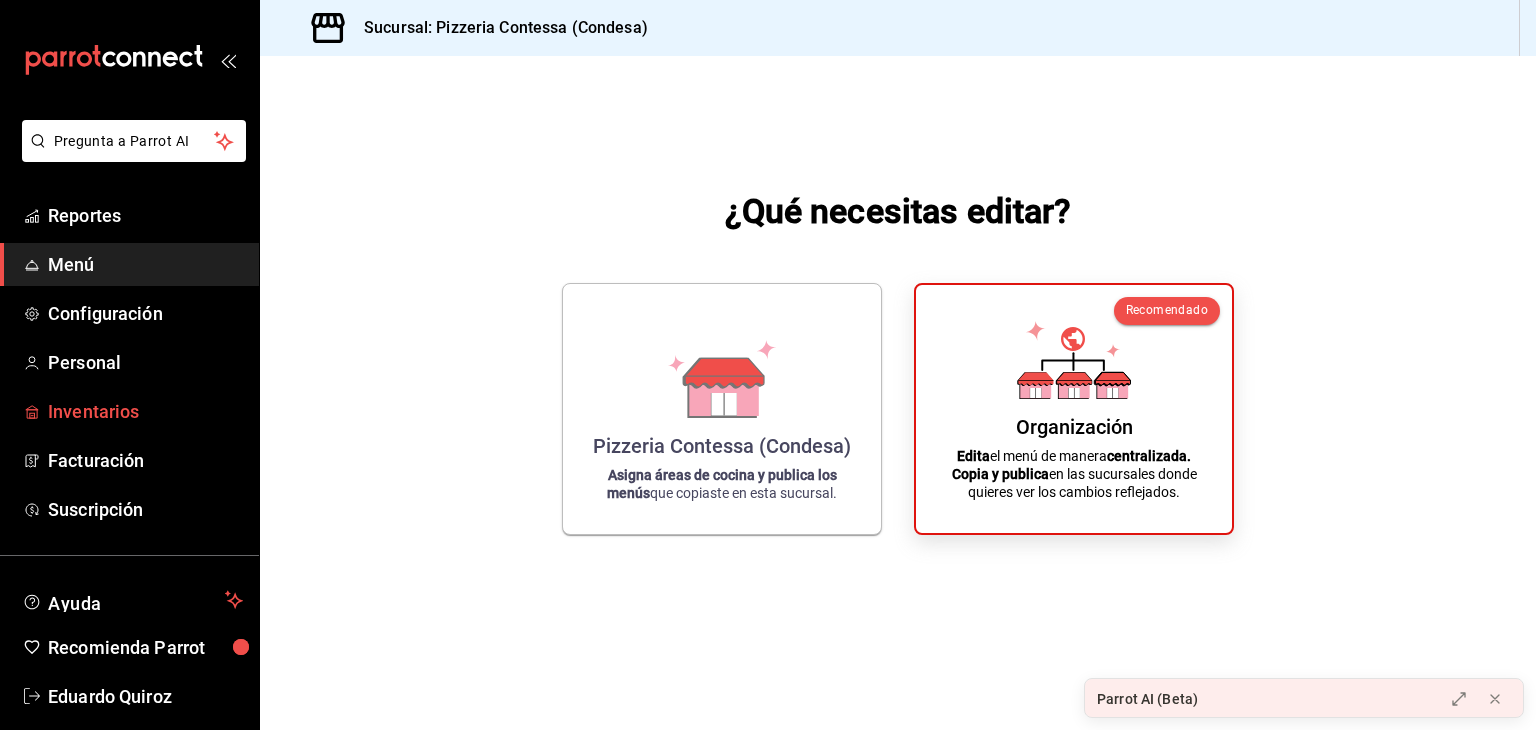 click on "Inventarios" at bounding box center (145, 411) 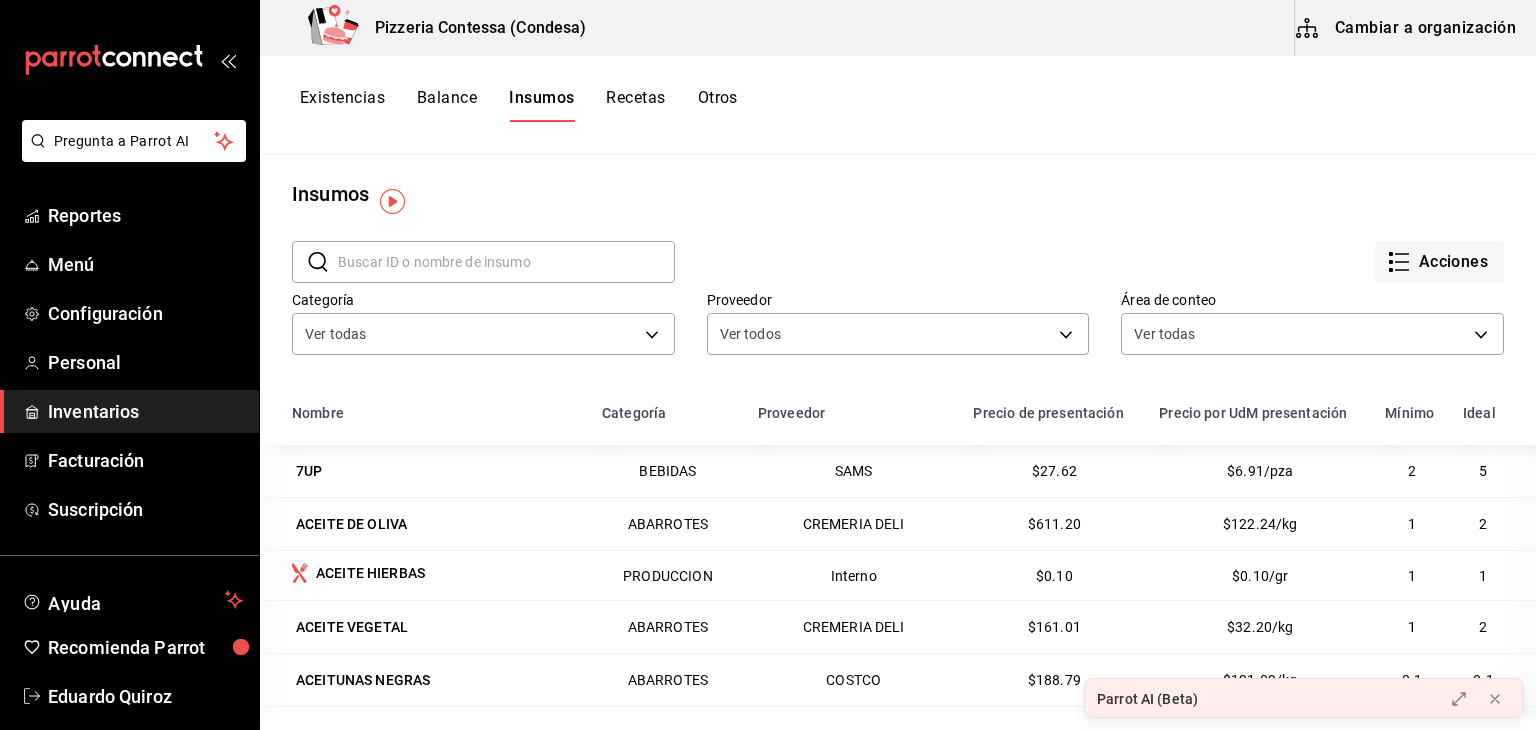 scroll, scrollTop: 0, scrollLeft: 0, axis: both 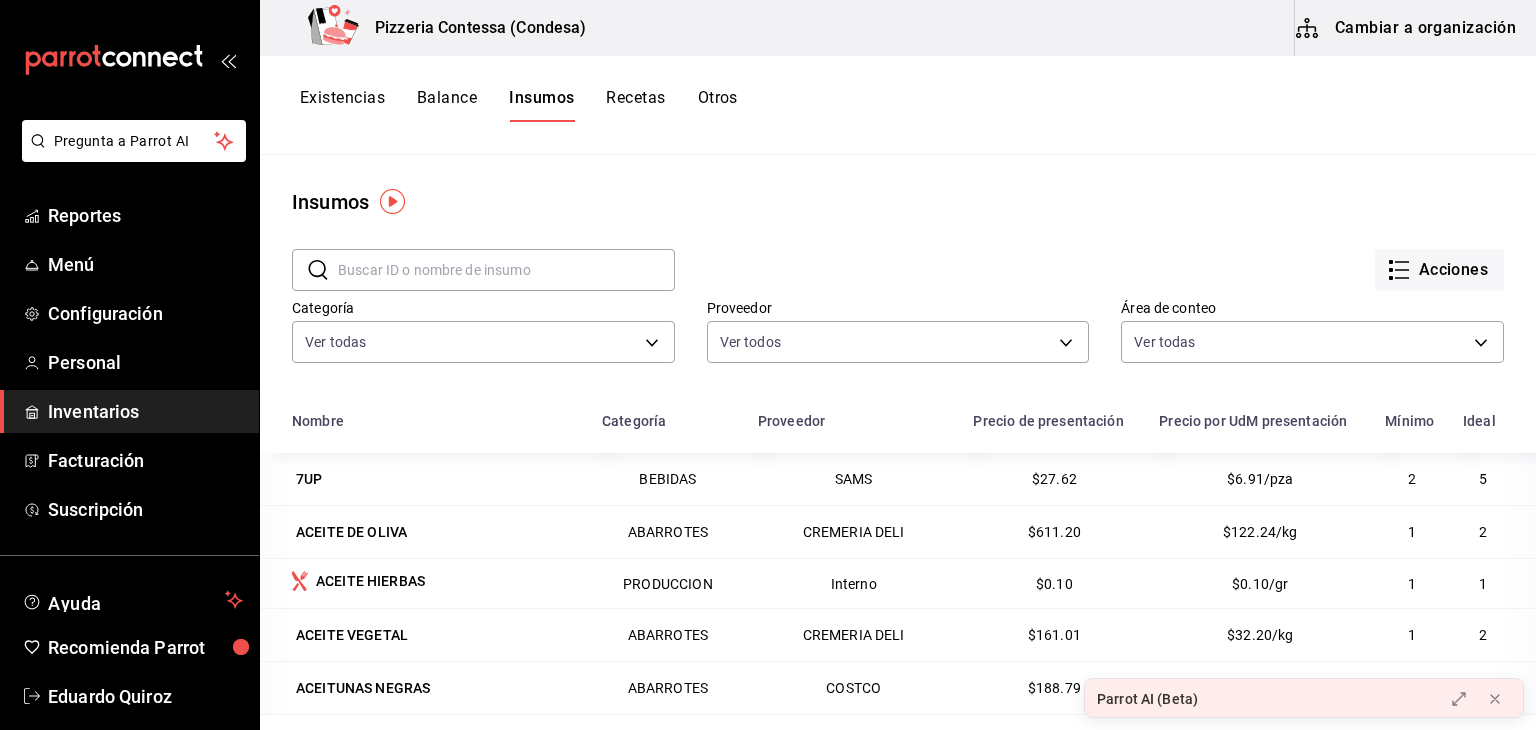 click on "Recetas" at bounding box center (635, 105) 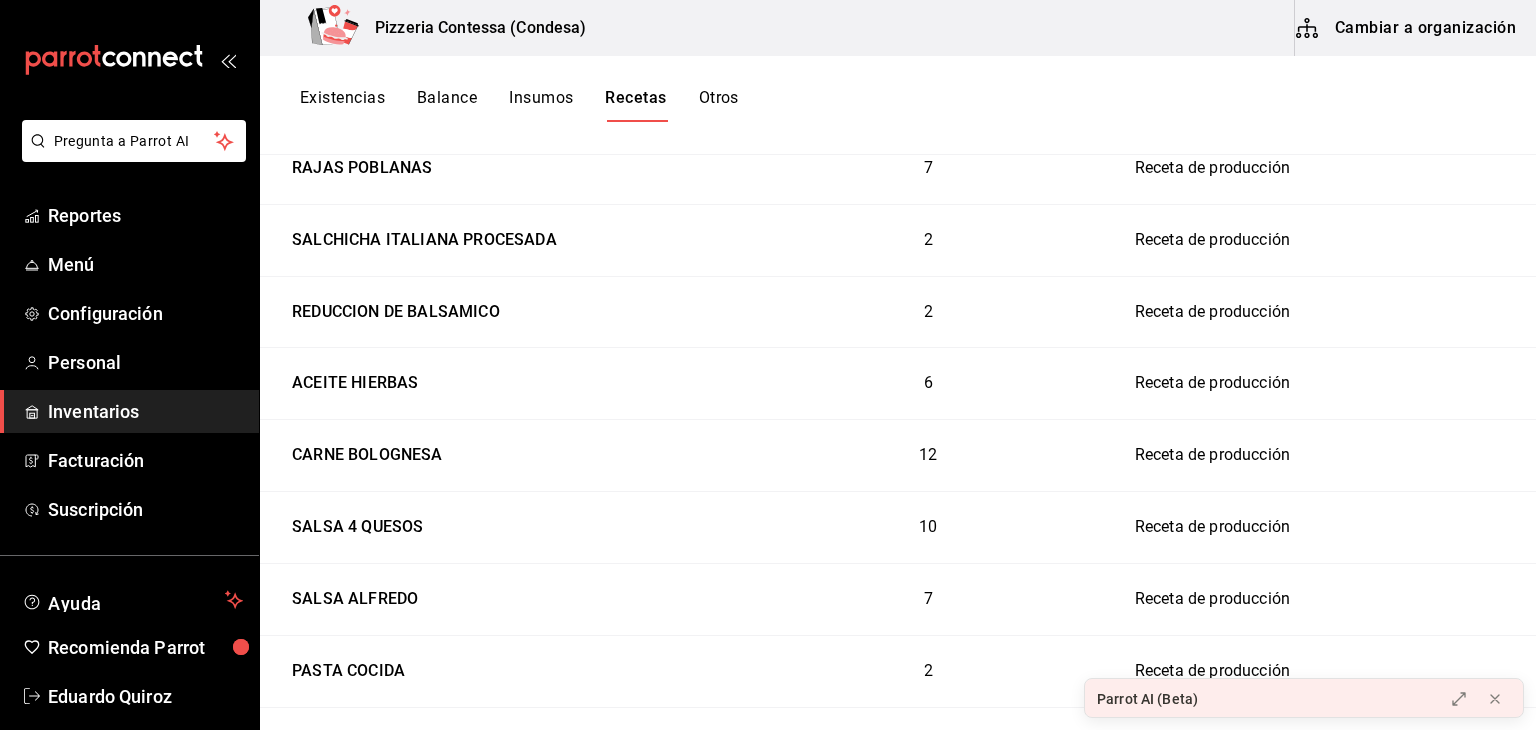 scroll, scrollTop: 2308, scrollLeft: 0, axis: vertical 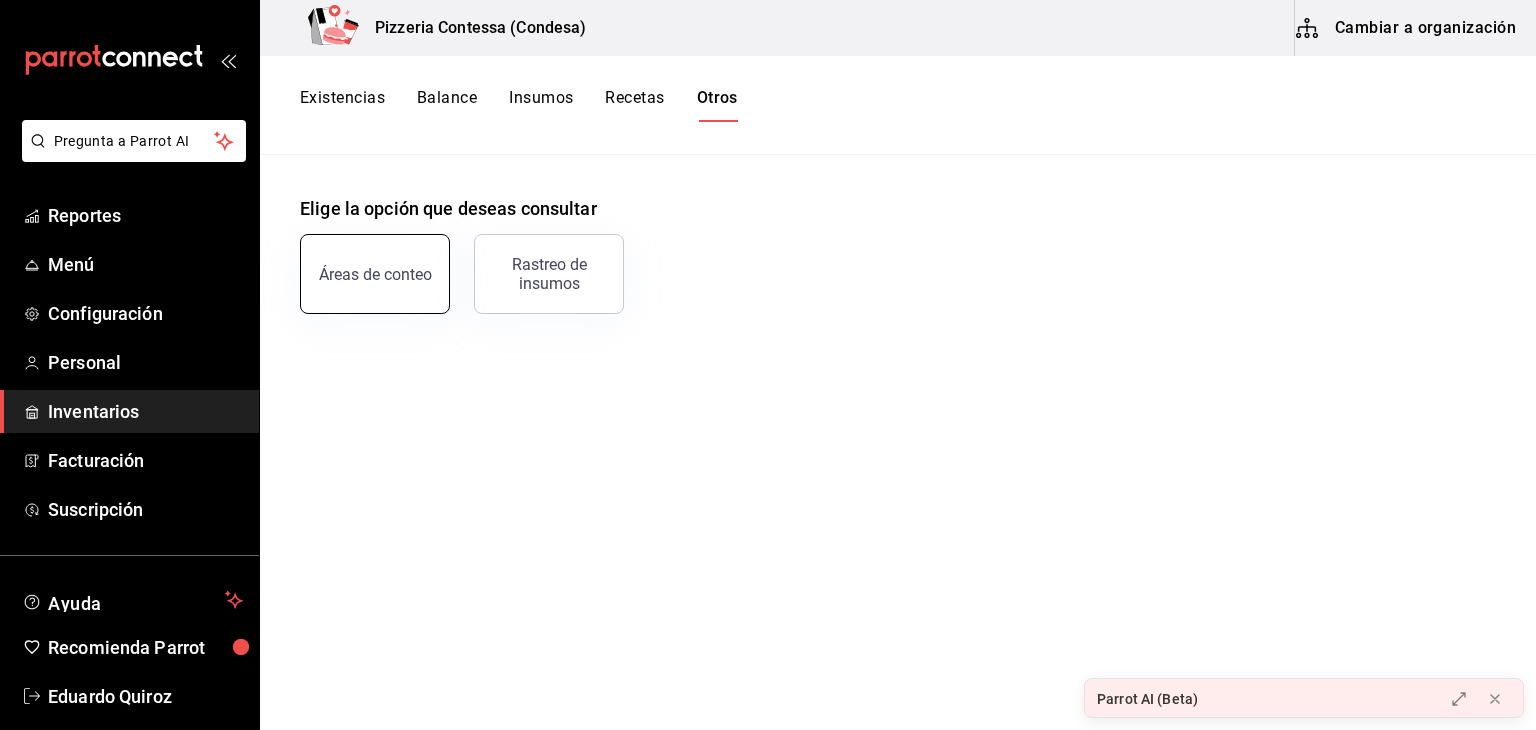 click on "Áreas de conteo" at bounding box center (375, 274) 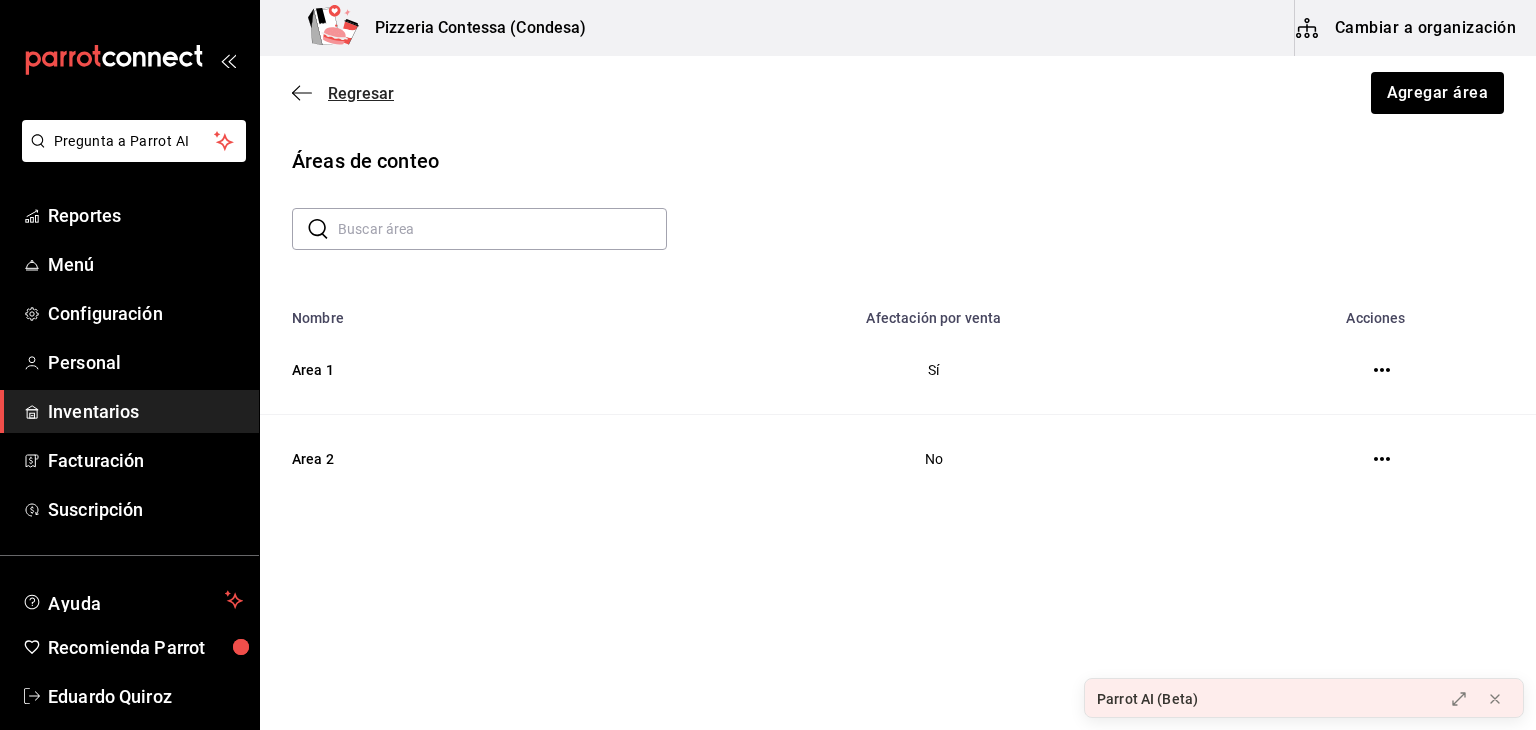 click 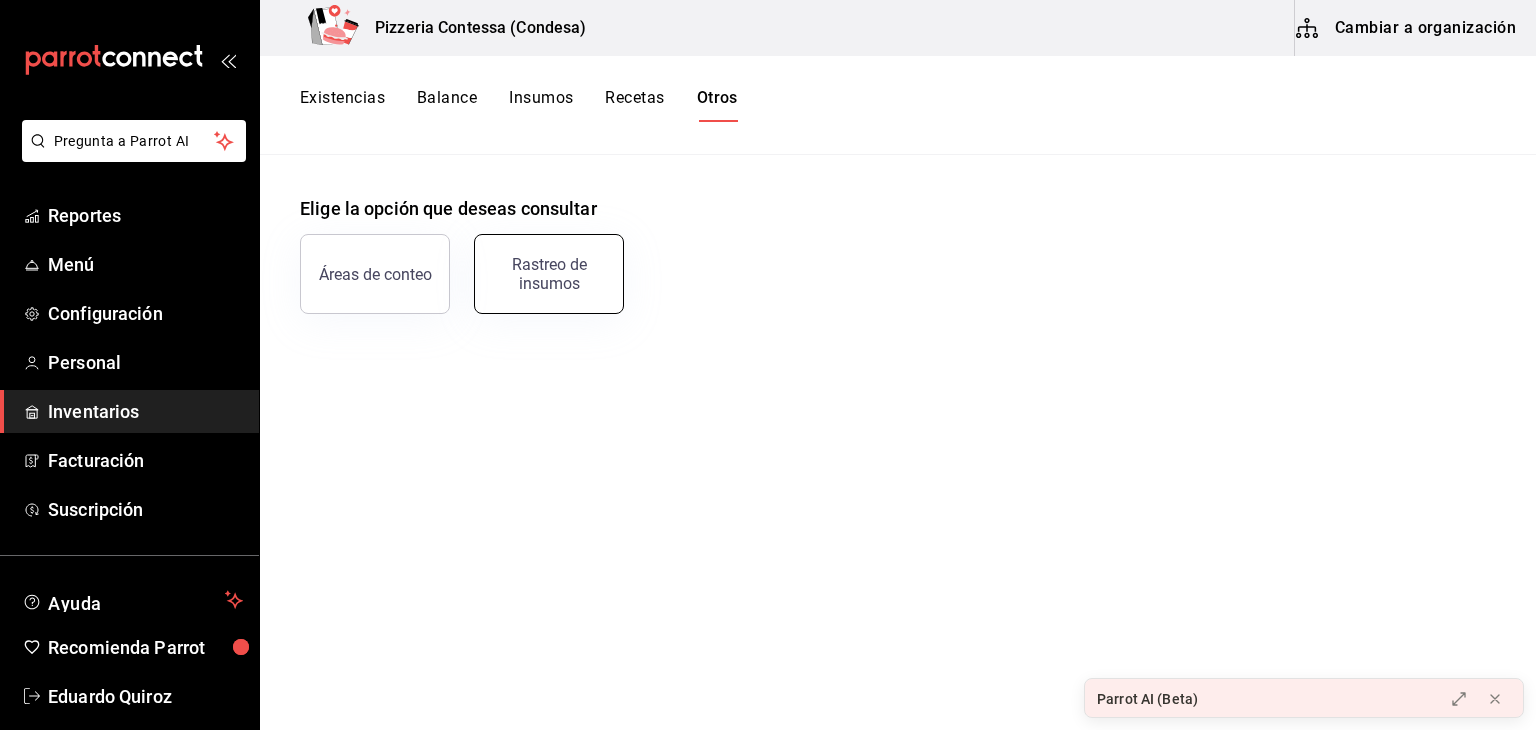 click on "Rastreo de insumos" at bounding box center [549, 274] 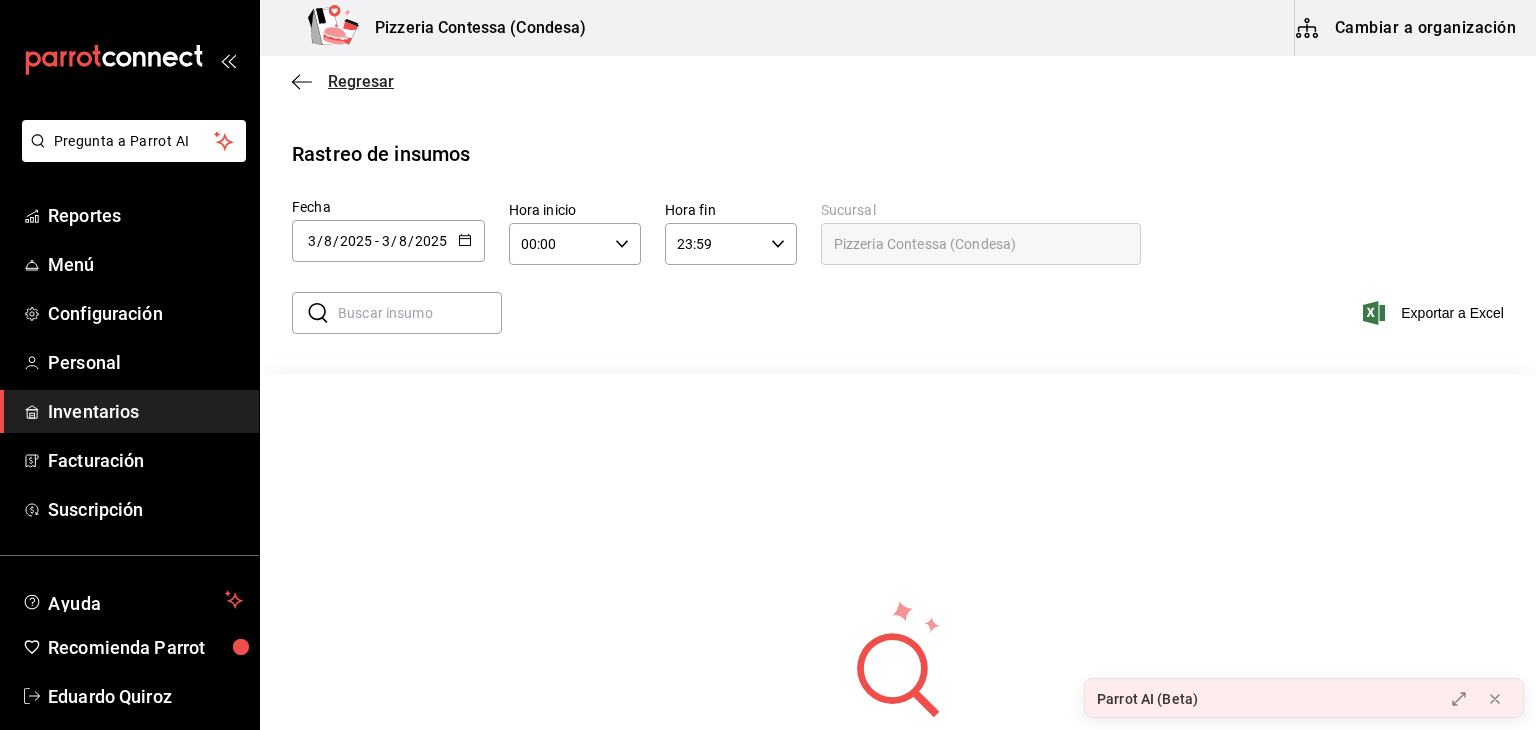click 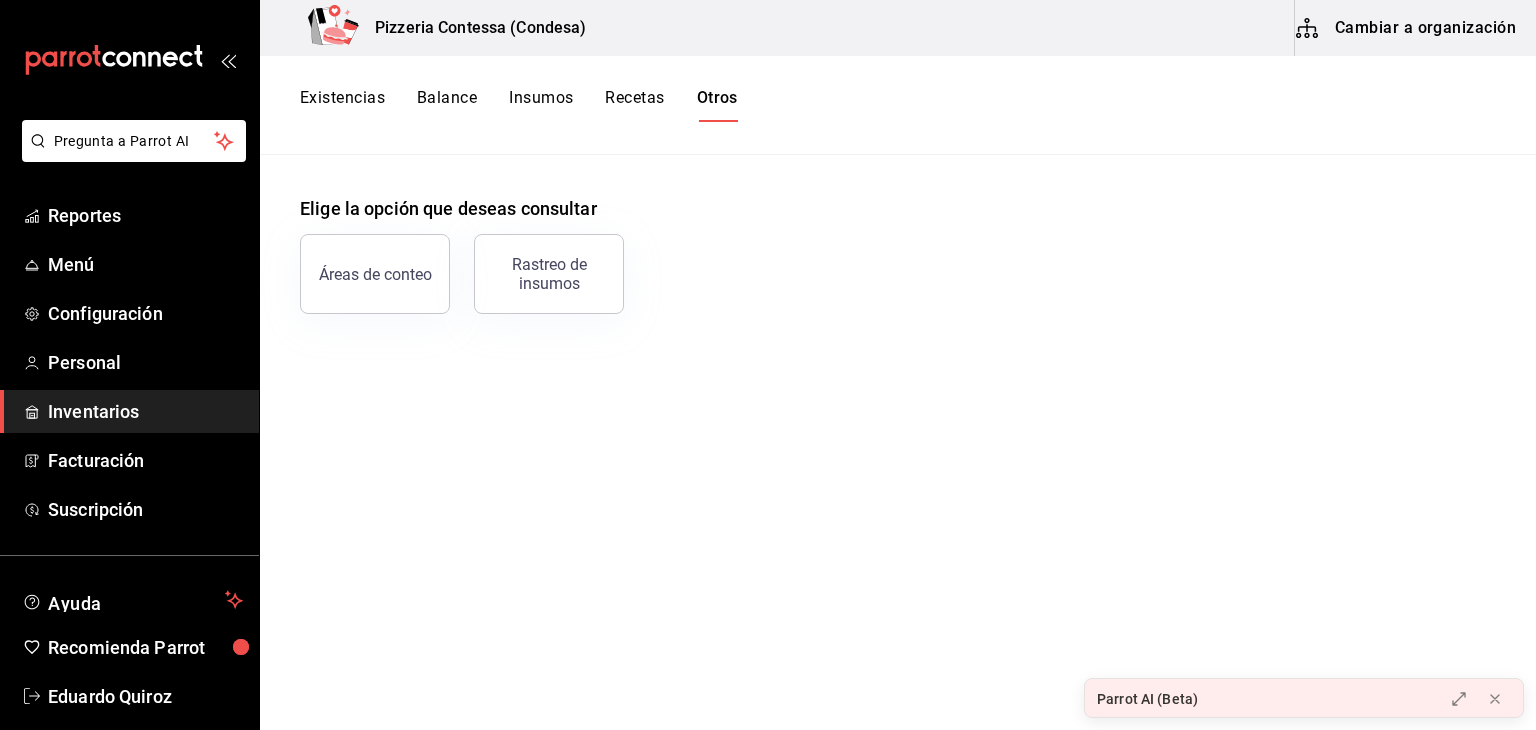 click on "Existencias" at bounding box center [342, 105] 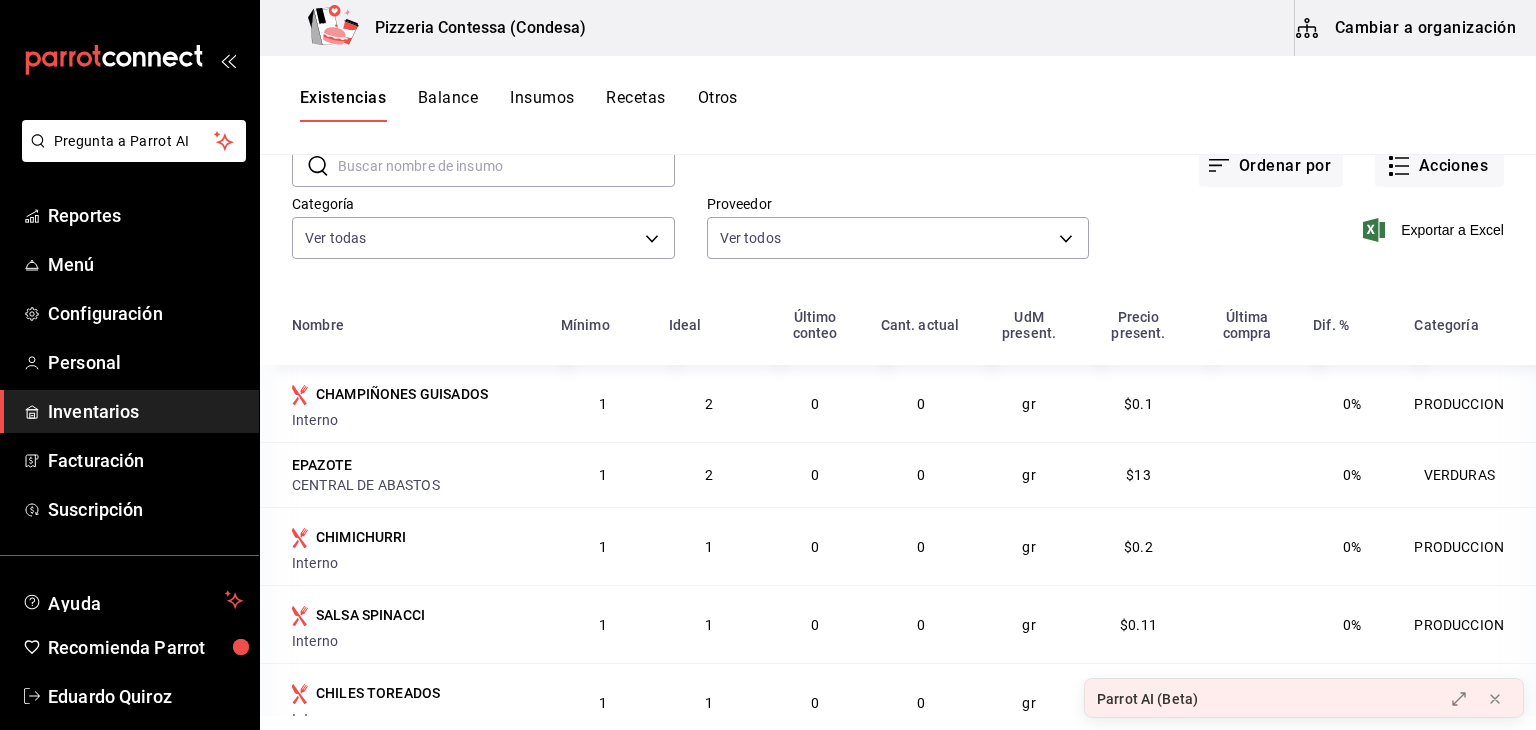 scroll, scrollTop: 0, scrollLeft: 0, axis: both 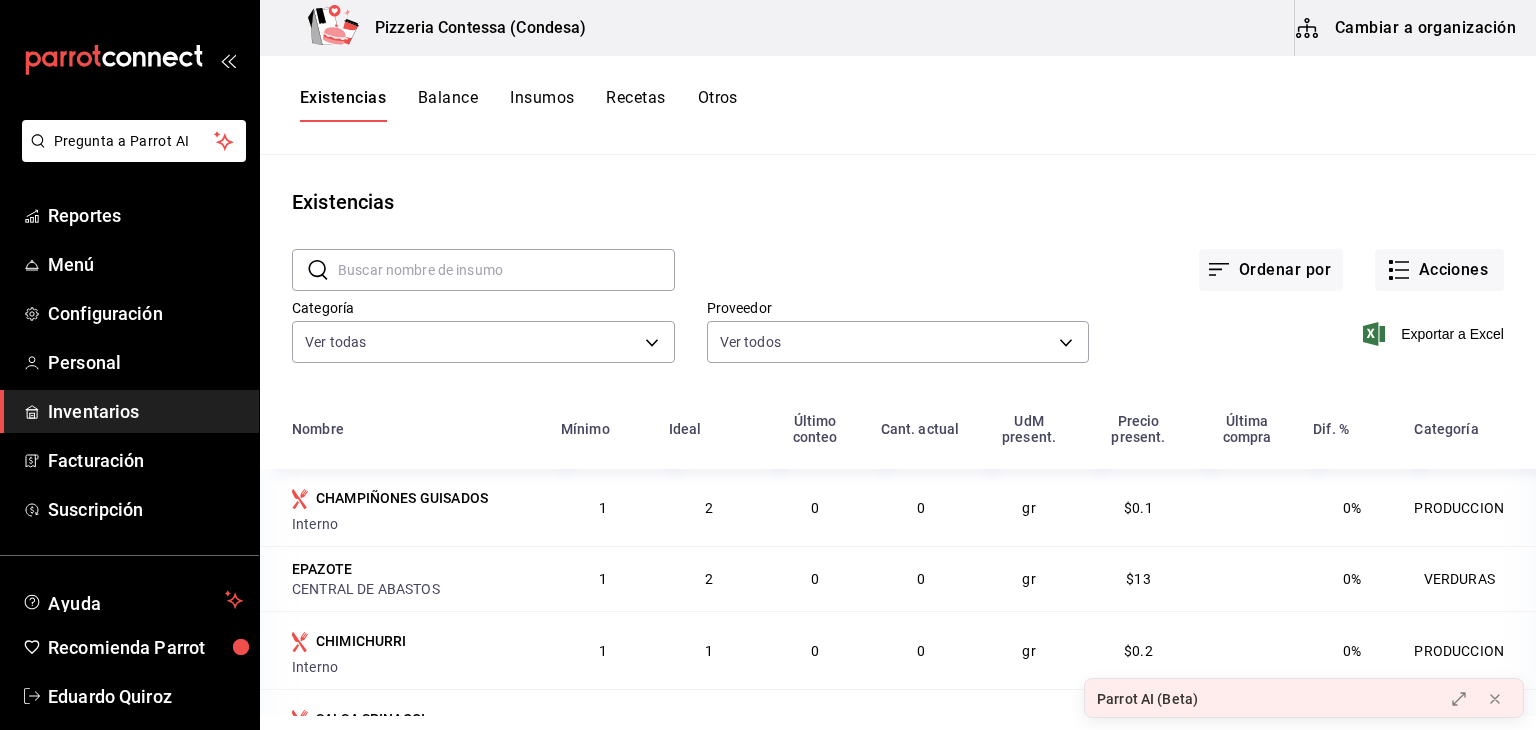 click on "Balance" at bounding box center [448, 105] 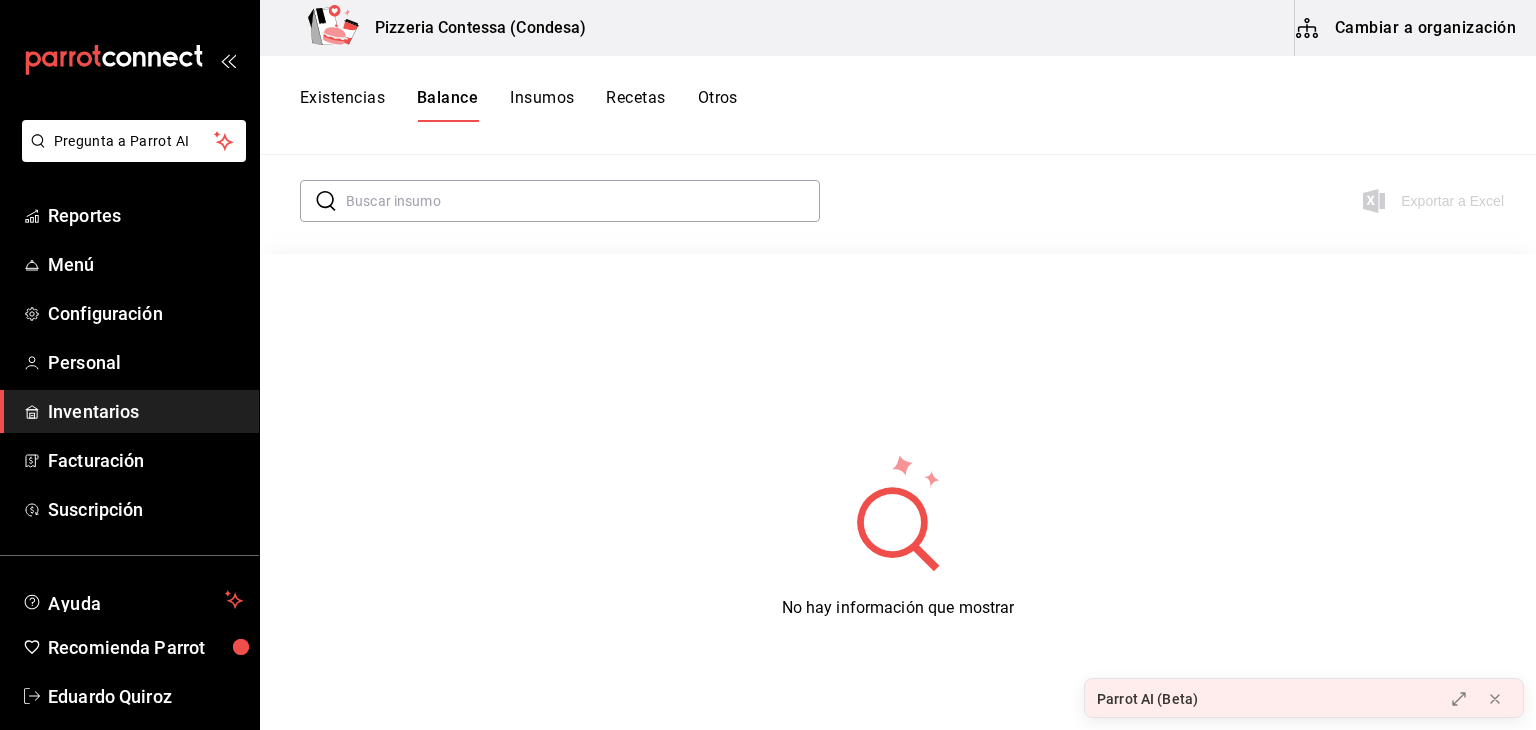 scroll, scrollTop: 0, scrollLeft: 0, axis: both 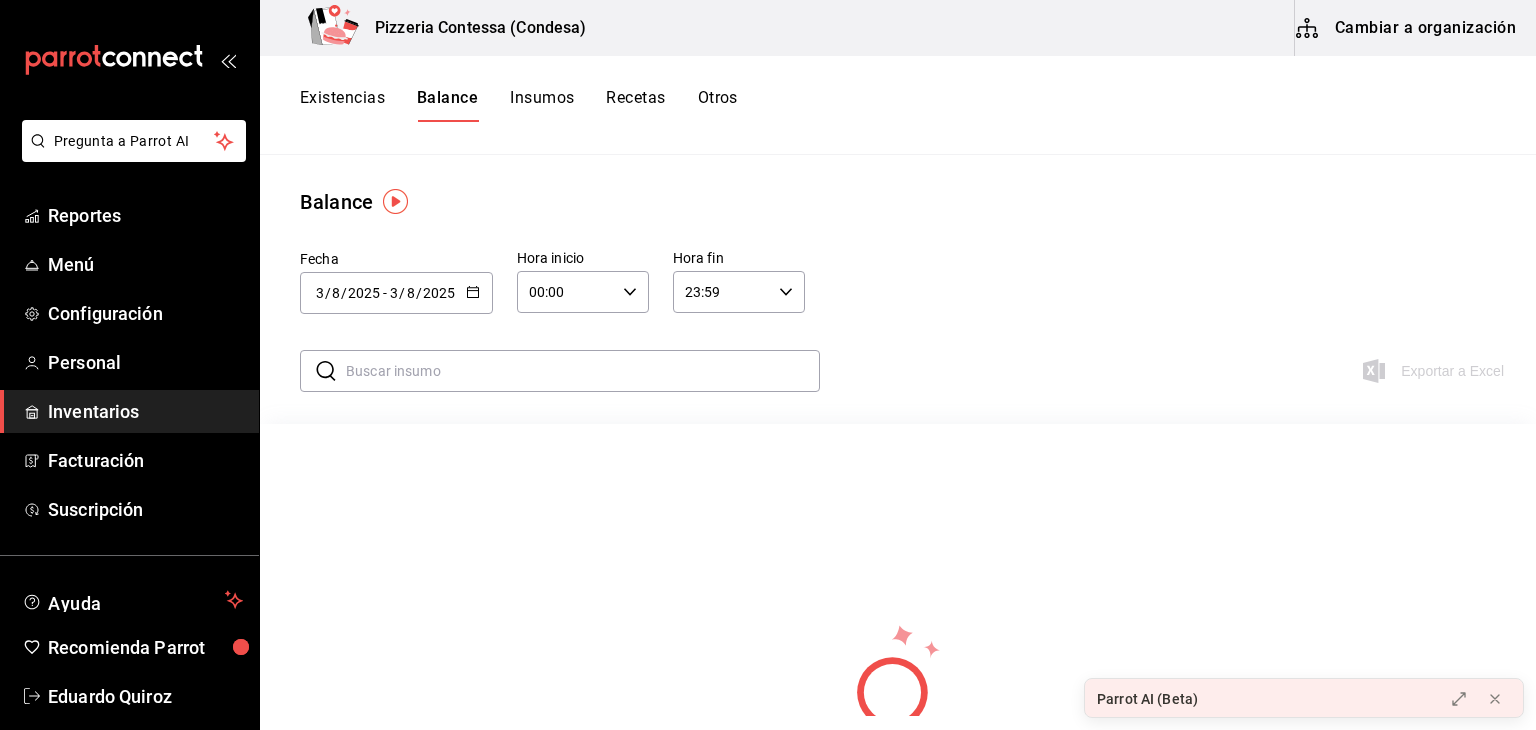 click on "Cambiar a organización" at bounding box center [1407, 28] 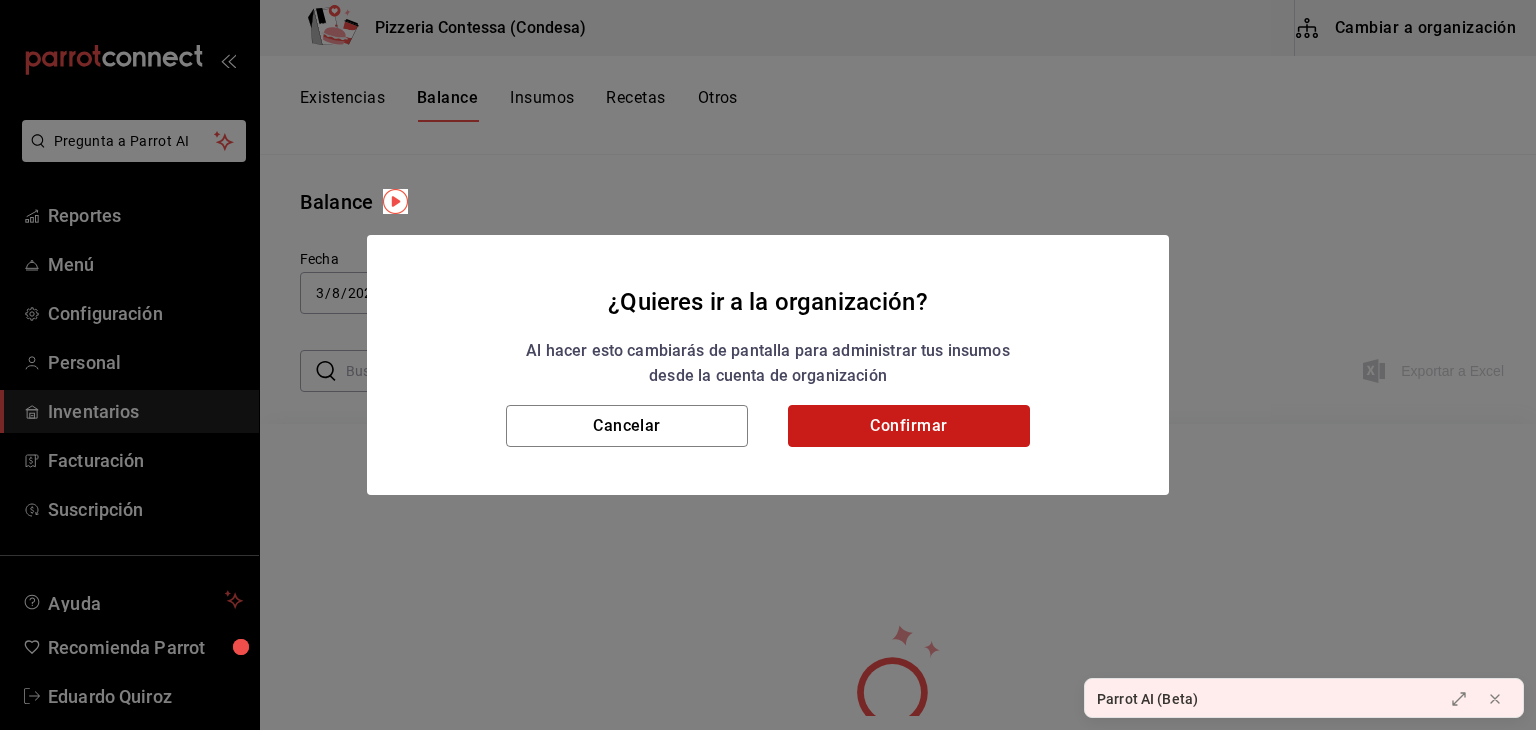 click on "Confirmar" at bounding box center (909, 426) 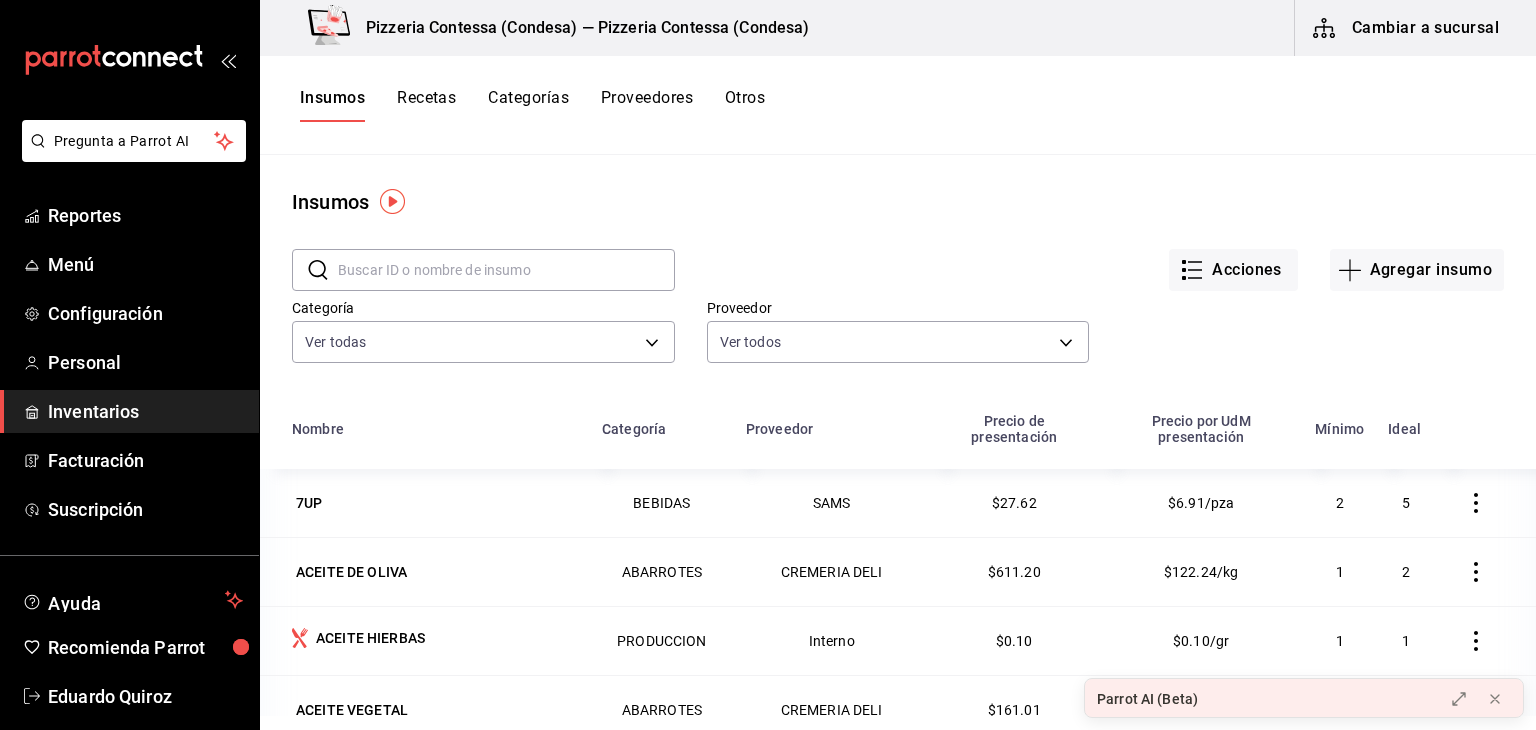 click on "Recetas" at bounding box center (426, 105) 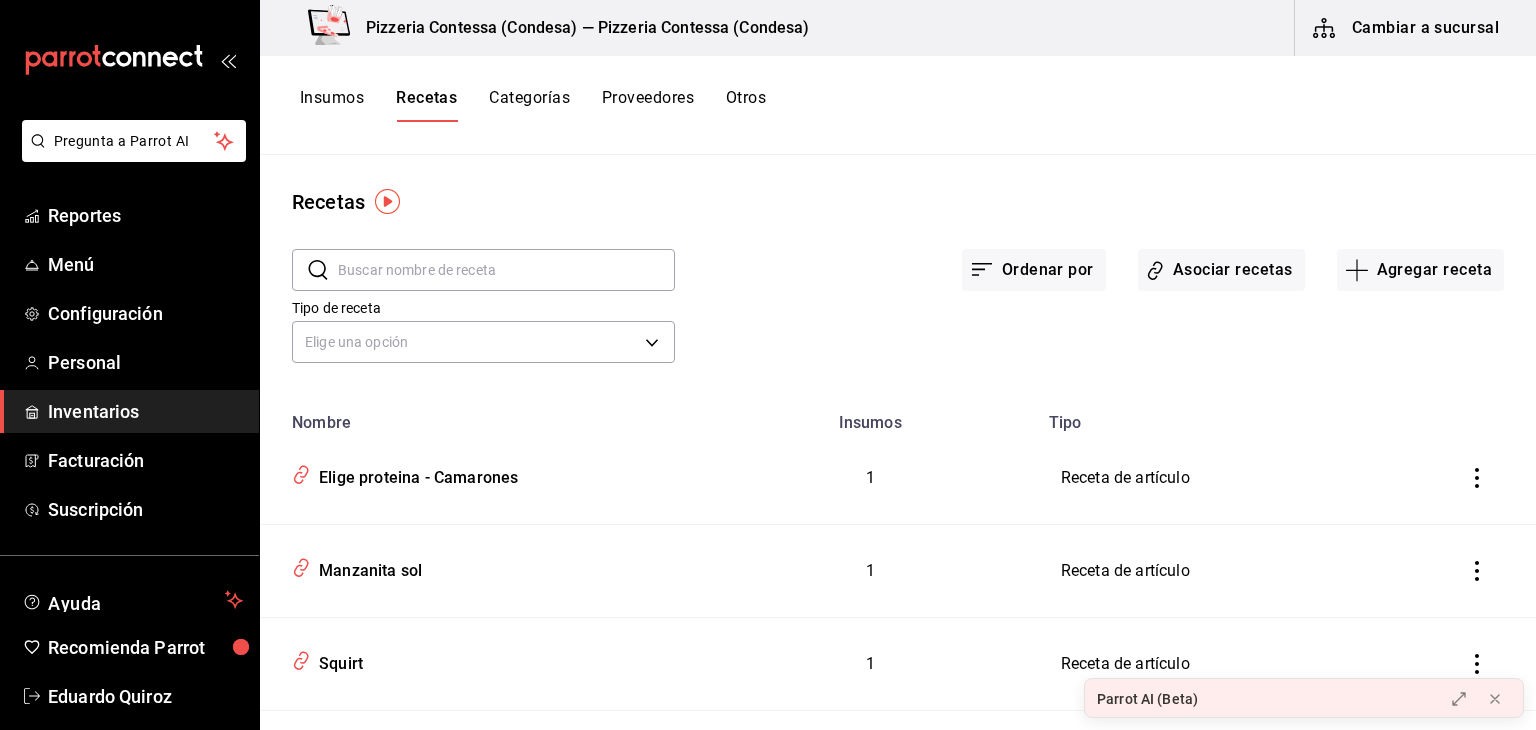 click on "Categorías" at bounding box center (529, 105) 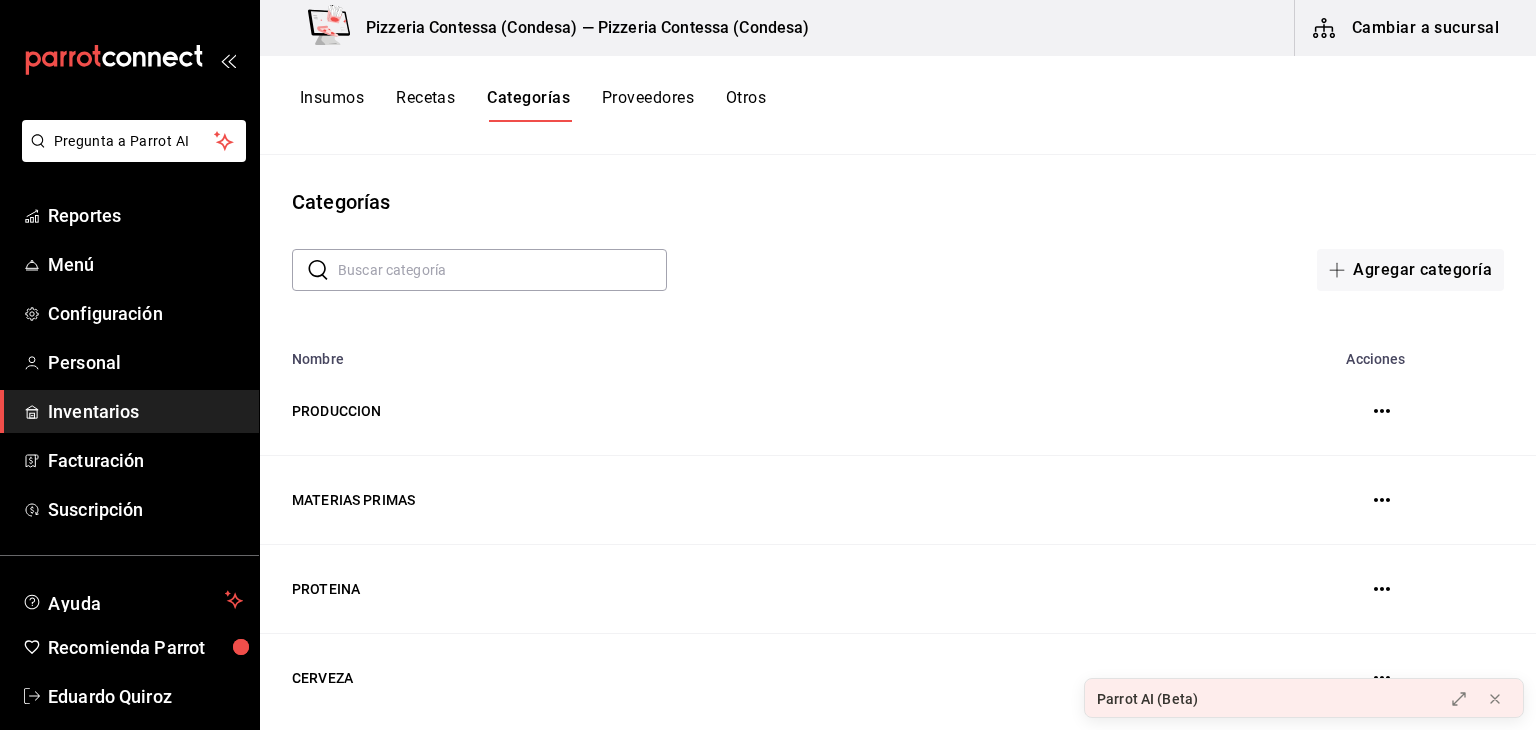 click on "Insumos Recetas Categorías Proveedores Otros" at bounding box center (533, 105) 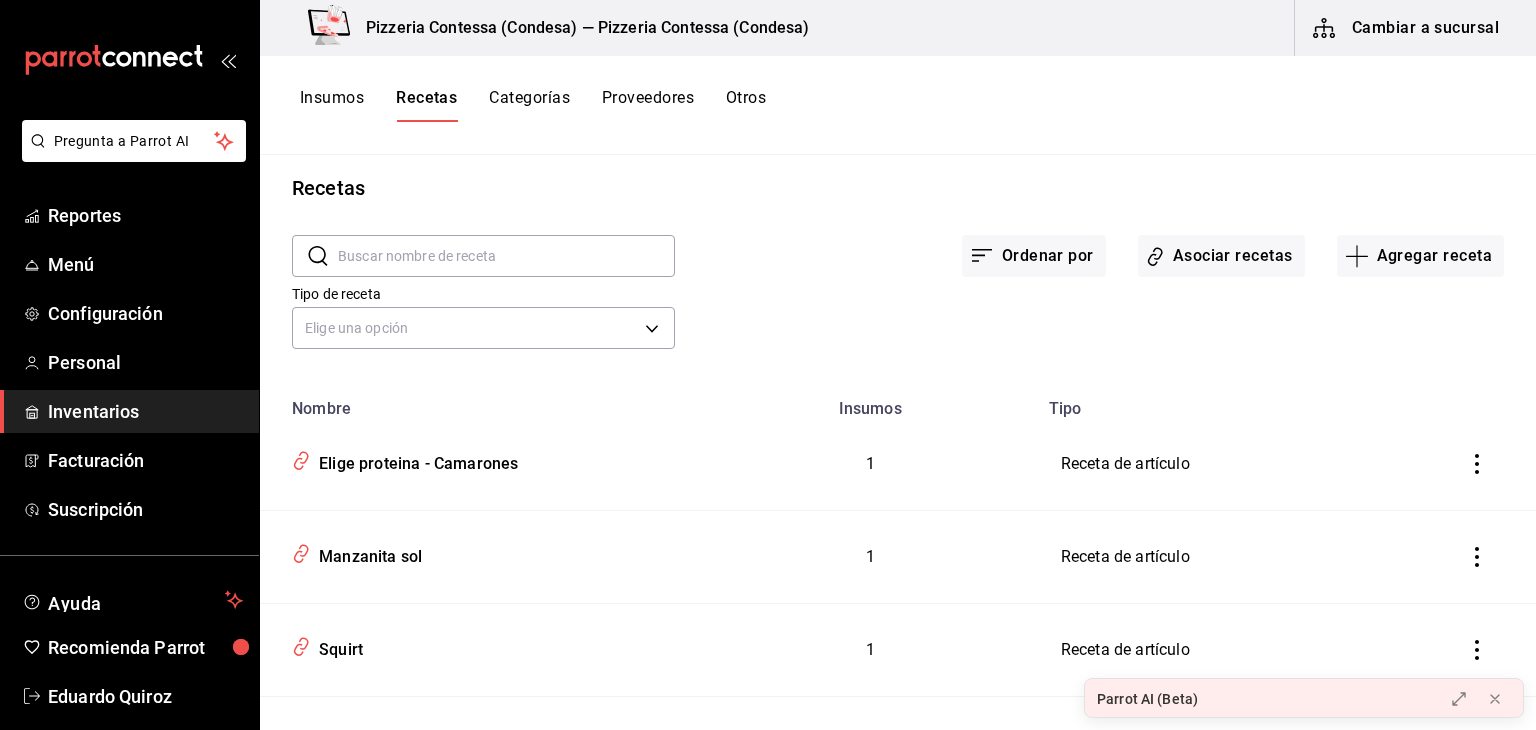 scroll, scrollTop: 0, scrollLeft: 0, axis: both 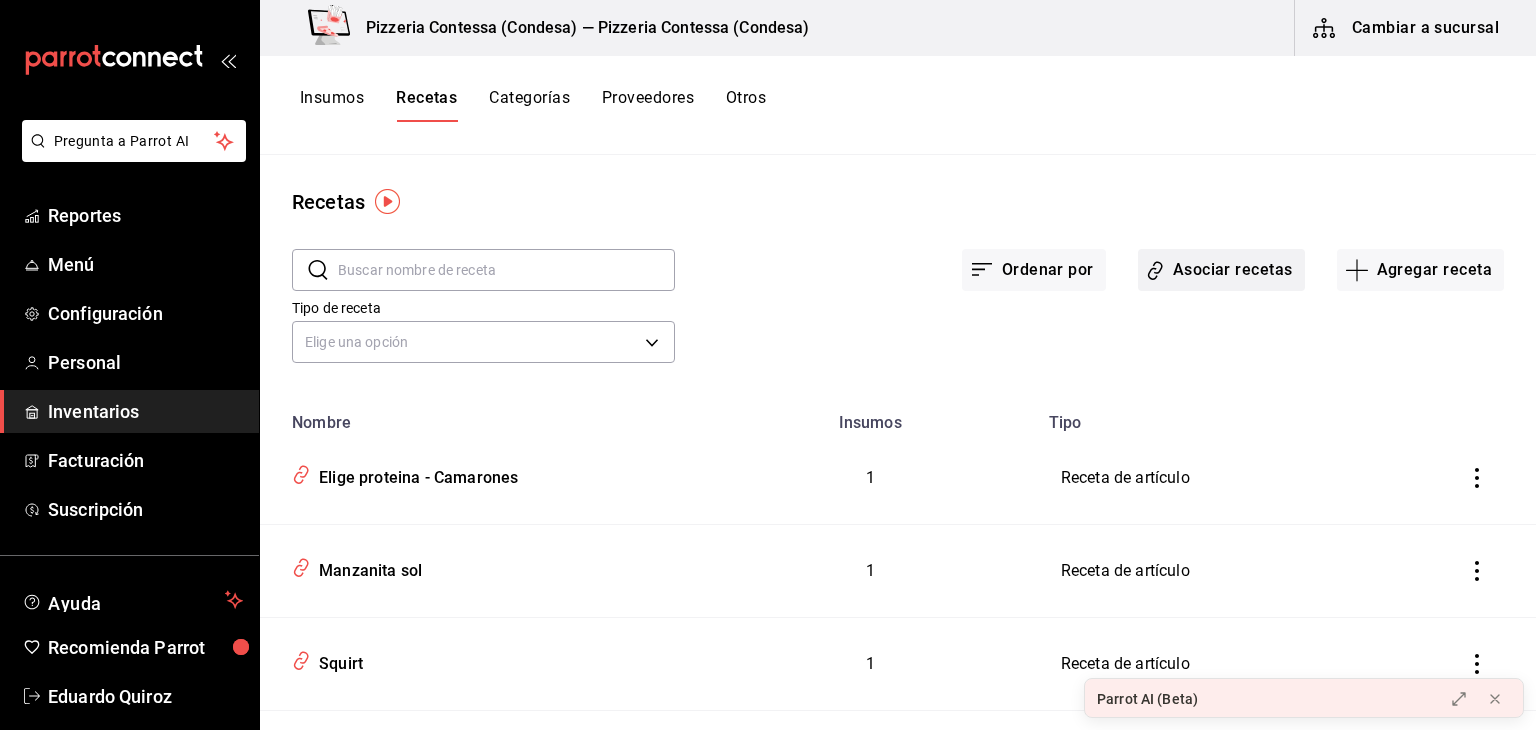 click on "Asociar recetas" at bounding box center (1221, 270) 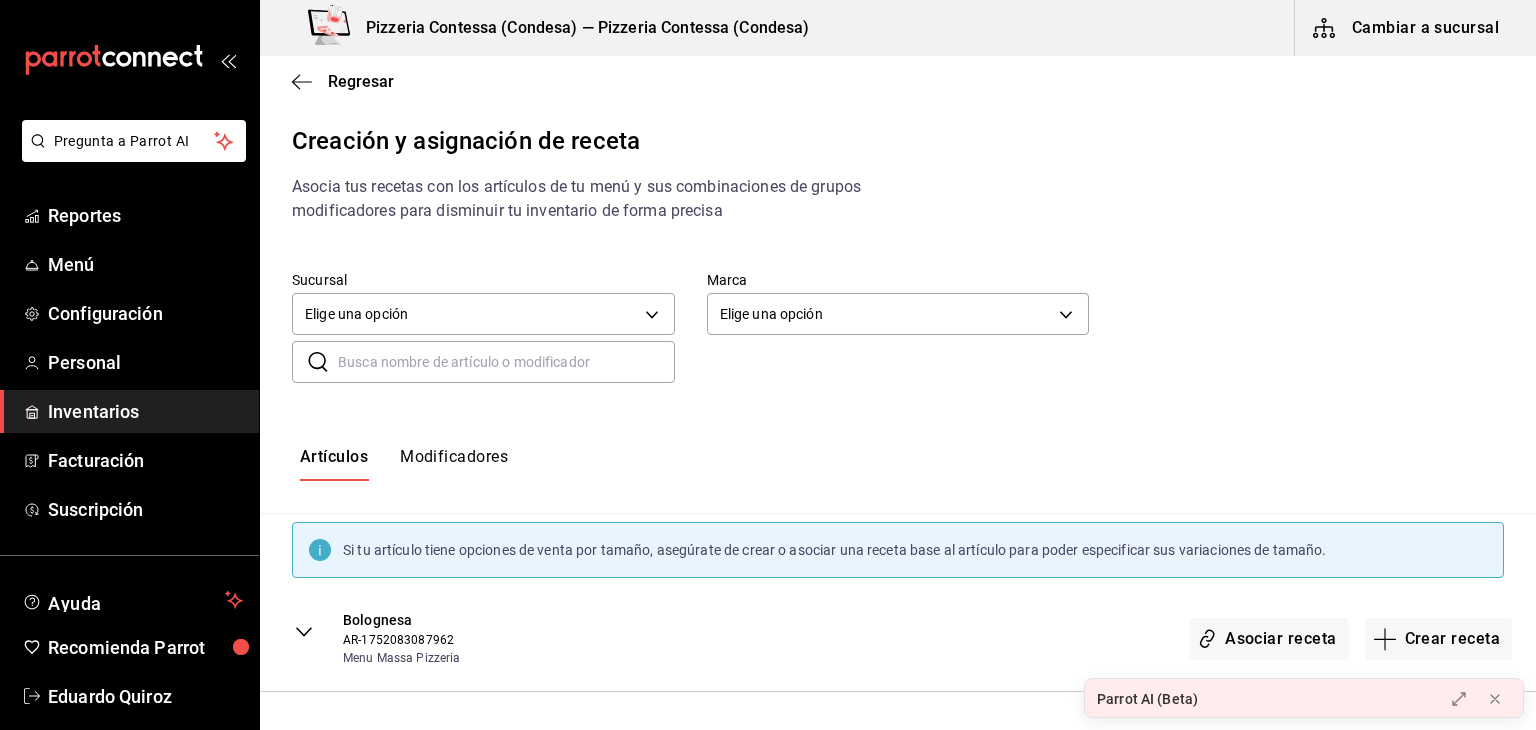 click on "Modificadores" at bounding box center [454, 464] 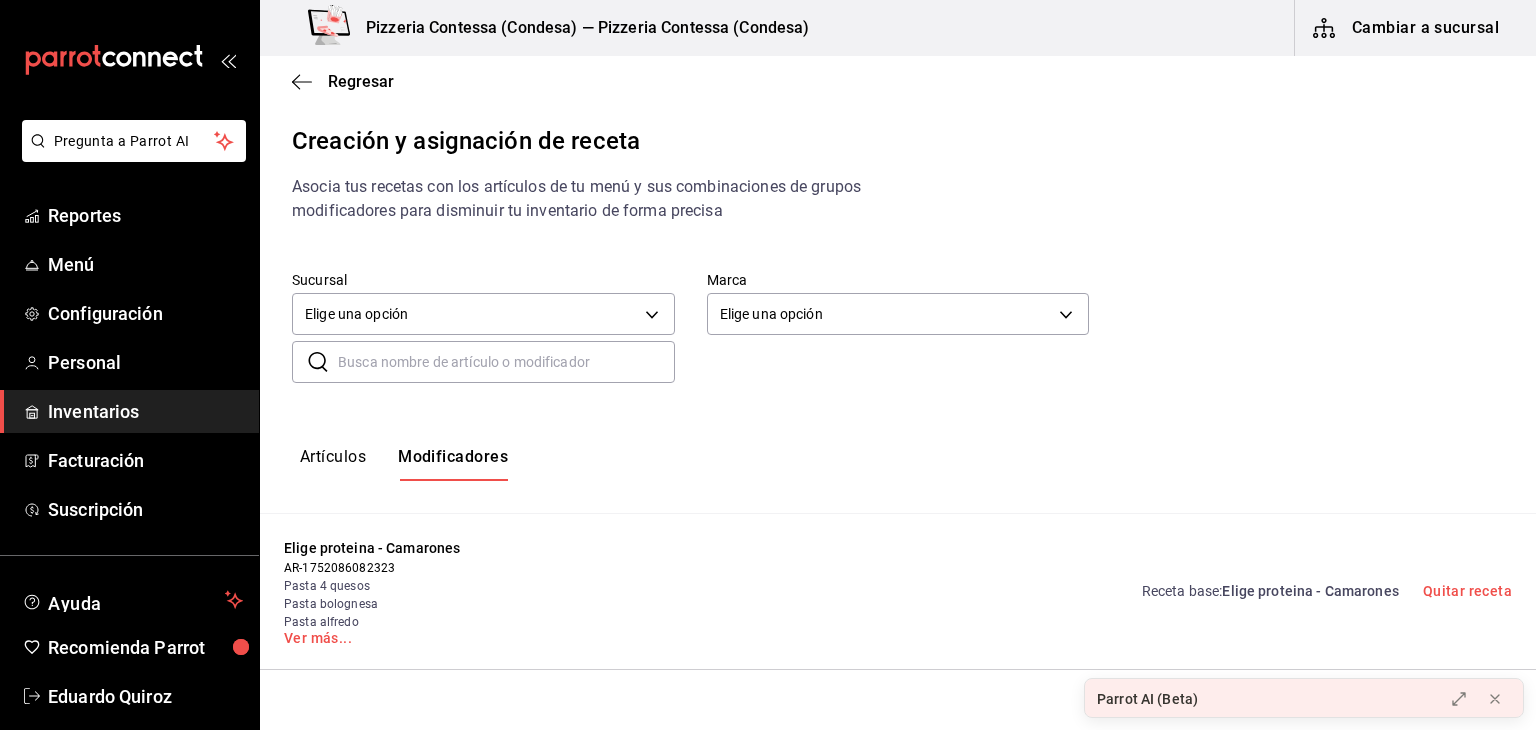 scroll, scrollTop: 129, scrollLeft: 0, axis: vertical 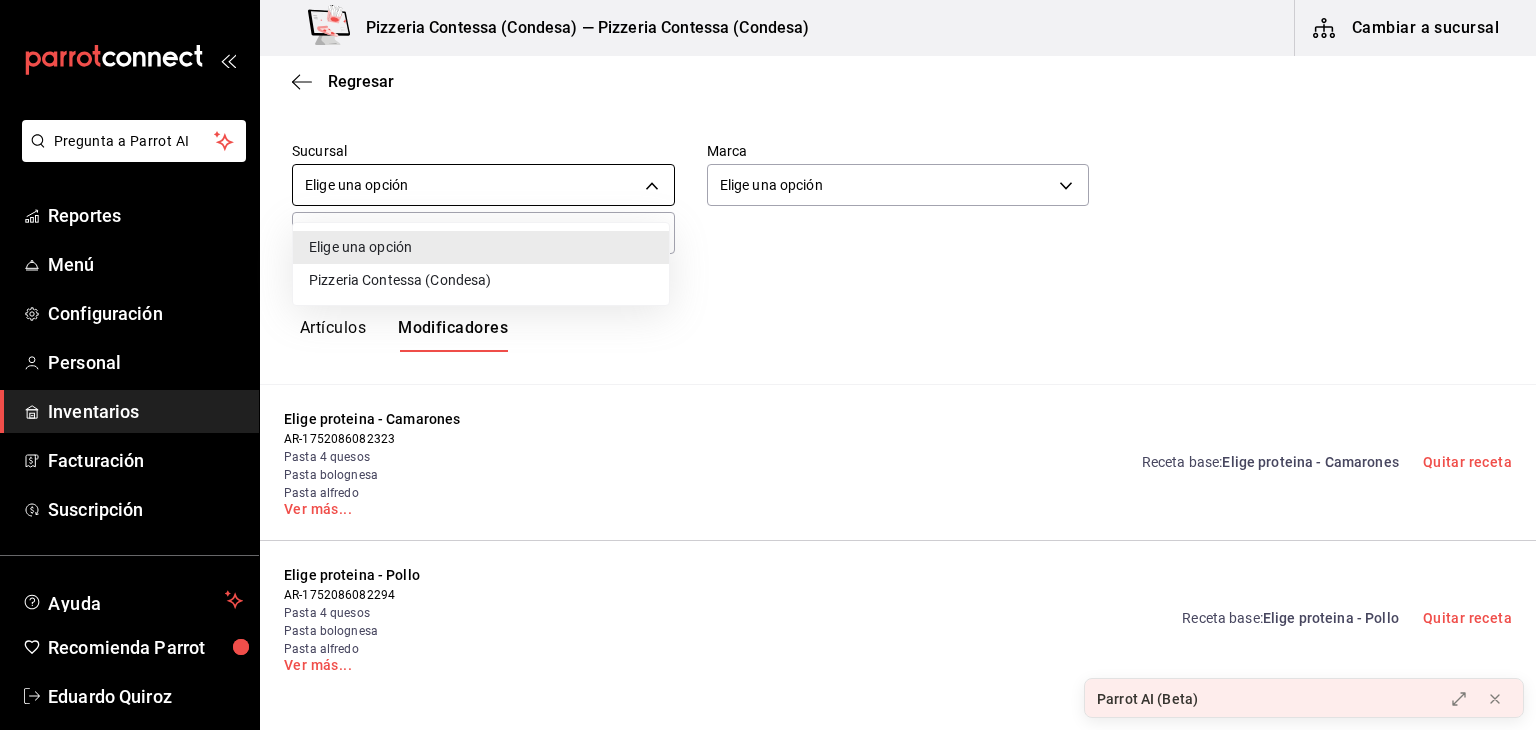 click on "Pregunta a Parrot AI Reportes   Menú   Configuración   Personal   Inventarios   Facturación   Suscripción   Ayuda Recomienda Parrot   [PERSON]   Sugerir nueva función   Pizzeria Contessa (Condesa) — Pizzeria Contessa (Condesa) Cambiar a sucursal Regresar Creación y asignación de receta Asocia tus recetas con los artículos de tu menú y sus combinaciones de grupos modificadores para disminuir tu inventario de forma precisa Sucursal Elige una opción default Marca Elige una opción default ​ ​ Artículos Modificadores Elige proteina - Camarones AR-1752086082323 Pasta 4 quesos Pasta bolognesa Pasta alfredo Ver más... Receta base :  Elige proteina - Camarones Quitar receta Elige proteina - Pollo AR-1752086082294 Pasta 4 quesos Pasta bolognesa Pasta alfredo Ver más... Receta base :  Elige proteina - Pollo Quitar receta Guardar Receta de artículo GANA 1 MES GRATIS EN TU SUSCRIPCIÓN AQUÍ Parrot AI (Beta) Pregunta a Parrot AI Reportes   Menú   Configuración   Personal" at bounding box center [768, 348] 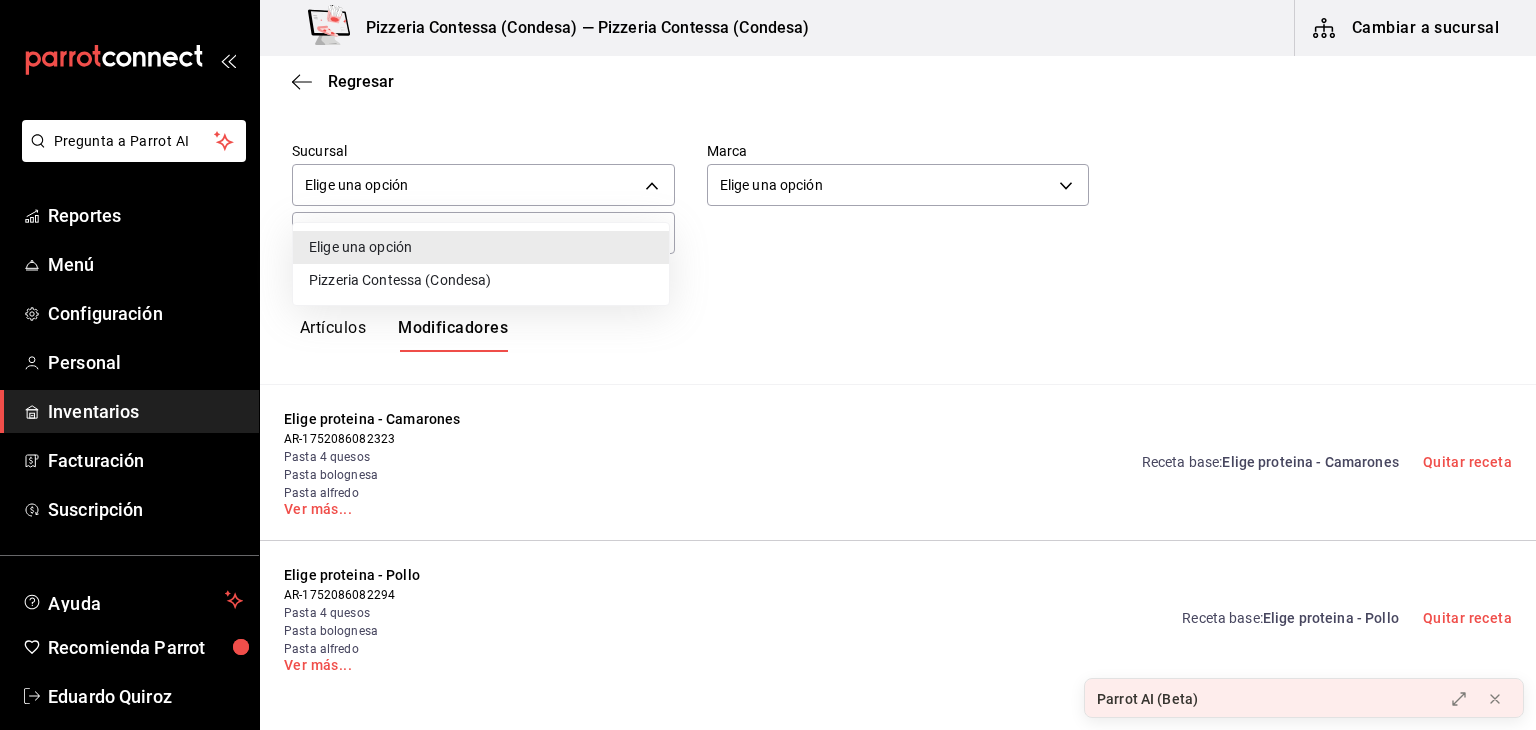 click on "Pizzeria Contessa (Condesa)" at bounding box center [481, 280] 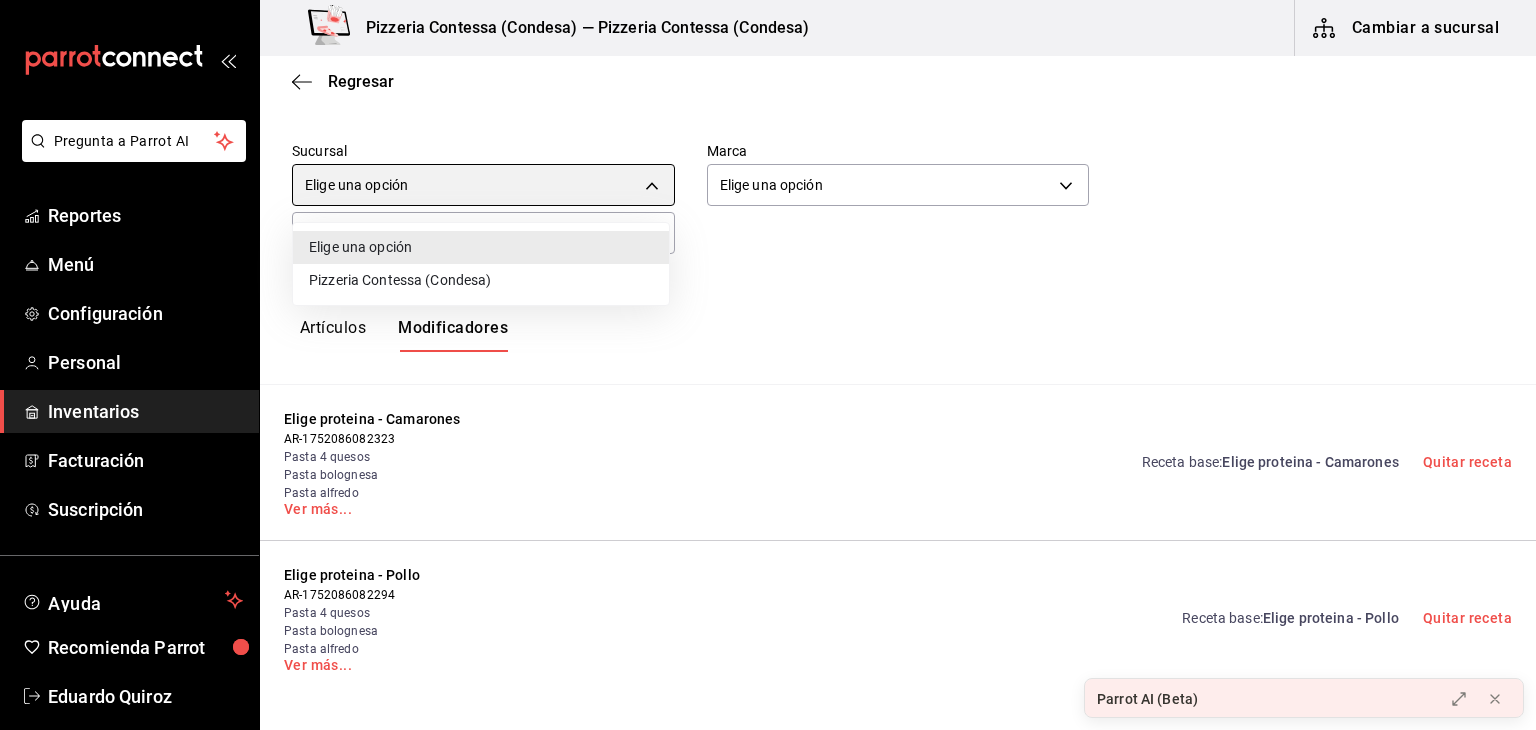 type on "eb865478-36aa-4981-acd0-b19b3be2816d" 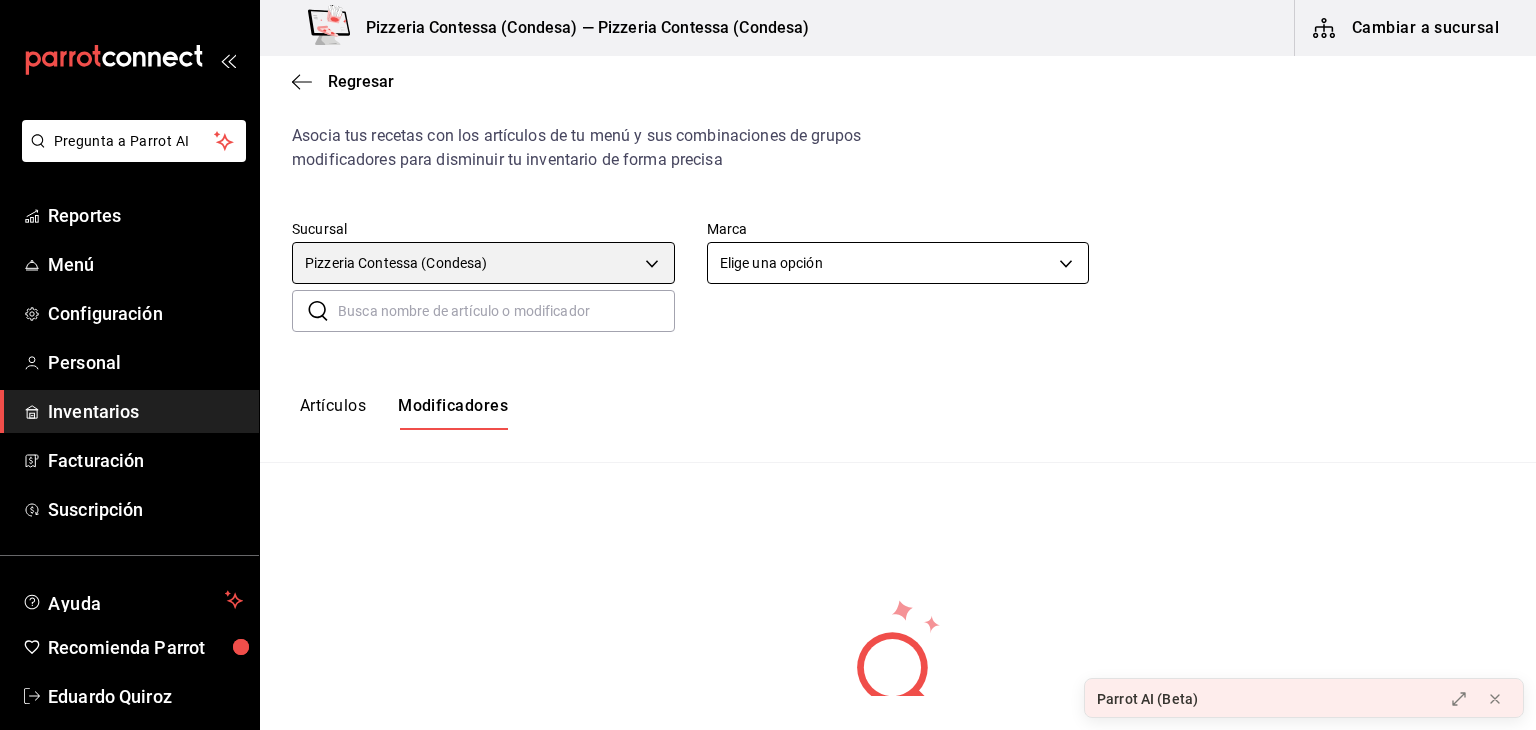 scroll, scrollTop: 50, scrollLeft: 0, axis: vertical 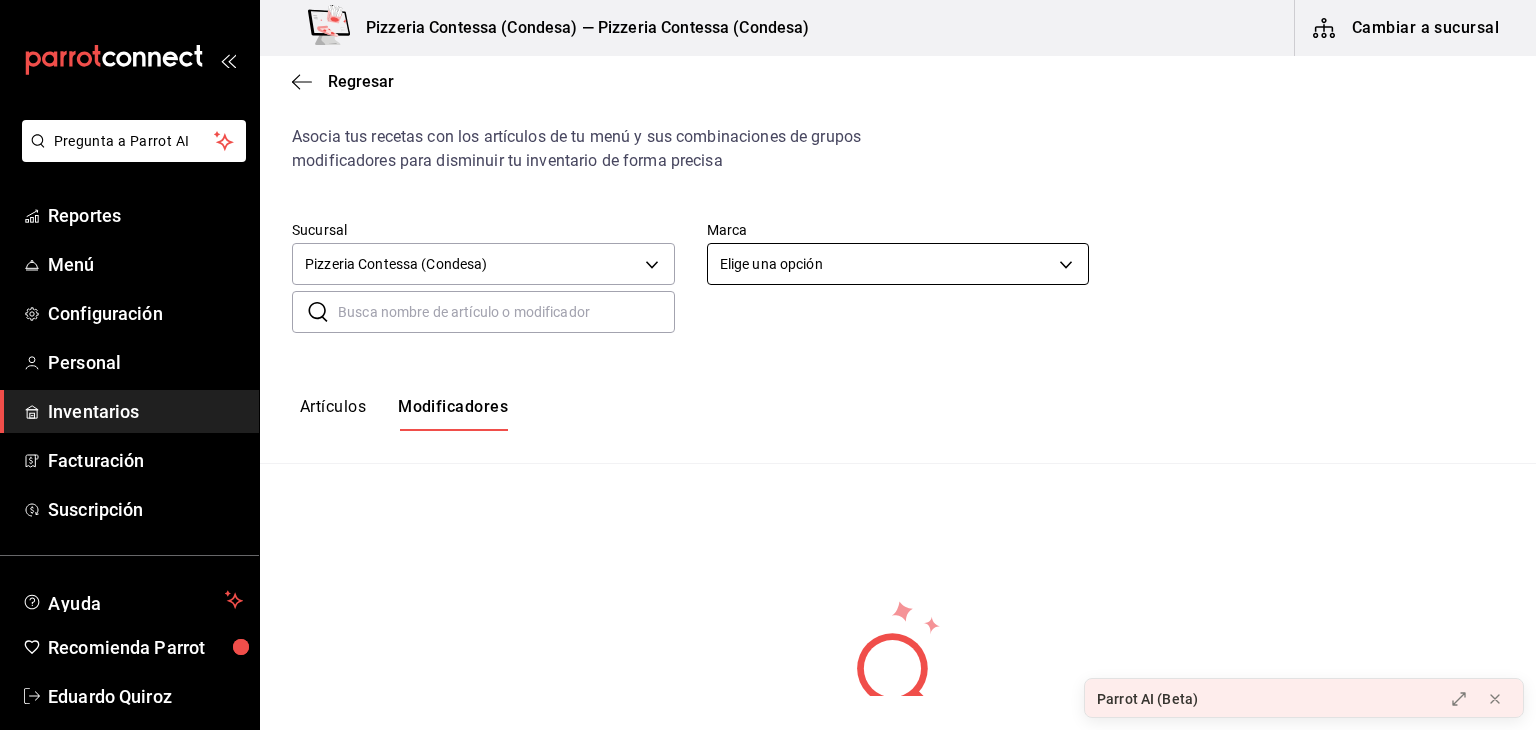 click on "Pregunta a Parrot AI Reportes   Menú   Configuración   Personal   Inventarios   Facturación   Suscripción   Ayuda Recomienda Parrot   [FIRST] [LAST]   Sugerir nueva función   Pizzeria Contessa (Condesa) — Pizzeria Contessa (Condesa) Cambiar a sucursal Regresar Creación y asignación de receta Asocia tus recetas con los artículos de tu menú y sus combinaciones de grupos modificadores para disminuir tu inventario de forma precisa Sucursal Pizzeria Contessa (Condesa) [UUID] Marca Elige una opción default ​ ​ Artículos Modificadores No hay información que mostrar Guardar Receta de artículo GANA 1 MES GRATIS EN TU SUSCRIPCIÓN AQUÍ ¿Recuerdas cómo empezó tu restaurante?
Hoy puedes ayudar a un colega a tener el mismo cambio que tú viviste.
Recomienda Parrot directamente desde tu Portal Administrador.
Es fácil y rápido.
🎁 Por cada restaurante que se una, ganas 1 mes gratis. Parrot AI (Beta) Pregunta a Parrot AI Reportes   Menú   Configuración   Personal" at bounding box center (768, 348) 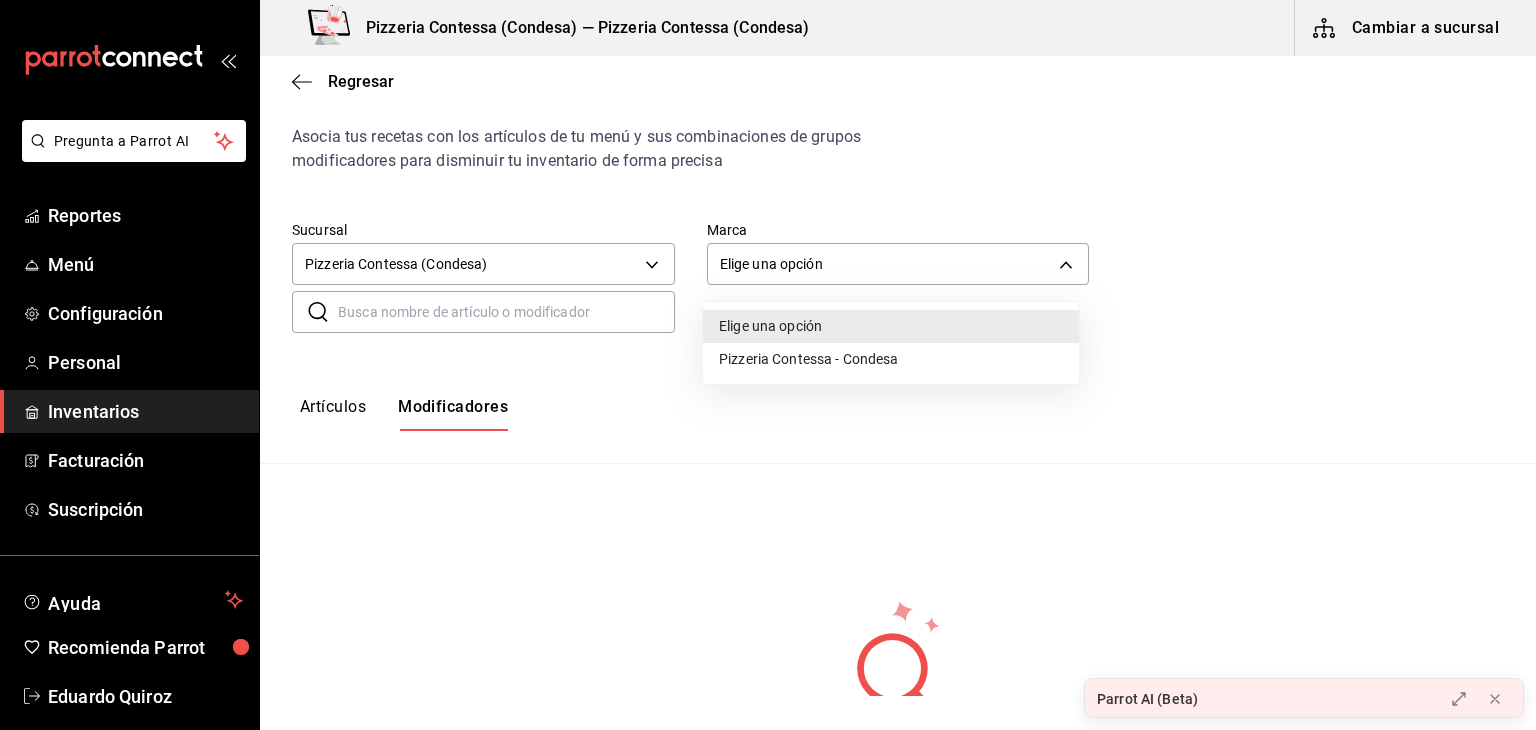 click on "Pizzeria Contessa - Condesa" at bounding box center [891, 359] 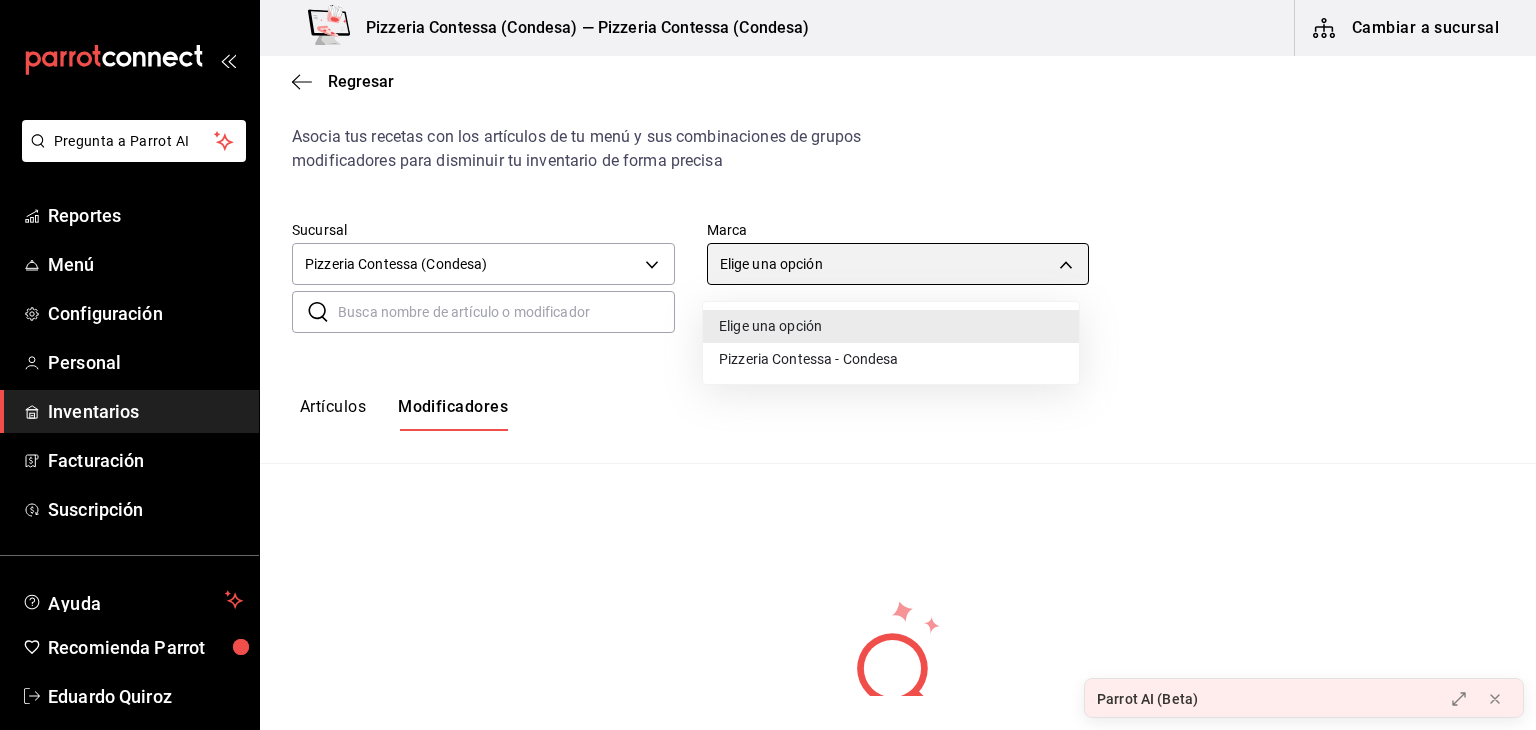 type on "7f9918d6-7ca3-4b4d-ab09-8d234b7921f1" 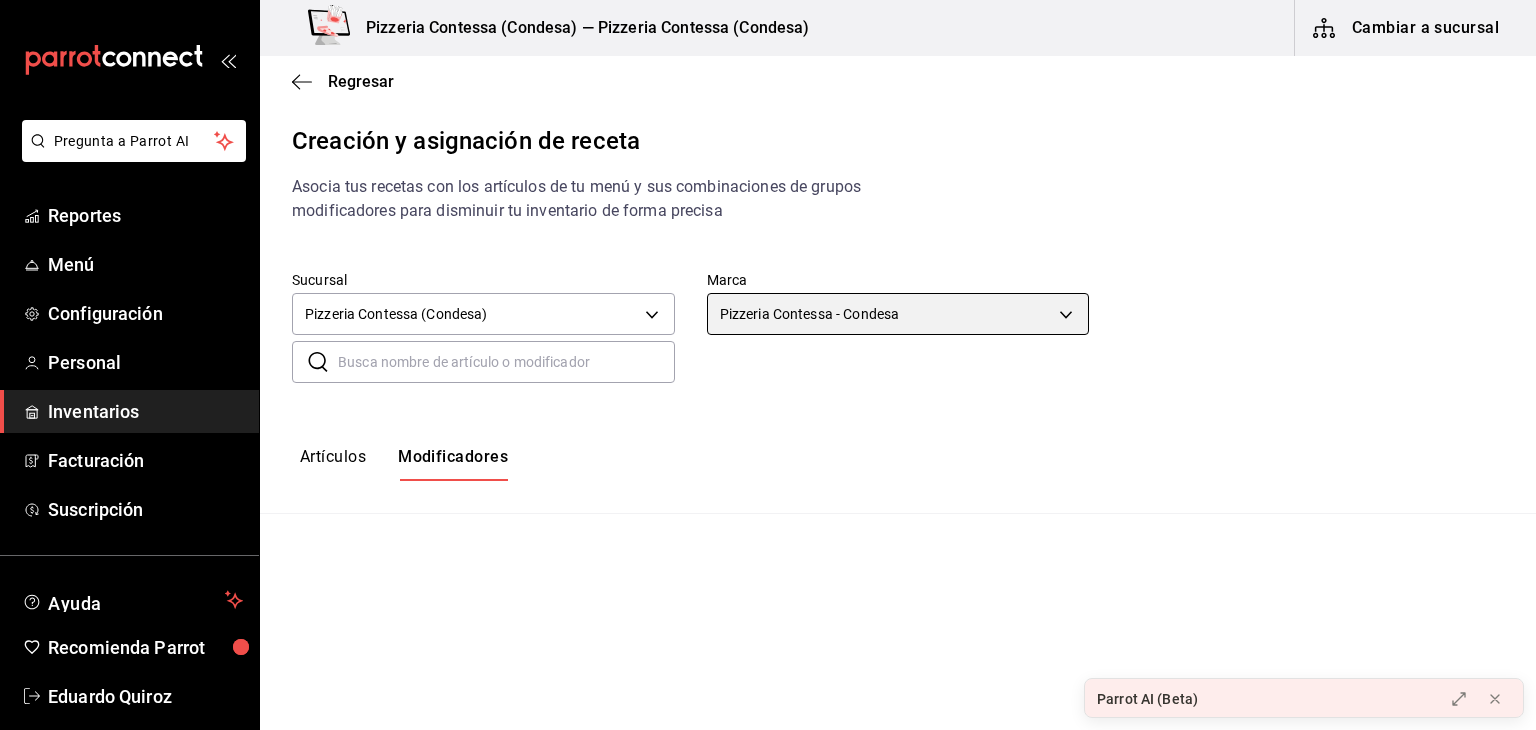 scroll, scrollTop: 0, scrollLeft: 0, axis: both 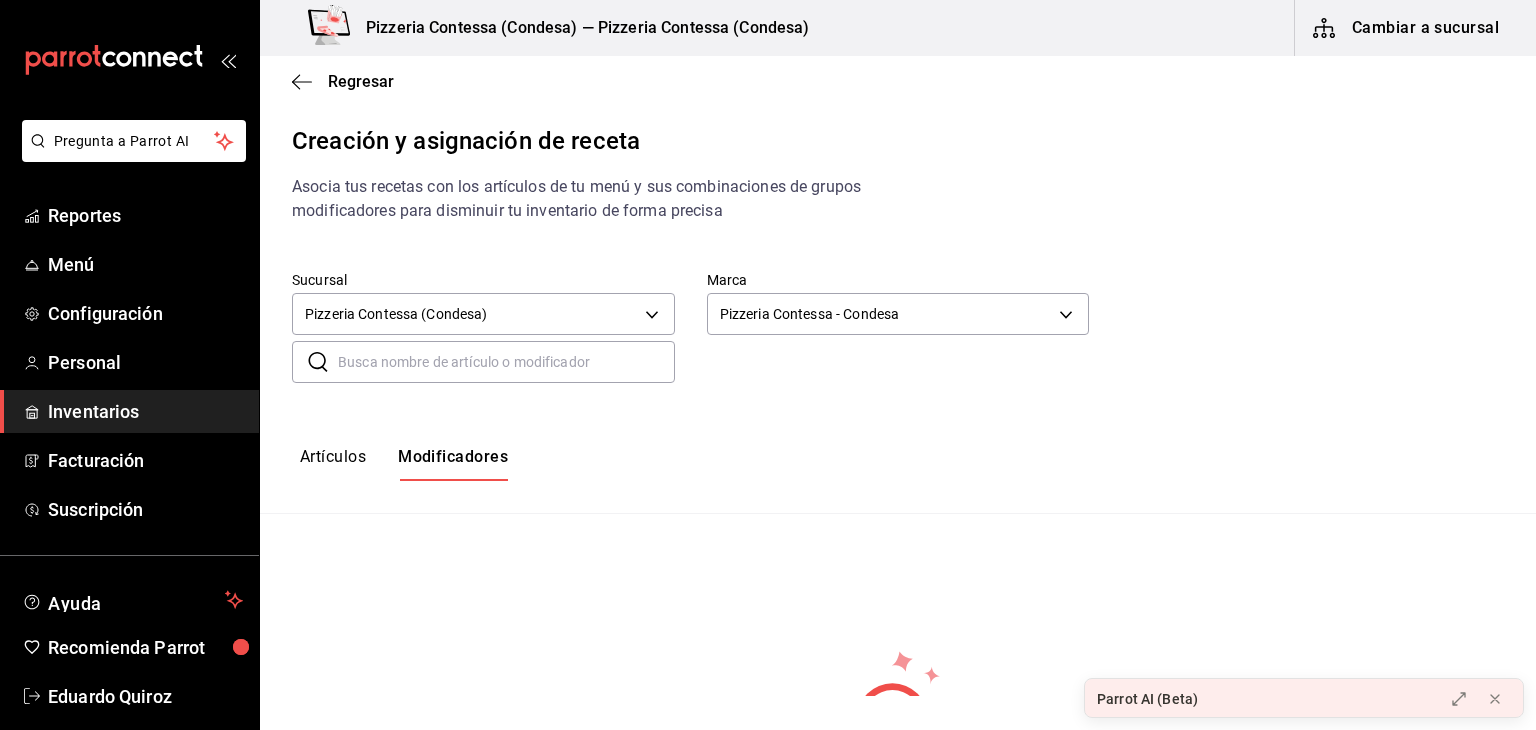 drag, startPoint x: 785, startPoint y: 364, endPoint x: 720, endPoint y: 421, distance: 86.4523 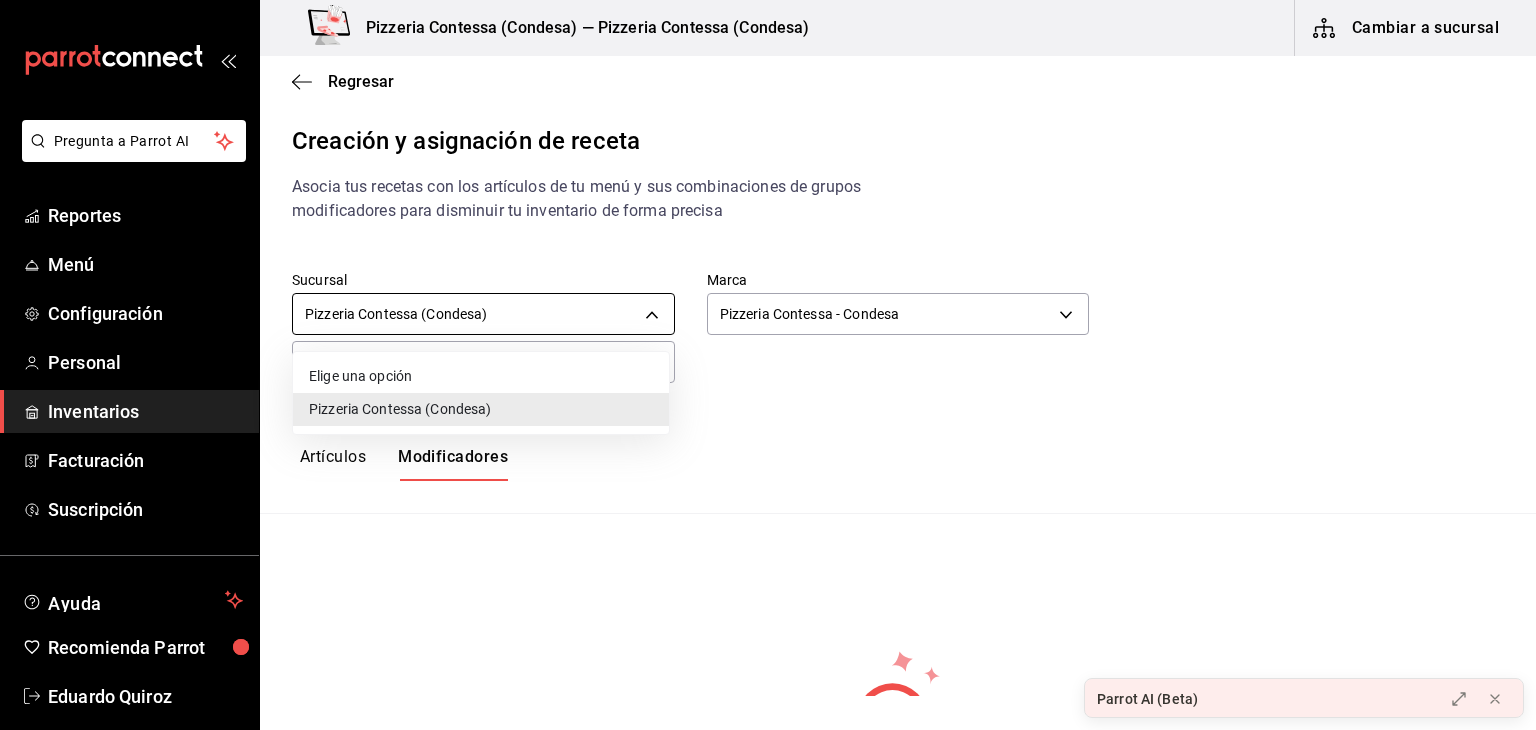 click on "Pregunta a Parrot AI Reportes   Menú   Configuración   Personal   Inventarios   Facturación   Suscripción   Ayuda Recomienda Parrot   [PERSON]   Sugerir nueva función   Pizzeria Contessa (Condesa) — Pizzeria Contessa (Condesa) Cambiar a sucursal Regresar Creación y asignación de receta Asocia tus recetas con los artículos de tu menú y sus combinaciones de grupos modificadores para disminuir tu inventario de forma precisa Sucursal Pizzeria Contessa (Condesa) [UUID] Marca Pizzeria Contessa - Condesa [UUID] ​ ​ Artículos Modificadores No hay información que mostrar Guardar Receta de artículo GANA 1 MES GRATIS EN TU SUSCRIPCIÓN AQUÍ ¿Recuerdas cómo empezó tu restaurante?
Hoy puedes ayudar a un colega a tener el mismo cambio que tú viviste.
Recomienda Parrot directamente desde tu Portal Administrador.
Es fácil y rápido.
🎁 Por cada restaurante que se una, ganas 1 mes gratis. Parrot AI (Beta) Pregunta a Parrot AI" at bounding box center [768, 348] 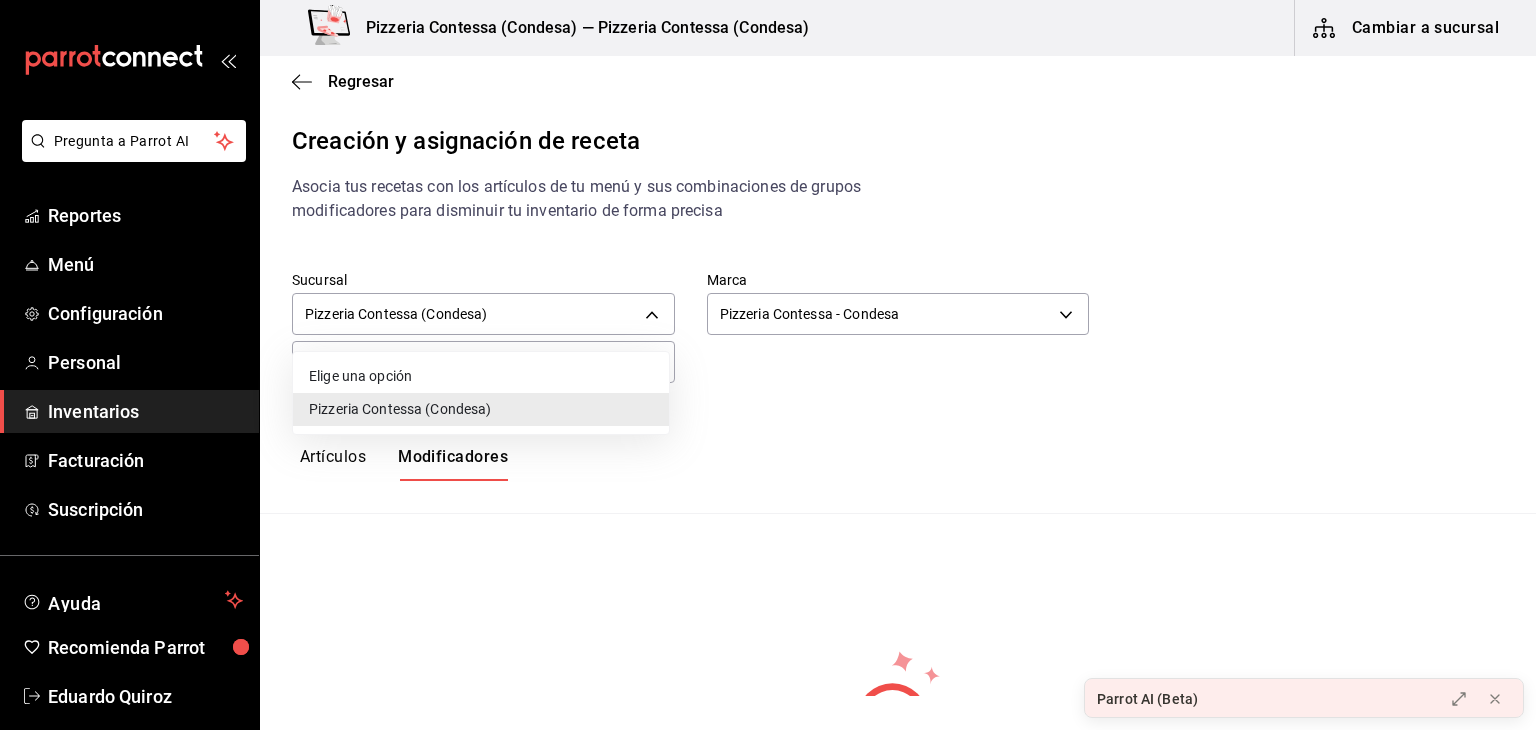 click on "Elige una opción" at bounding box center [481, 376] 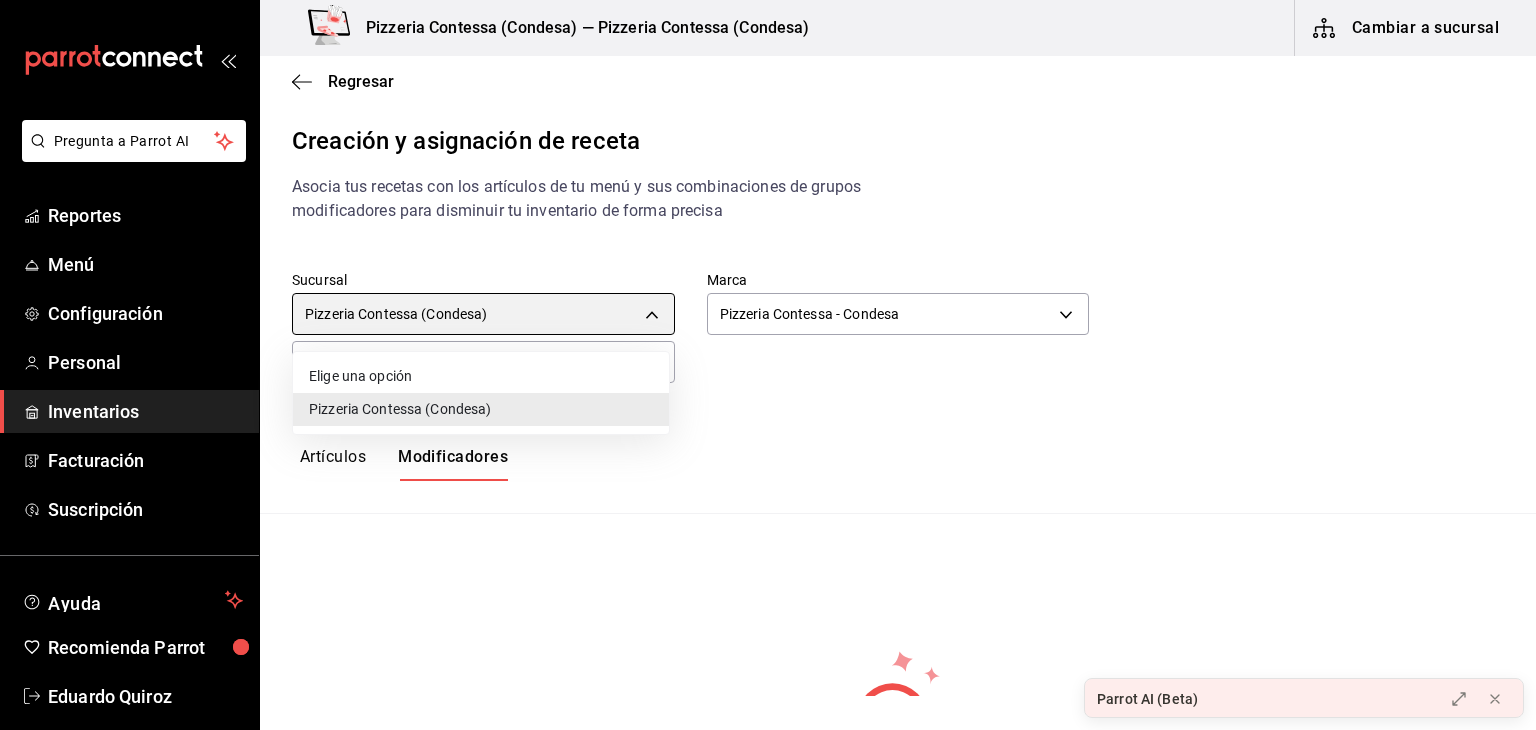 type on "default" 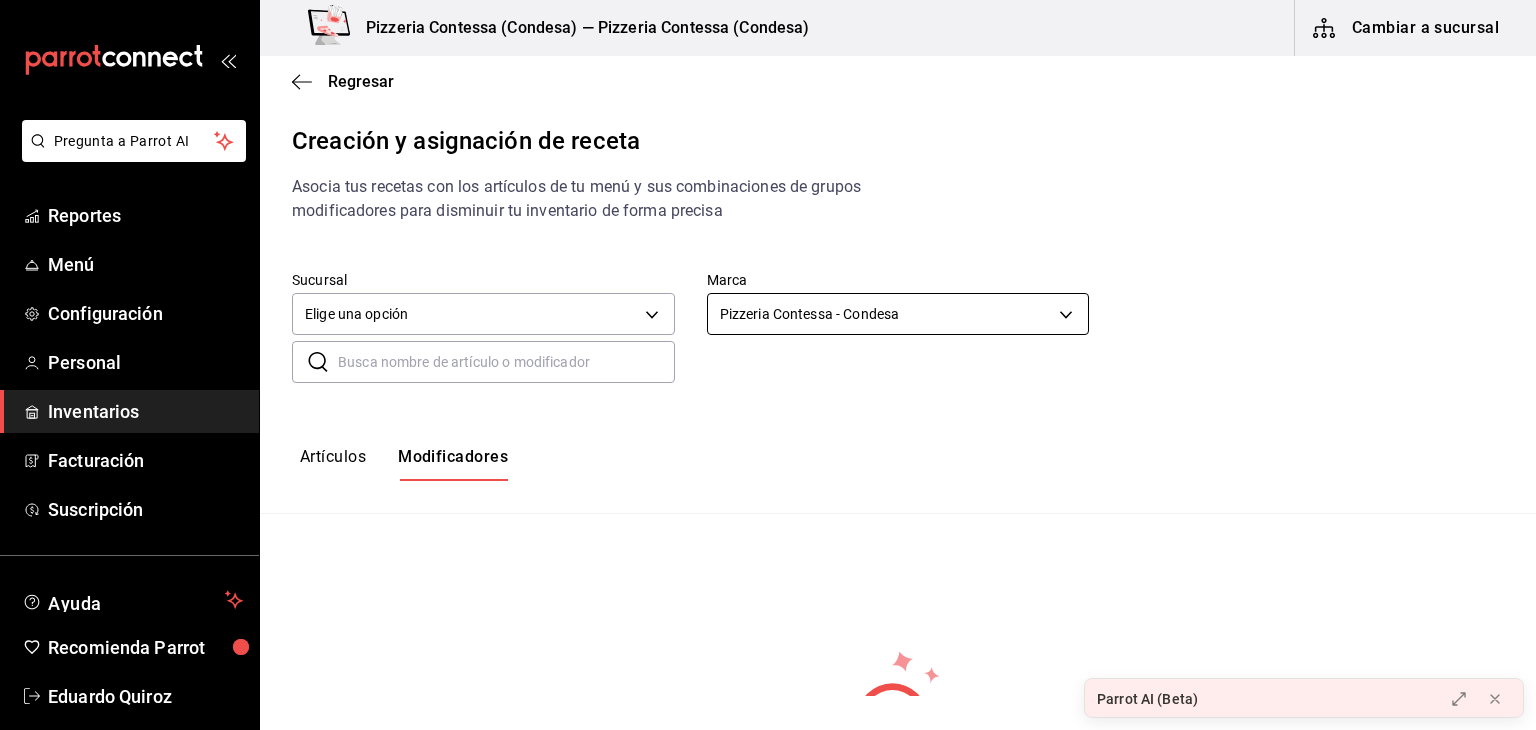 click on "Pregunta a Parrot AI Reportes   Menú   Configuración   Personal   Inventarios   Facturación   Suscripción   Ayuda Recomienda Parrot   [PERSON]   Sugerir nueva función   Pizzeria Contessa (Condesa) — Pizzeria Contessa (Condesa) Cambiar a sucursal Regresar Creación y asignación de receta Asocia tus recetas con los artículos de tu menú y sus combinaciones de grupos modificadores para disminuir tu inventario de forma precisa Sucursal Elige una opción default Marca Pizzeria Contessa - Condesa [UUID] ​ ​ Artículos Modificadores No hay información que mostrar Guardar Receta de artículo GANA 1 MES GRATIS EN TU SUSCRIPCIÓN AQUÍ ¿Recuerdas cómo empezó tu restaurante?
Hoy puedes ayudar a un colega a tener el mismo cambio que tú viviste.
Recomienda Parrot directamente desde tu Portal Administrador.
Es fácil y rápido.
🎁 Por cada restaurante que se una, ganas 1 mes gratis. Parrot AI (Beta) Pregunta a Parrot AI Reportes   Menú   Configuración   Personal" at bounding box center [768, 348] 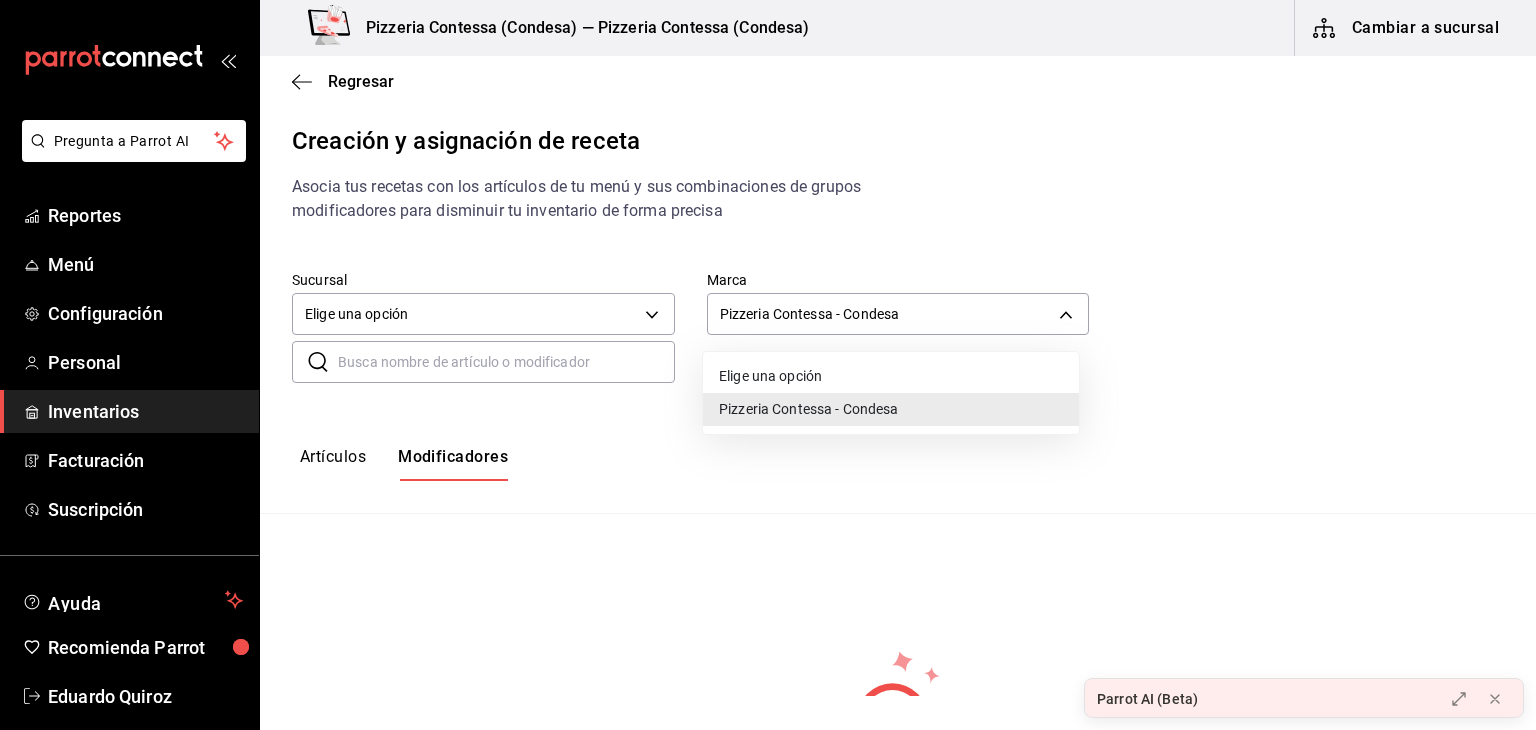 click on "Elige una opción" at bounding box center [891, 376] 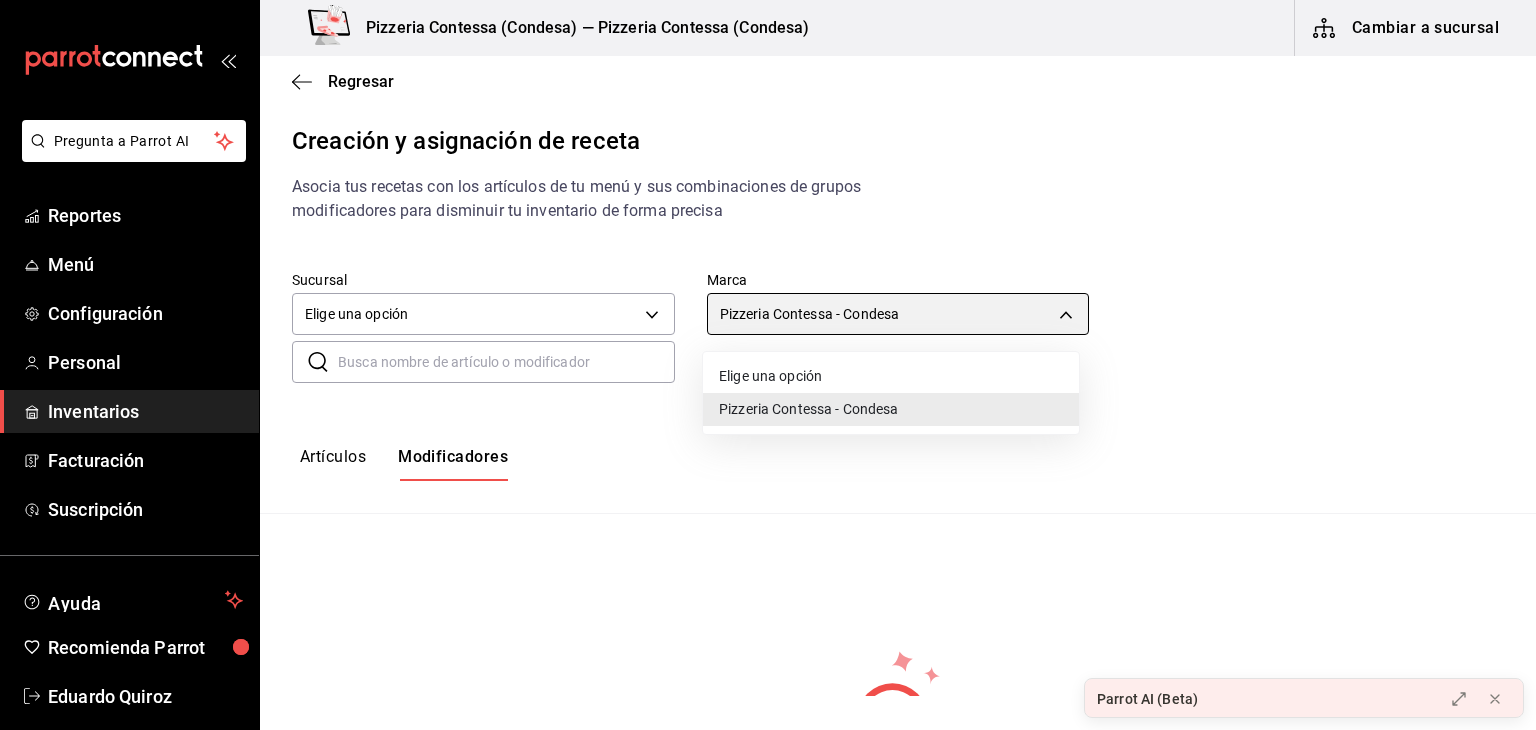 type on "default" 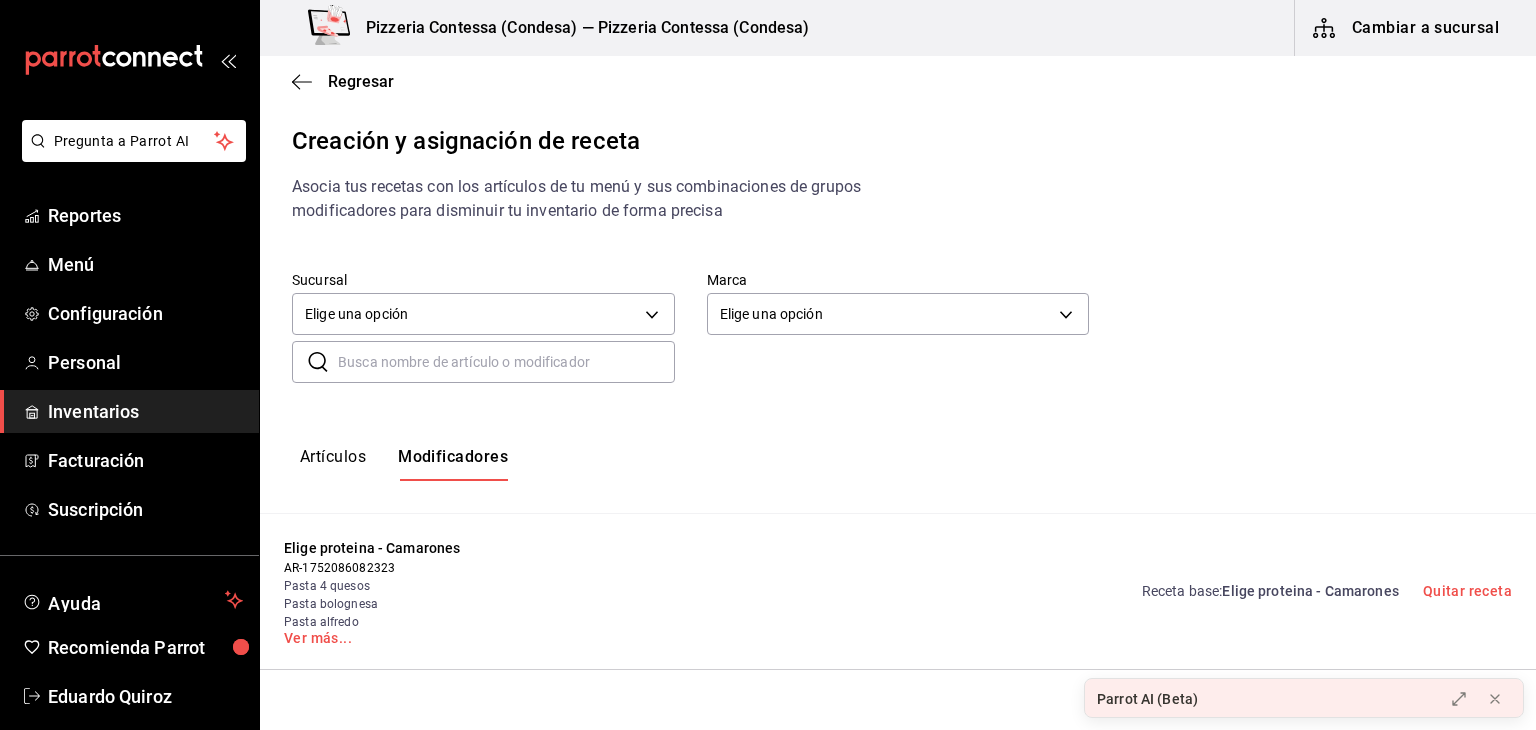 click at bounding box center (506, 362) 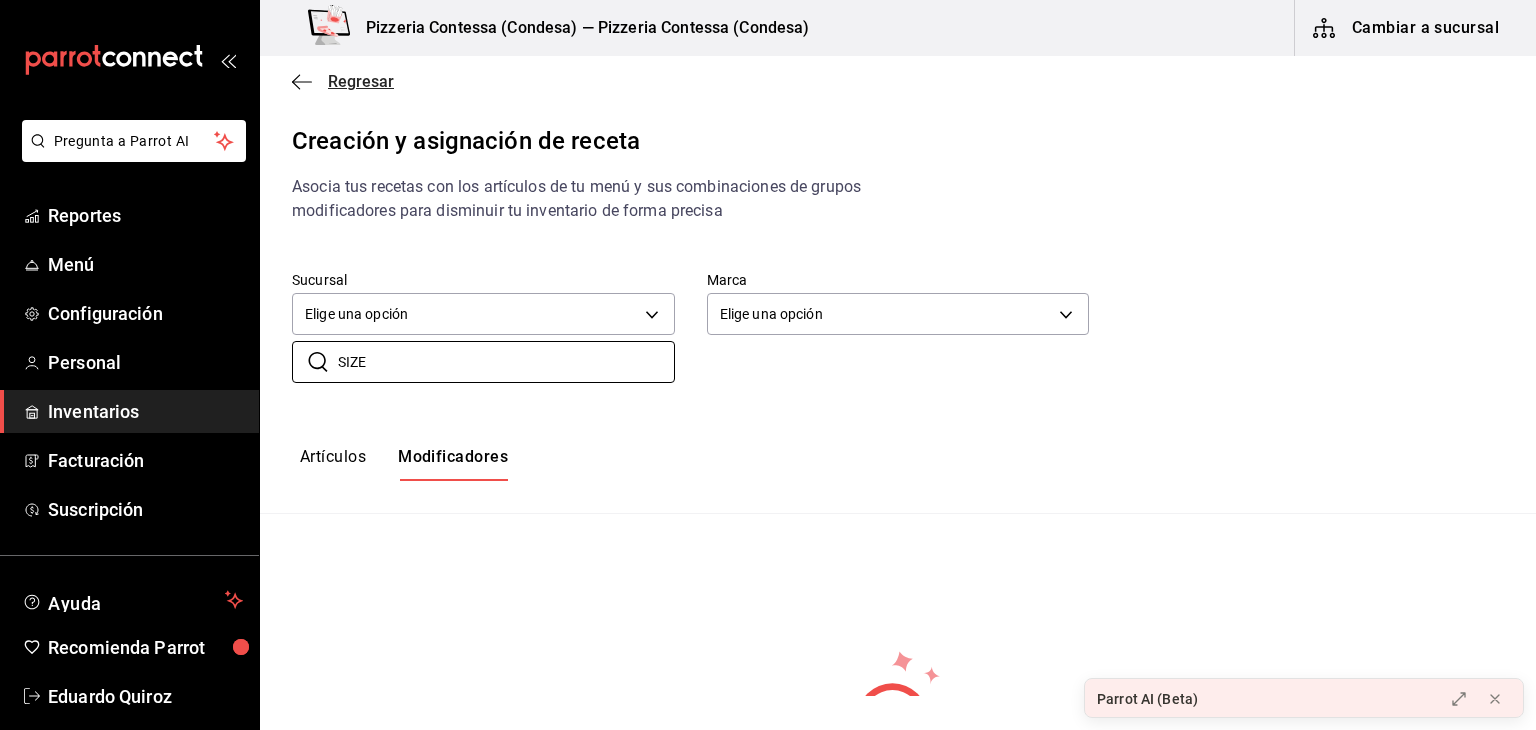 type on "SIZE" 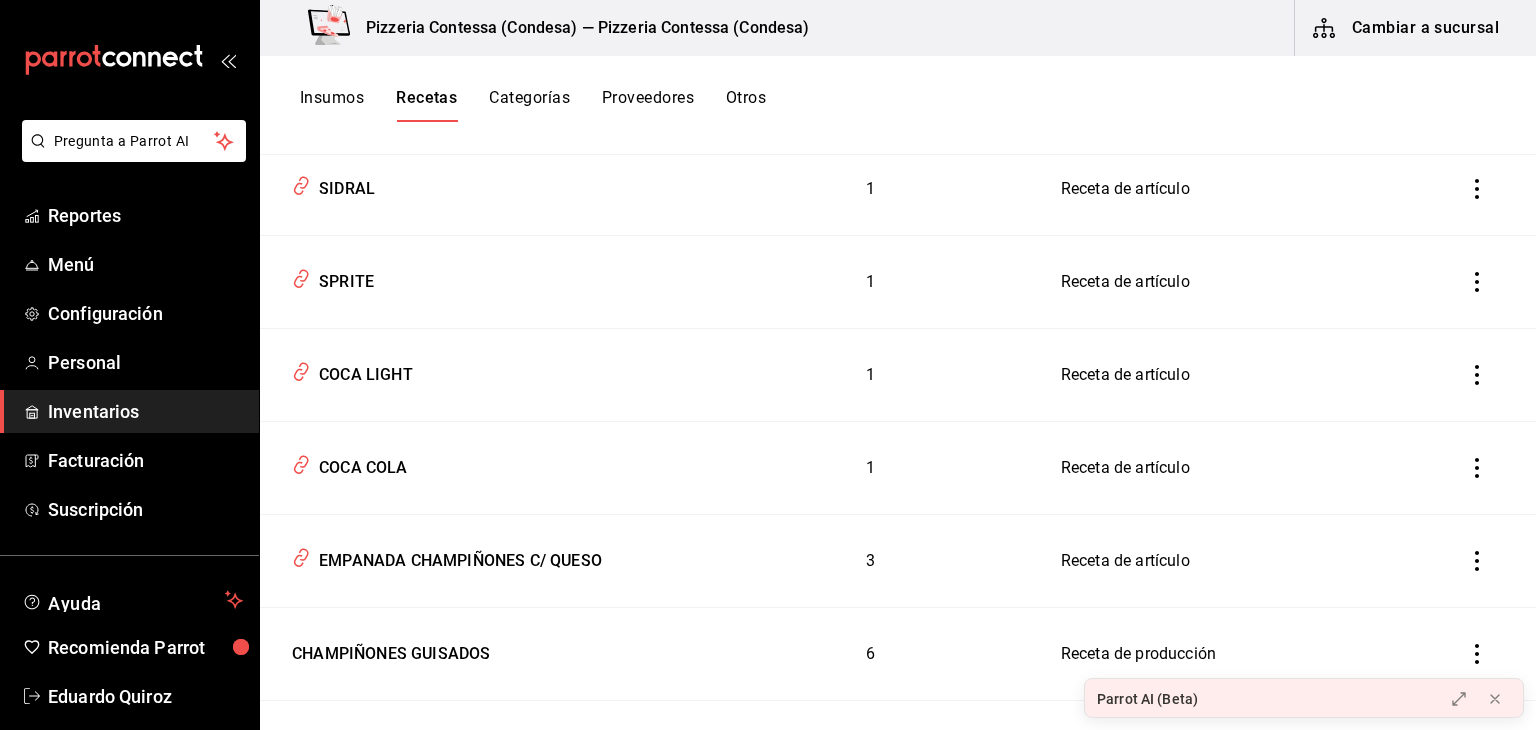 scroll, scrollTop: 976, scrollLeft: 0, axis: vertical 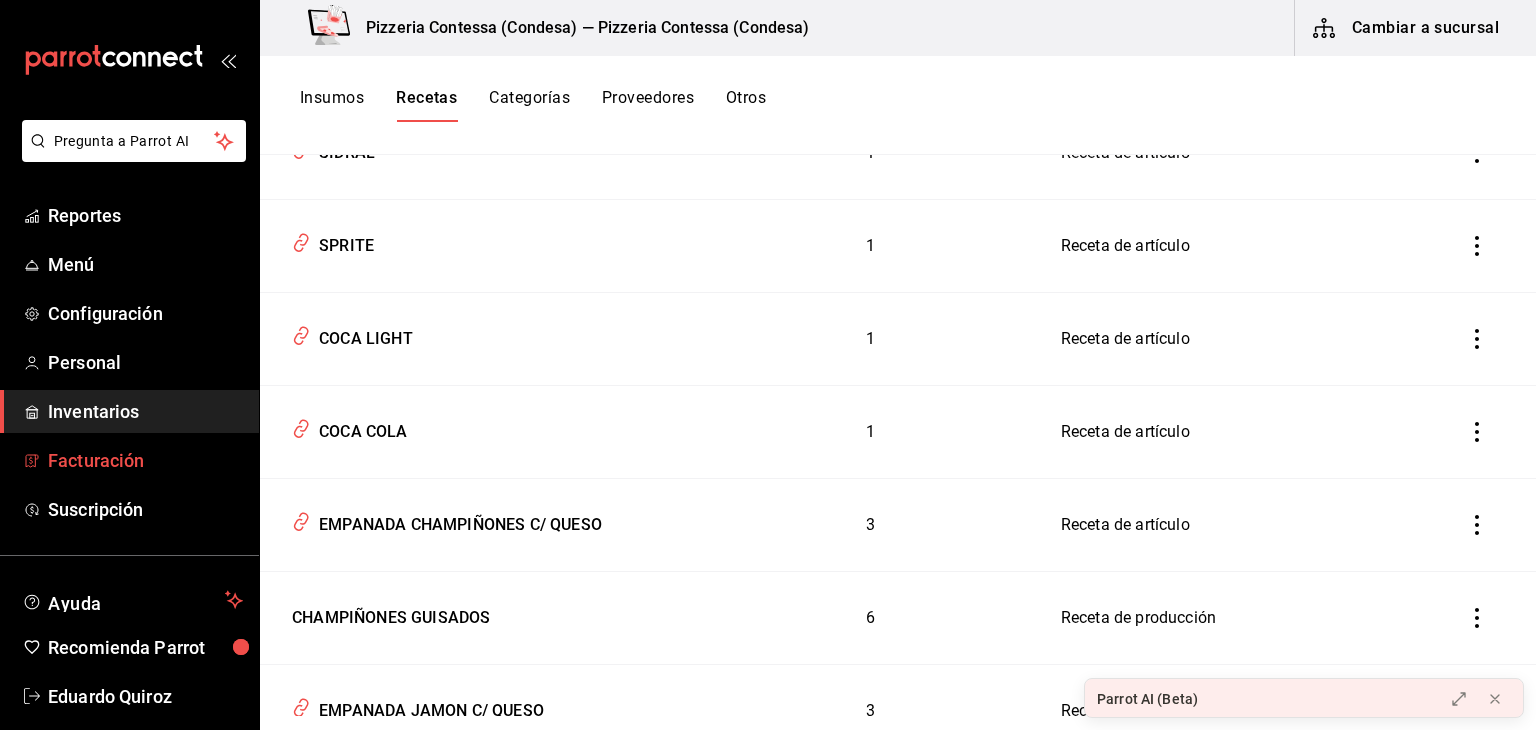 click on "Facturación" at bounding box center [145, 460] 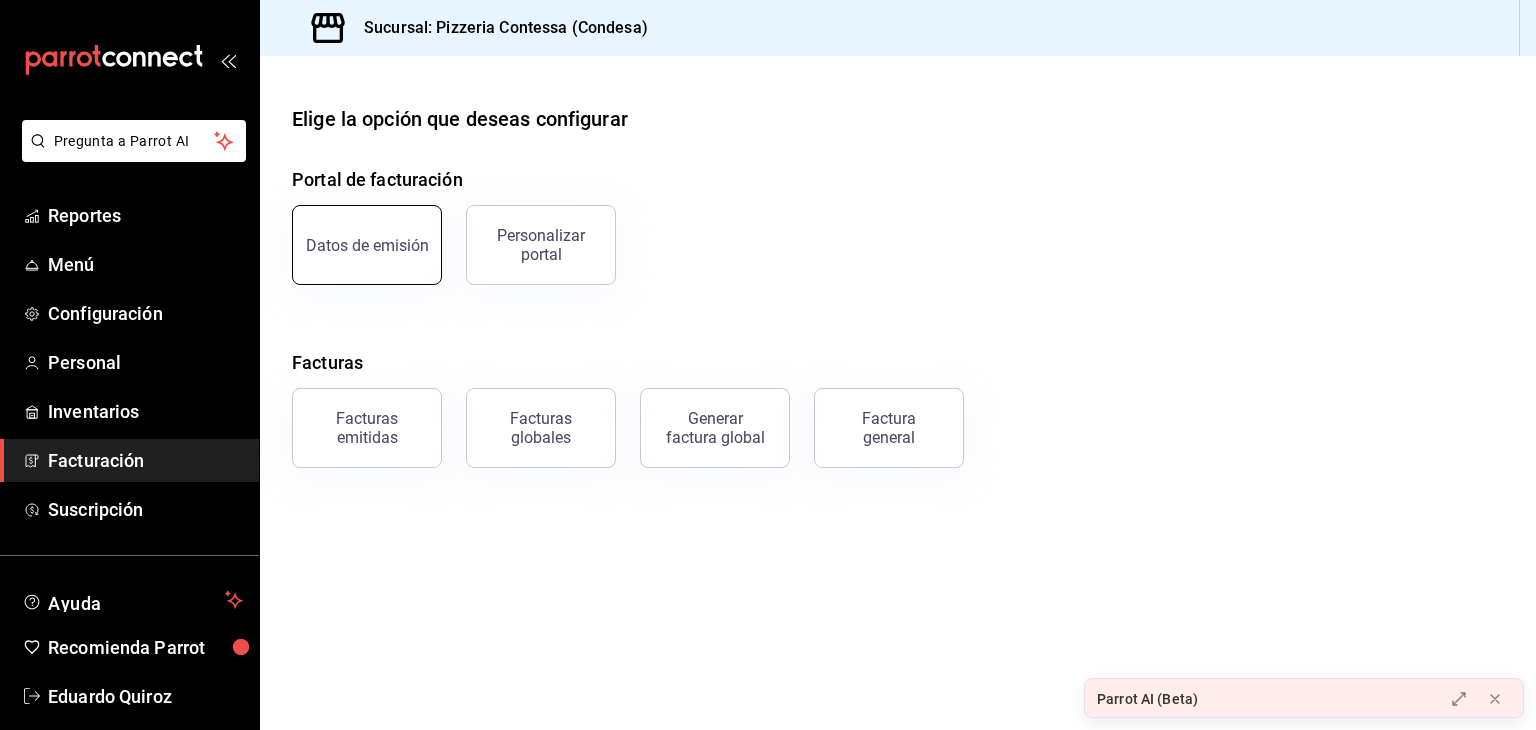 click on "Datos de emisión" at bounding box center (367, 245) 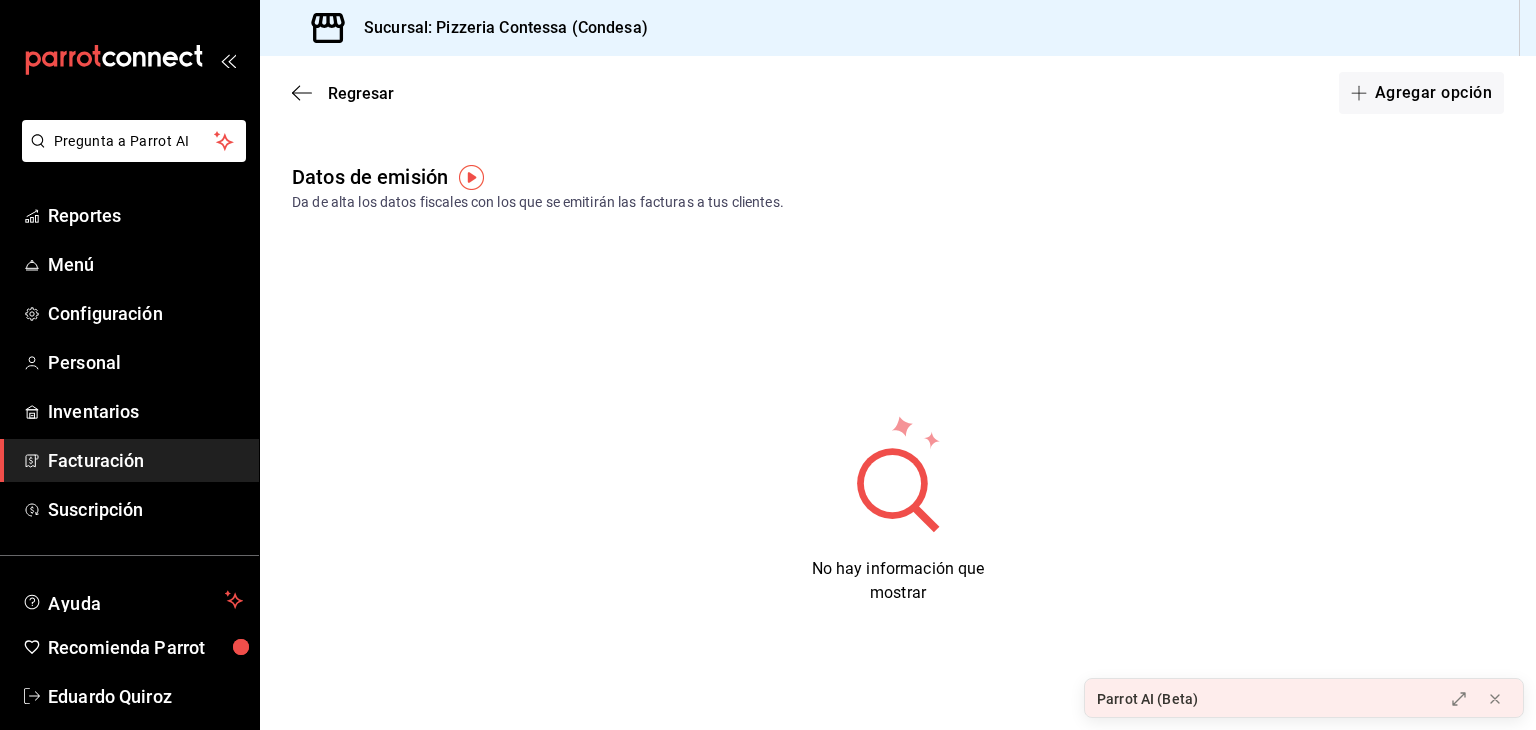 click at bounding box center [471, 177] 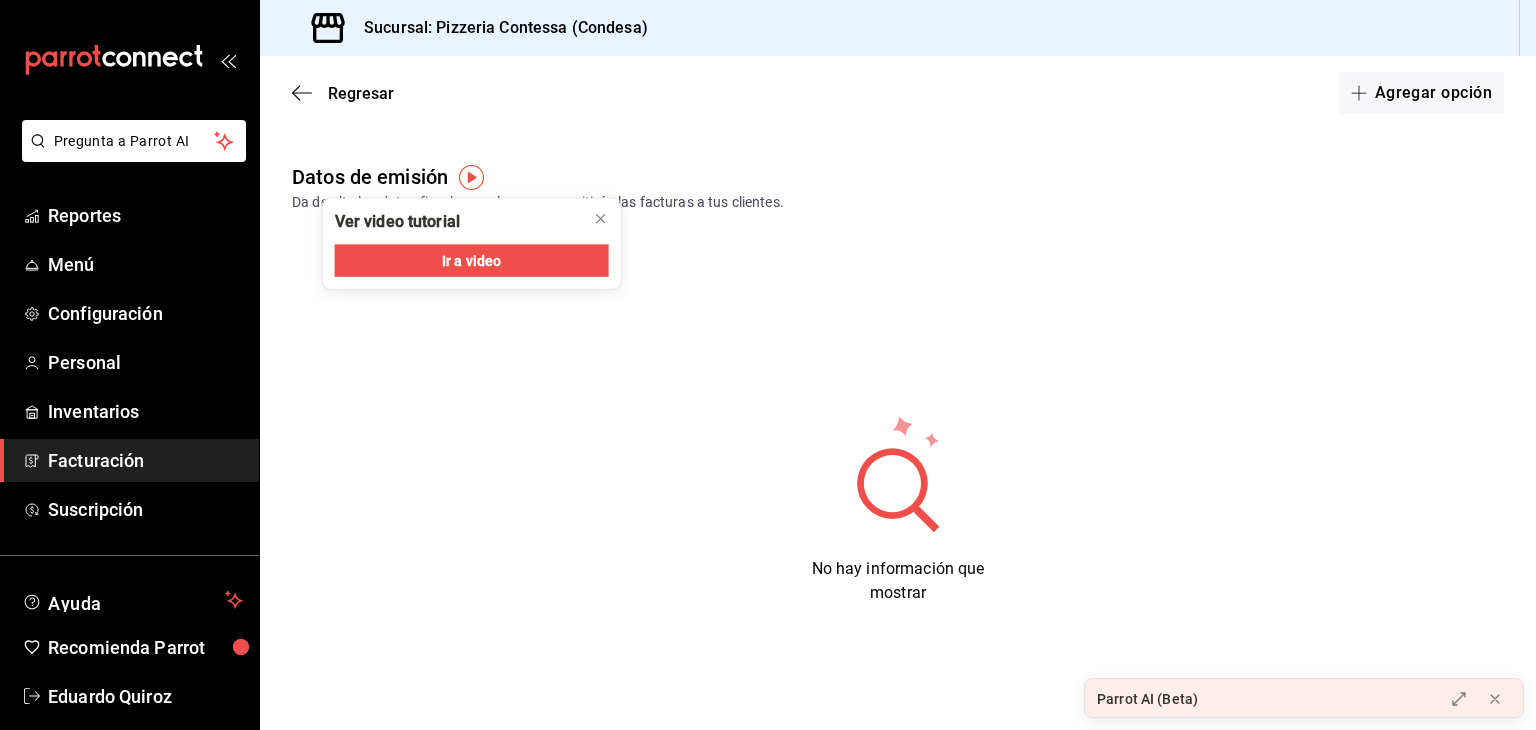 click on "Datos de emisión Da de alta los datos fiscales con los que se emitirán las facturas a tus clientes. No hay información que mostrar" at bounding box center (898, 399) 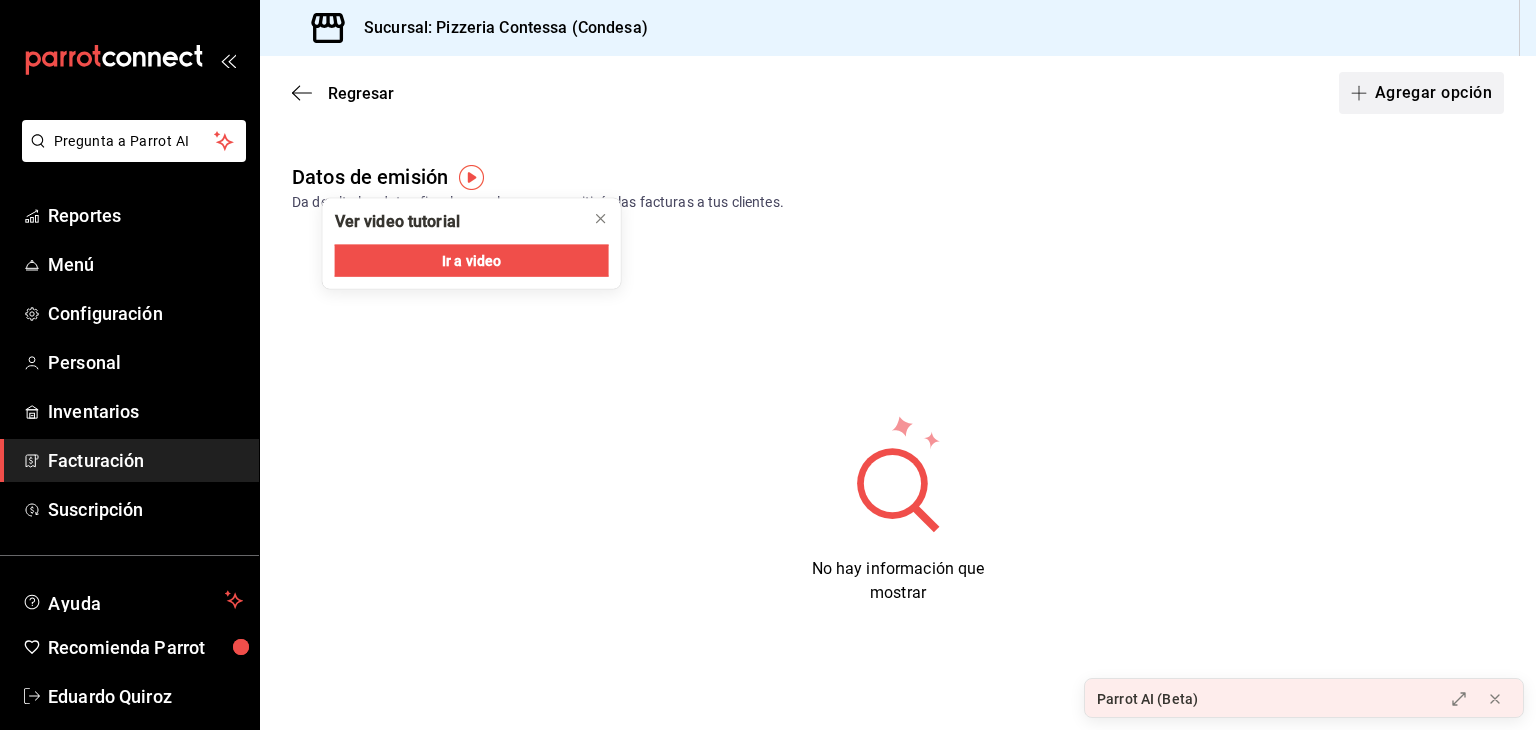click on "Agregar opción" at bounding box center [1421, 93] 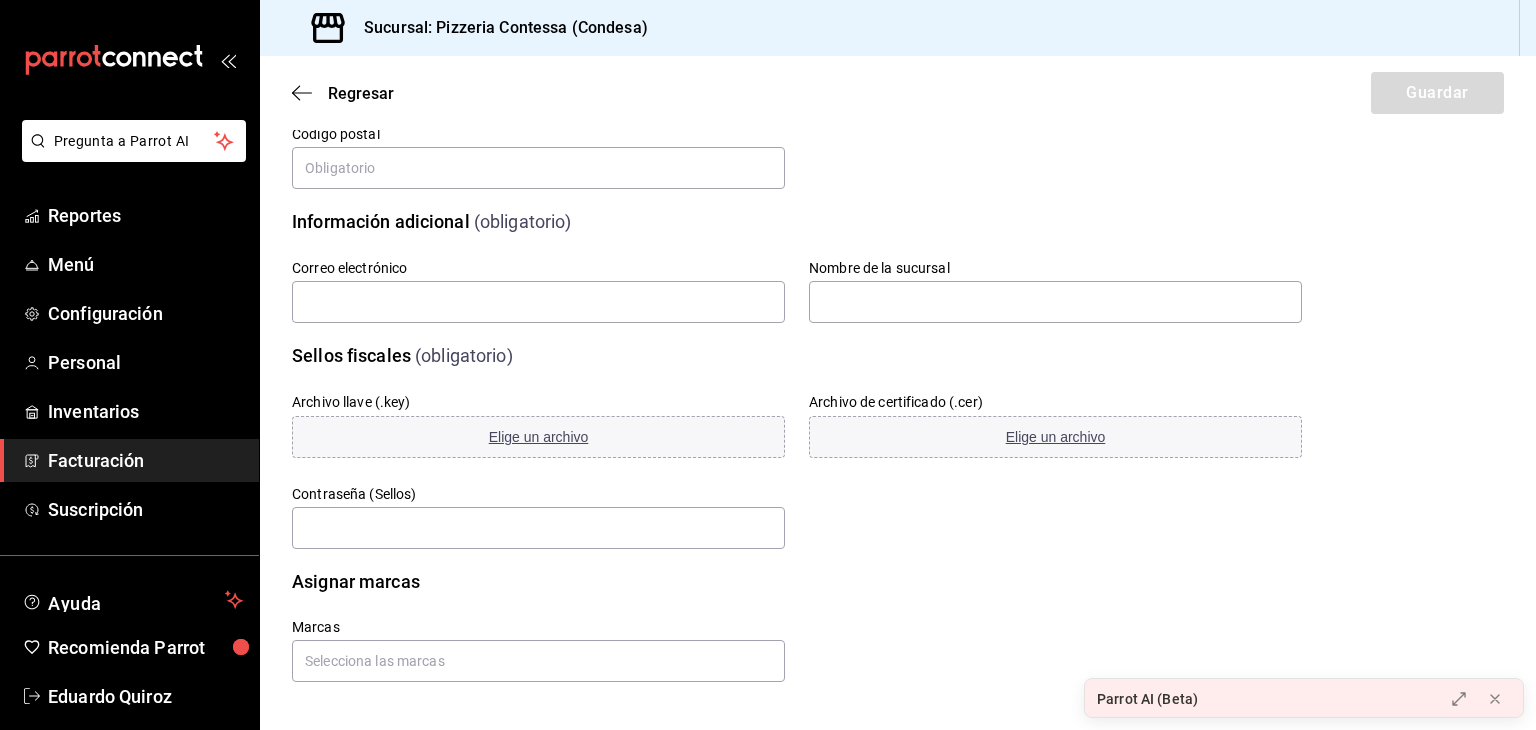 scroll, scrollTop: 0, scrollLeft: 0, axis: both 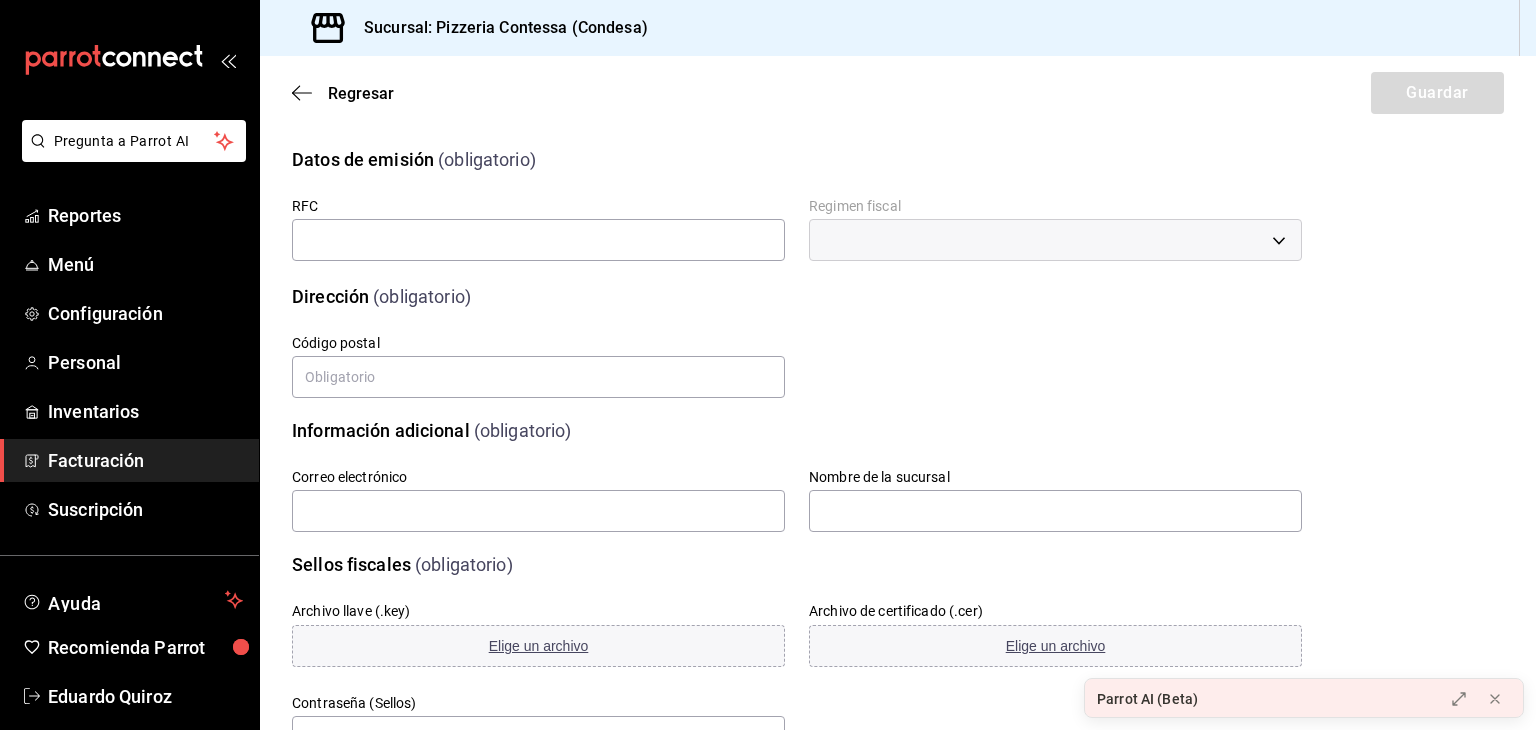 click on "Facturación" at bounding box center (145, 460) 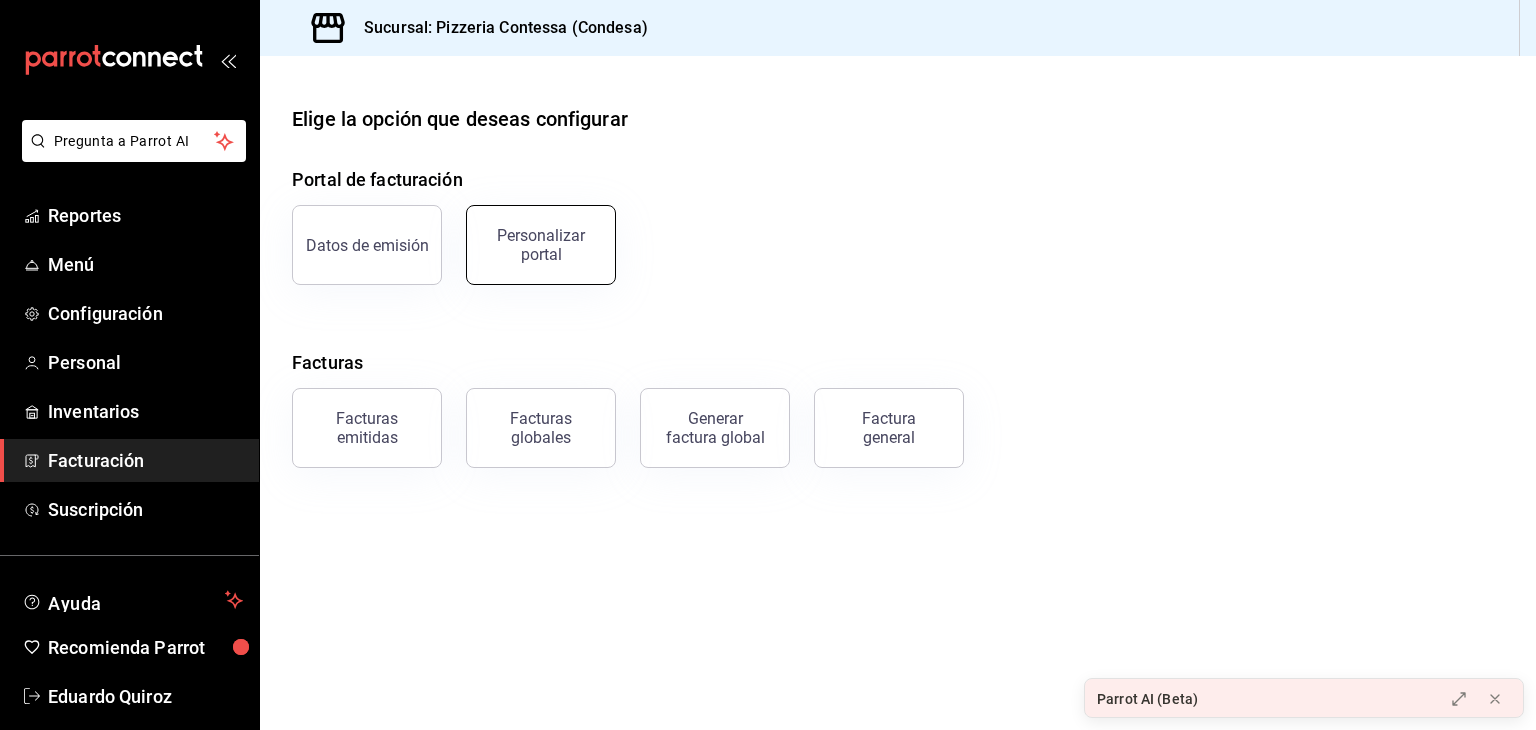 click on "Personalizar portal" at bounding box center [541, 245] 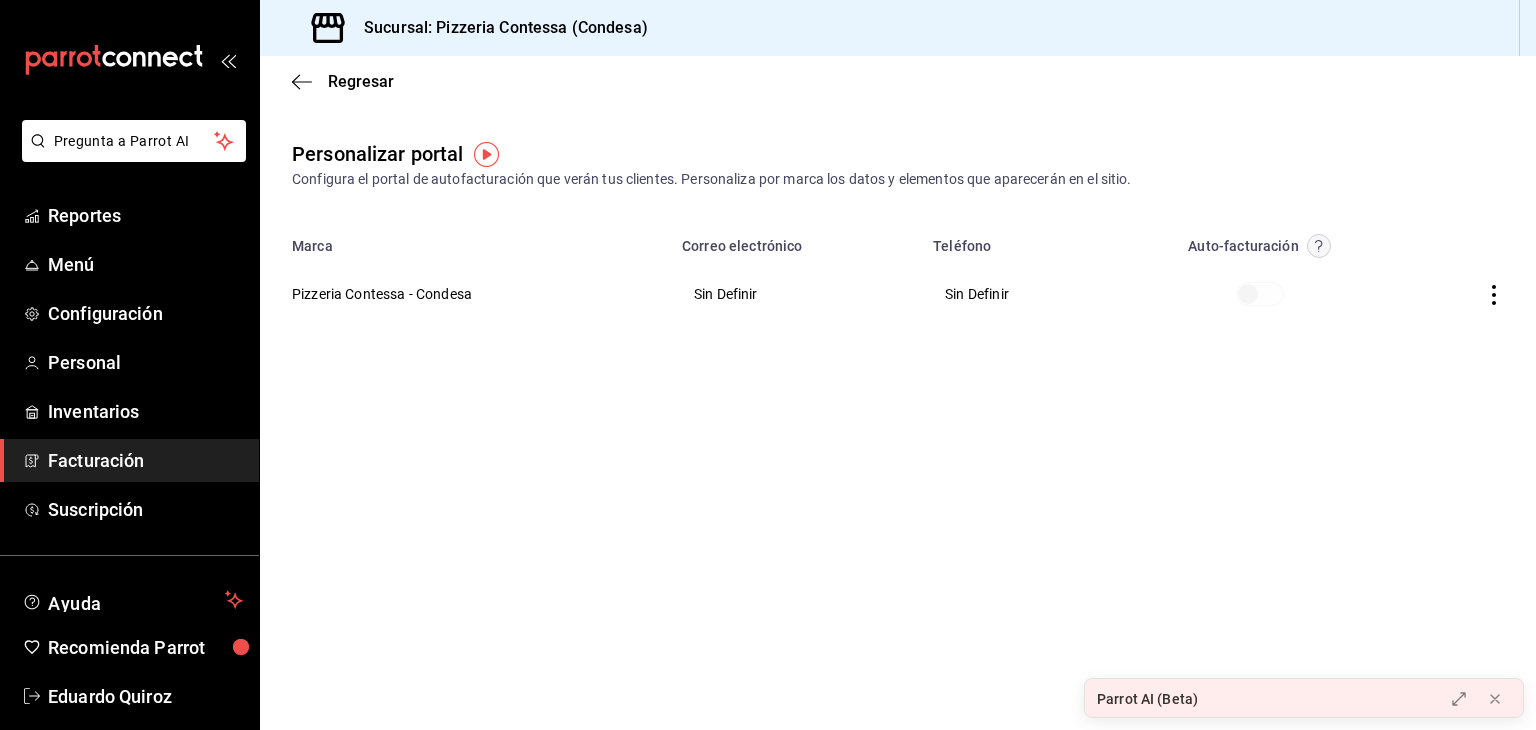 click 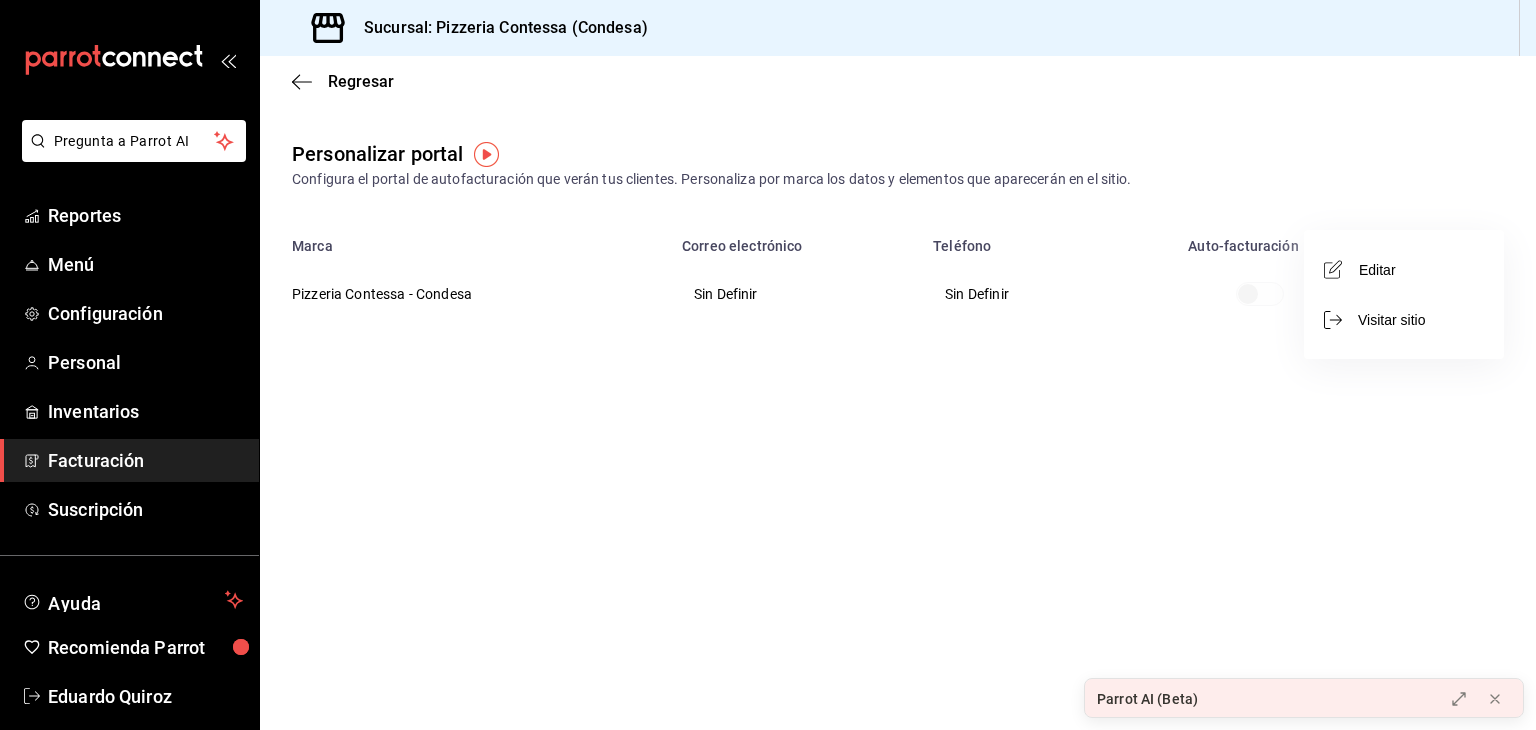 click on "Editar" at bounding box center (1404, 269) 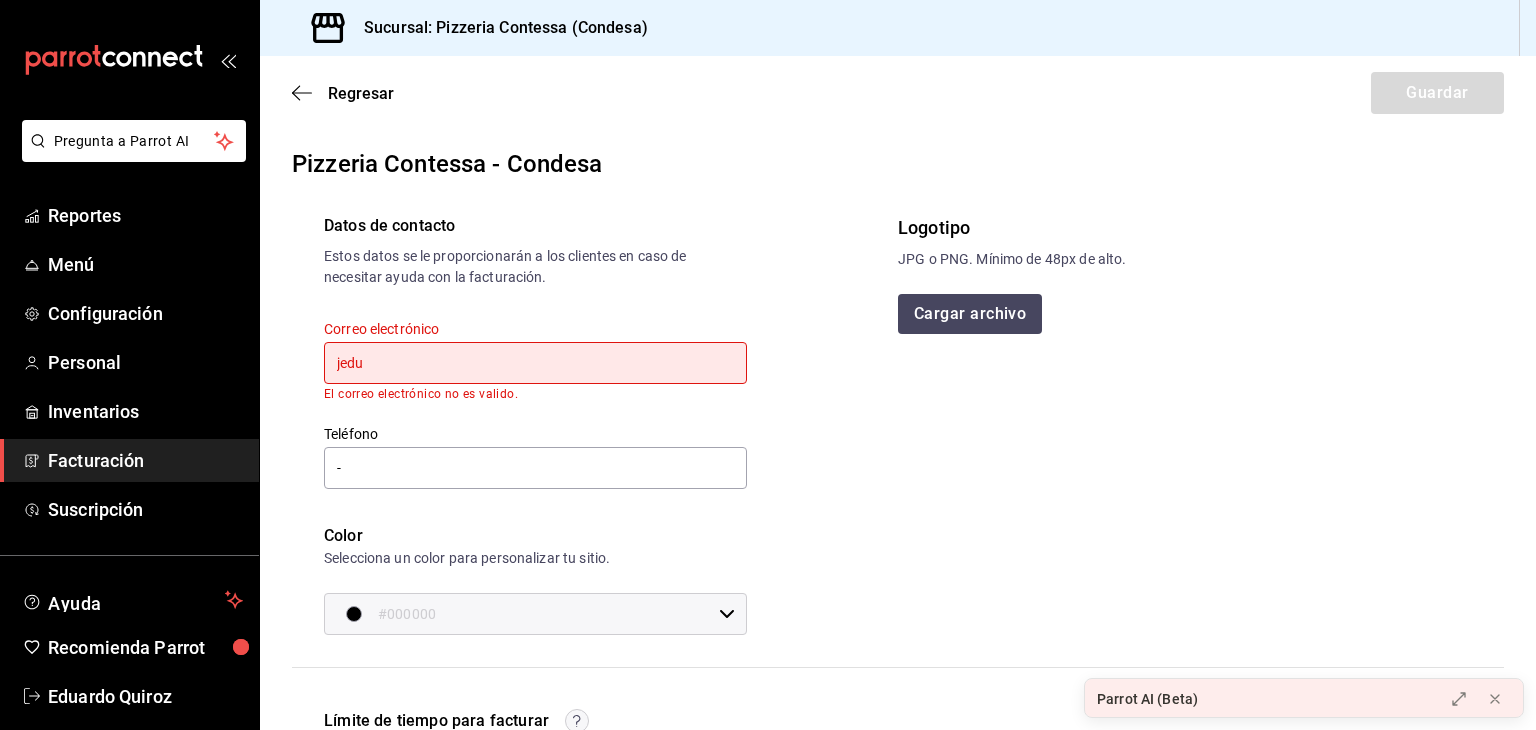 type on "[EMAIL]" 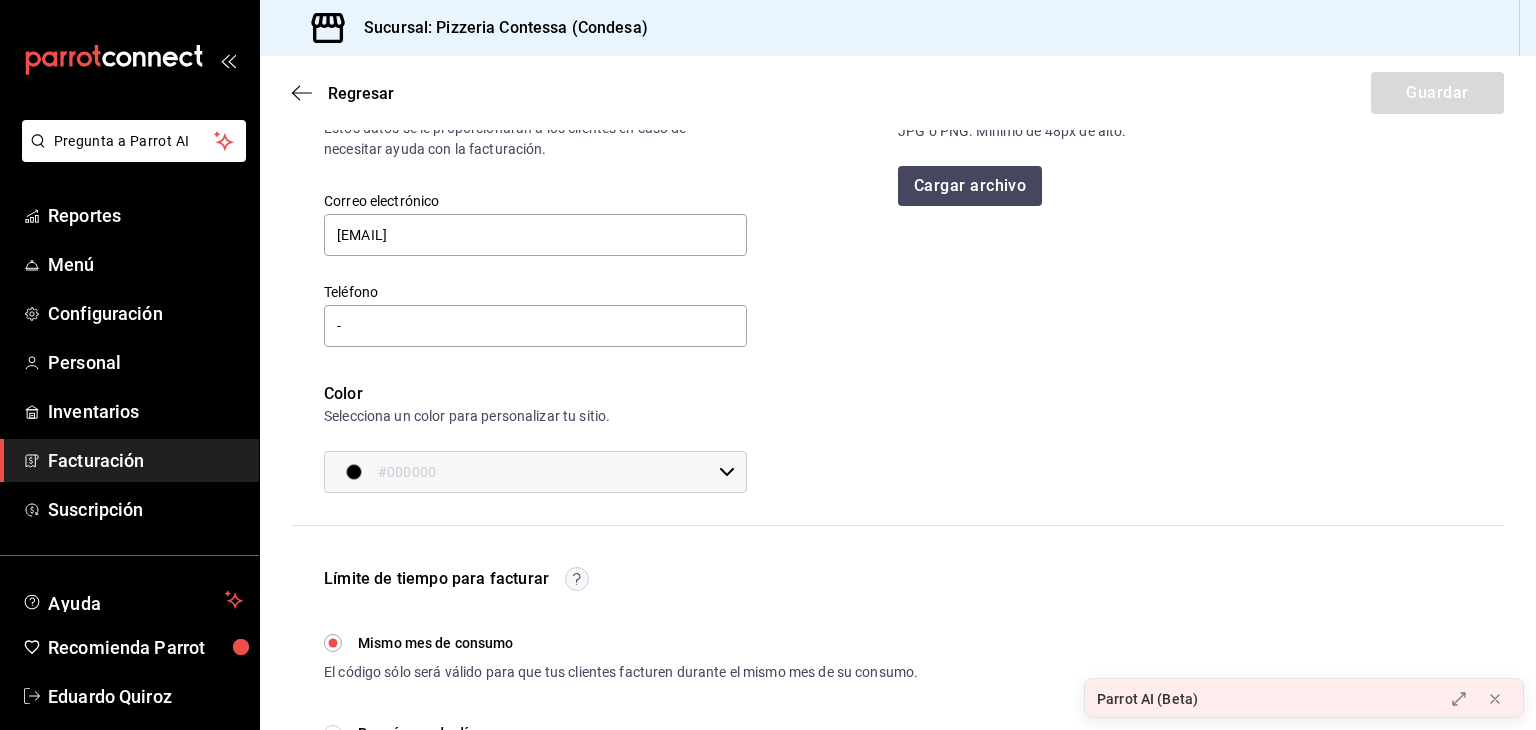 scroll, scrollTop: 125, scrollLeft: 0, axis: vertical 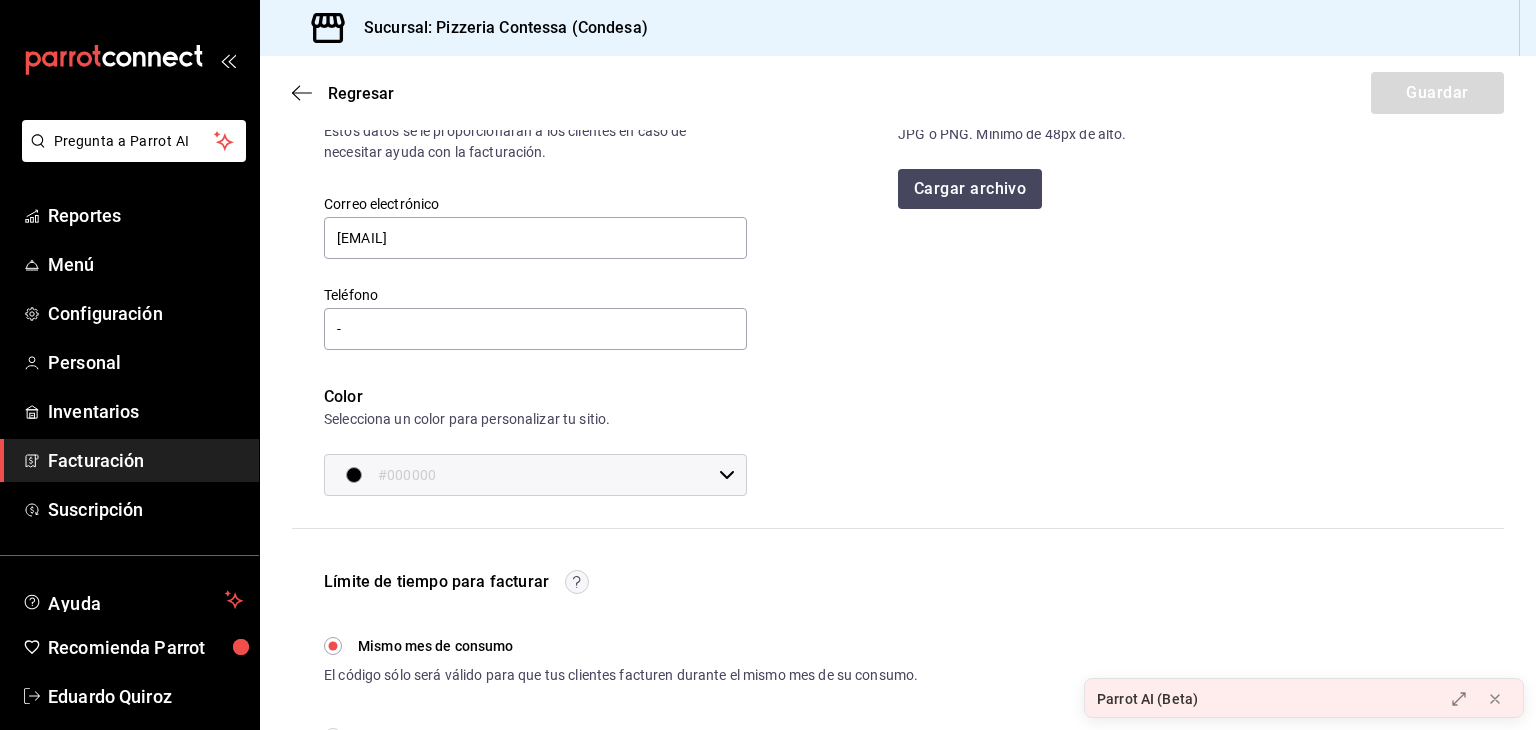 click on "Datos de contacto Estos datos se le proporcionarán a los clientes en caso de necesitar ayuda con la facturación. Correo electrónico [EMAIL] Teléfono - Color Selecciona un color para personalizar tu sitio. #000000 ​" at bounding box center [595, 276] 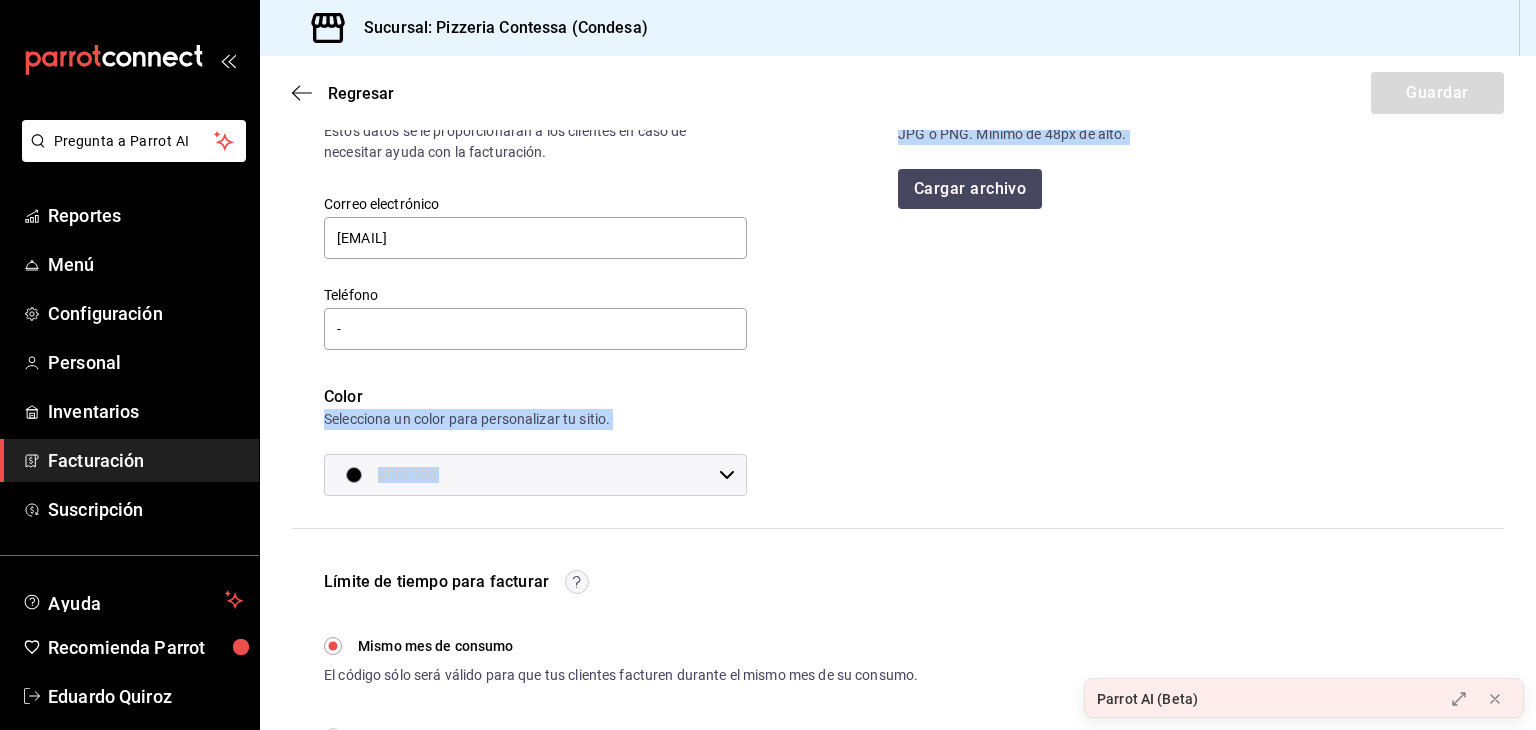 drag, startPoint x: 813, startPoint y: 374, endPoint x: 908, endPoint y: 534, distance: 186.07794 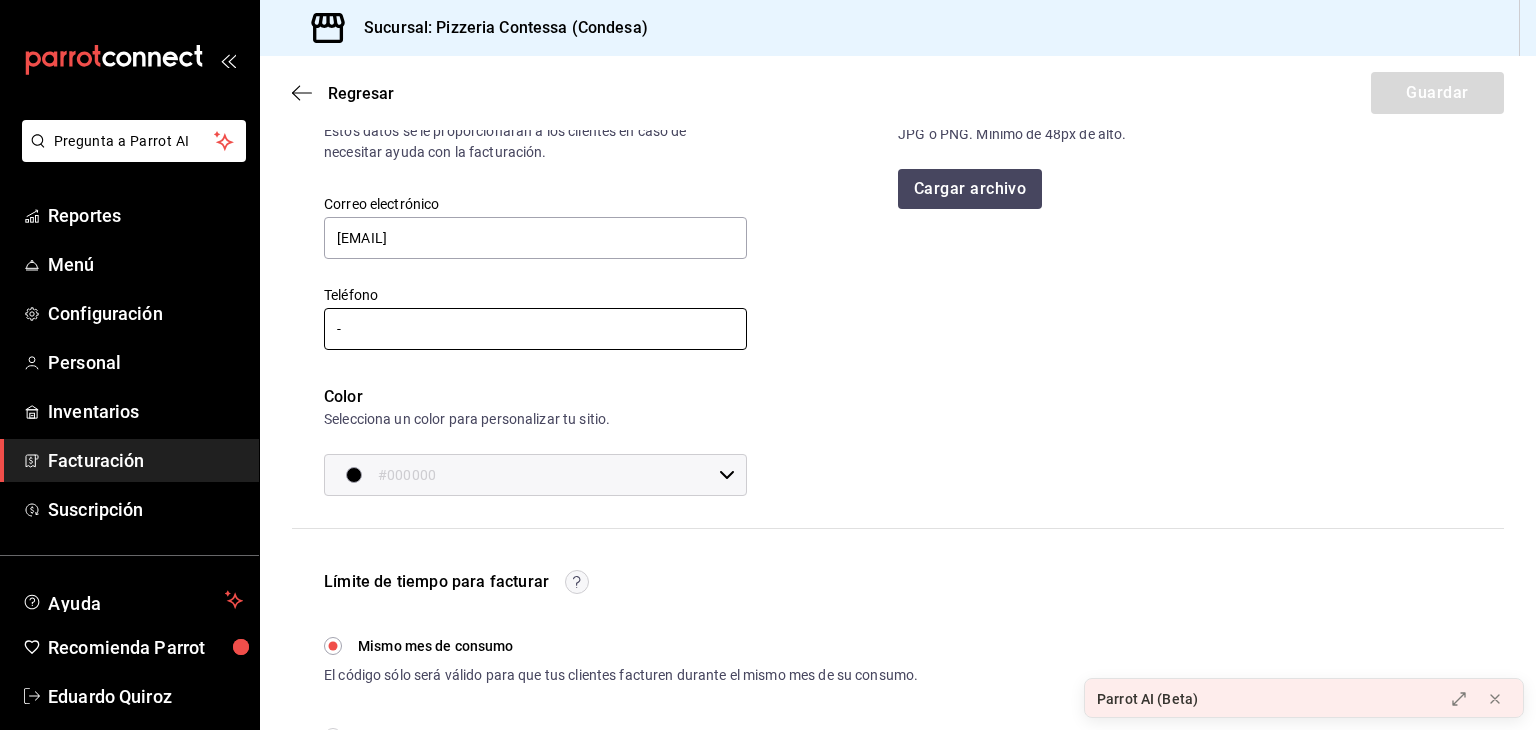 click on "-" at bounding box center [535, 329] 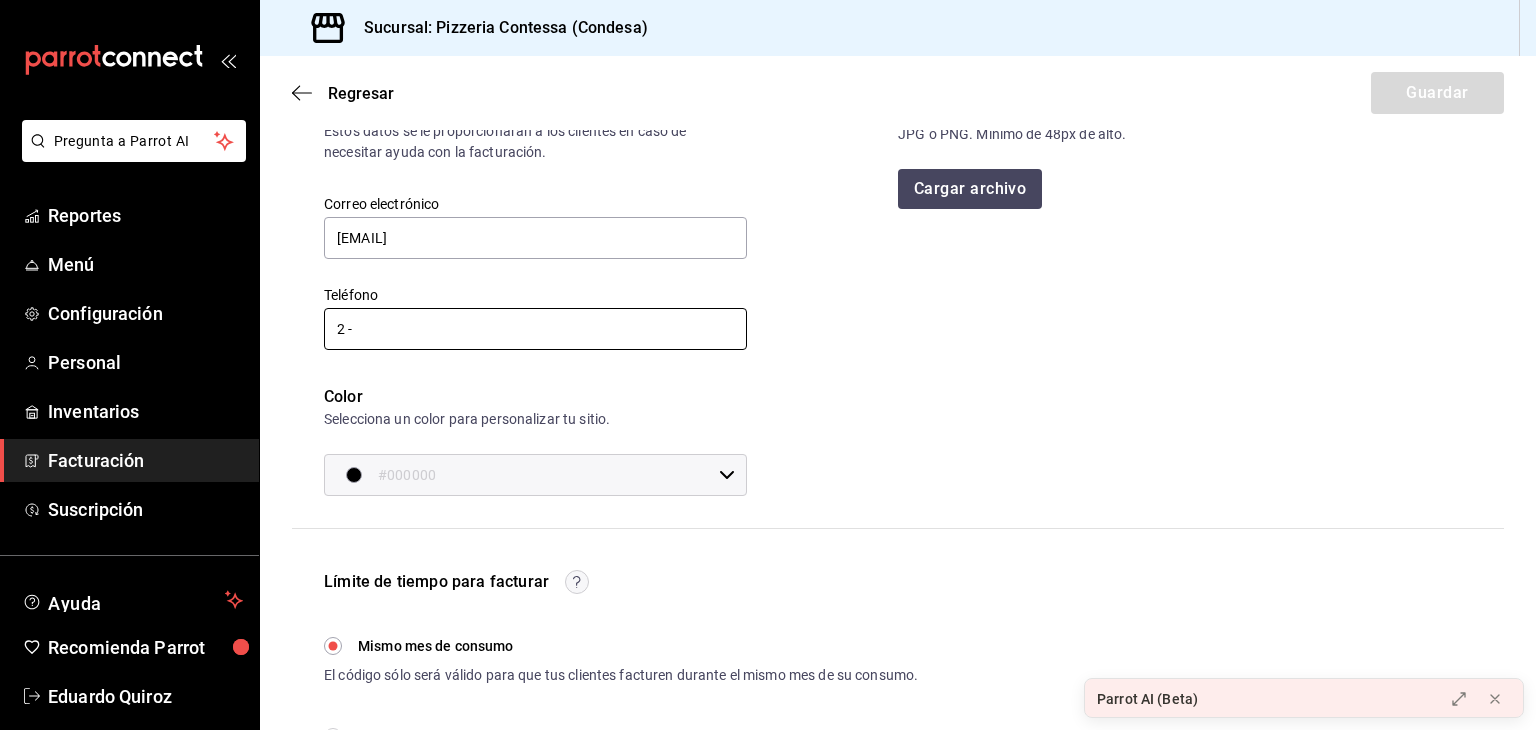 type on "-" 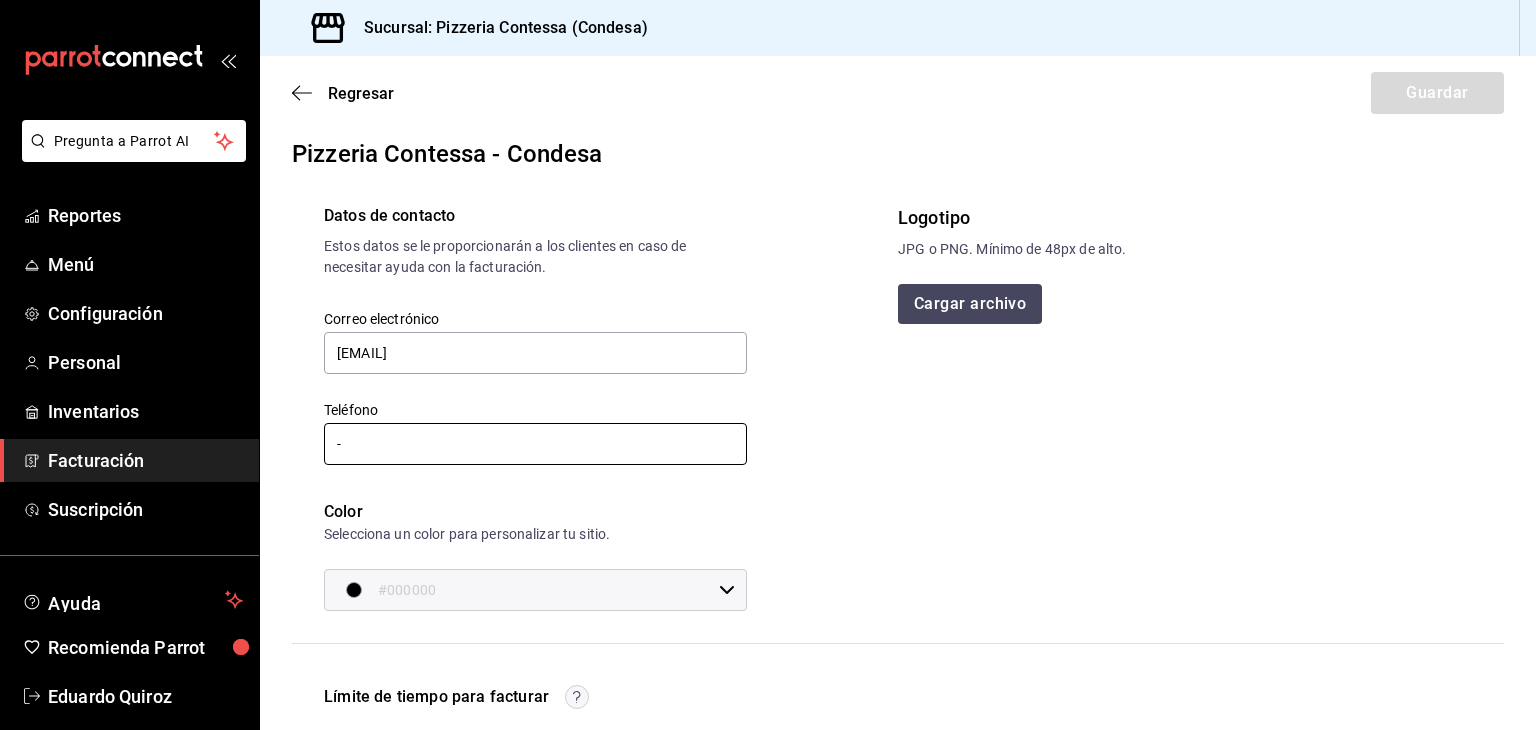 scroll, scrollTop: 8, scrollLeft: 0, axis: vertical 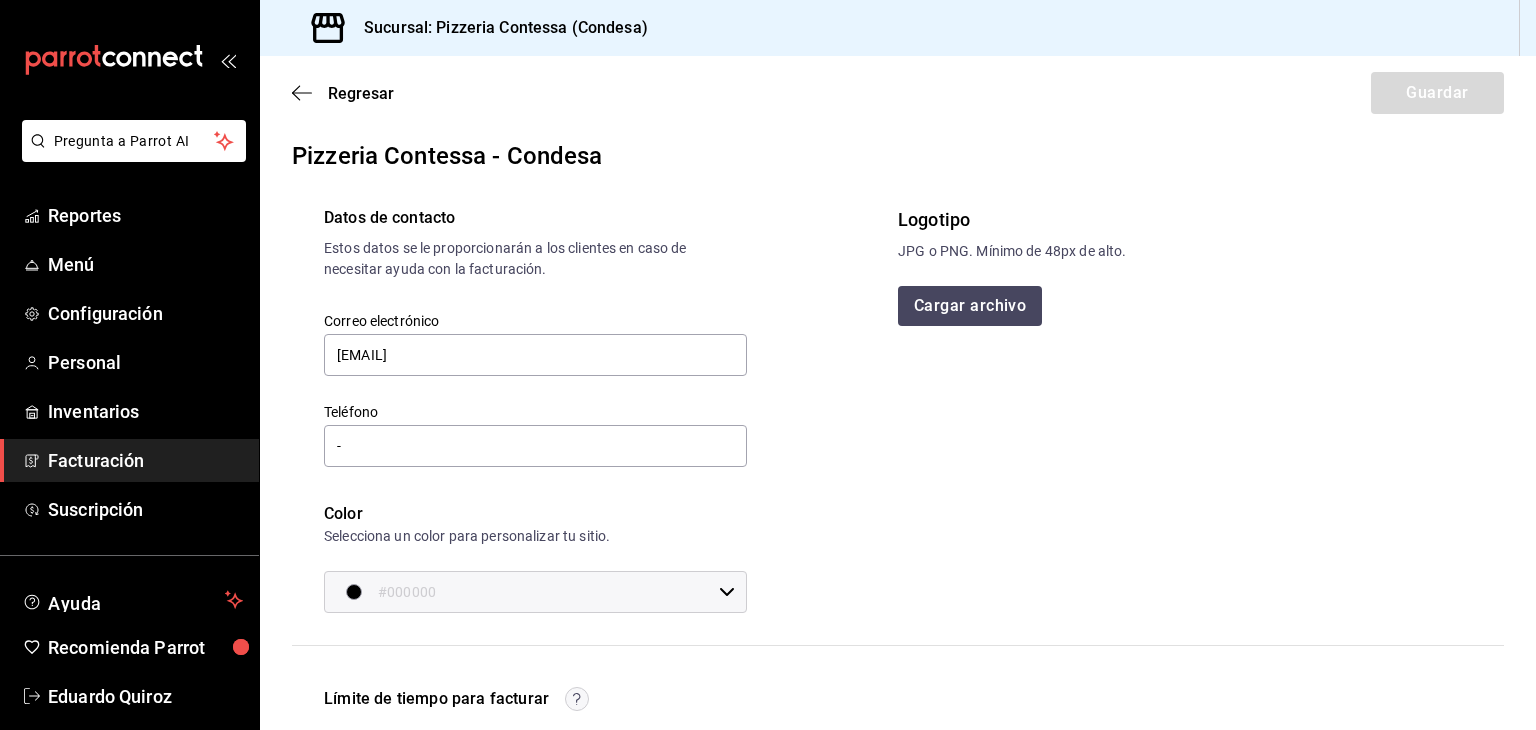 click on "#000000" at bounding box center [544, 592] 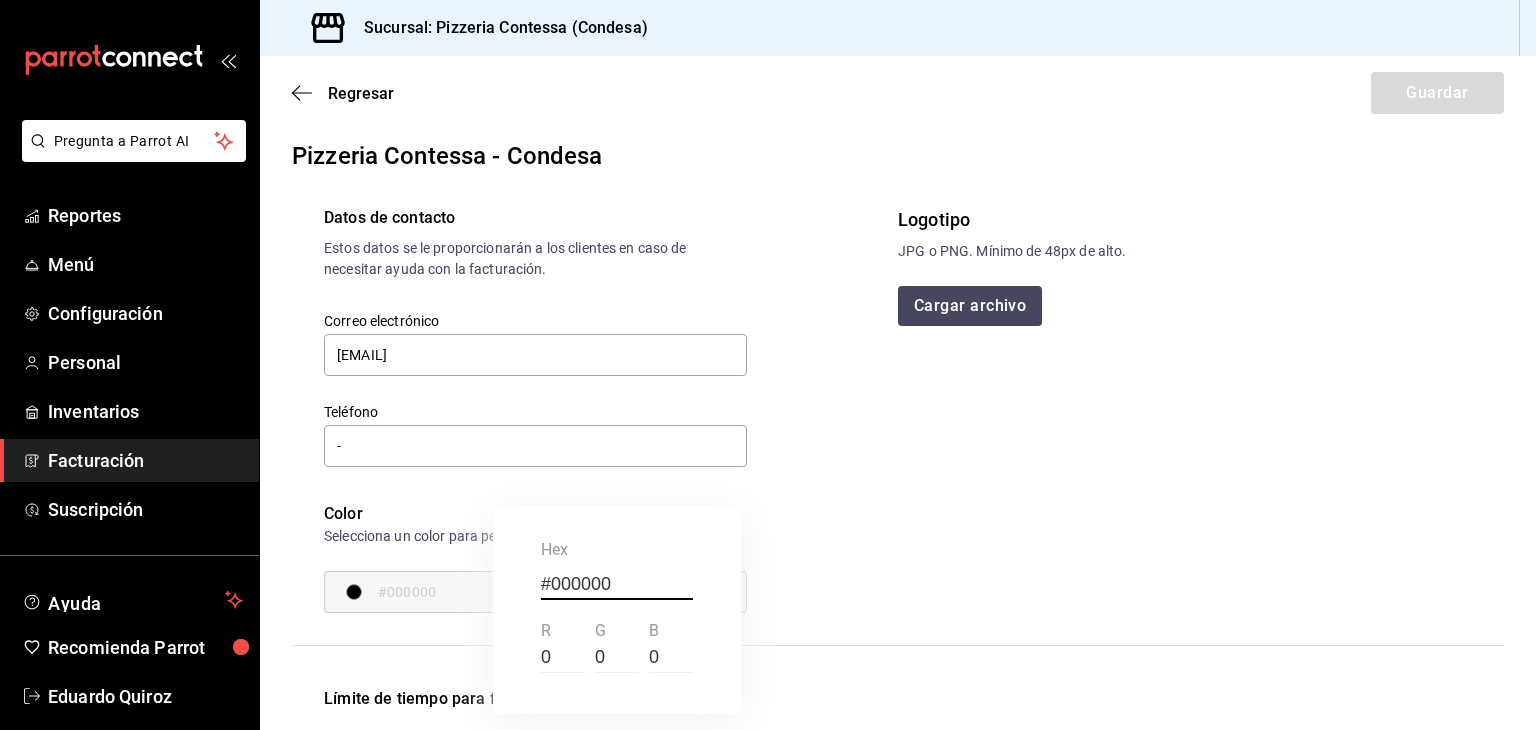 click at bounding box center (768, 365) 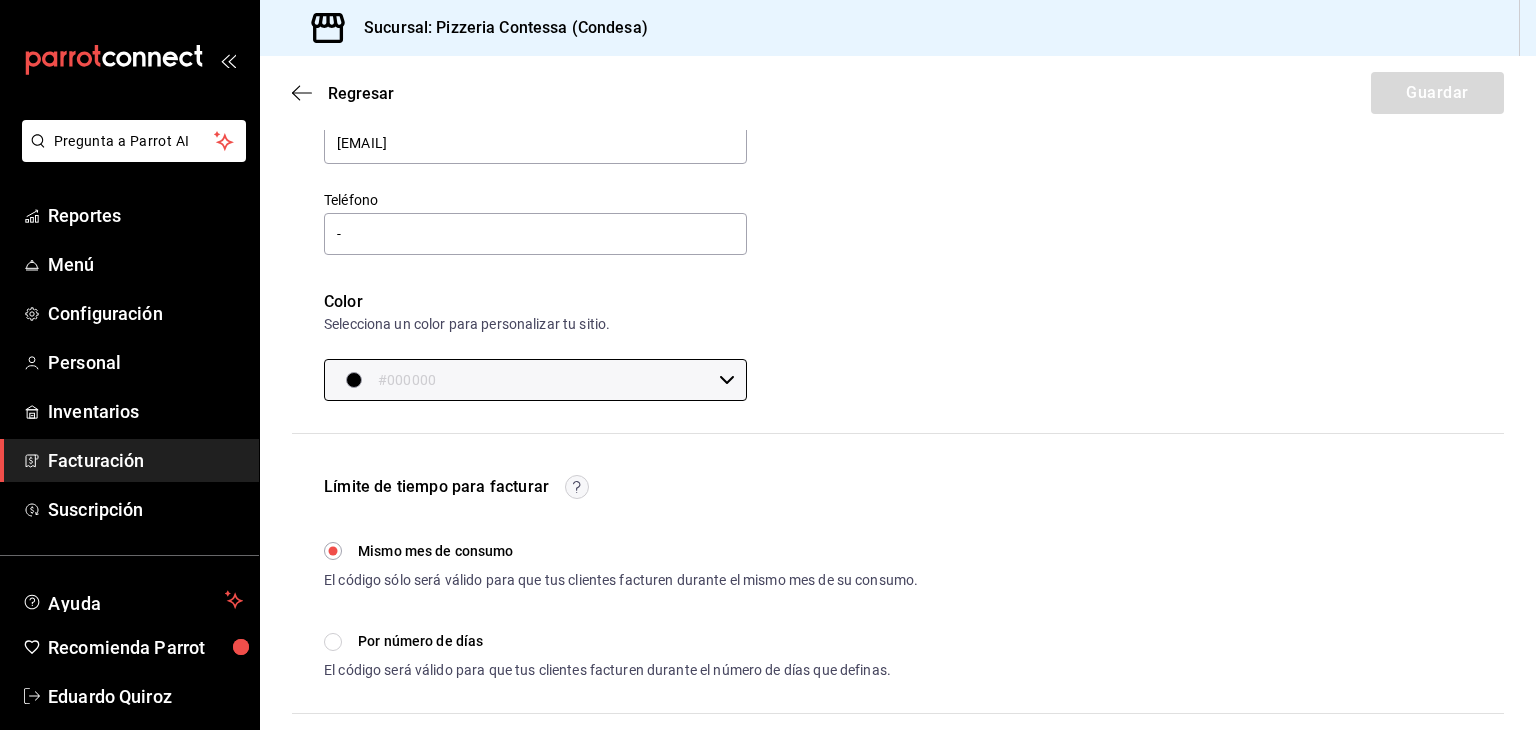 scroll, scrollTop: 0, scrollLeft: 0, axis: both 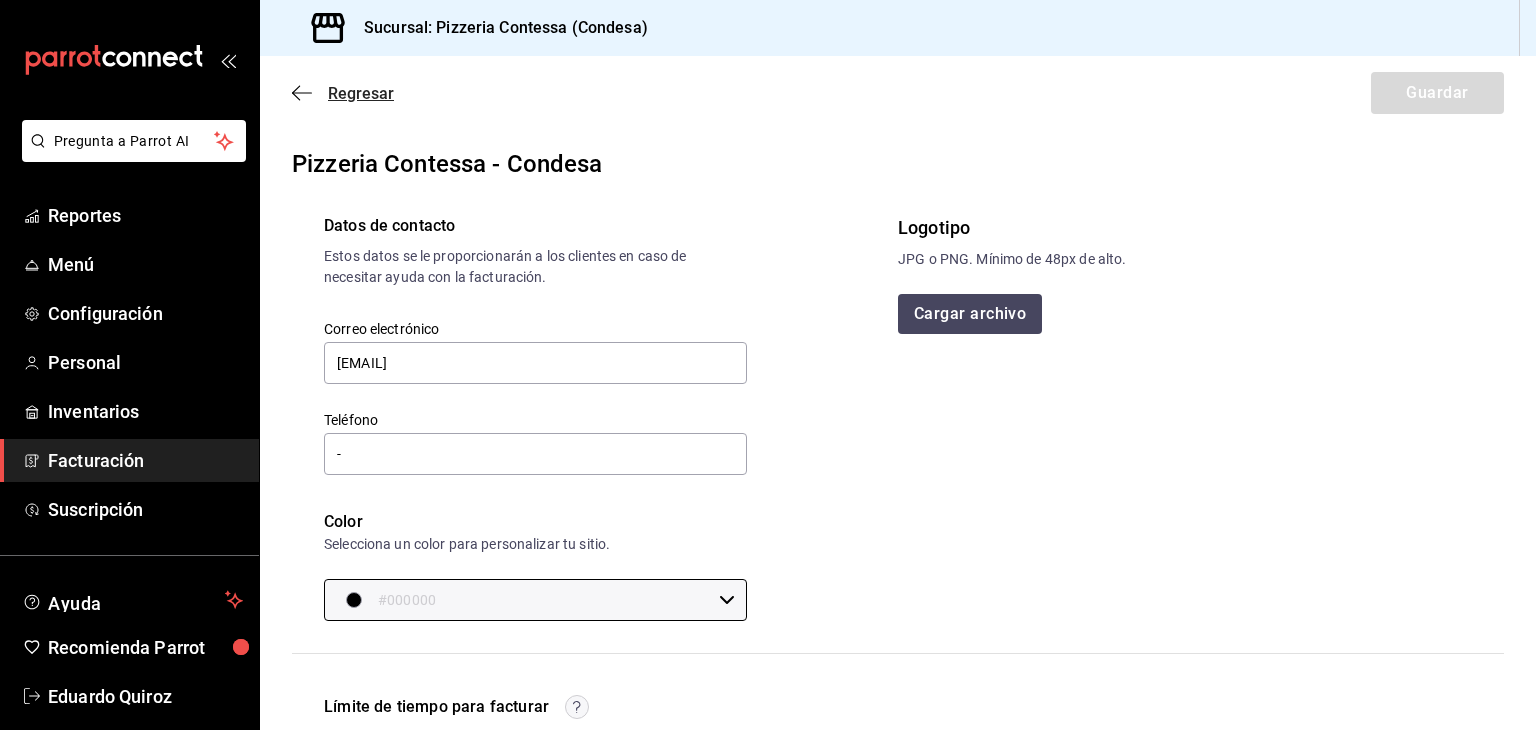 click 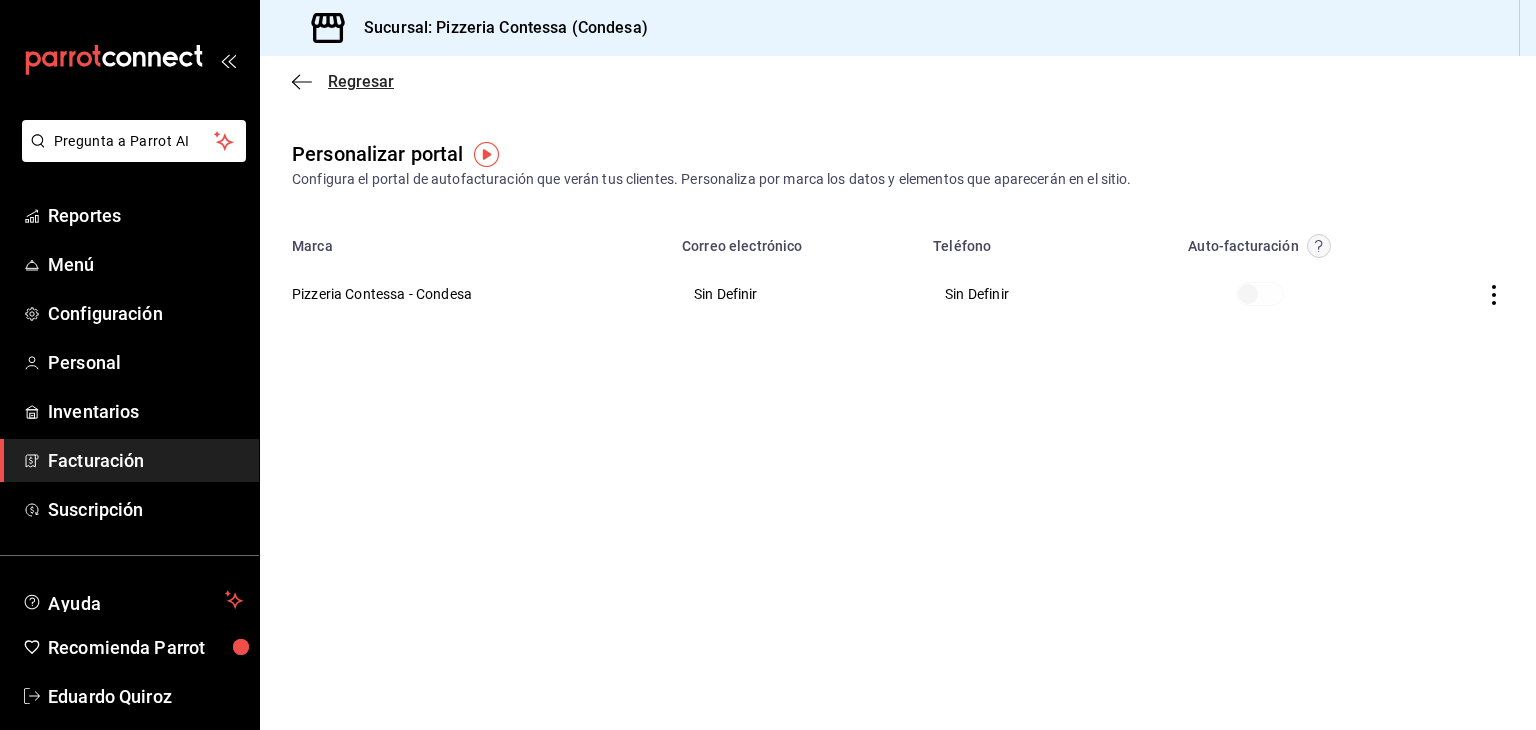 click 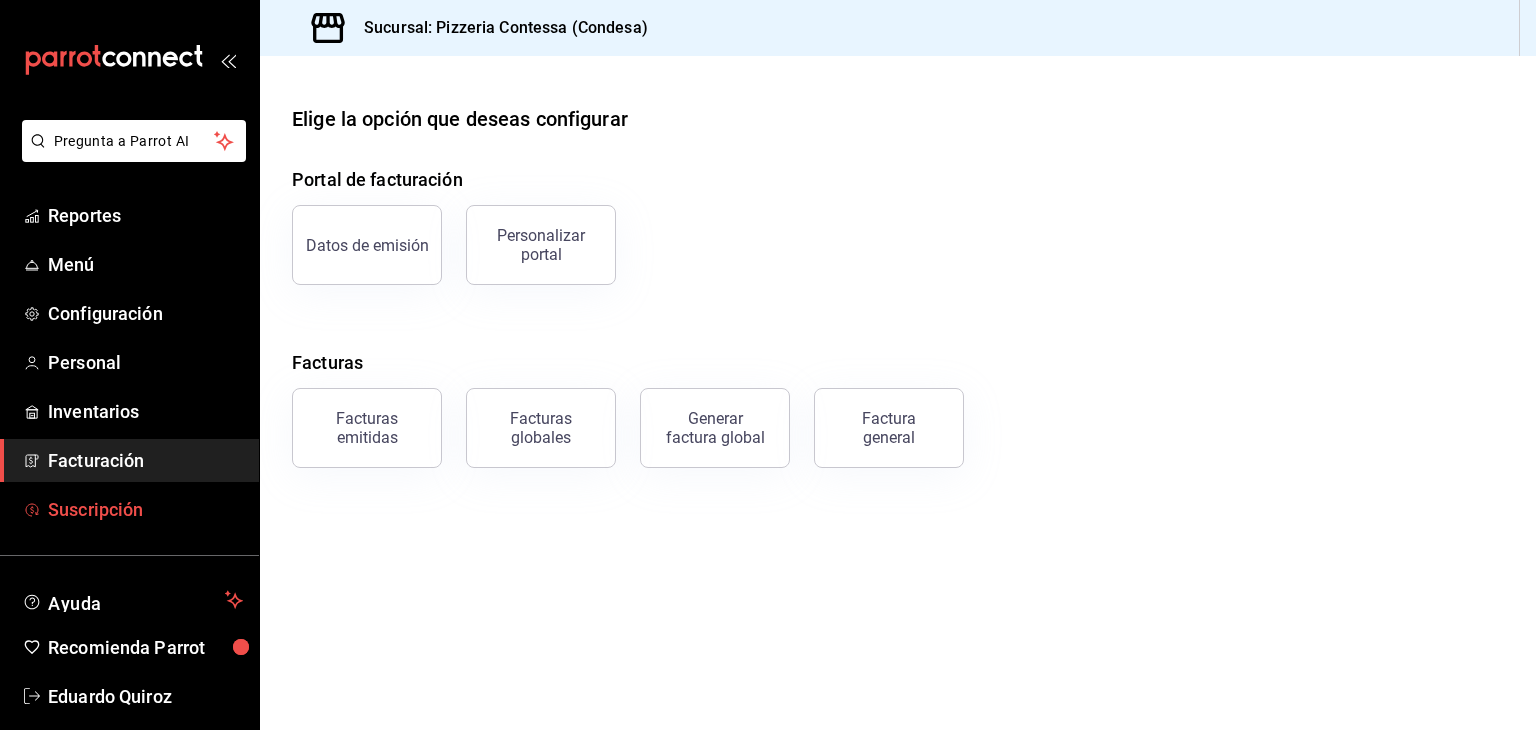 click on "Suscripción" at bounding box center (145, 509) 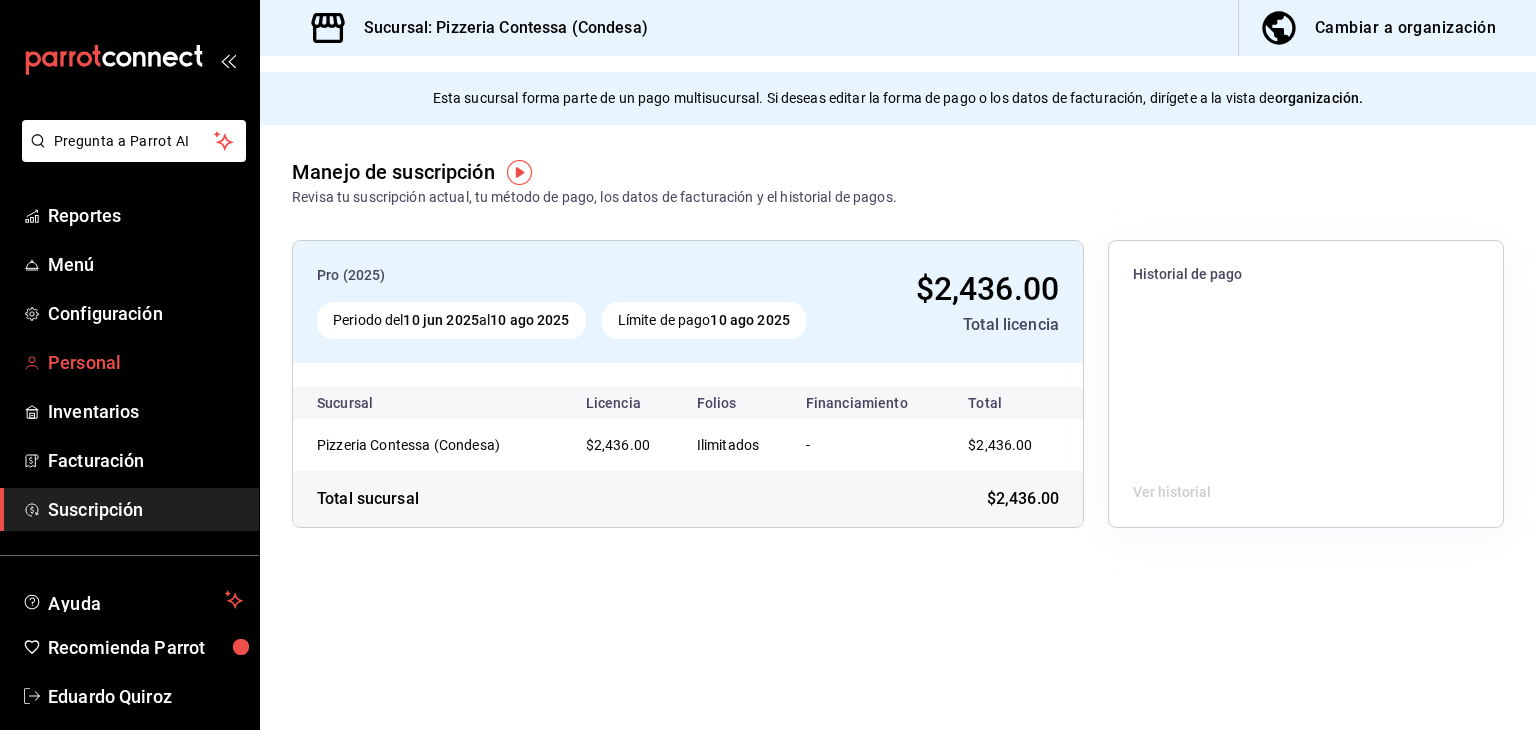 click on "Personal" at bounding box center [145, 362] 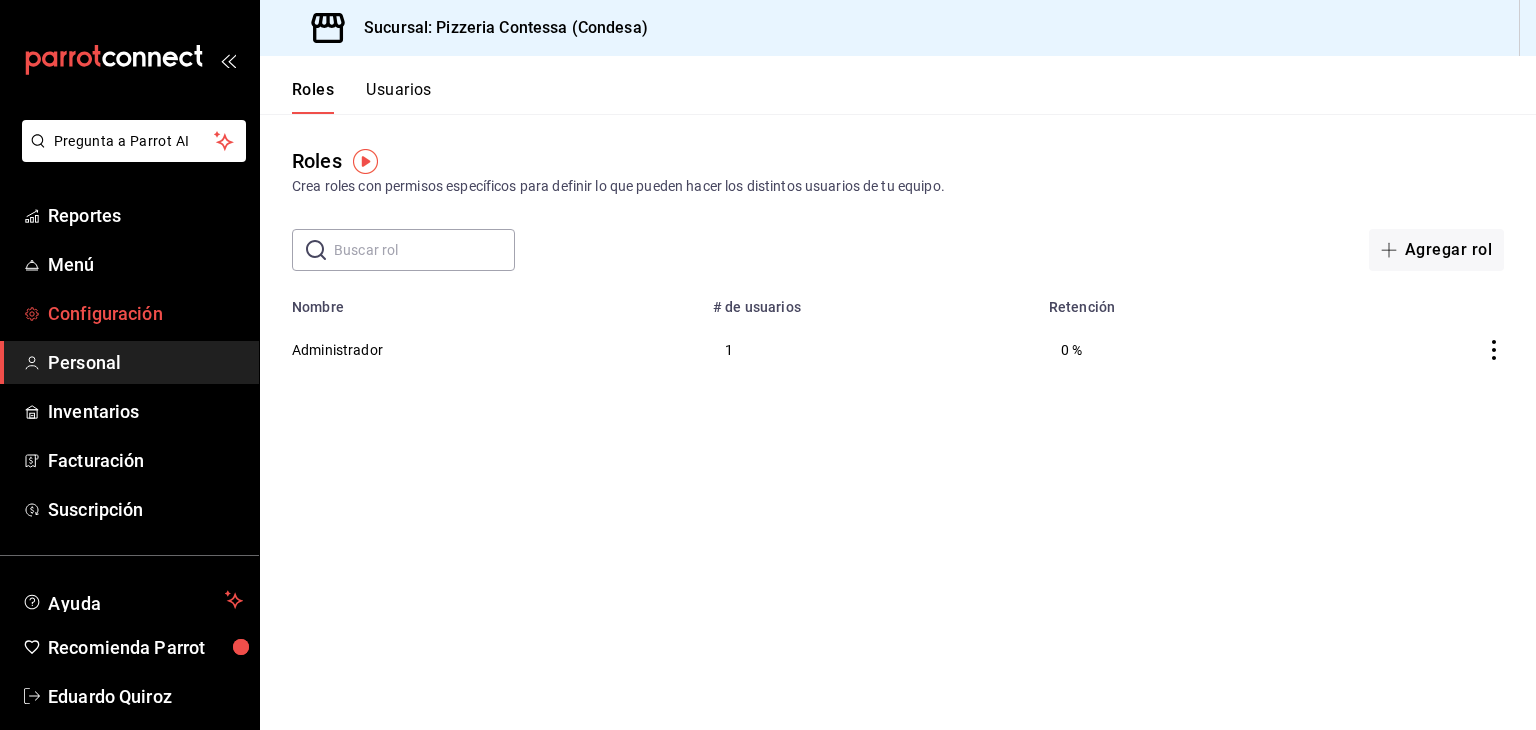 click on "Configuración" at bounding box center (145, 313) 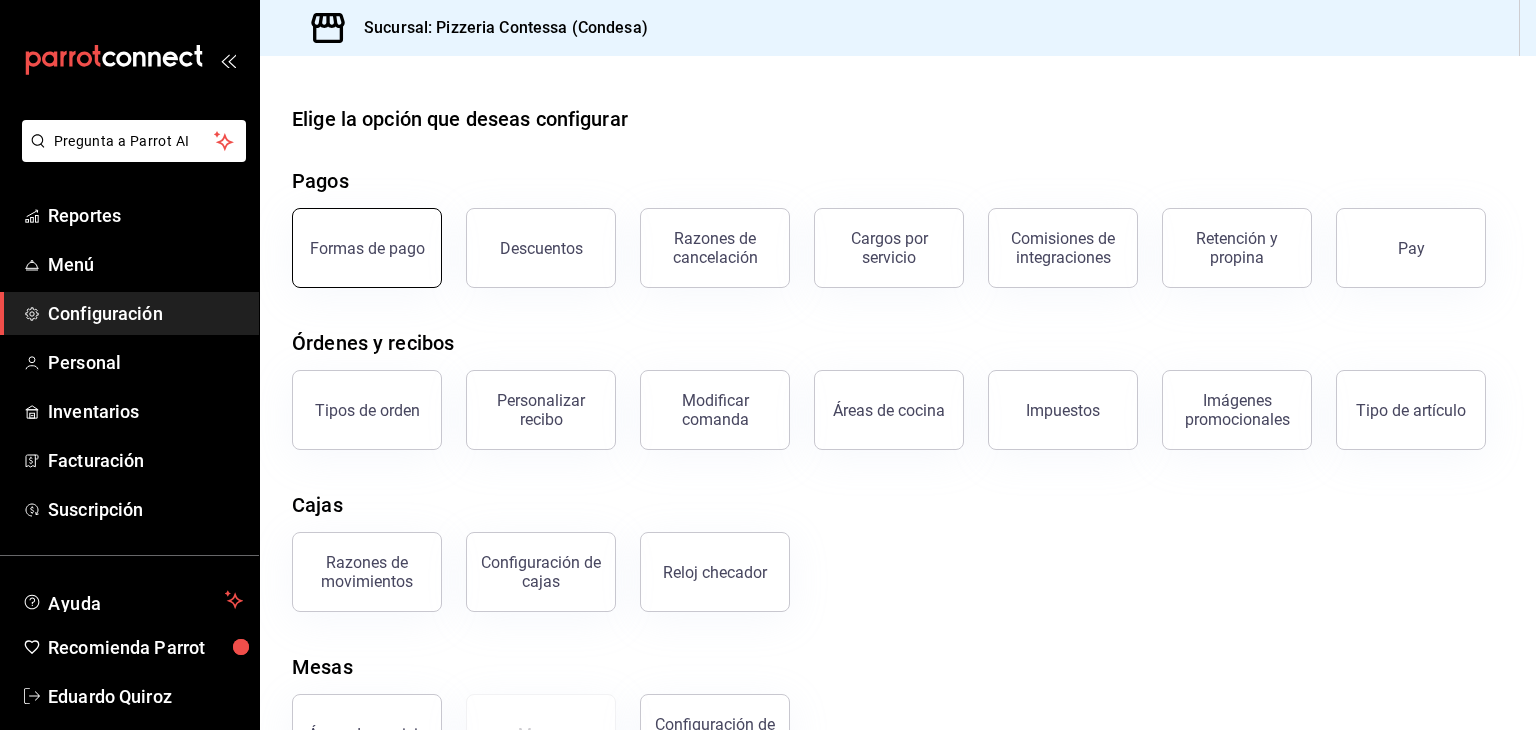 click on "Formas de pago" at bounding box center (367, 248) 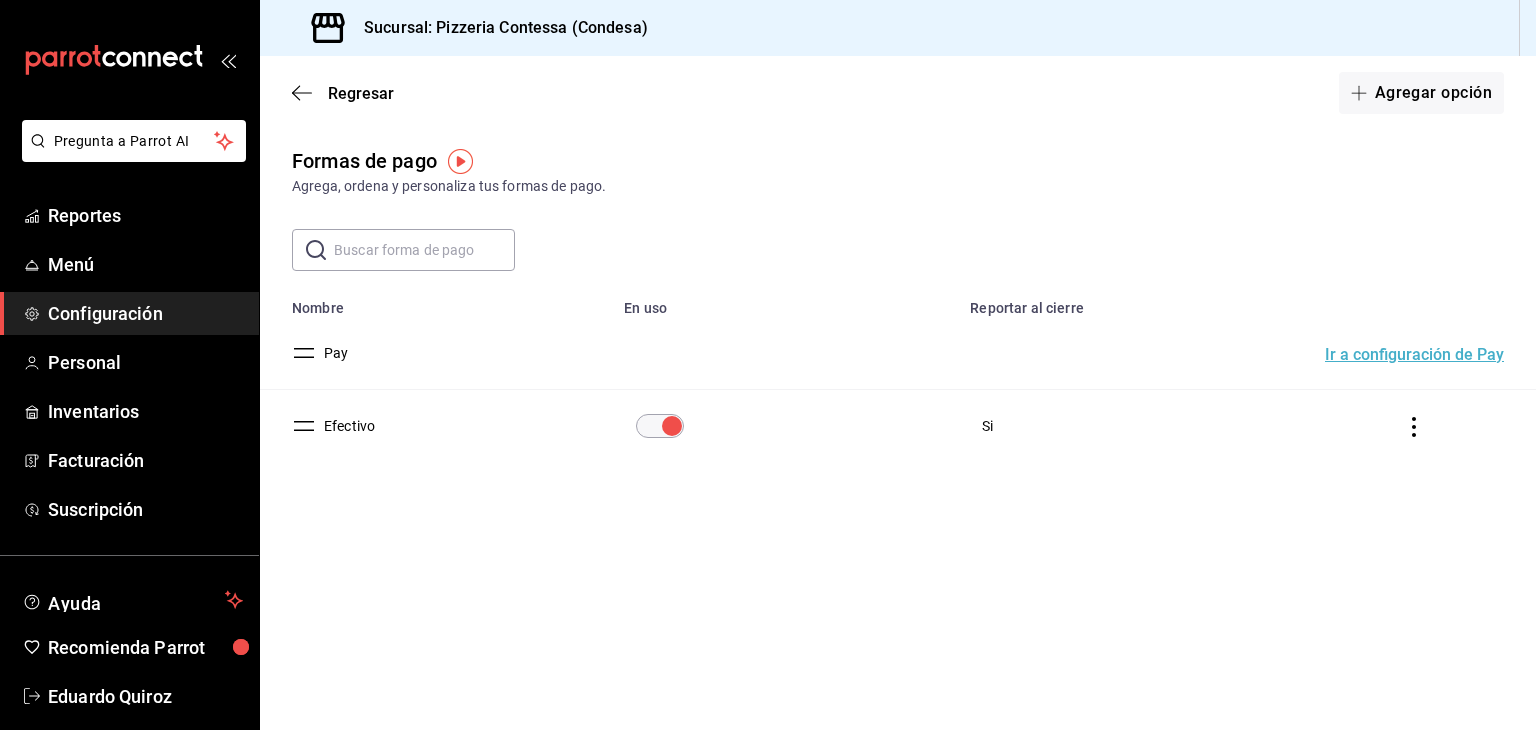 click on "Ir a configuración de Pay" at bounding box center [1414, 355] 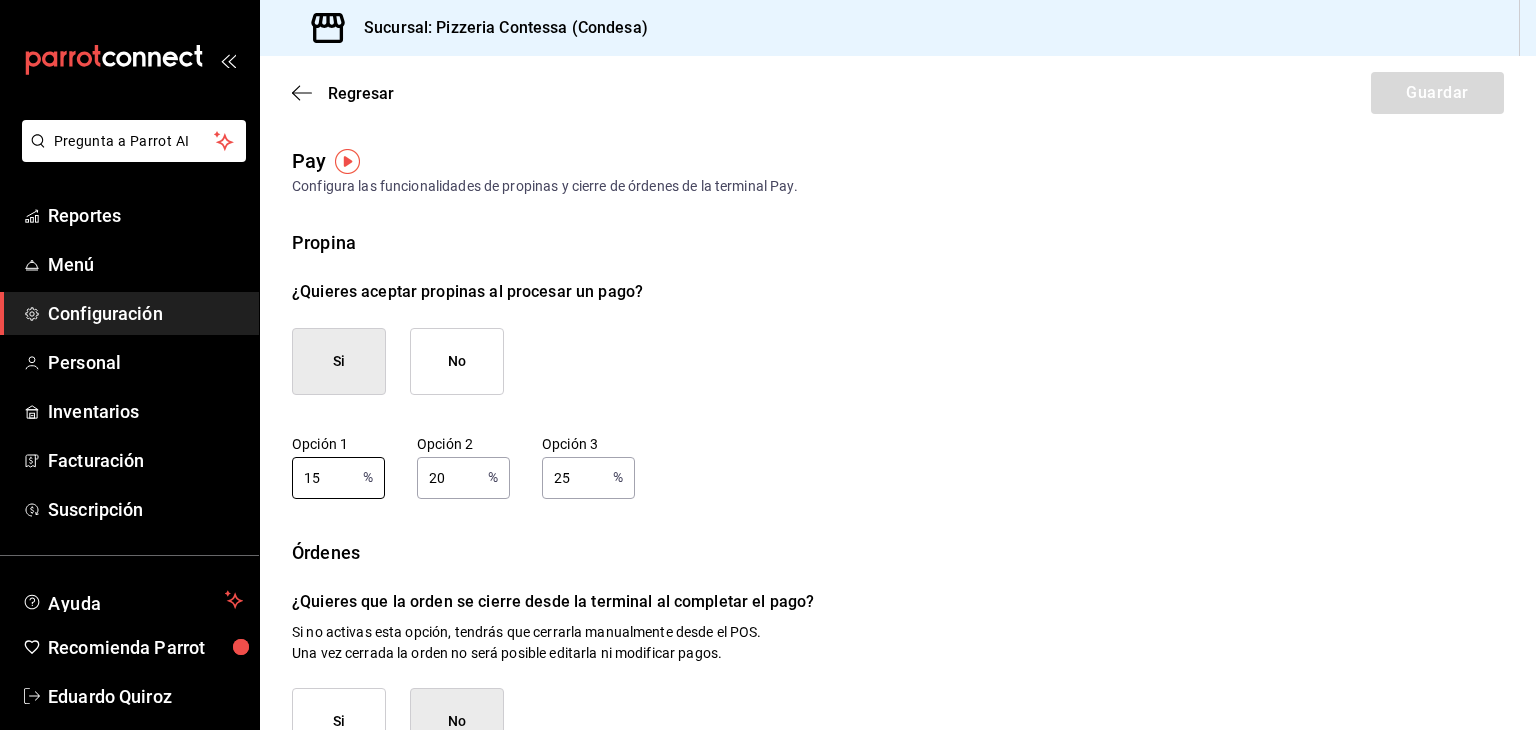 drag, startPoint x: 349, startPoint y: 466, endPoint x: 266, endPoint y: 466, distance: 83 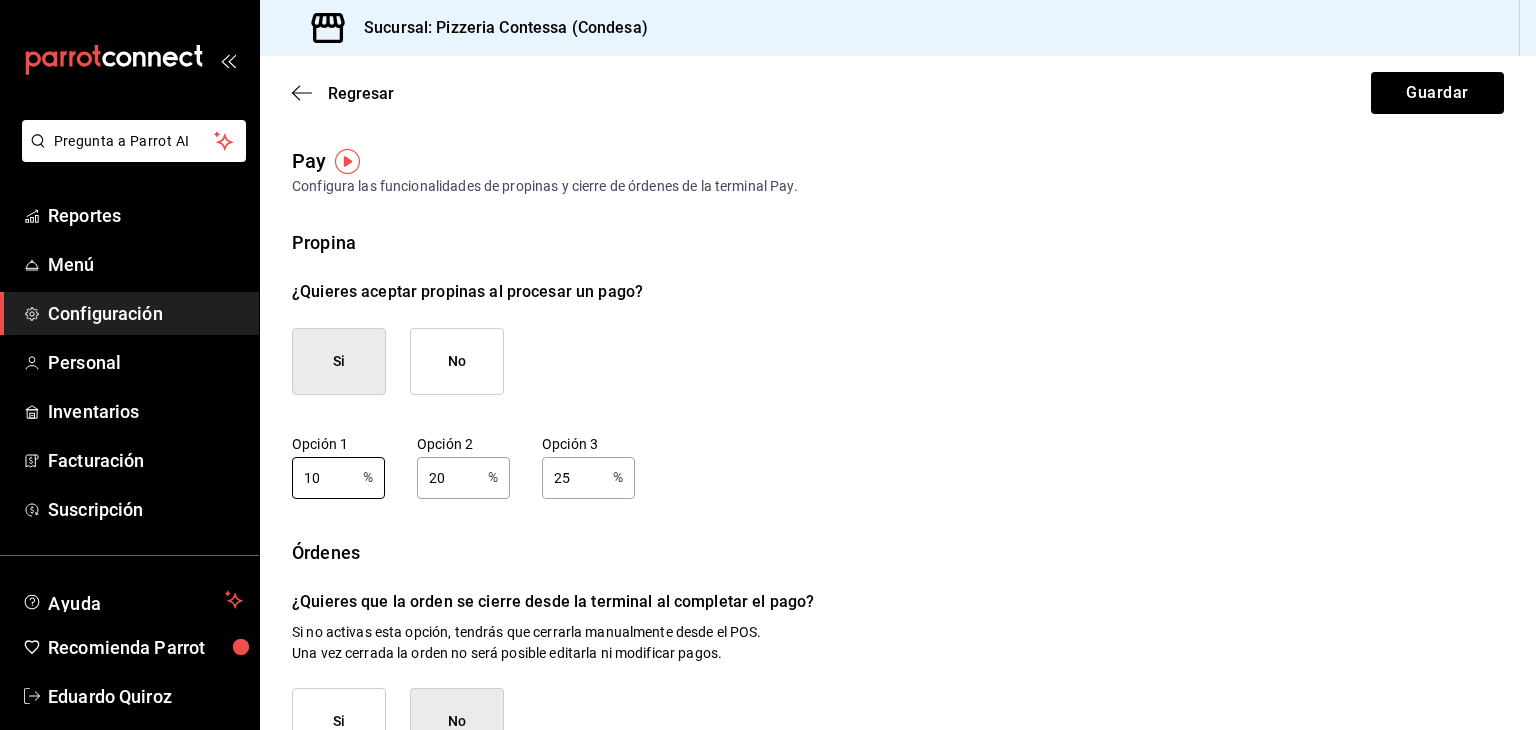 type on "10" 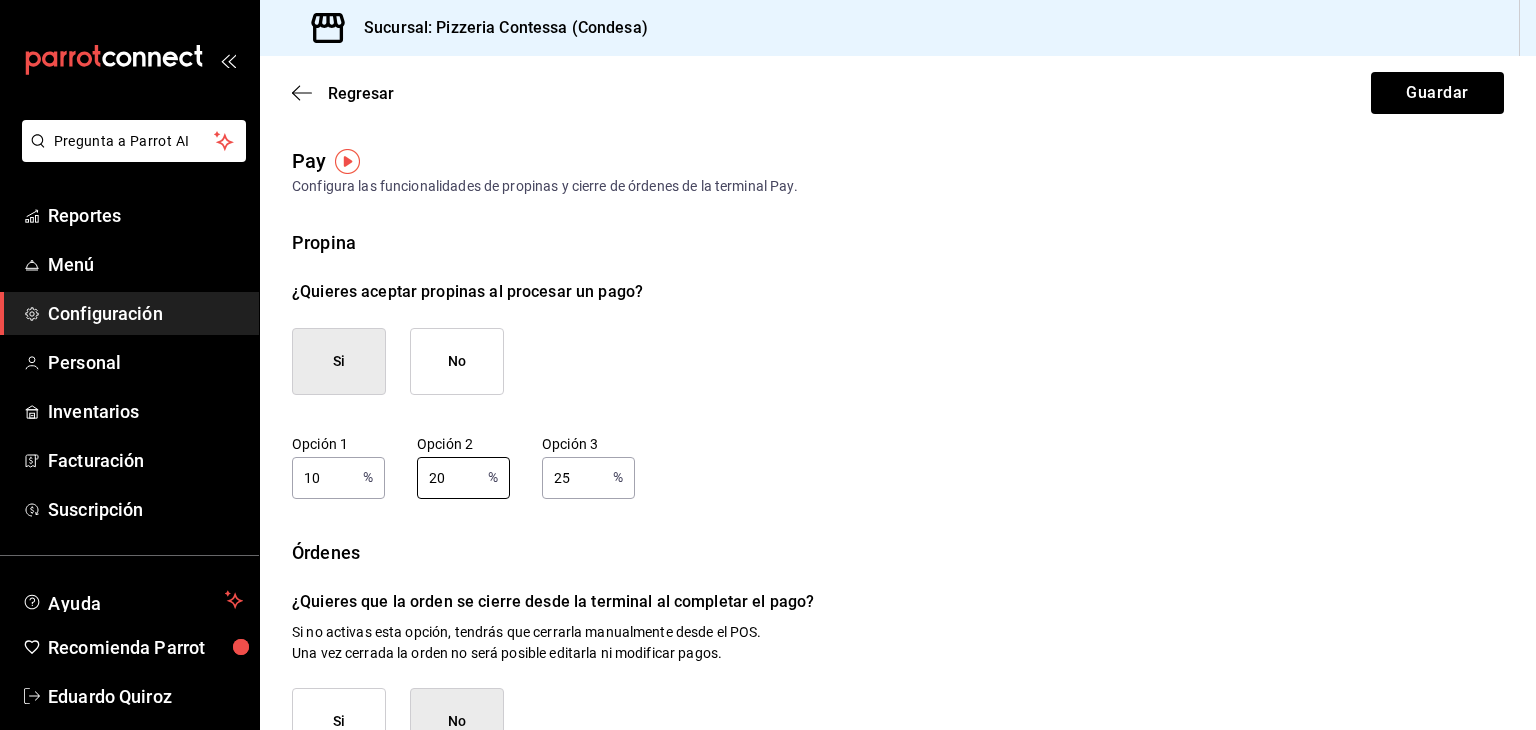 drag, startPoint x: 448, startPoint y: 478, endPoint x: 390, endPoint y: 454, distance: 62.76942 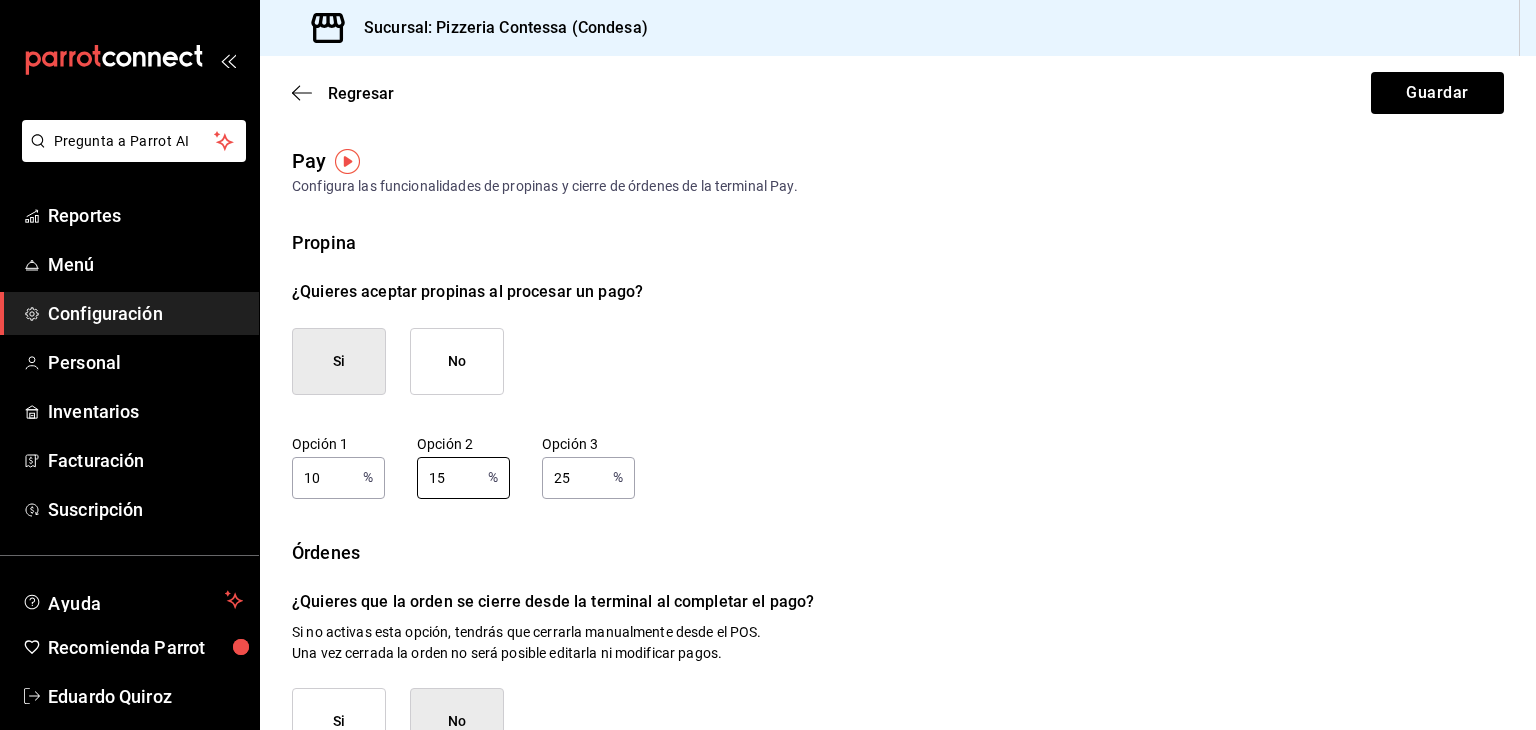 type on "15" 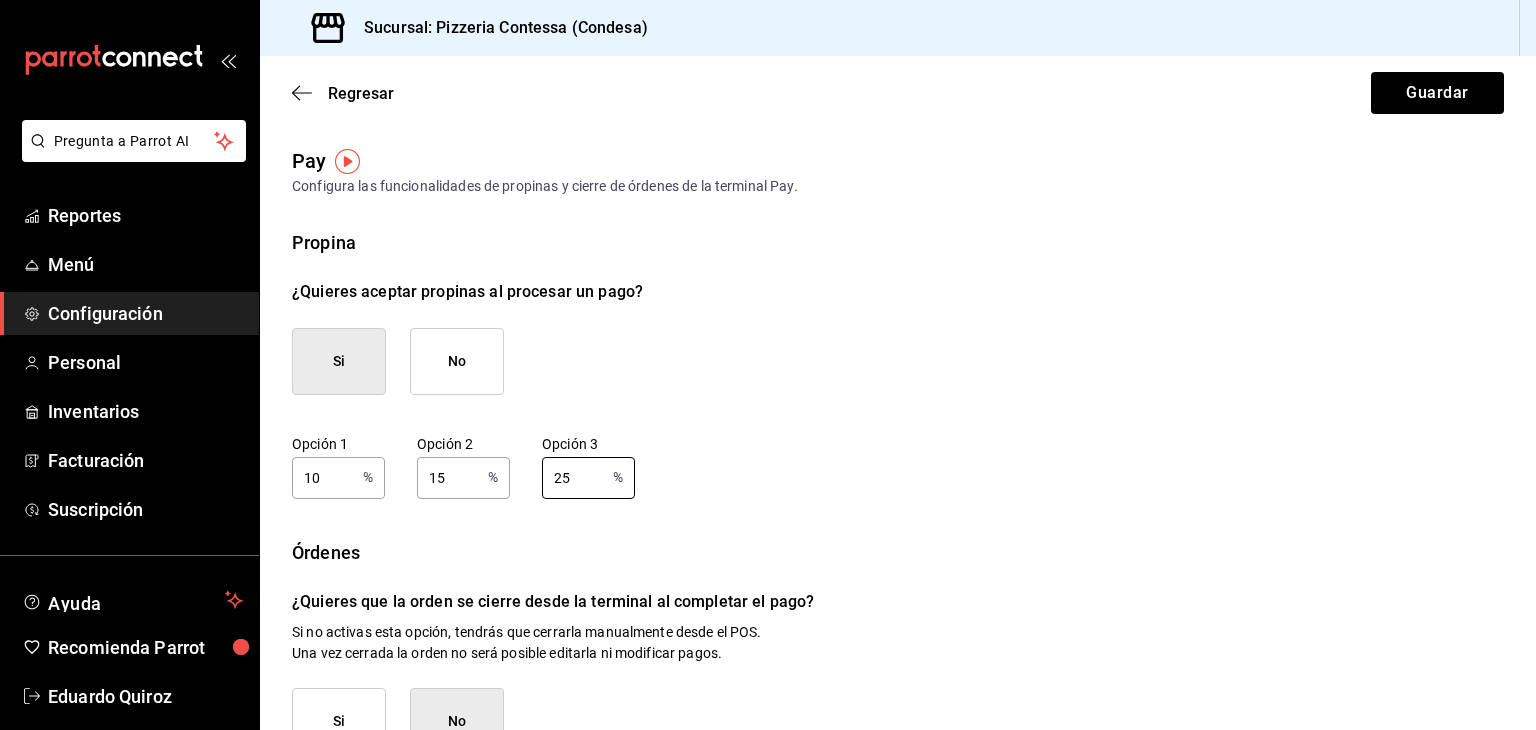 drag, startPoint x: 583, startPoint y: 474, endPoint x: 523, endPoint y: 464, distance: 60.827625 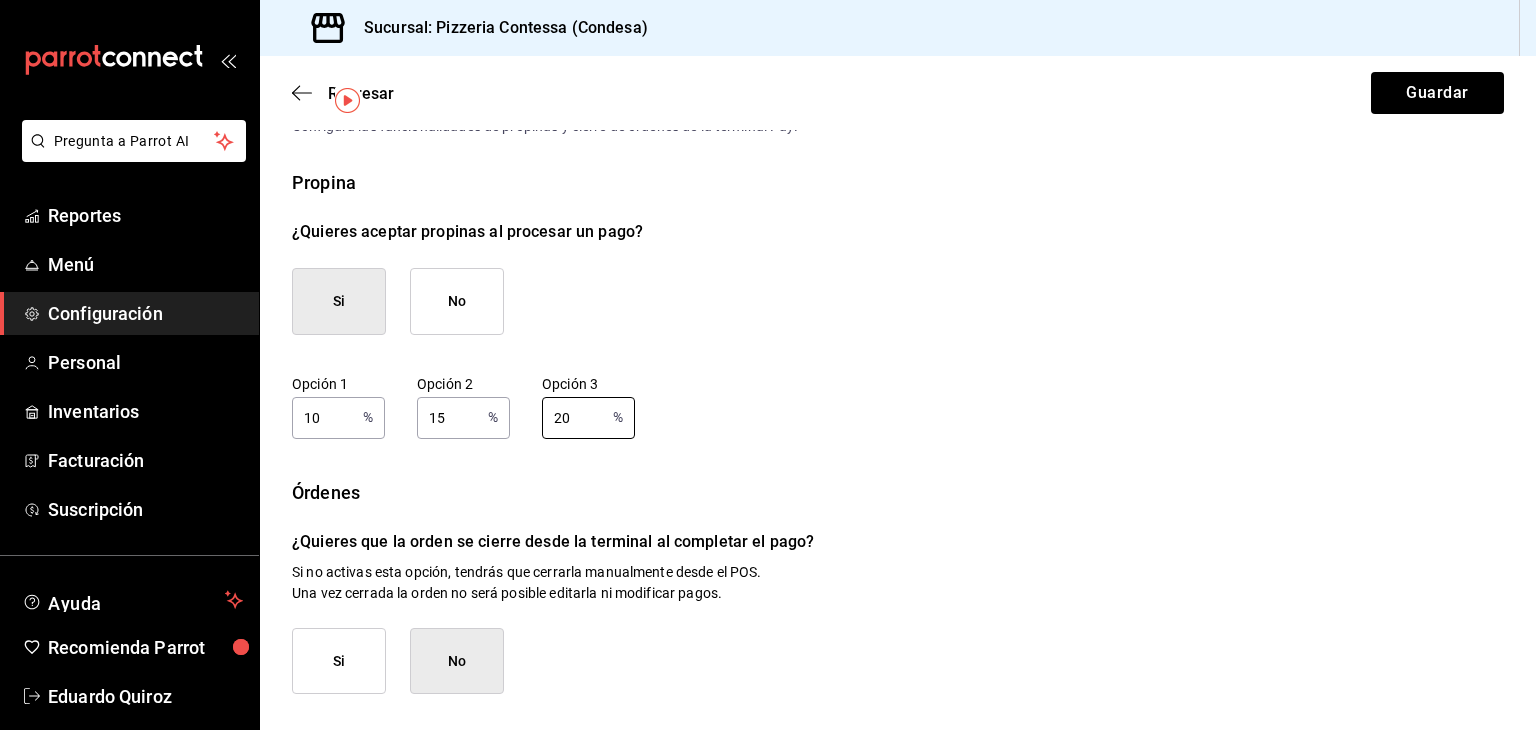 scroll, scrollTop: 64, scrollLeft: 0, axis: vertical 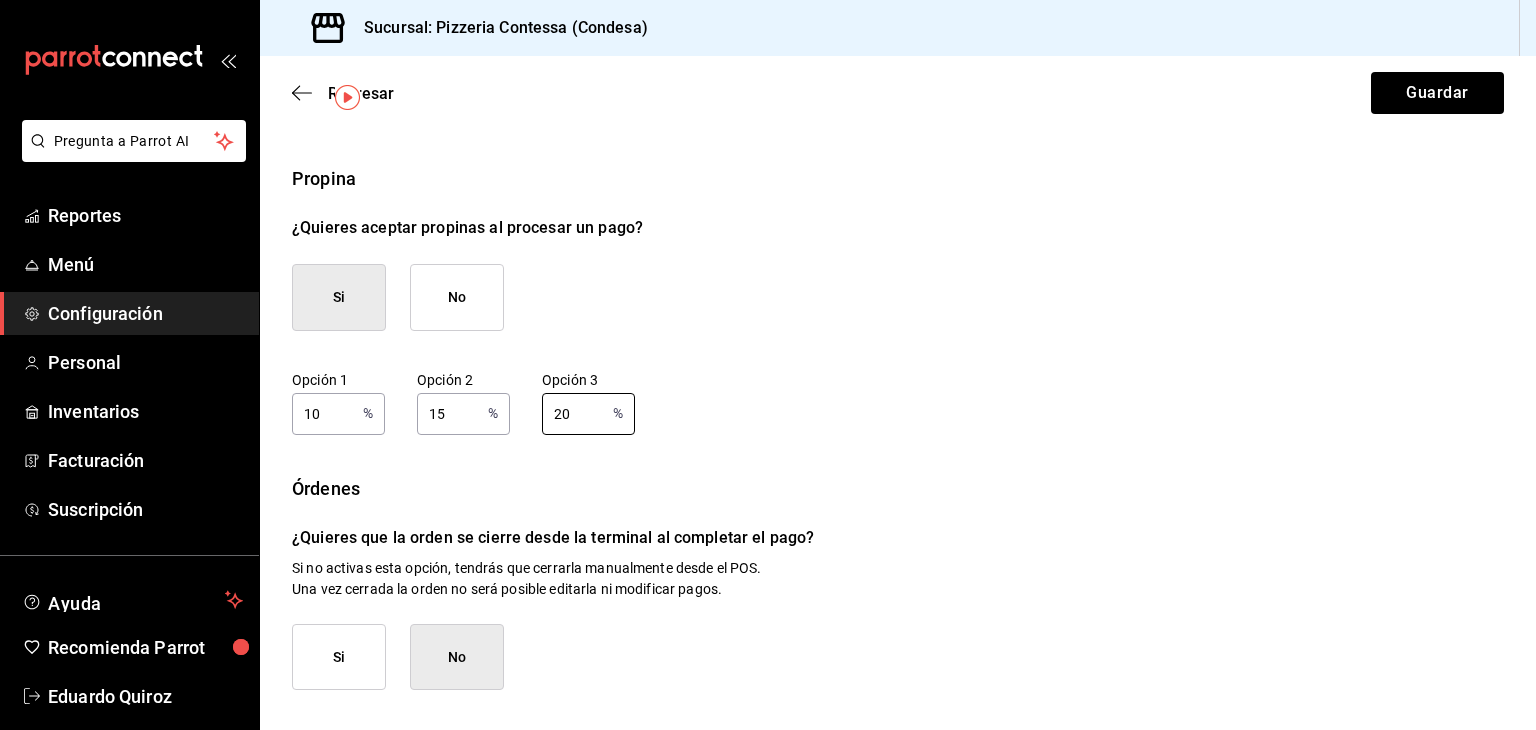 type on "20" 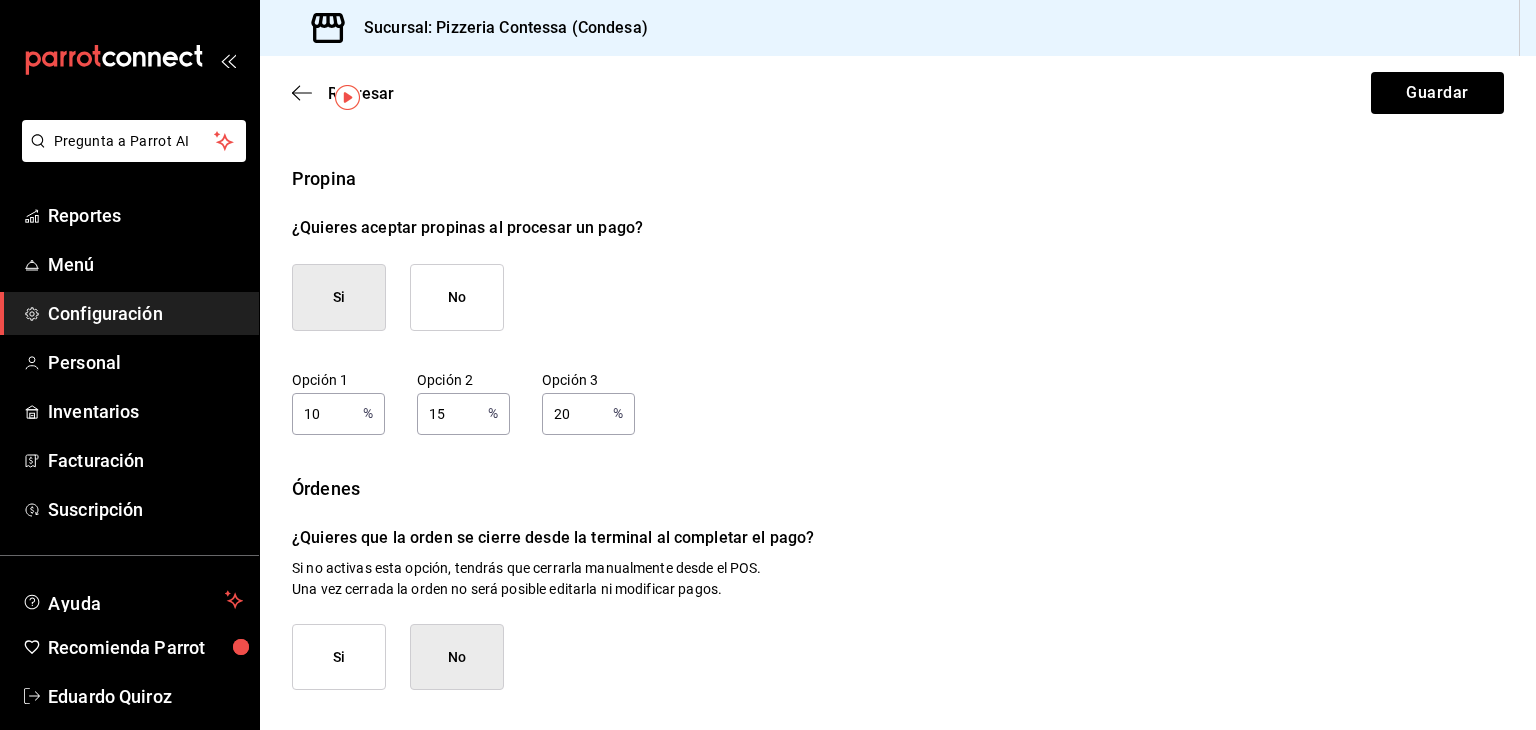 click on "Si" at bounding box center [339, 657] 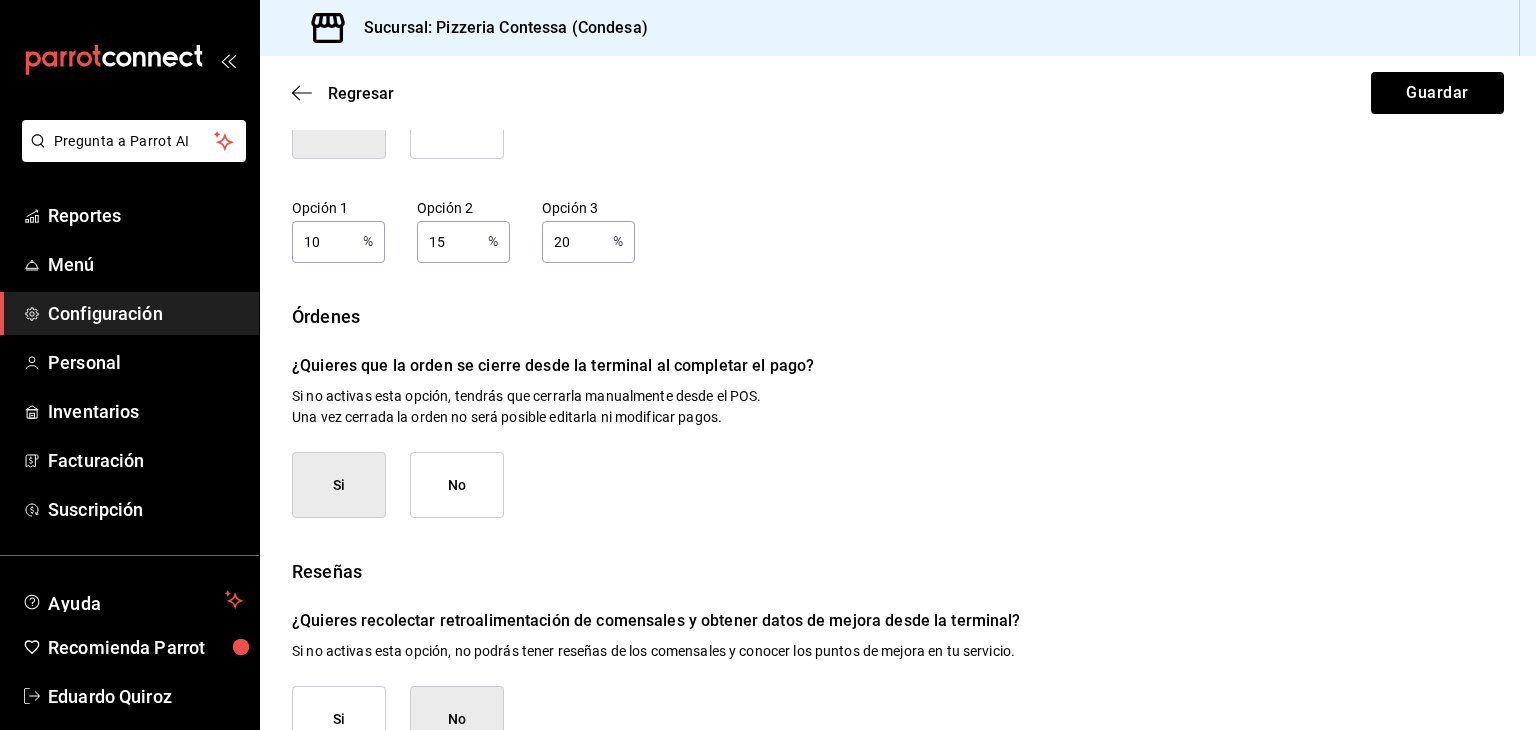 scroll, scrollTop: 289, scrollLeft: 0, axis: vertical 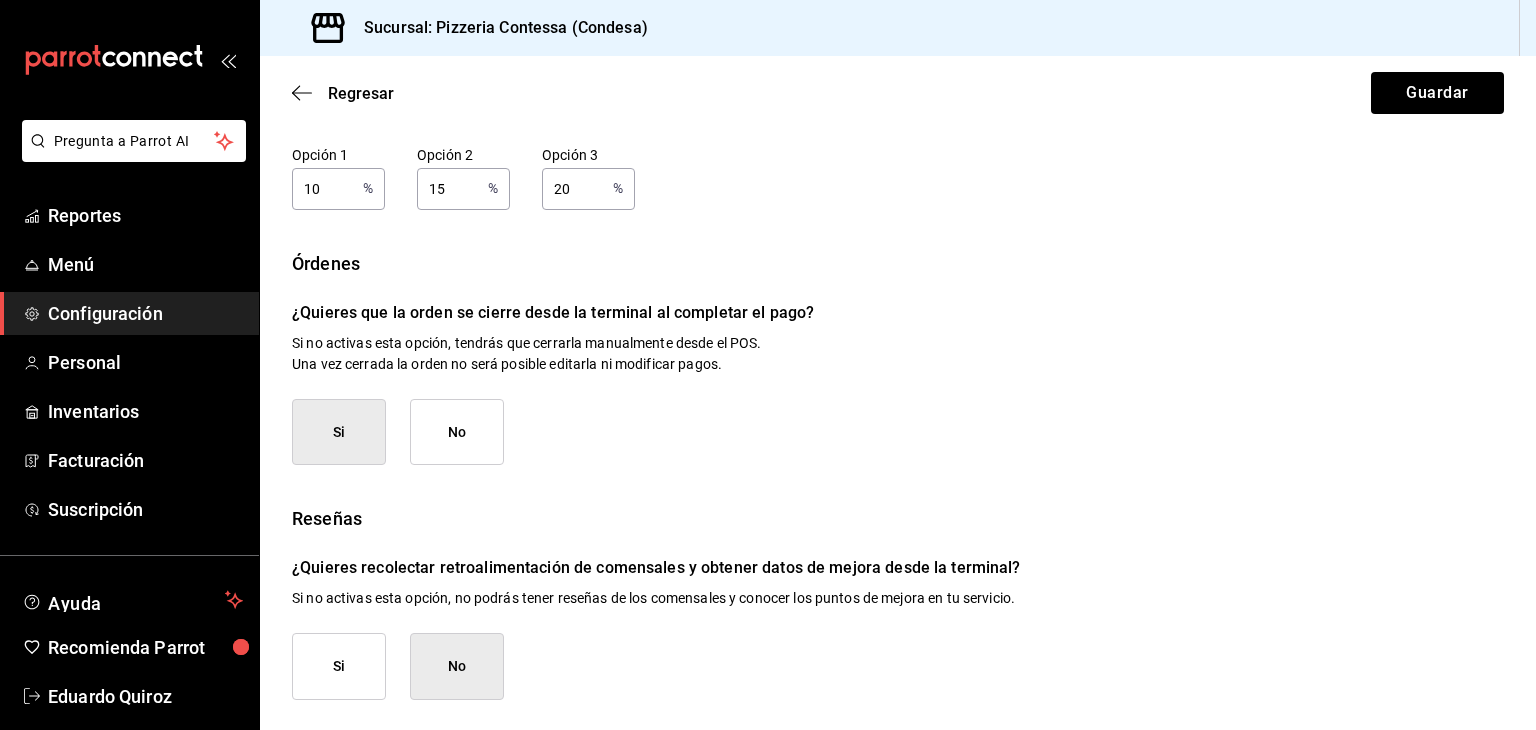 click on "Si" at bounding box center (339, 666) 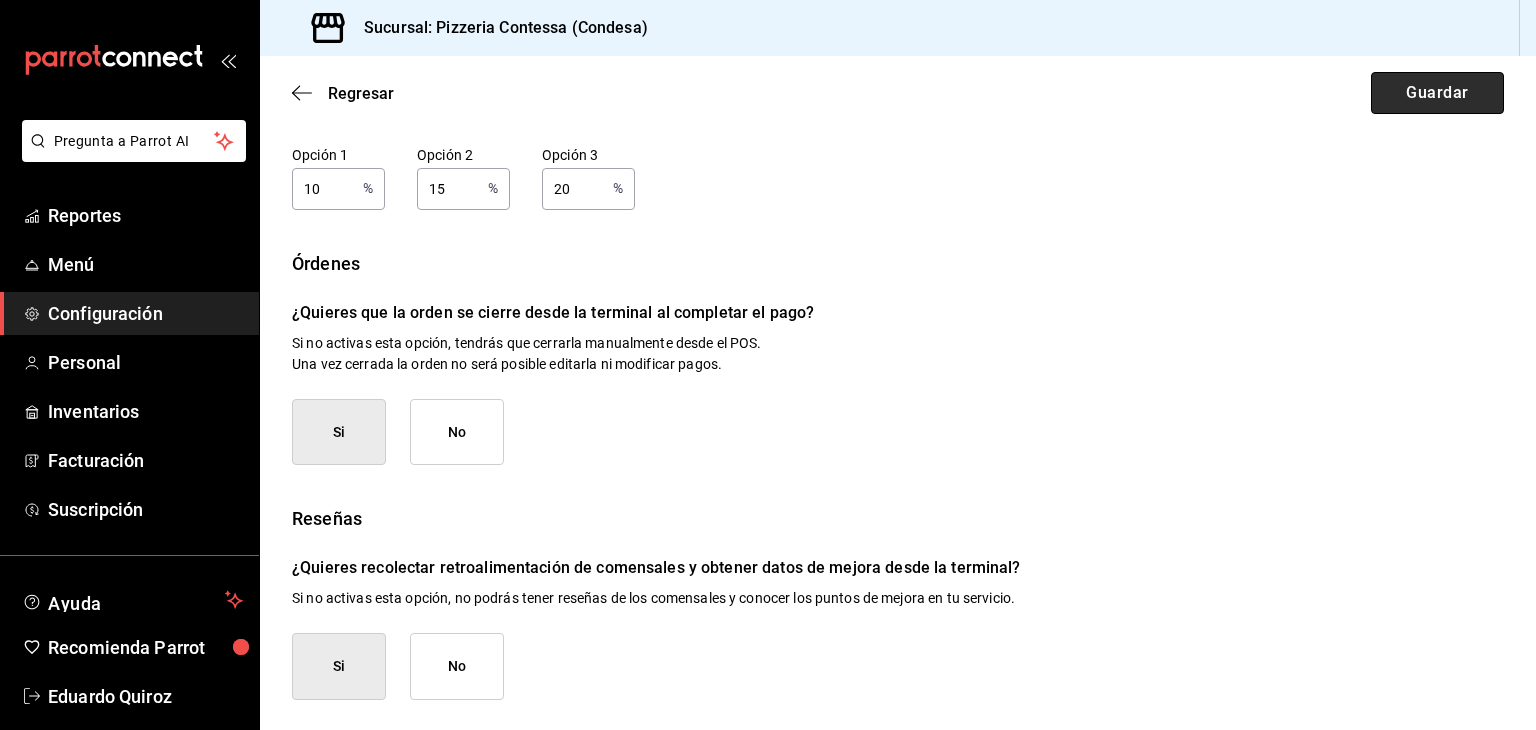 click on "Guardar" at bounding box center (1437, 93) 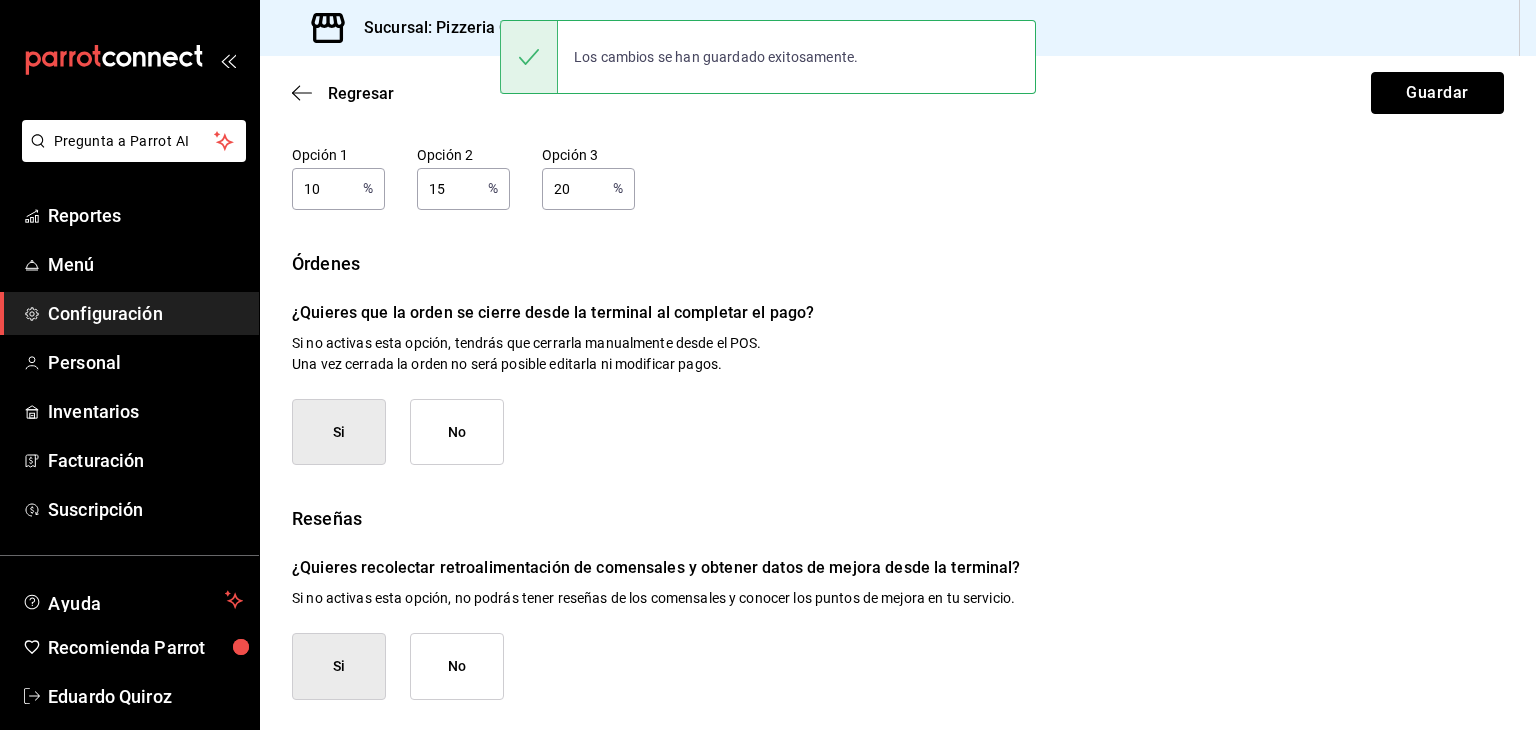 scroll, scrollTop: 0, scrollLeft: 0, axis: both 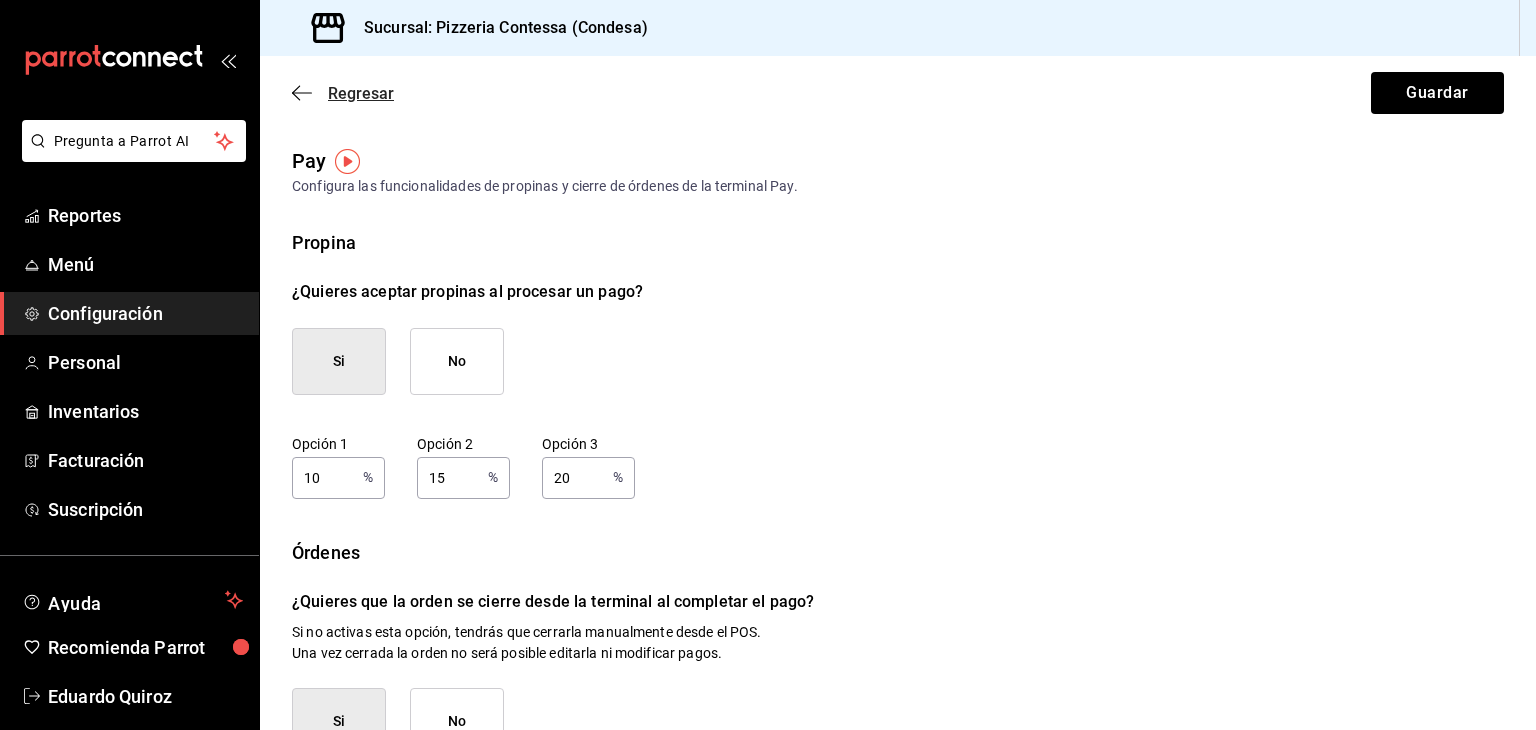 click 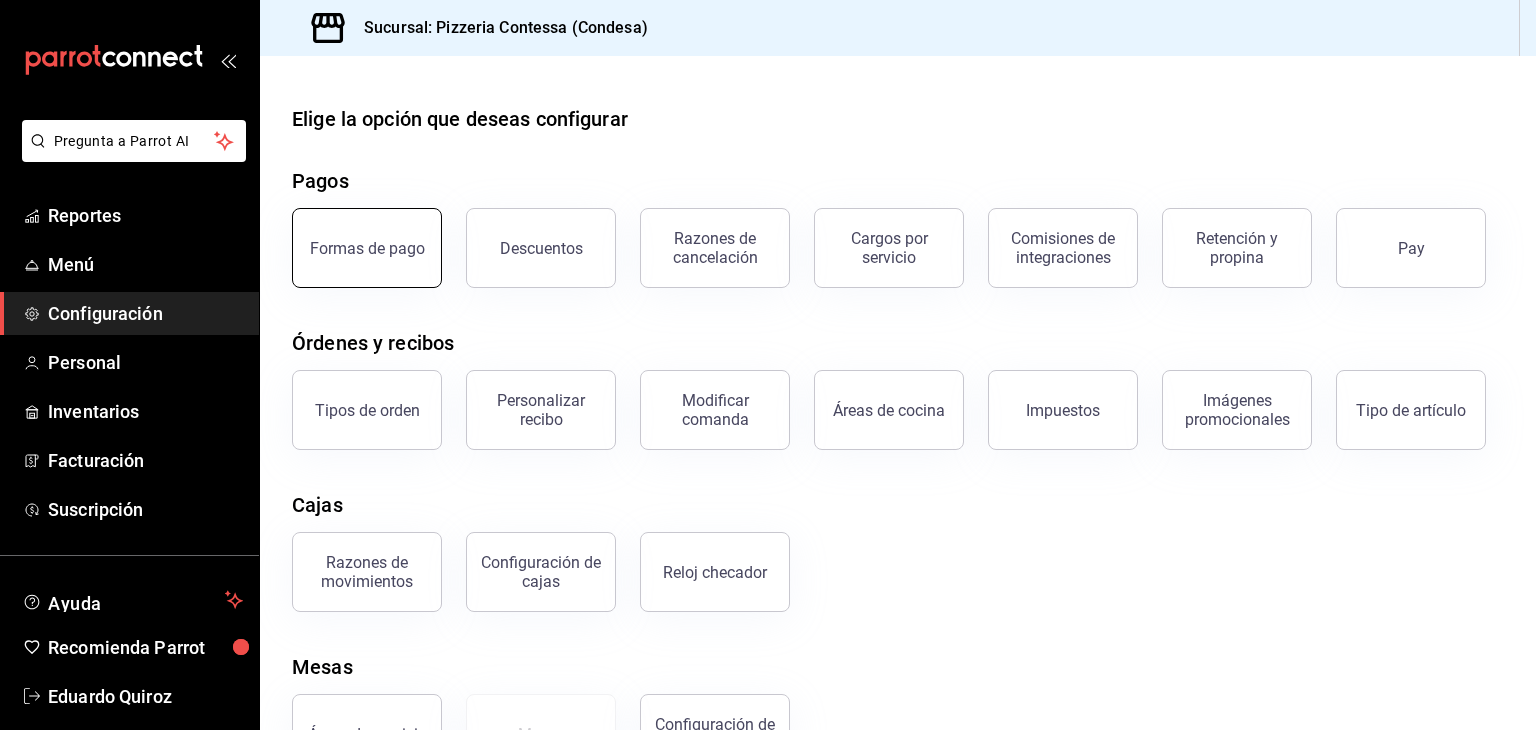 click on "Formas de pago" at bounding box center [367, 248] 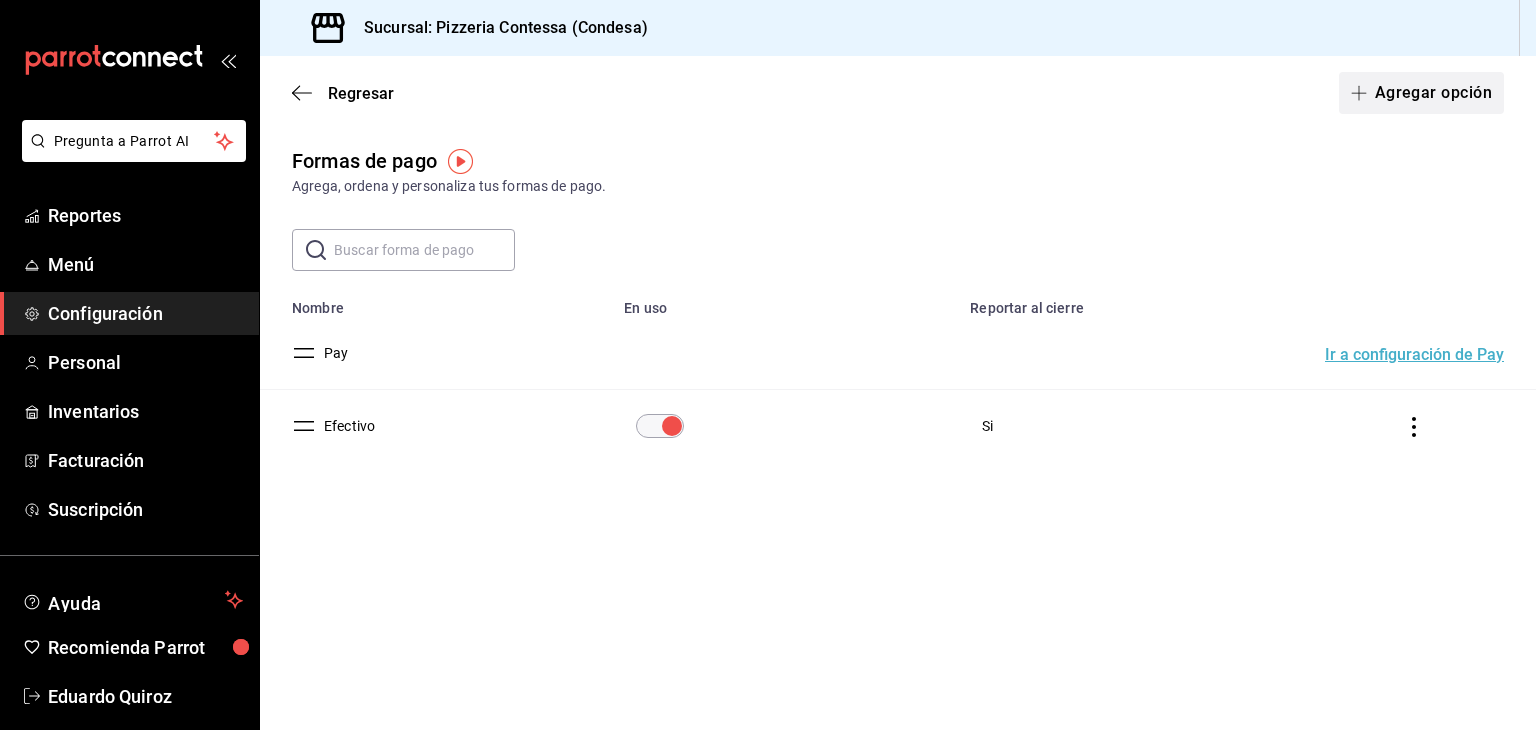 click on "Agregar opción" at bounding box center (1421, 93) 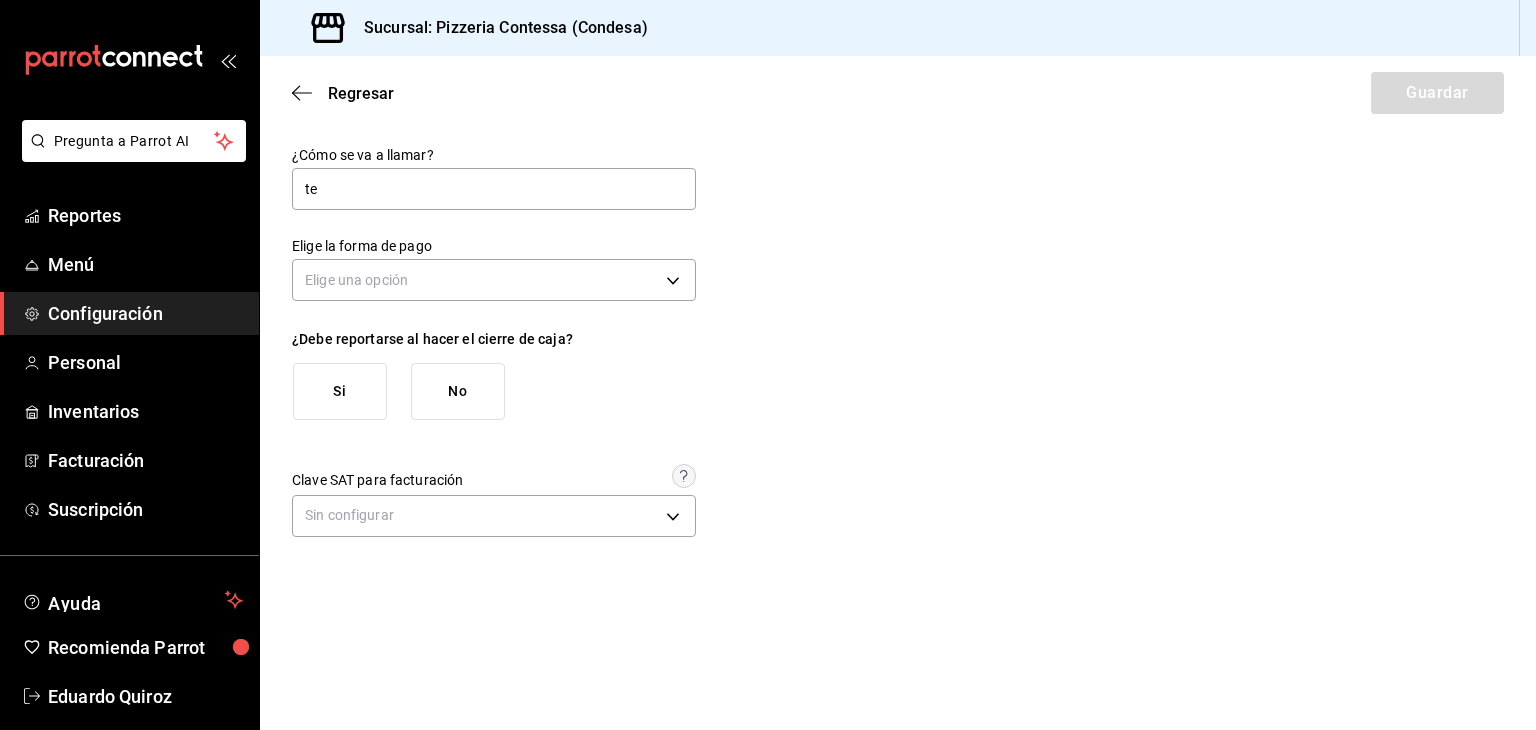 type on "t" 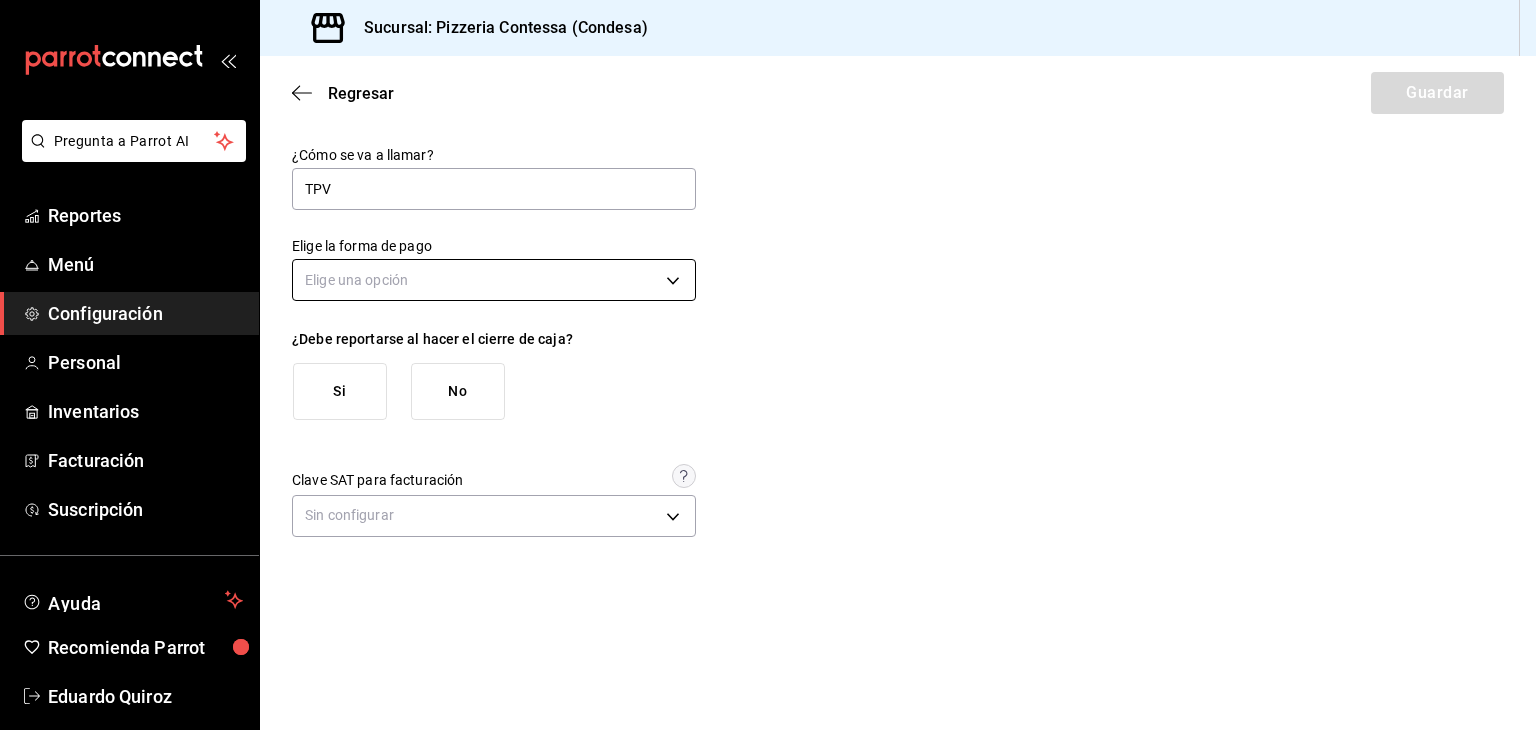 type on "TPV" 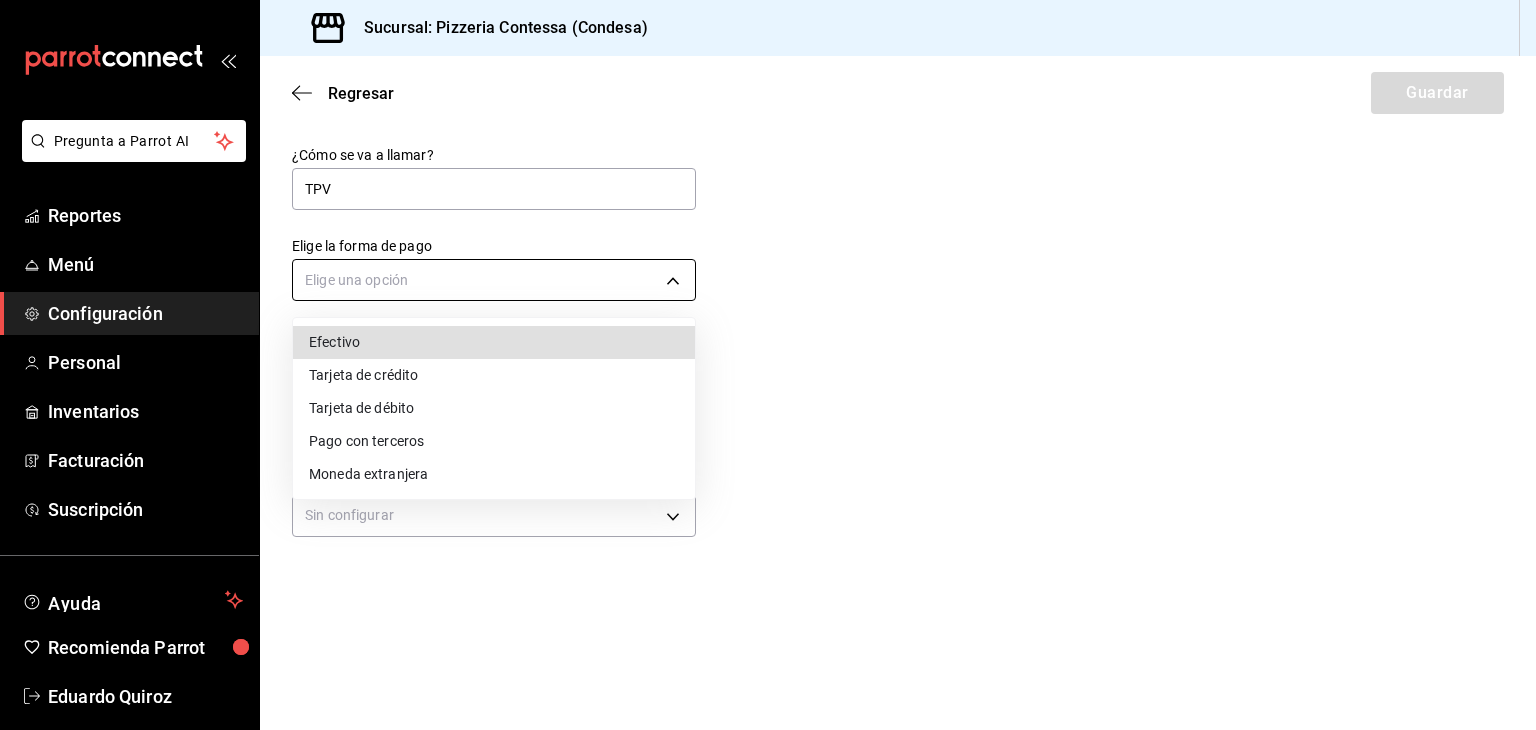 click on "Pregunta a Parrot AI Reportes   Menú   Configuración   Personal   Inventarios   Facturación   Suscripción   Ayuda Recomienda Parrot   [FIRST] [LAST]   Sugerir nueva función   Sucursal: Pizzeria Contessa (Condesa) Regresar Guardar ¿Cómo se va a llamar? TPV Elige la forma de pago Elige una opción ¿Debe reportarse al hacer el cierre de caja? Si No Clave SAT para facturación Sin configurar Ver video tutorial Ir a video GANA 1 MES GRATIS EN TU SUSCRIPCIÓN AQUÍ ¿Recuerdas cómo empezó tu restaurante?
Hoy puedes ayudar a un colega a tener el mismo cambio que tú viviste.
Recomienda Parrot directamente desde tu Portal Administrador.
Es fácil y rápido.
🎁 Por cada restaurante que se una, ganas 1 mes gratis. Pregunta a Parrot AI Reportes   Menú   Configuración   Personal   Inventarios   Facturación   Suscripción   Ayuda Recomienda Parrot   [FIRST] [LAST]   Sugerir nueva función   Visitar centro de ayuda ([PHONE]) soporte@parrotsoftware.io Visitar centro de ayuda ([PHONE]) soporte@parrotsoftware.io Efectivo" at bounding box center [768, 365] 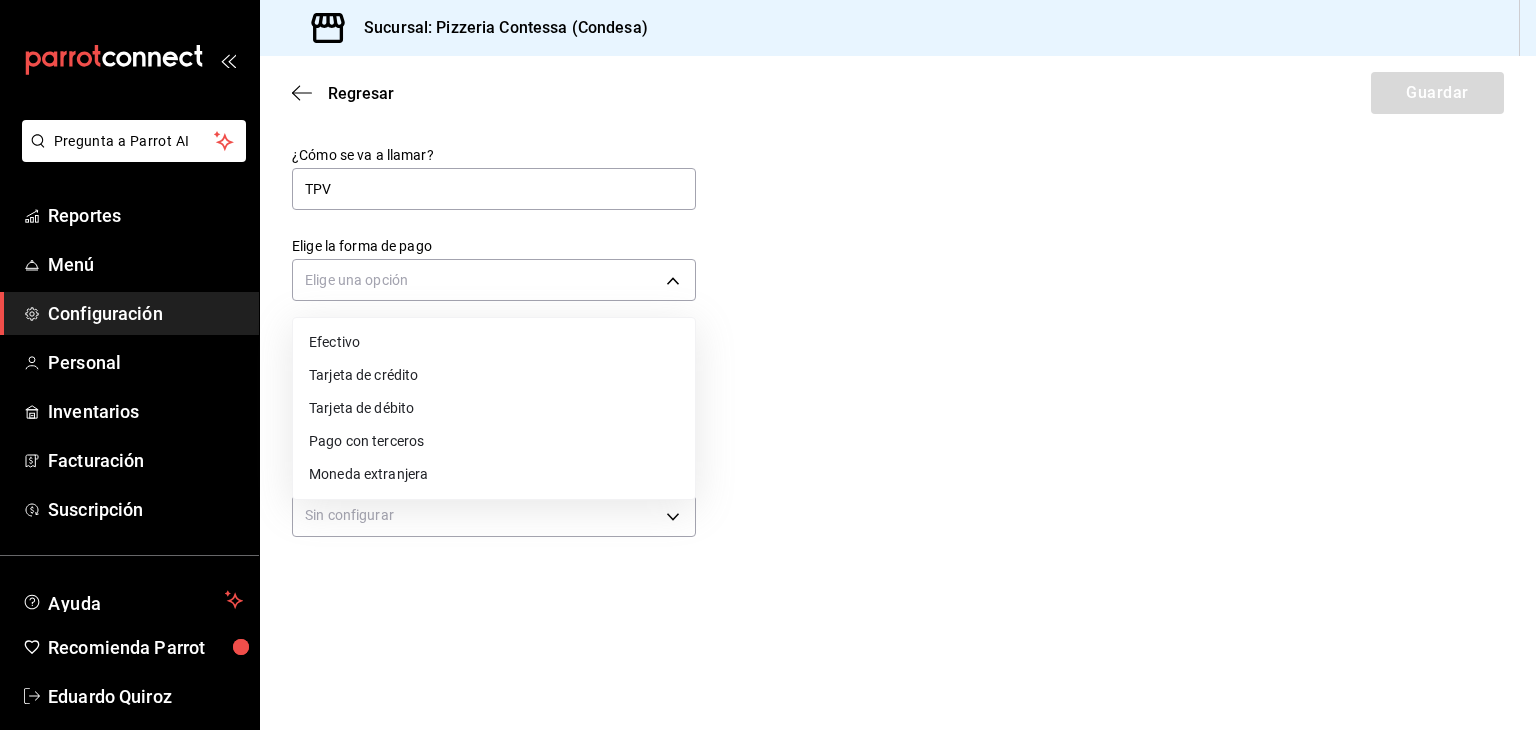 click on "Tarjeta de débito" at bounding box center (494, 408) 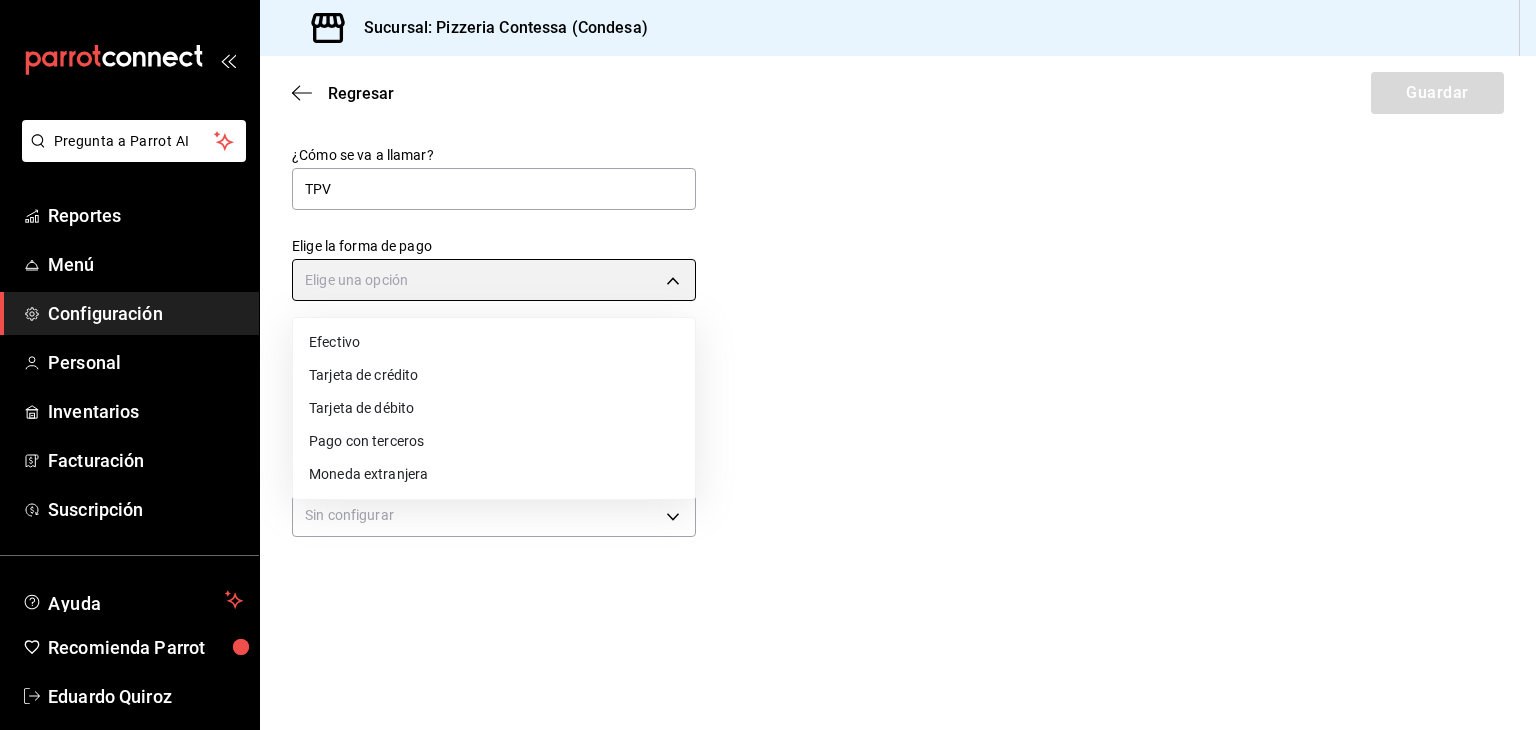 type on "DEBIT_CARD" 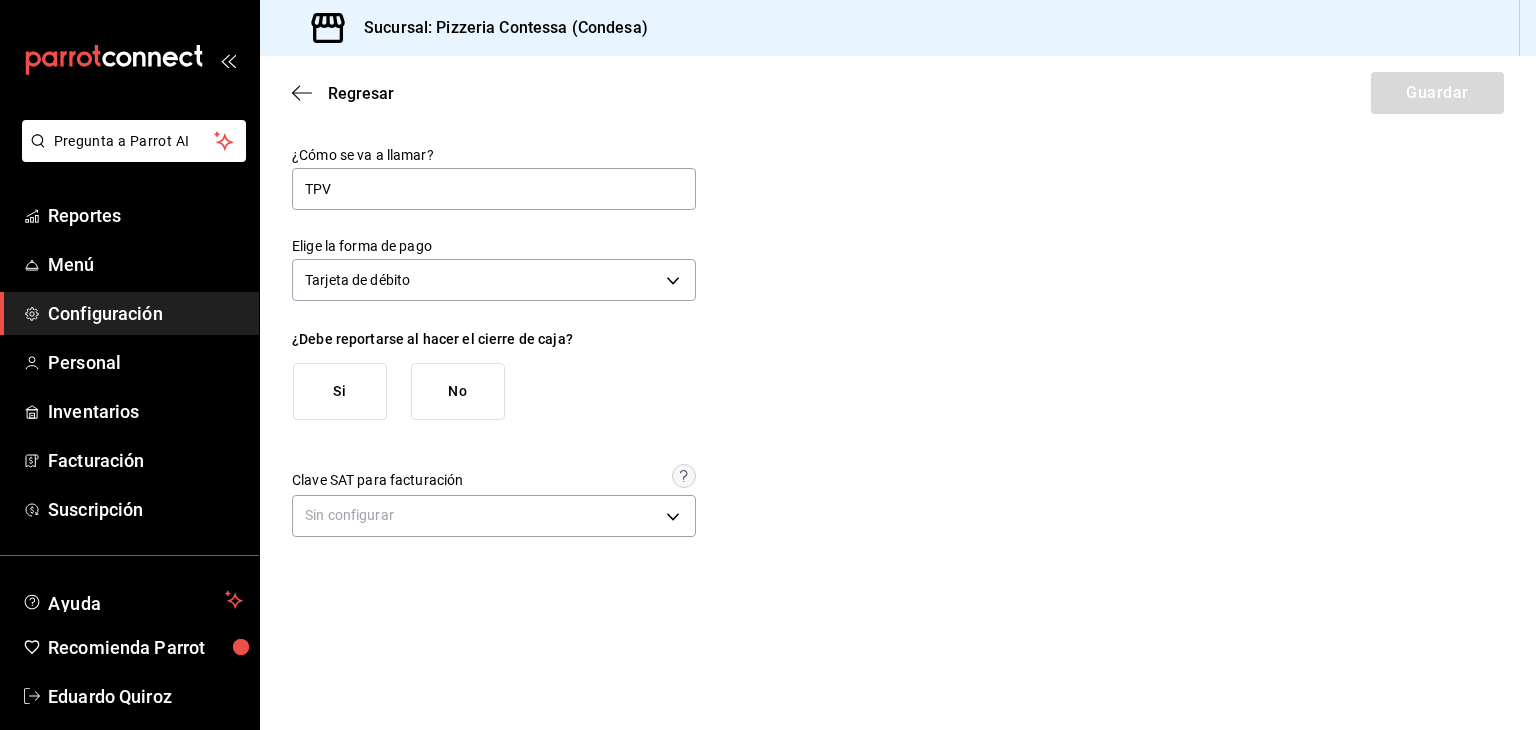 click on "Si" at bounding box center (340, 391) 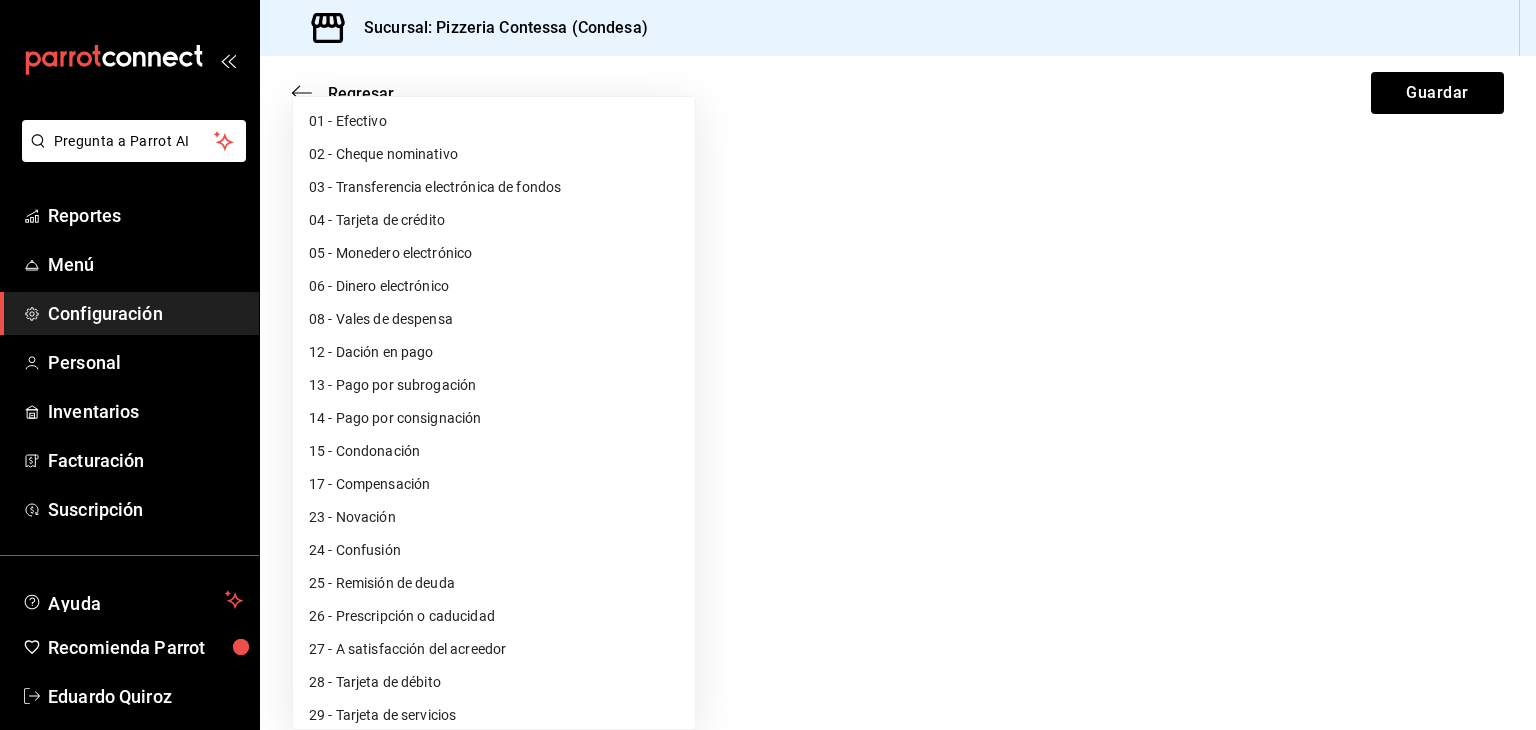 click on "Pregunta a Parrot AI Reportes   Menú   Configuración   Personal   Inventarios   Facturación   Suscripción   Ayuda Recomienda Parrot   [PERSON]   Sugerir nueva función   Sucursal: Pizzeria Contessa (Condesa) Regresar Guardar ¿Cómo se va a llamar? TPV Elige la forma de pago Tarjeta de débito DEBIT_CARD ¿Debe reportarse al hacer el cierre de caja? Si No ¿Incluir la propina en el monto esperado al corte? Si No Clave SAT para facturación Sin configurar Ver video tutorial Ir a video GANA 1 MES GRATIS EN TU SUSCRIPCIÓN AQUÍ ¿Recuerdas cómo empezó tu restaurante?
Hoy puedes ayudar a un colega a tener el mismo cambio que tú viviste.
Recomienda Parrot directamente desde tu Portal Administrador.
Es fácil y rápido.
🎁 Por cada restaurante que se una, ganas 1 mes gratis. Pregunta a Parrot AI Reportes   Menú   Configuración   Personal   Inventarios   Facturación   Suscripción   Ayuda Recomienda Parrot   [PERSON]   Sugerir nueva función   Visitar centro de ayuda [PHONE]" at bounding box center [768, 365] 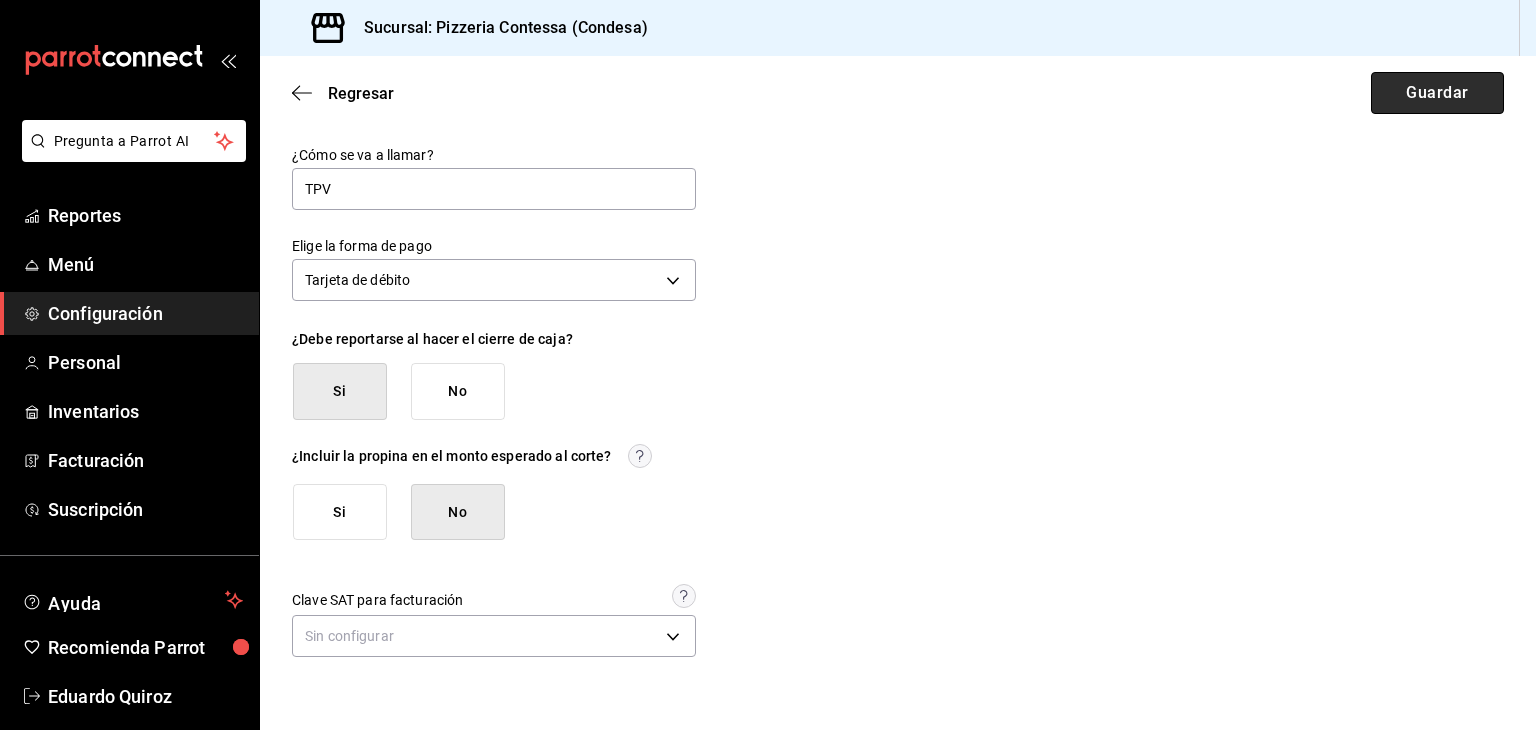 click on "Guardar" at bounding box center (1437, 93) 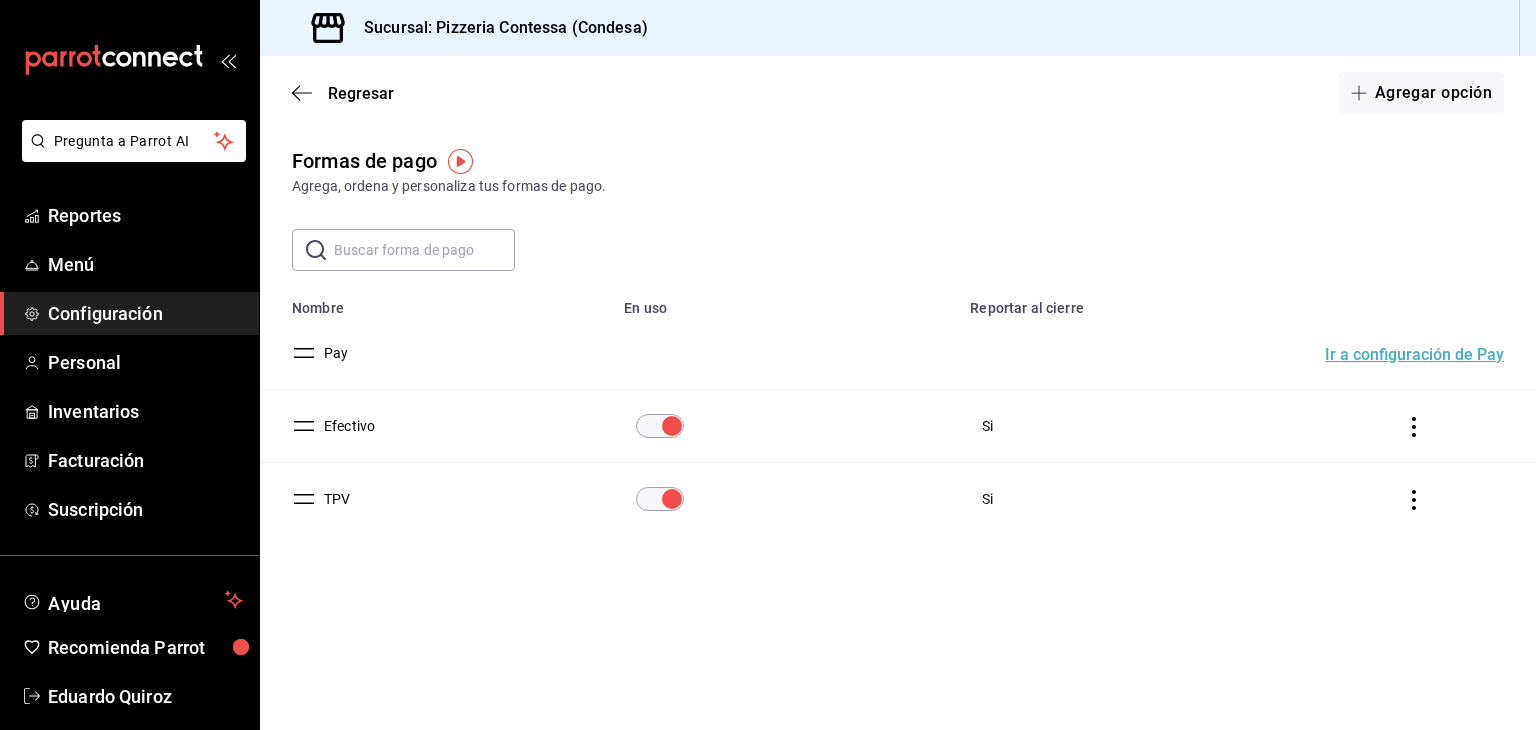 click on "Ir a configuración de Pay" at bounding box center [1414, 355] 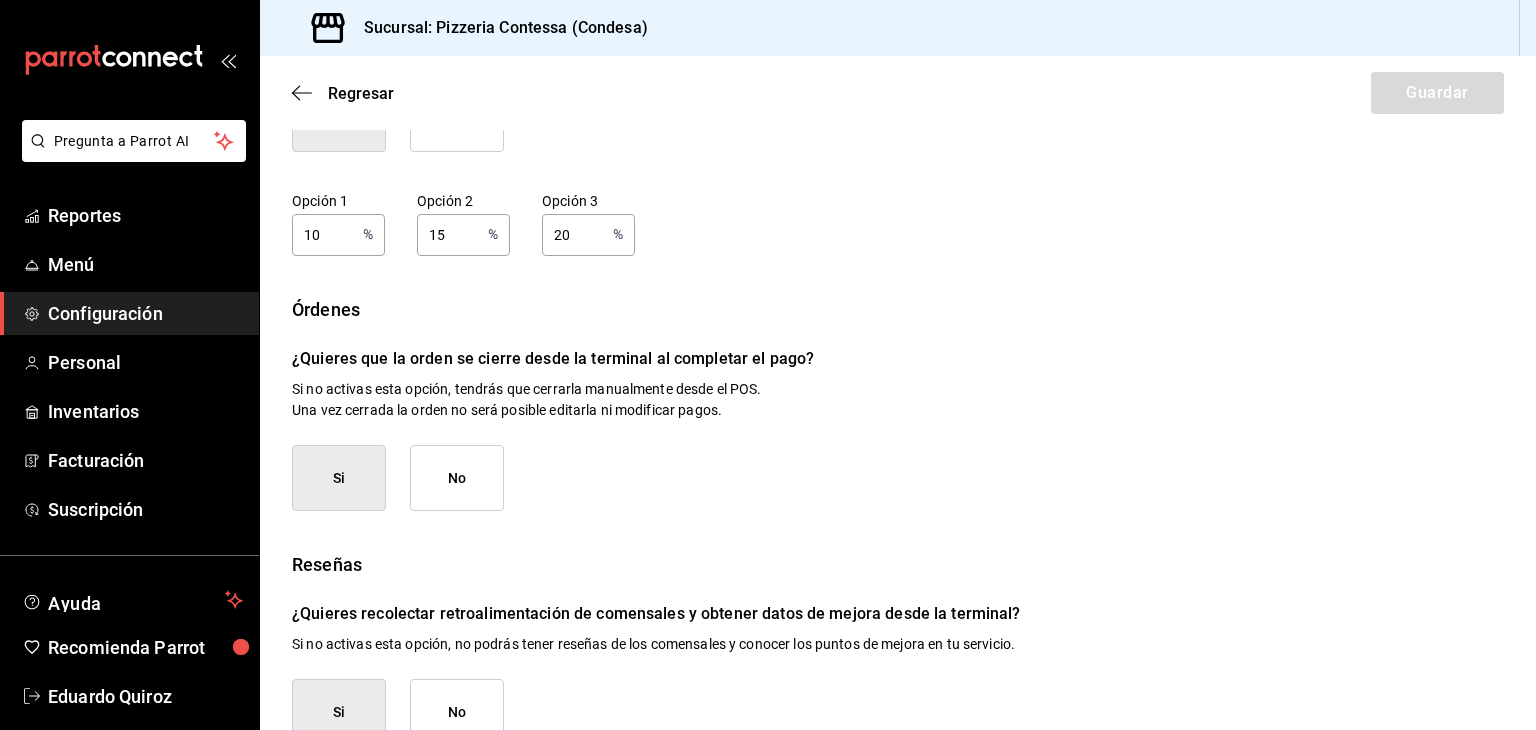 scroll, scrollTop: 289, scrollLeft: 0, axis: vertical 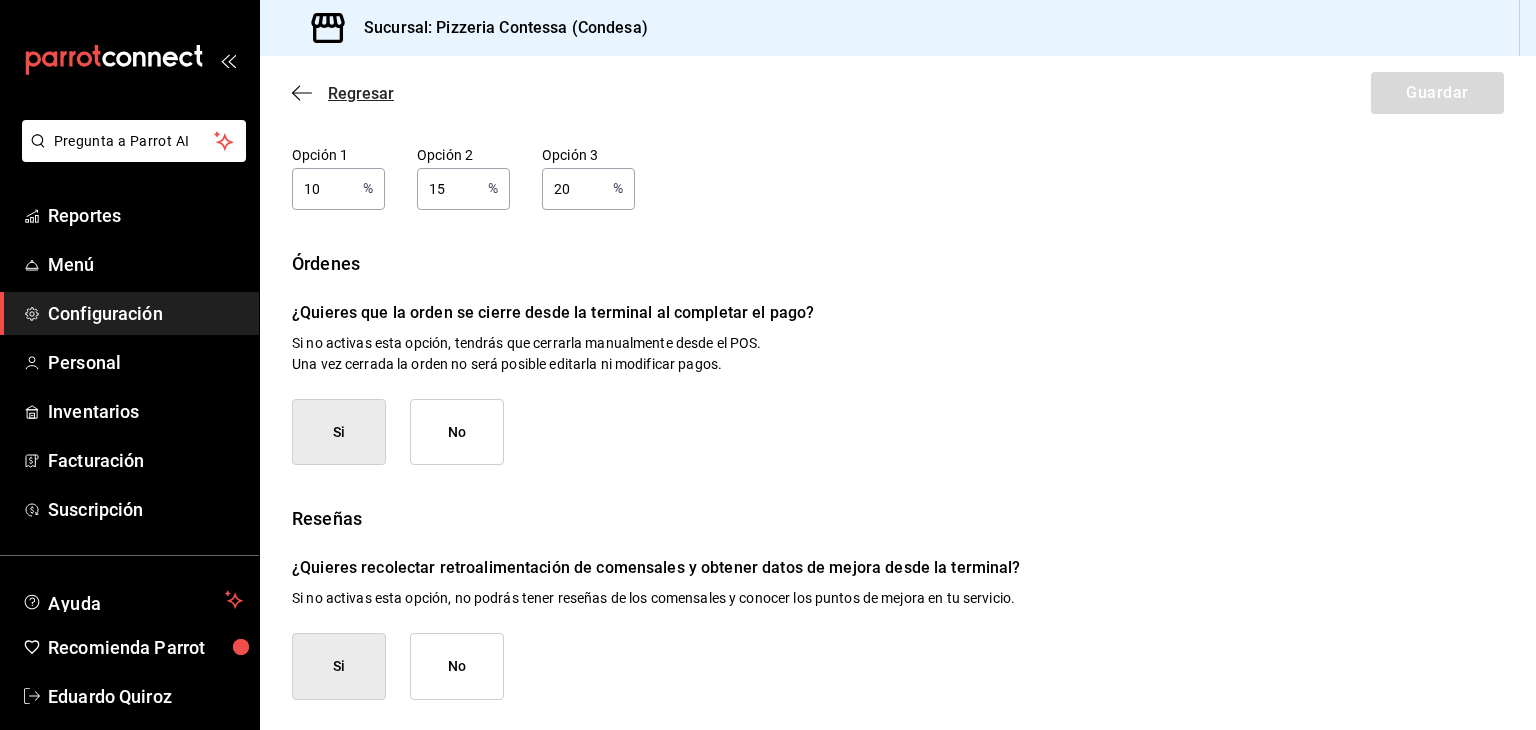 click 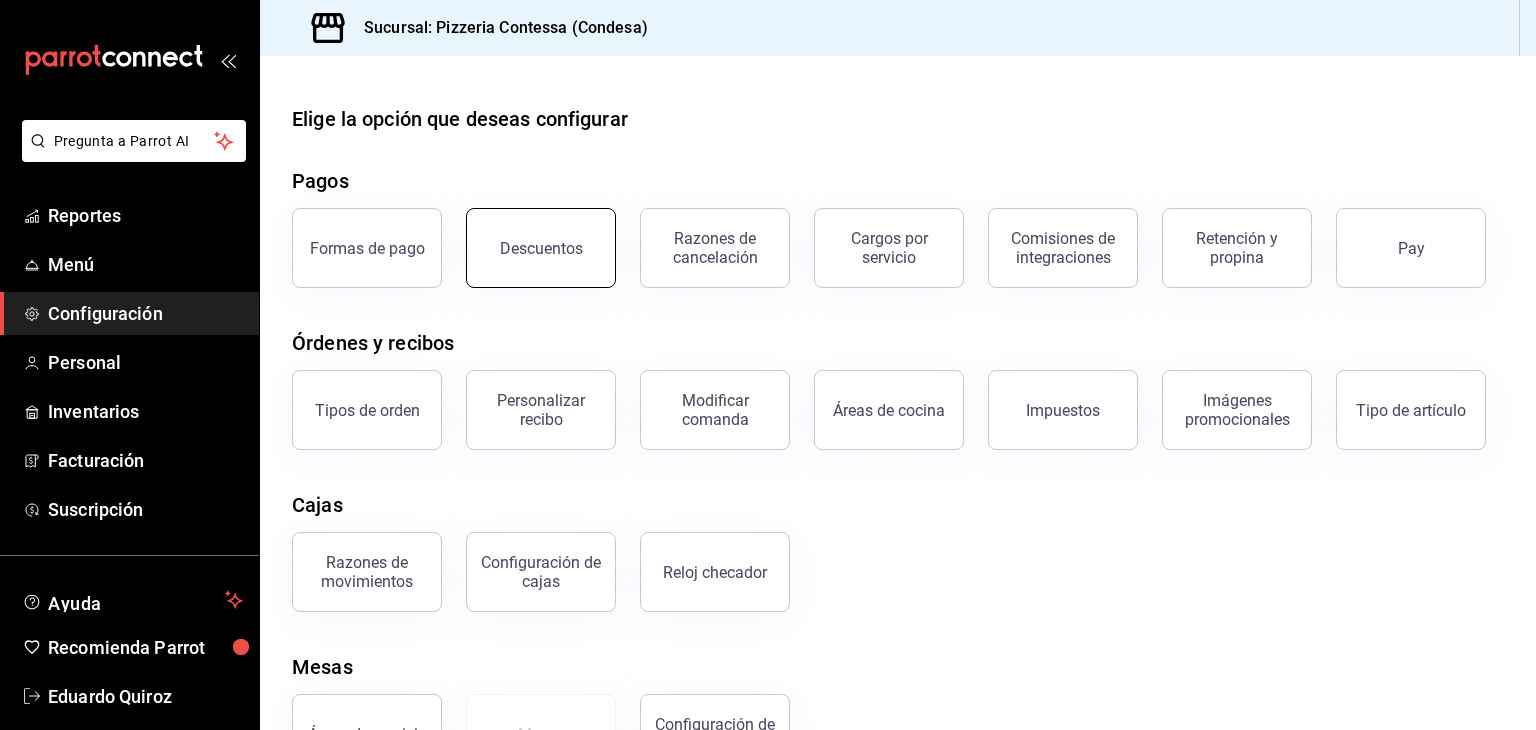 click on "Descuentos" at bounding box center [541, 248] 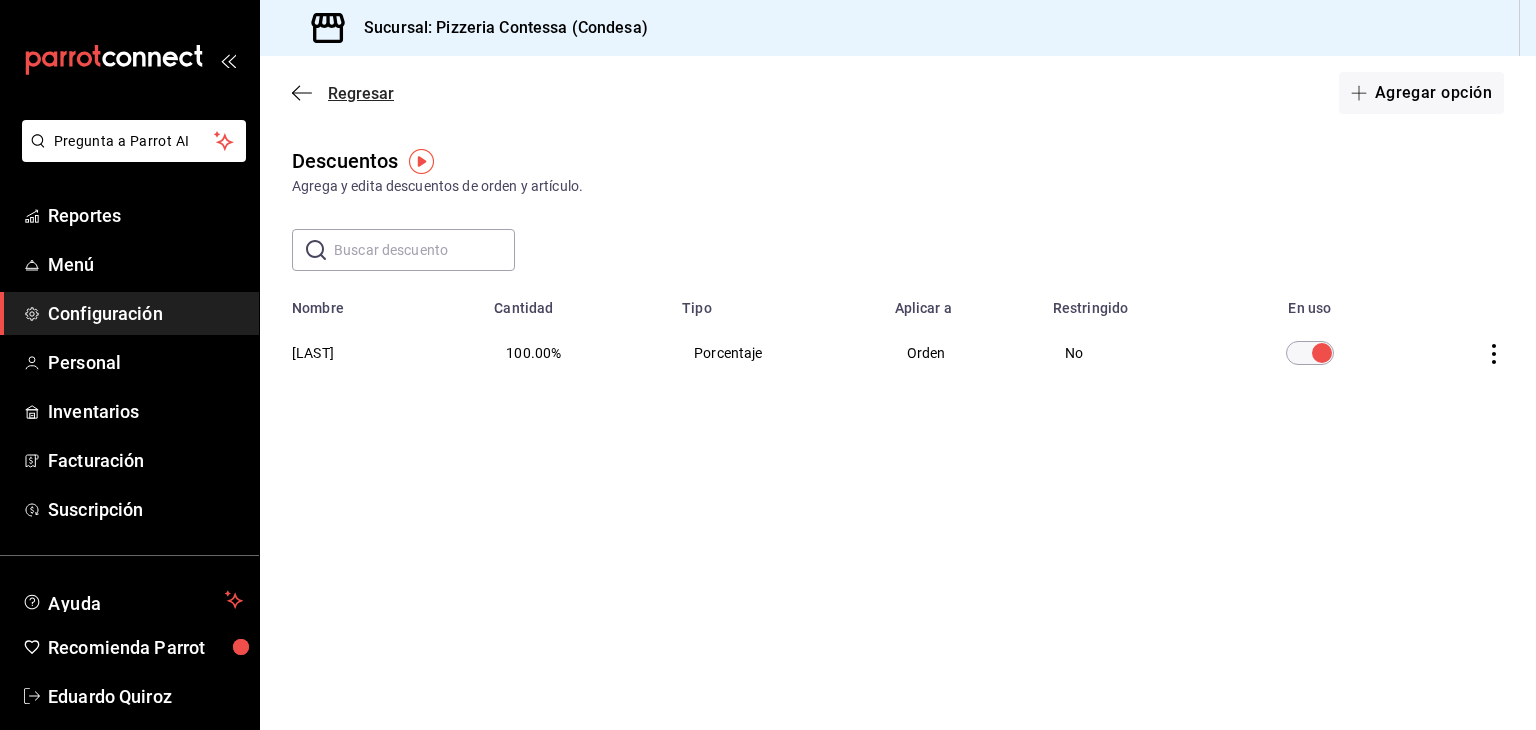 click on "Regresar" at bounding box center (343, 93) 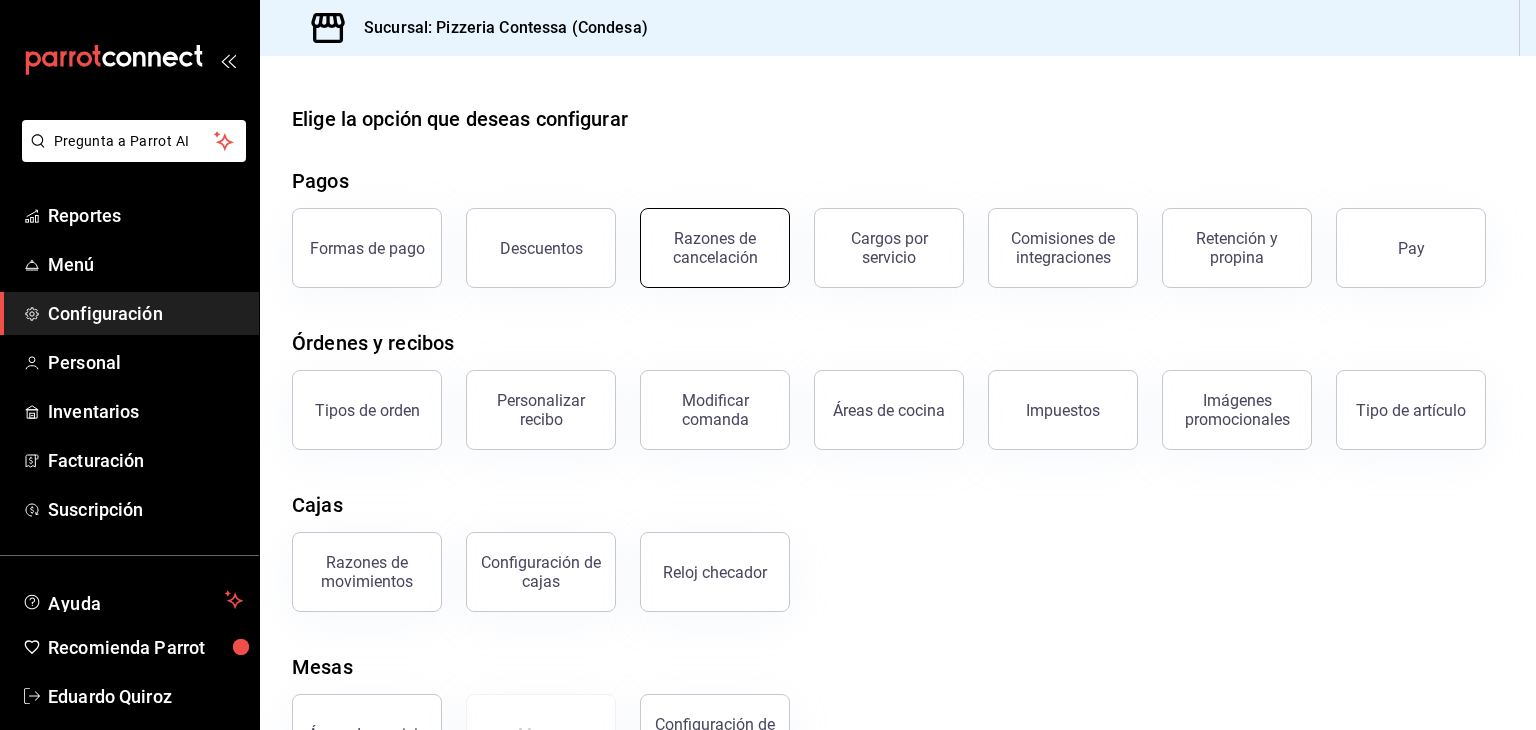 click on "Razones de cancelación" at bounding box center [715, 248] 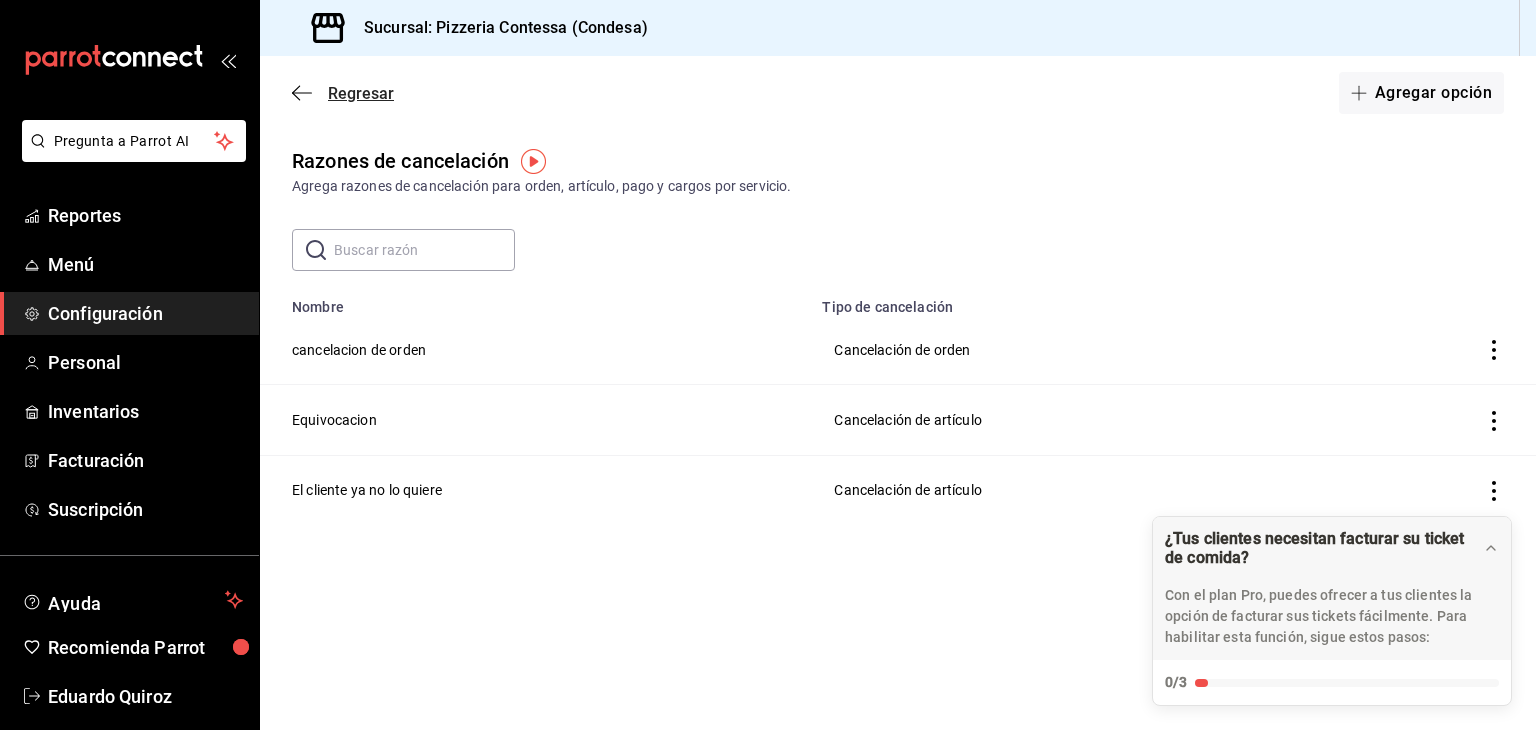 click 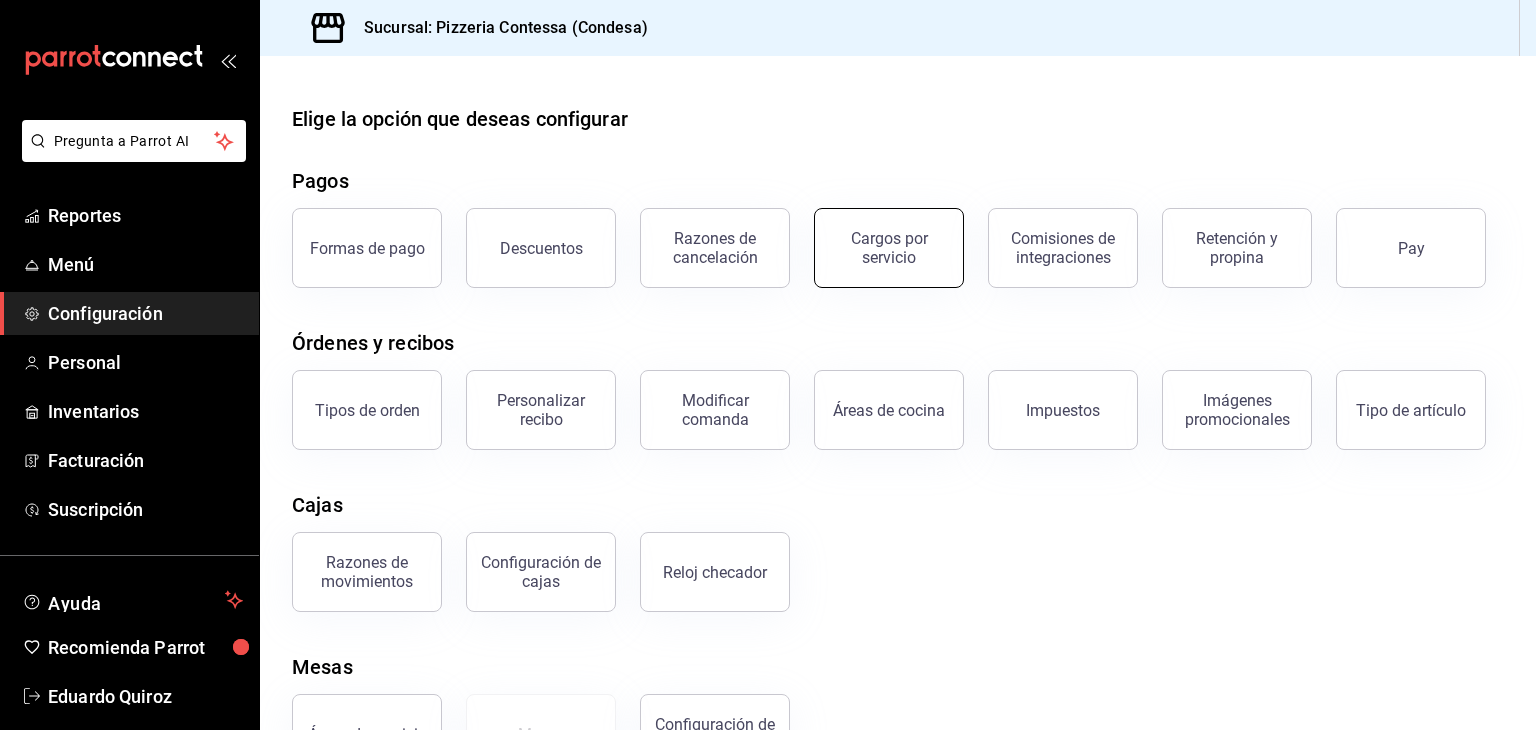 click on "Cargos por servicio" at bounding box center (889, 248) 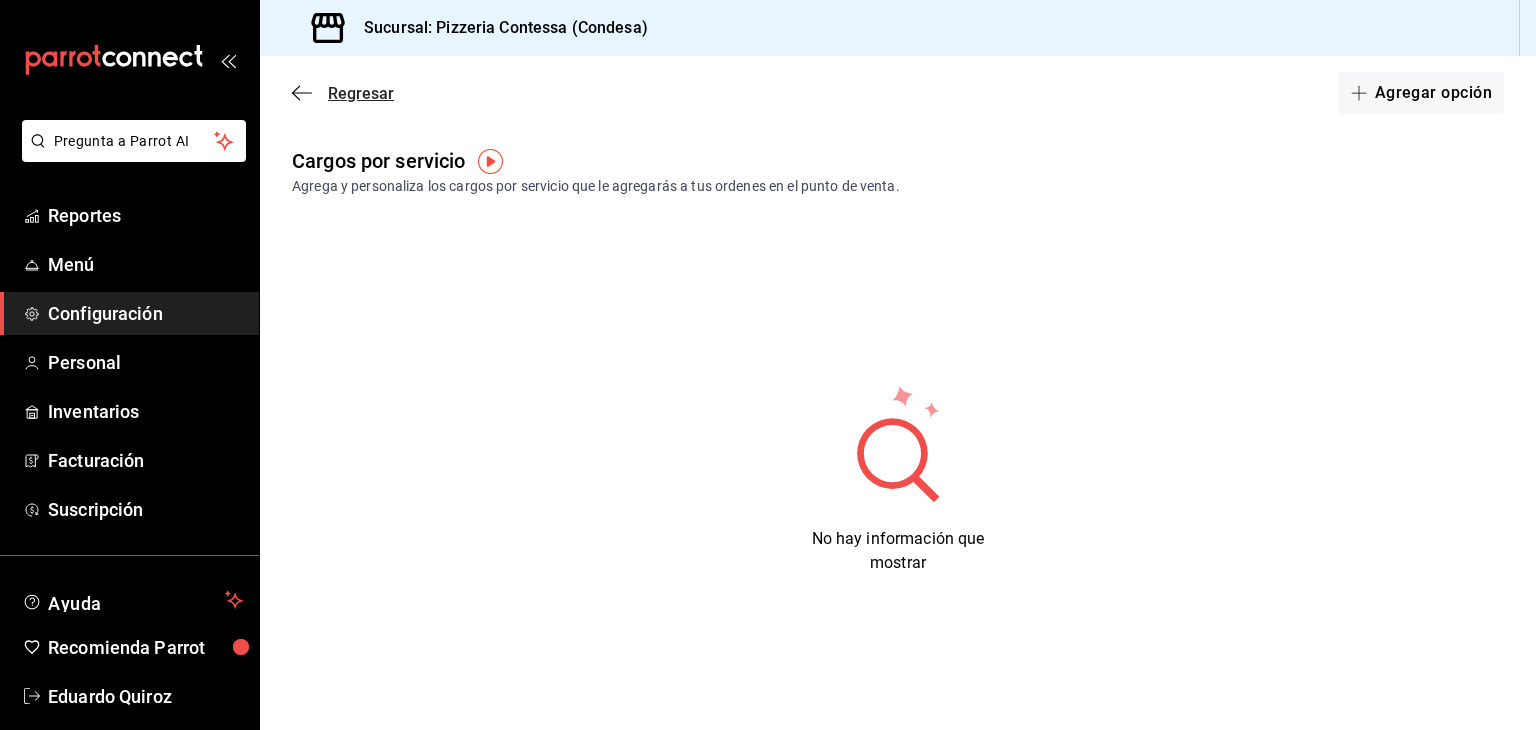 click 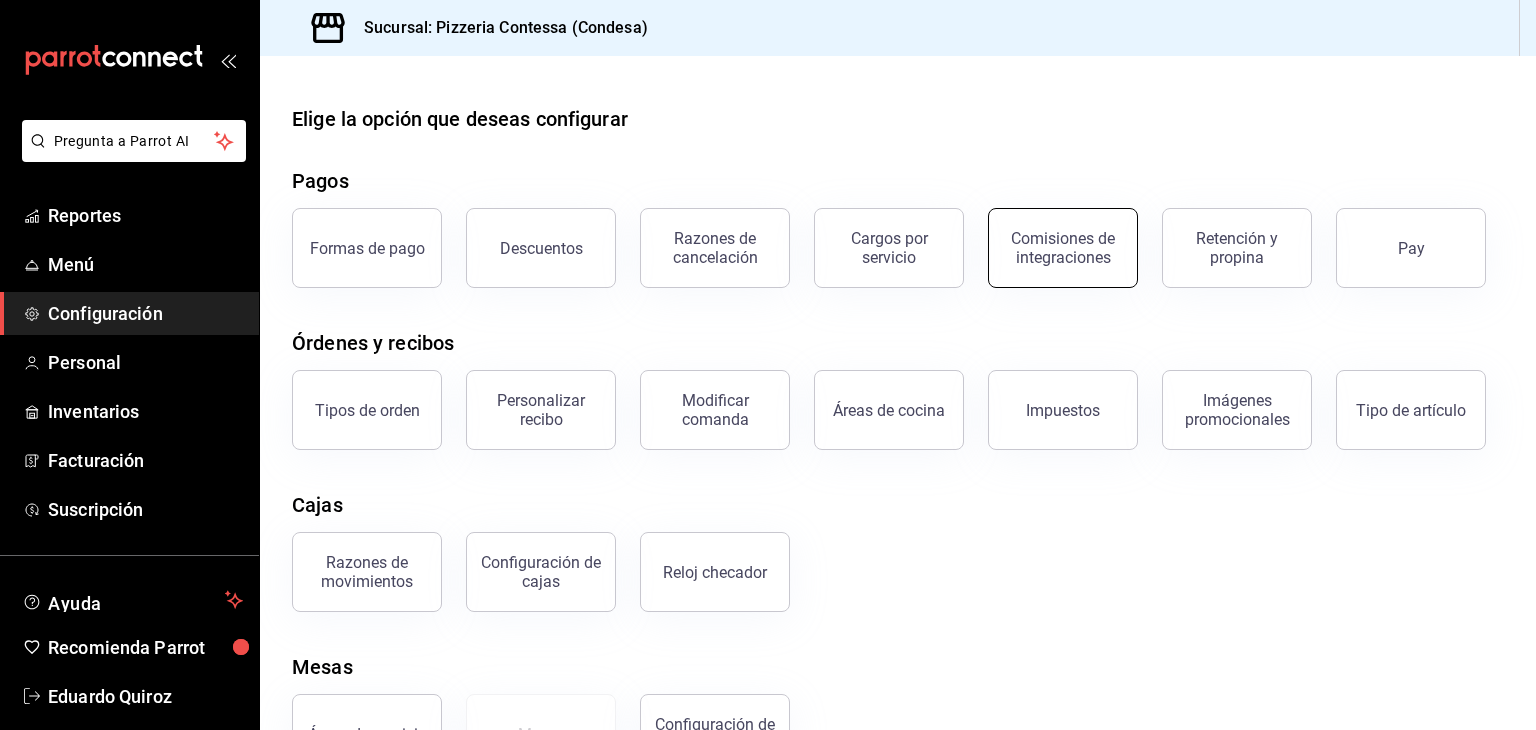 click on "Comisiones de integraciones" at bounding box center [1063, 248] 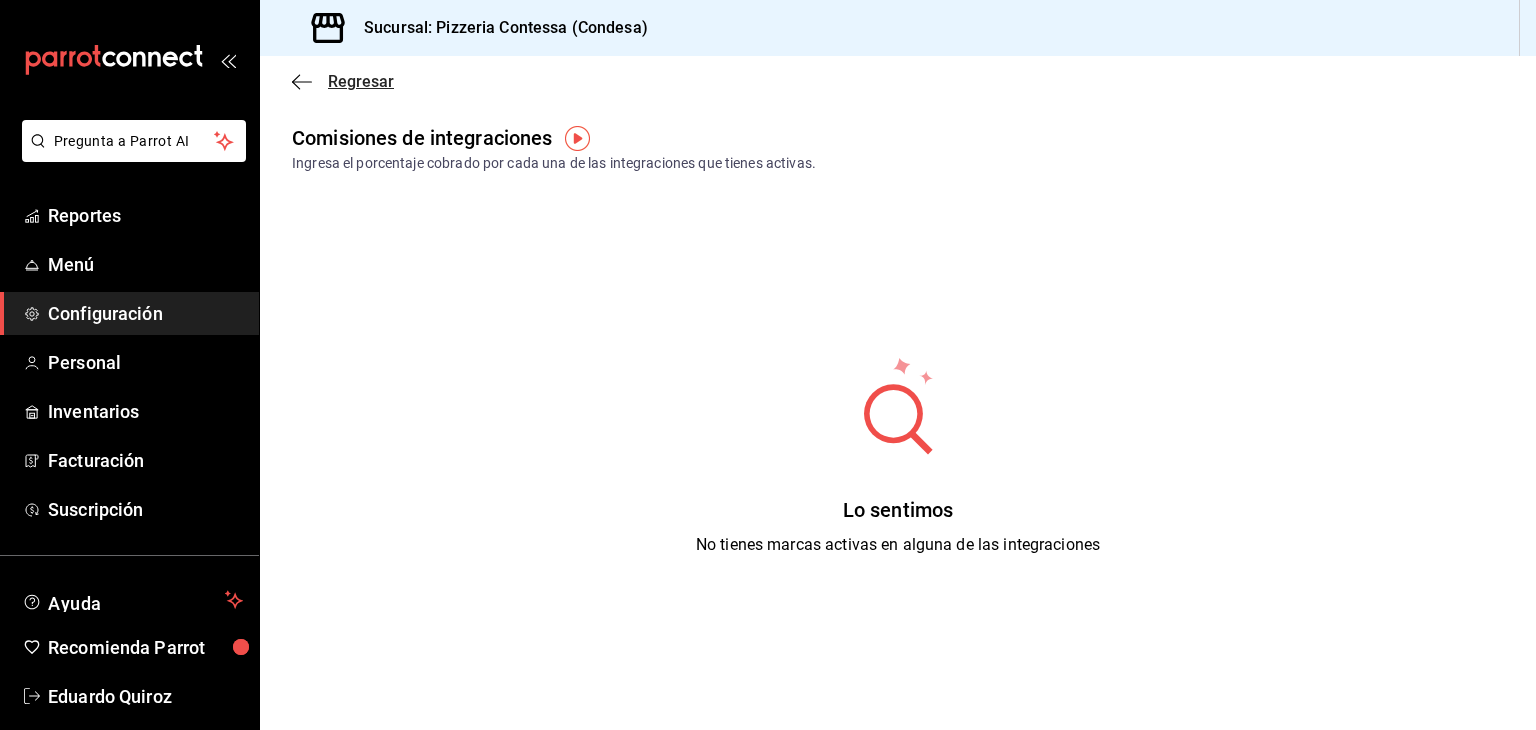 click 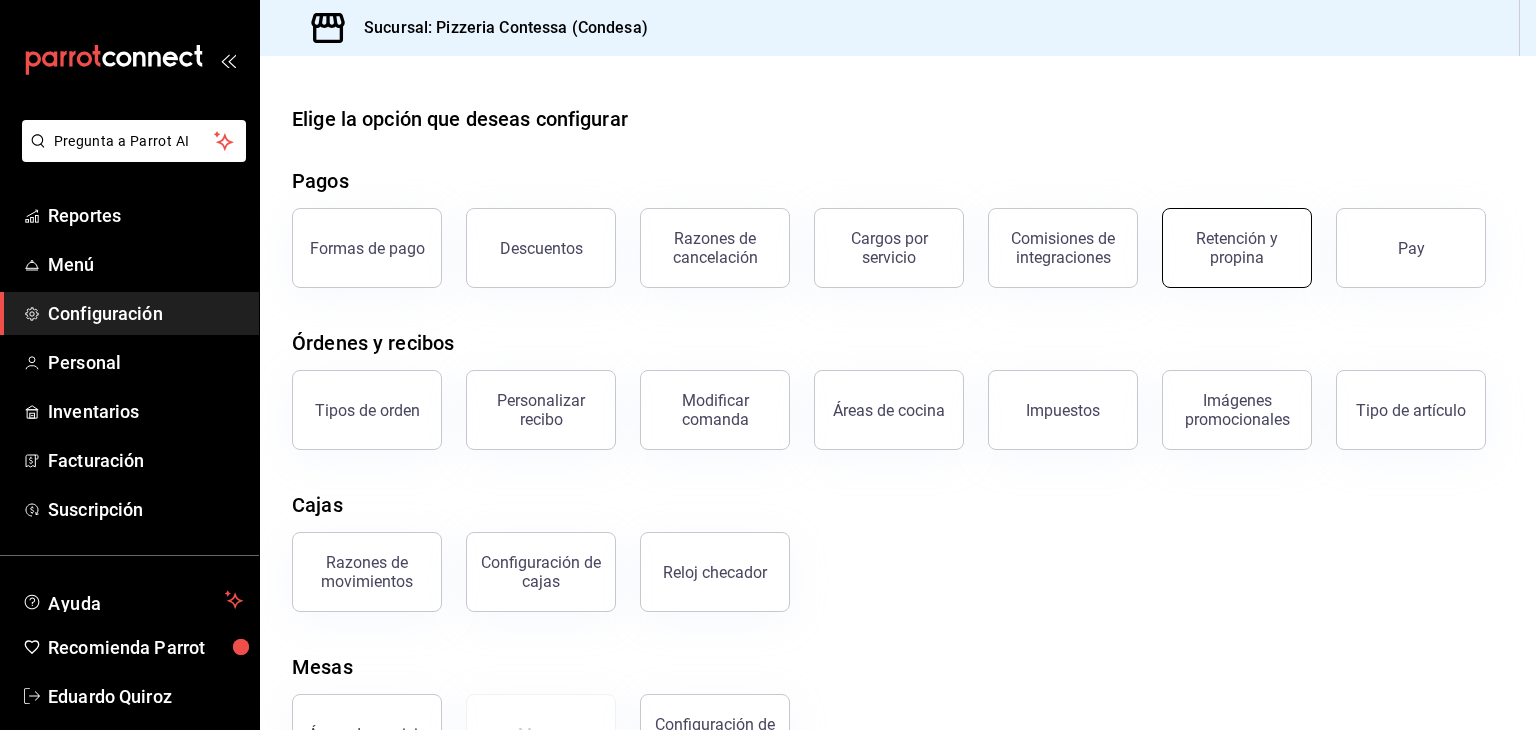 click on "Retención y propina" at bounding box center [1237, 248] 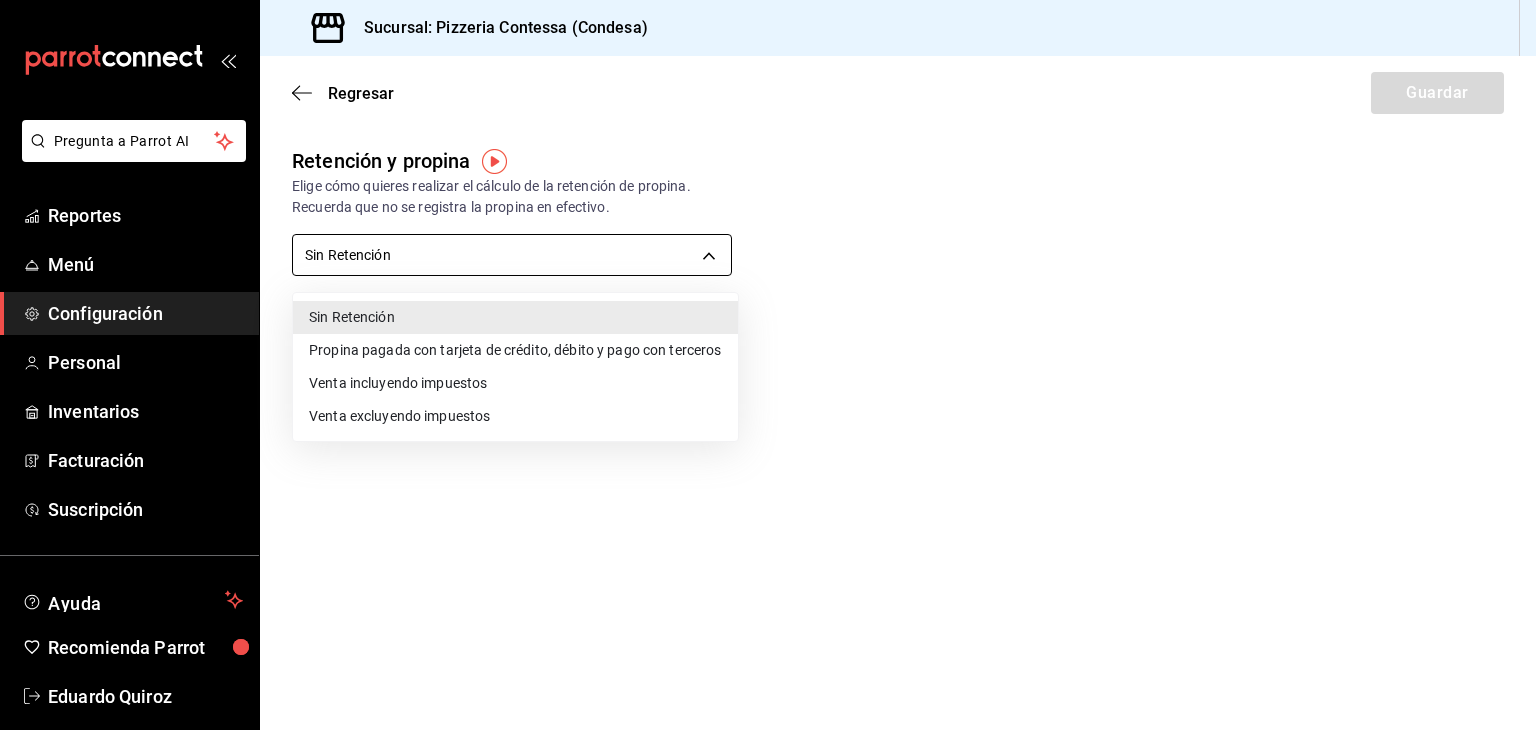 click on "Pregunta a Parrot AI Reportes   Menú   Configuración   Personal   Inventarios   Facturación   Suscripción   Ayuda Recomienda Parrot   [PERSON]   Sugerir nueva función   Sucursal: Pizzeria Contessa (Condesa) Regresar Guardar Retención y propina Elige cómo quieres realizar el cálculo de la retención de propina. Recuerda que no se registra la propina en efectivo. Sin Retención NO_RETENTION Porcentaje de retención % Porcentaje de retención GANA 1 MES GRATIS EN TU SUSCRIPCIÓN AQUÍ ¿Recuerdas cómo empezó tu restaurante?
Hoy puedes ayudar a un colega a tener el mismo cambio que tú viviste.
Recomienda Parrot directamente desde tu Portal Administrador.
Es fácil y rápido.
🎁 Por cada restaurante que se una, ganas 1 mes gratis. Ver video tutorial Ir a video Pregunta a Parrot AI Reportes   Menú   Configuración   Personal   Inventarios   Facturación   Suscripción   Ayuda Recomienda Parrot   [PERSON]   Sugerir nueva función   Visitar centro de ayuda [PHONE] [PHONE]" at bounding box center [768, 365] 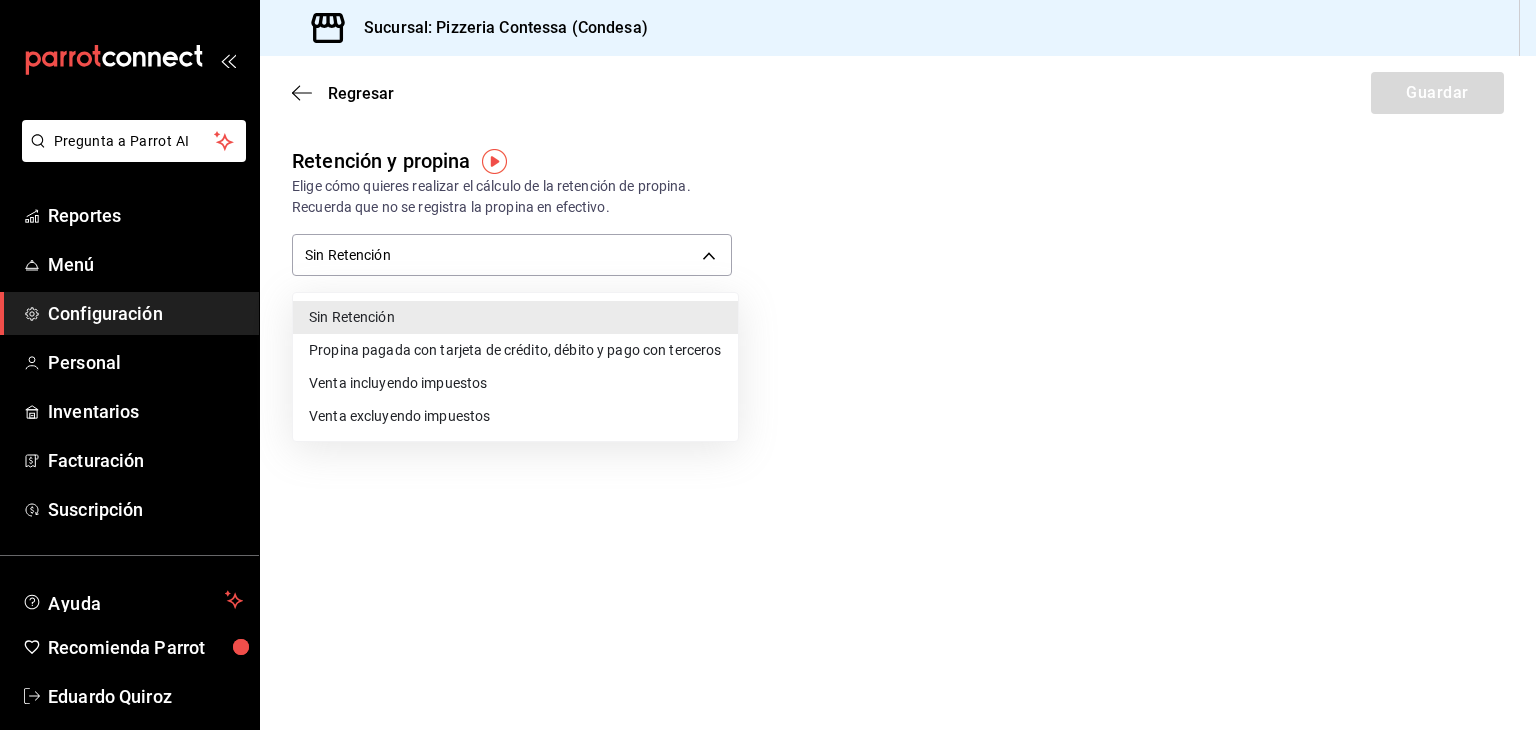 click on "Propina pagada con tarjeta de crédito, débito y pago con terceros" at bounding box center (515, 350) 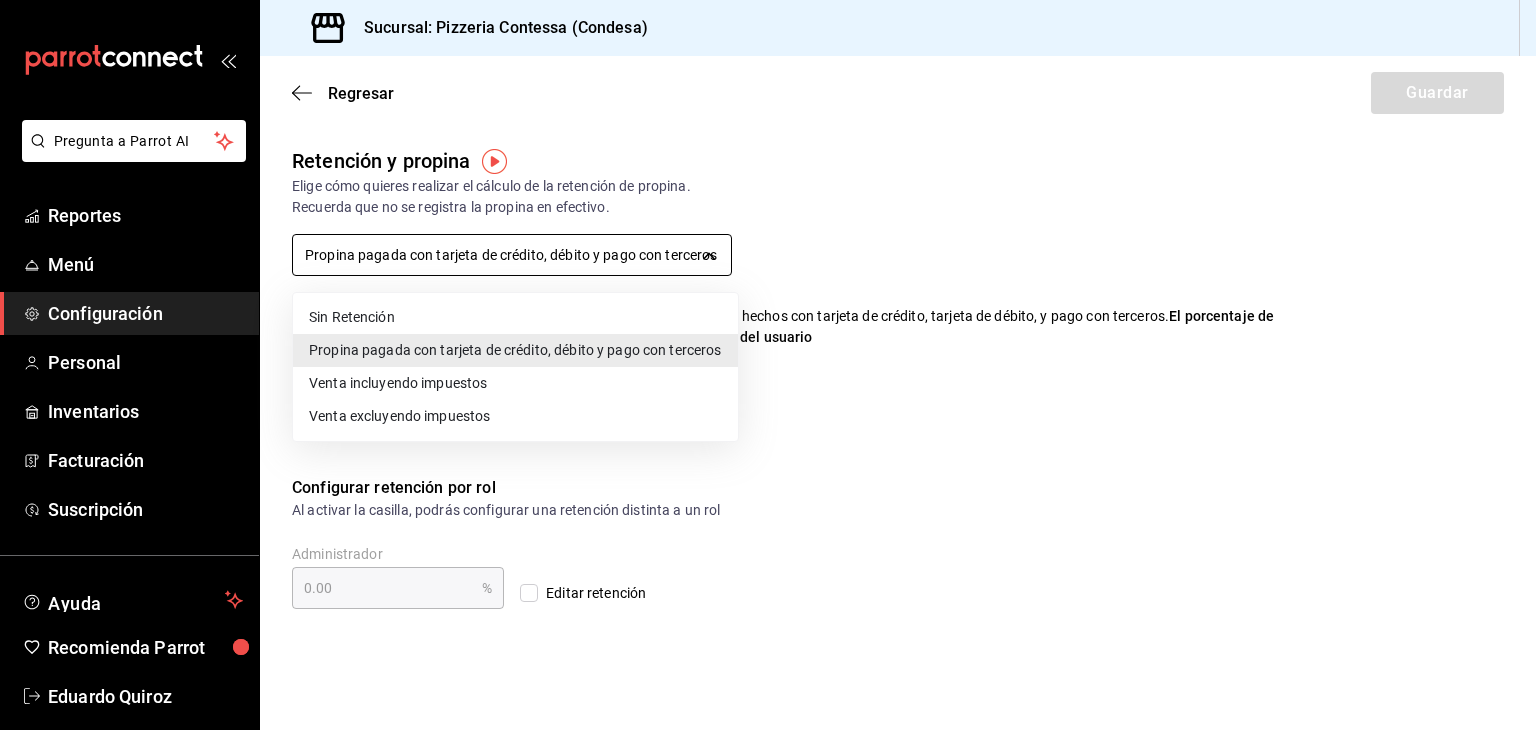 click on "Pregunta a Parrot AI Reportes   Menú   Configuración   Personal   Inventarios   Facturación   Suscripción   Ayuda Recomienda Parrot   [FIRST] [LAST]   Sugerir nueva función   Sucursal: Pizzeria Contessa (Condesa) Regresar Guardar Retención y propina Elige cómo quieres realizar el cálculo de la retención de propina. Recuerda que no se registra la propina en efectivo. Propina pagada con tarjeta de crédito, débito y pago con terceros CARD_PAYMENT La propina a pagar se calcula tomando como base la propina de pagos hechos con tarjeta de crédito, tarjeta de débito, y pago con terceros.  El porcentaje de retención se deducirá de dicha base para calcular el pago de propina del usuario Porcentaje de retención % Porcentaje de retención Configurar retención por rol Al activar la casilla, podrás configurar una retención distinta a un rol Administrador 0.00 % Administrador Editar retención GANA 1 MES GRATIS EN TU SUSCRIPCIÓN AQUÍ Ver video tutorial Ir a video Pregunta a Parrot AI Reportes   Menú" at bounding box center [768, 365] 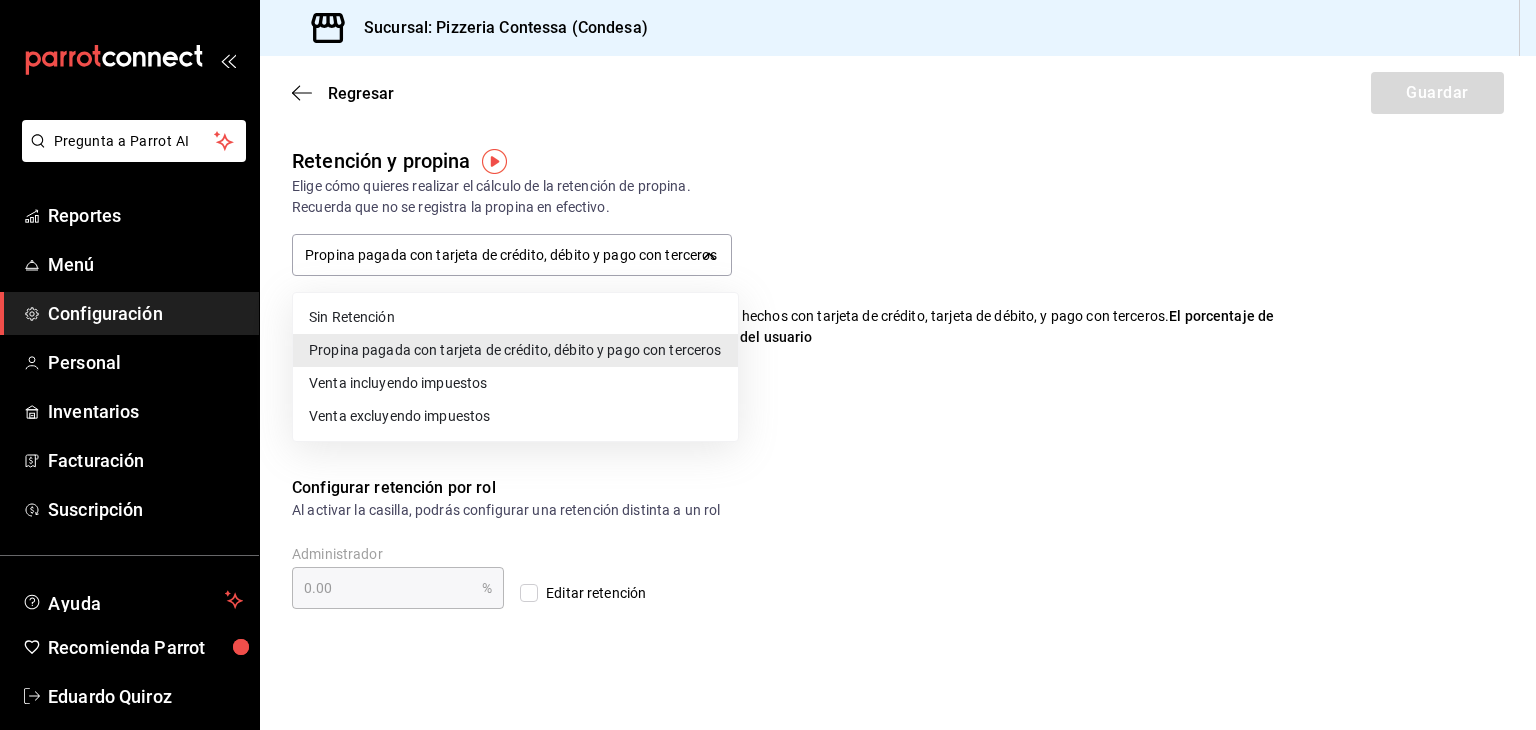 click on "Sin Retención" at bounding box center [515, 317] 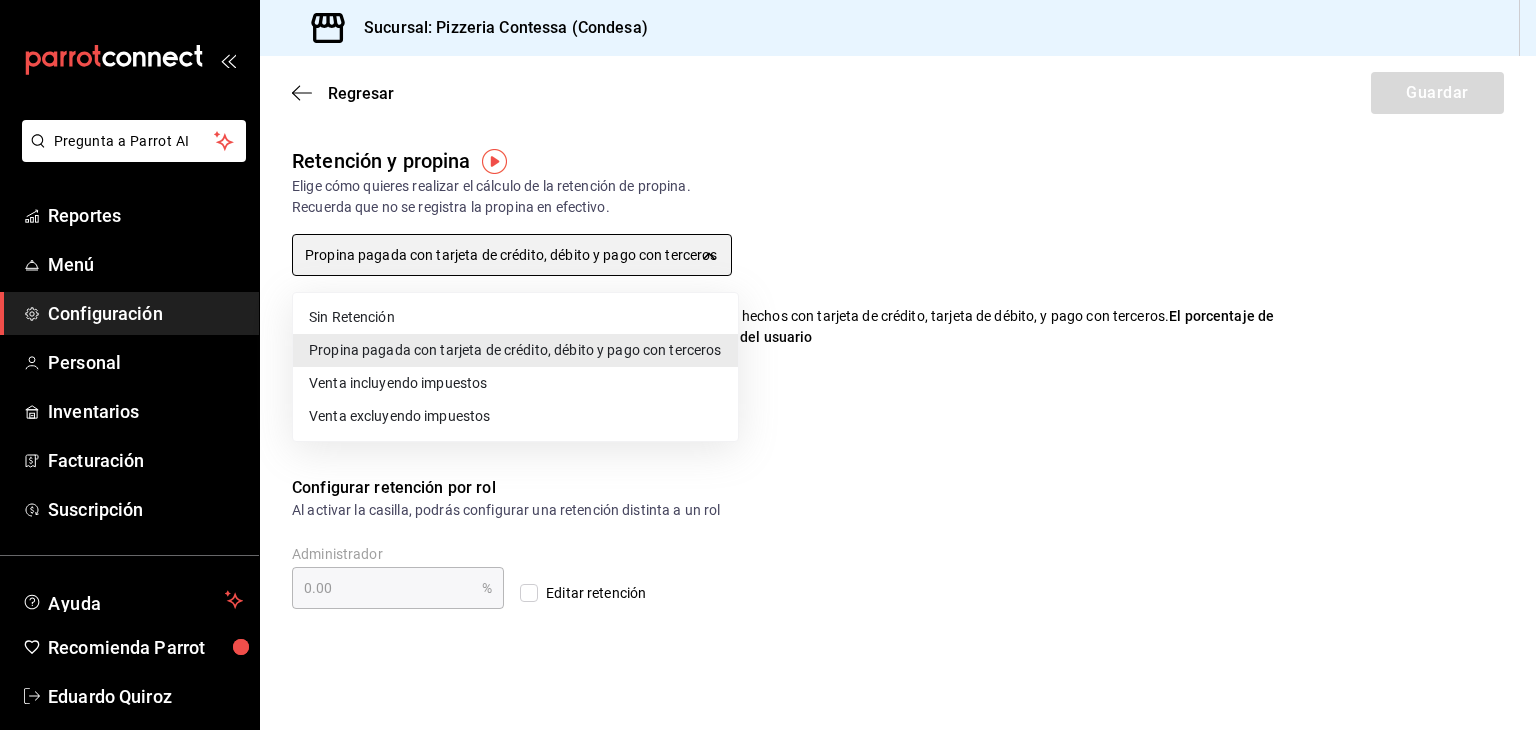 type on "NO_RETENTION" 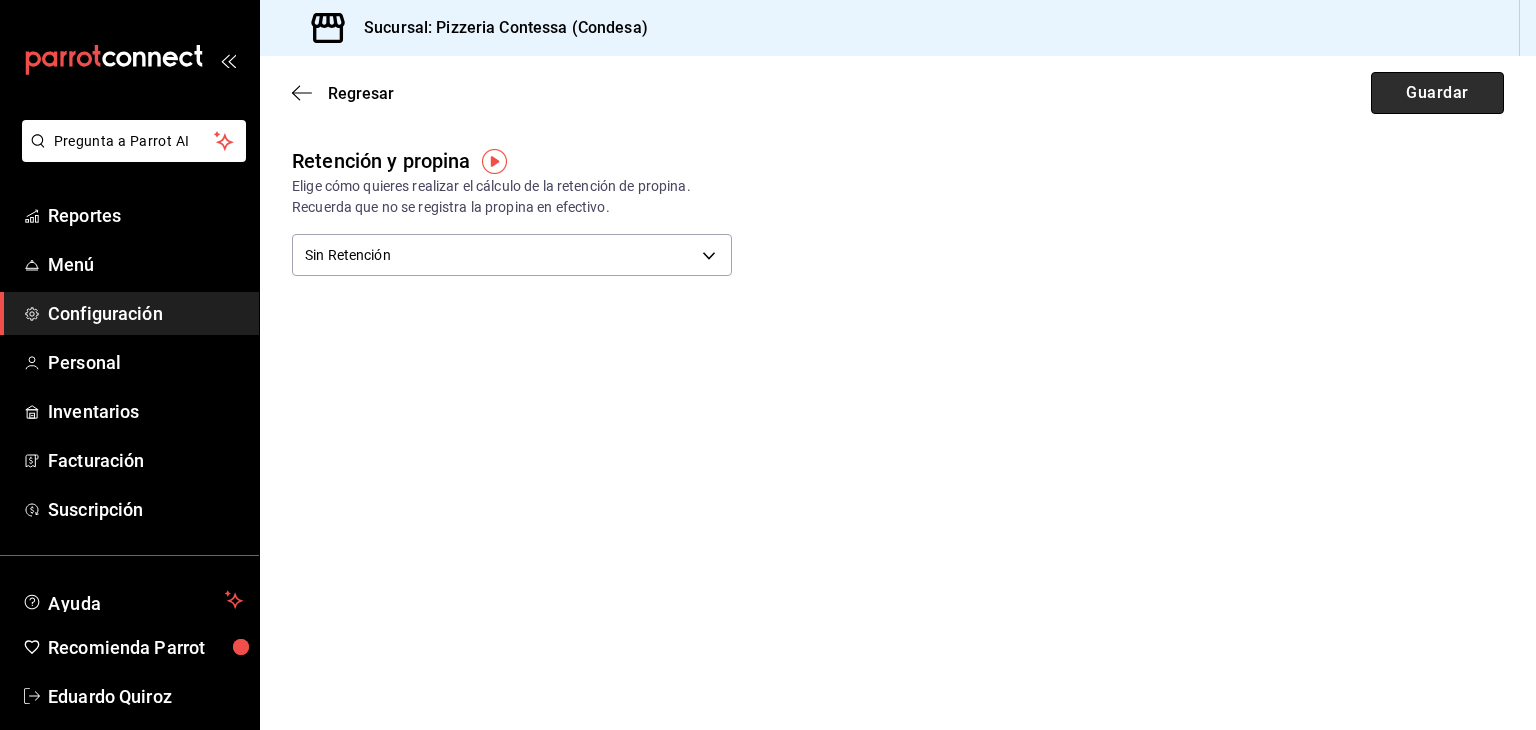 click on "Guardar" at bounding box center [1437, 93] 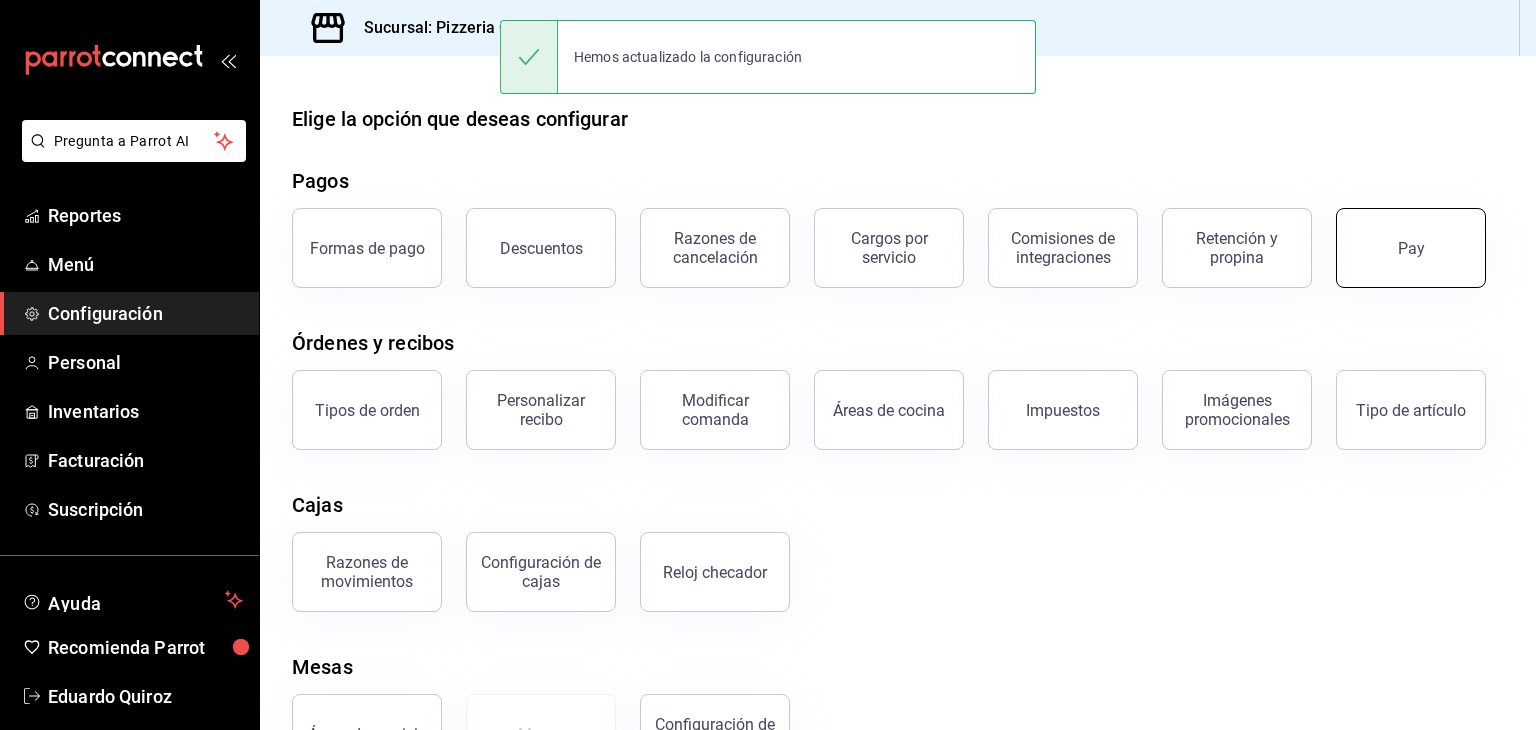 click on "Pay" at bounding box center (1411, 248) 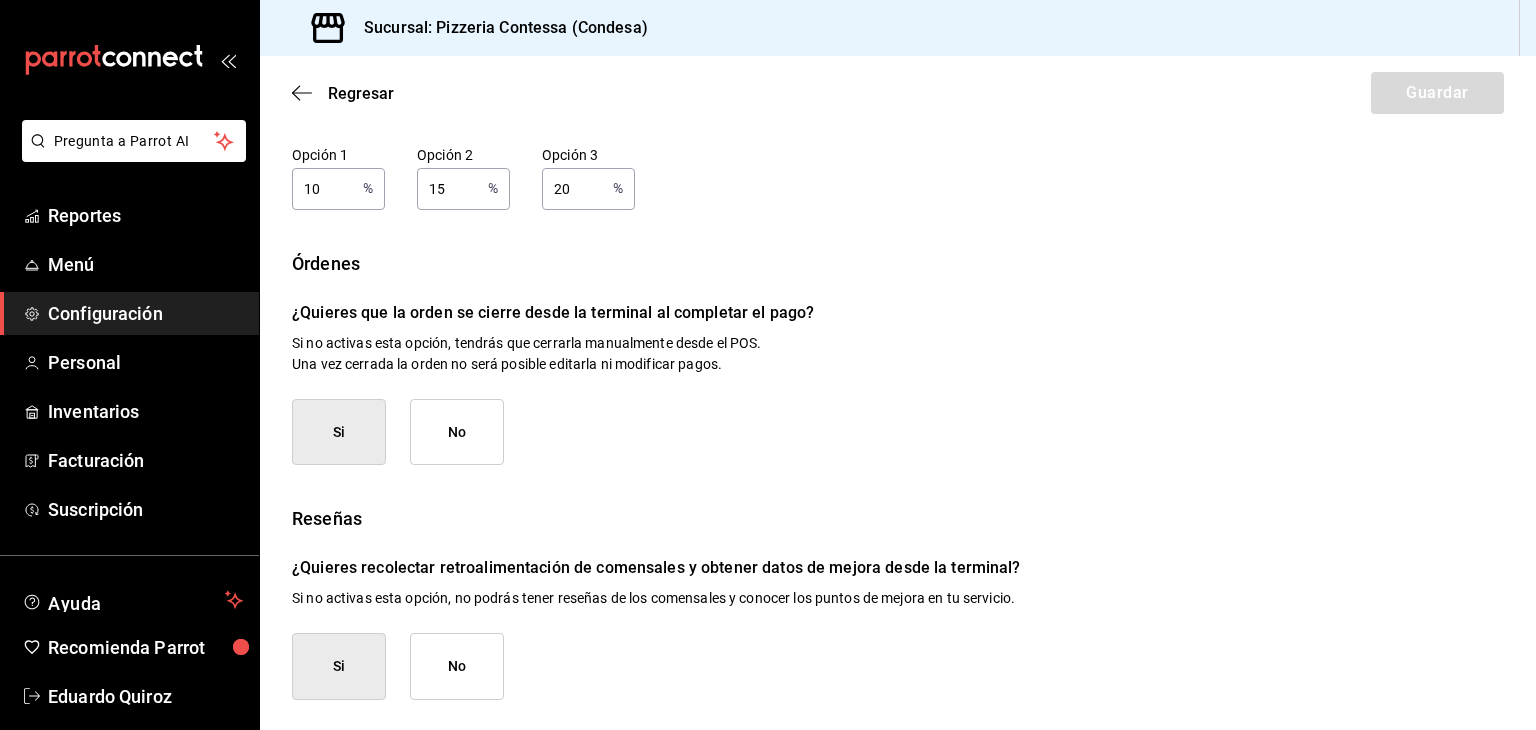 scroll, scrollTop: 0, scrollLeft: 0, axis: both 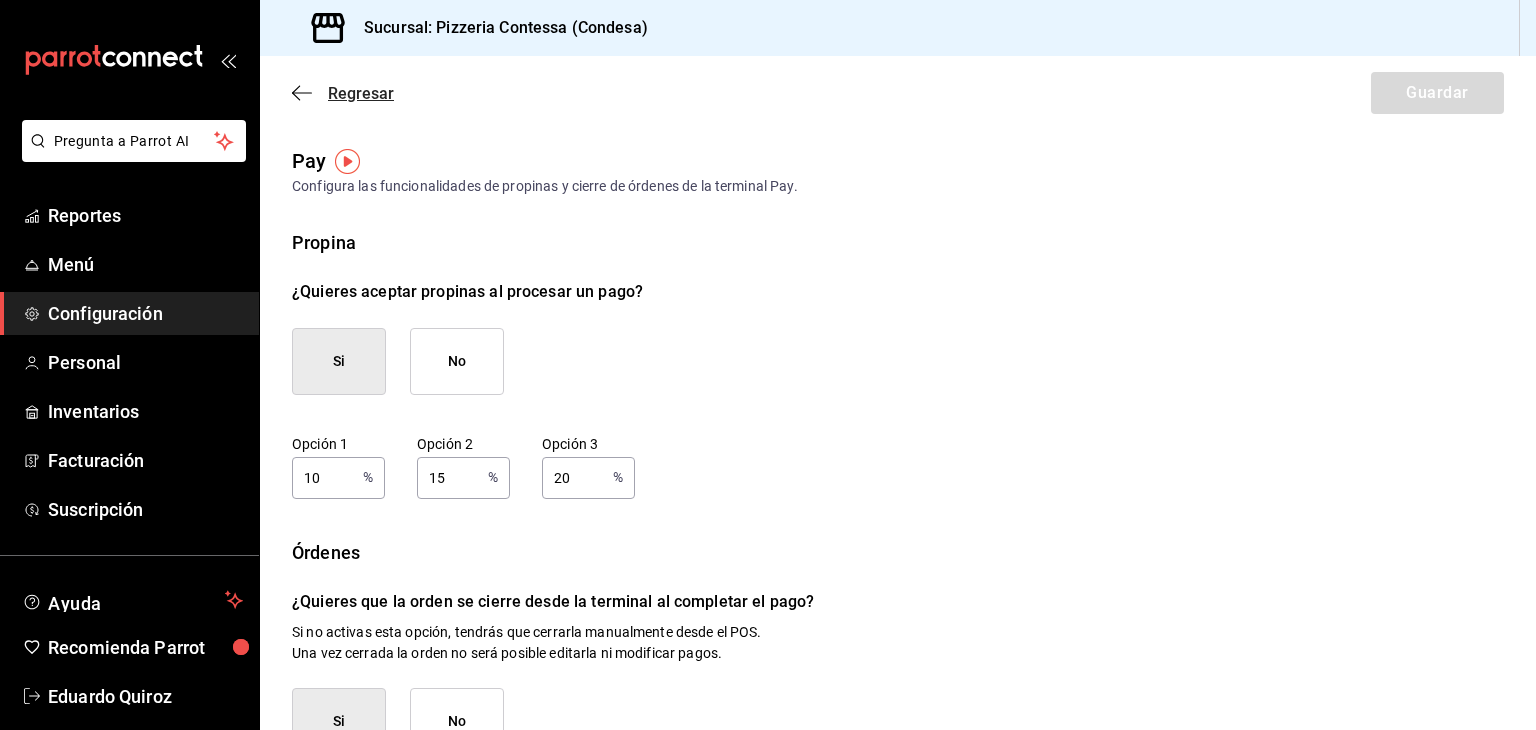 click on "Regresar" at bounding box center (361, 93) 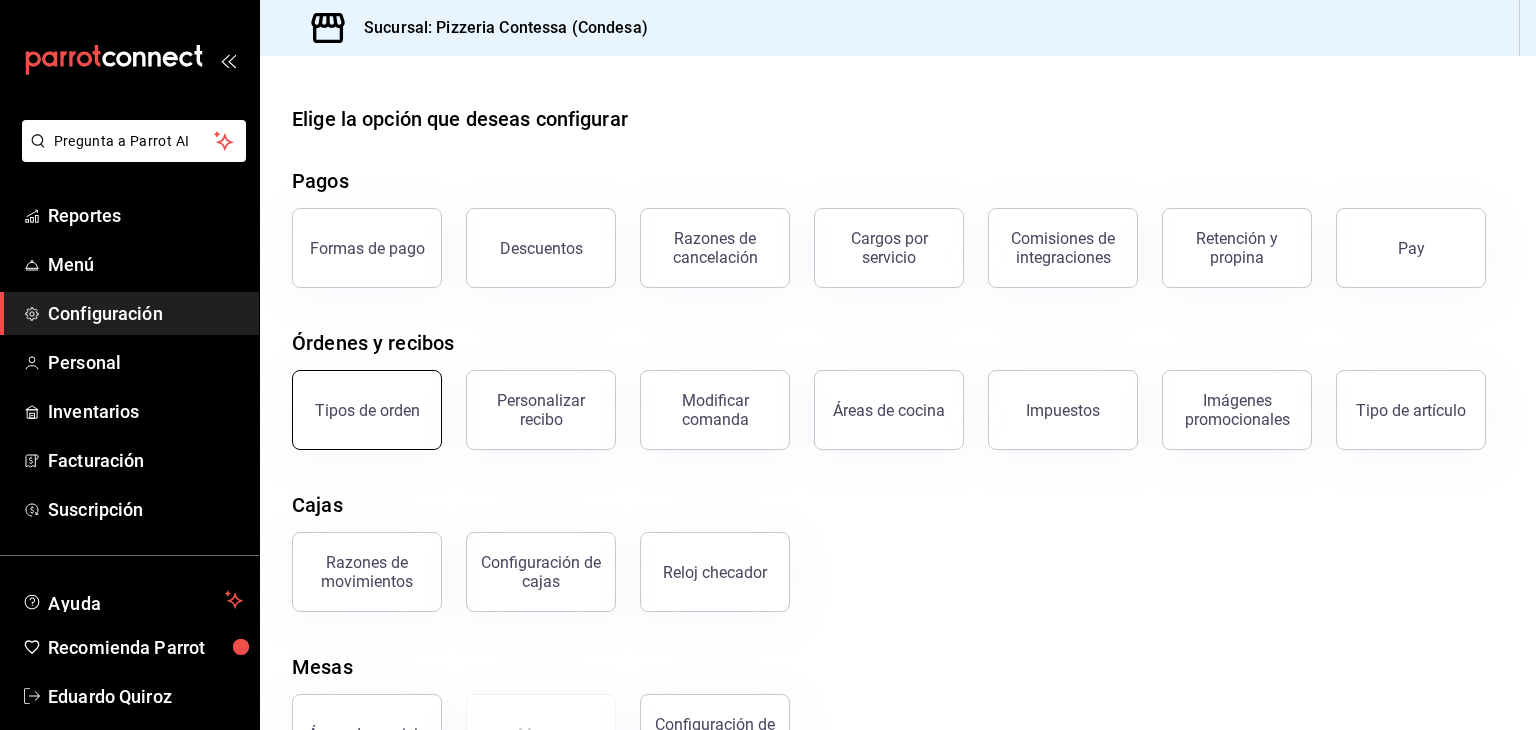 click on "Tipos de orden" at bounding box center (367, 410) 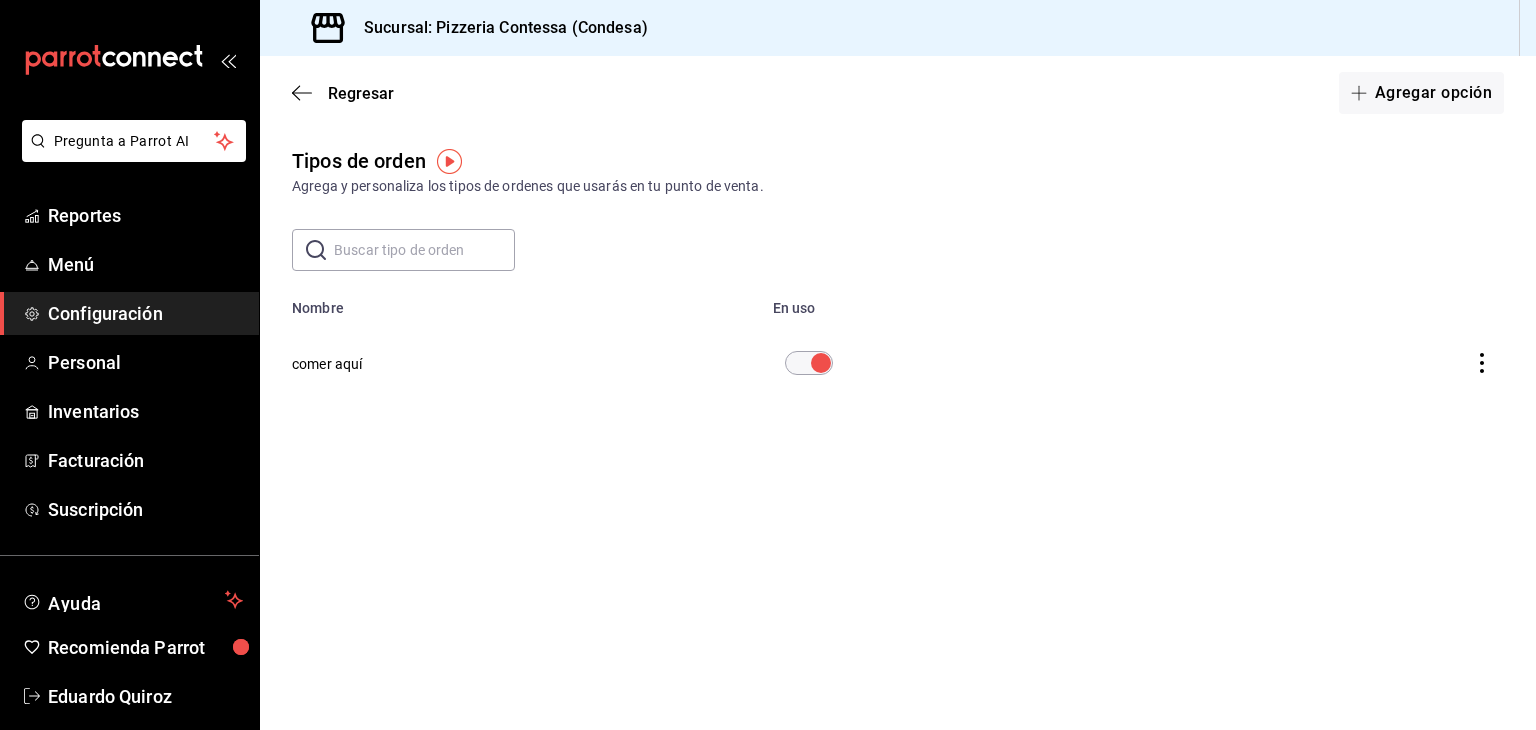 click 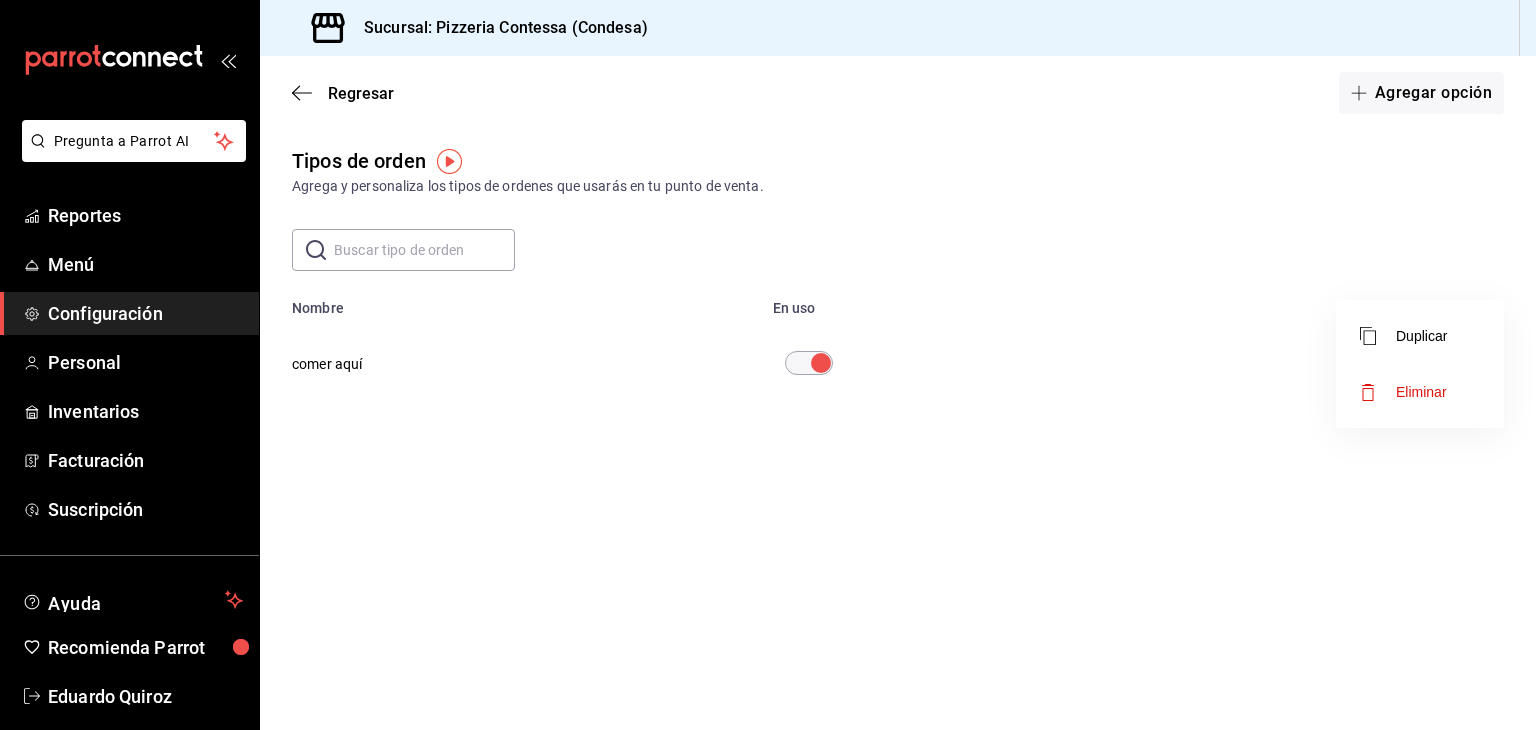 click at bounding box center [768, 365] 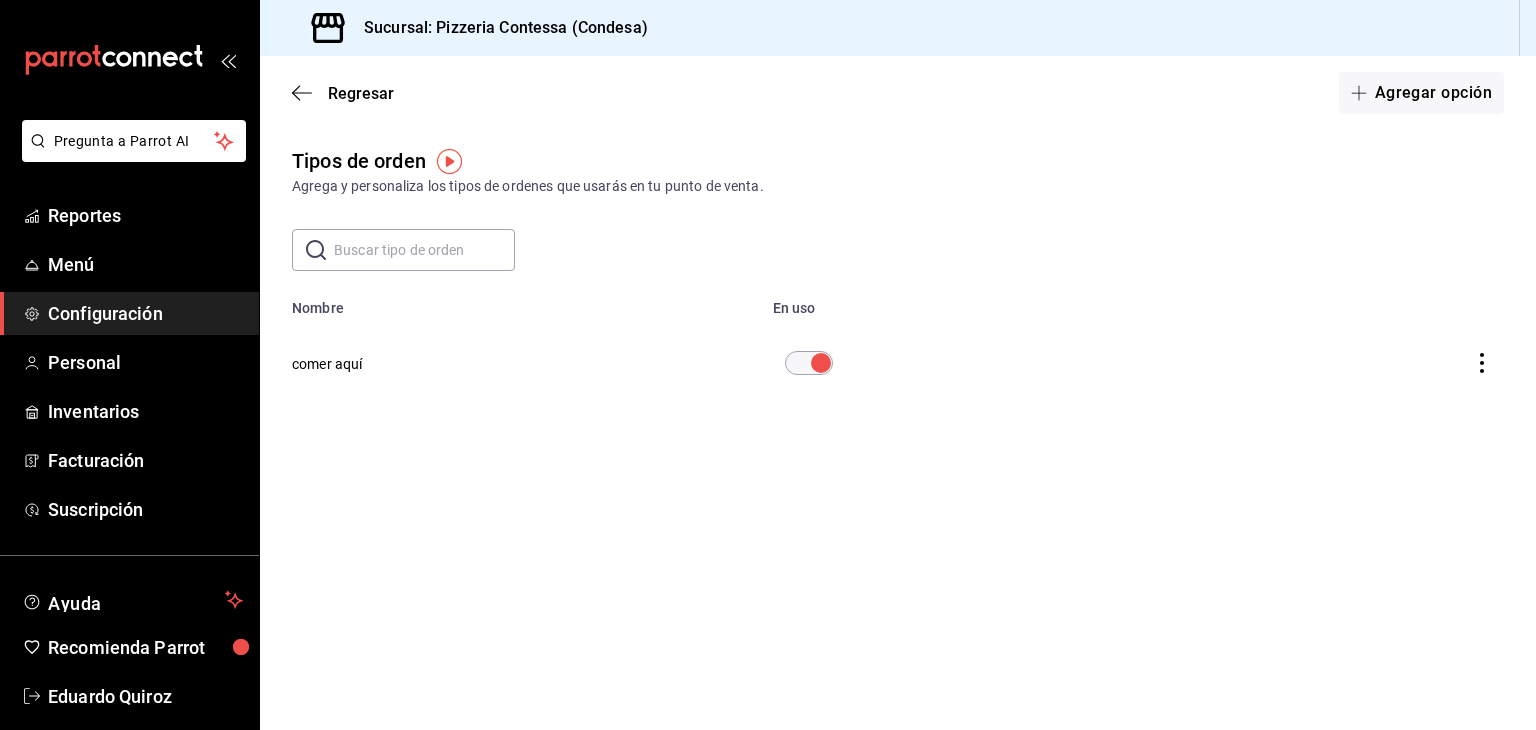 click on "comer aquí" at bounding box center (327, 364) 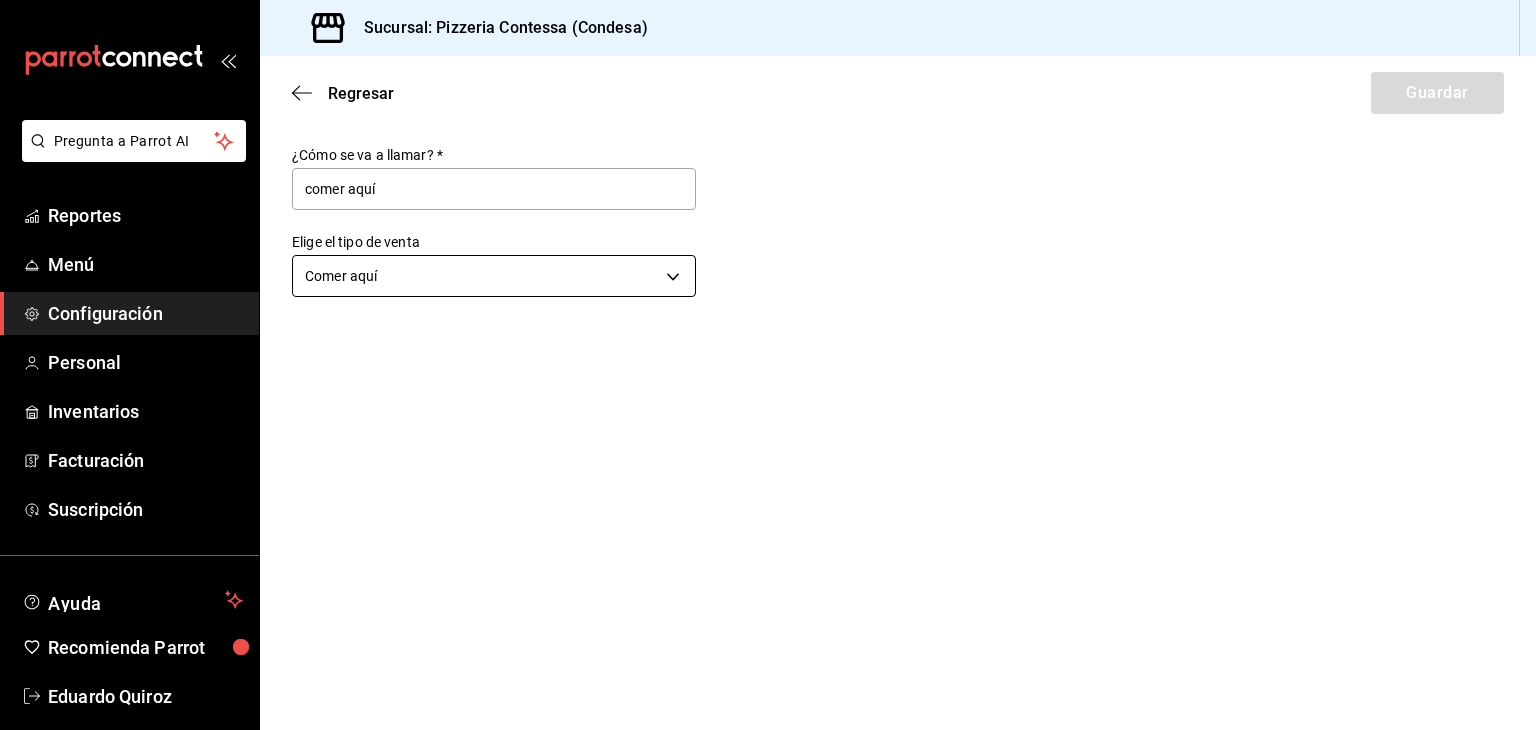 click on "Pregunta a Parrot AI Reportes   Menú   Configuración   Personal   Inventarios   Facturación   Suscripción   Ayuda Recomienda Parrot   [FIRST] [LAST]   Sugerir nueva función   Sucursal: Pizzeria Contessa (Condesa) Regresar Guardar ¿Cómo se va a llamar?   * comer aquí Elige el tipo de venta Comer aquí DINE_IN GANA 1 MES GRATIS EN TU SUSCRIPCIÓN AQUÍ ¿Recuerdas cómo empezó tu restaurante?
Hoy puedes ayudar a un colega a tener el mismo cambio que tú viviste.
Recomienda Parrot directamente desde tu Portal Administrador.
Es fácil y rápido.
🎁 Por cada restaurante que se una, ganas 1 mes gratis. Ver video tutorial Ir a video Pregunta a Parrot AI Reportes   Menú   Configuración   Personal   Inventarios   Facturación   Suscripción   Ayuda Recomienda Parrot   [FIRST] [LAST]   Sugerir nueva función   Visitar centro de ayuda ([PHONE]) soporte@parrotsoftware.io Visitar centro de ayuda ([PHONE]) soporte@parrotsoftware.io soporte@parrotsoftware.io" at bounding box center [768, 365] 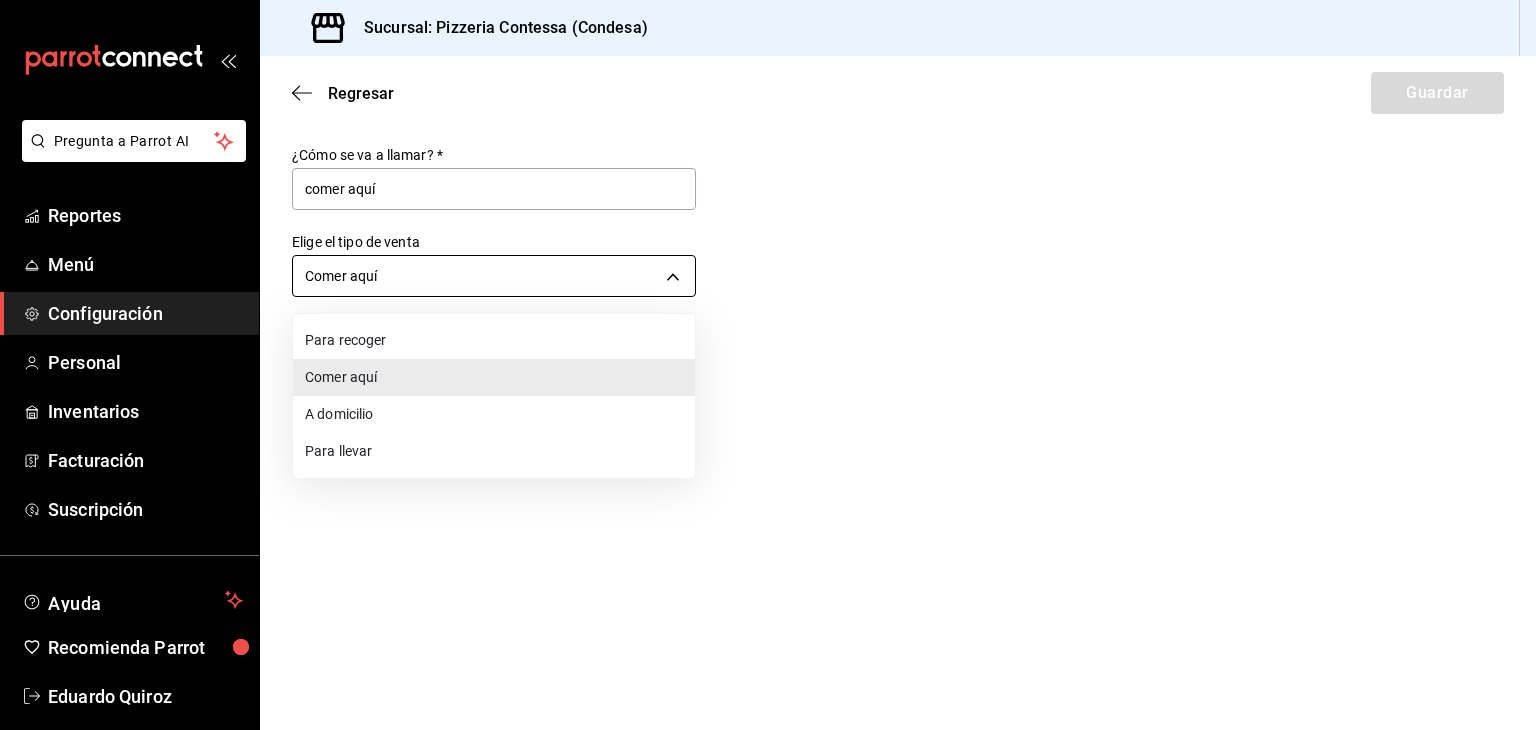 type 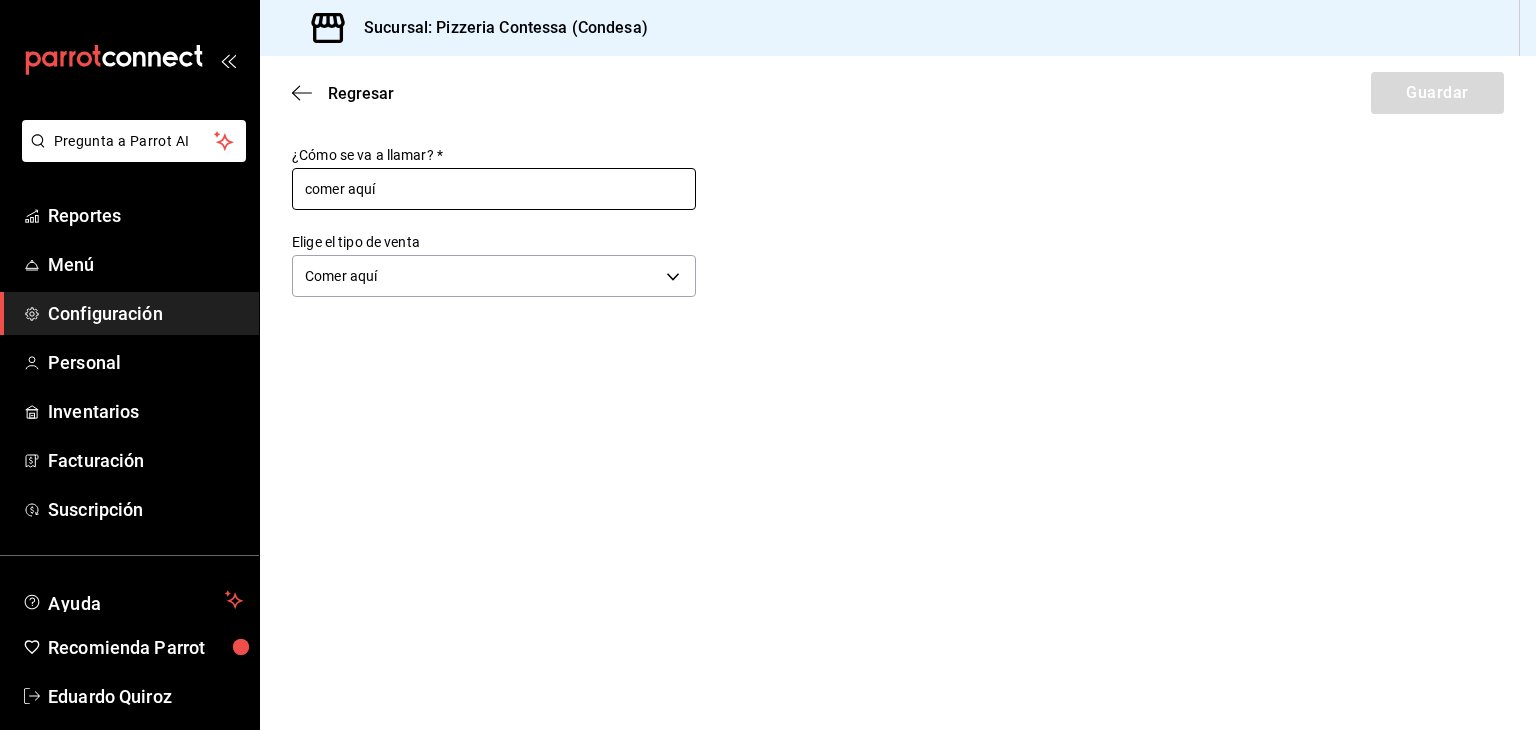 drag, startPoint x: 473, startPoint y: 197, endPoint x: 257, endPoint y: 186, distance: 216.2799 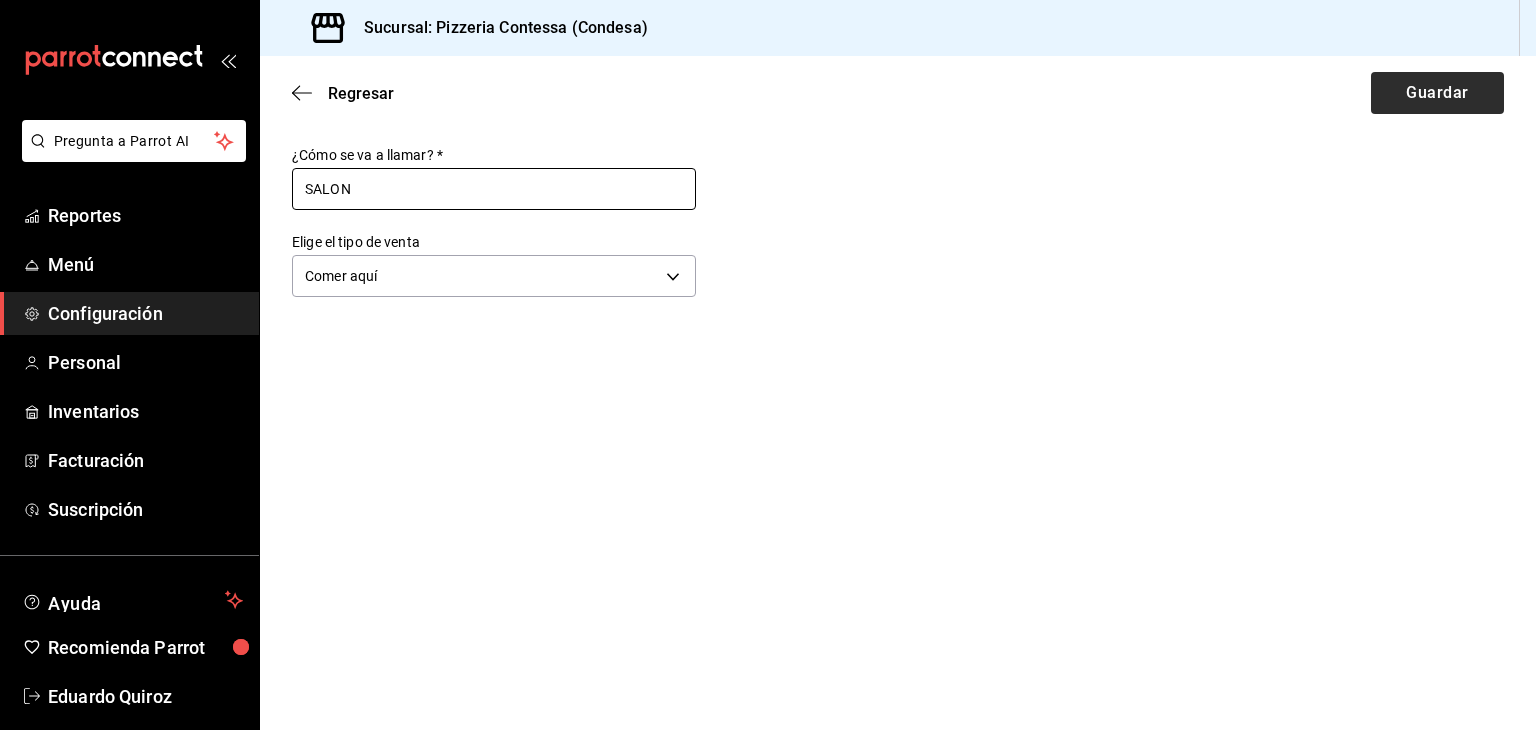 type on "SALON" 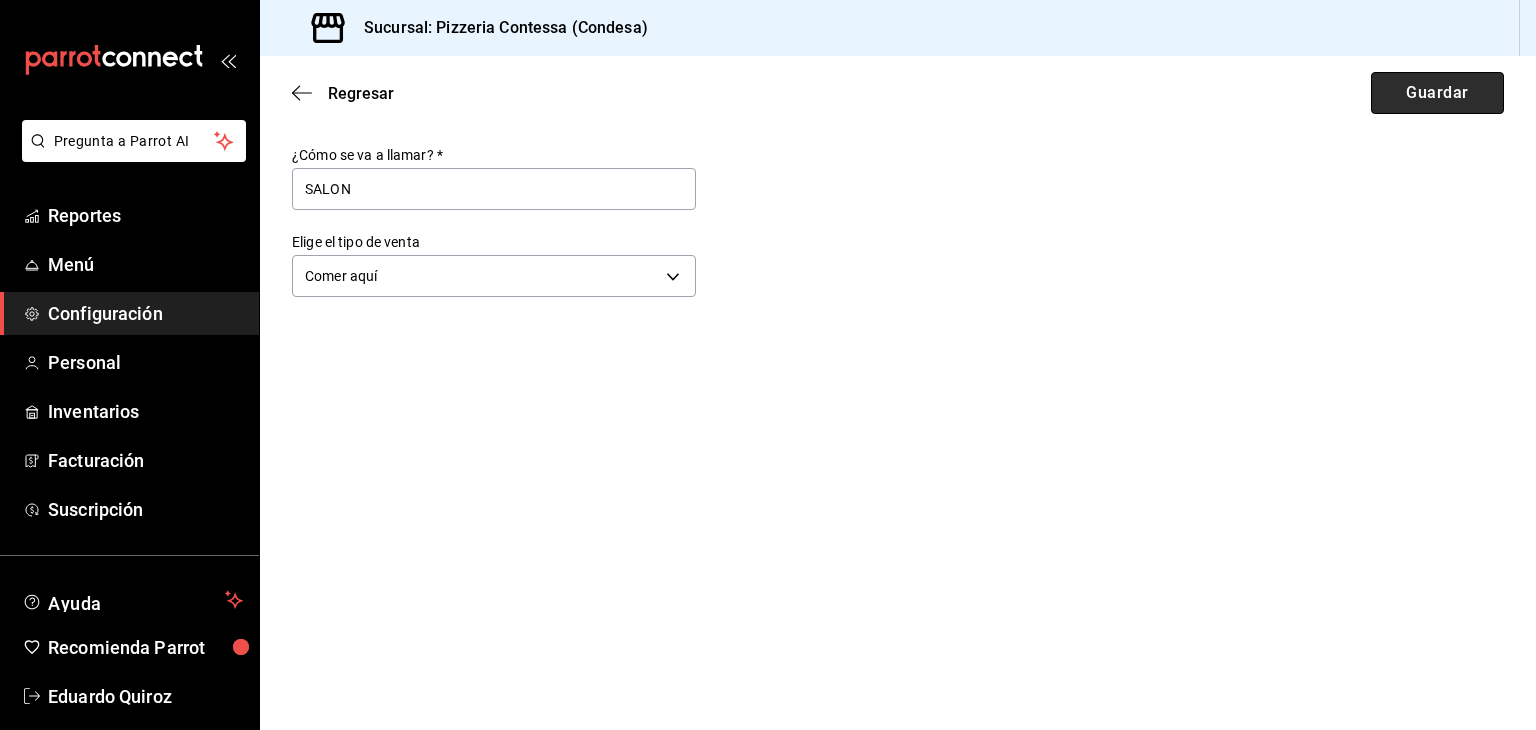 click on "Guardar" at bounding box center [1437, 93] 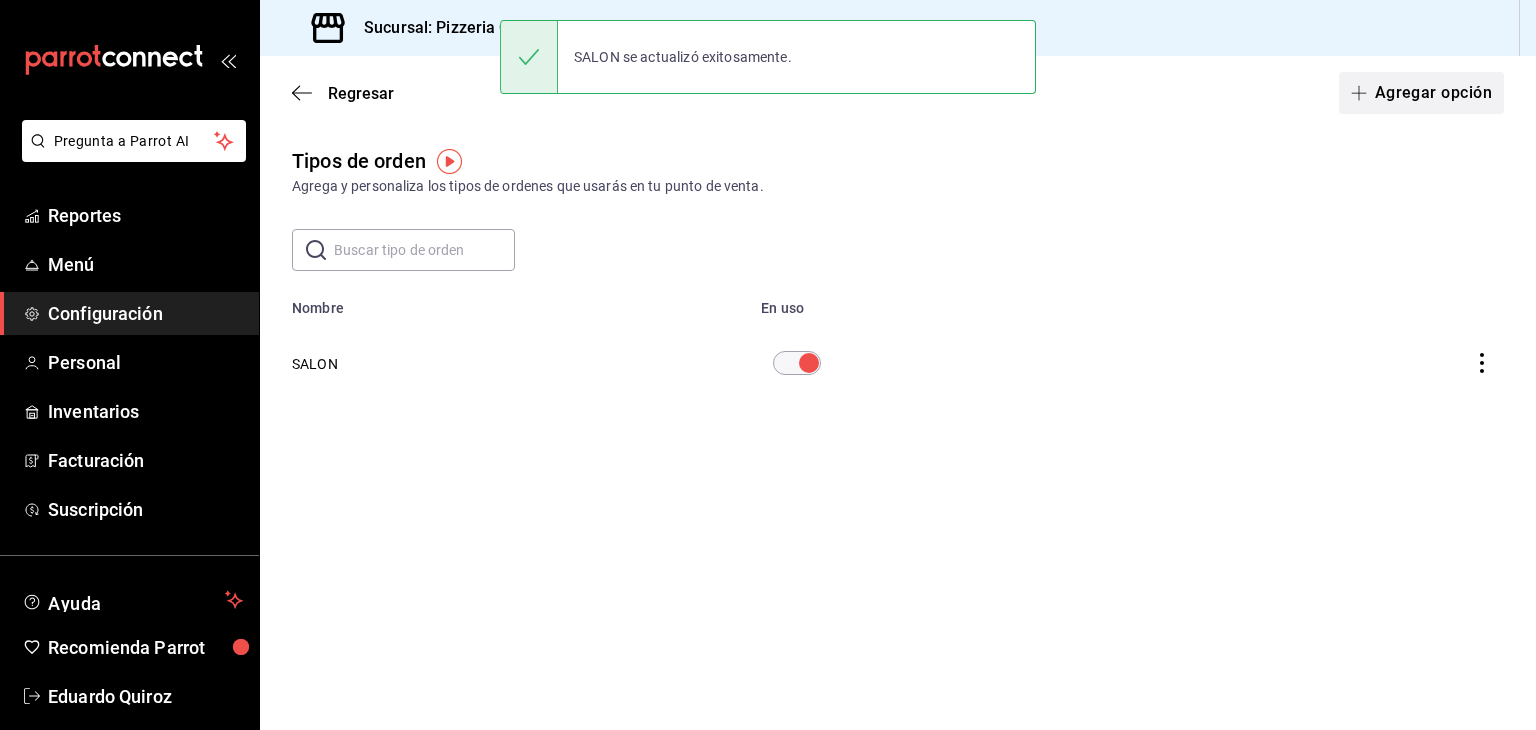 click on "Agregar opción" at bounding box center (1421, 93) 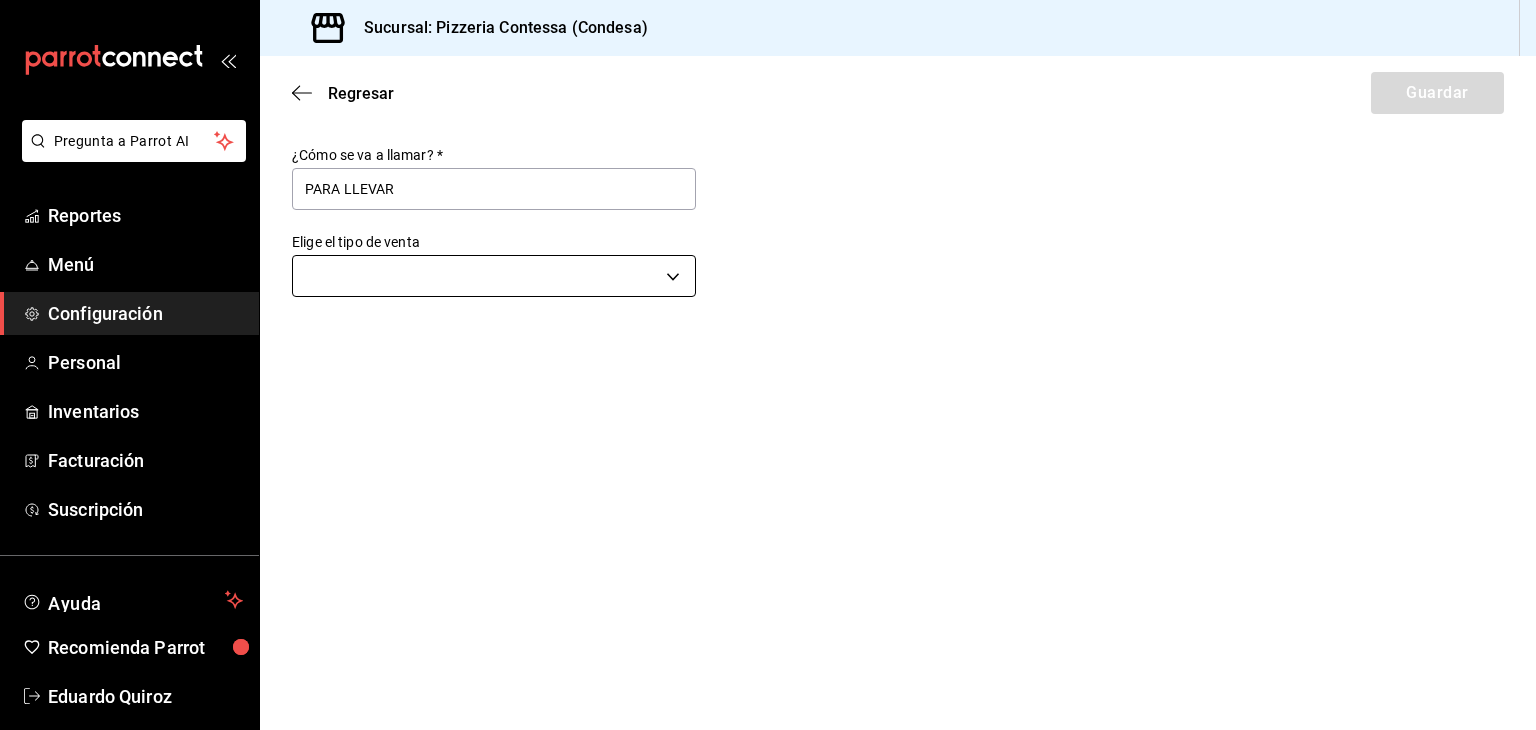 type on "PARA LLEVAR" 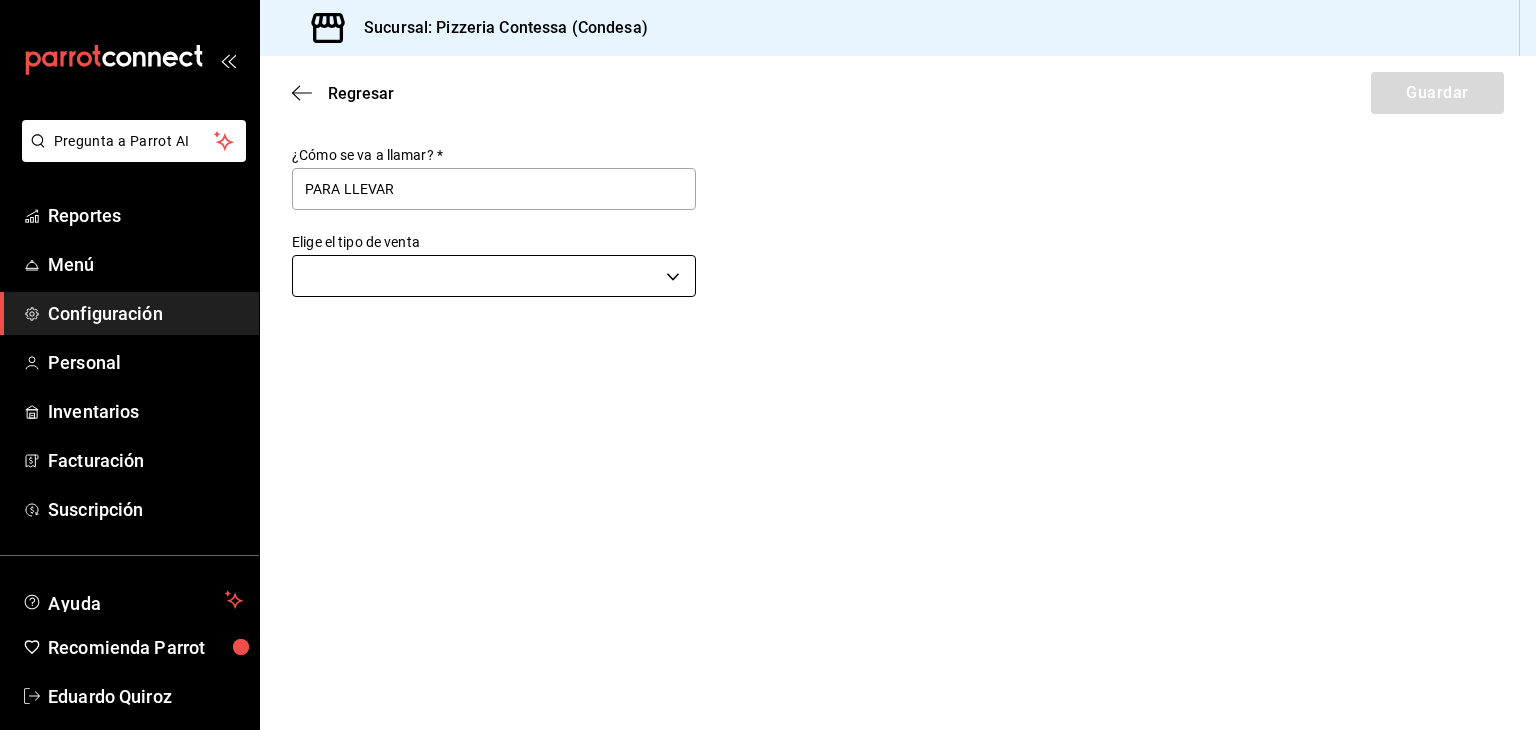 click on "Pregunta a Parrot AI Reportes   Menú   Configuración   Personal   Inventarios   Facturación   Suscripción   Ayuda Recomienda Parrot   [PERSON]   Sugerir nueva función   Sucursal: Pizzeria Contessa (Condesa) Regresar Guardar ¿Cómo se va a llamar?   * PARA LLEVAR Elige el tipo de venta ​ GANA 1 MES GRATIS EN TU SUSCRIPCIÓN AQUÍ ¿Recuerdas cómo empezó tu restaurante?
Hoy puedes ayudar a un colega a tener el mismo cambio que tú viviste.
Recomienda Parrot directamente desde tu Portal Administrador.
Es fácil y rápido.
🎁 Por cada restaurante que se una, ganas 1 mes gratis. Ver video tutorial Ir a video Pregunta a Parrot AI Reportes   Menú   Configuración   Personal   Inventarios   Facturación   Suscripción   Ayuda Recomienda Parrot   [PERSON]   Sugerir nueva función   Visitar centro de ayuda [PHONE] [EMAIL] Visitar centro de ayuda [PHONE] [EMAIL]" at bounding box center (768, 365) 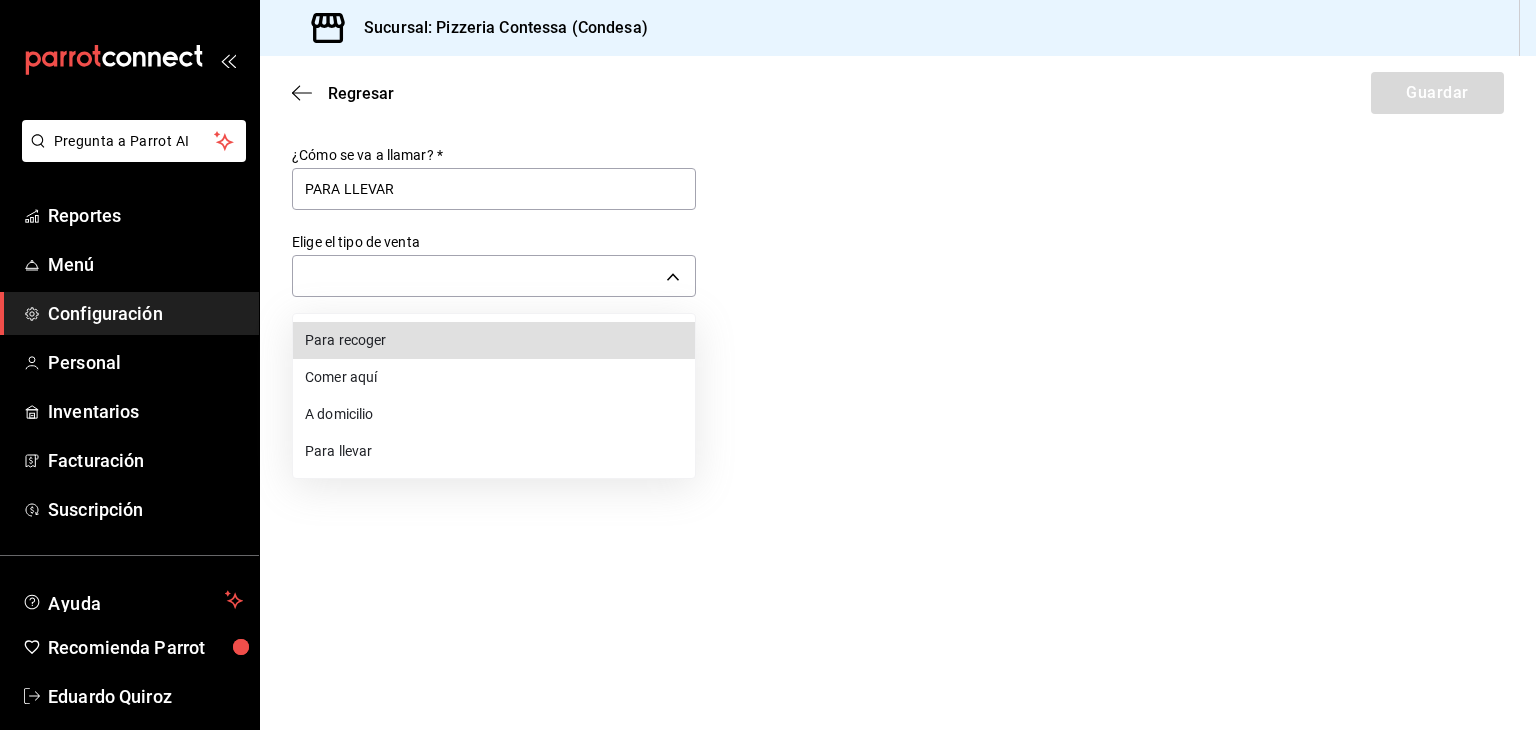 click on "Para llevar" at bounding box center (494, 451) 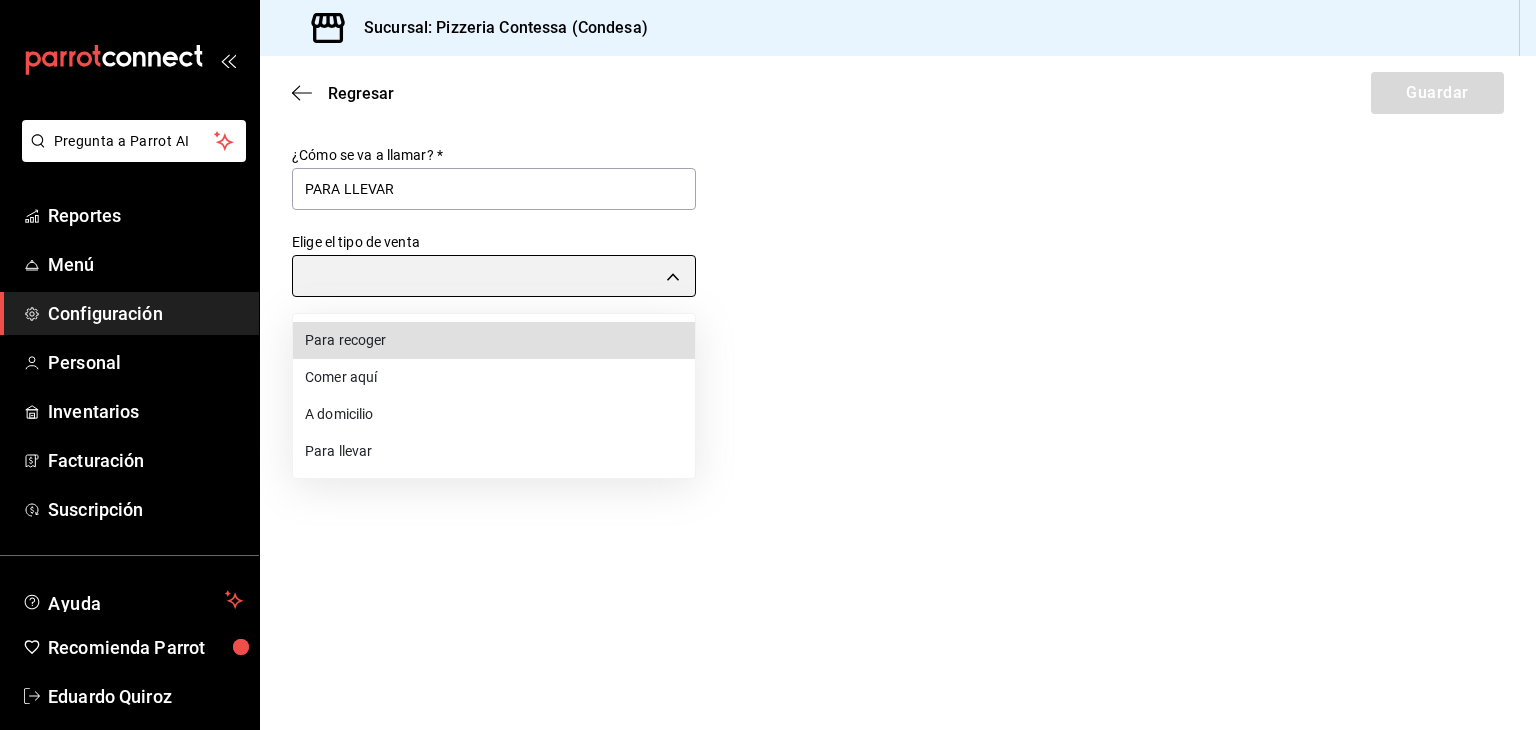 type on "TAKE_OUT" 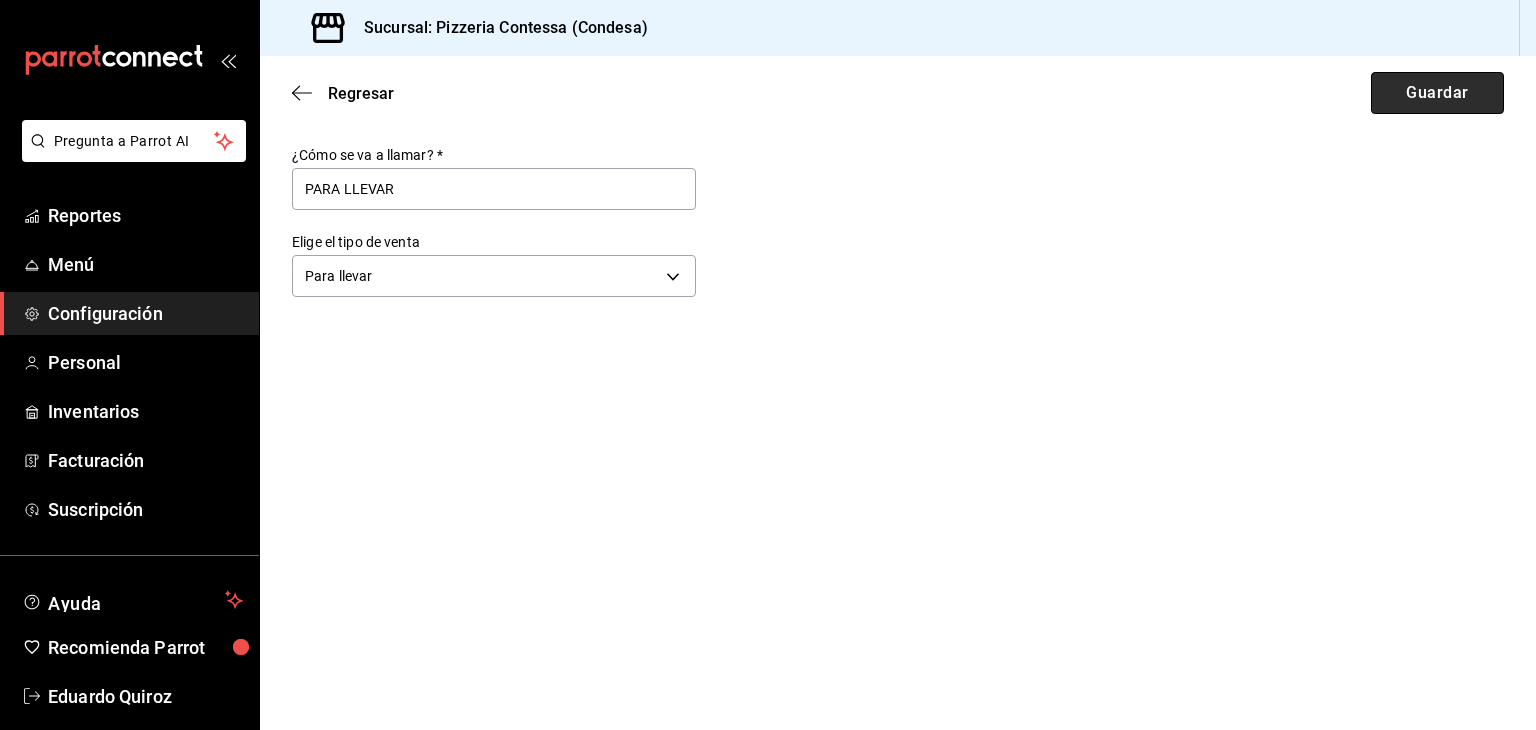 click on "Guardar" at bounding box center (1437, 93) 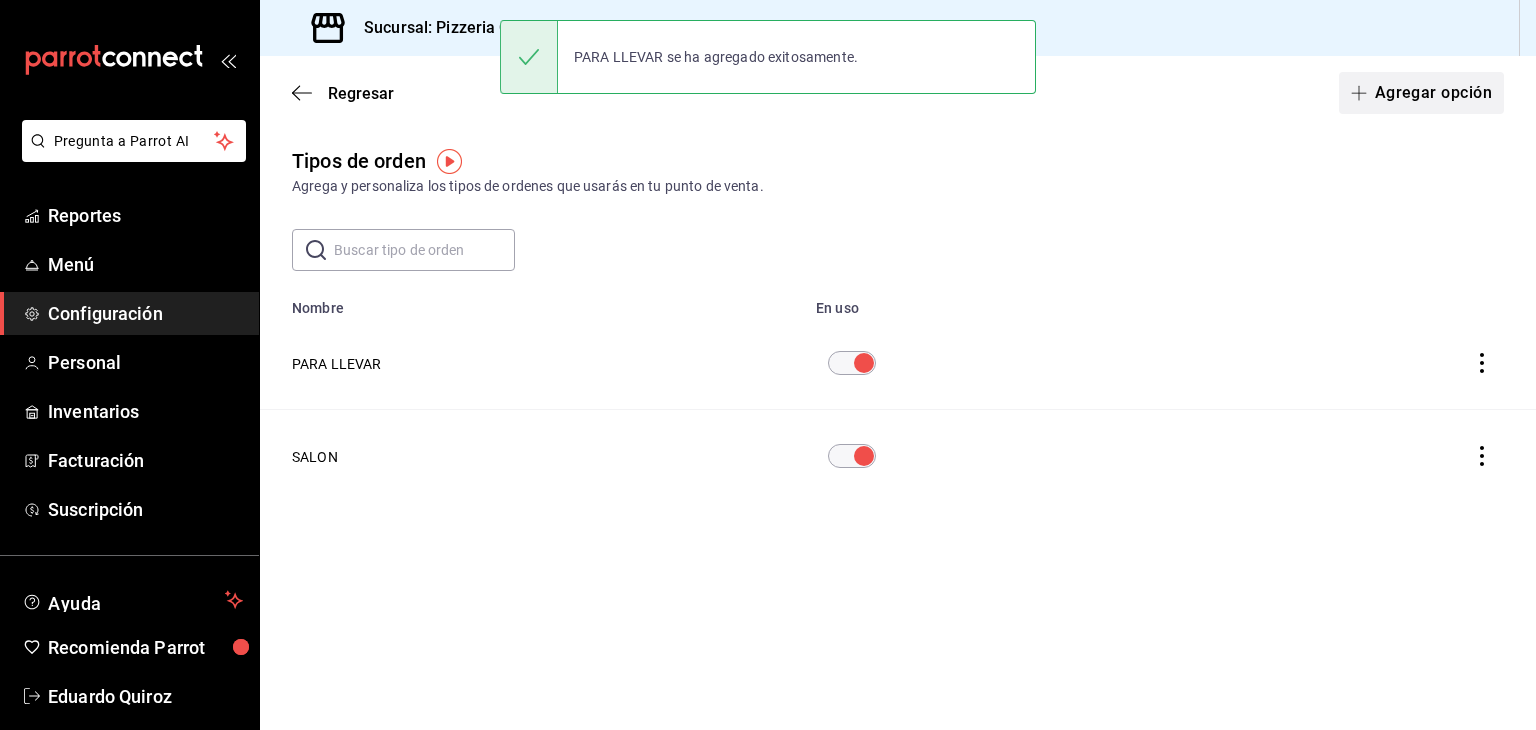 click on "Agregar opción" at bounding box center [1421, 93] 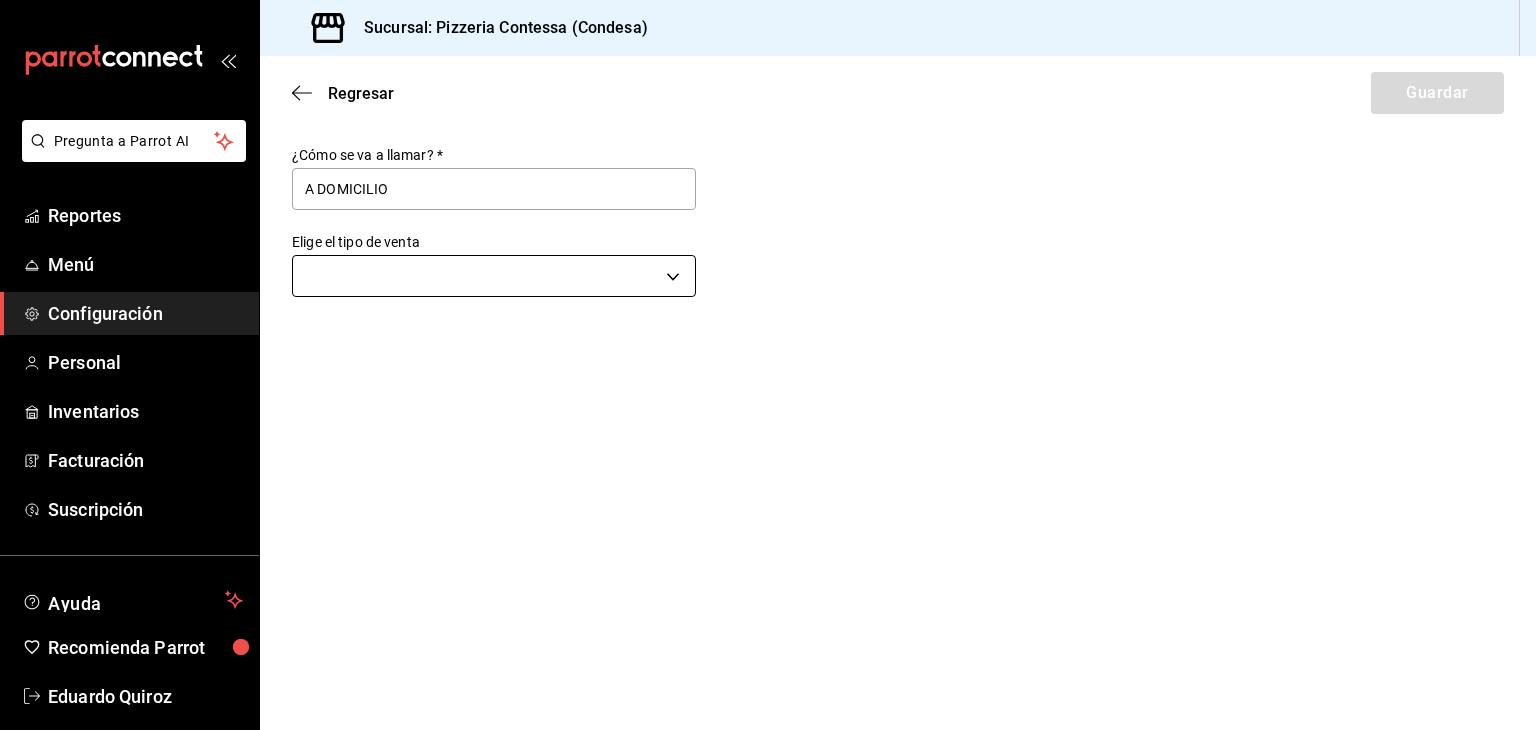 type on "A DOMICILIO" 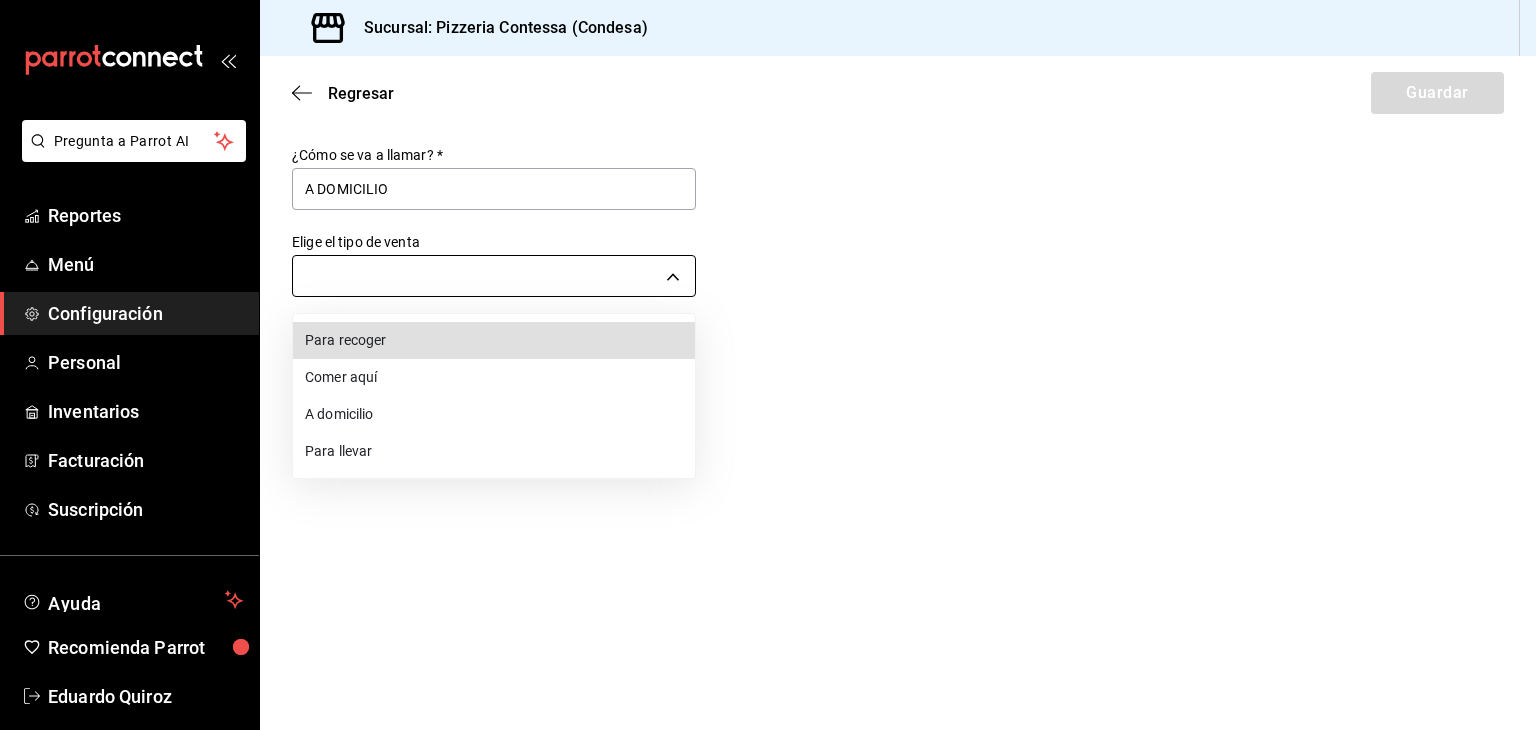 click on "Pregunta a Parrot AI Reportes   Menú   Configuración   Personal   Inventarios   Facturación   Suscripción   Ayuda Recomienda Parrot   [FIRST] [LAST]   Sugerir nueva función   Sucursal: Pizzeria Contessa (Condesa) Regresar Guardar ¿Cómo se va a llamar?   * A DOMICILIO Elige el tipo de venta ​ GANA 1 MES GRATIS EN TU SUSCRIPCIÓN AQUÍ ¿Recuerdas cómo empezó tu restaurante?
Hoy puedes ayudar a un colega a tener el mismo cambio que tú viviste.
Recomienda Parrot directamente desde tu Portal Administrador.
Es fácil y rápido.
🎁 Por cada restaurante que se una, ganas 1 mes gratis. Ver video tutorial Ir a video Pregunta a Parrot AI Reportes   Menú   Configuración   Personal   Inventarios   Facturación   Suscripción   Ayuda Recomienda Parrot   [FIRST] [LAST]   Sugerir nueva función   Visitar centro de ayuda ([PHONE]) soporte@parrotsoftware.io Visitar centro de ayuda ([PHONE]) soporte@parrotsoftware.io soporte@parrotsoftware.io Para recoger Comer aquí A domicilio Para llevar" at bounding box center [768, 365] 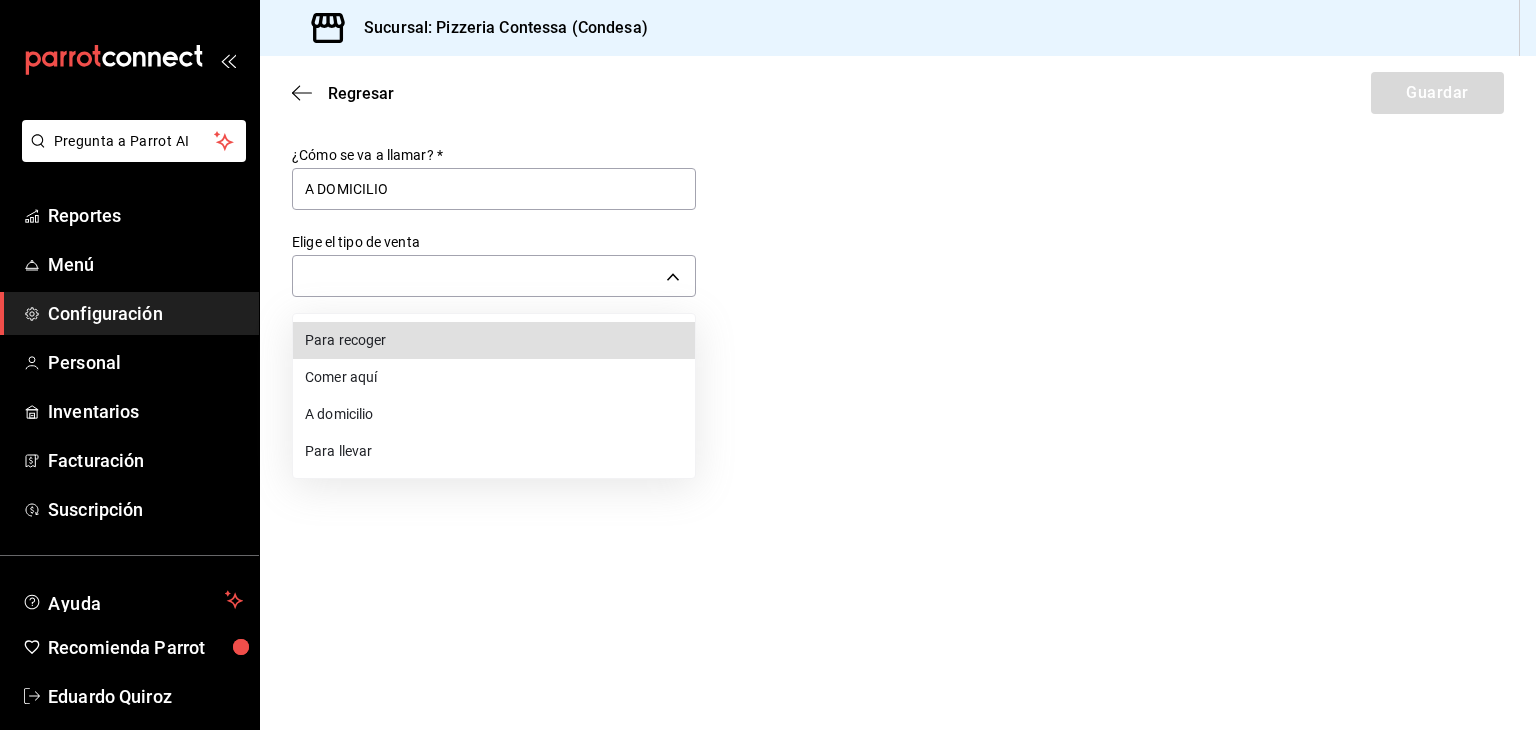 click on "A domicilio" at bounding box center [494, 414] 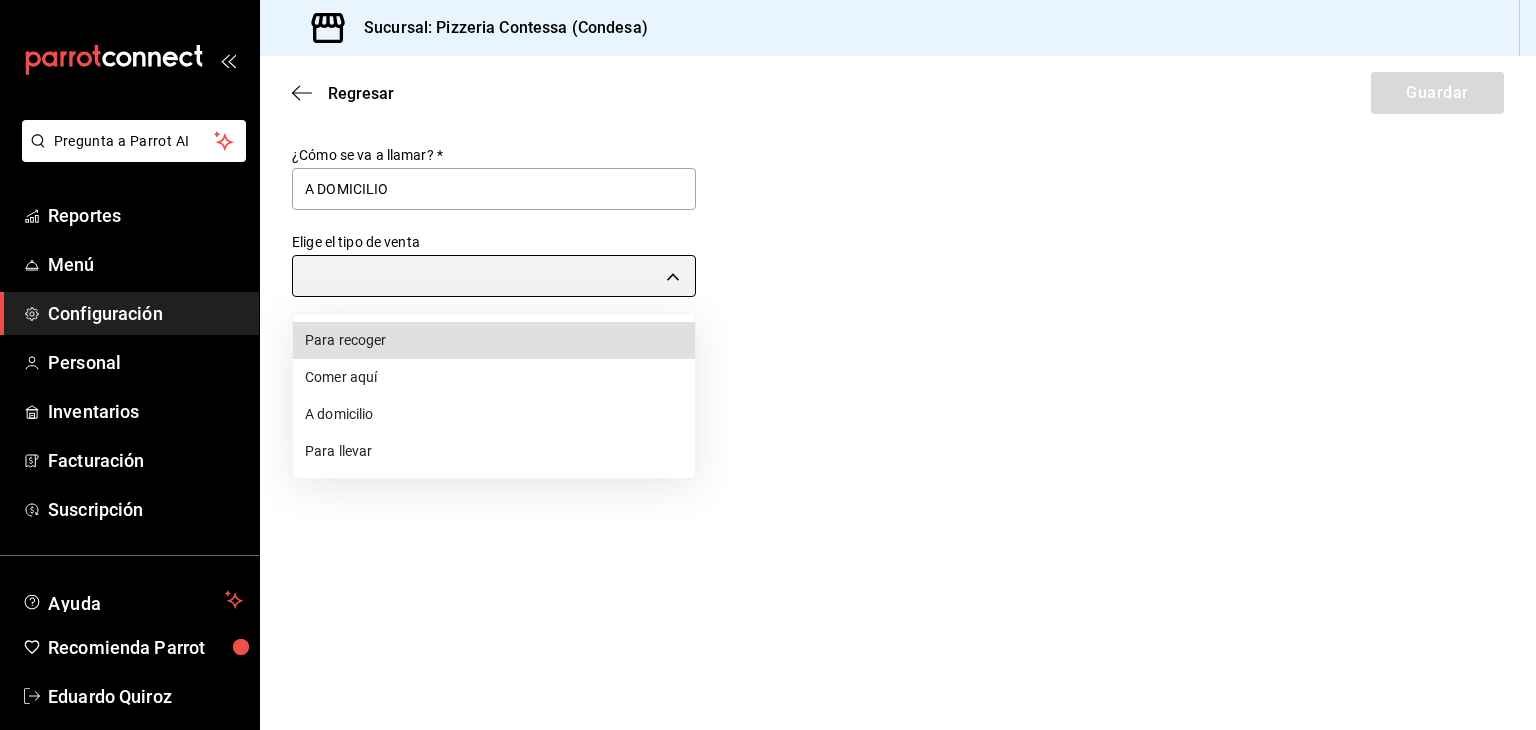 type on "DELIVERY" 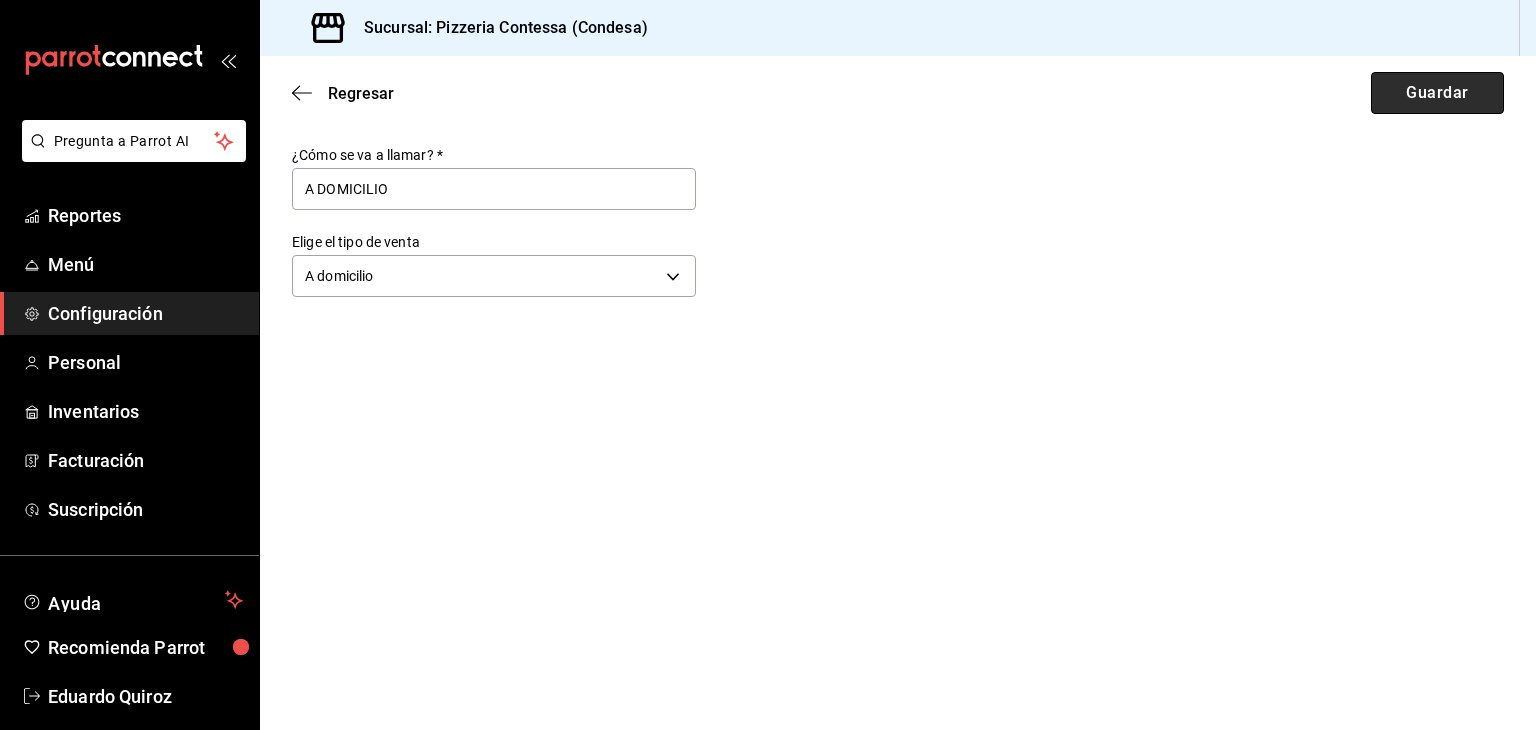 click on "Guardar" at bounding box center [1437, 93] 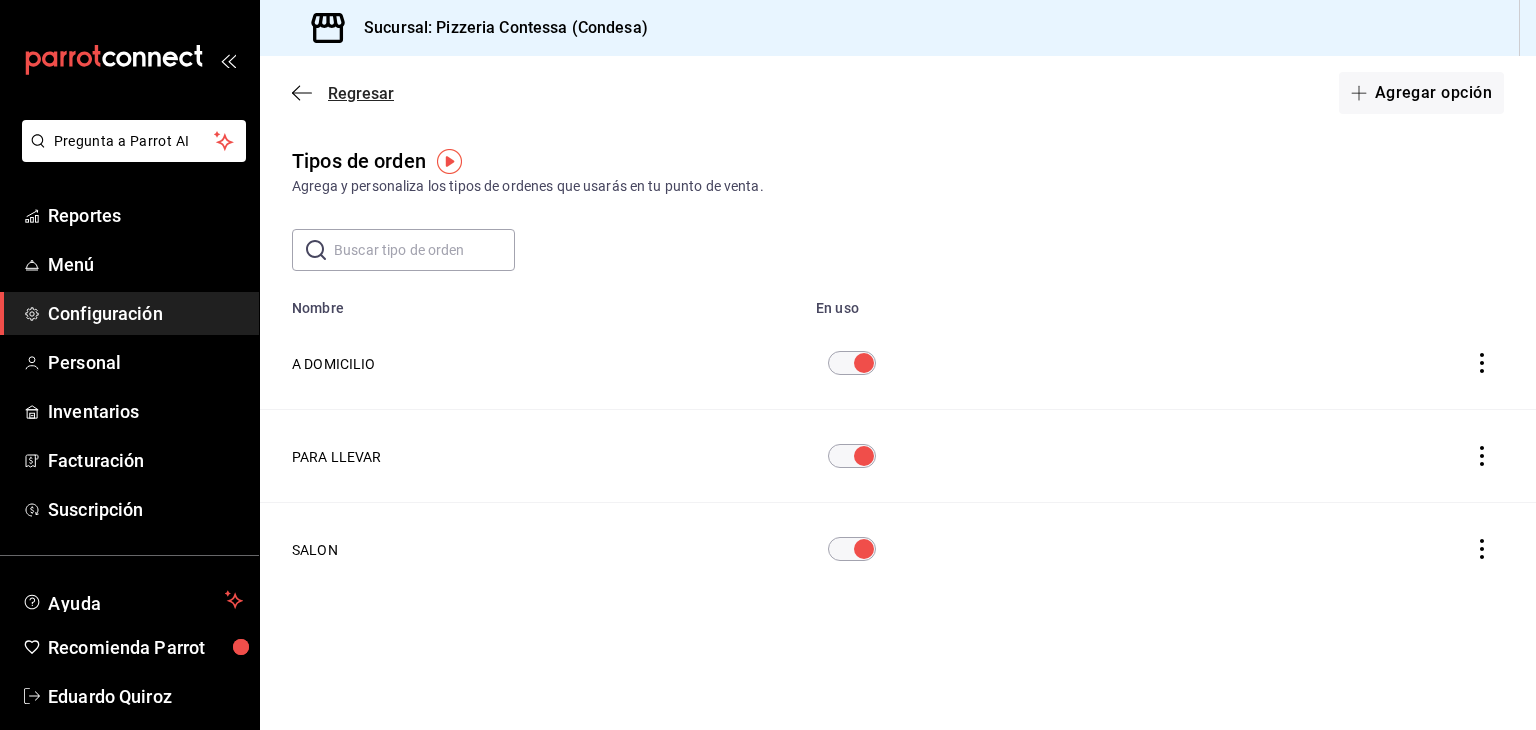 click on "Regresar" at bounding box center [361, 93] 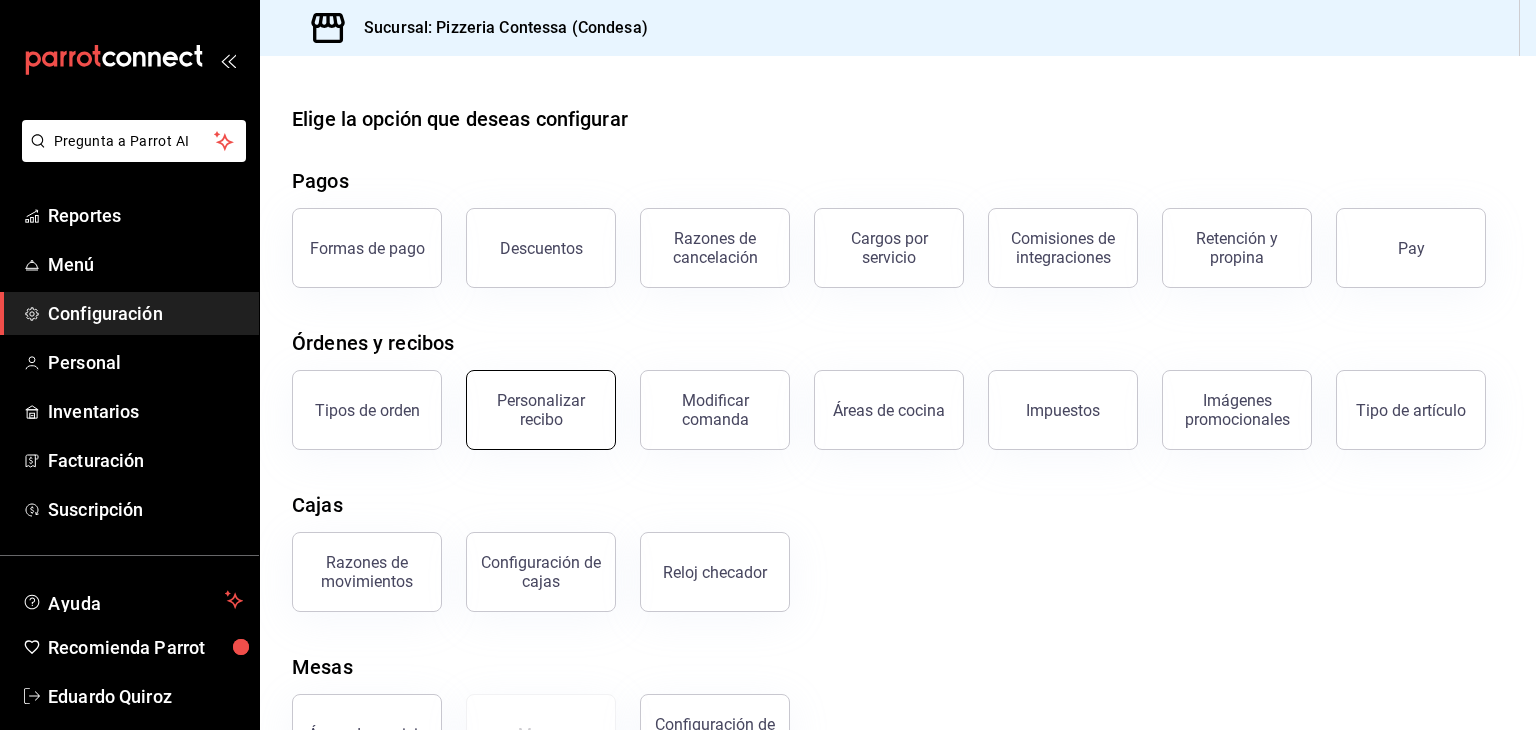 click on "Personalizar recibo" at bounding box center (541, 410) 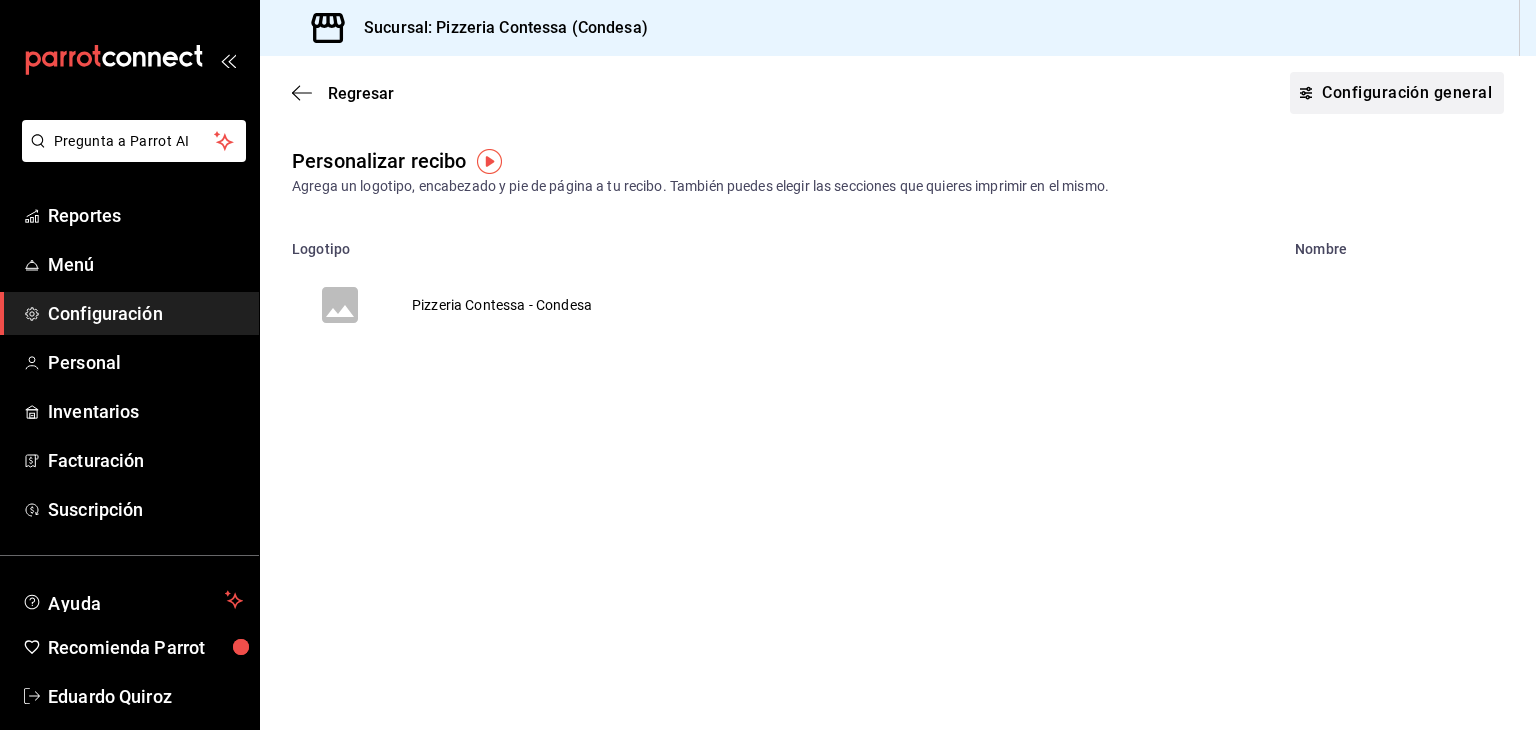 click on "Configuración general" at bounding box center (1397, 93) 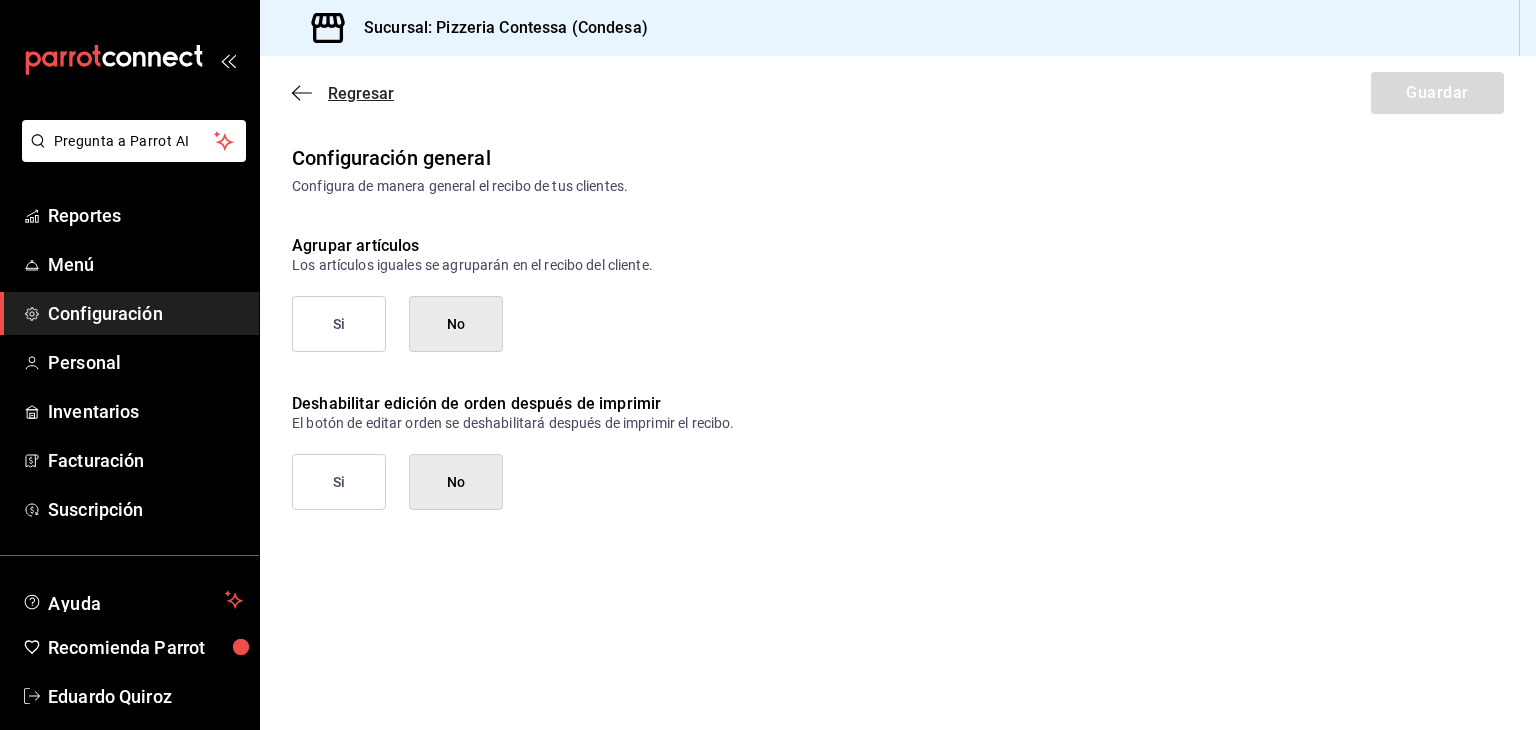 click on "Regresar" at bounding box center (361, 93) 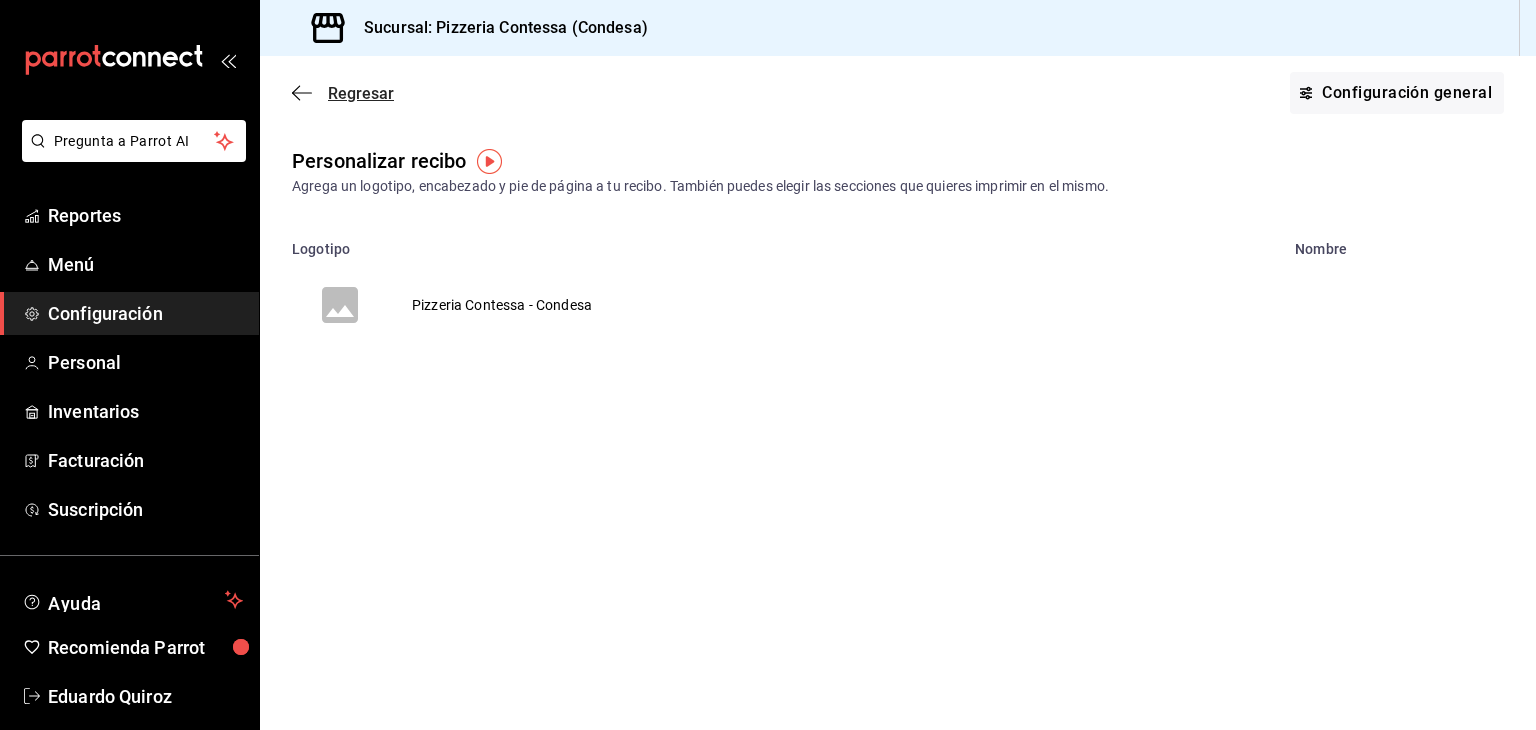 click on "Regresar" at bounding box center [361, 93] 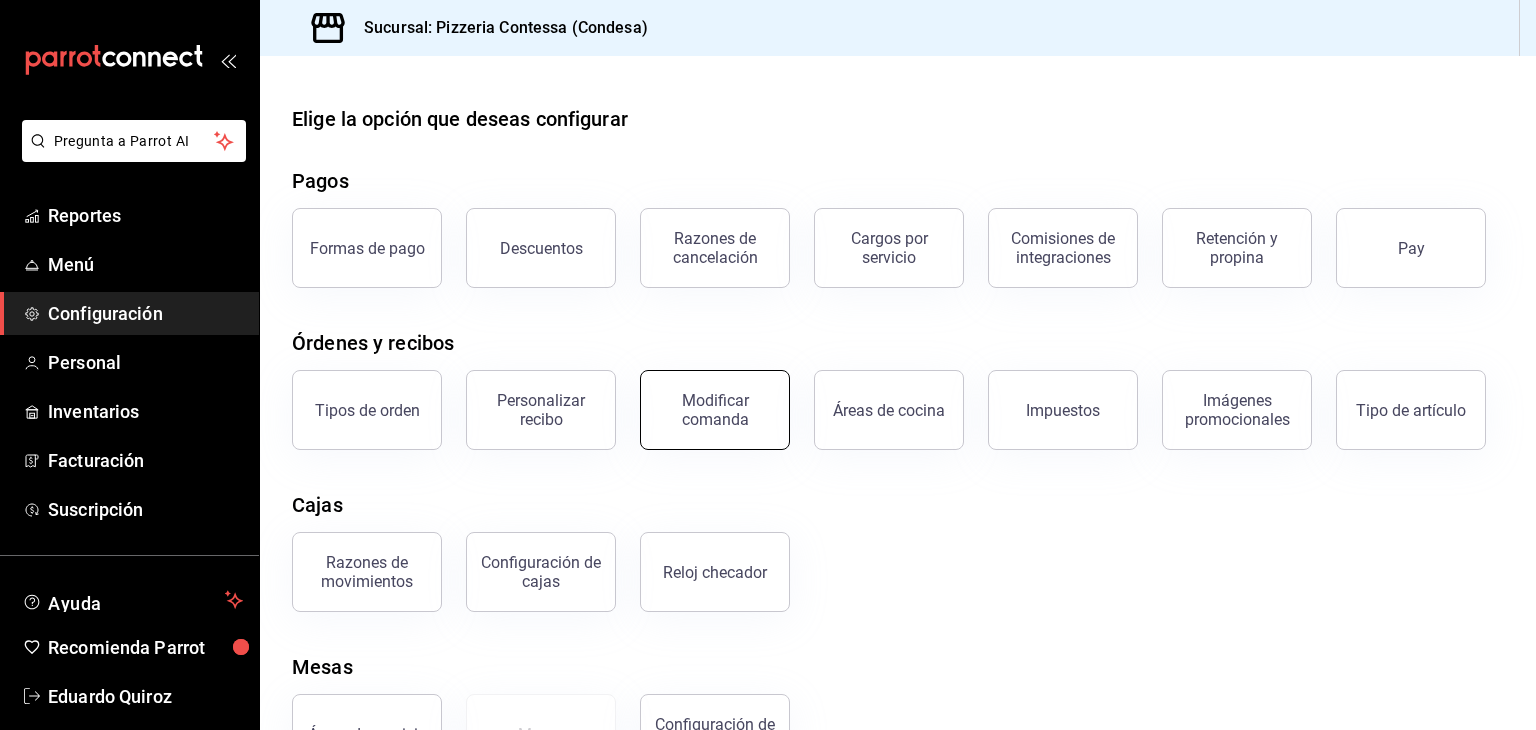 scroll, scrollTop: 0, scrollLeft: 0, axis: both 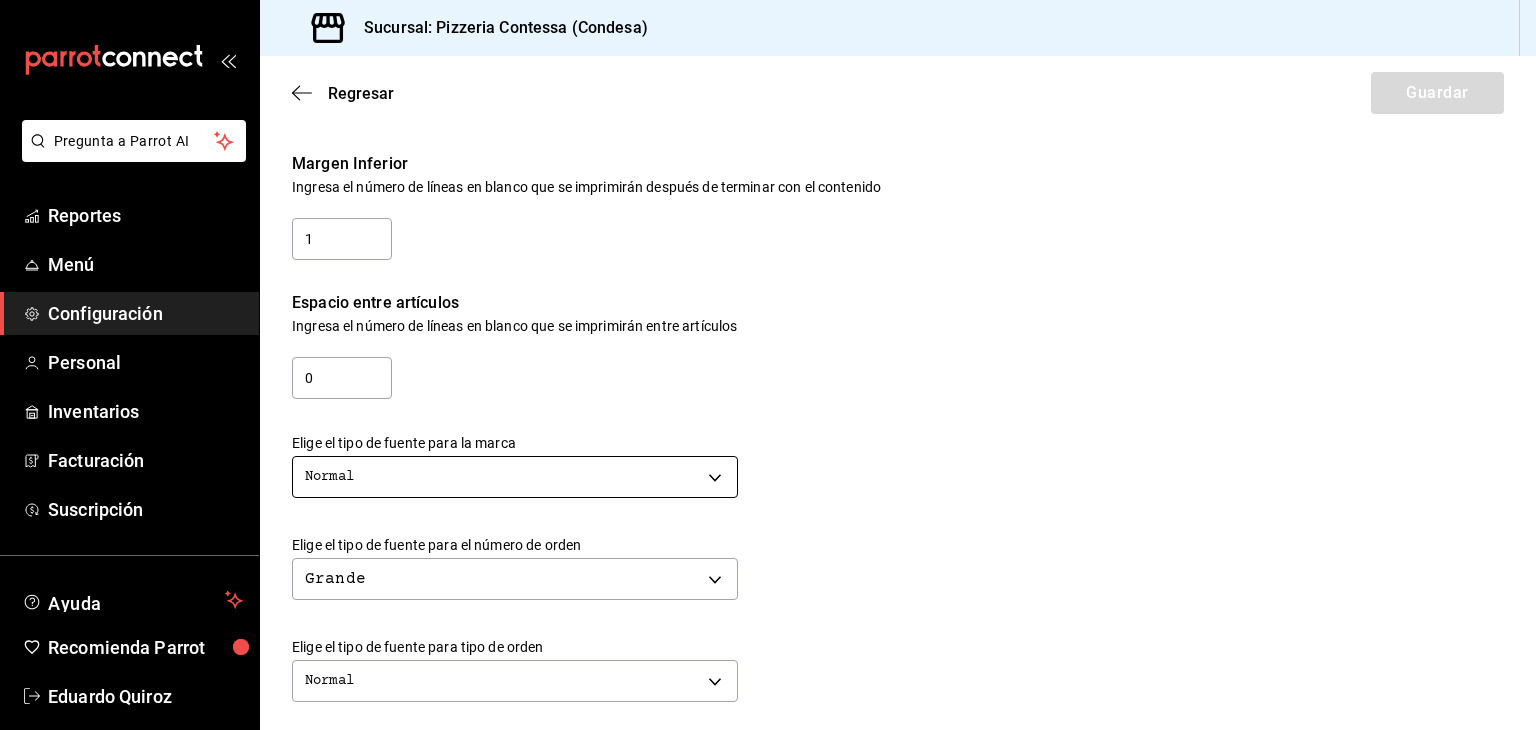 click on "Pregunta a Parrot AI Reportes   Menú   Configuración   Personal   Inventarios   Facturación   Suscripción   Ayuda Recomienda Parrot   Eduardo Quiroz   Sugerir nueva función   Sucursal: Pizzeria Contessa (Condesa) Regresar Guardar Modificar comanda Personaliza las comandas de tu cocina. Margen Superior Ingresa el número de líneas en blanco que se imprimirán antes de comenzar con el contenido 1 Margen Inferior Ingresa el número de líneas en blanco que se imprimirán después de terminar con el contenido 1 Espacio entre artículos Ingresa el número de líneas en blanco que se imprimirán entre artículos 0 Elige el tipo de fuente para la marca Normal NORMAL Elige el tipo de fuente para el número de orden Grande   BIG Elige el tipo de fuente para tipo de orden Normal   NORMAL Elige el tipo de fuente para artículos Grande BIG Elige el tipo de fuente para modificadores Grande BIG Elige el tipo de fuente para notas Grande BIG ¿Mostrar títulos de grupos modificadores? Si No Si No Ver video tutorial" at bounding box center (768, 365) 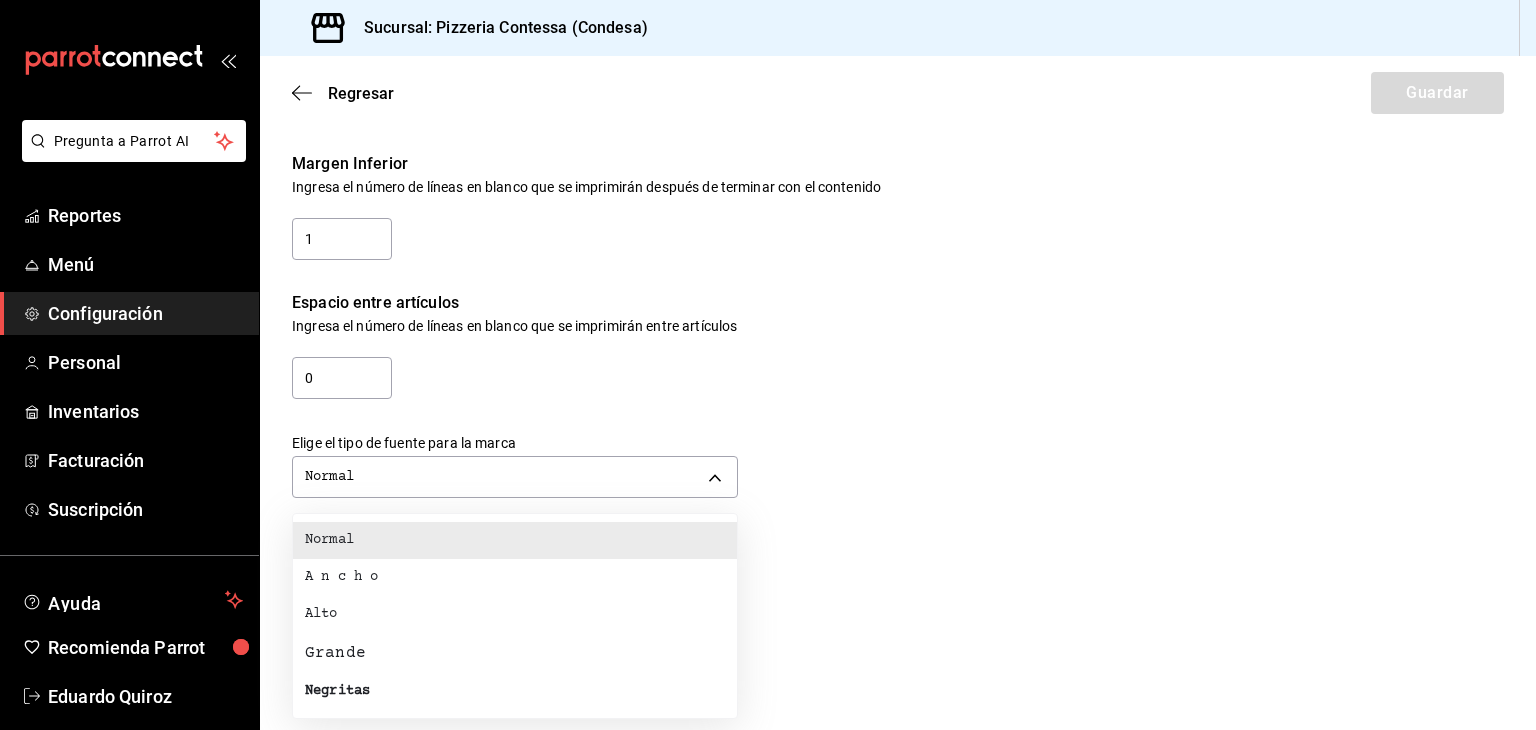 click at bounding box center [768, 365] 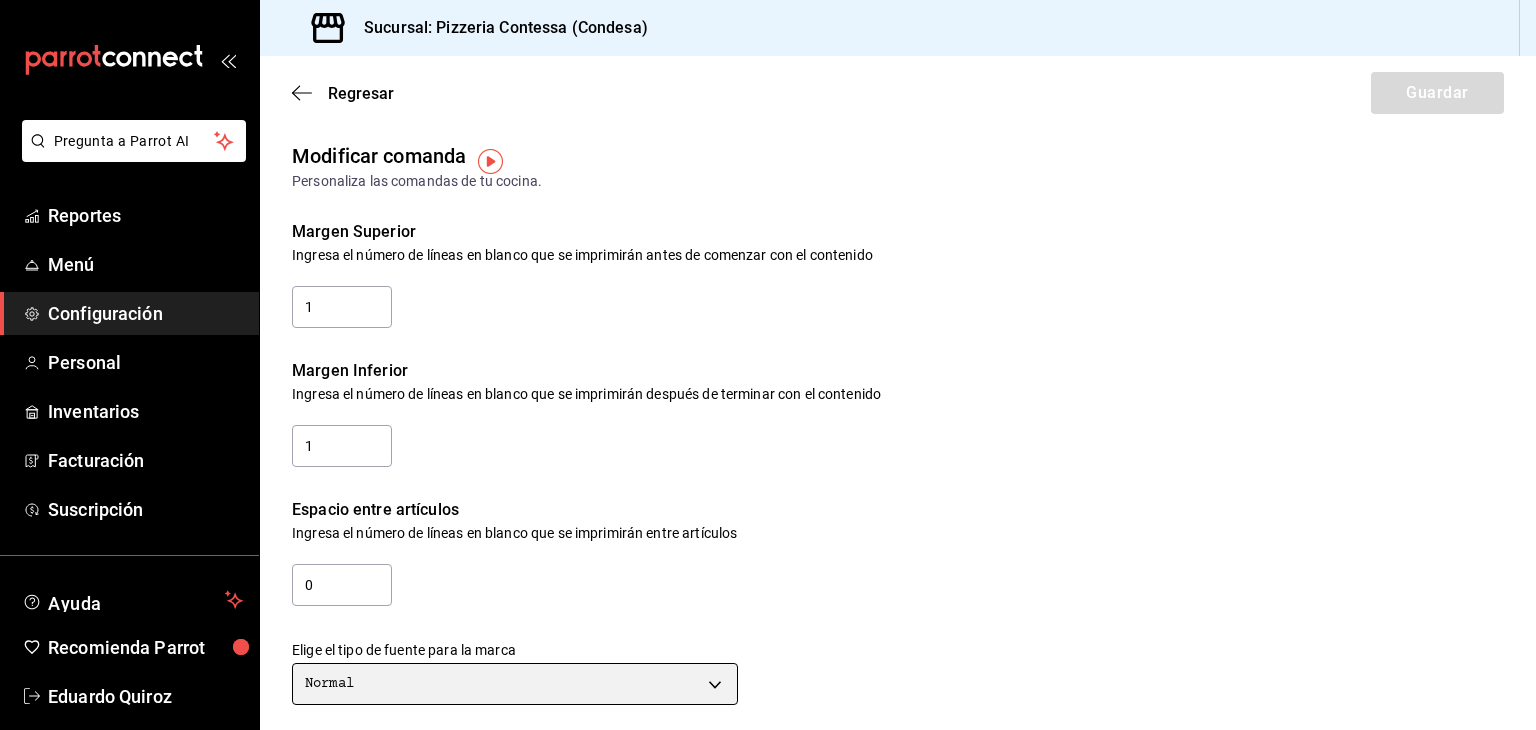scroll, scrollTop: 0, scrollLeft: 0, axis: both 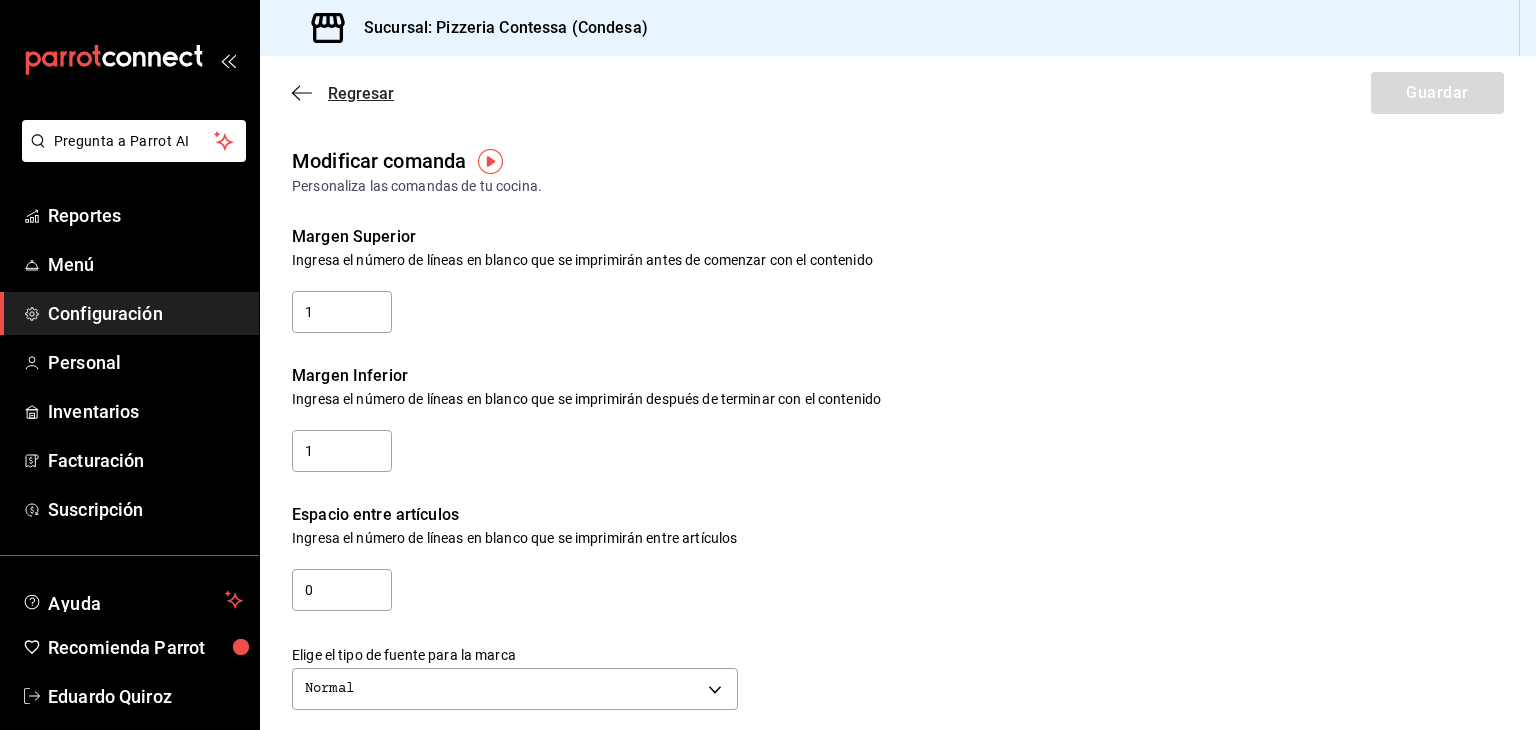 click 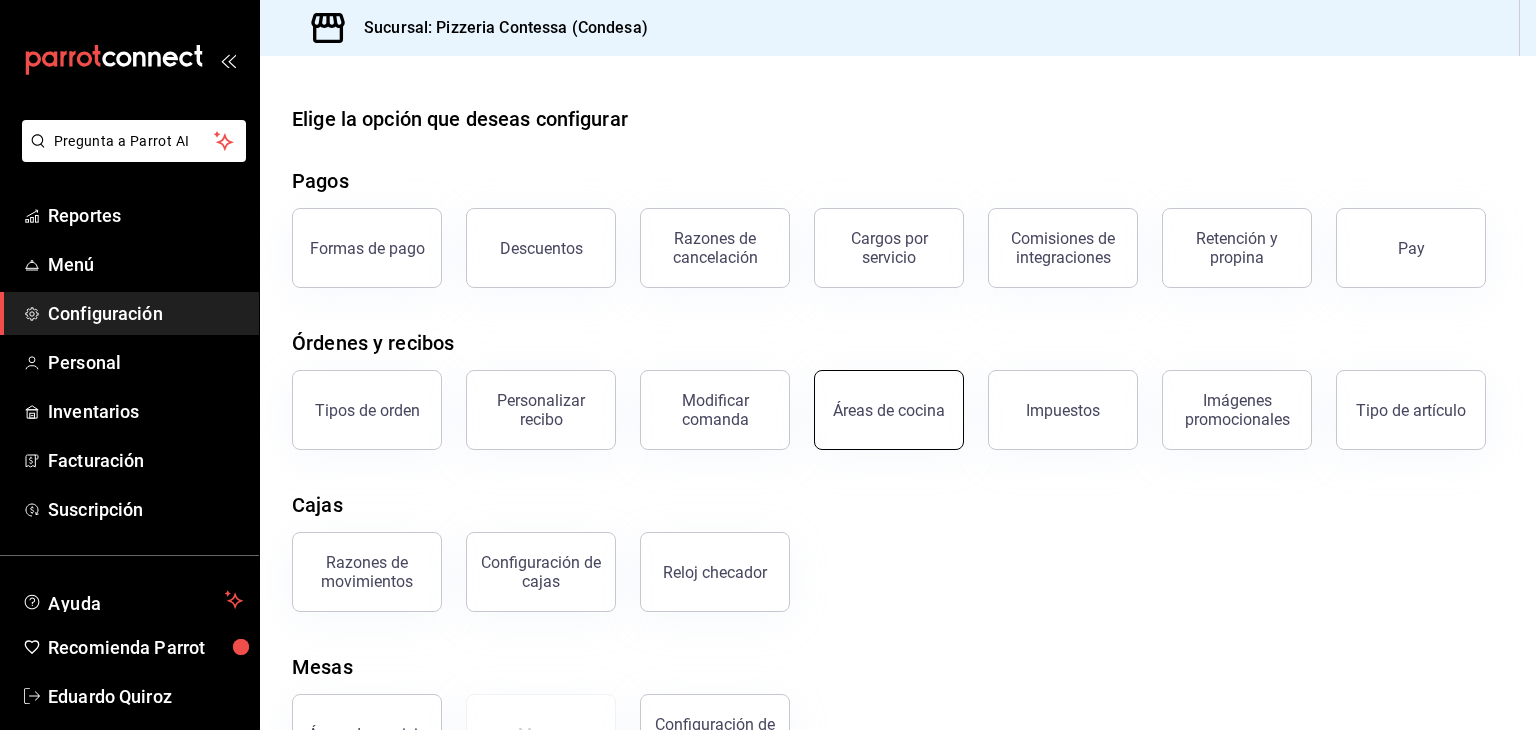 click on "Áreas de cocina" at bounding box center [889, 410] 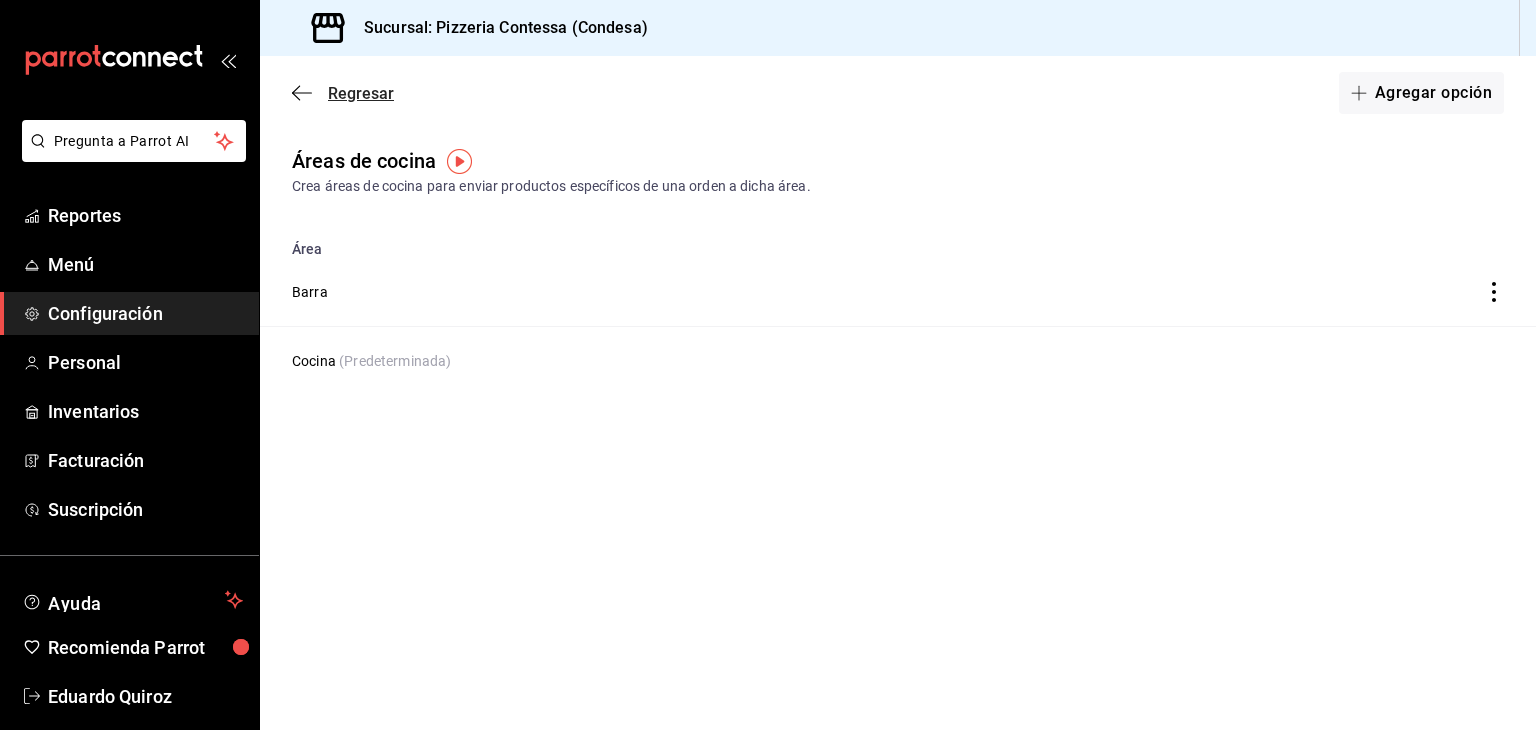 click on "Regresar" at bounding box center [361, 93] 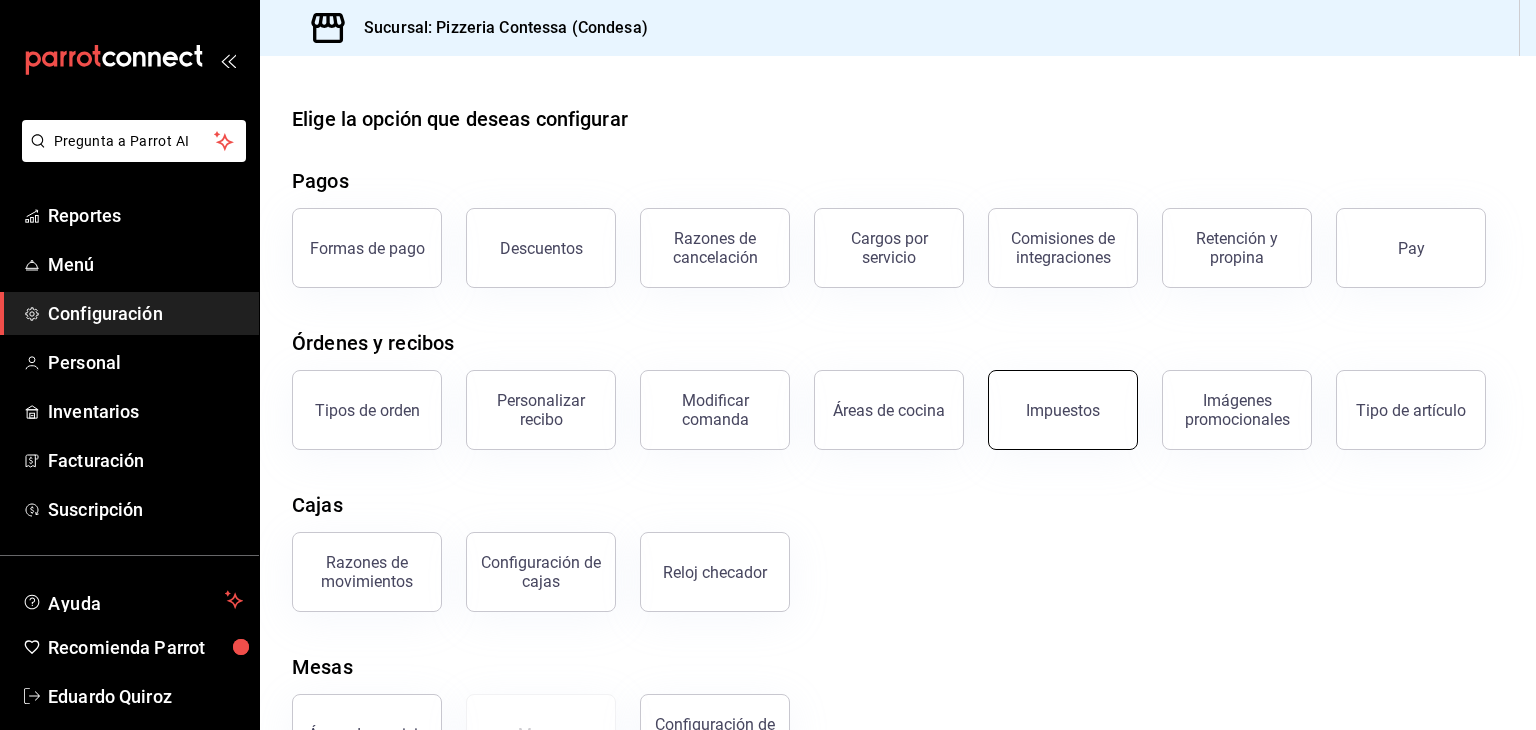 click on "Impuestos" at bounding box center (1063, 410) 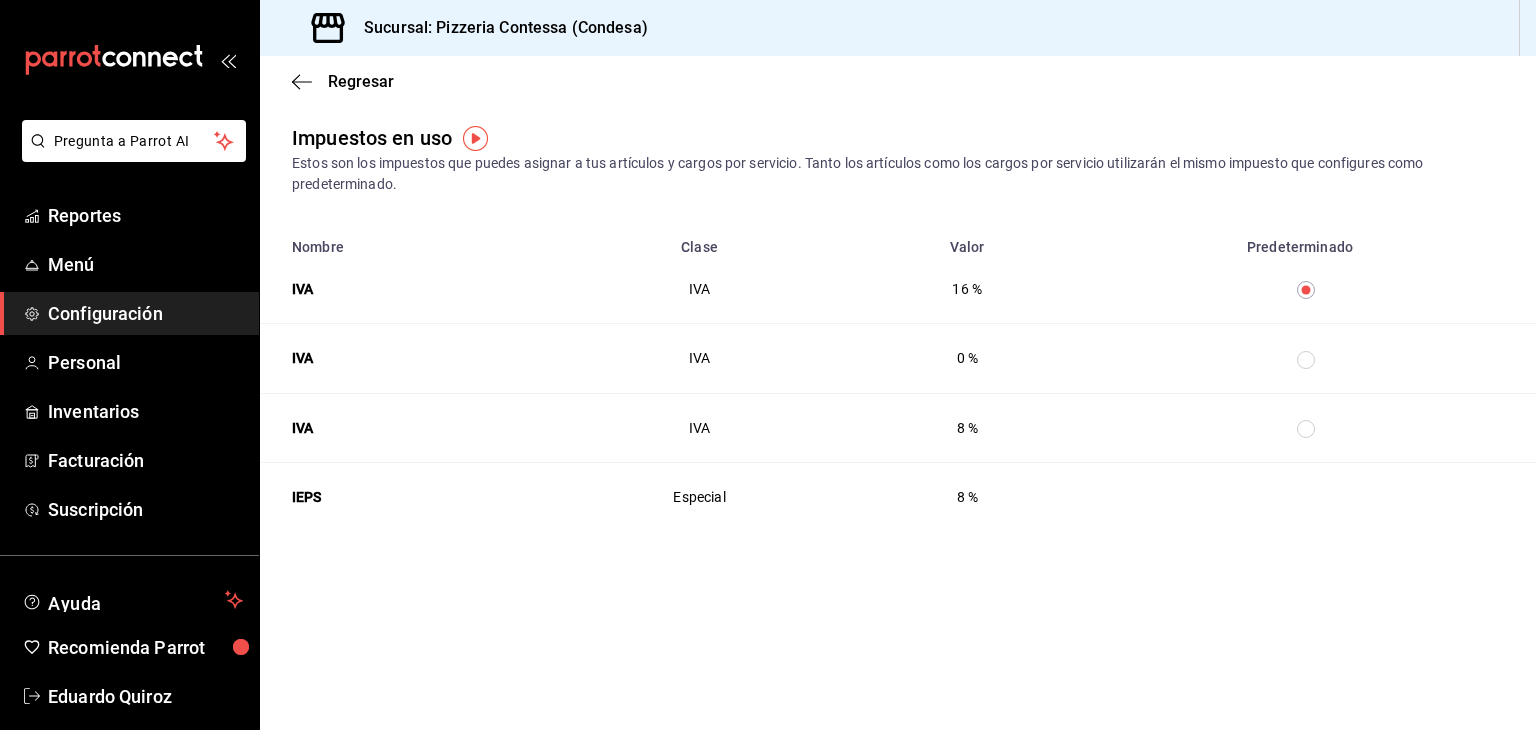click on "0 %" at bounding box center [967, 358] 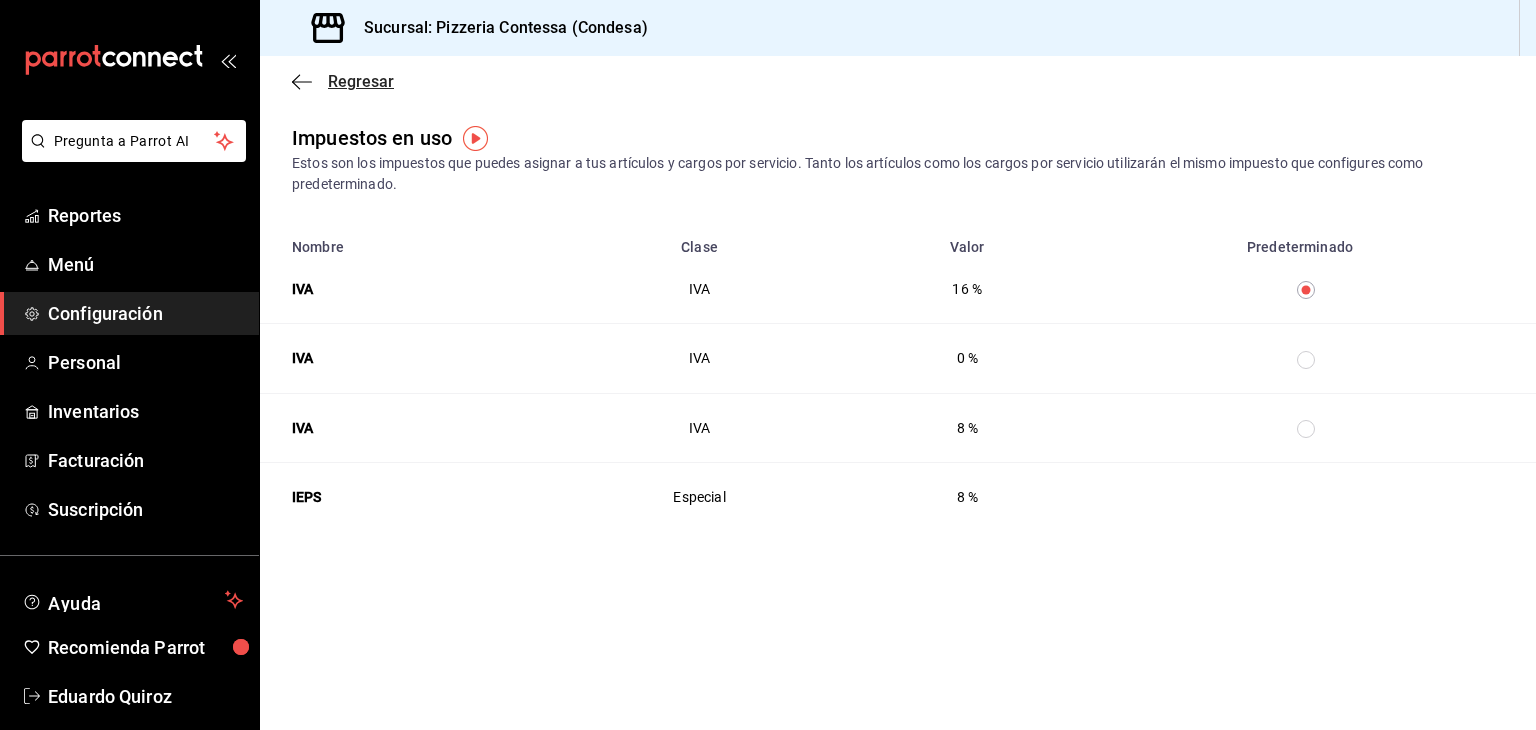click 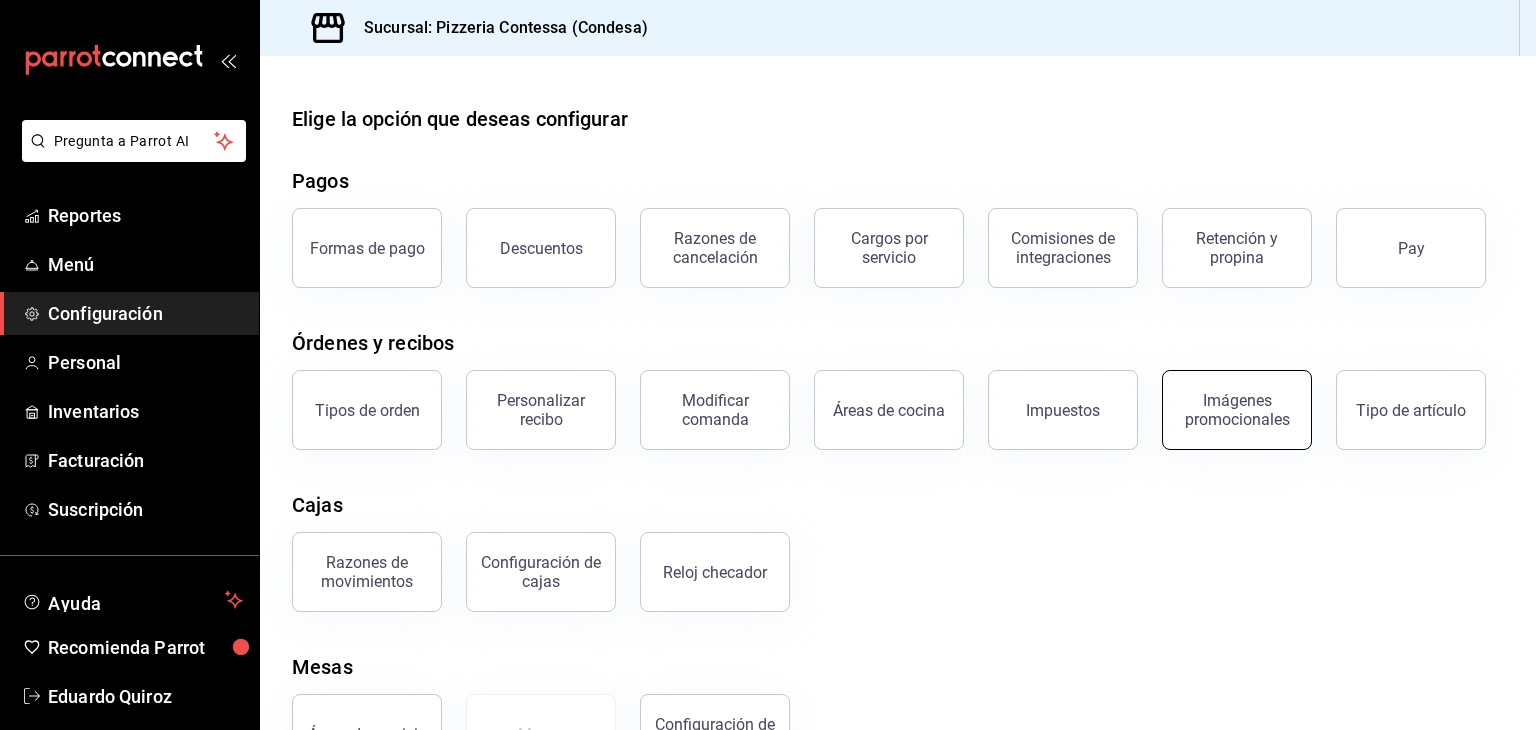 click on "Imágenes promocionales" at bounding box center (1237, 410) 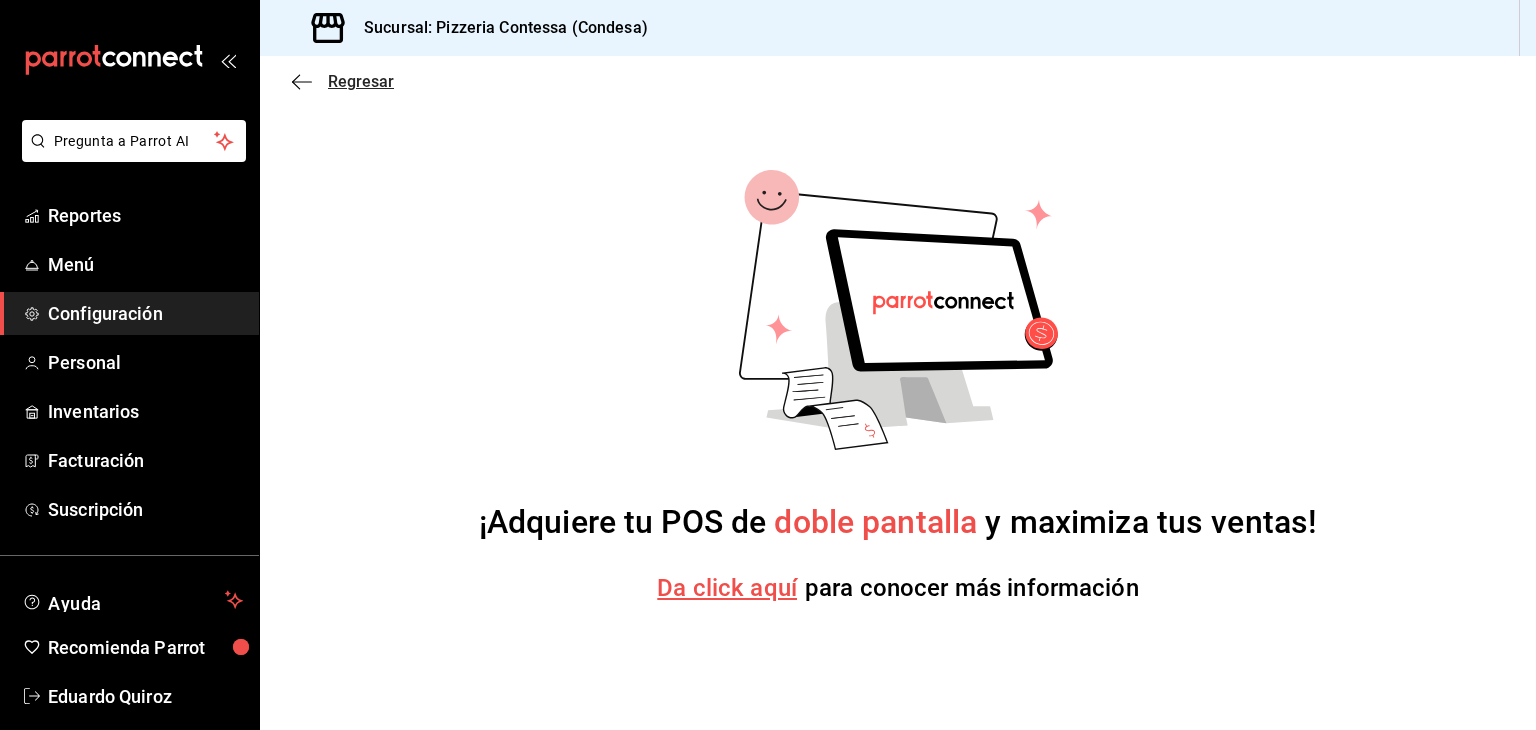 click on "Regresar" at bounding box center [361, 81] 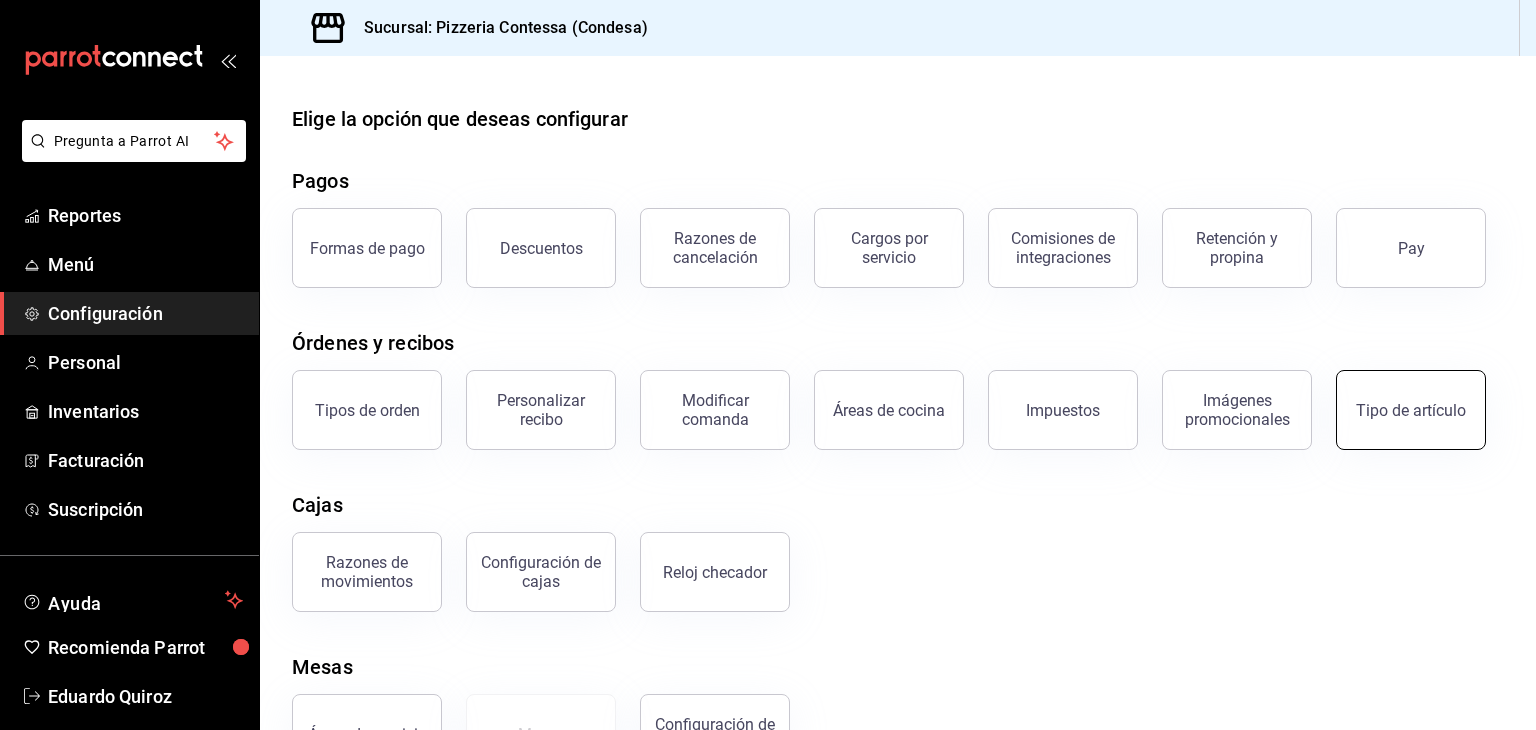 click on "Tipo de artículo" at bounding box center [1411, 410] 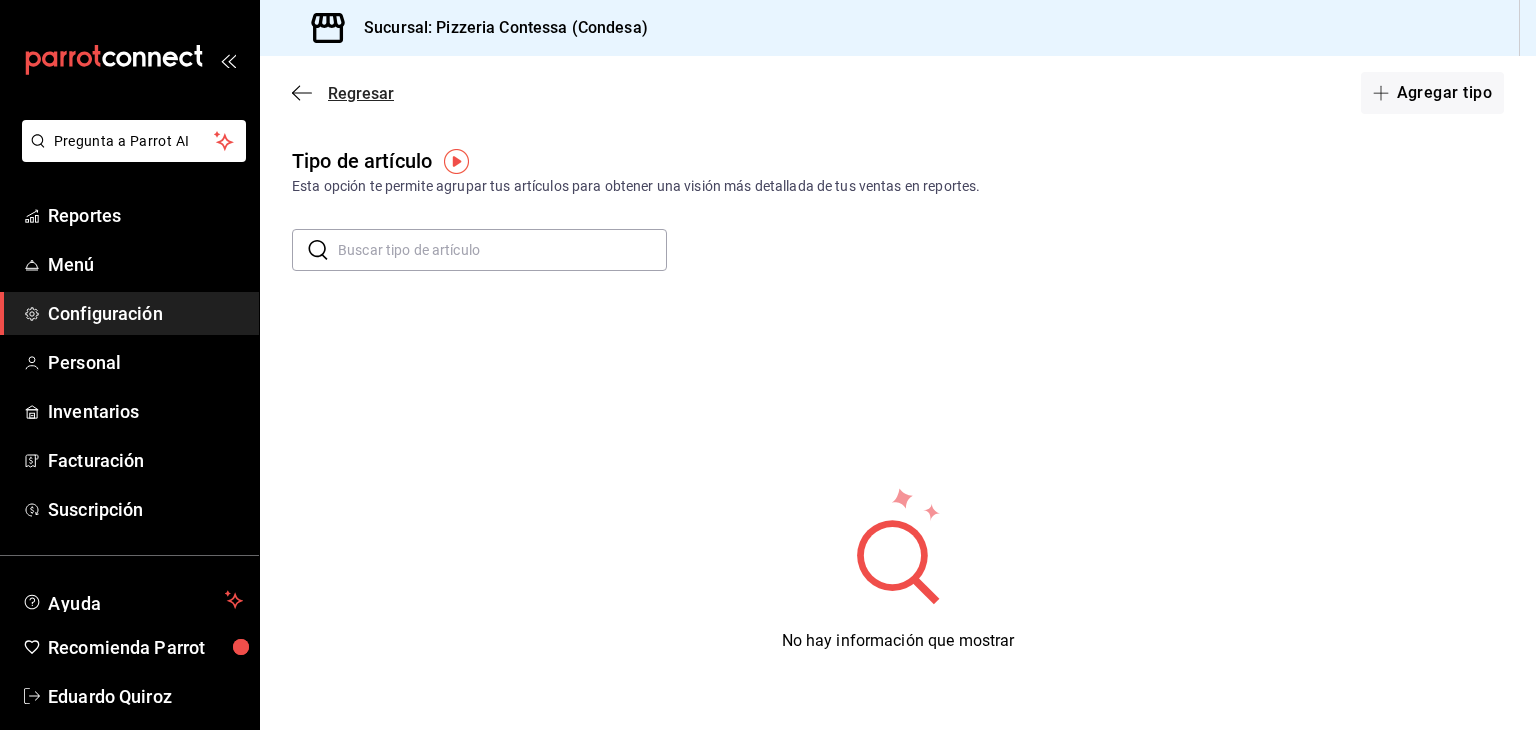 click on "Regresar" at bounding box center (343, 93) 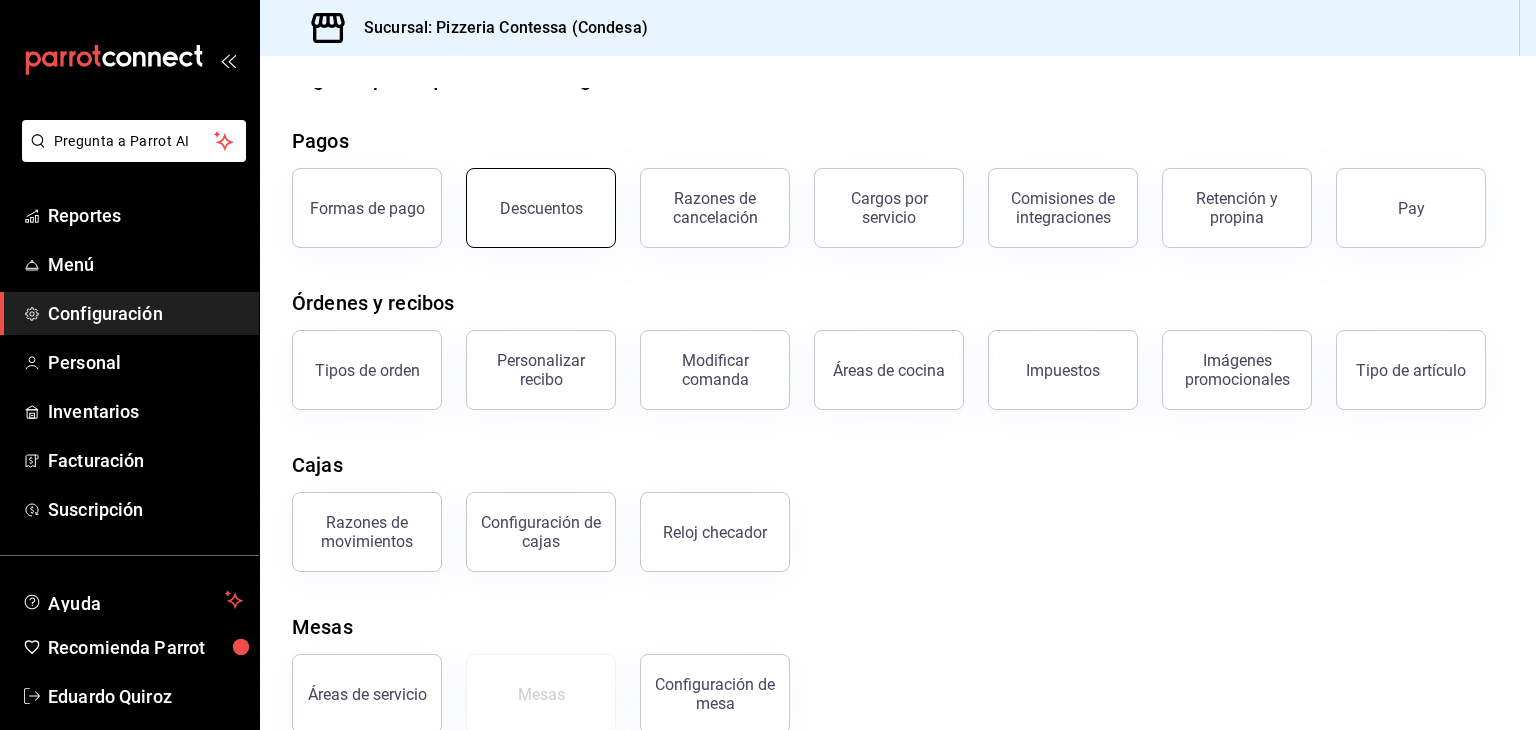 scroll, scrollTop: 76, scrollLeft: 0, axis: vertical 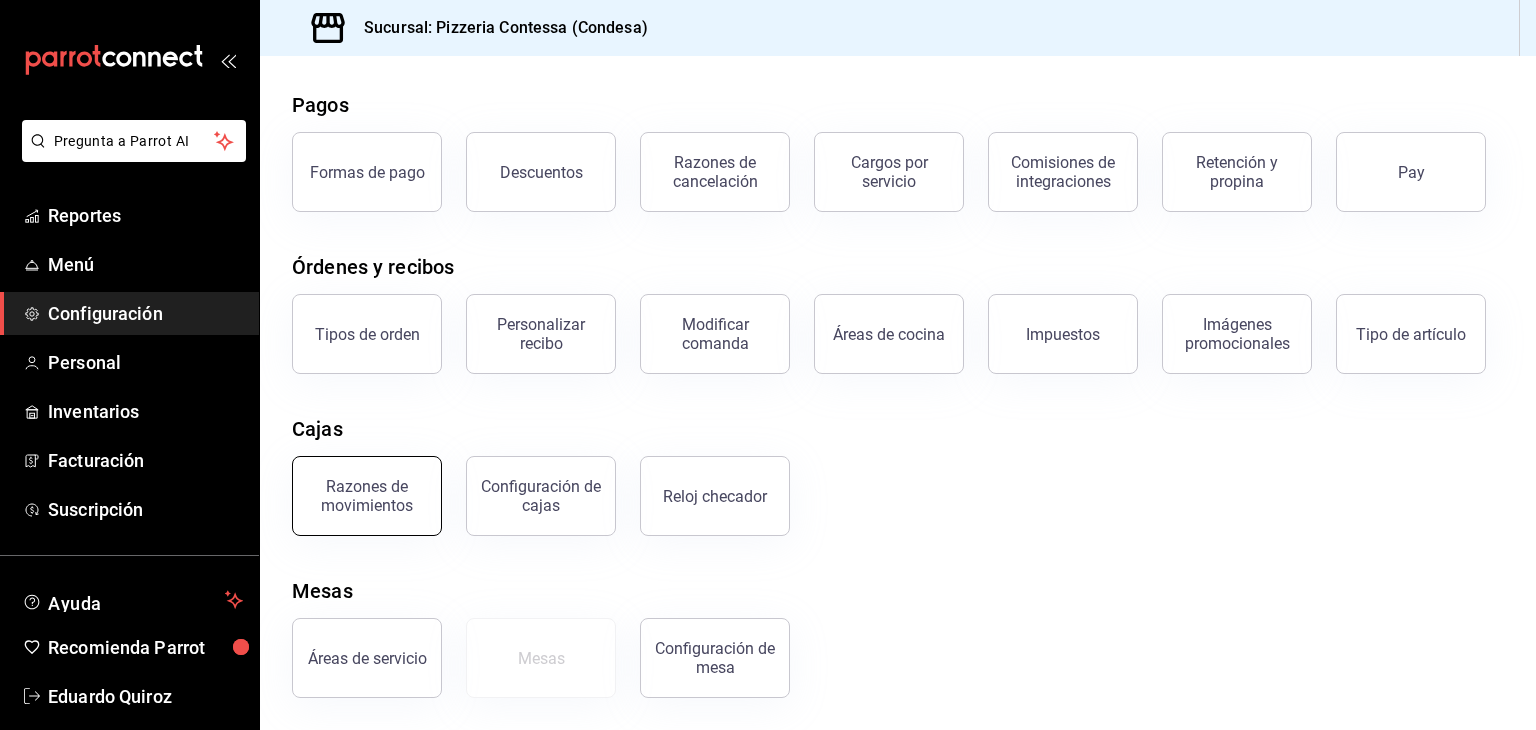 click on "Razones de movimientos" at bounding box center [367, 496] 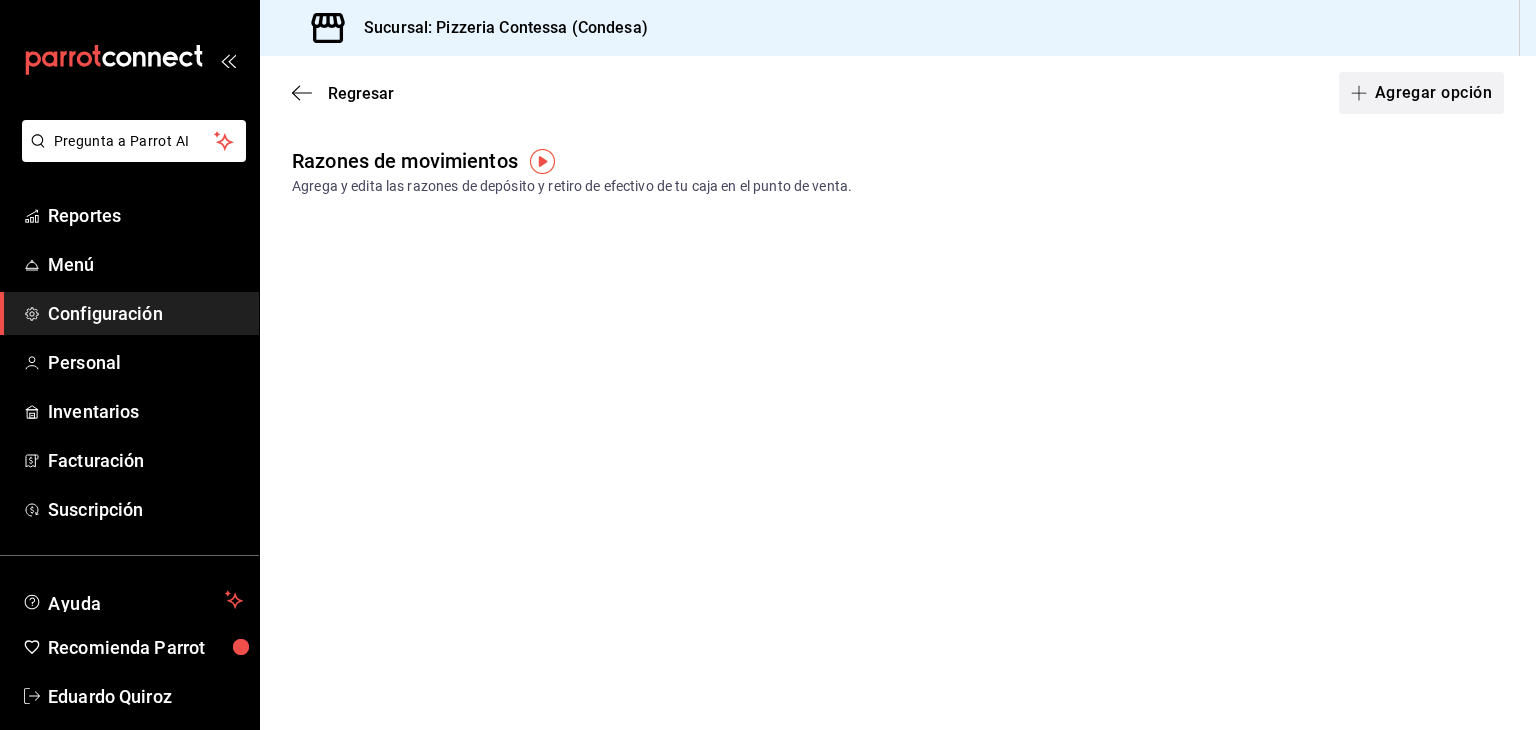 click on "Agregar opción" at bounding box center [1421, 93] 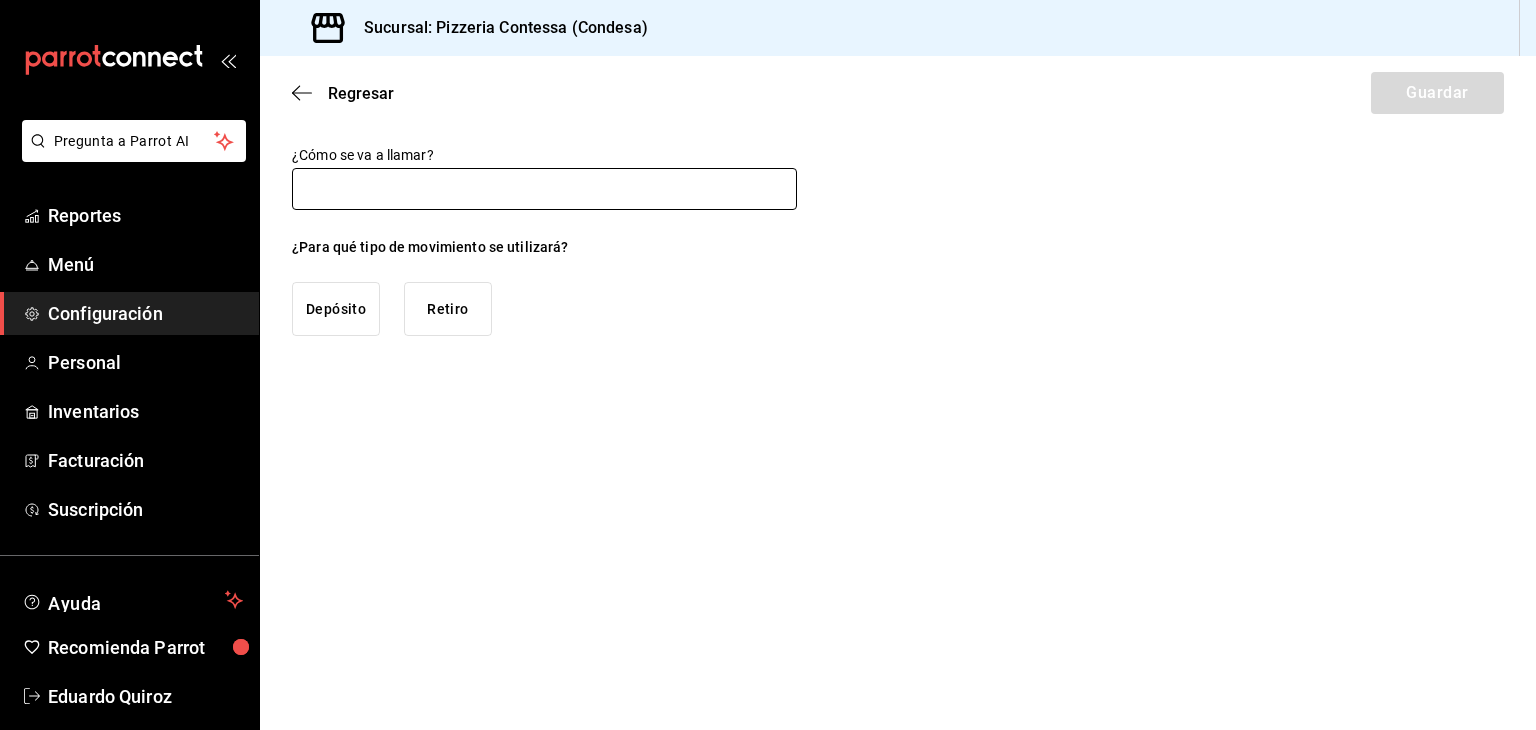 click at bounding box center [544, 189] 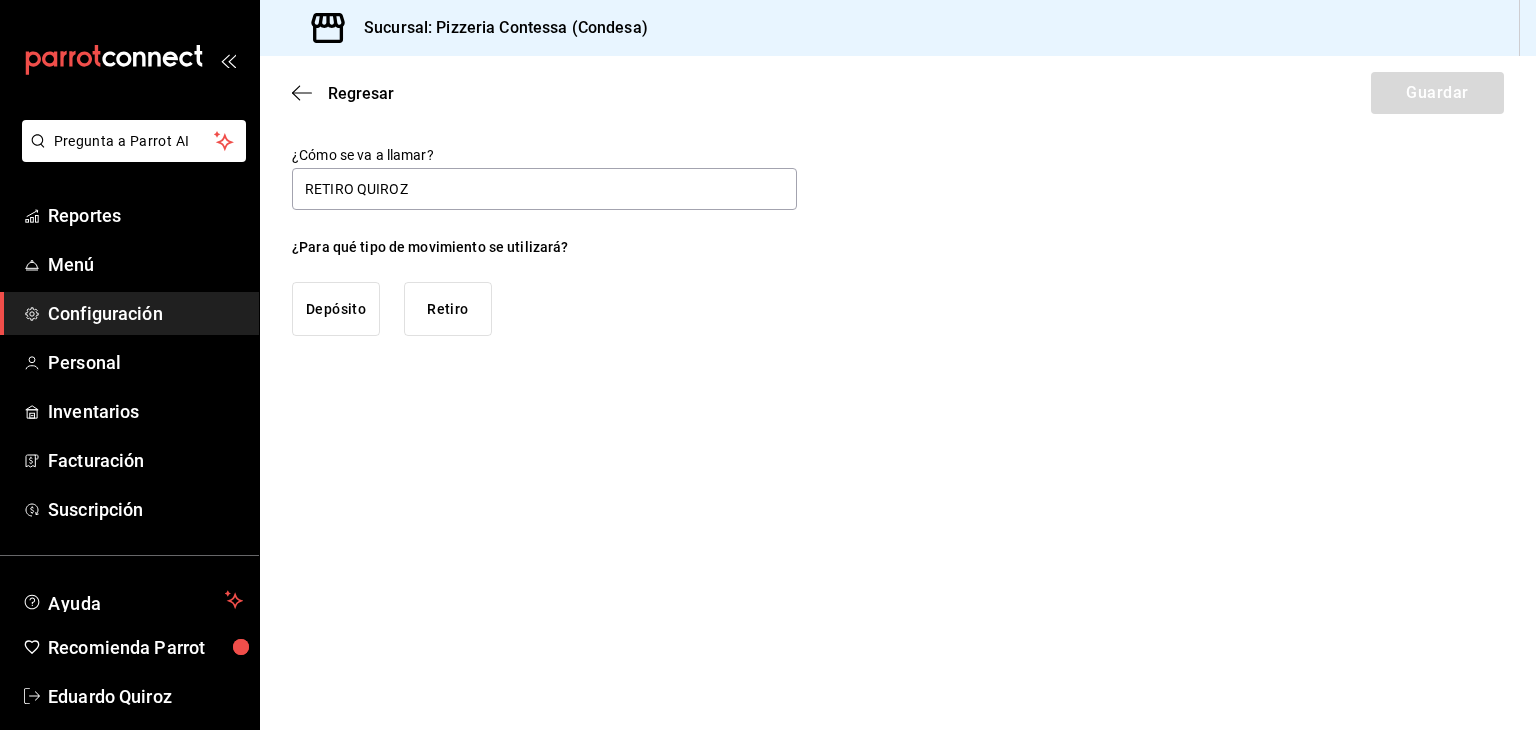 type on "RETIRO QUIROZ" 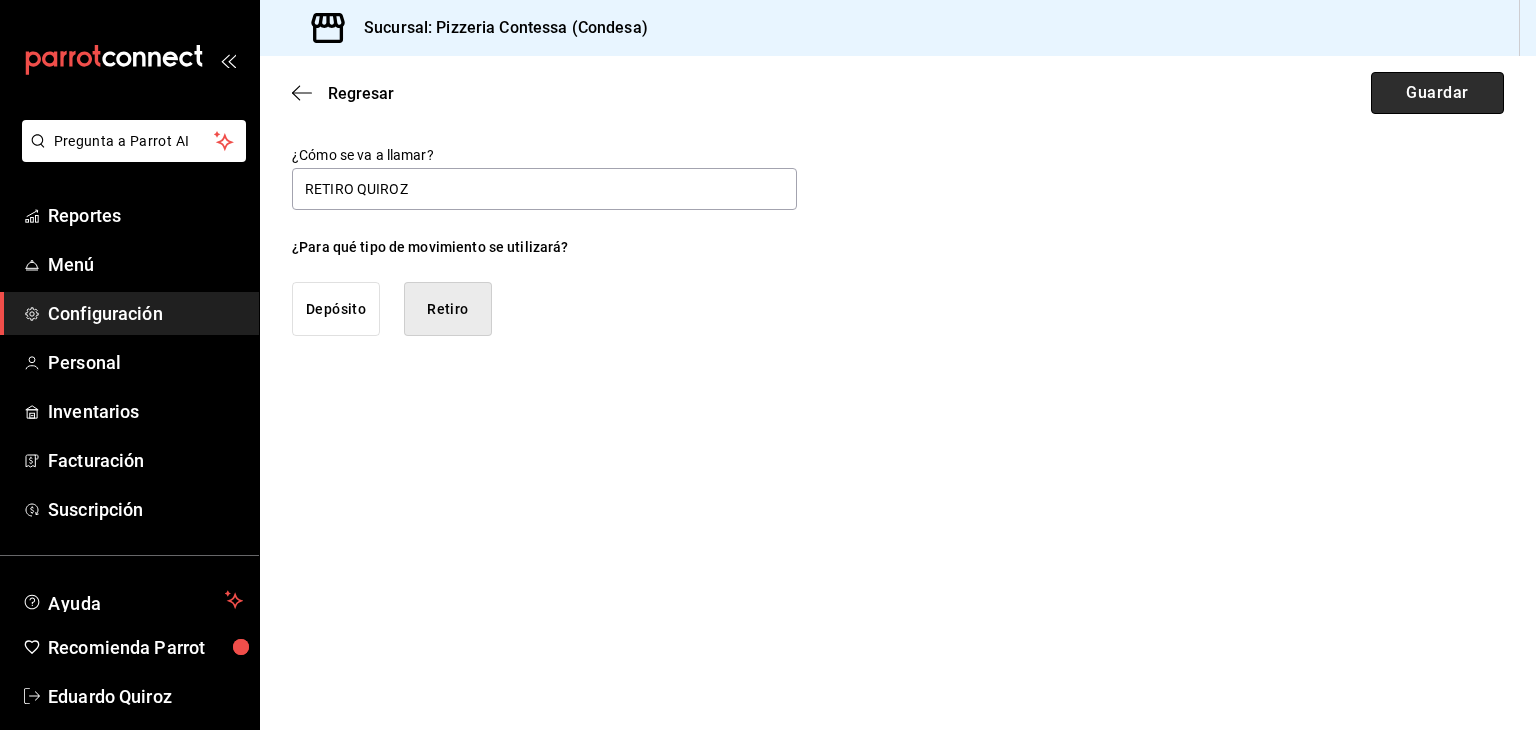 click on "Guardar" at bounding box center [1437, 93] 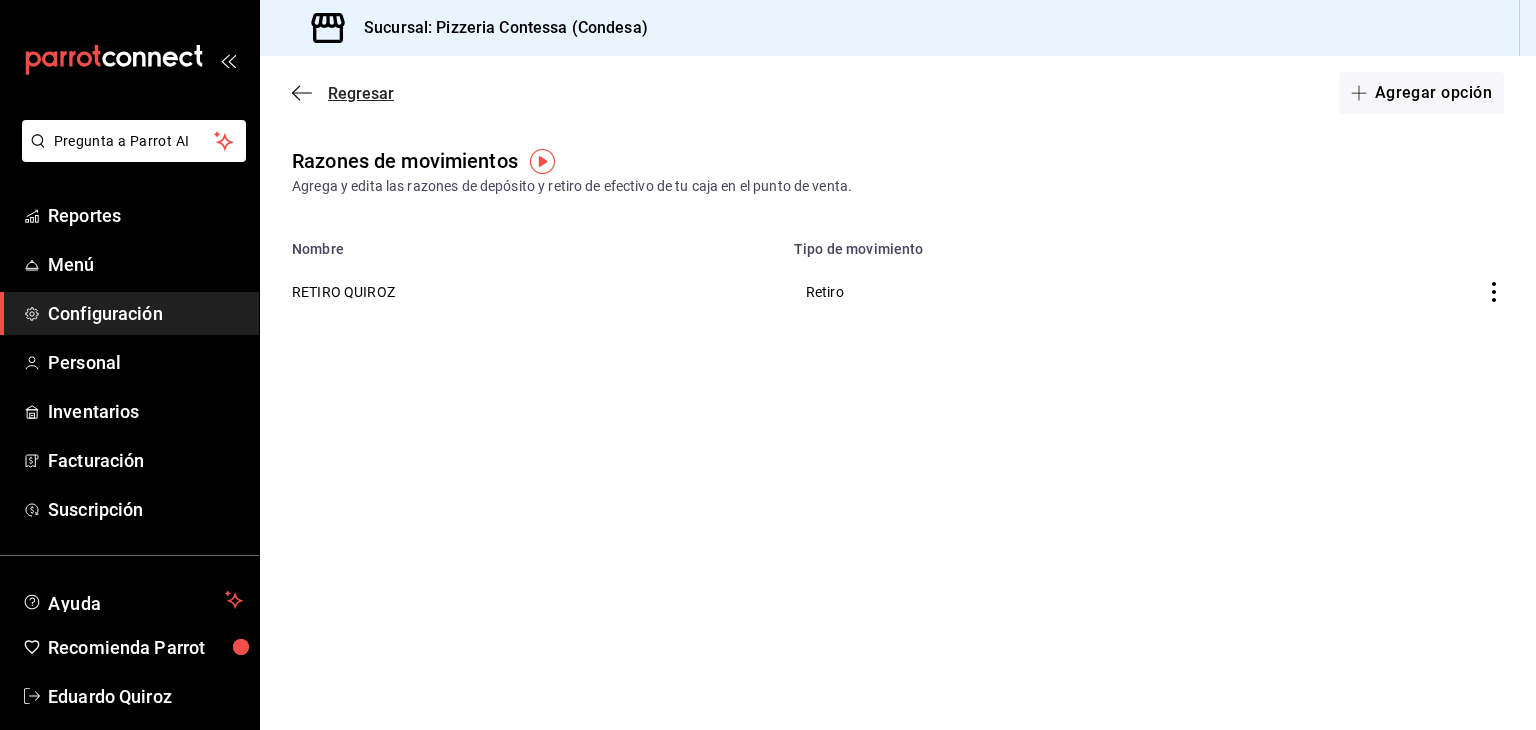 click on "Regresar" at bounding box center [361, 93] 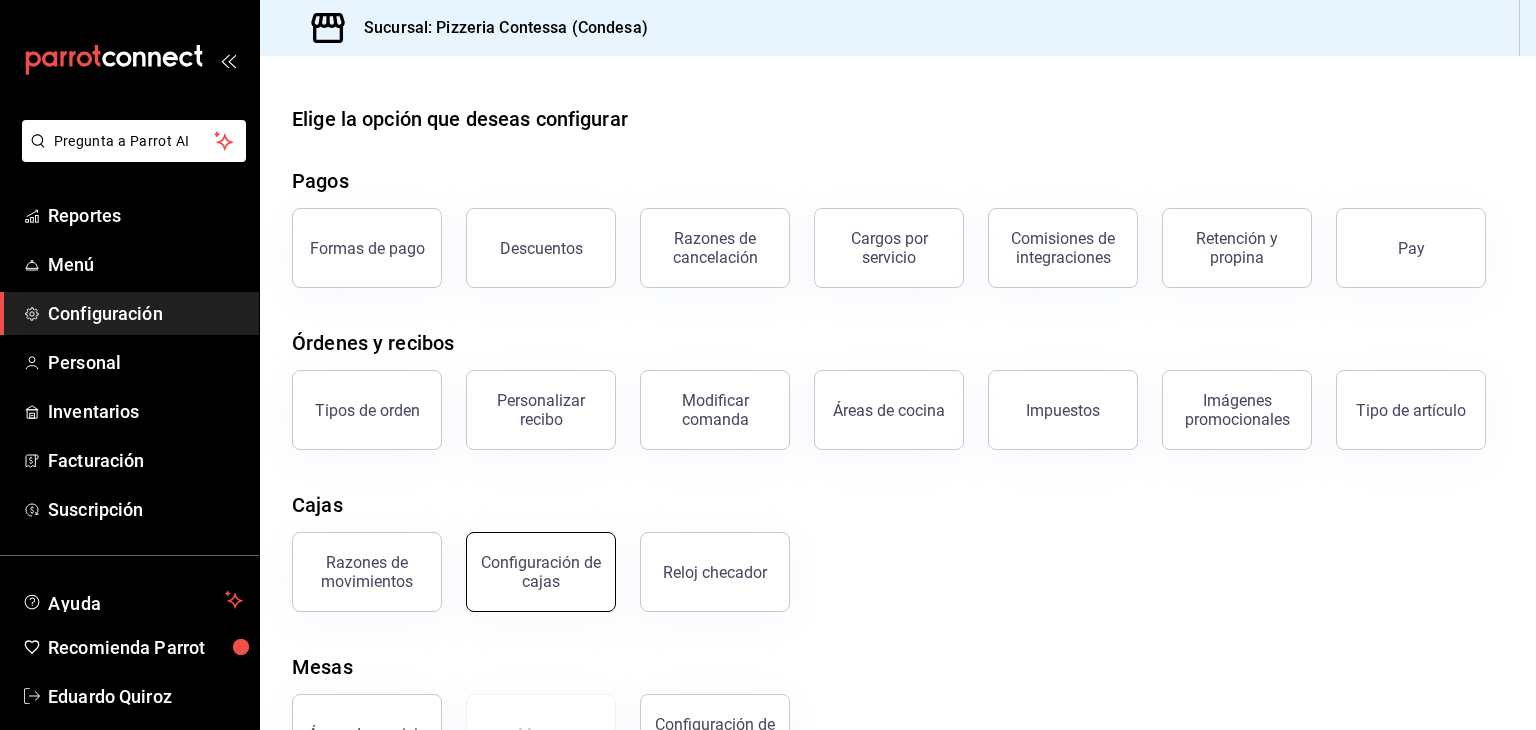 click on "Configuración de cajas" at bounding box center (541, 572) 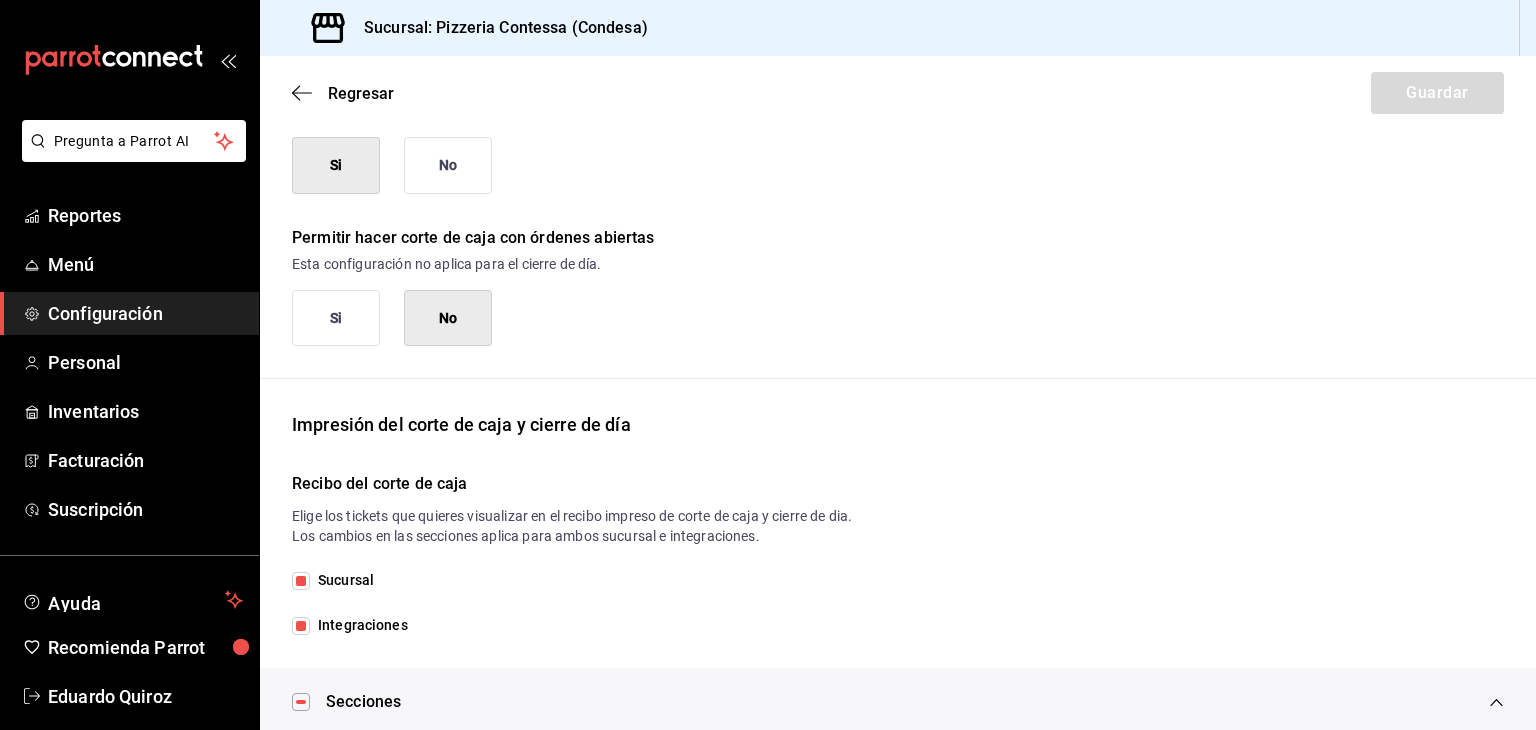 scroll, scrollTop: 0, scrollLeft: 0, axis: both 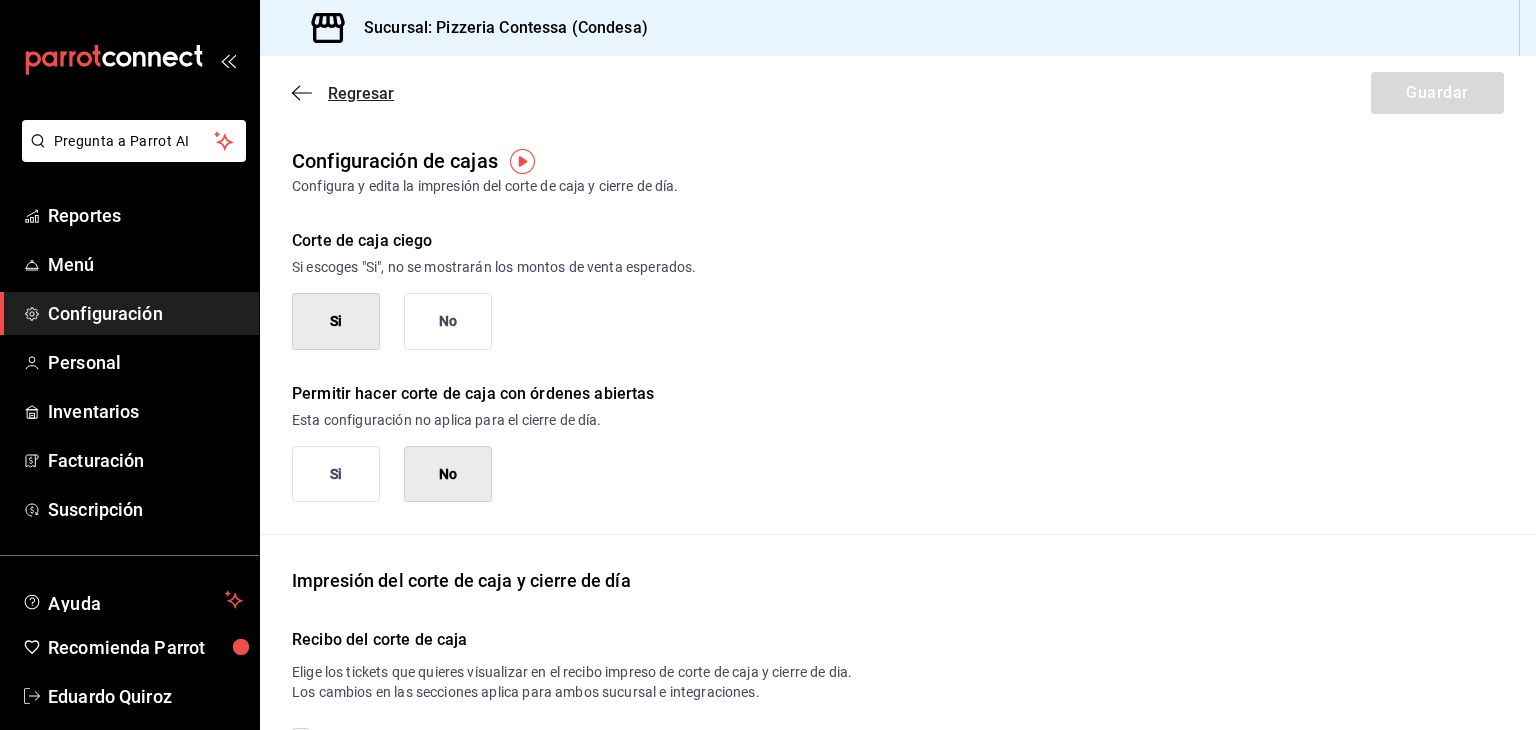 click on "Regresar" at bounding box center [361, 93] 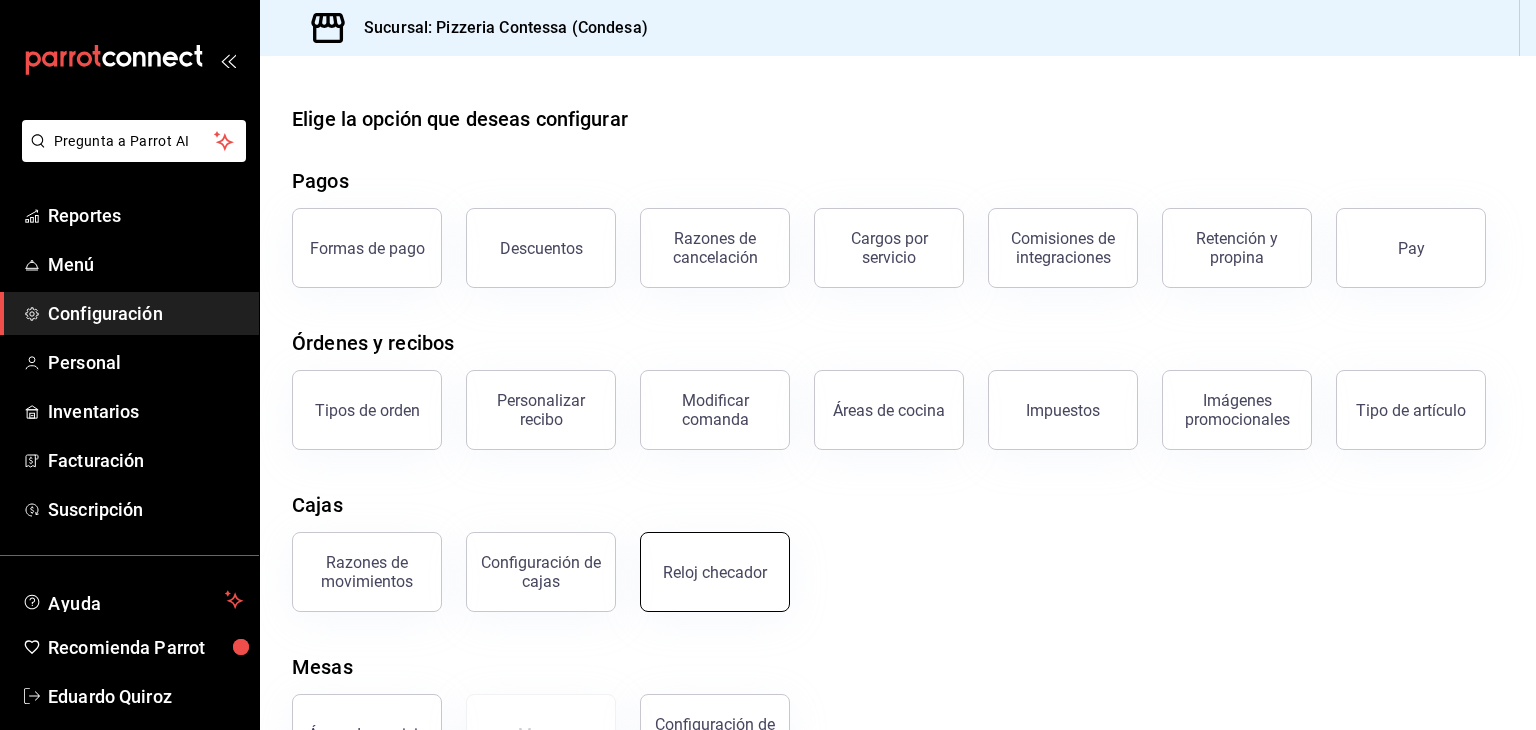 click on "Reloj checador" at bounding box center (703, 560) 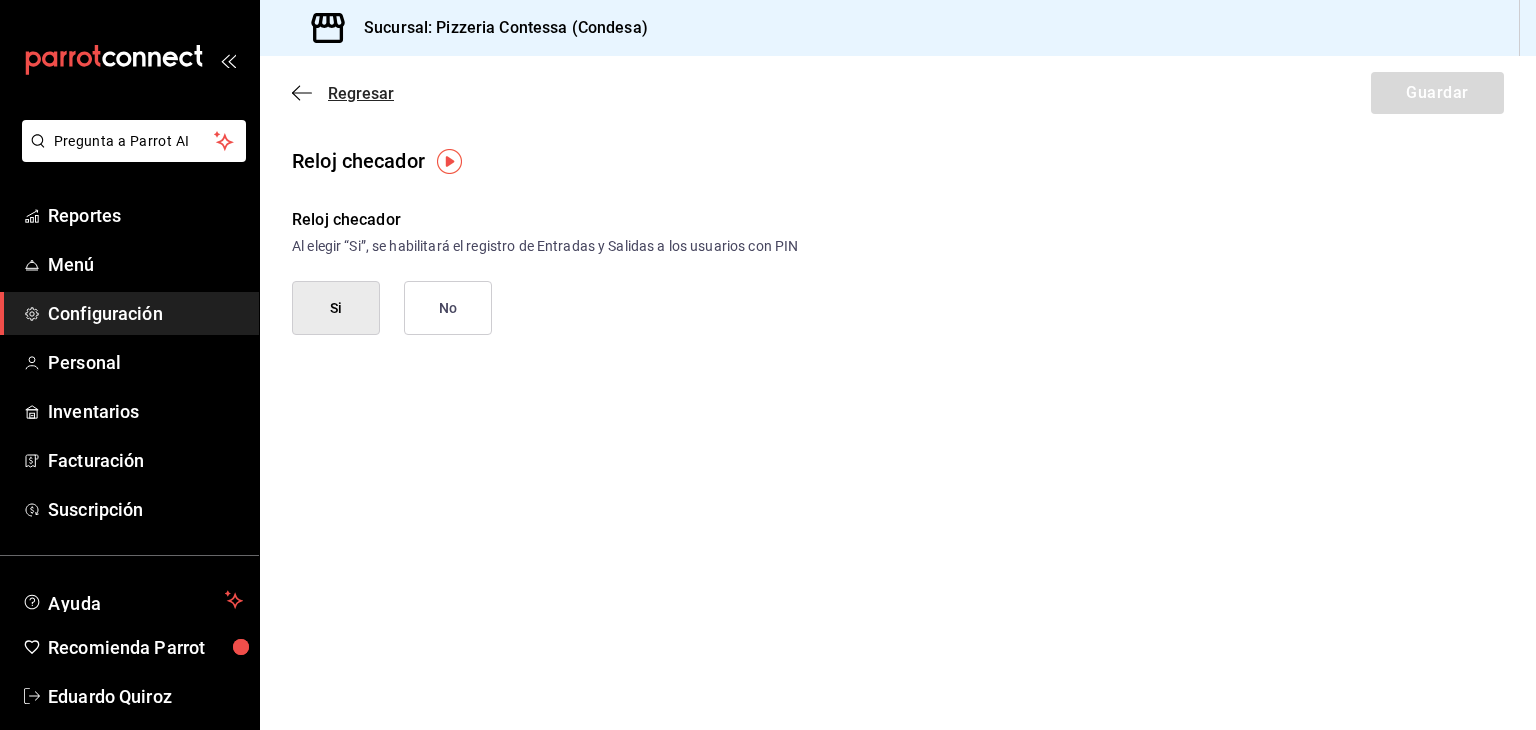 click on "Regresar" at bounding box center [361, 93] 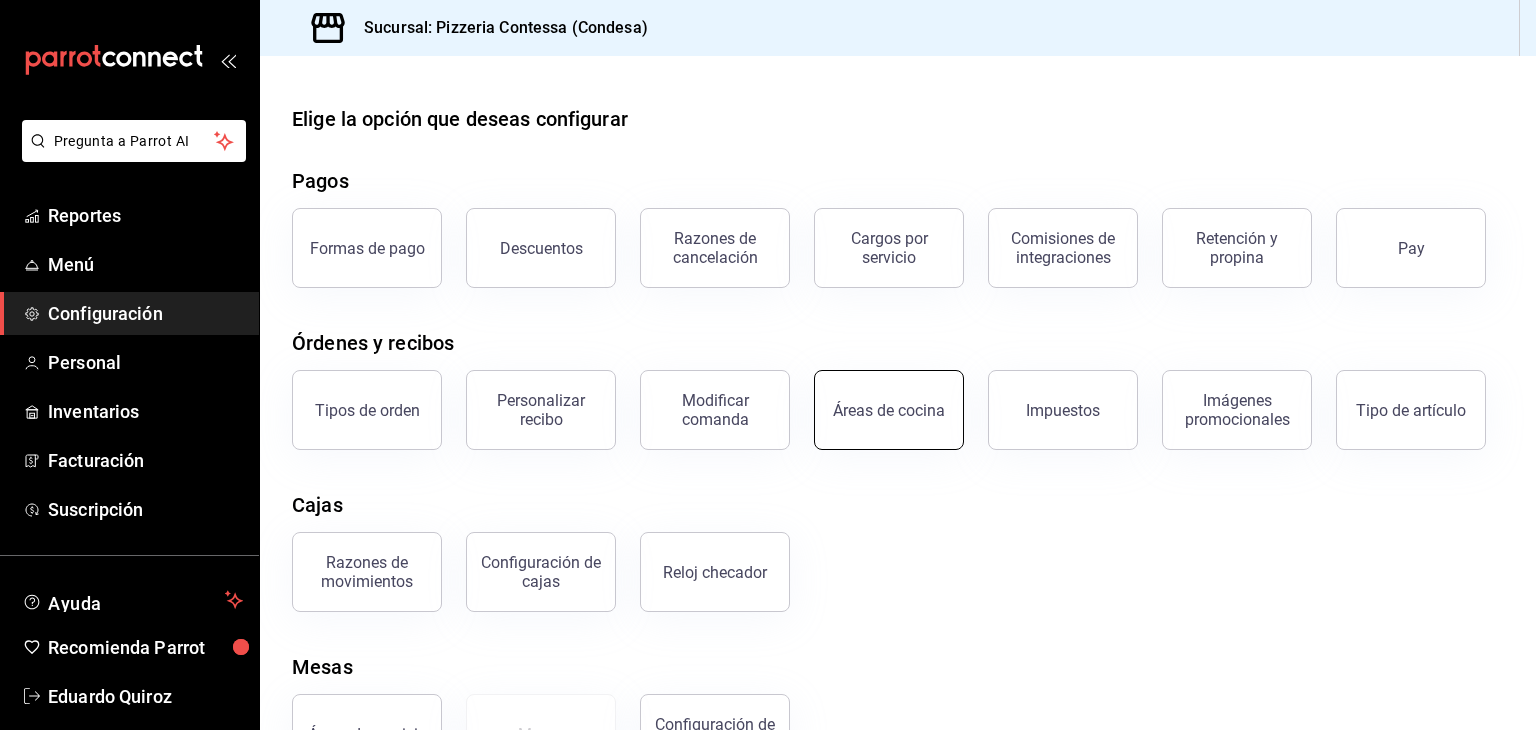 scroll, scrollTop: 76, scrollLeft: 0, axis: vertical 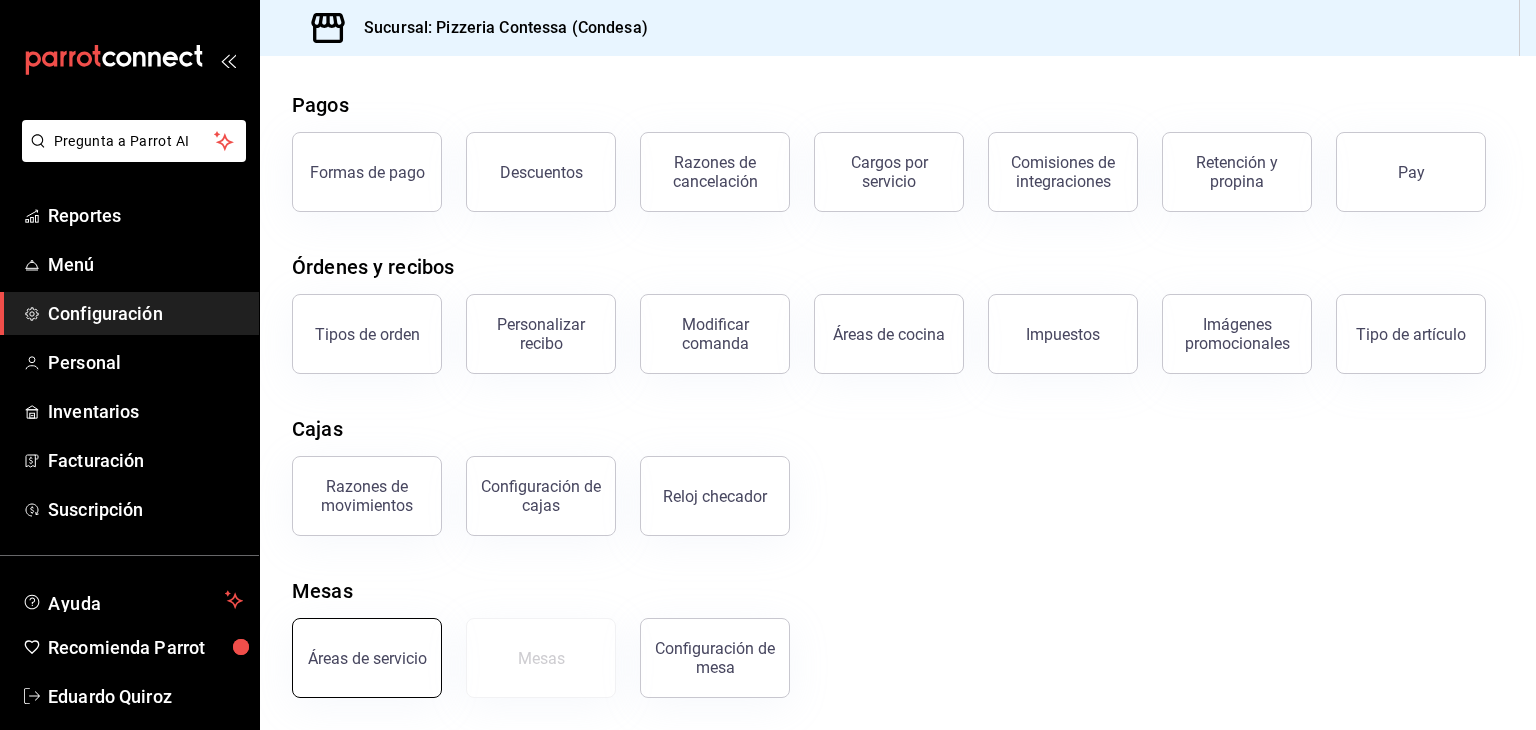 click on "Áreas de servicio" at bounding box center (367, 658) 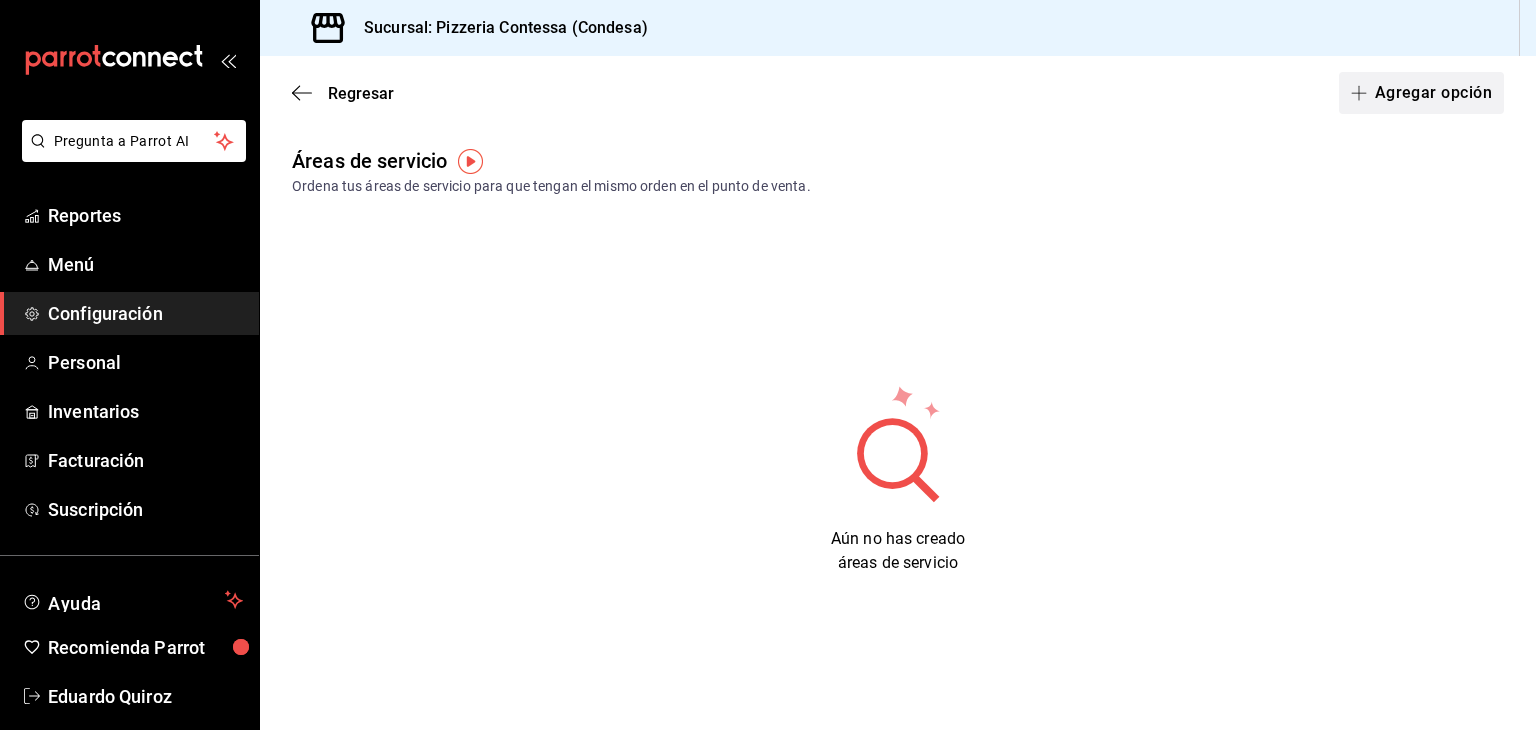 click on "Agregar opción" at bounding box center [1421, 93] 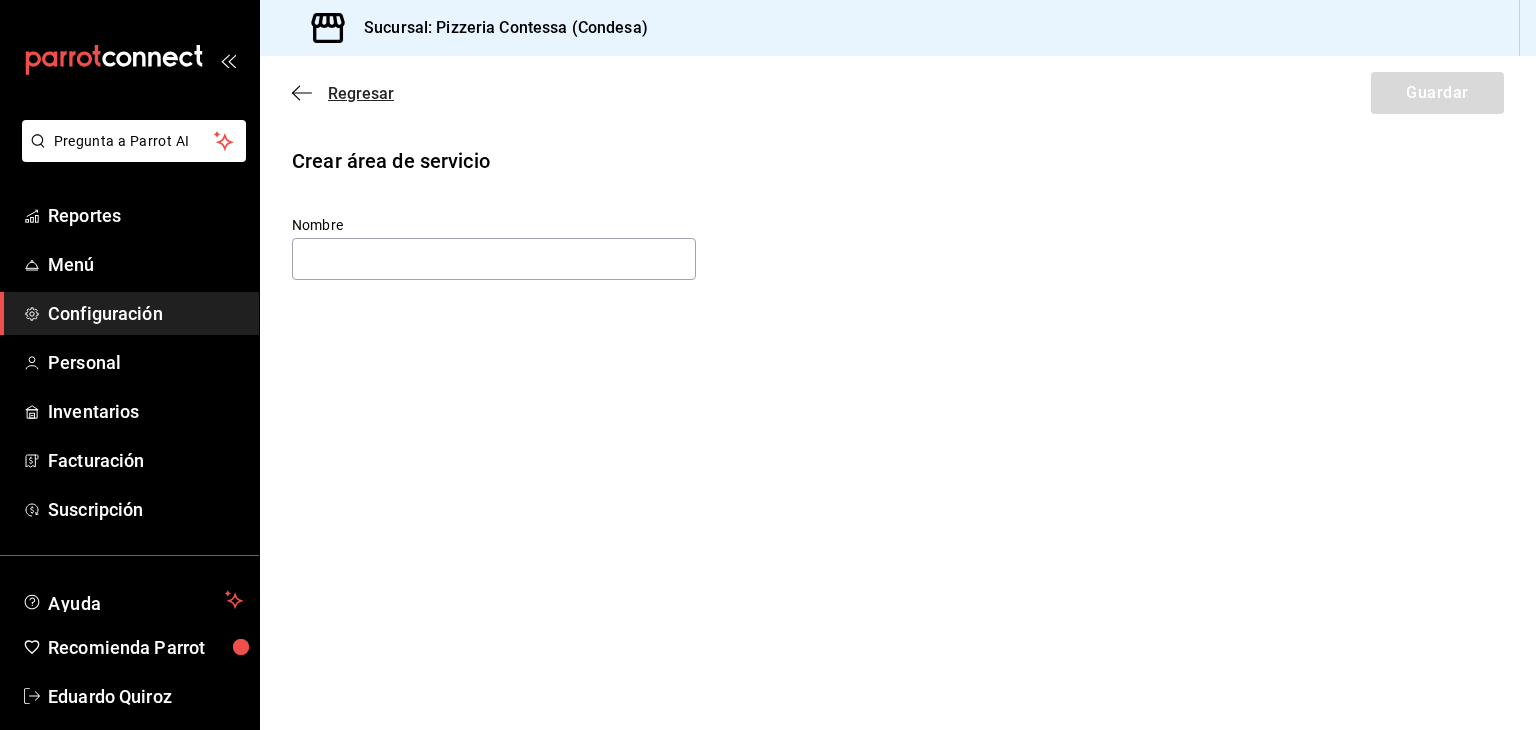 click on "Regresar" at bounding box center [361, 93] 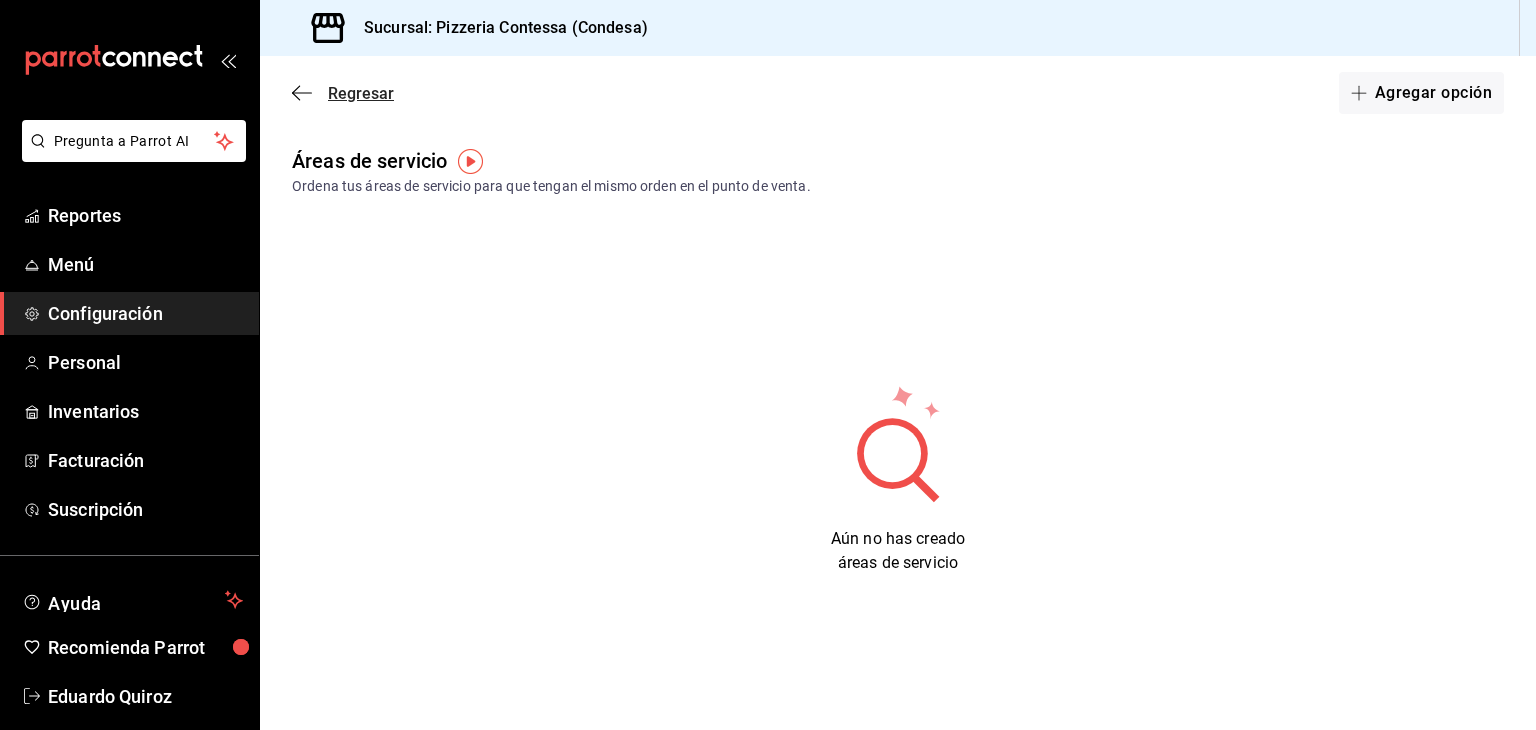 click on "Regresar" at bounding box center (361, 93) 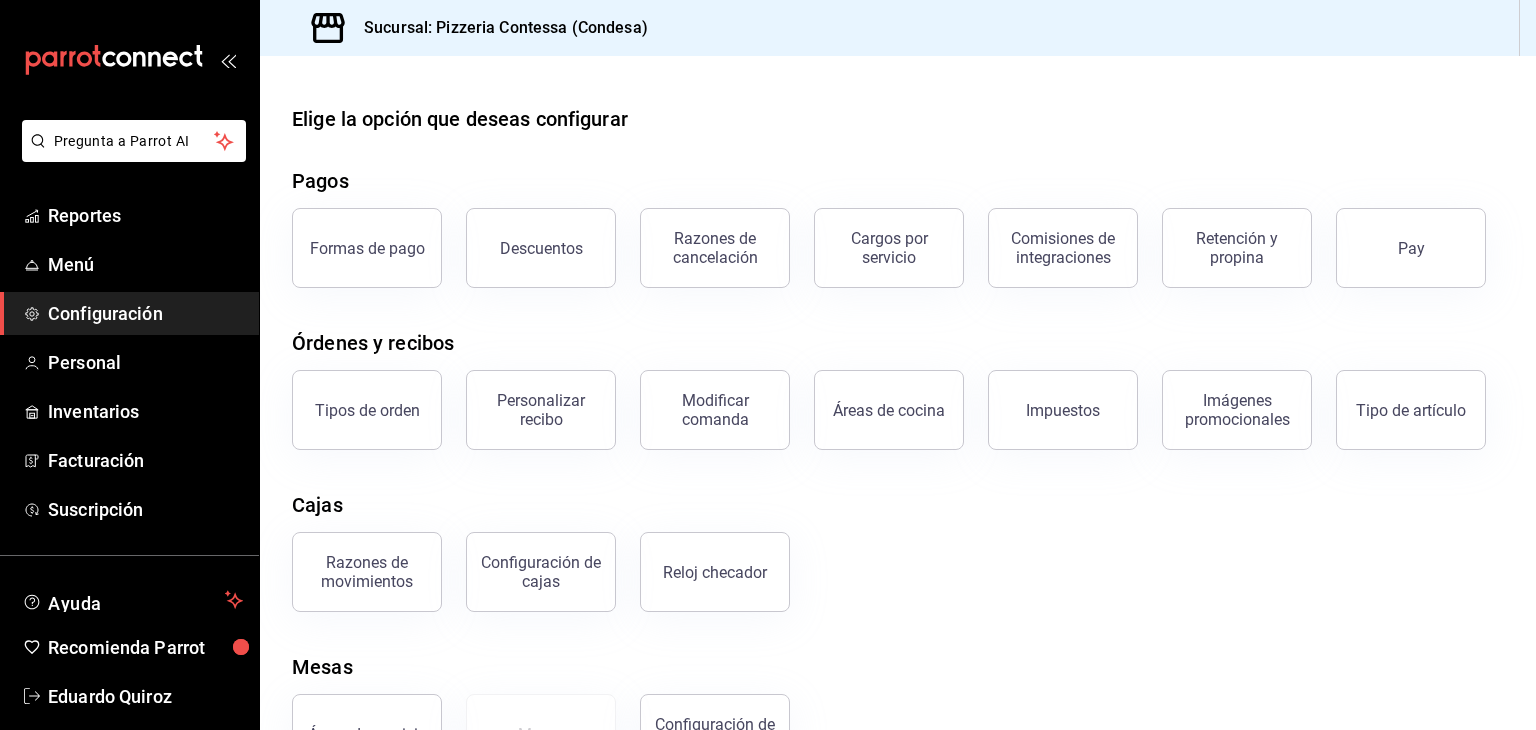 scroll, scrollTop: 76, scrollLeft: 0, axis: vertical 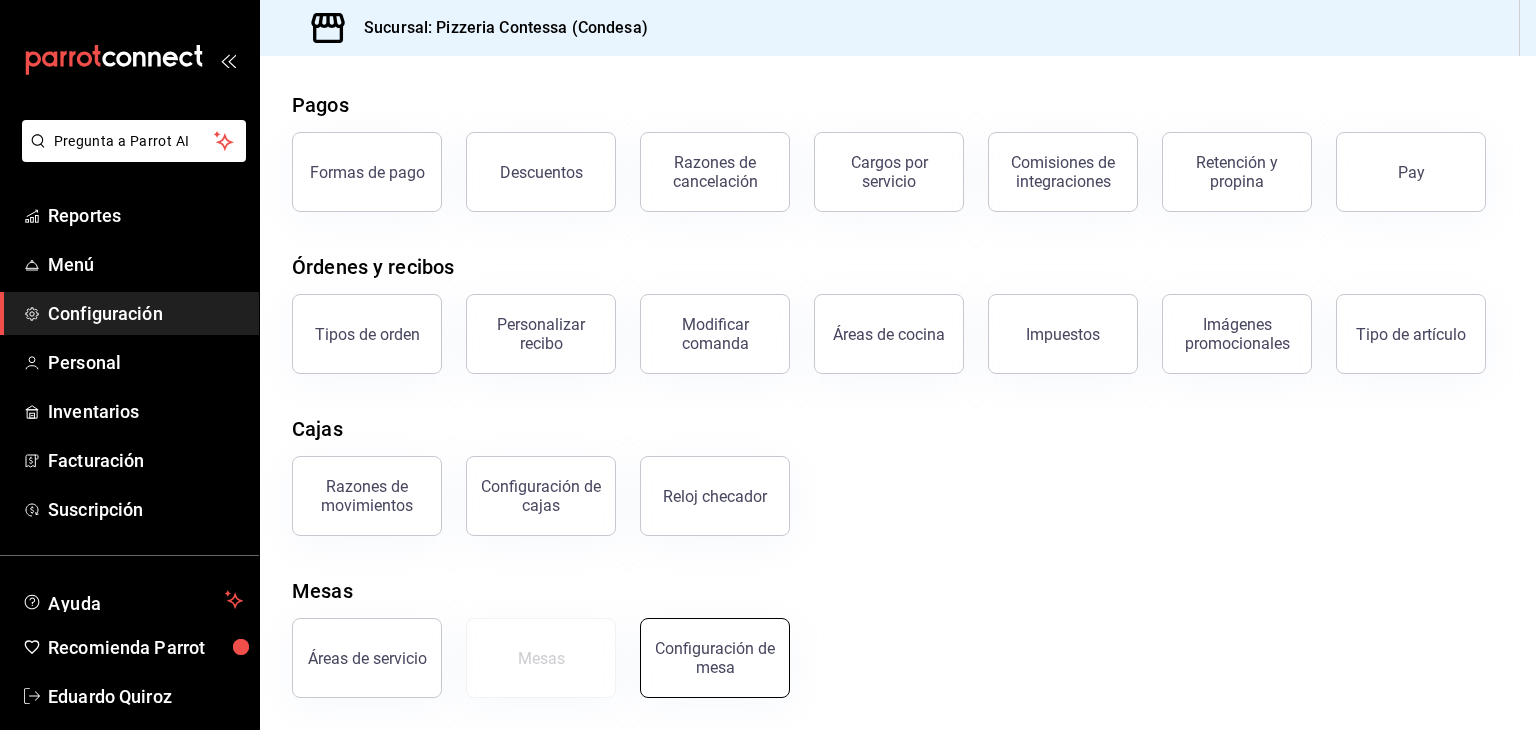 click on "Configuración de mesa" at bounding box center [715, 658] 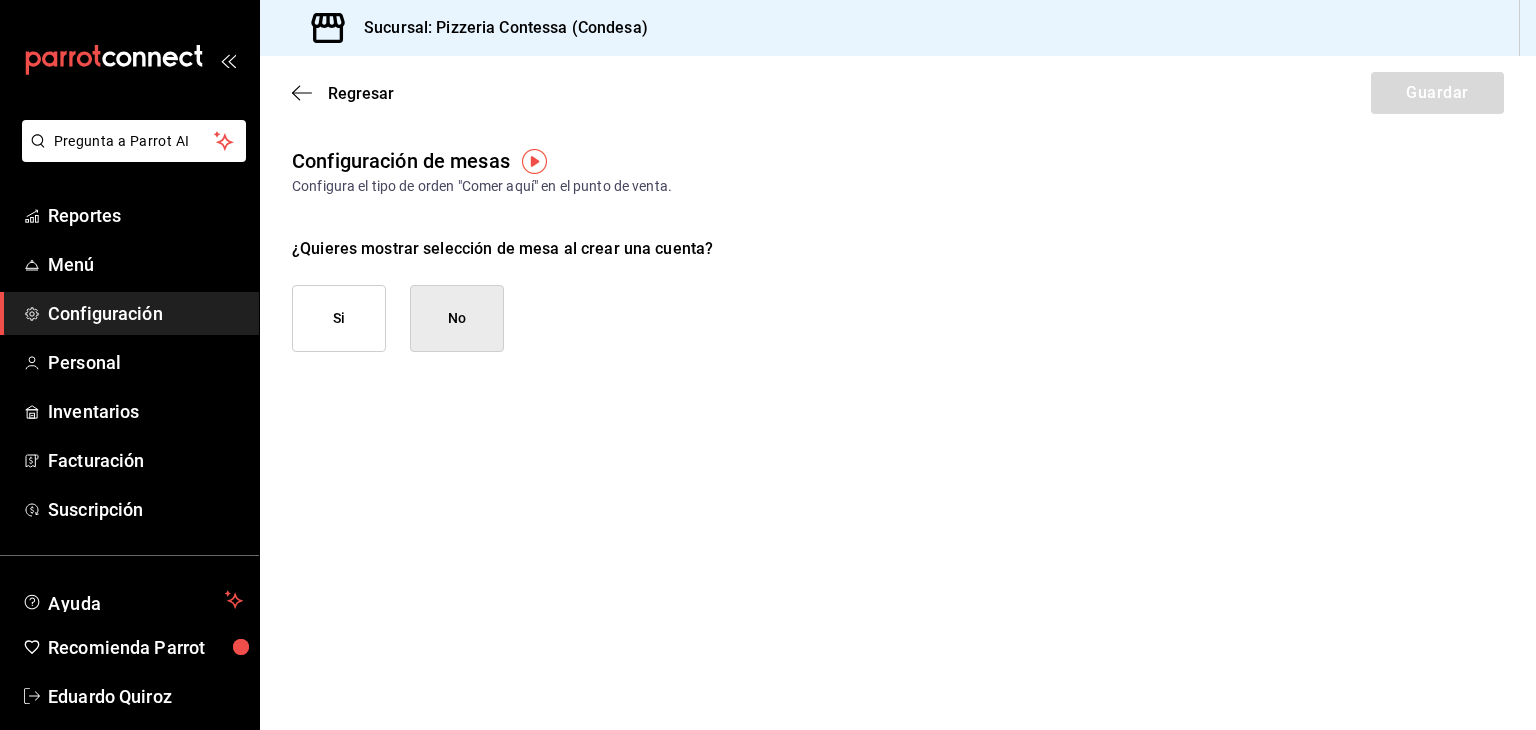 click on "Si" at bounding box center (339, 318) 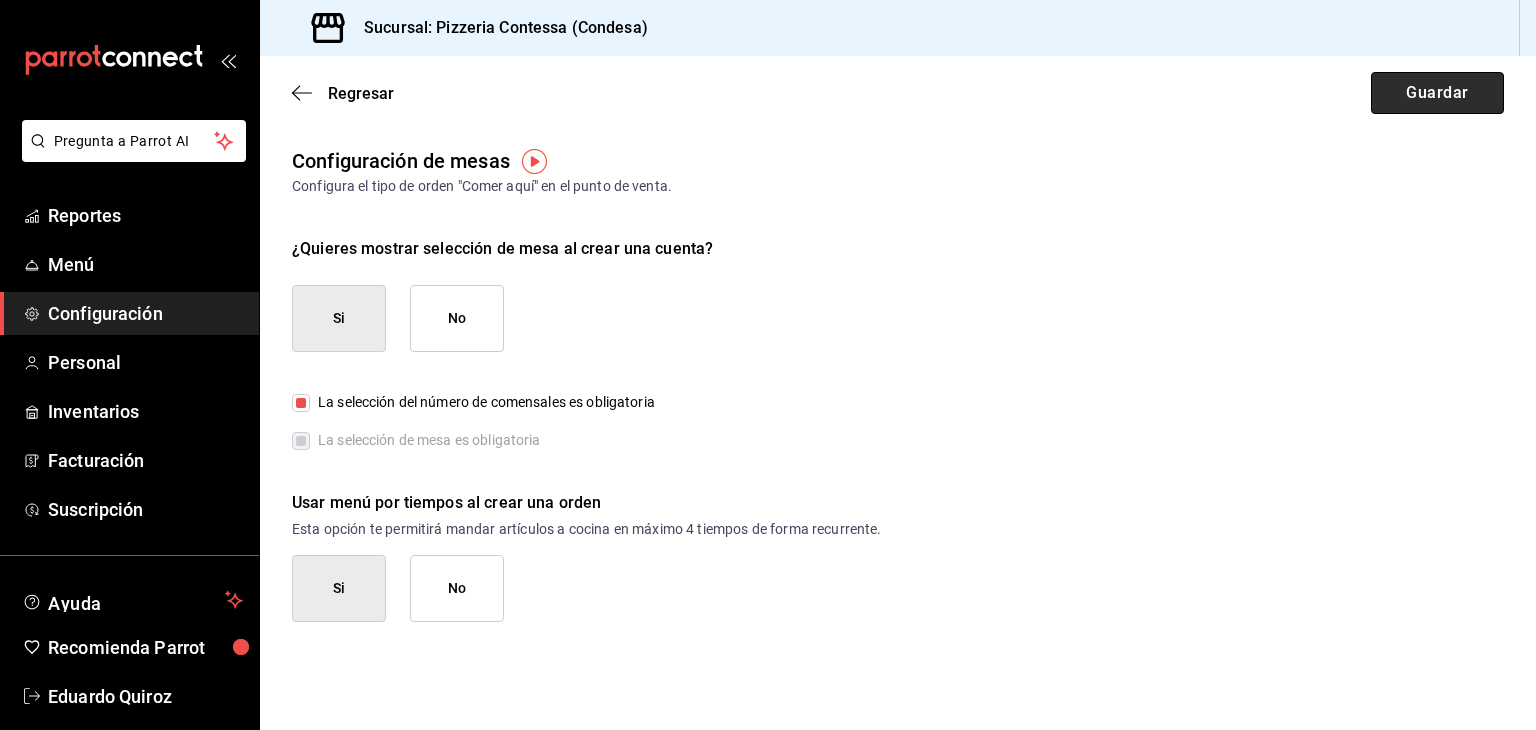click on "Guardar" at bounding box center [1437, 93] 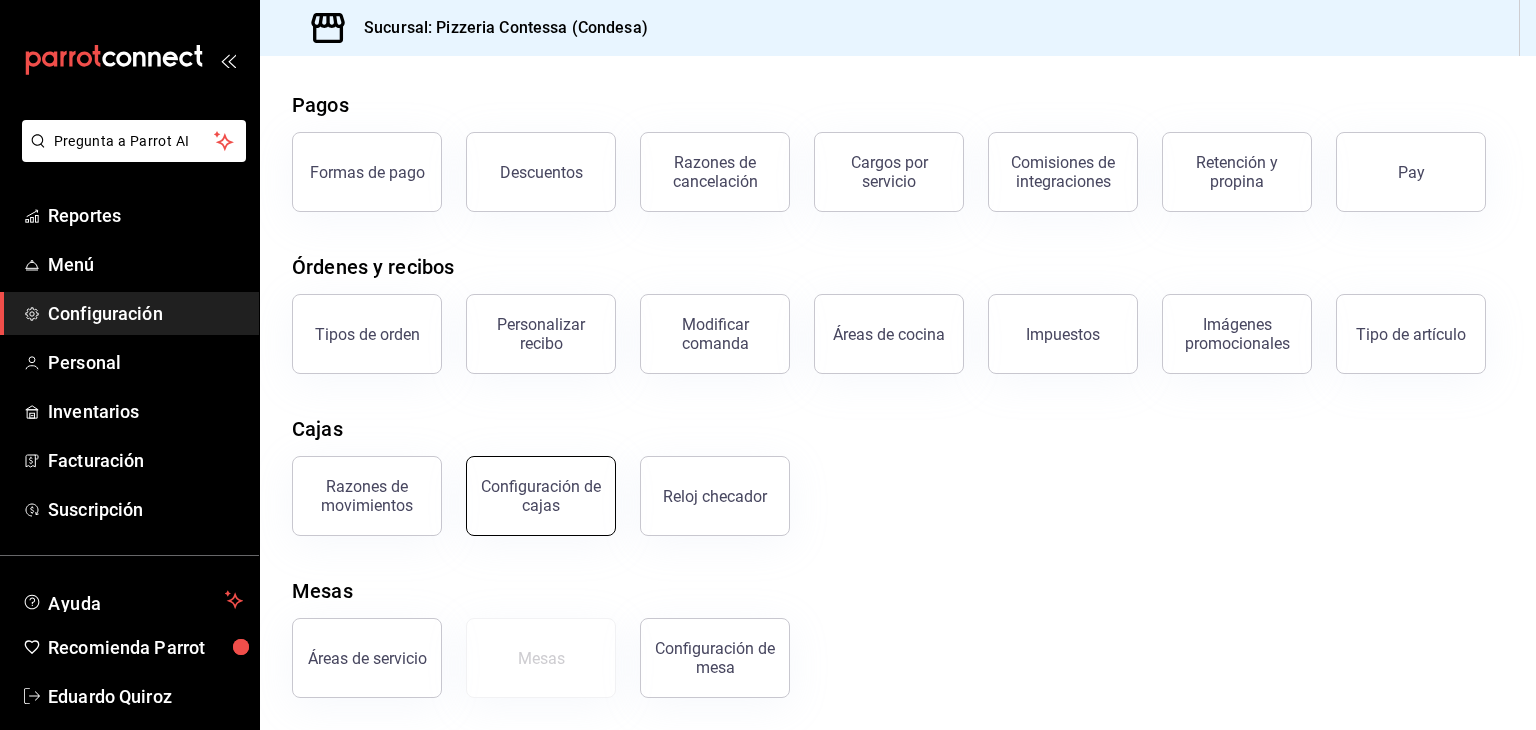 scroll, scrollTop: 0, scrollLeft: 0, axis: both 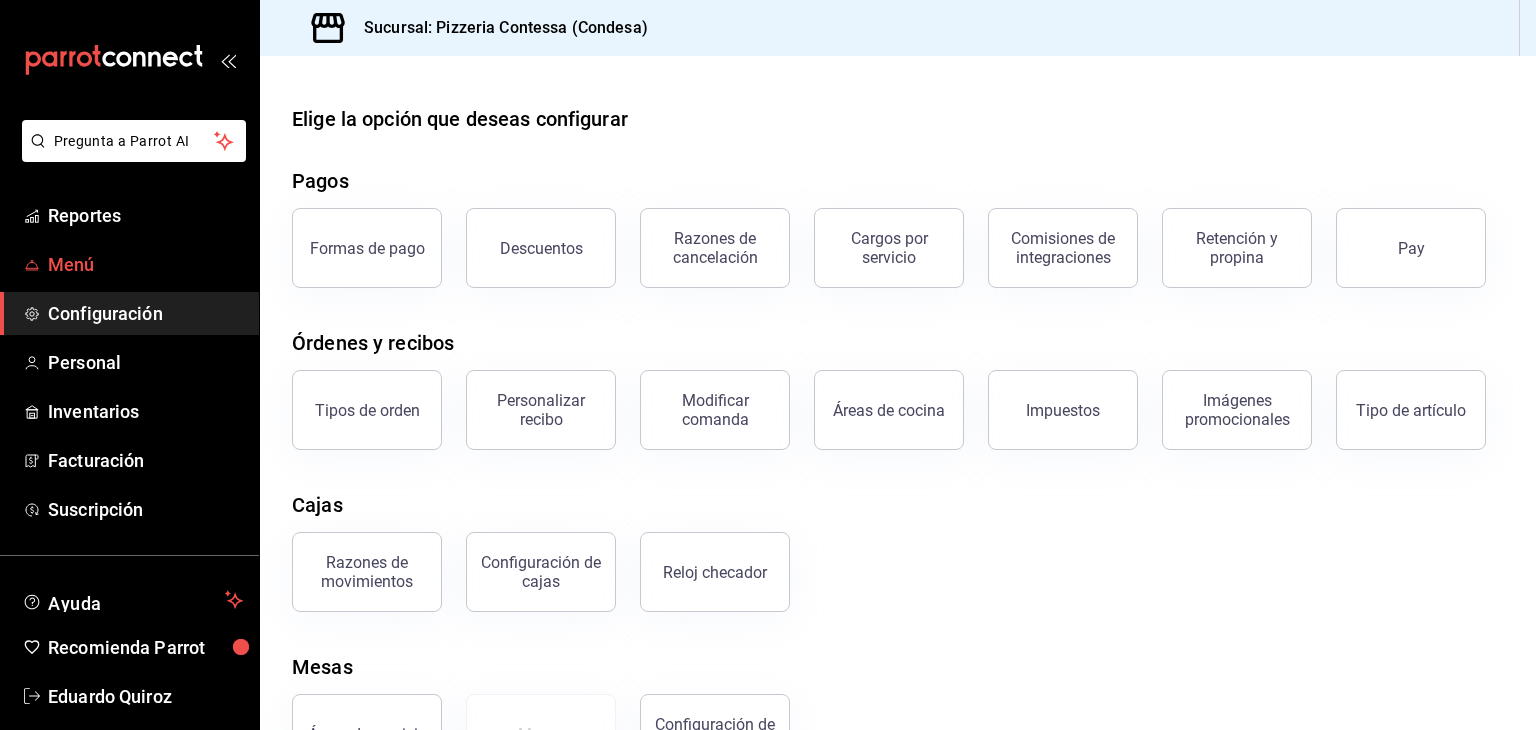 click on "Menú" at bounding box center [145, 264] 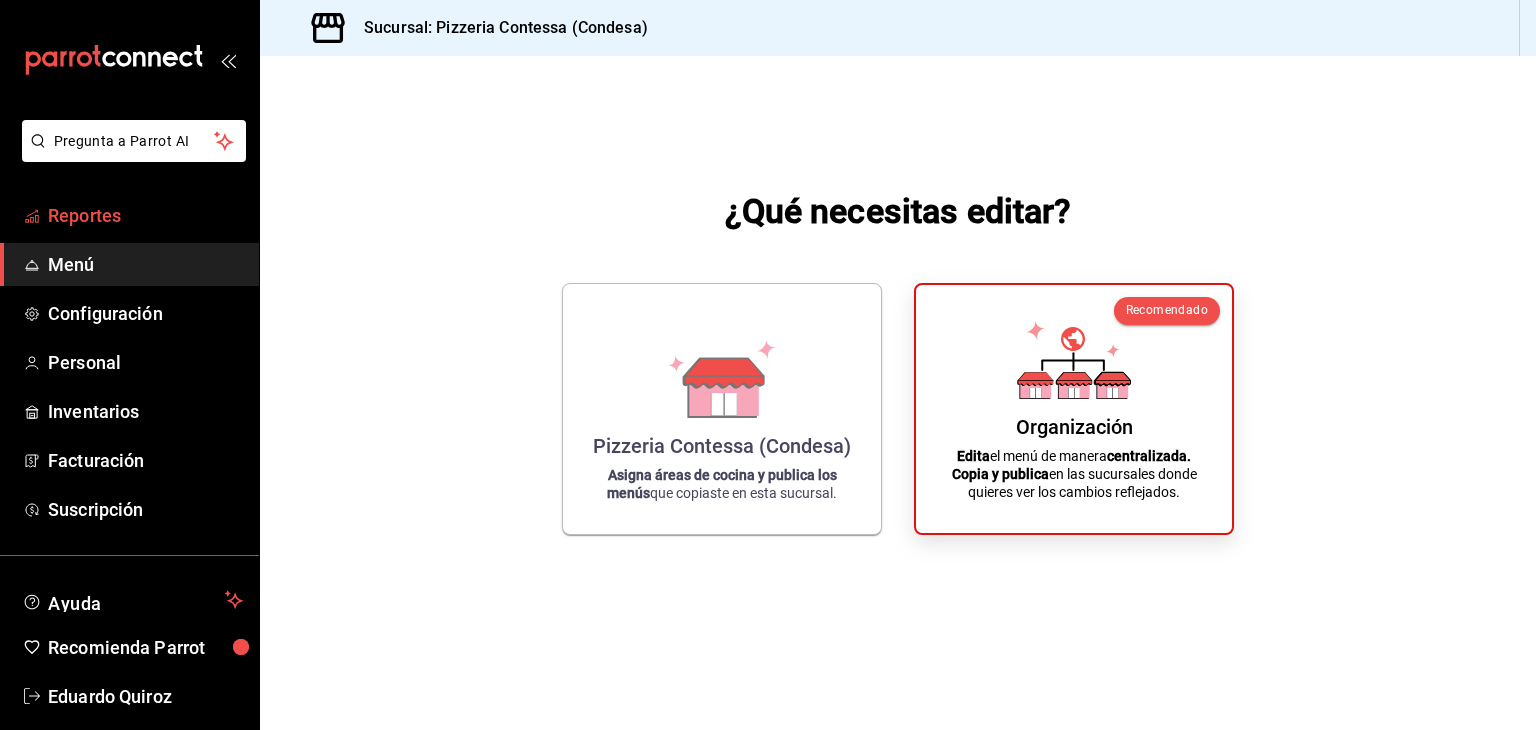 click on "Reportes" at bounding box center [145, 215] 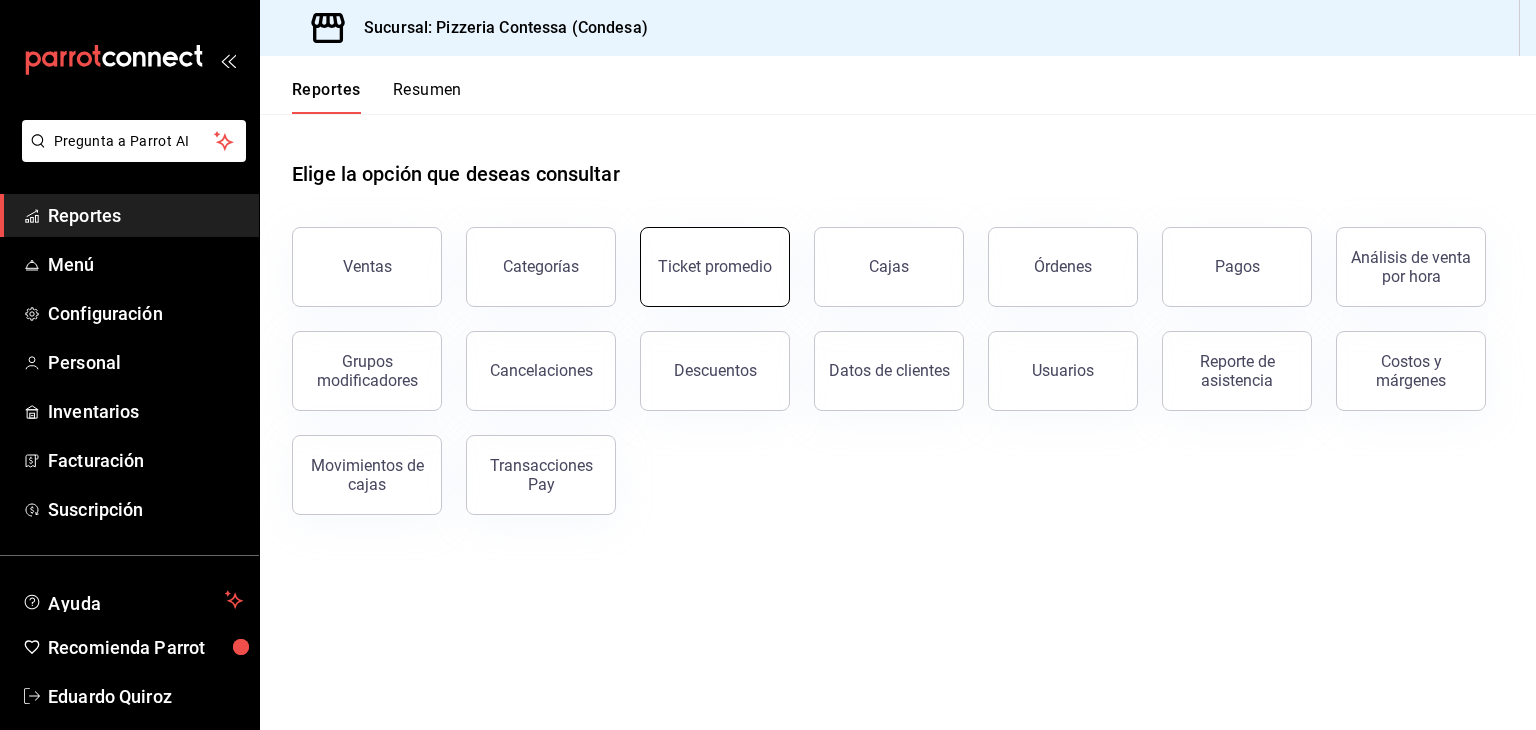 click on "Ticket promedio" at bounding box center (715, 266) 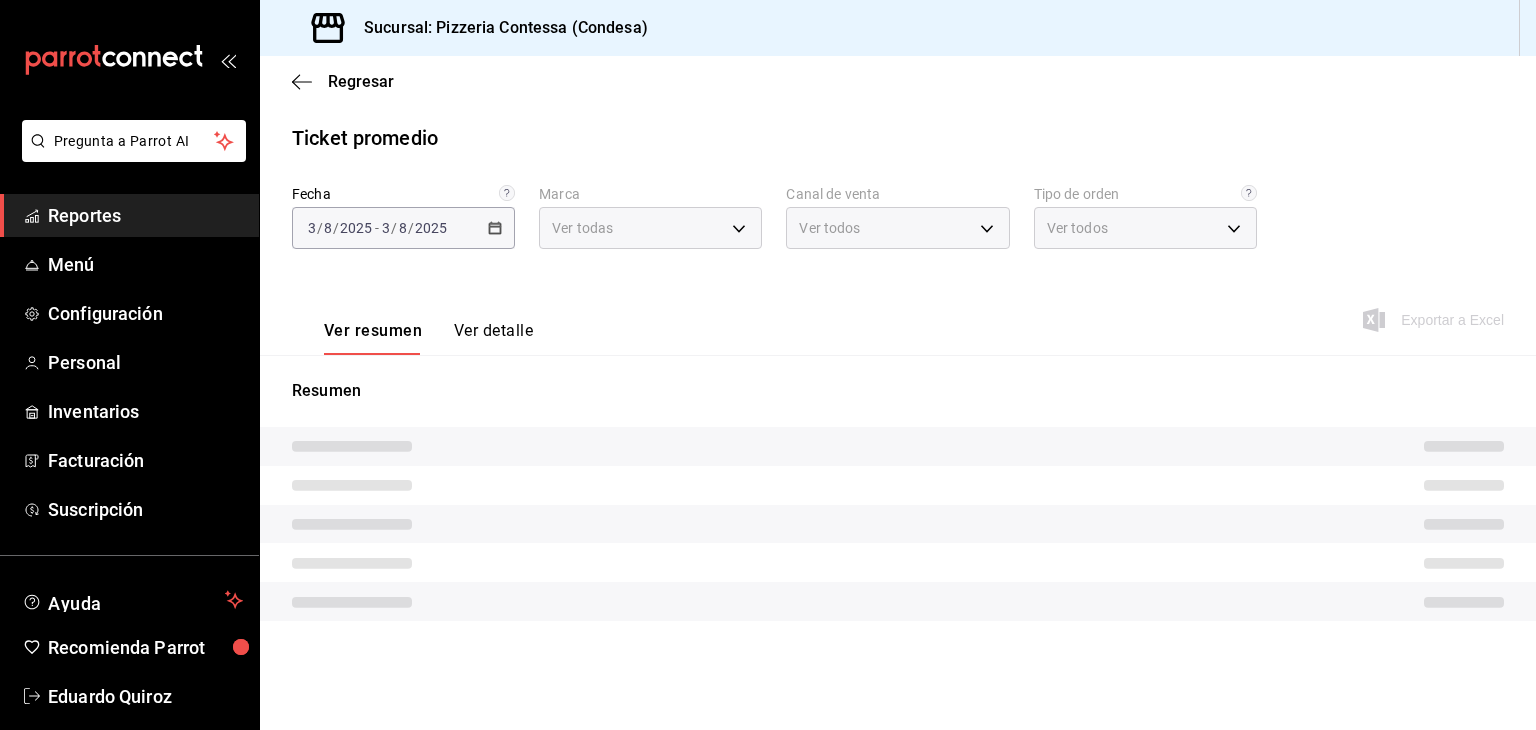 type on "7f9918d6-7ca3-4b4d-ab09-8d234b7921f1" 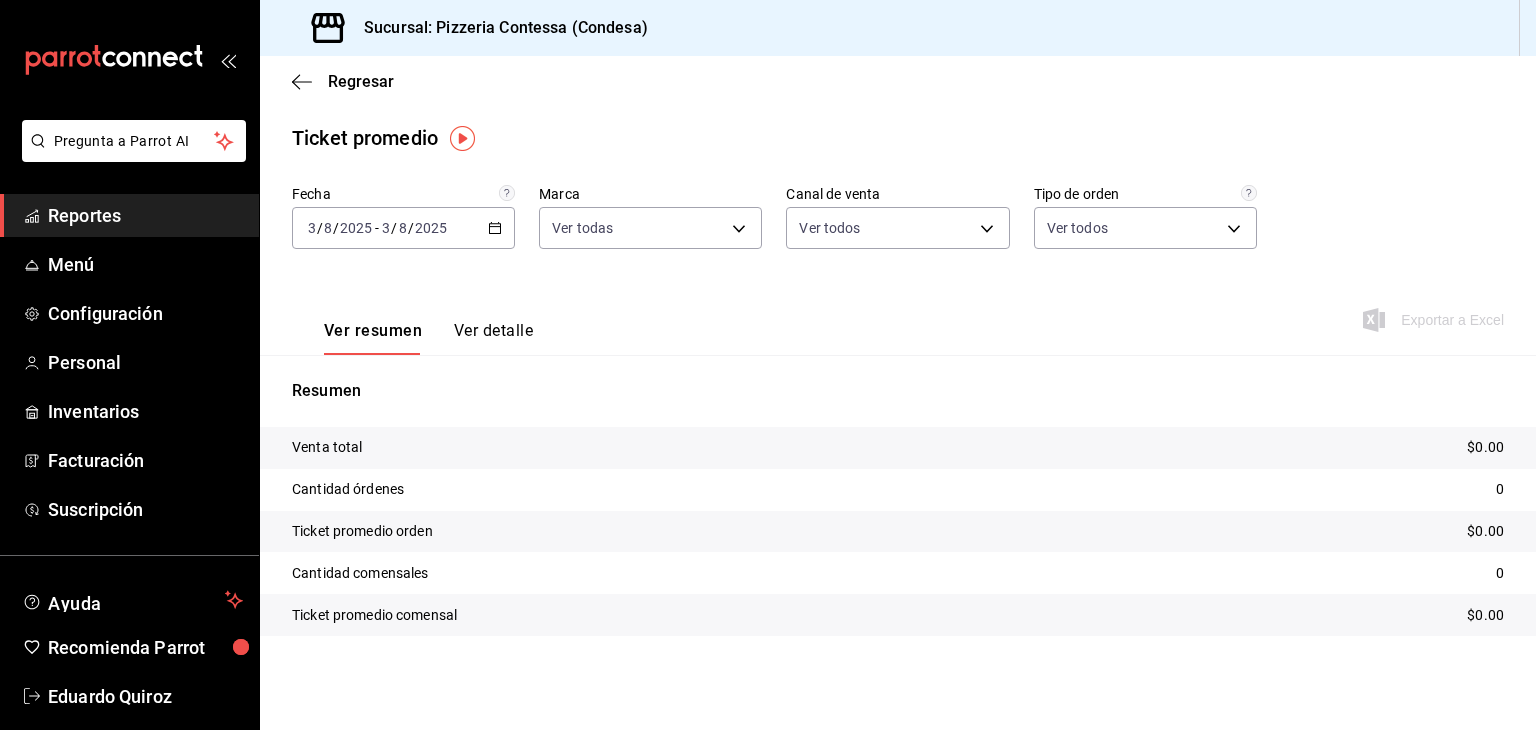 click on "Reportes" at bounding box center [145, 215] 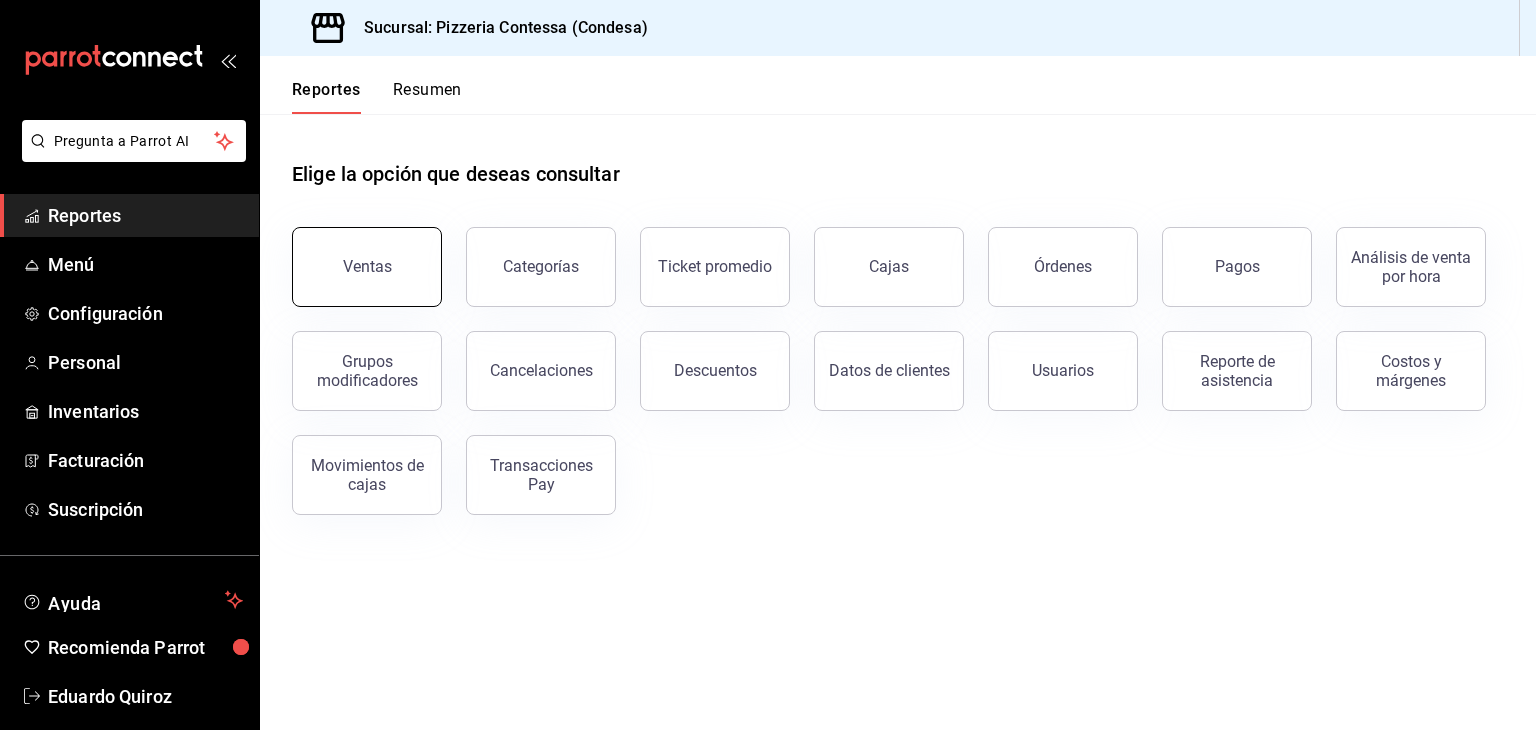 click on "Ventas" at bounding box center (367, 267) 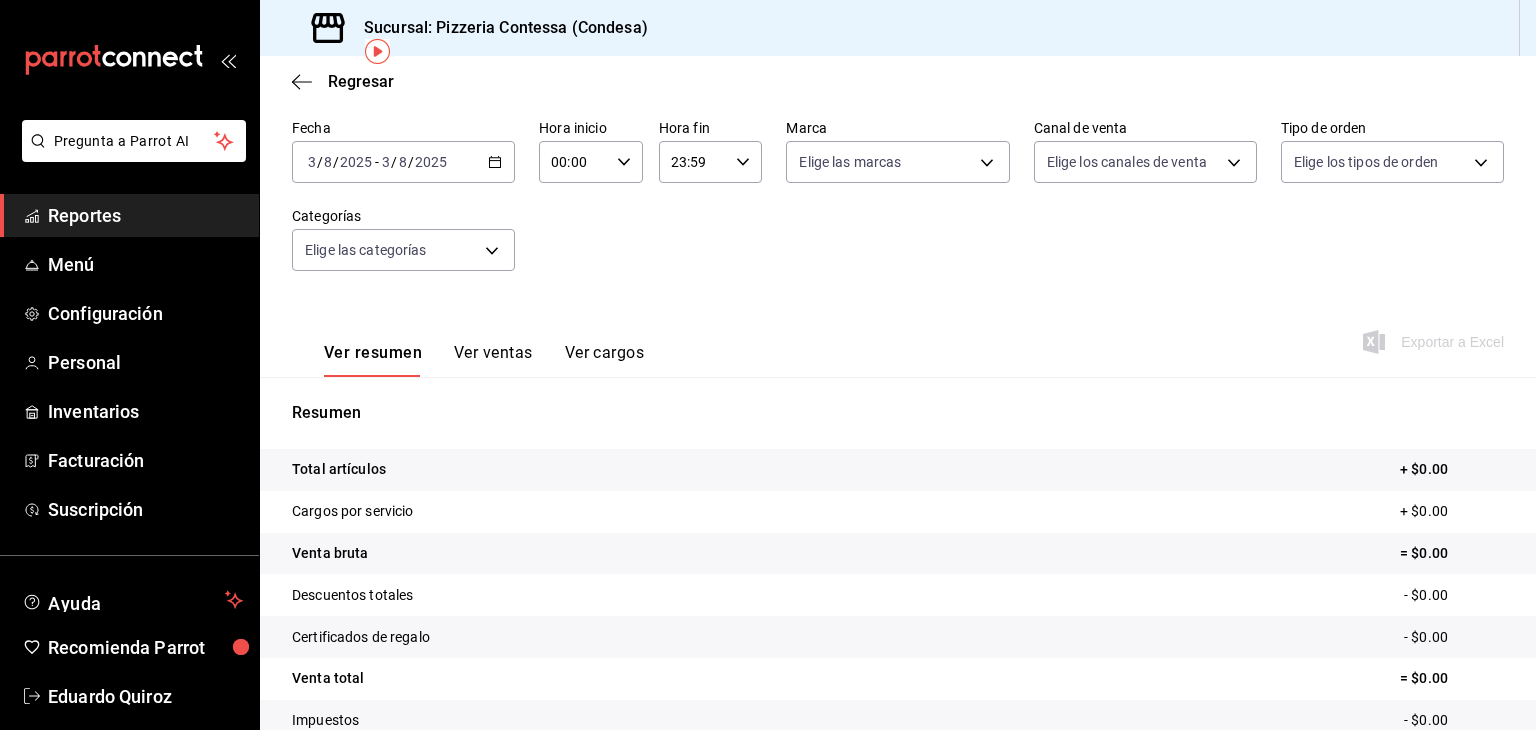 scroll, scrollTop: 86, scrollLeft: 0, axis: vertical 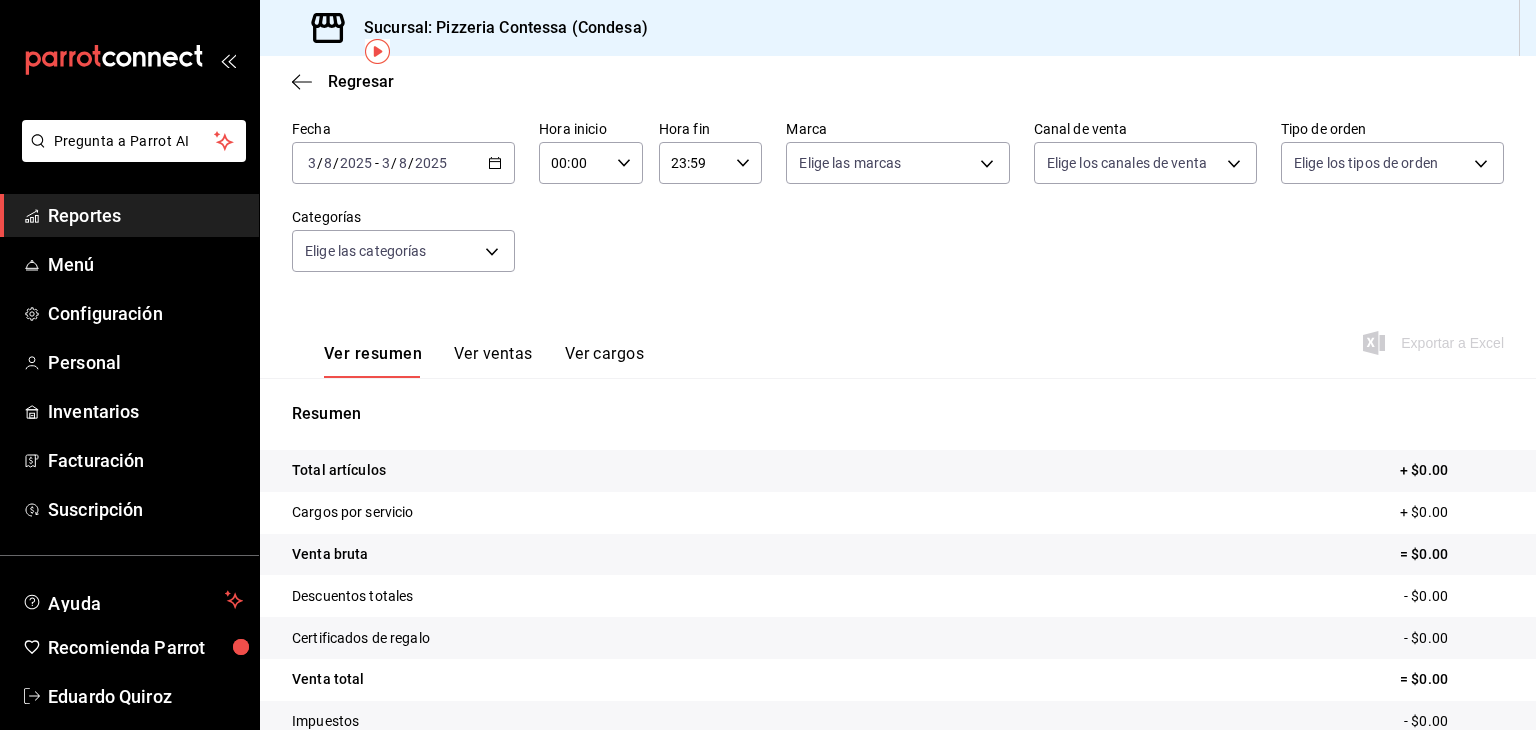 click on "Reportes" at bounding box center (145, 215) 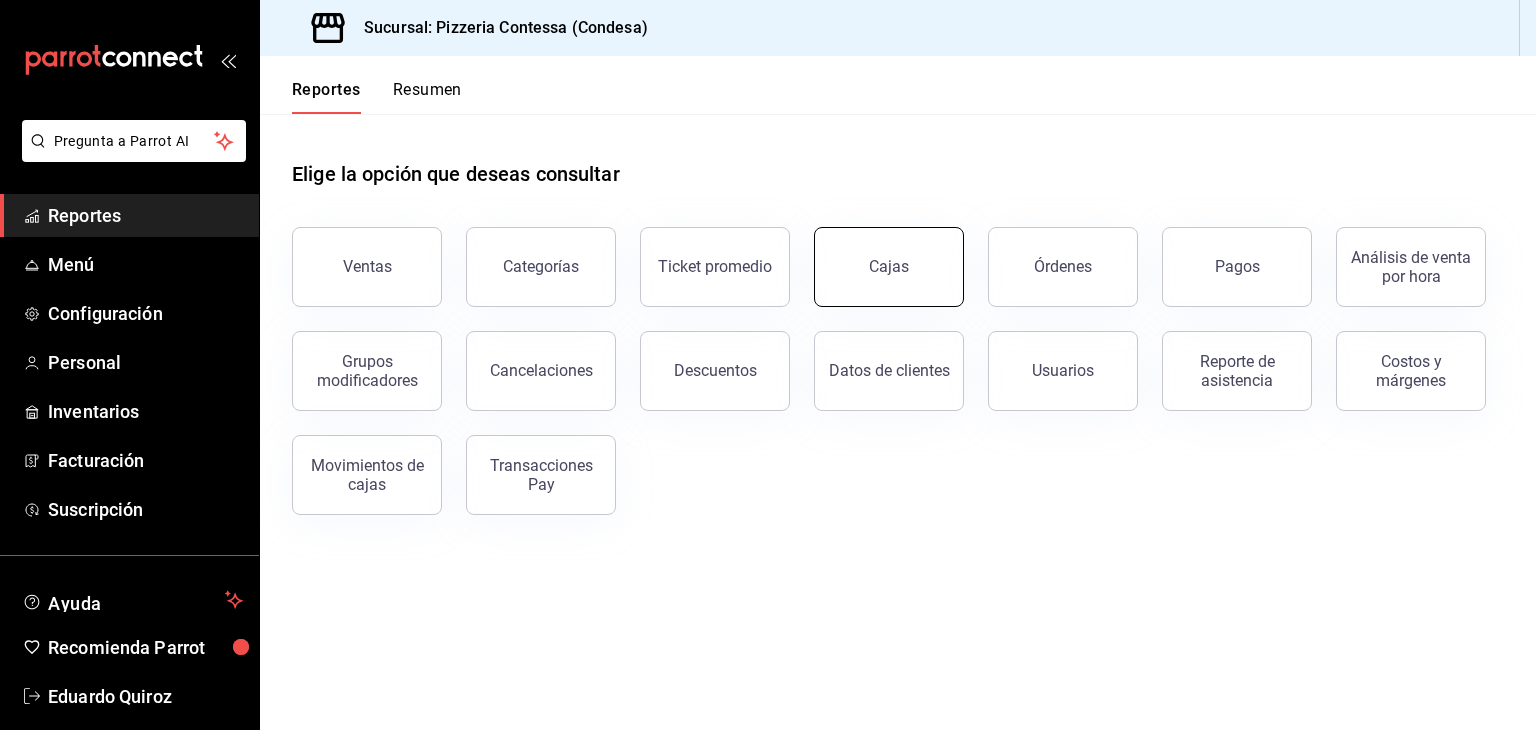 click on "Cajas" at bounding box center [889, 267] 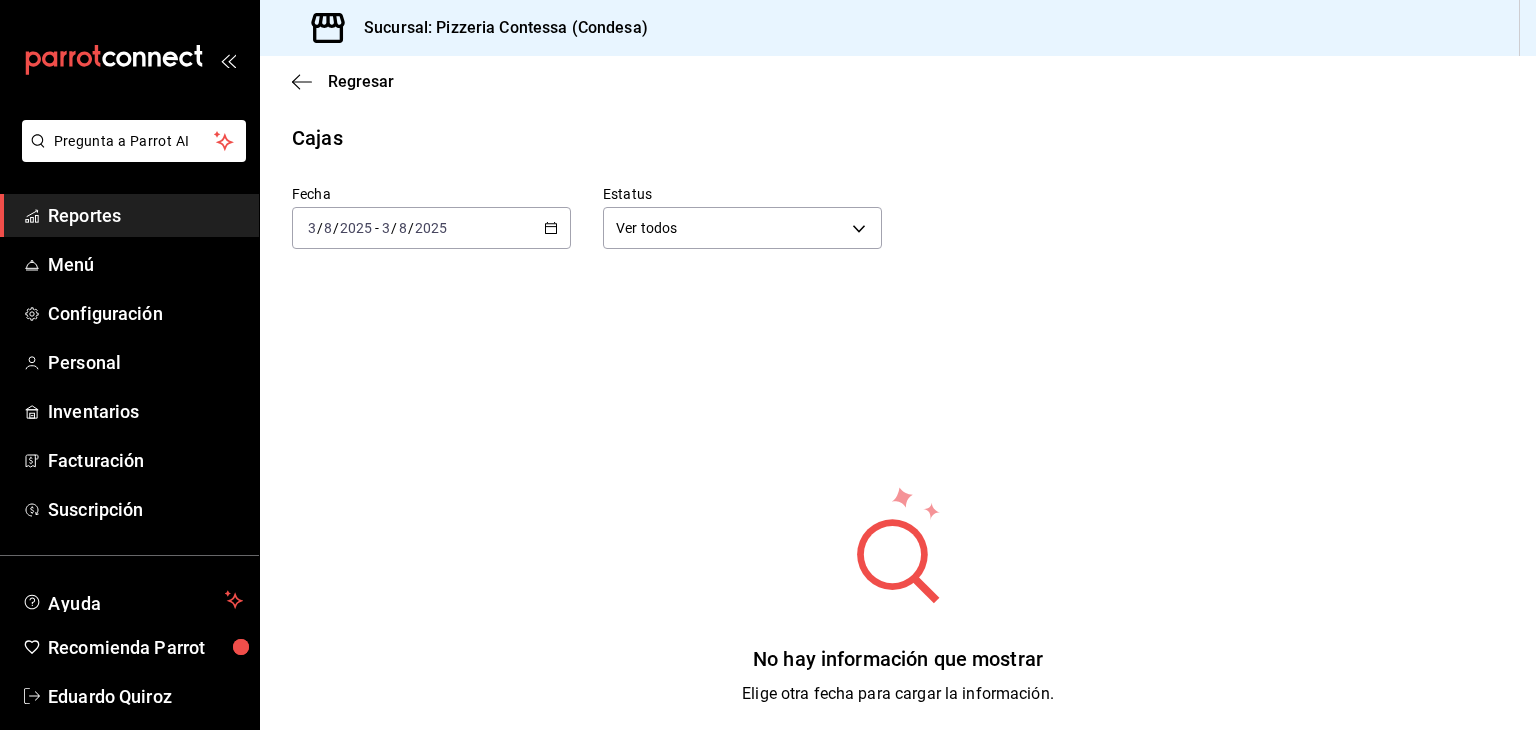click on "Reportes" at bounding box center [145, 215] 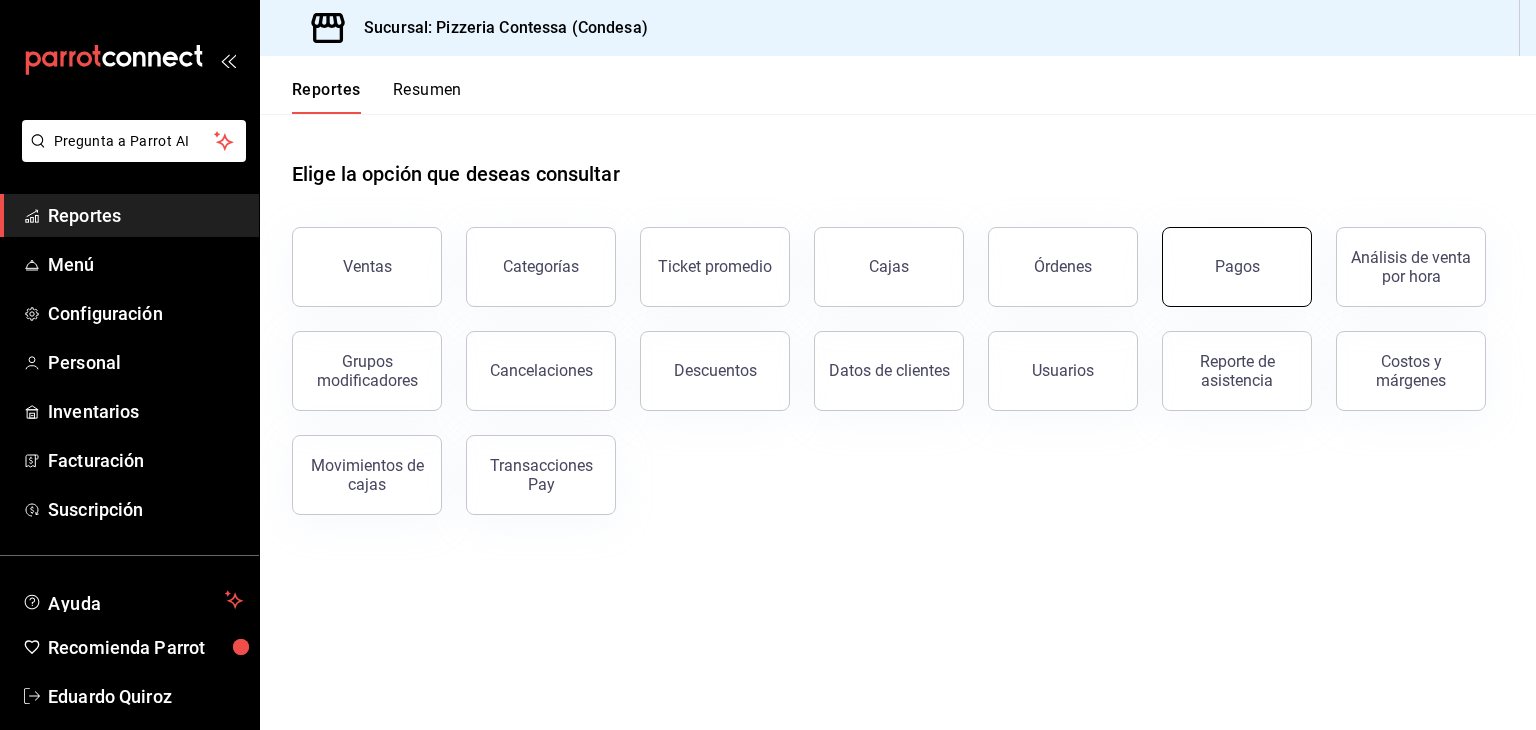 click on "Pagos" at bounding box center (1237, 267) 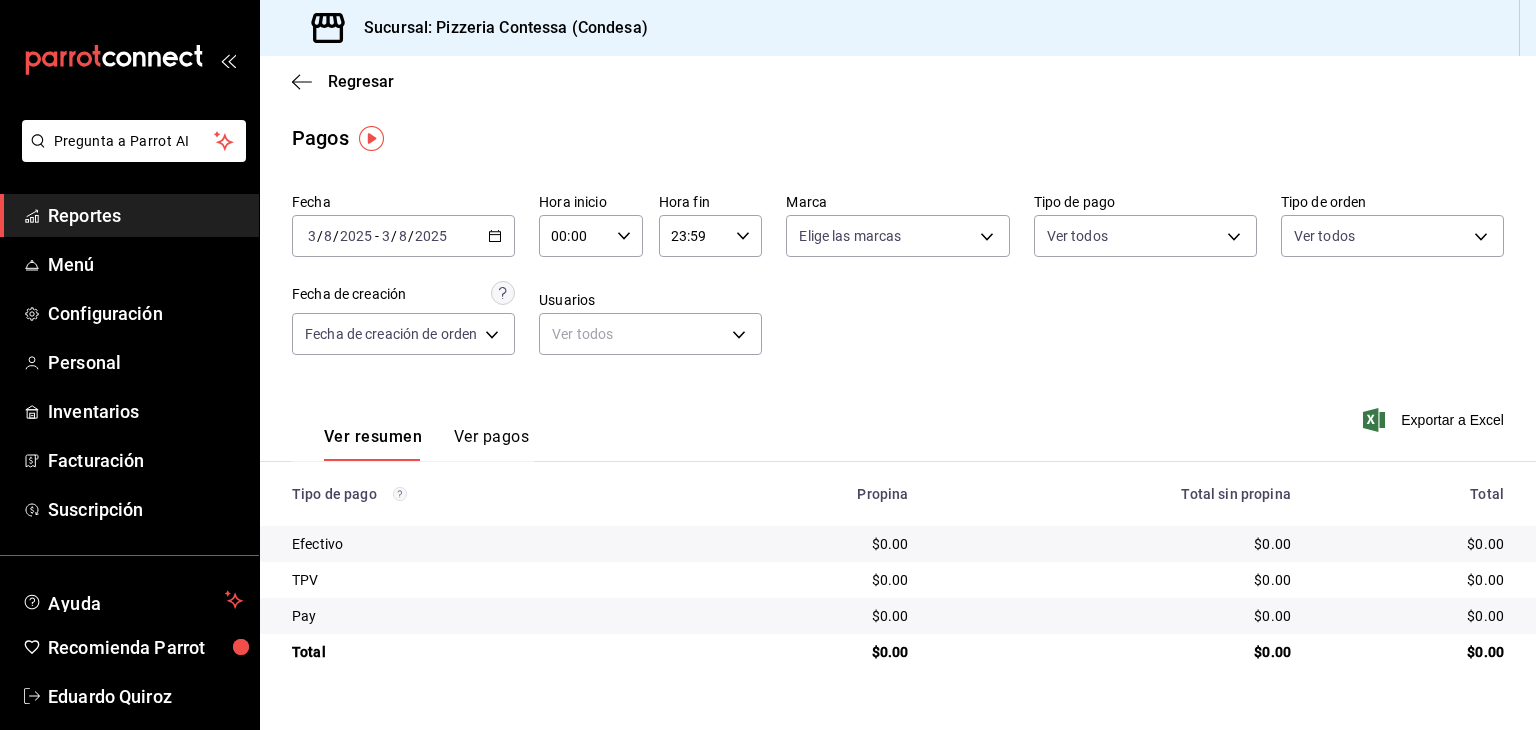 click on "Reportes" at bounding box center [145, 215] 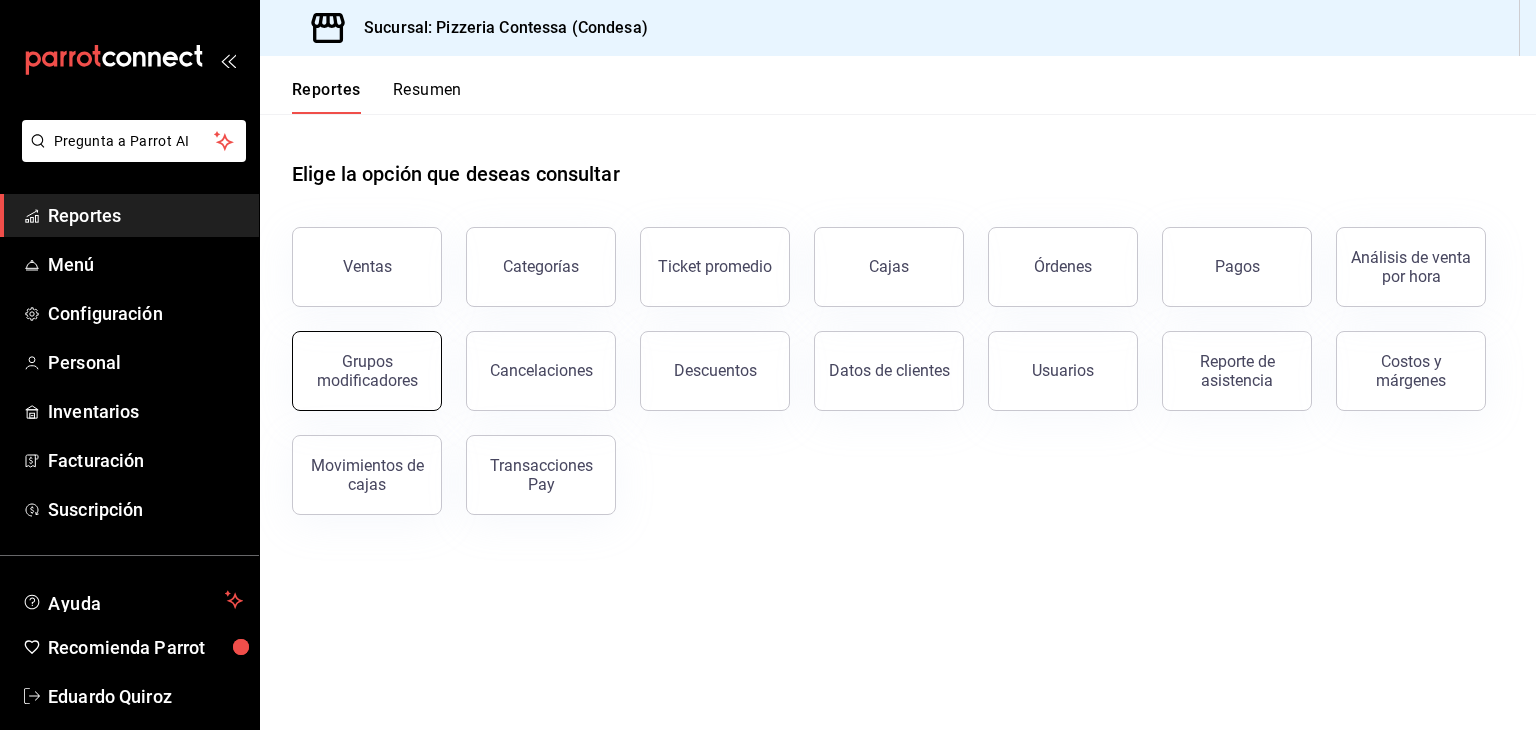 click on "Grupos modificadores" at bounding box center [367, 371] 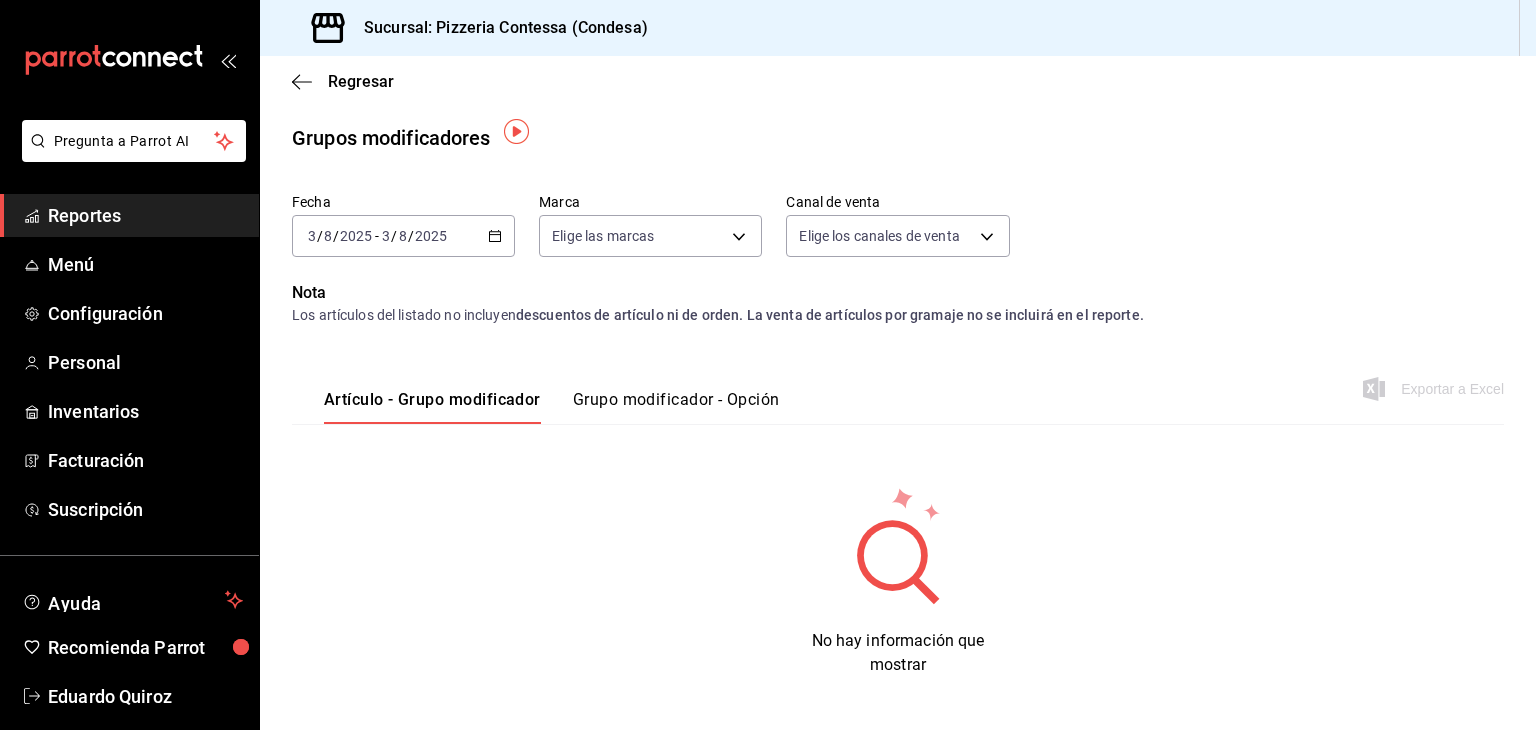 scroll, scrollTop: 10, scrollLeft: 0, axis: vertical 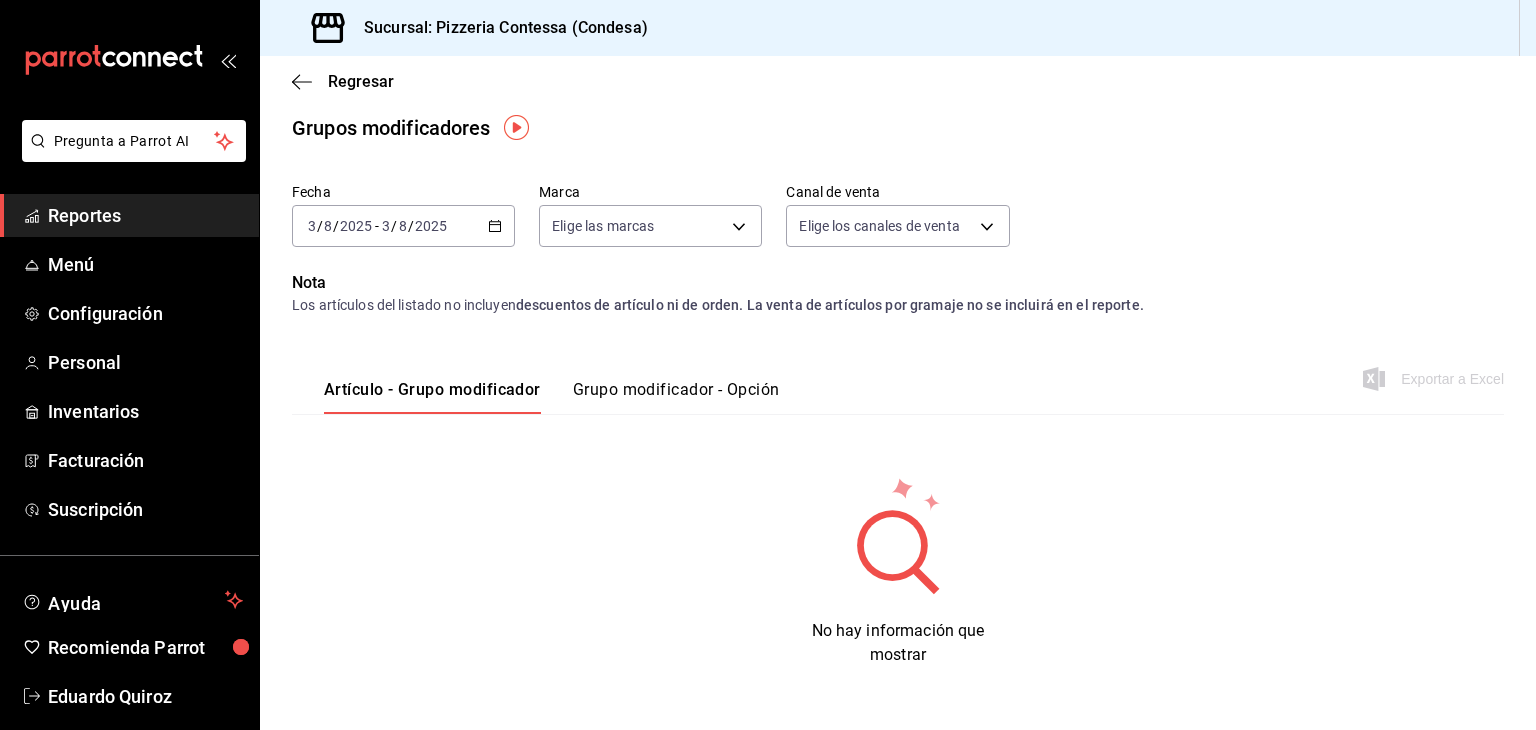 click on "Reportes" at bounding box center (145, 215) 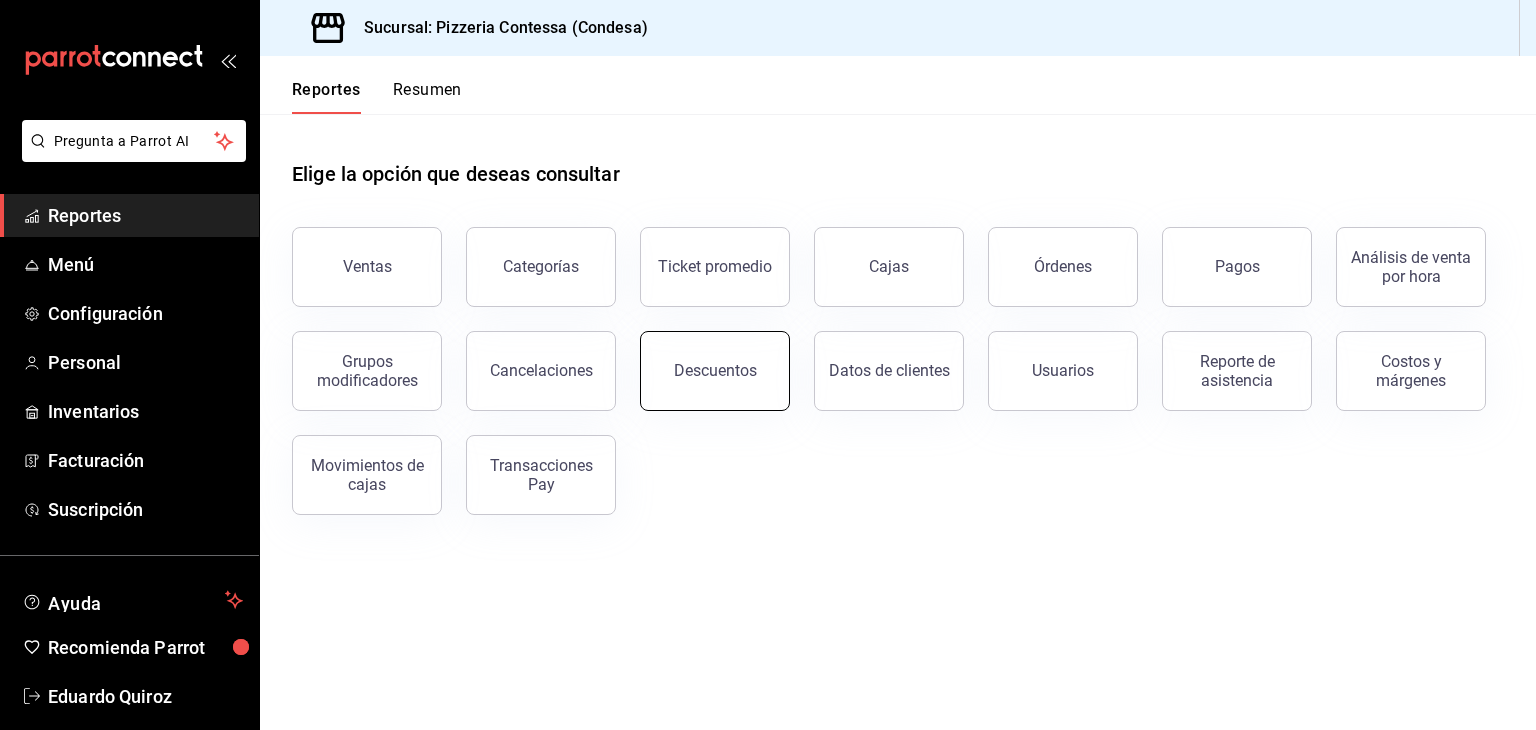 click on "Descuentos" at bounding box center (715, 371) 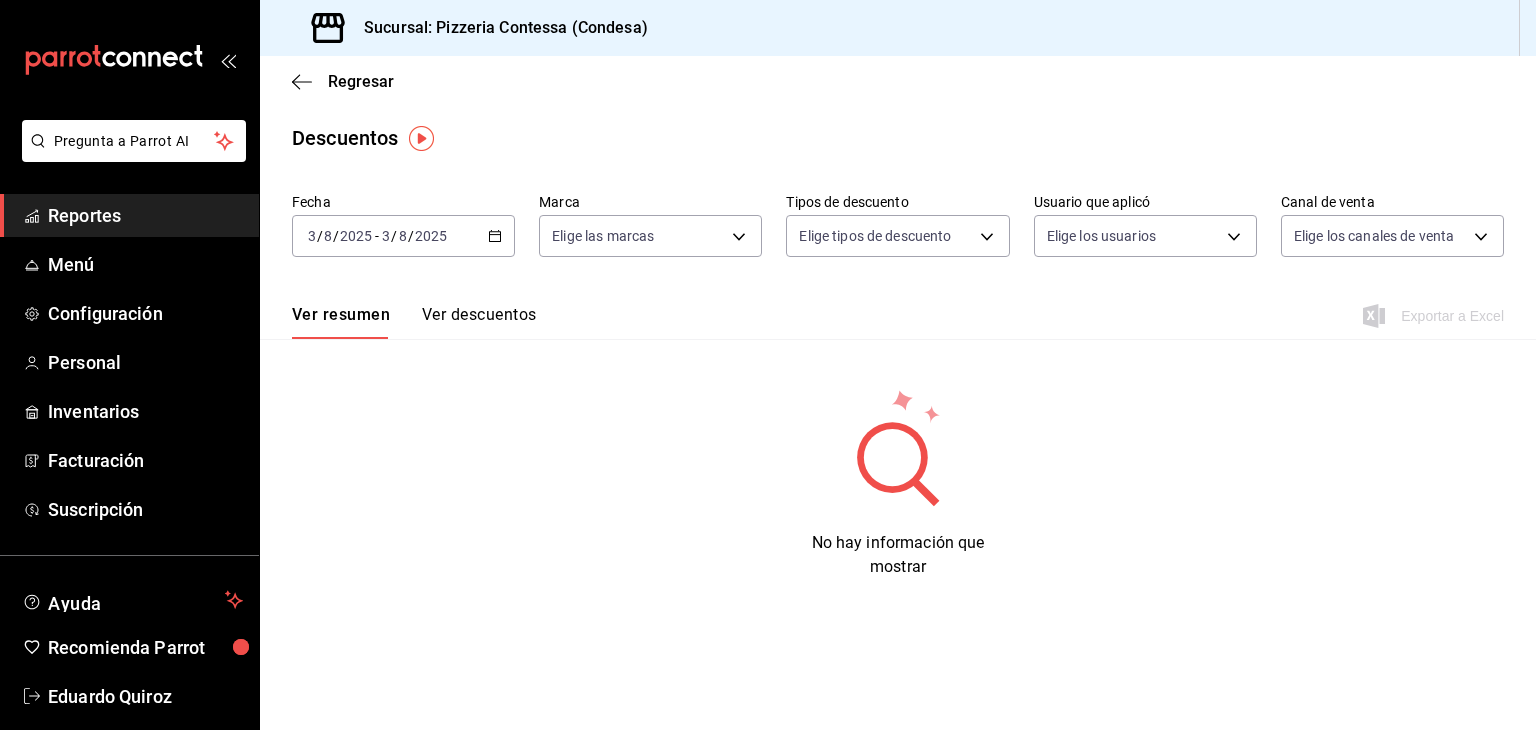 click on "Reportes" at bounding box center [145, 215] 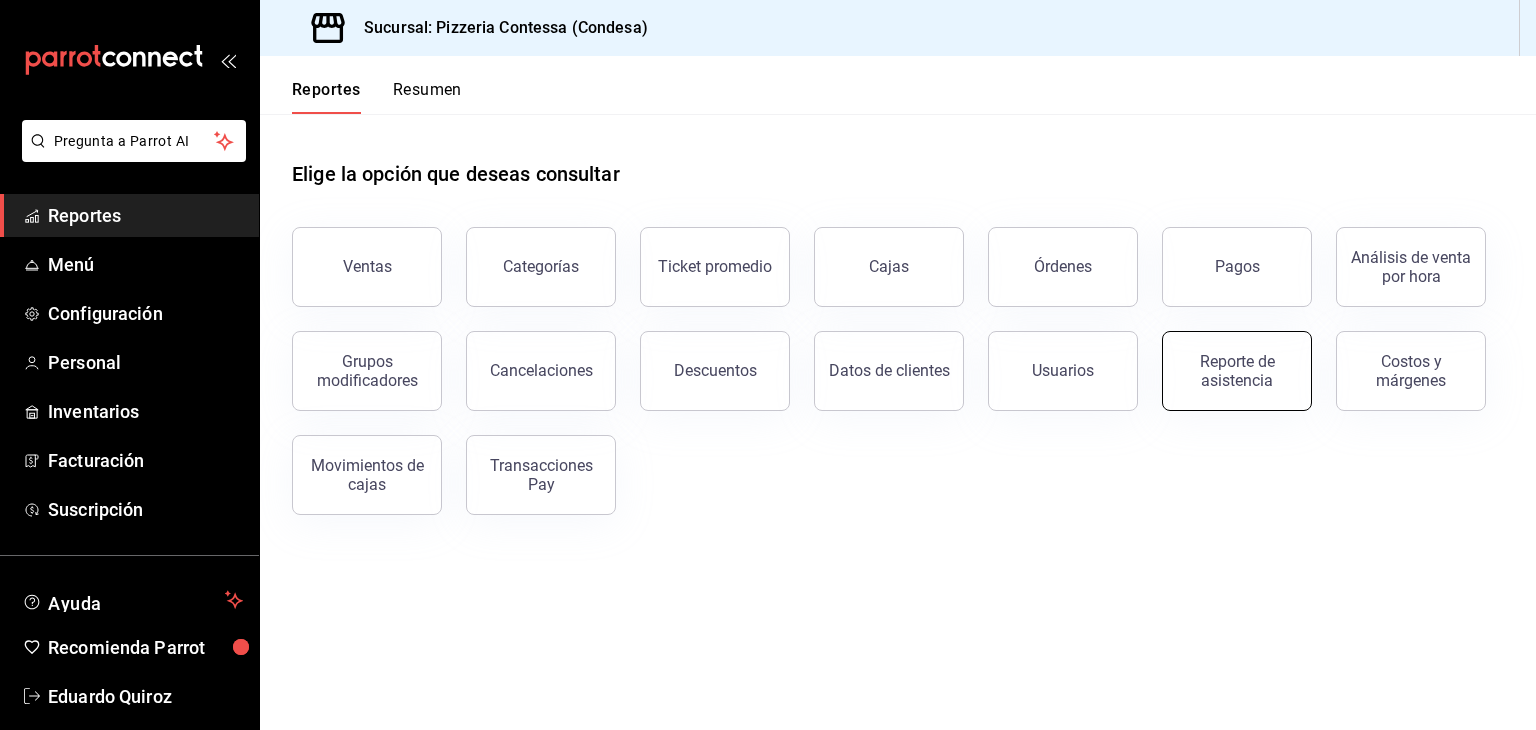 click on "Reporte de asistencia" at bounding box center (1237, 371) 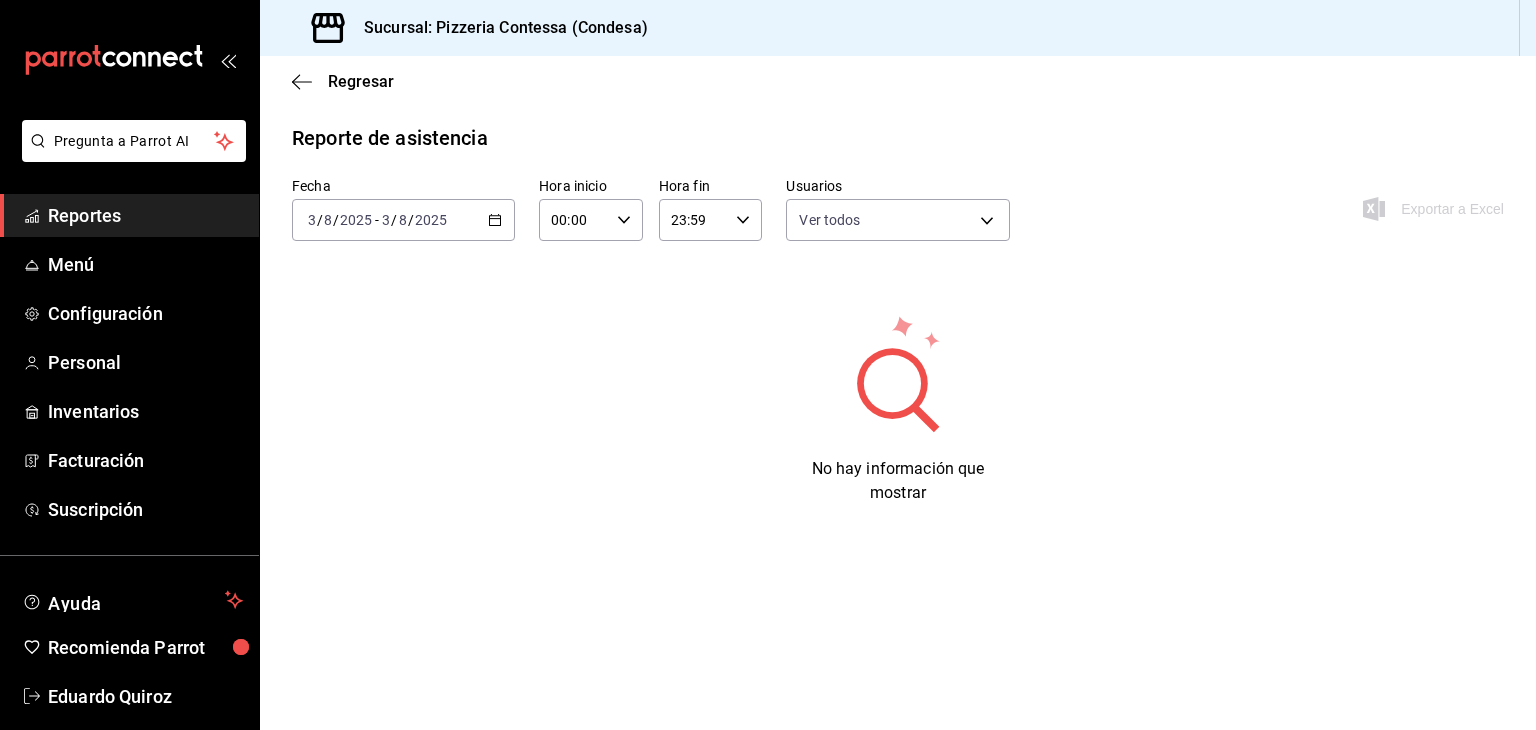 click on "Reportes" at bounding box center [145, 215] 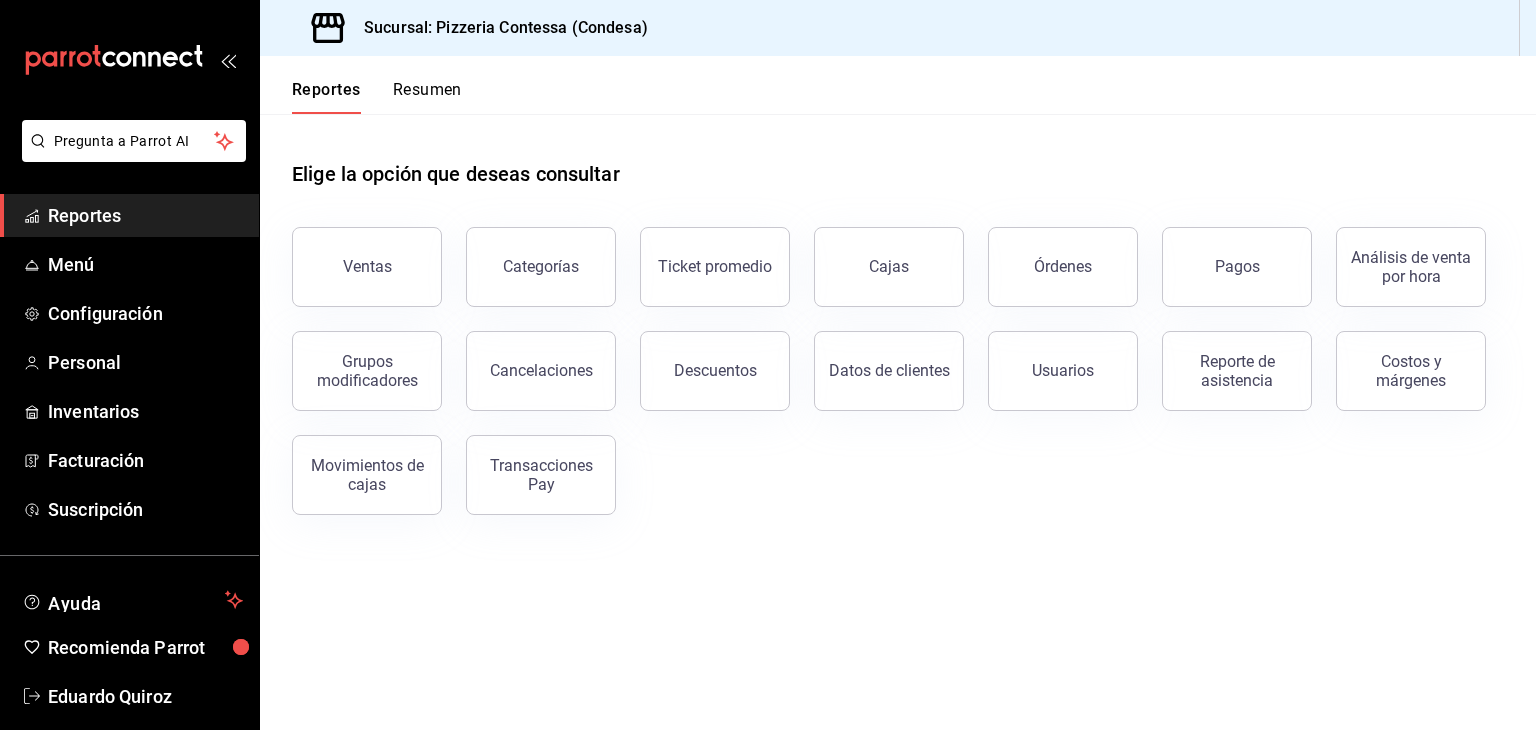 click on "Resumen" at bounding box center [427, 97] 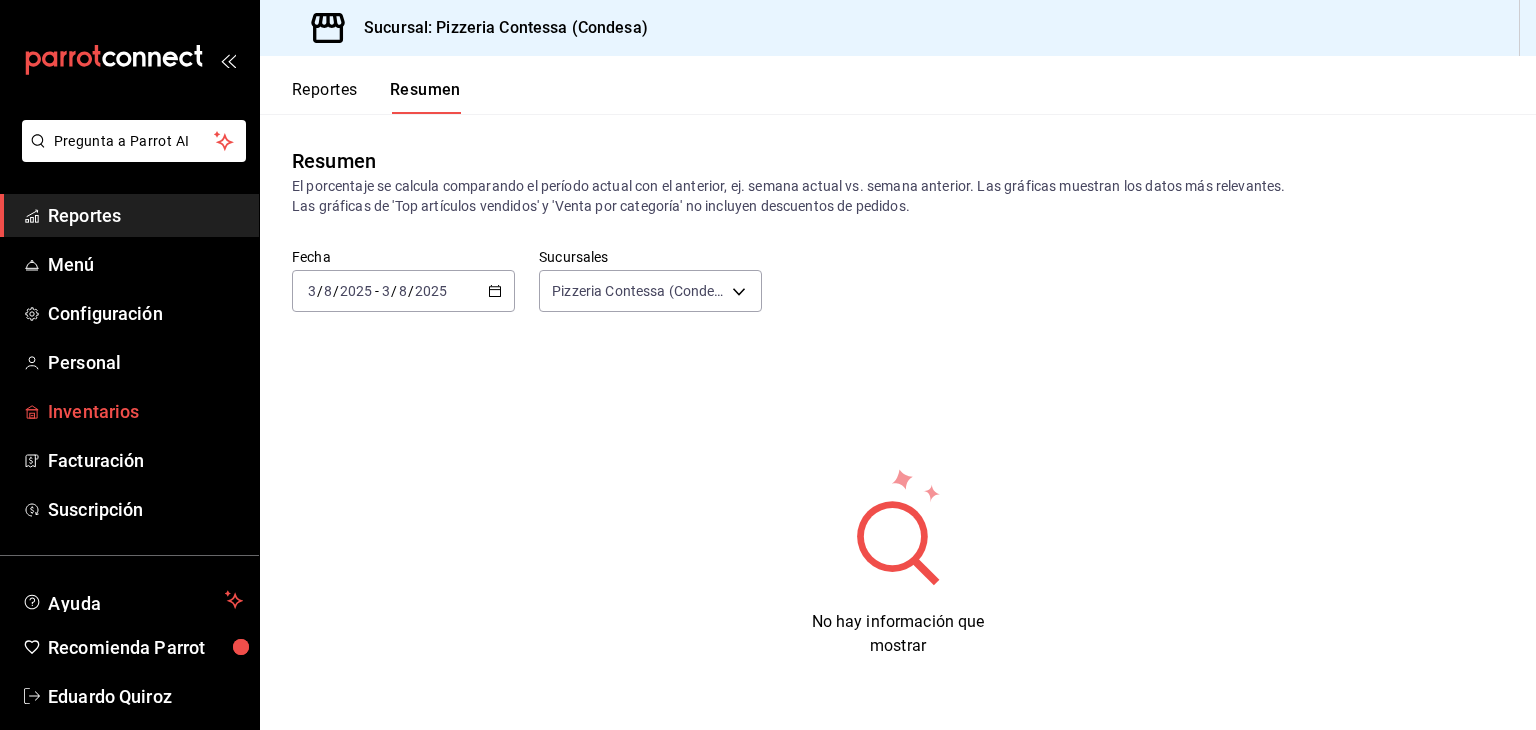 click on "Inventarios" at bounding box center [145, 411] 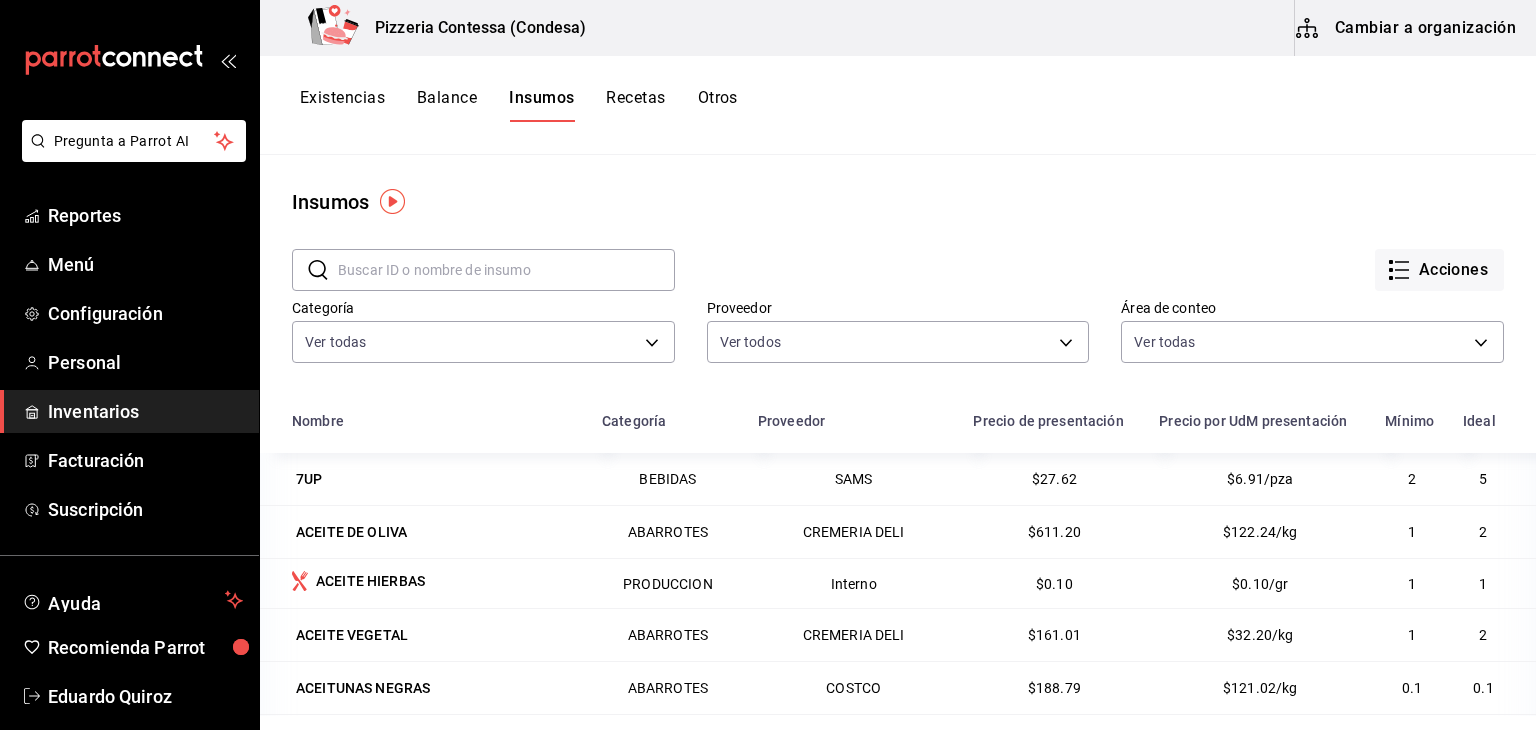 click on "Cambiar a organización" at bounding box center [1407, 28] 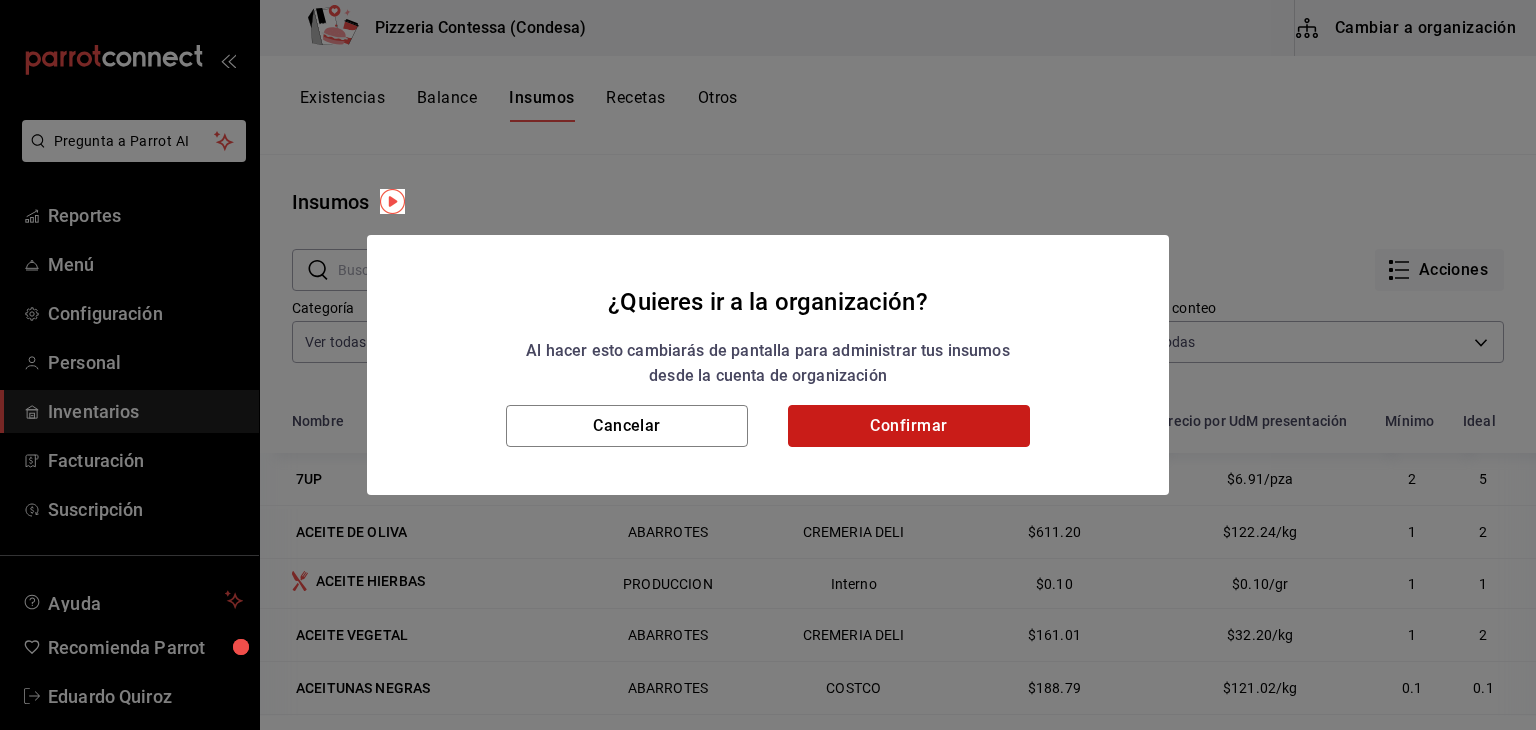 click on "Confirmar" at bounding box center (909, 426) 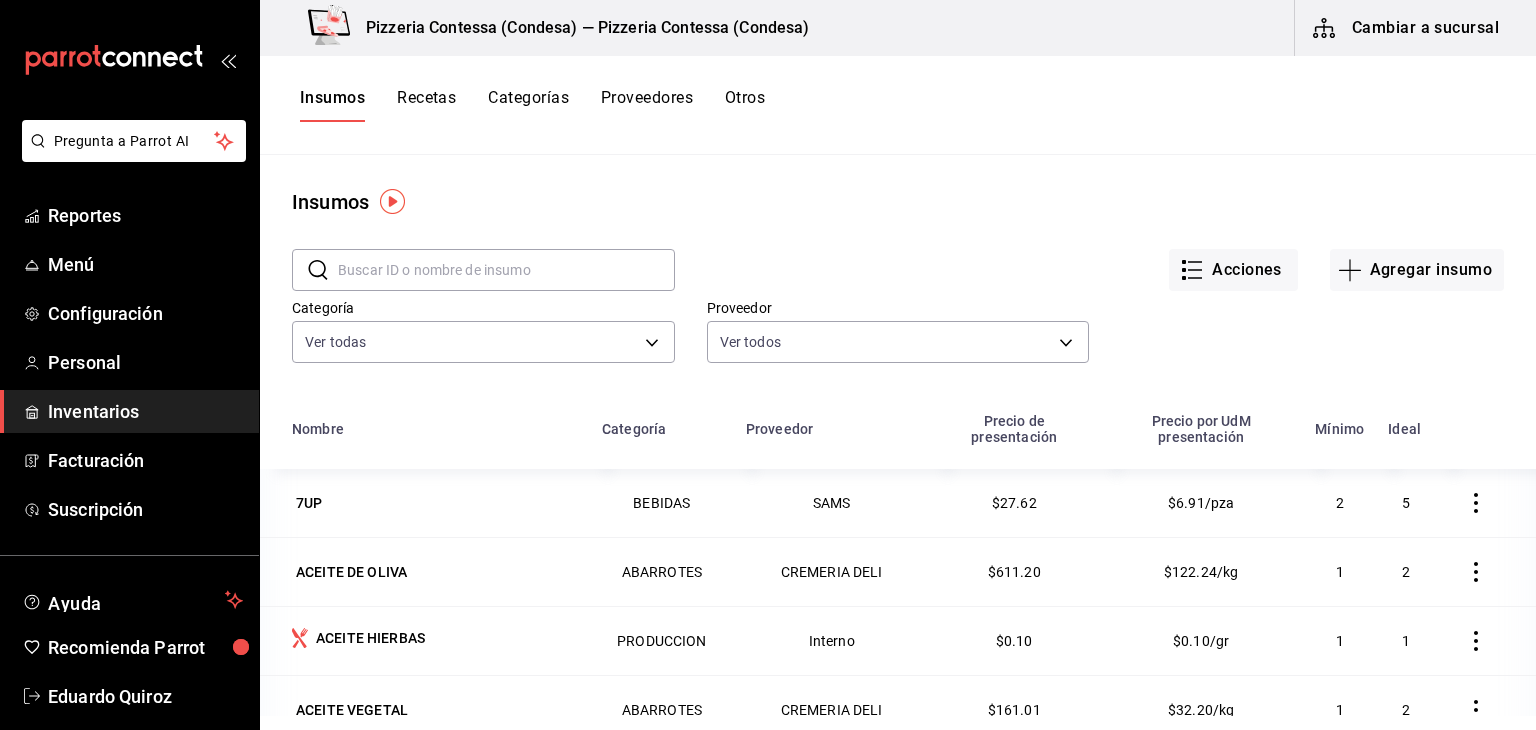 click on "Recetas" at bounding box center [426, 105] 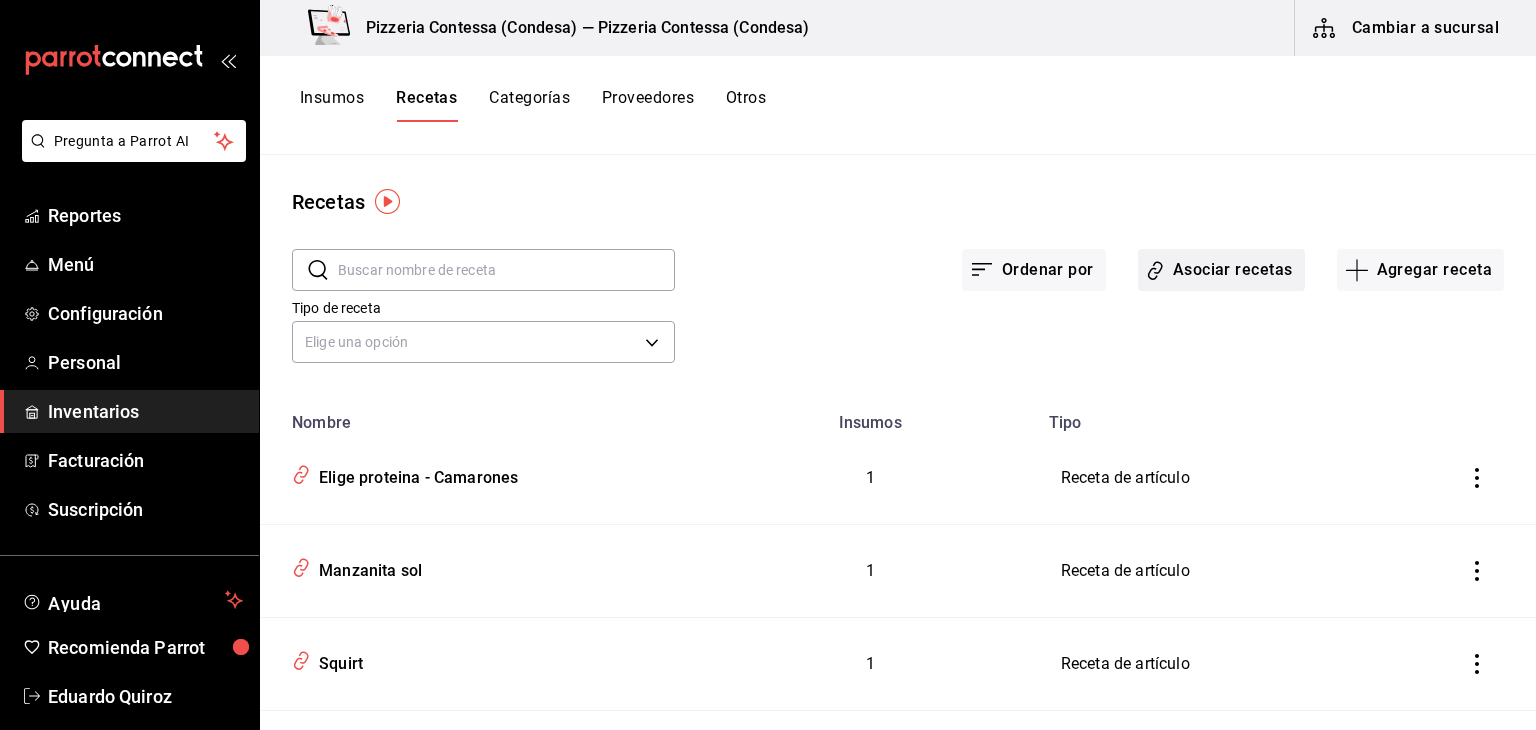 click on "Asociar recetas" at bounding box center (1221, 270) 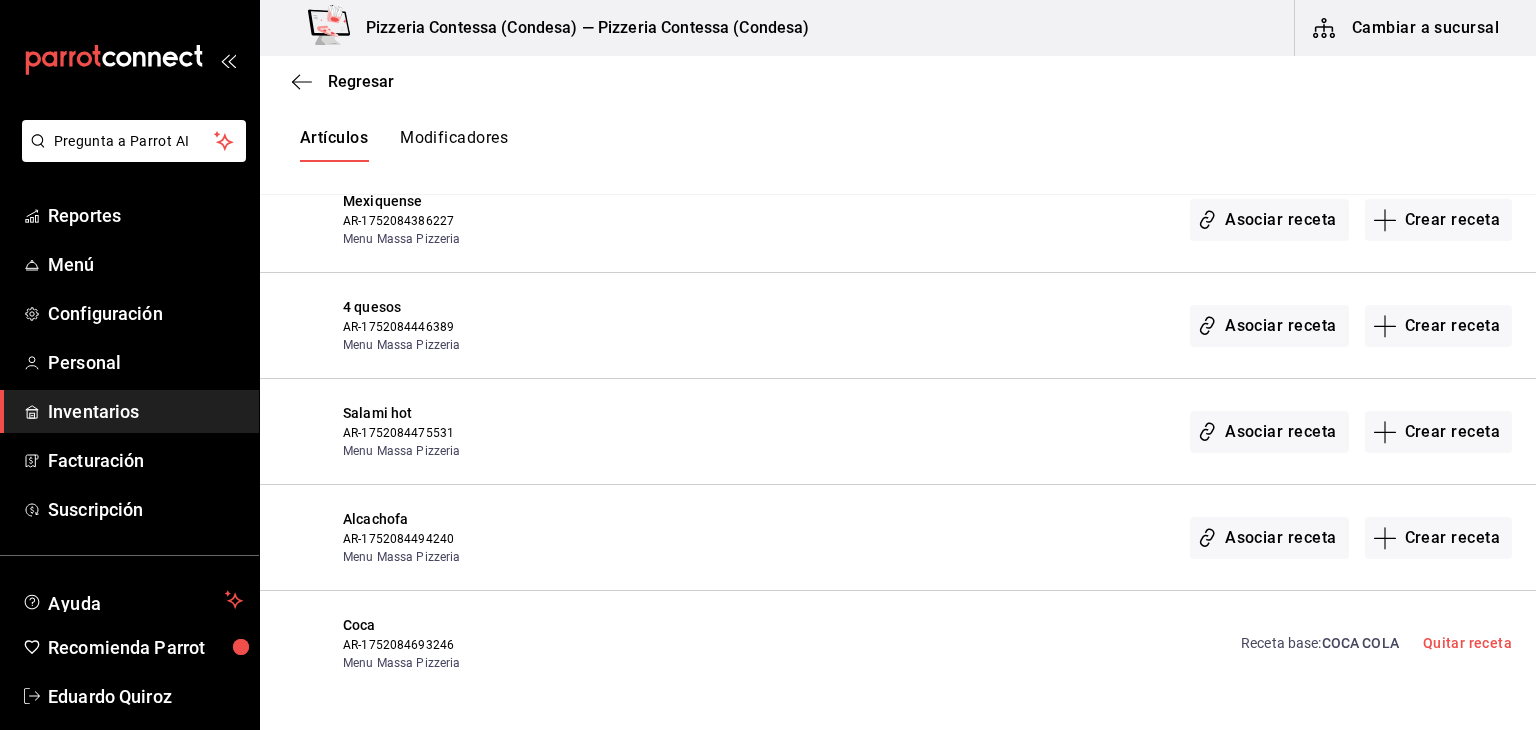 scroll, scrollTop: 632, scrollLeft: 0, axis: vertical 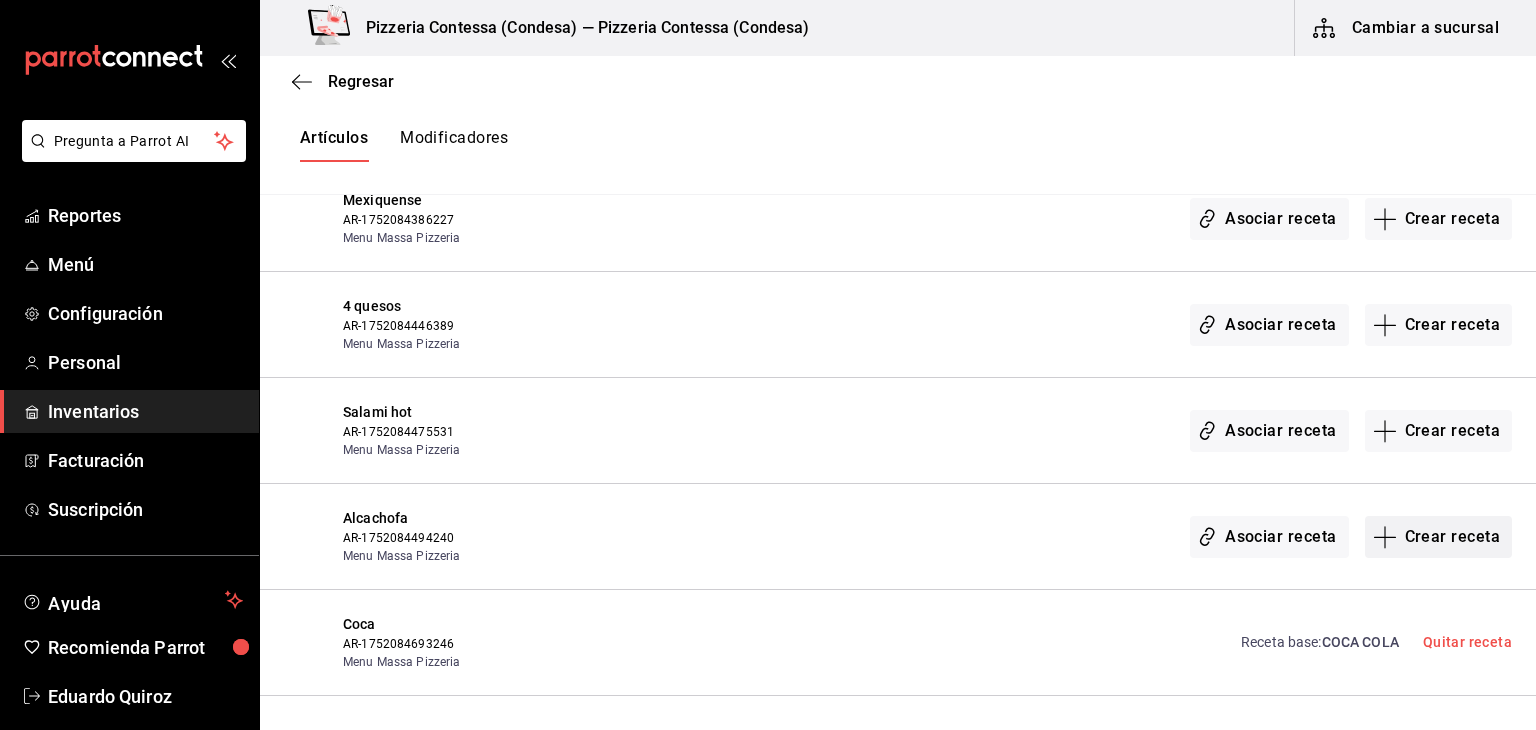 click on "Crear receta" at bounding box center [1439, 537] 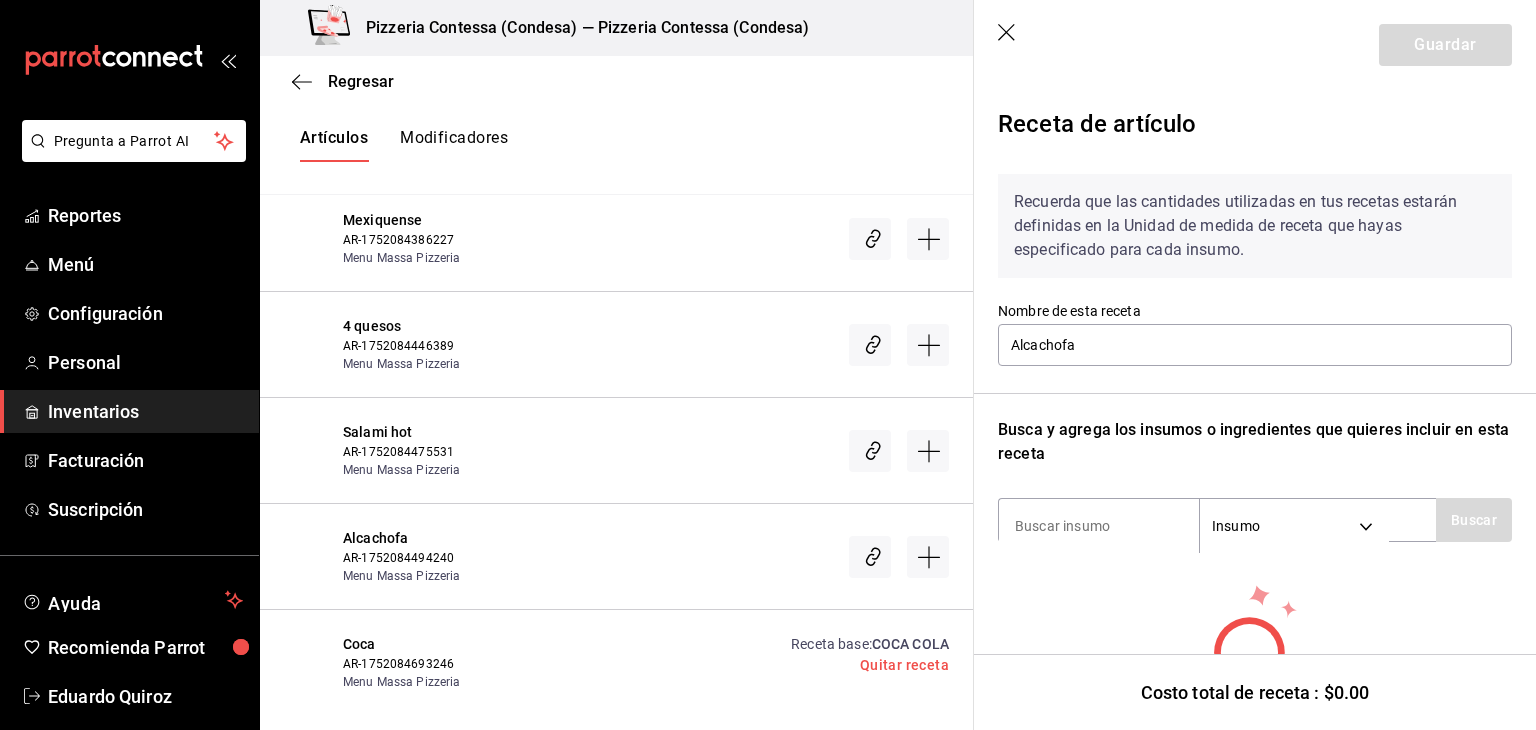 scroll, scrollTop: 0, scrollLeft: 0, axis: both 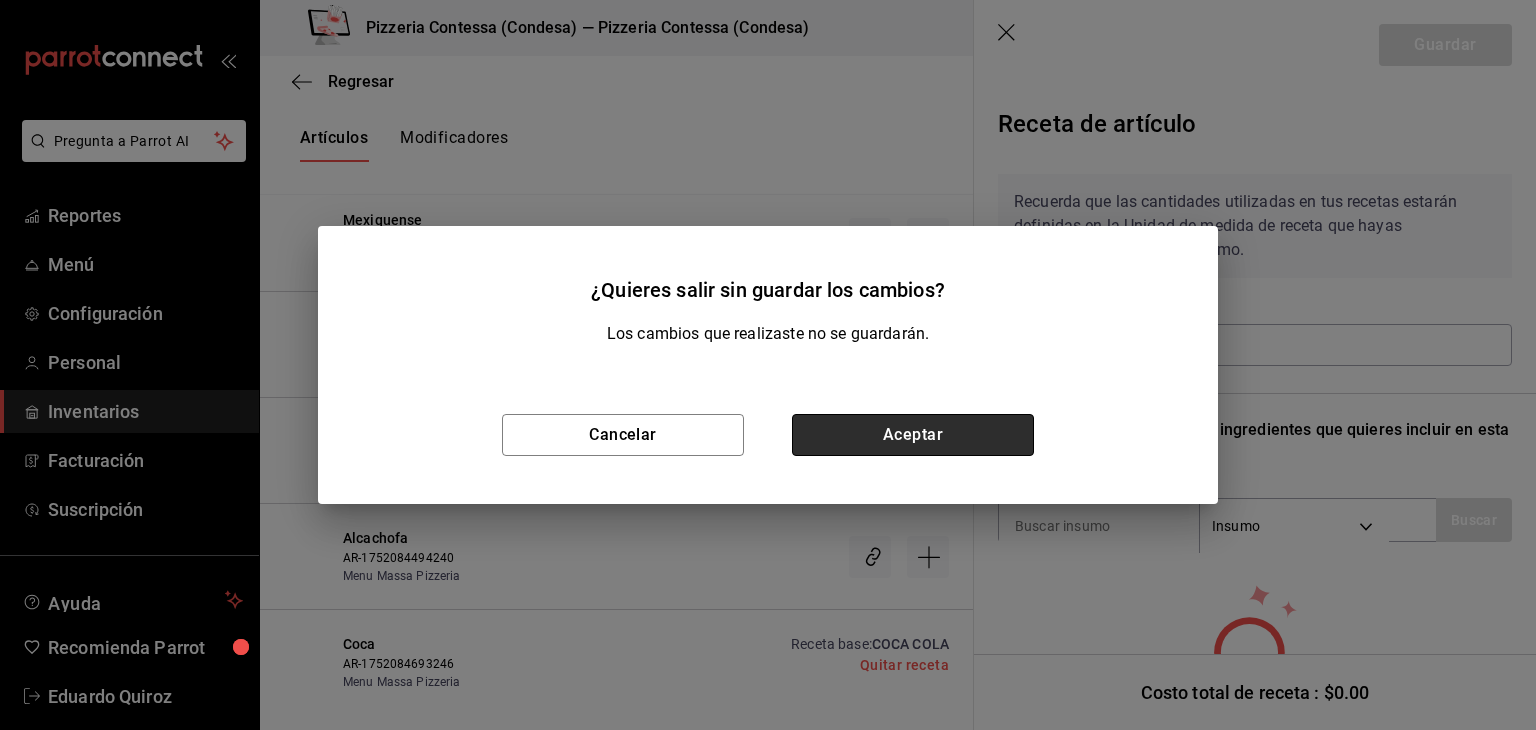 click on "Aceptar" at bounding box center [913, 435] 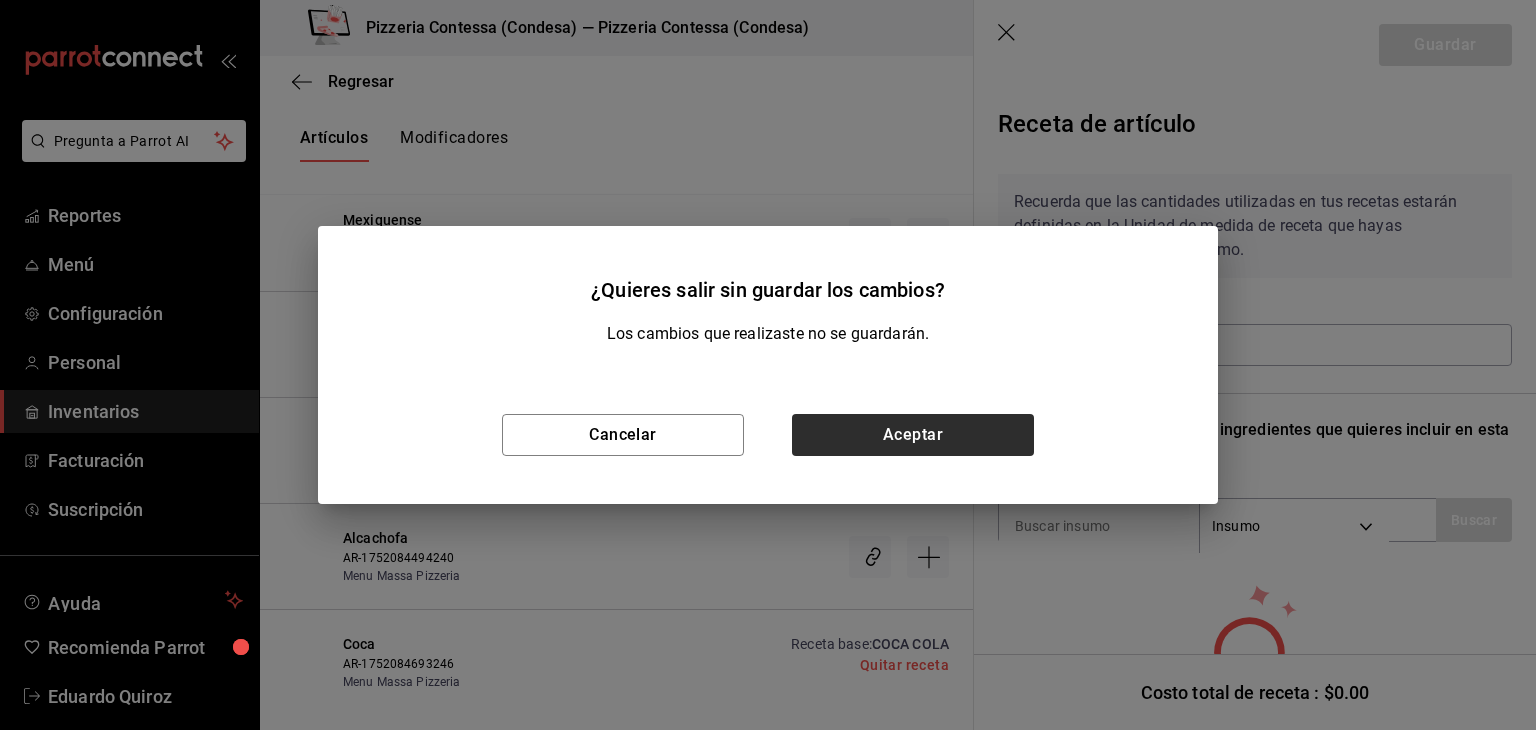 scroll, scrollTop: 0, scrollLeft: 0, axis: both 